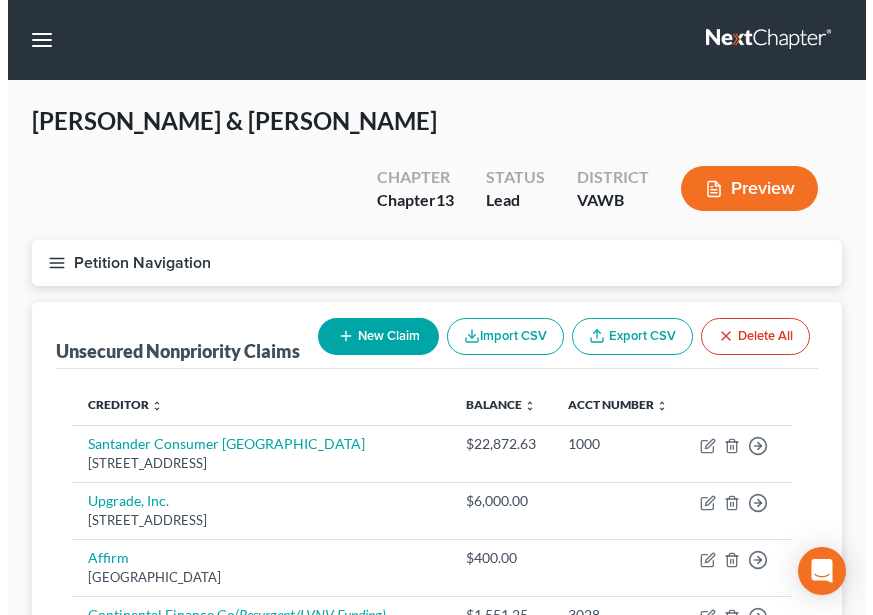 scroll, scrollTop: 176, scrollLeft: 0, axis: vertical 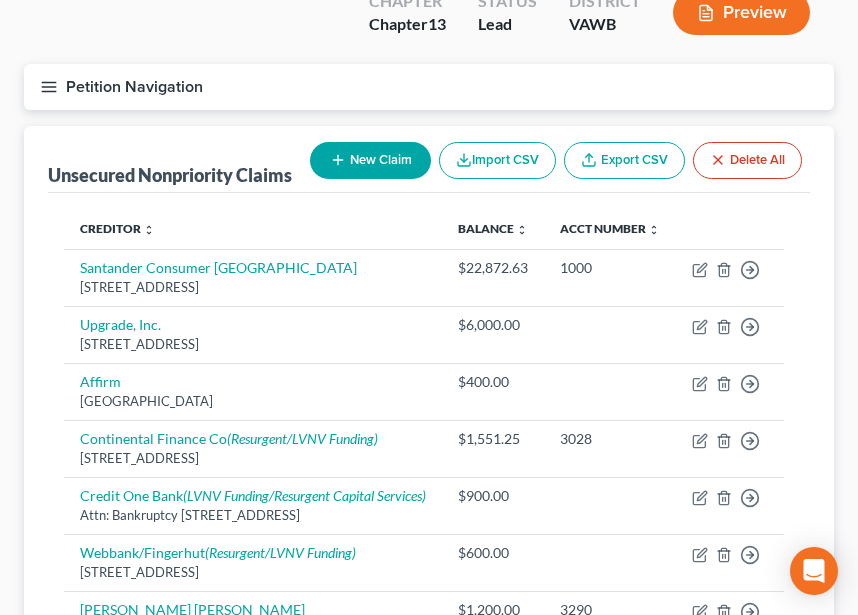 click 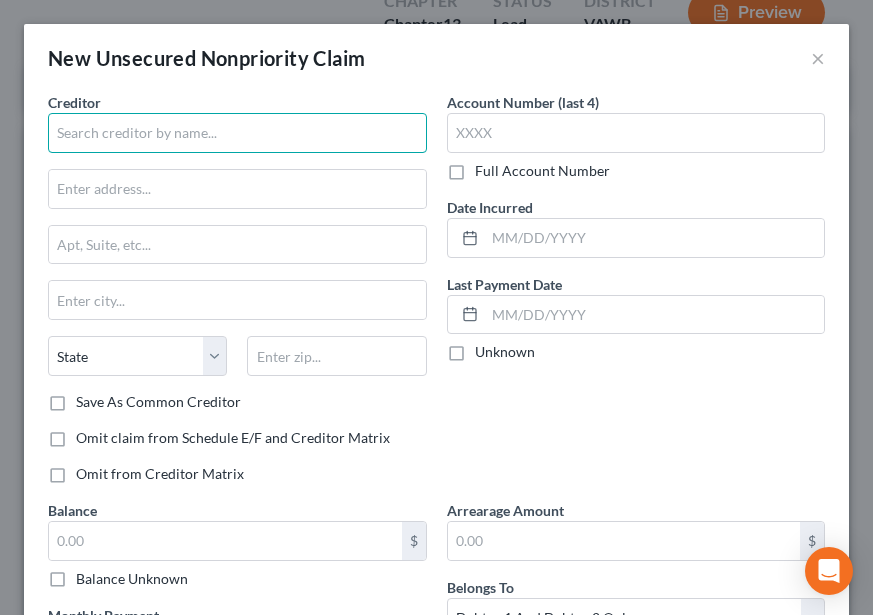 click at bounding box center (237, 133) 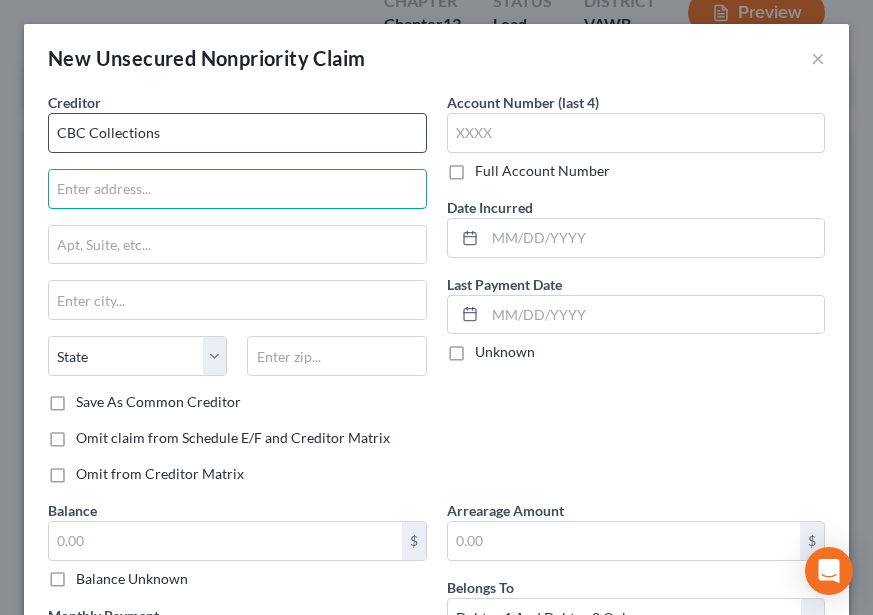 type on "CBC Collections" 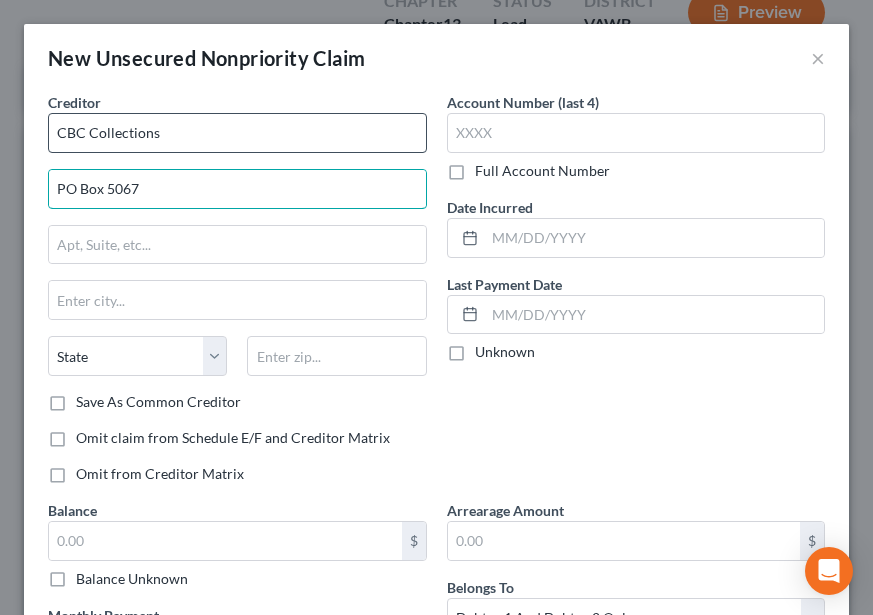 type on "PO Box 5067" 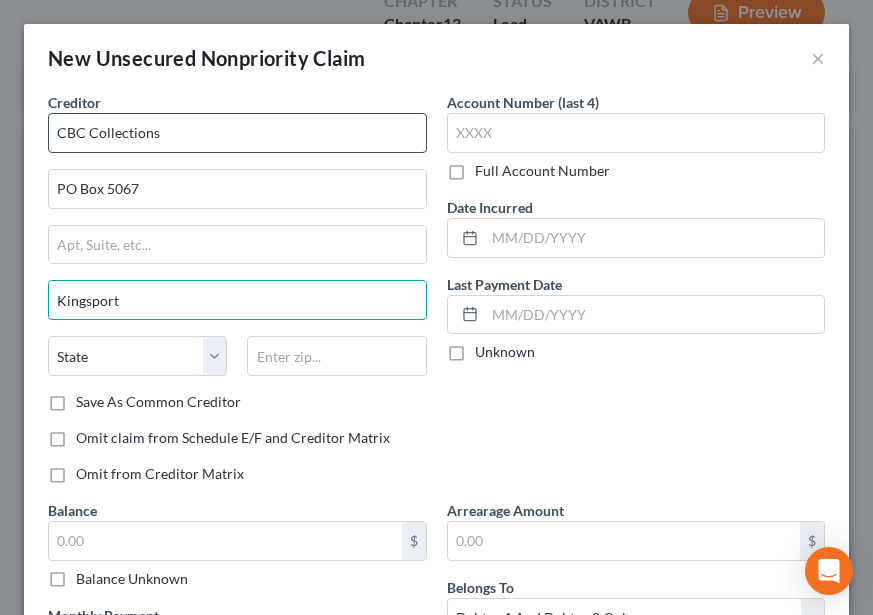 type on "Kingsport" 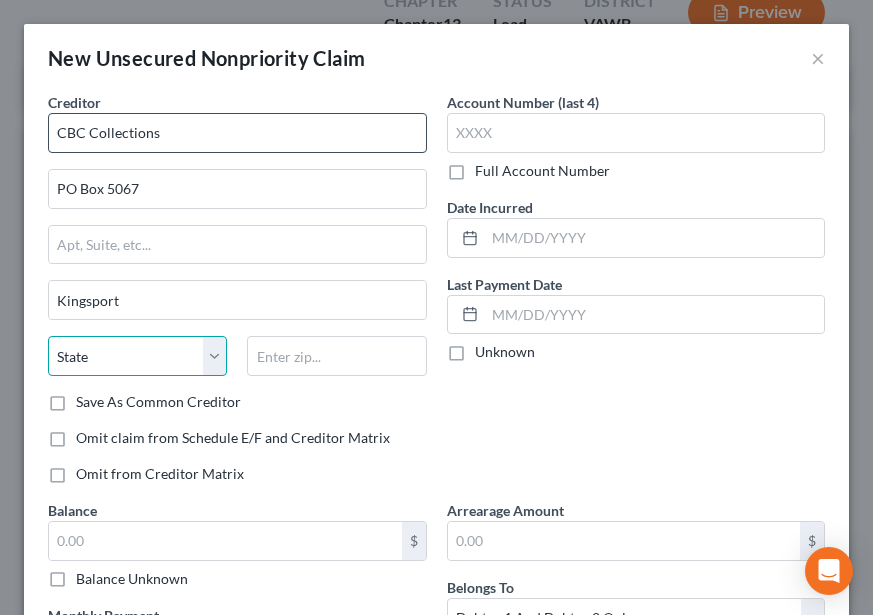 select on "44" 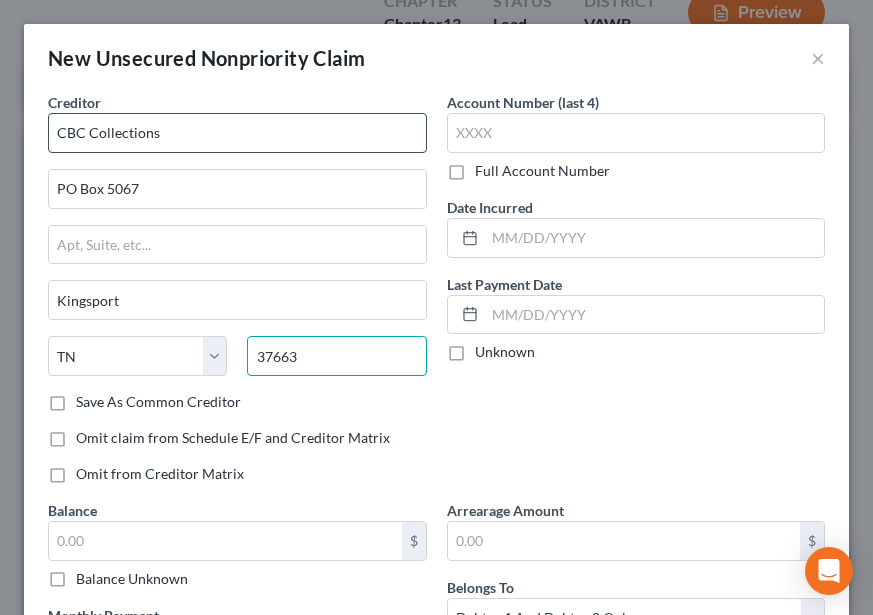 type on "37663" 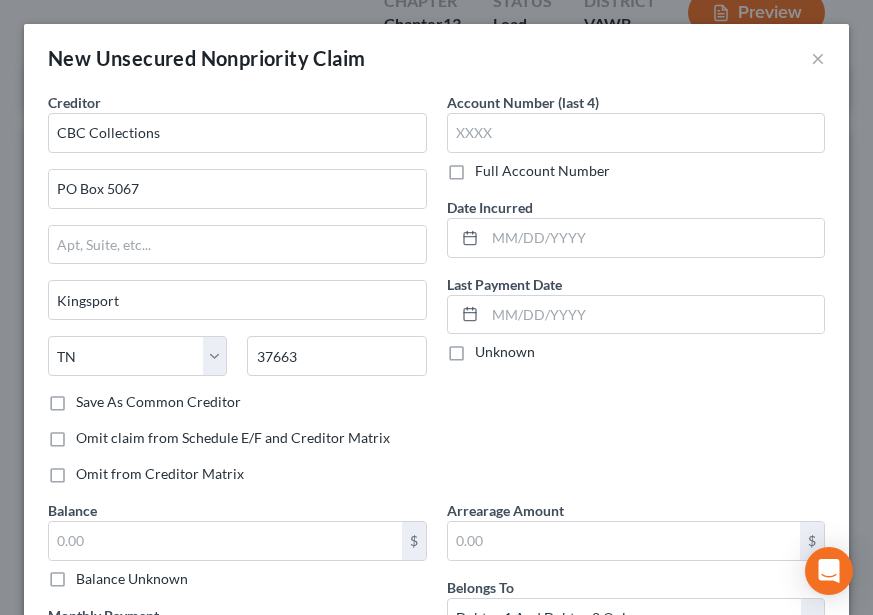 click on "Account Number (last 4)
Full Account Number" at bounding box center (636, 136) 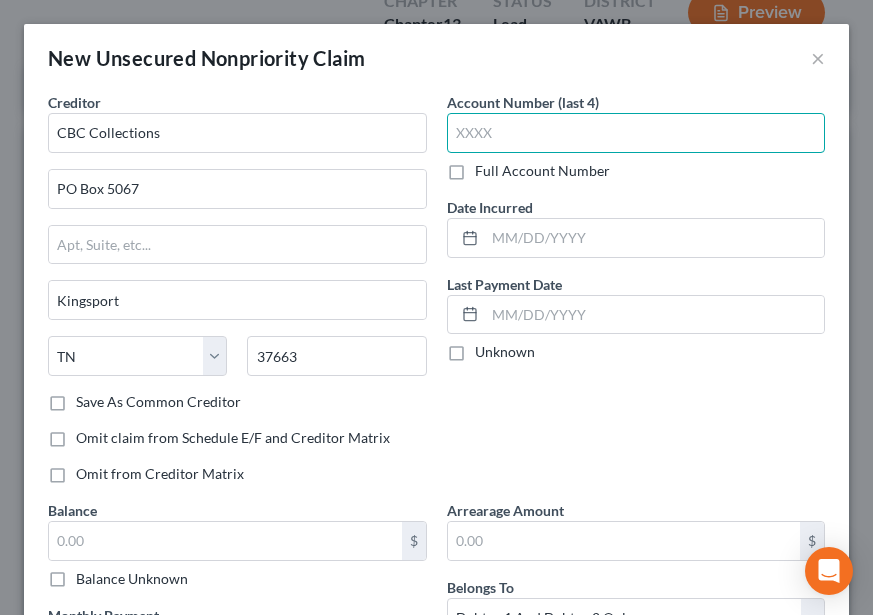 click at bounding box center [636, 133] 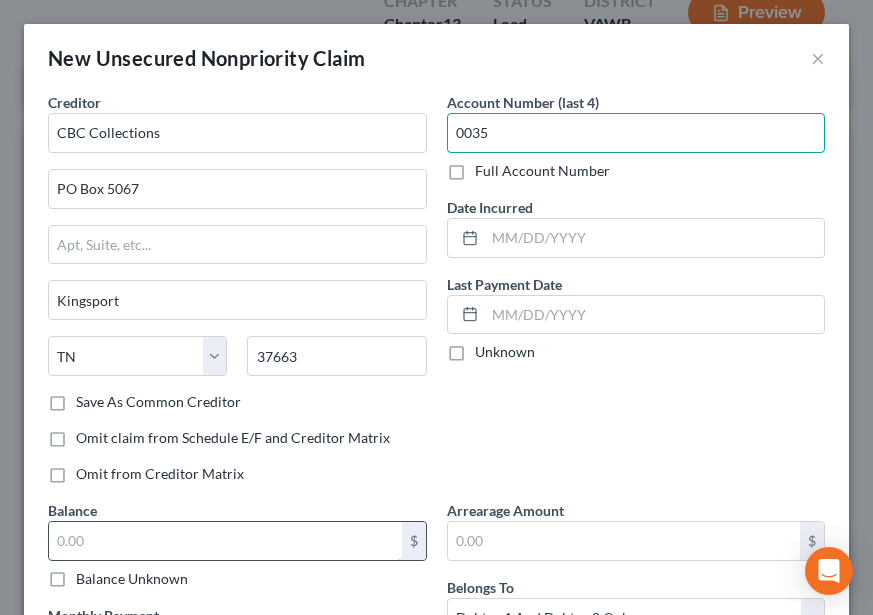 type on "0035" 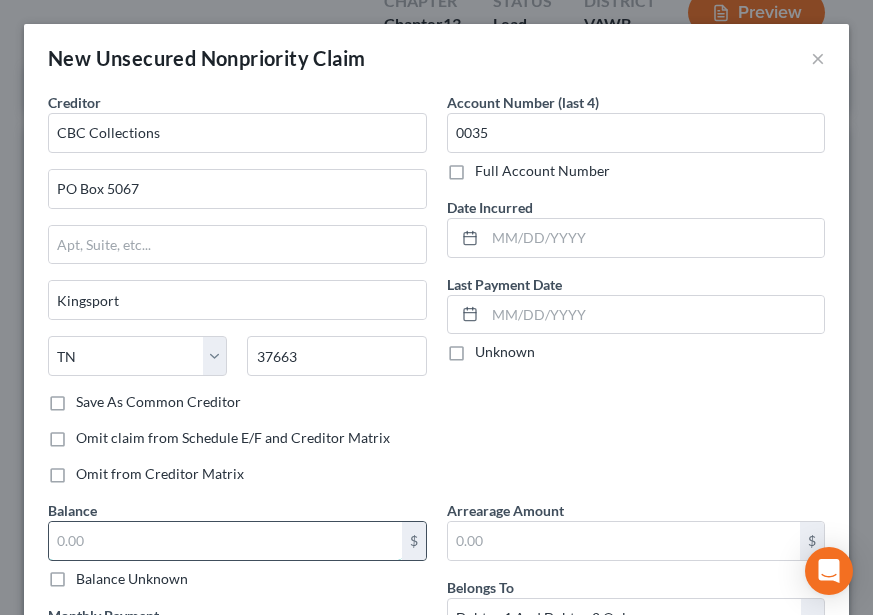 click at bounding box center (225, 541) 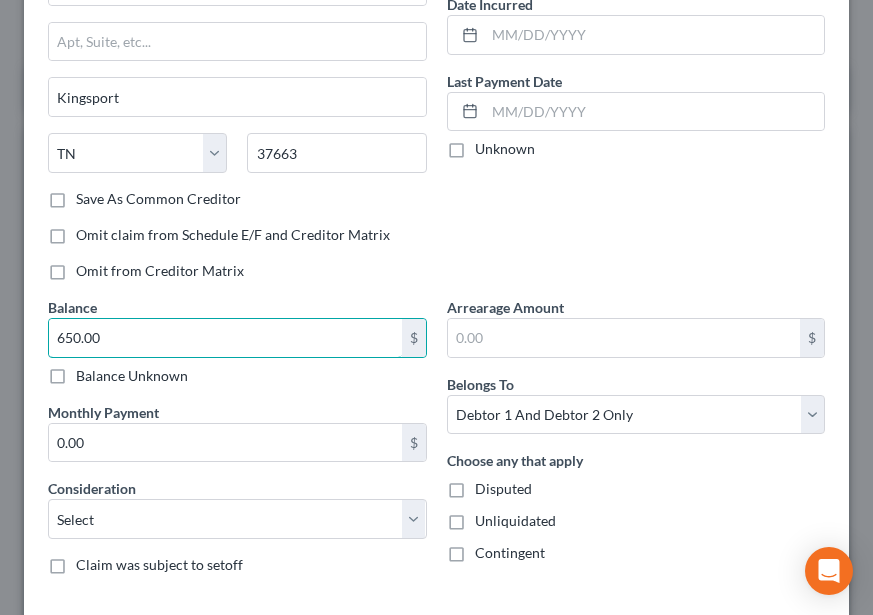 scroll, scrollTop: 300, scrollLeft: 0, axis: vertical 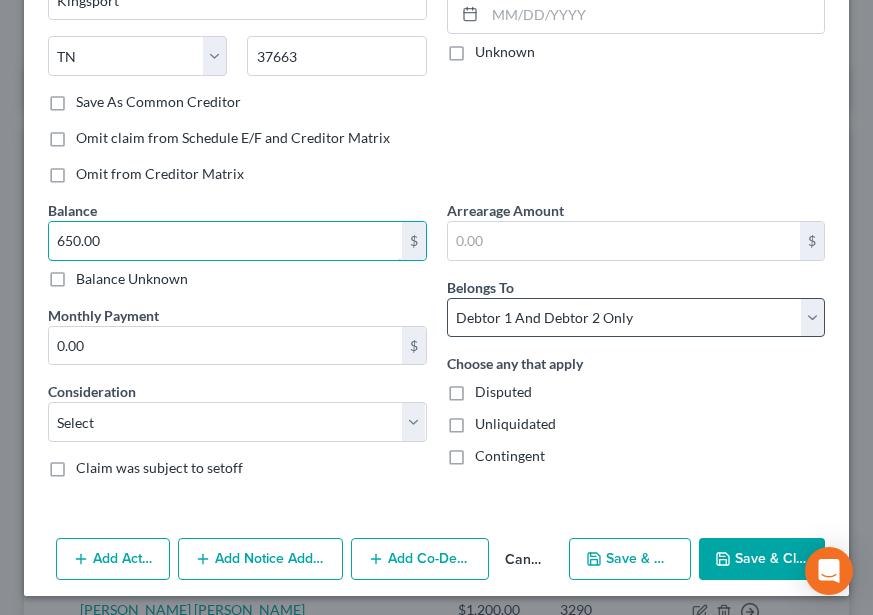 type on "650.00" 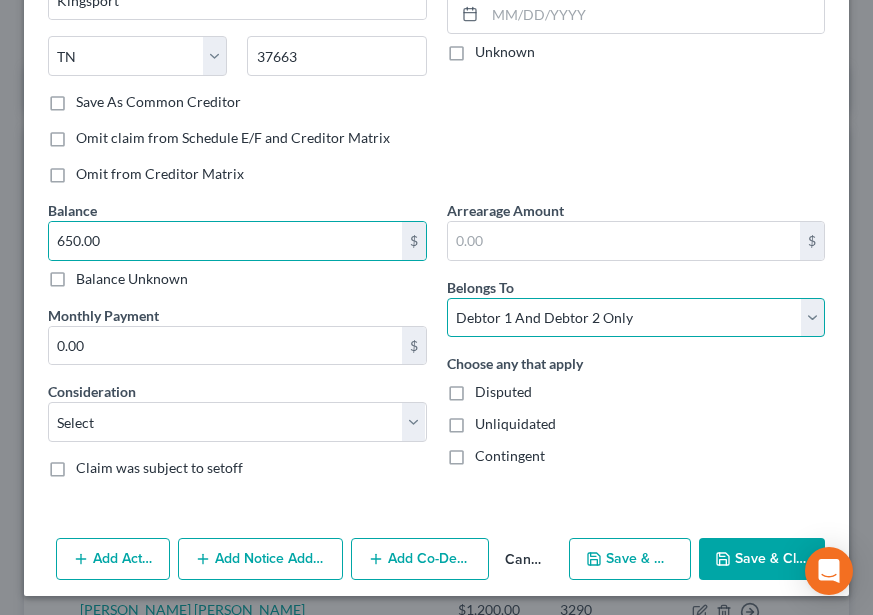 click on "Select Debtor 1 Only Debtor 2 Only Debtor 1 And Debtor 2 Only At Least One Of The Debtors And Another Community Property" at bounding box center (636, 318) 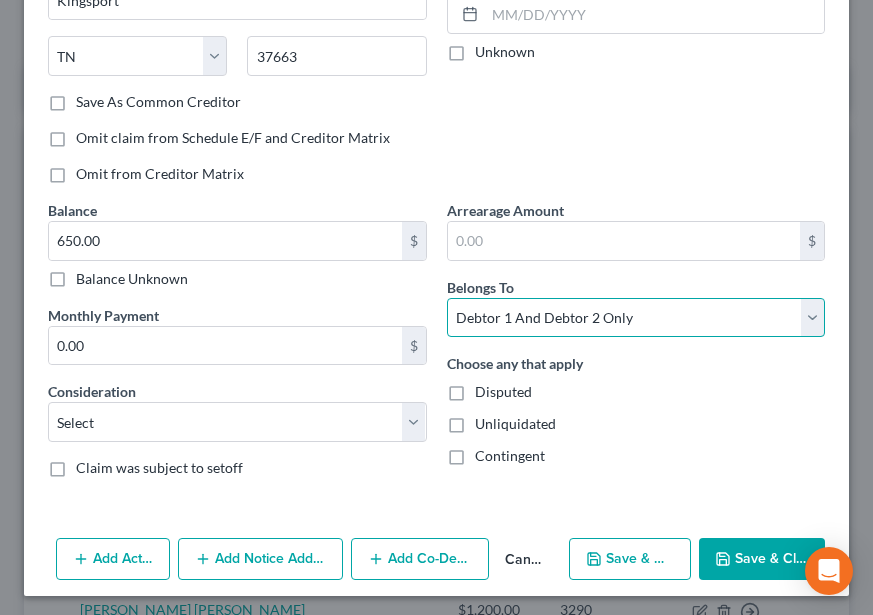 select on "0" 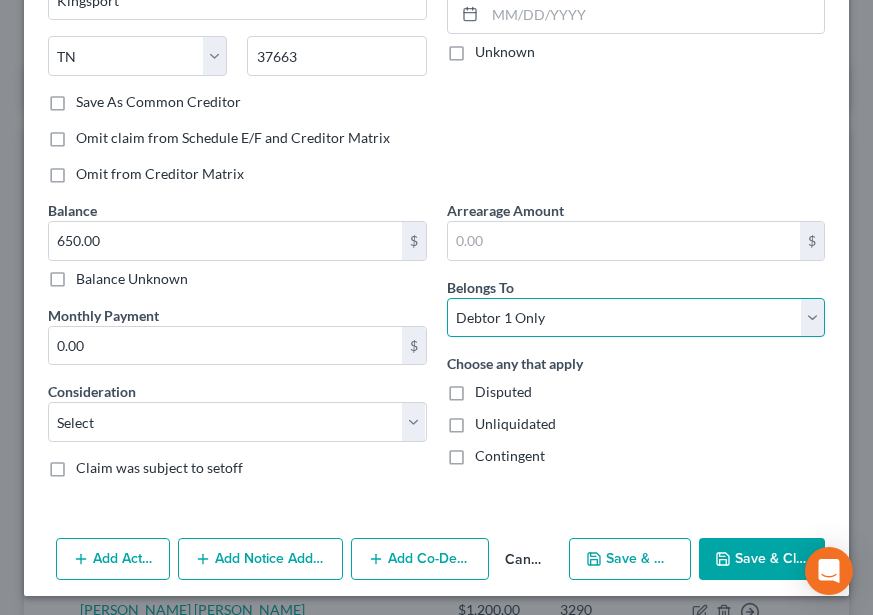 click on "Select Debtor 1 Only Debtor 2 Only Debtor 1 And Debtor 2 Only At Least One Of The Debtors And Another Community Property" at bounding box center [636, 318] 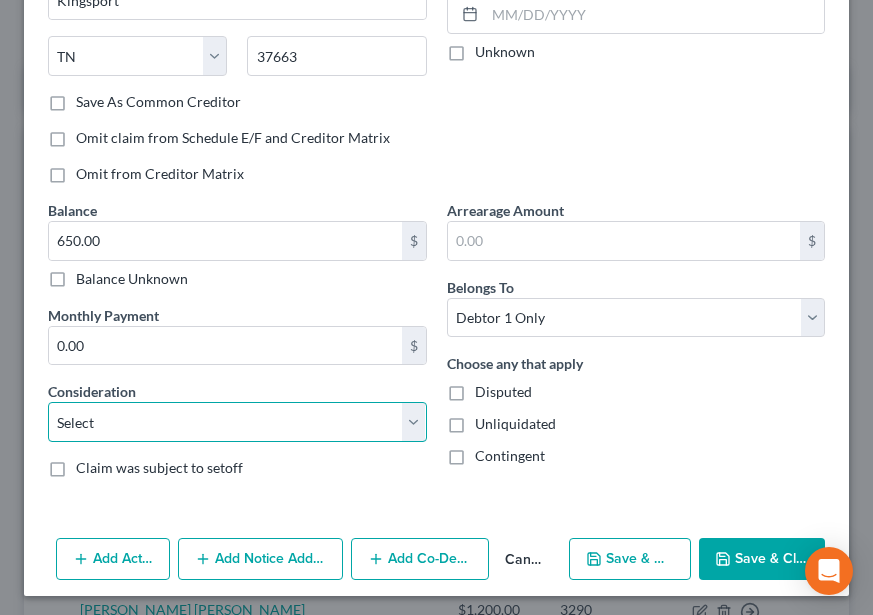 click on "Select Cable / Satellite Services Collection Agency Credit Card Debt Debt Counseling / Attorneys Deficiency Balance Domestic Support Obligations Home / Car Repairs Income Taxes Judgment Liens Medical Services Monies Loaned / Advanced Mortgage Obligation From Divorce Or Separation Obligation To Pensions Other Overdrawn Bank Account Promised To Help Pay Creditors Student Loans Suppliers And Vendors Telephone / Internet Services Utility Services" at bounding box center [237, 422] 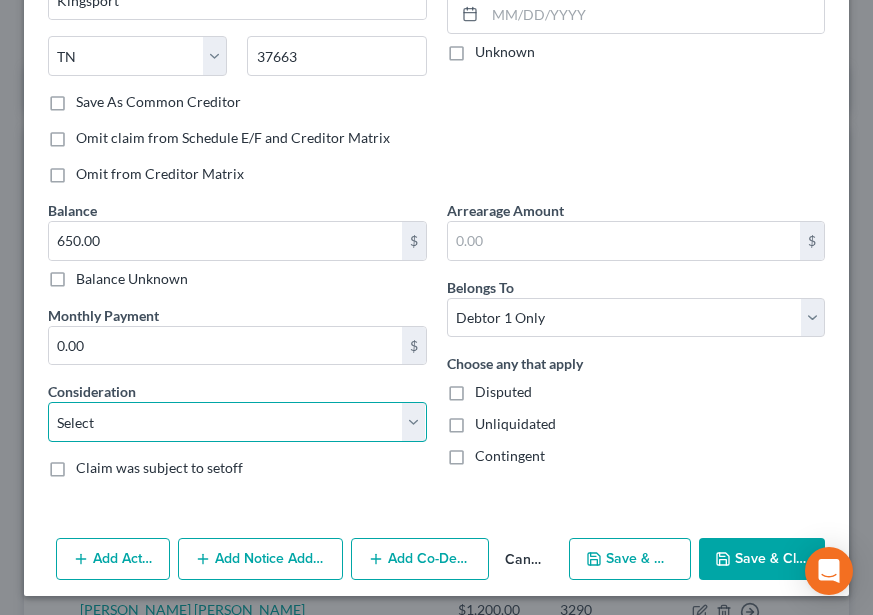 select on "9" 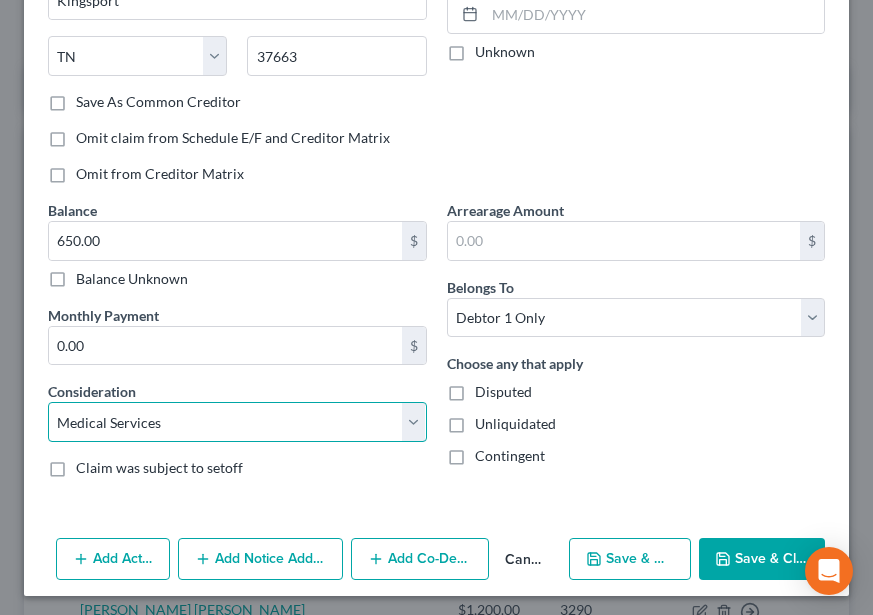 click on "Select Cable / Satellite Services Collection Agency Credit Card Debt Debt Counseling / Attorneys Deficiency Balance Domestic Support Obligations Home / Car Repairs Income Taxes Judgment Liens Medical Services Monies Loaned / Advanced Mortgage Obligation From Divorce Or Separation Obligation To Pensions Other Overdrawn Bank Account Promised To Help Pay Creditors Student Loans Suppliers And Vendors Telephone / Internet Services Utility Services" at bounding box center [237, 422] 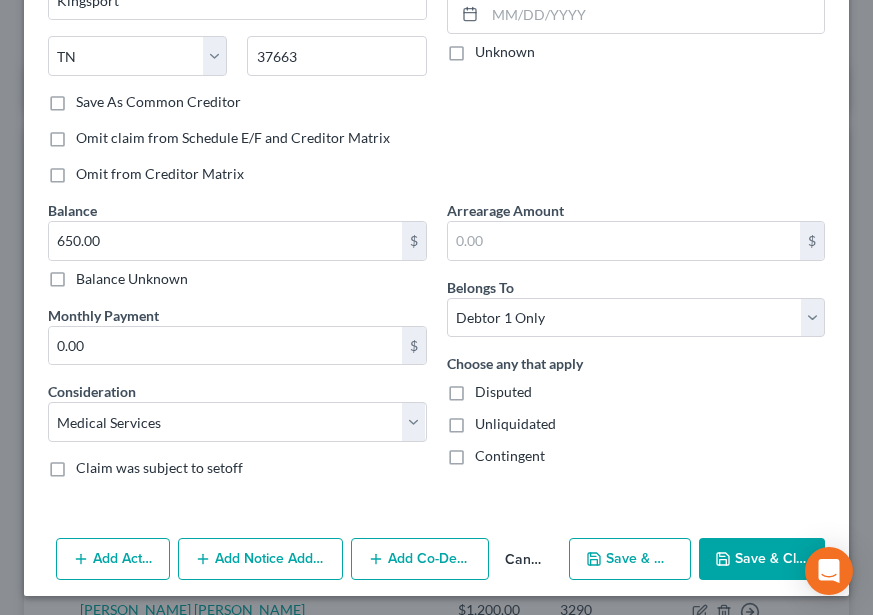 click on "Account Number (last 4)
0035
Full Account Number
Date Incurred         Last Payment Date         Unknown" at bounding box center (636, -4) 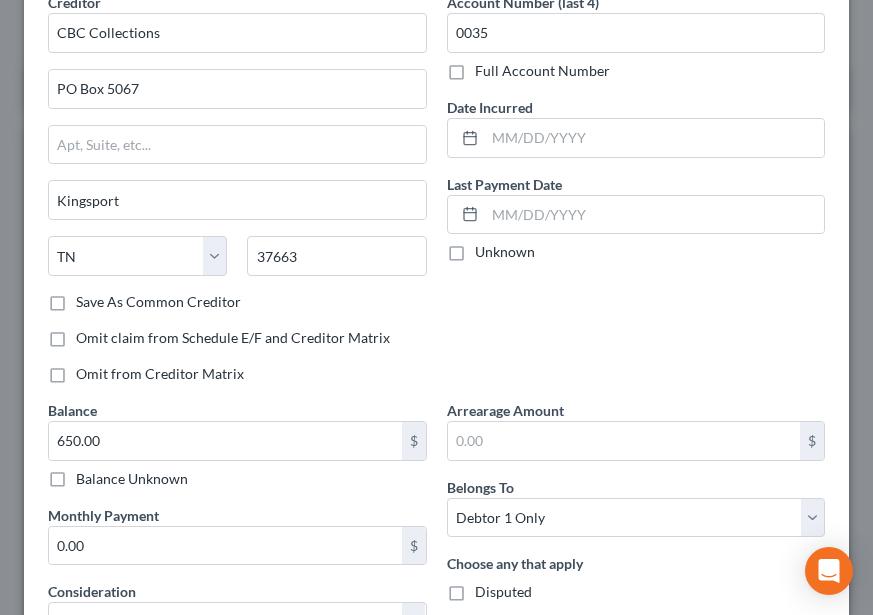 scroll, scrollTop: 305, scrollLeft: 0, axis: vertical 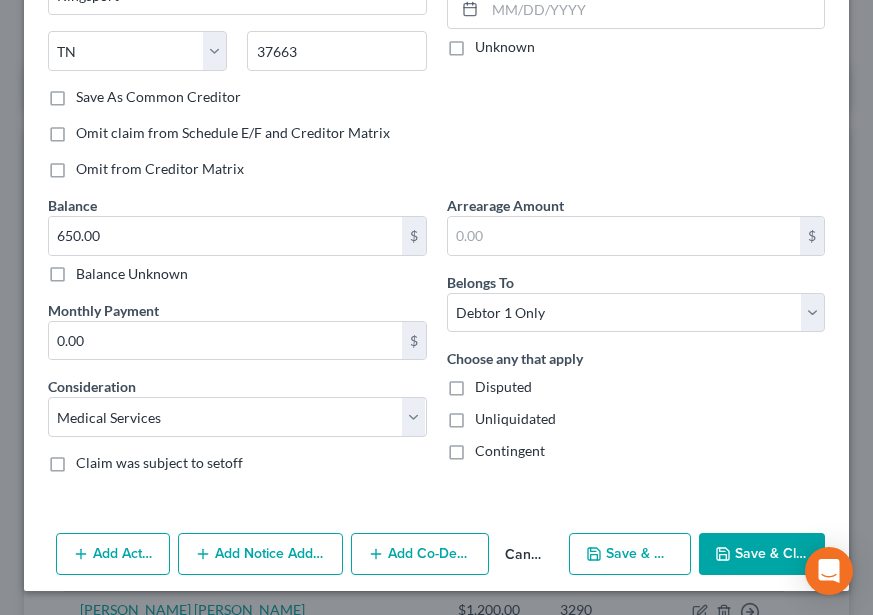 click on "Save & New" at bounding box center [630, 554] 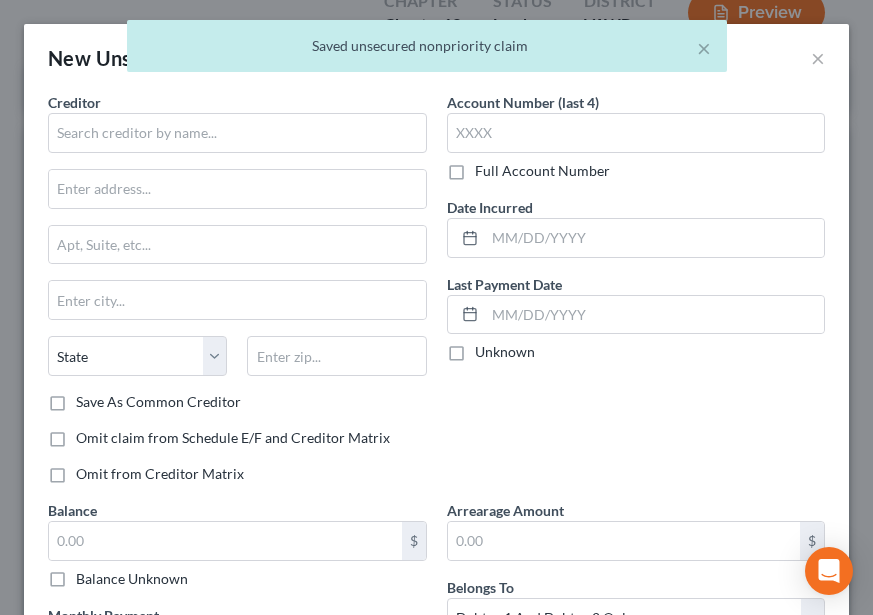 click on "Creditor *                         State [US_STATE] AK AR AZ CA CO [GEOGRAPHIC_DATA] DE DC [GEOGRAPHIC_DATA] [GEOGRAPHIC_DATA] GU HI ID IL IN [GEOGRAPHIC_DATA] [GEOGRAPHIC_DATA] [GEOGRAPHIC_DATA] LA ME MD [GEOGRAPHIC_DATA] [GEOGRAPHIC_DATA] [GEOGRAPHIC_DATA] [GEOGRAPHIC_DATA] [GEOGRAPHIC_DATA] MT [GEOGRAPHIC_DATA] [GEOGRAPHIC_DATA] [GEOGRAPHIC_DATA] [GEOGRAPHIC_DATA] [GEOGRAPHIC_DATA] [GEOGRAPHIC_DATA] [GEOGRAPHIC_DATA] [GEOGRAPHIC_DATA] [GEOGRAPHIC_DATA] [GEOGRAPHIC_DATA] OR [GEOGRAPHIC_DATA] PR RI SC SD [GEOGRAPHIC_DATA] [GEOGRAPHIC_DATA] [GEOGRAPHIC_DATA] VI [GEOGRAPHIC_DATA] [GEOGRAPHIC_DATA] [GEOGRAPHIC_DATA] WV WI WY" at bounding box center [237, 242] 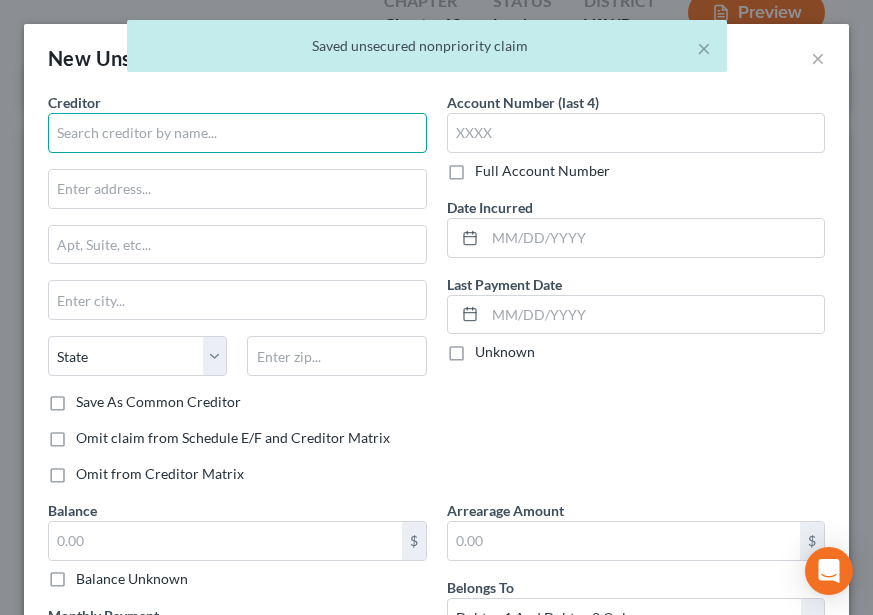click at bounding box center (237, 133) 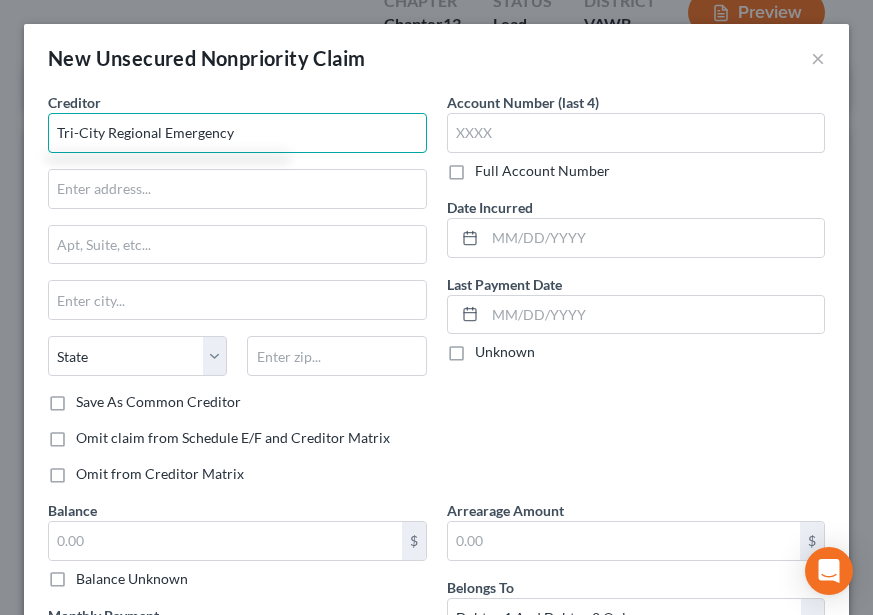 type on "Tri-City Regional Emergency" 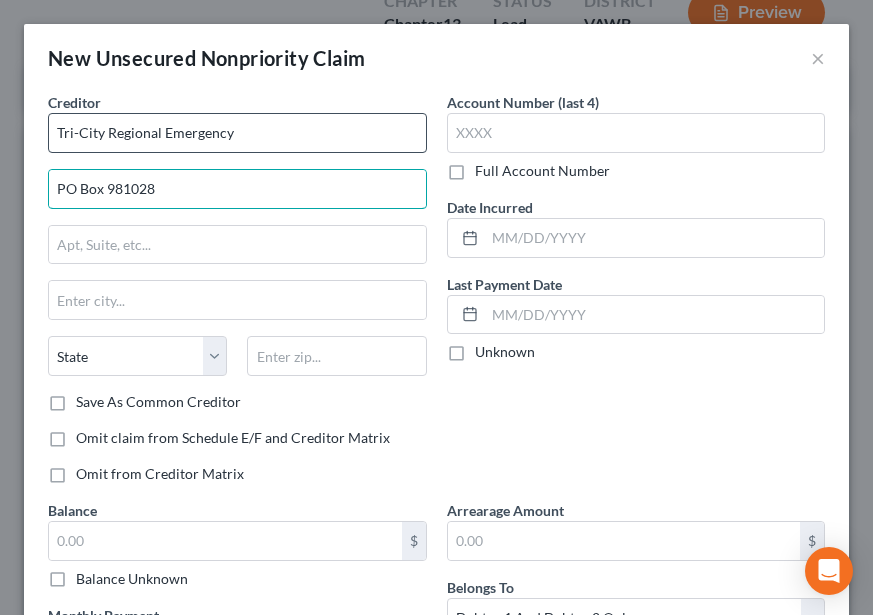 type on "PO Box 981028" 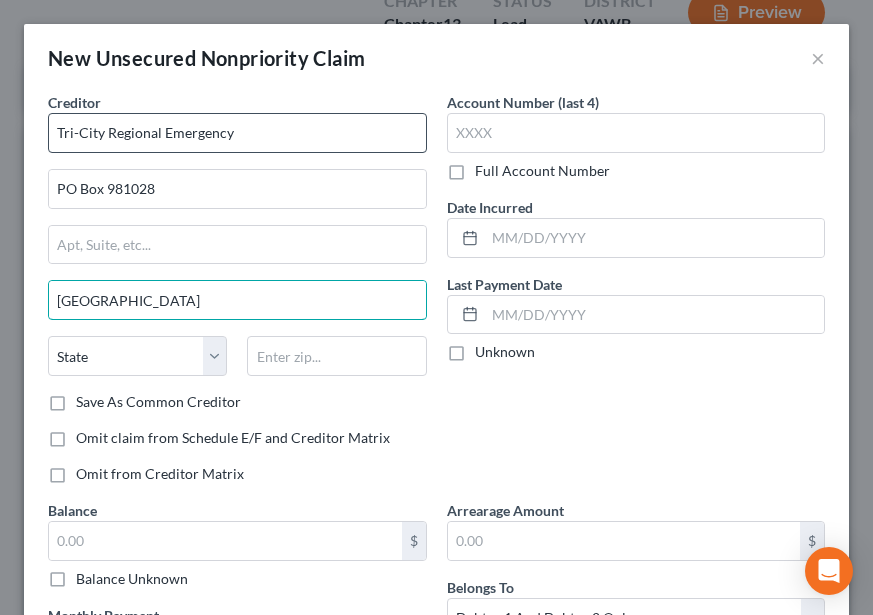 type on "[GEOGRAPHIC_DATA]" 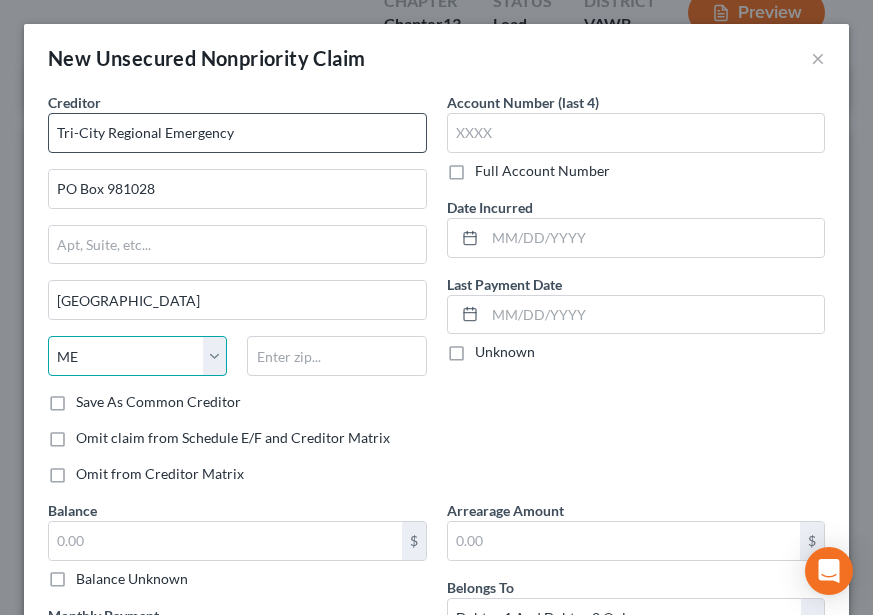 select on "22" 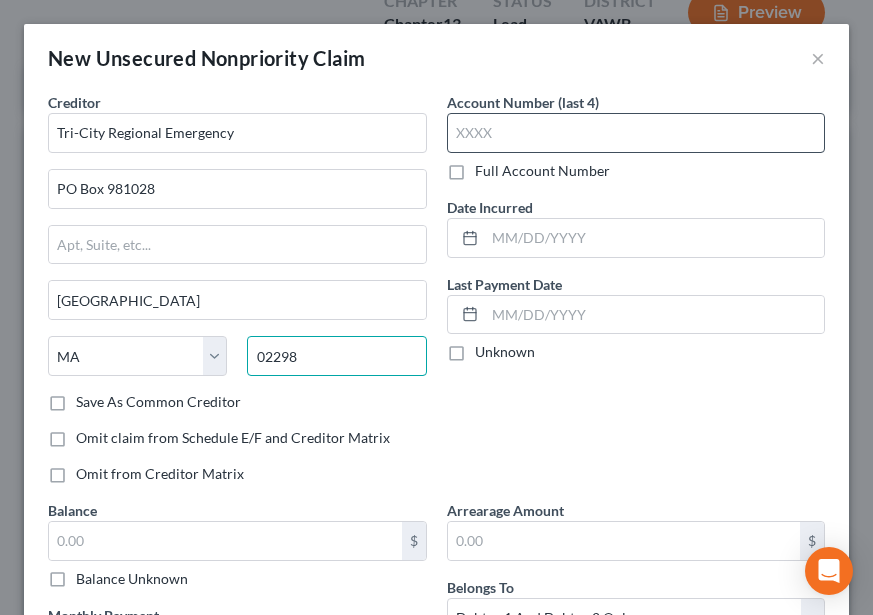 type on "02298" 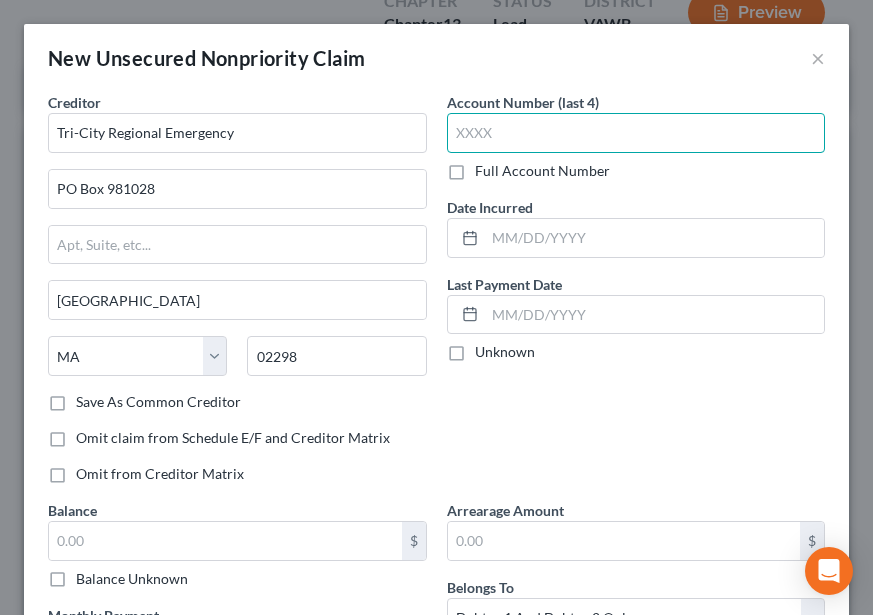 click at bounding box center (636, 133) 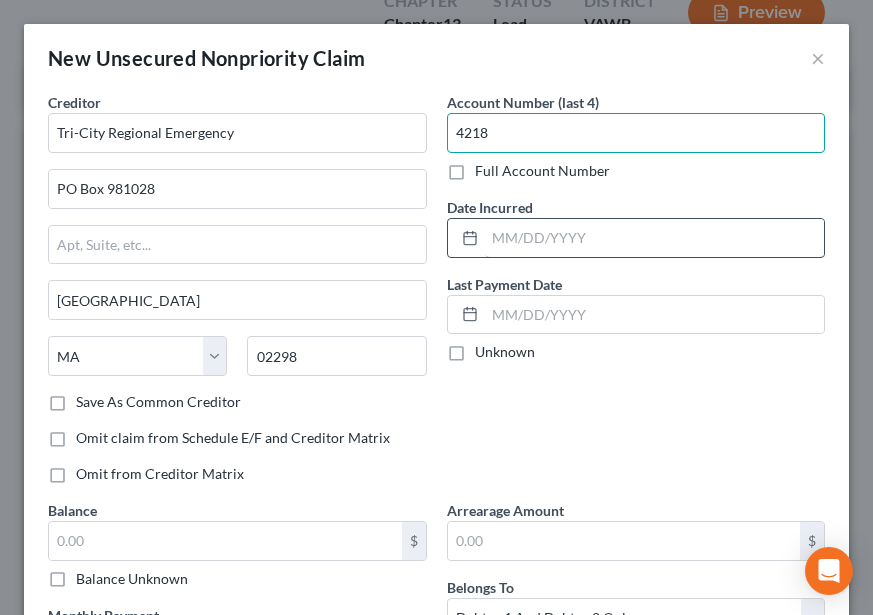 type on "4218" 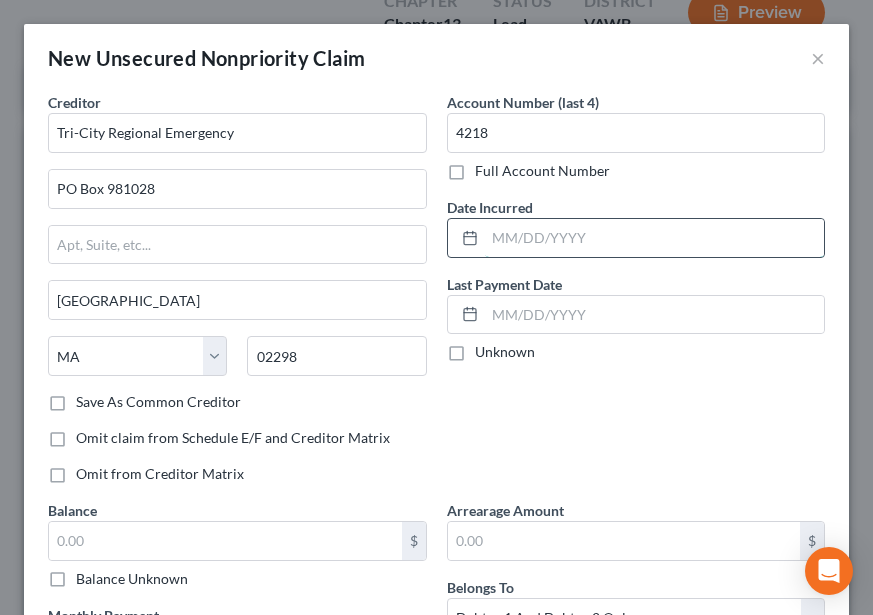 click at bounding box center (655, 238) 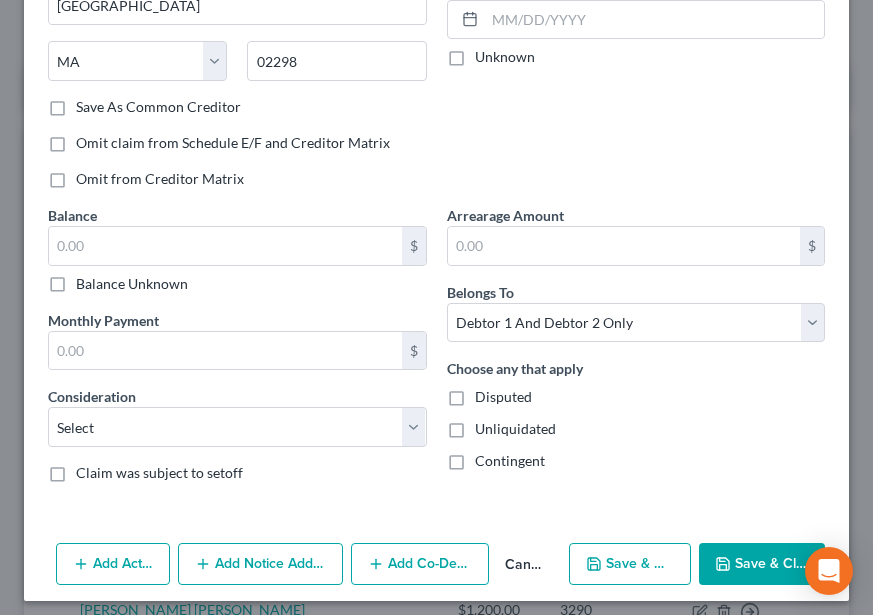 scroll, scrollTop: 300, scrollLeft: 0, axis: vertical 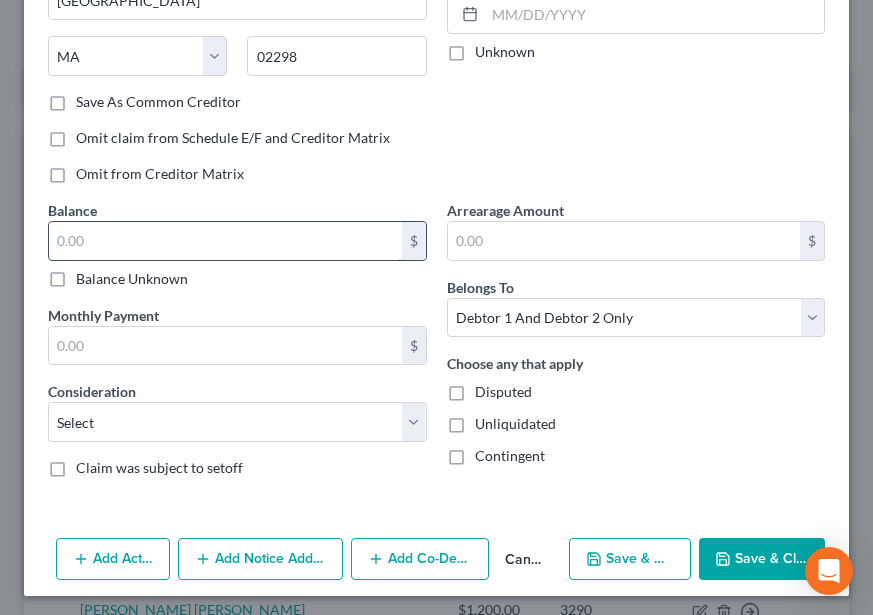 click at bounding box center (225, 241) 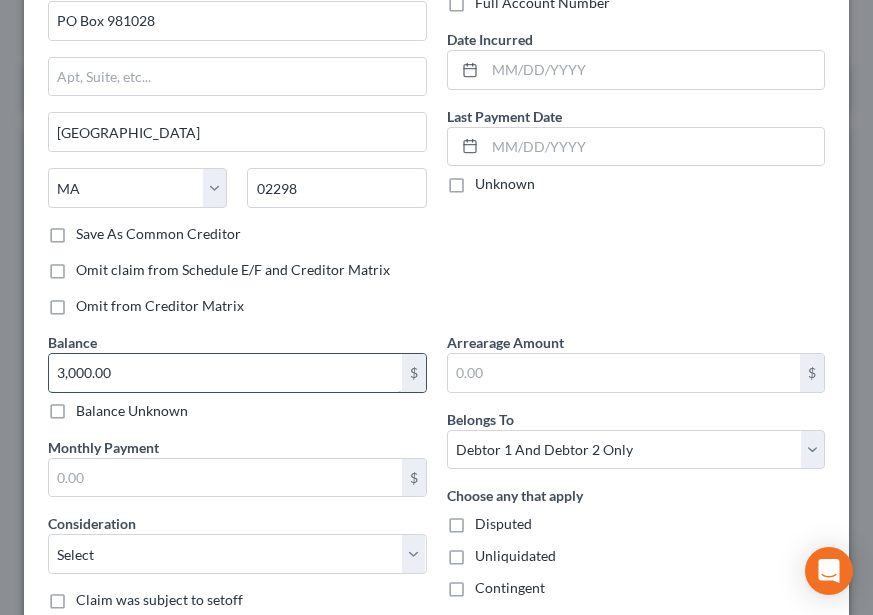 scroll, scrollTop: 200, scrollLeft: 0, axis: vertical 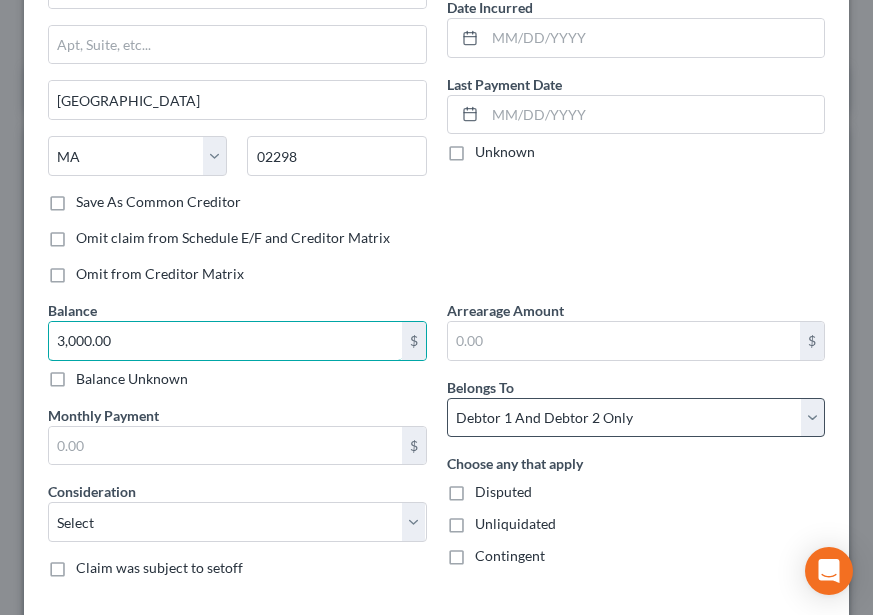 type on "3,000.00" 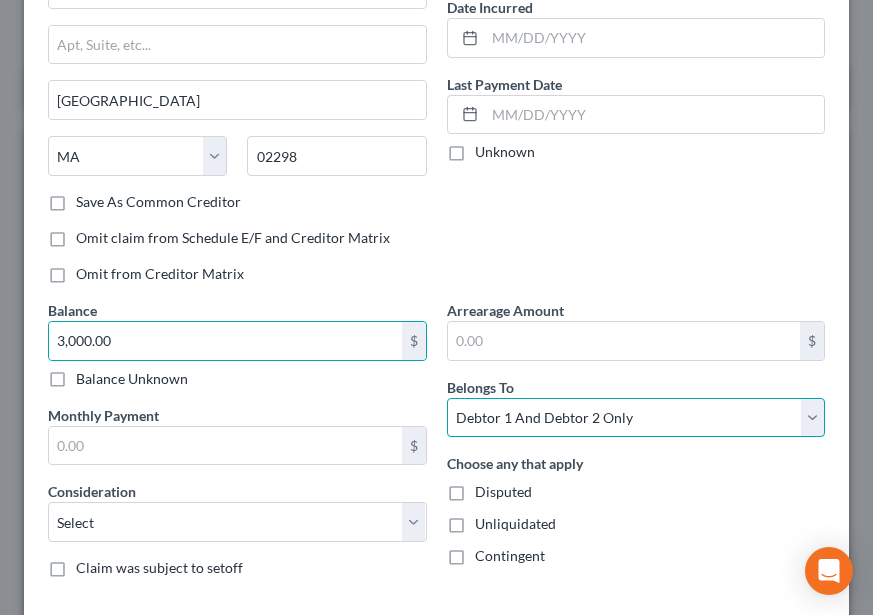 click on "Select Debtor 1 Only Debtor 2 Only Debtor 1 And Debtor 2 Only At Least One Of The Debtors And Another Community Property" at bounding box center (636, 418) 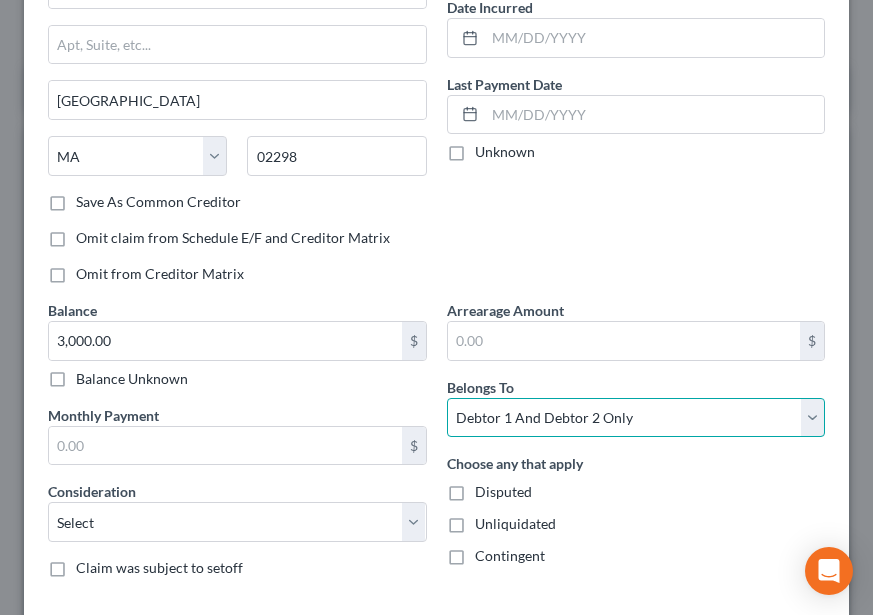 select on "0" 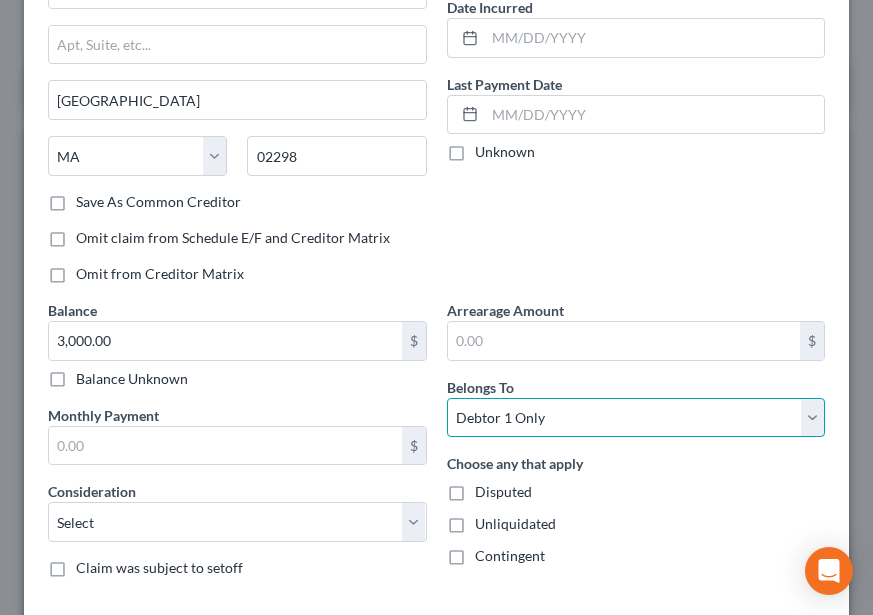 click on "Select Debtor 1 Only Debtor 2 Only Debtor 1 And Debtor 2 Only At Least One Of The Debtors And Another Community Property" at bounding box center [636, 418] 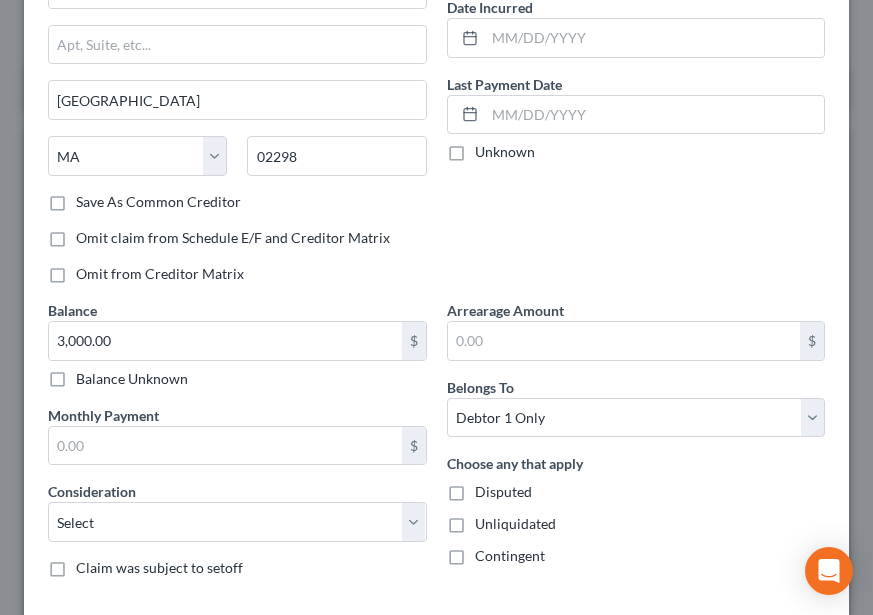 click on "Belongs To
*
Select Debtor 1 Only Debtor 2 Only Debtor 1 And Debtor 2 Only At Least One Of The Debtors And Another Community Property" at bounding box center (636, 407) 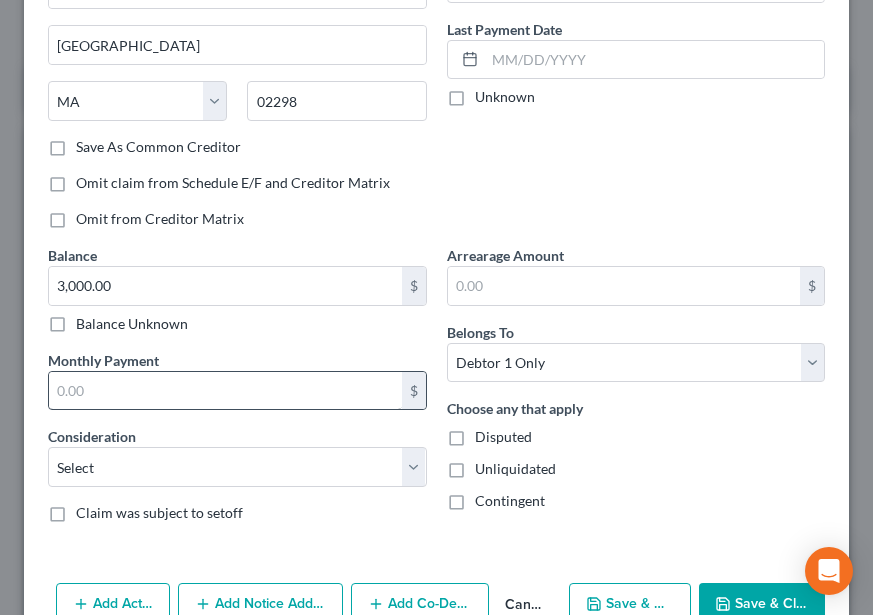 scroll, scrollTop: 305, scrollLeft: 0, axis: vertical 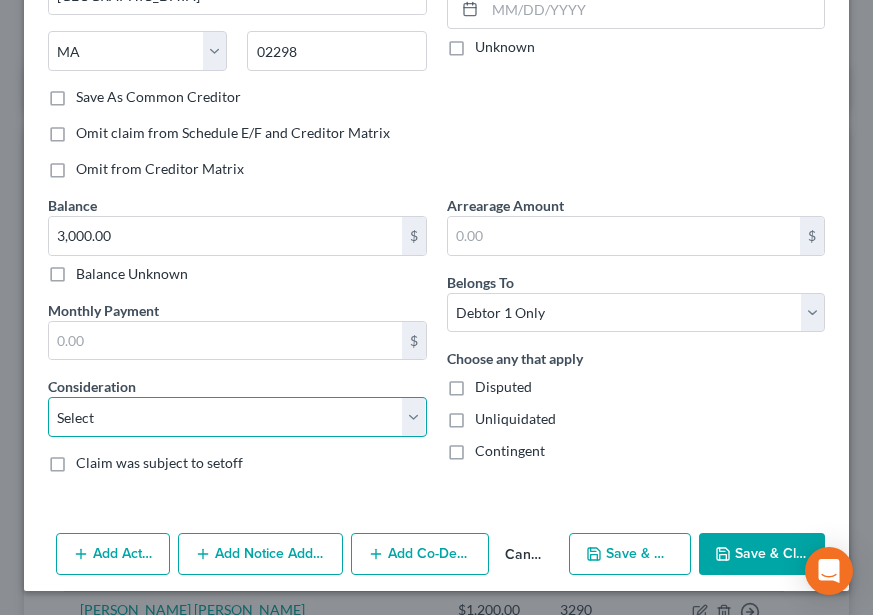 drag, startPoint x: 251, startPoint y: 413, endPoint x: 254, endPoint y: 399, distance: 14.3178215 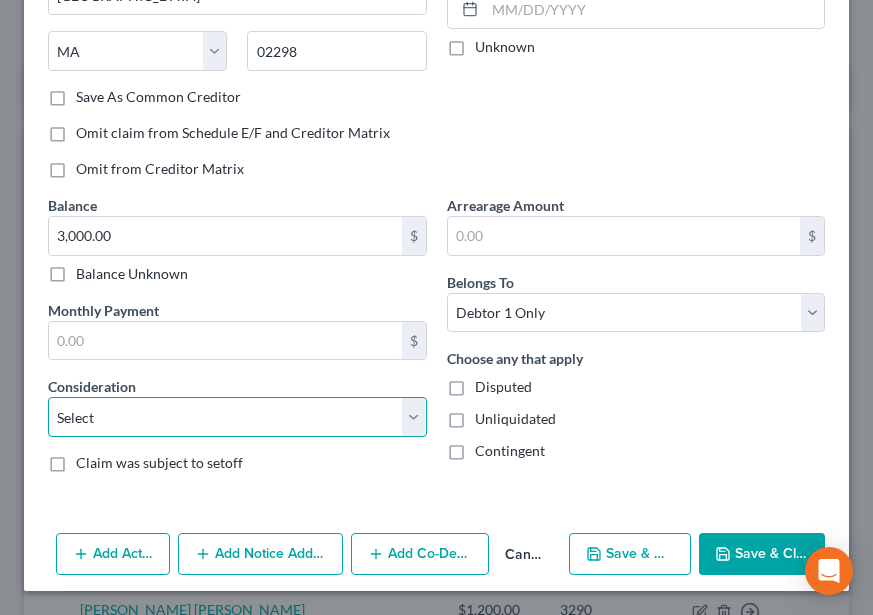 select on "9" 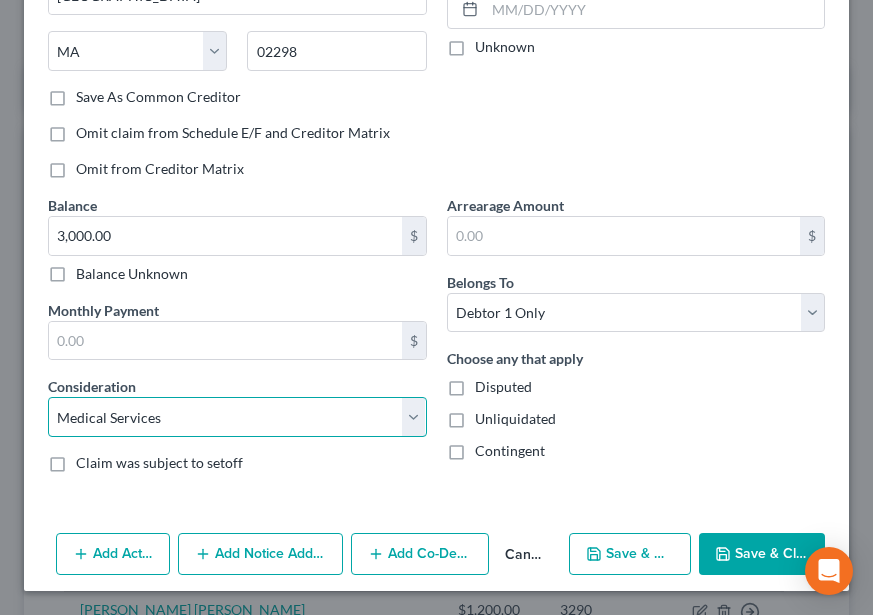 click on "Select Cable / Satellite Services Collection Agency Credit Card Debt Debt Counseling / Attorneys Deficiency Balance Domestic Support Obligations Home / Car Repairs Income Taxes Judgment Liens Medical Services Monies Loaned / Advanced Mortgage Obligation From Divorce Or Separation Obligation To Pensions Other Overdrawn Bank Account Promised To Help Pay Creditors Student Loans Suppliers And Vendors Telephone / Internet Services Utility Services" at bounding box center [237, 417] 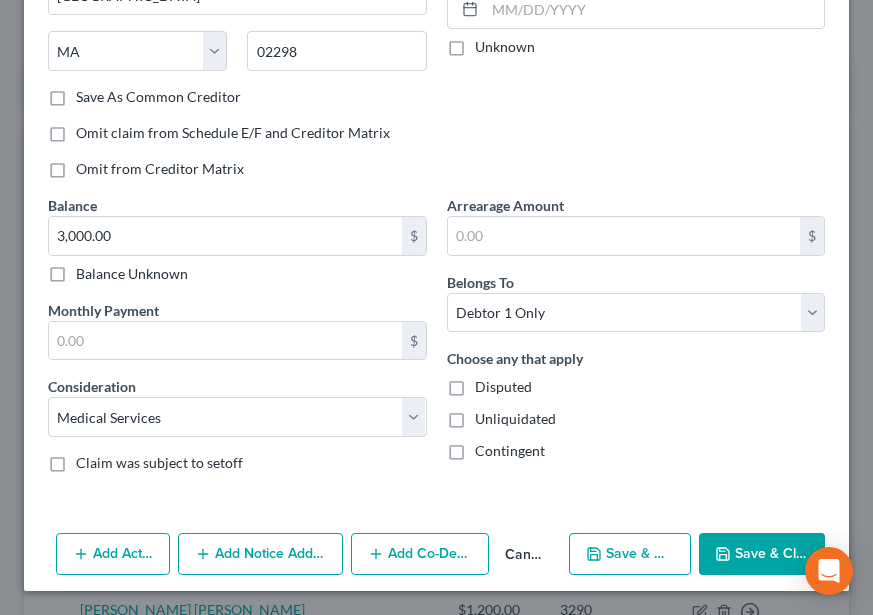 click on "Add Notice Address" at bounding box center (261, 554) 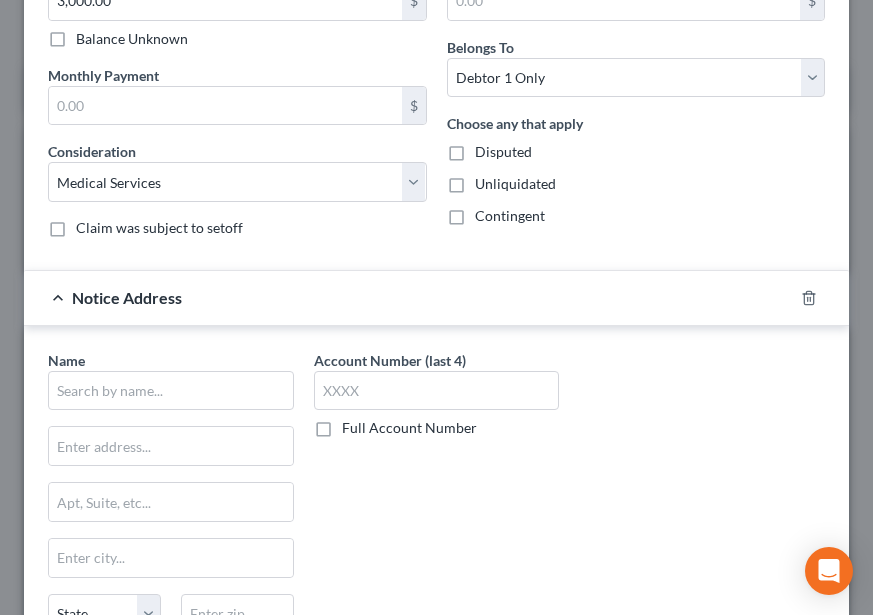scroll, scrollTop: 736, scrollLeft: 0, axis: vertical 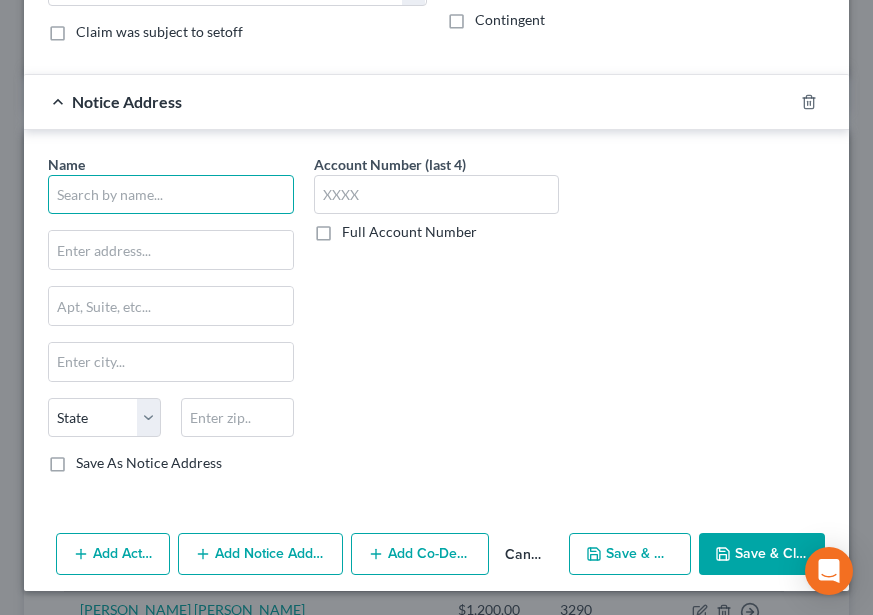 click at bounding box center [171, 195] 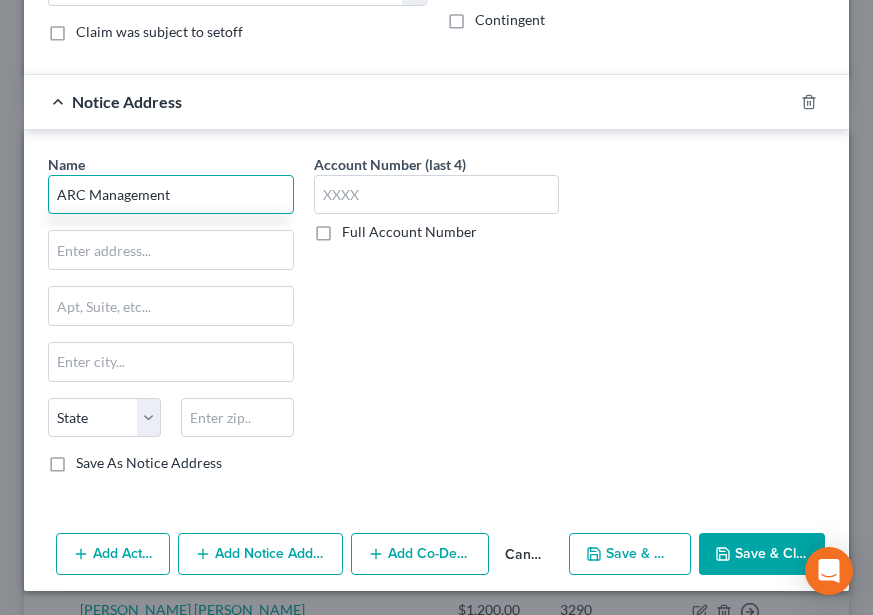 type on "ARC Management" 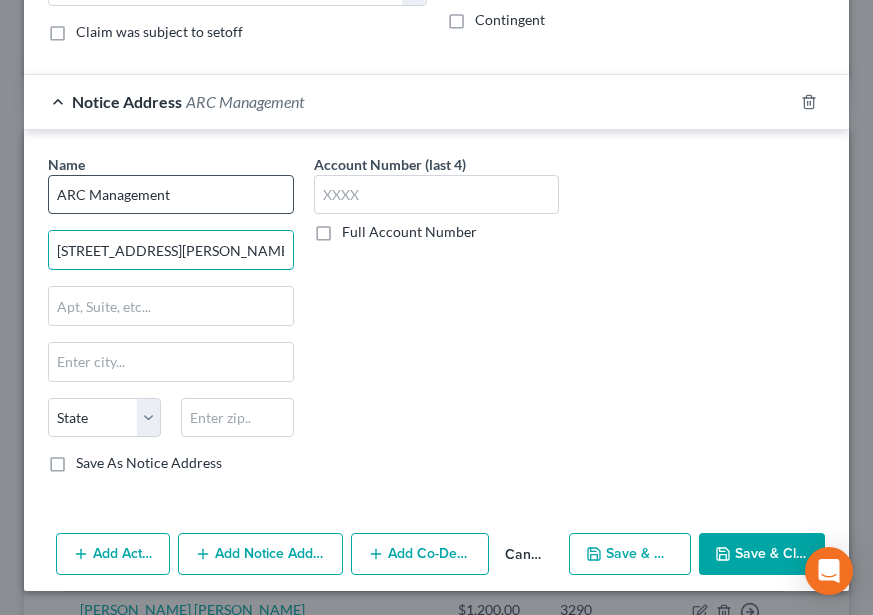 type on "[STREET_ADDRESS][PERSON_NAME]" 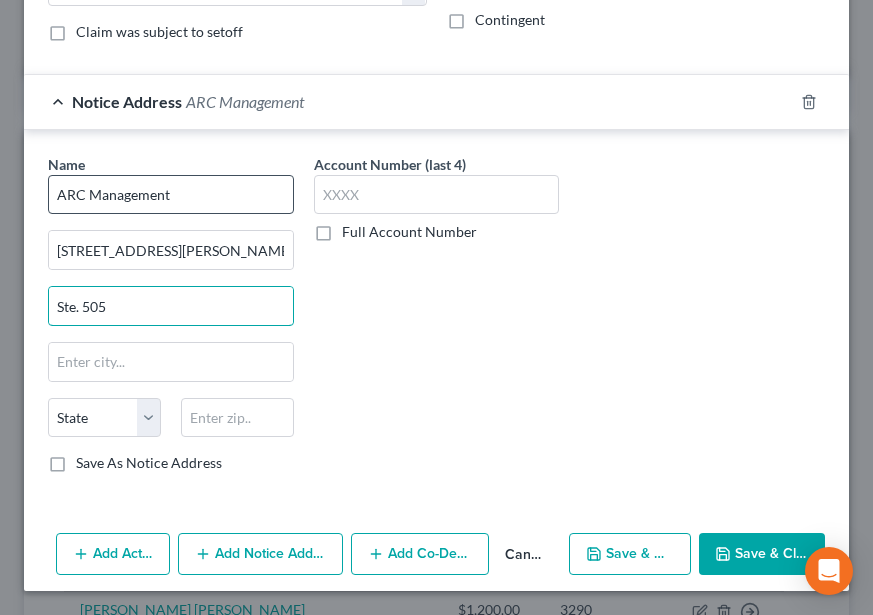 type on "Ste. 505" 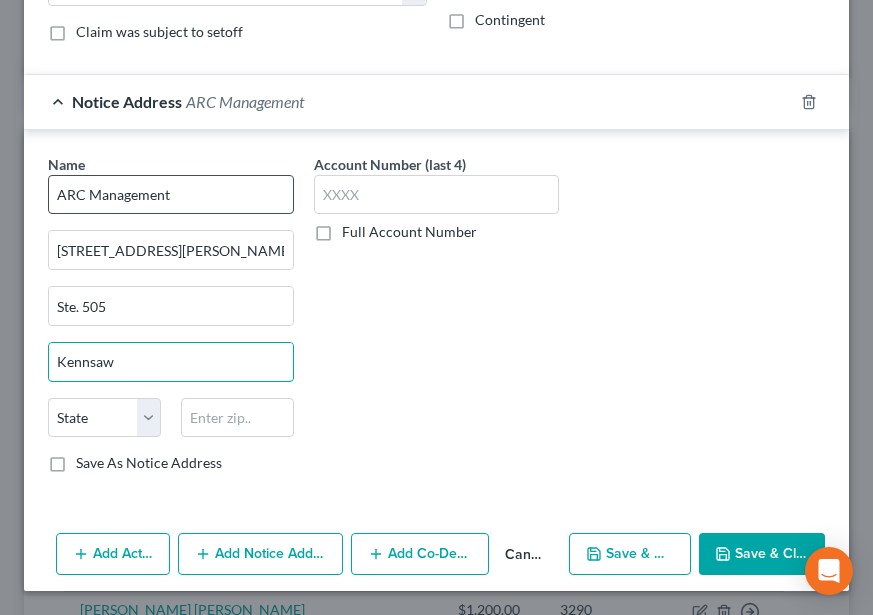type on "Kennsaw" 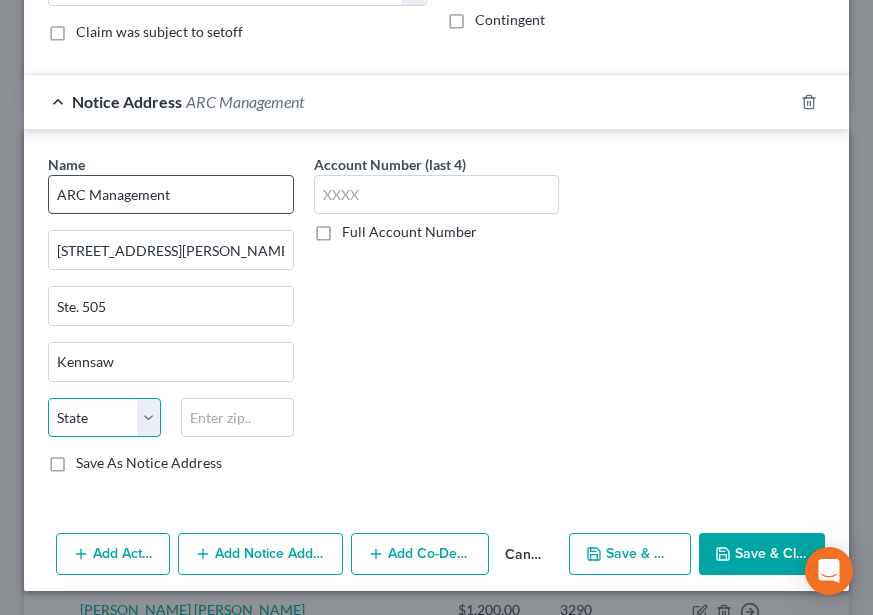 select on "10" 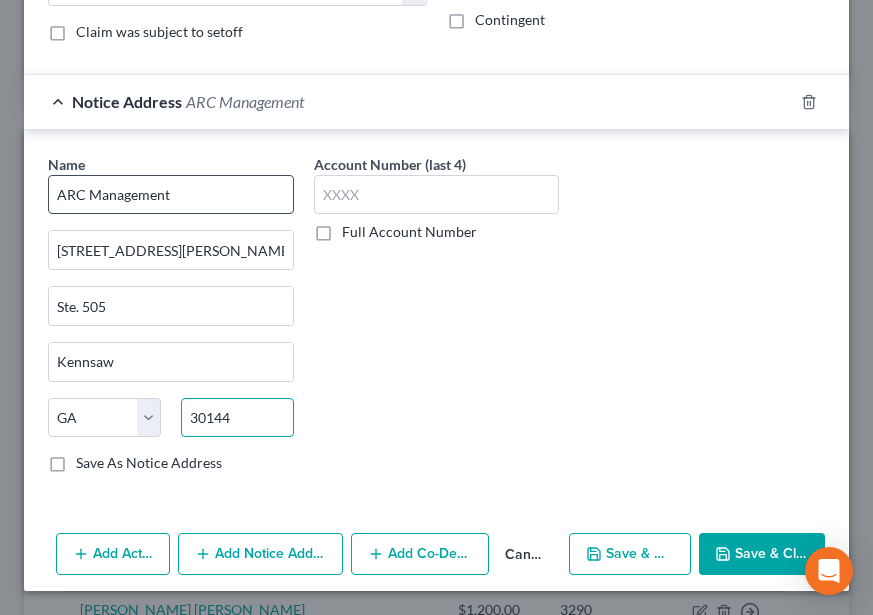 type on "30144" 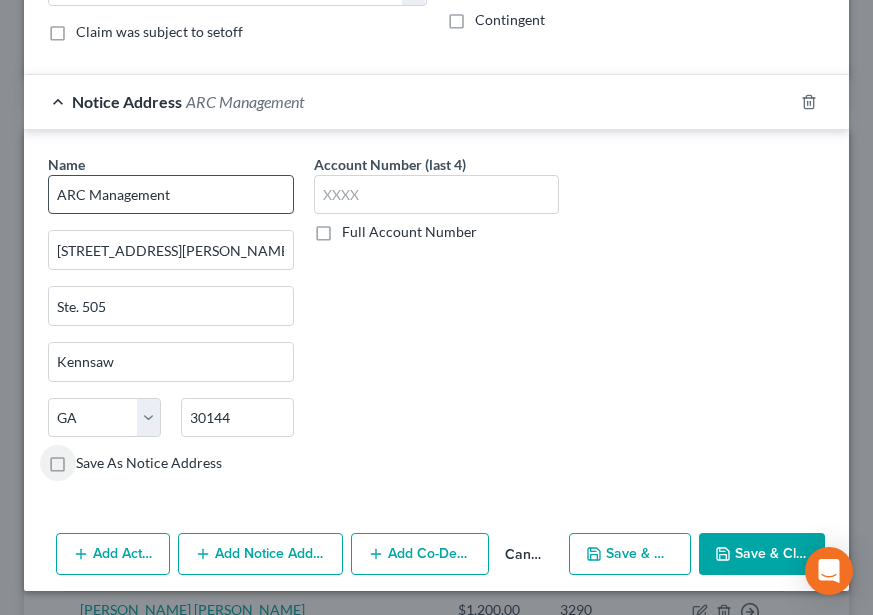 type on "Kennesaw" 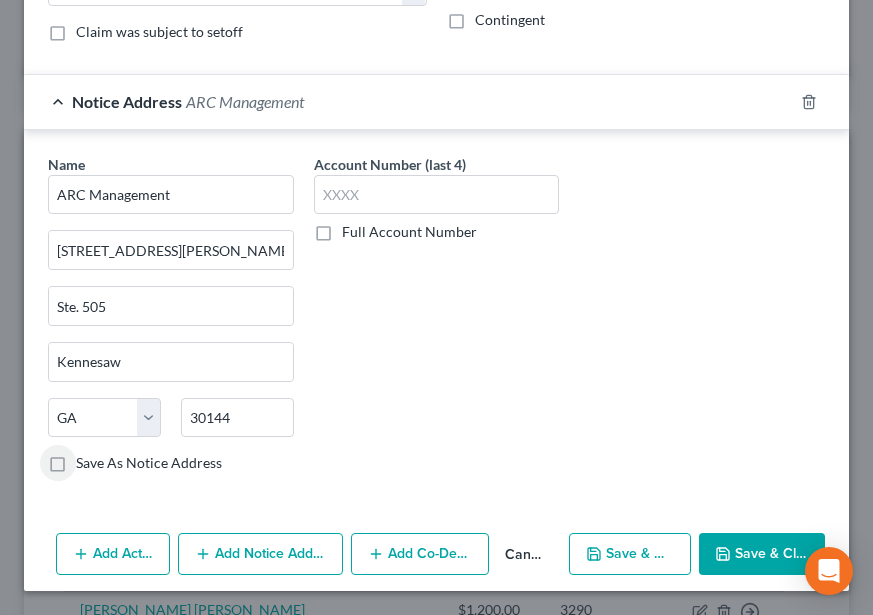 click on "Account Number (last 4)
Full Account Number" at bounding box center (437, 322) 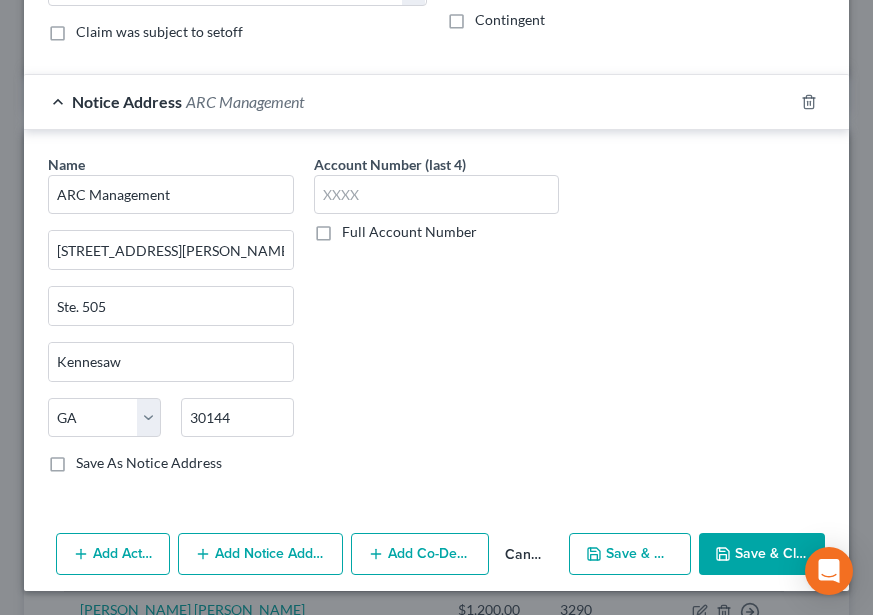 click on "Save & New" at bounding box center (630, 554) 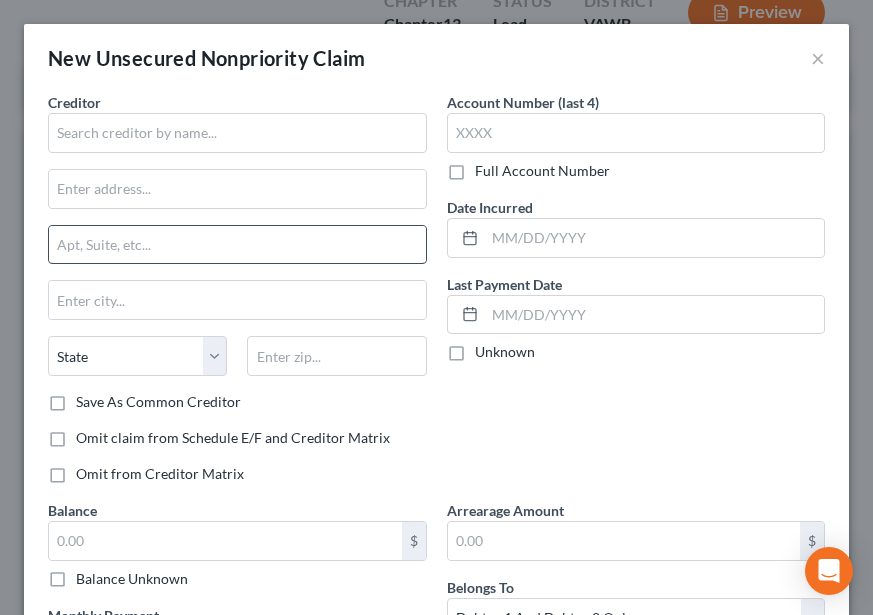 type on "0.00" 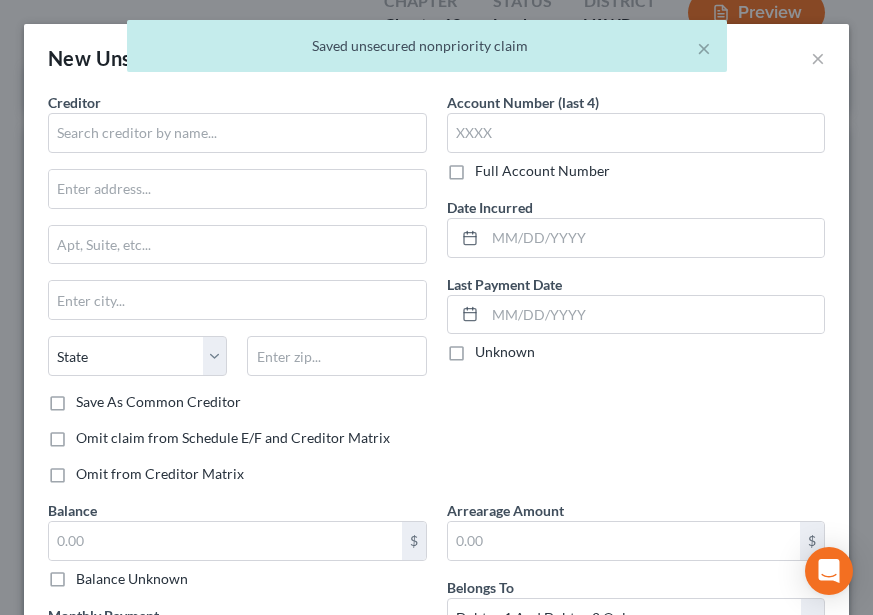 click on "Creditor *                         State [US_STATE] AK AR AZ CA CO [GEOGRAPHIC_DATA] DE DC [GEOGRAPHIC_DATA] [GEOGRAPHIC_DATA] GU HI ID IL IN [GEOGRAPHIC_DATA] [GEOGRAPHIC_DATA] [GEOGRAPHIC_DATA] LA ME MD [GEOGRAPHIC_DATA] [GEOGRAPHIC_DATA] [GEOGRAPHIC_DATA] [GEOGRAPHIC_DATA] [GEOGRAPHIC_DATA] MT [GEOGRAPHIC_DATA] [GEOGRAPHIC_DATA] [GEOGRAPHIC_DATA] [GEOGRAPHIC_DATA] [GEOGRAPHIC_DATA] [GEOGRAPHIC_DATA] [GEOGRAPHIC_DATA] [GEOGRAPHIC_DATA] [GEOGRAPHIC_DATA] [GEOGRAPHIC_DATA] OR [GEOGRAPHIC_DATA] PR RI SC SD [GEOGRAPHIC_DATA] [GEOGRAPHIC_DATA] [GEOGRAPHIC_DATA] VI [GEOGRAPHIC_DATA] [GEOGRAPHIC_DATA] [GEOGRAPHIC_DATA] WV WI WY" at bounding box center [237, 242] 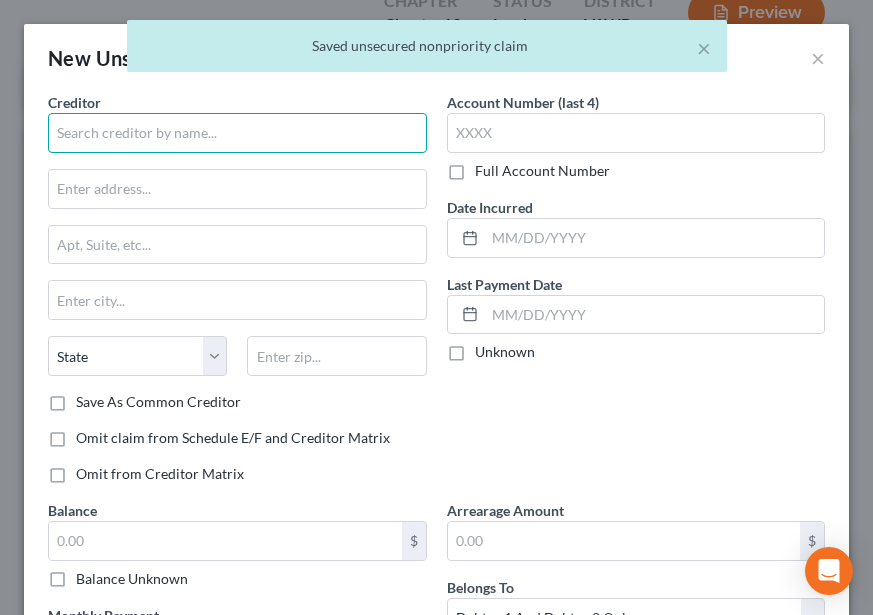 click at bounding box center [237, 133] 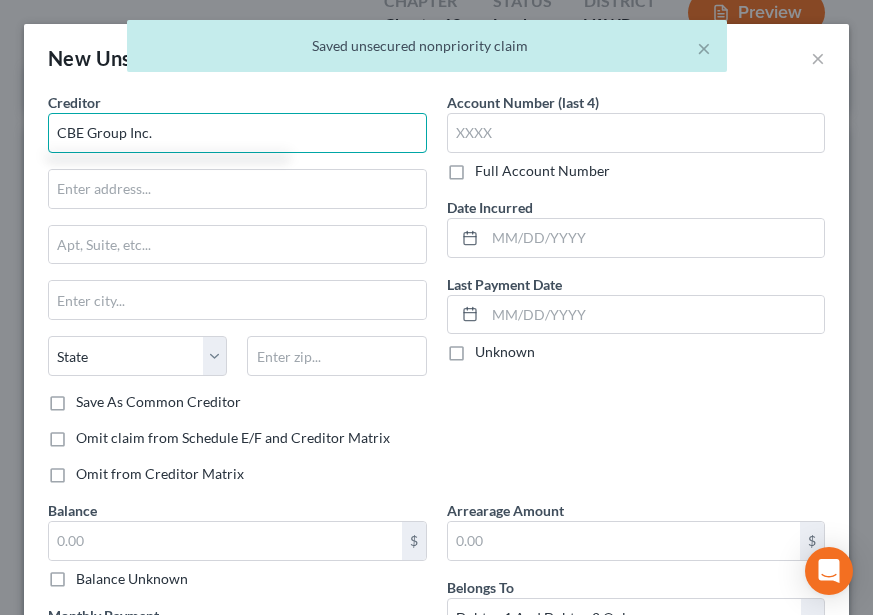 type on "CBE Group Inc." 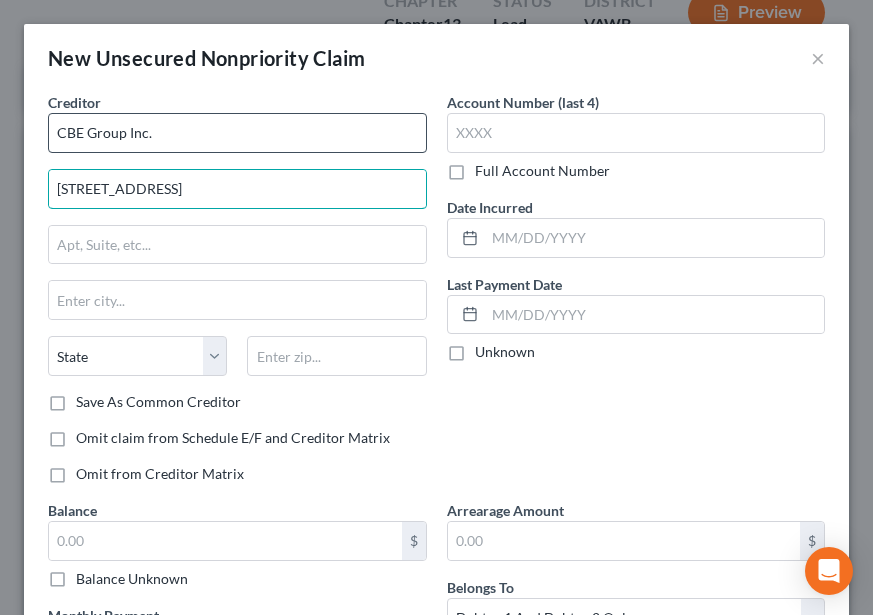 type on "[STREET_ADDRESS]" 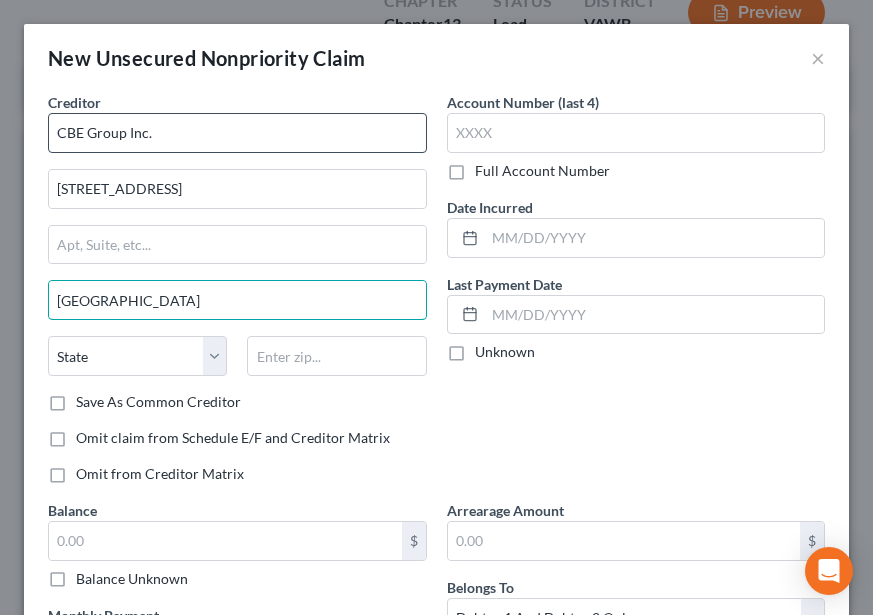 type on "[GEOGRAPHIC_DATA]" 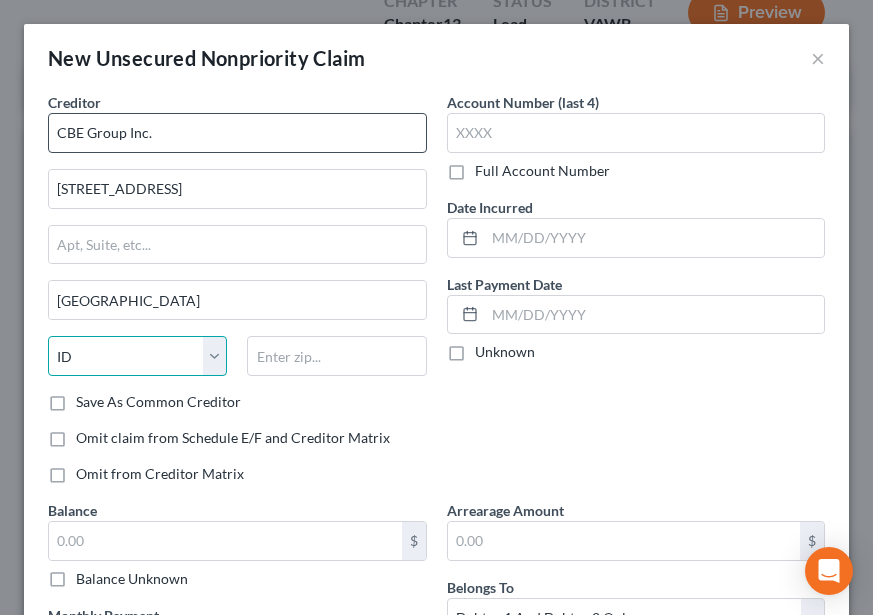 select on "16" 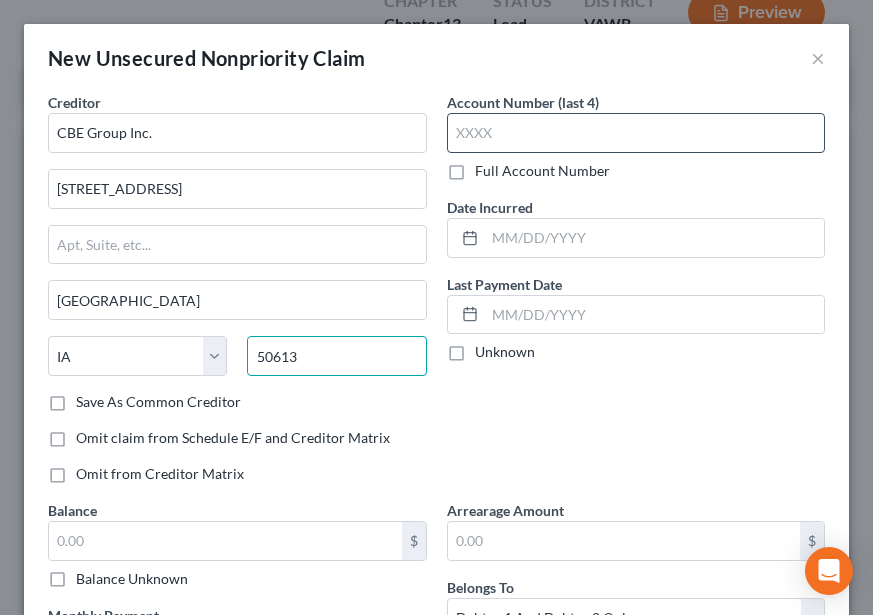 type on "50613" 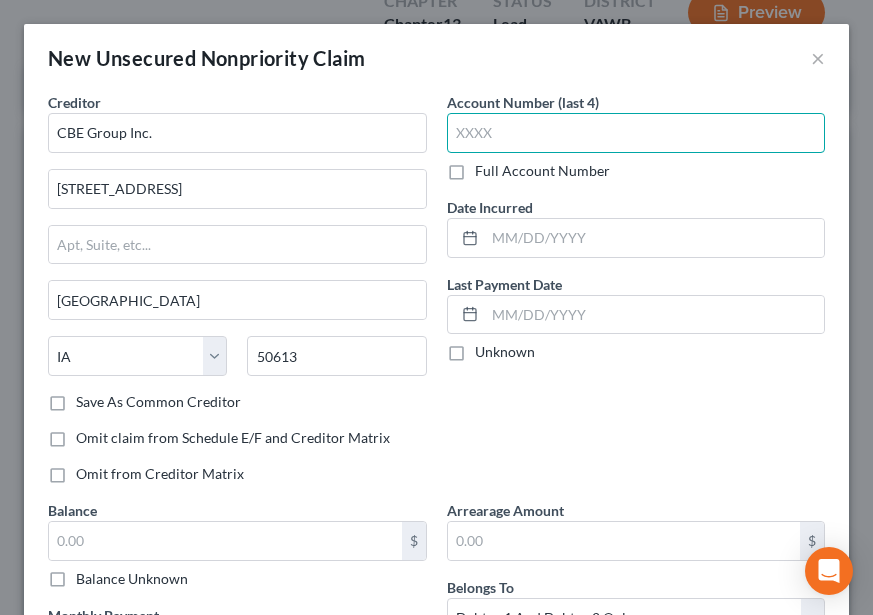 click at bounding box center (636, 133) 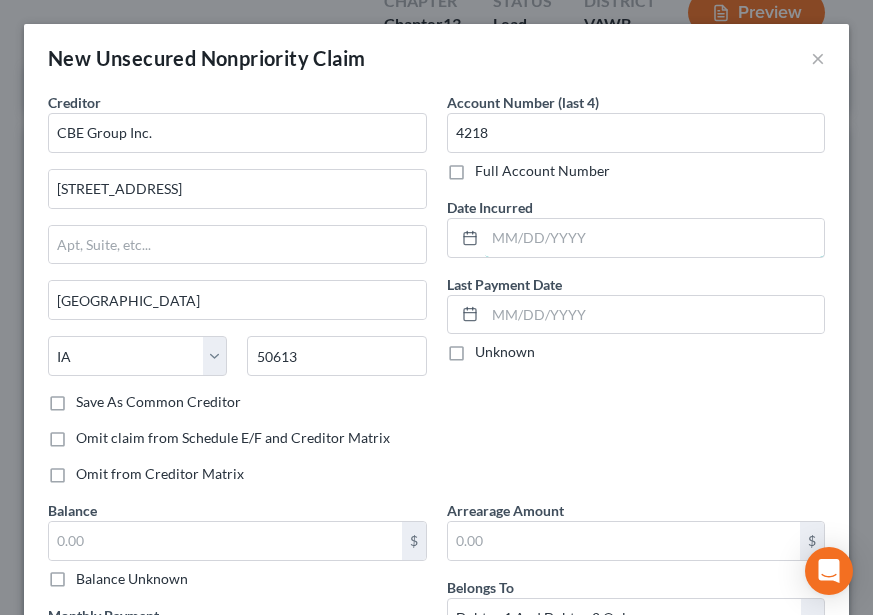 drag, startPoint x: 604, startPoint y: 247, endPoint x: 662, endPoint y: 185, distance: 84.89994 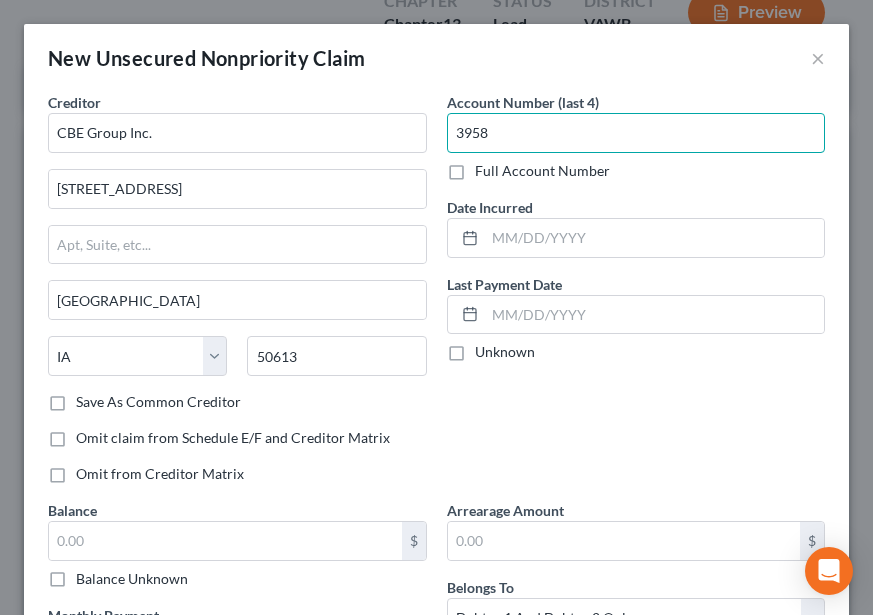 type on "3958" 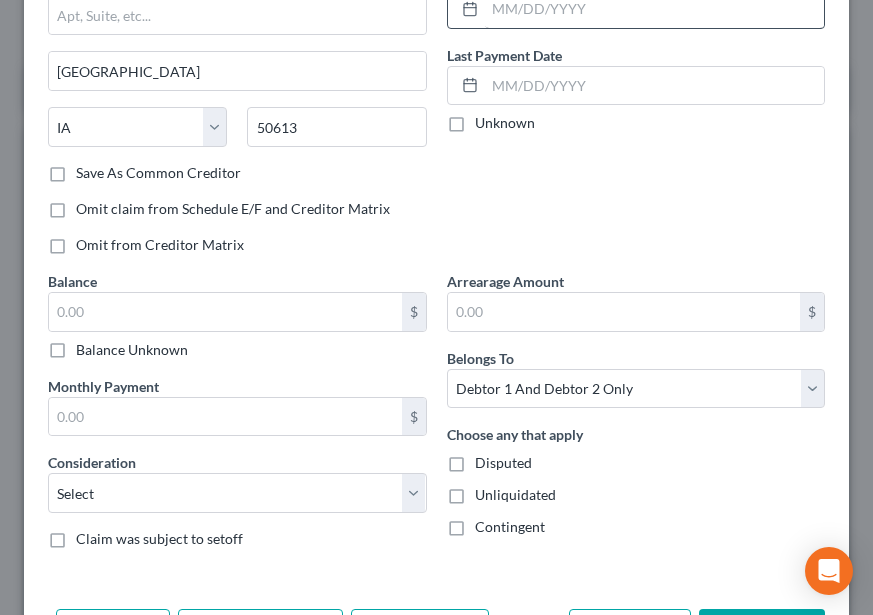 scroll, scrollTop: 305, scrollLeft: 0, axis: vertical 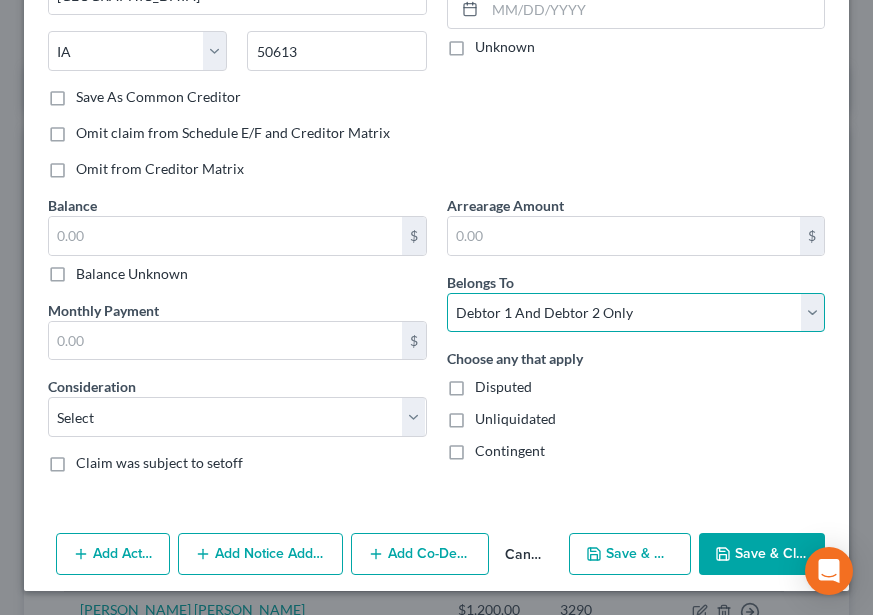 click on "Select Debtor 1 Only Debtor 2 Only Debtor 1 And Debtor 2 Only At Least One Of The Debtors And Another Community Property" at bounding box center [636, 313] 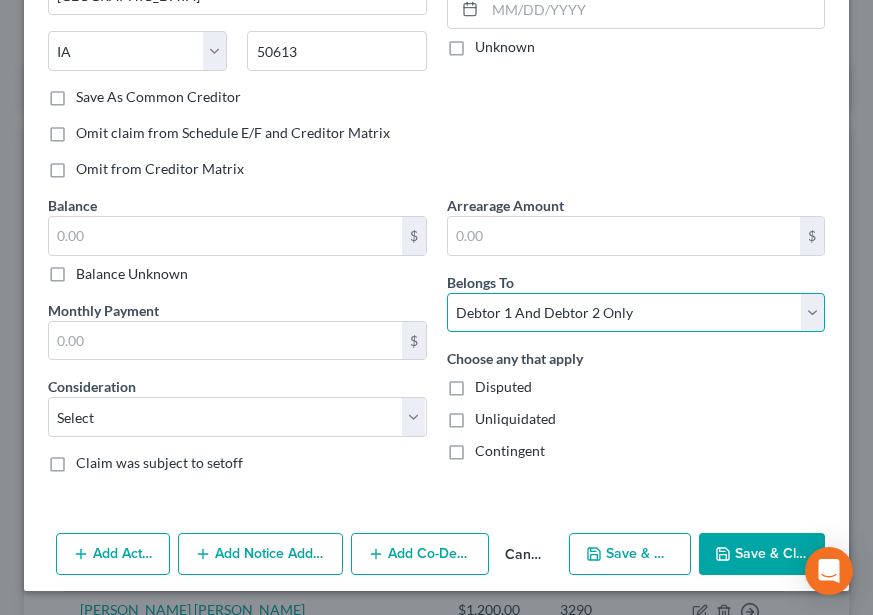 select on "0" 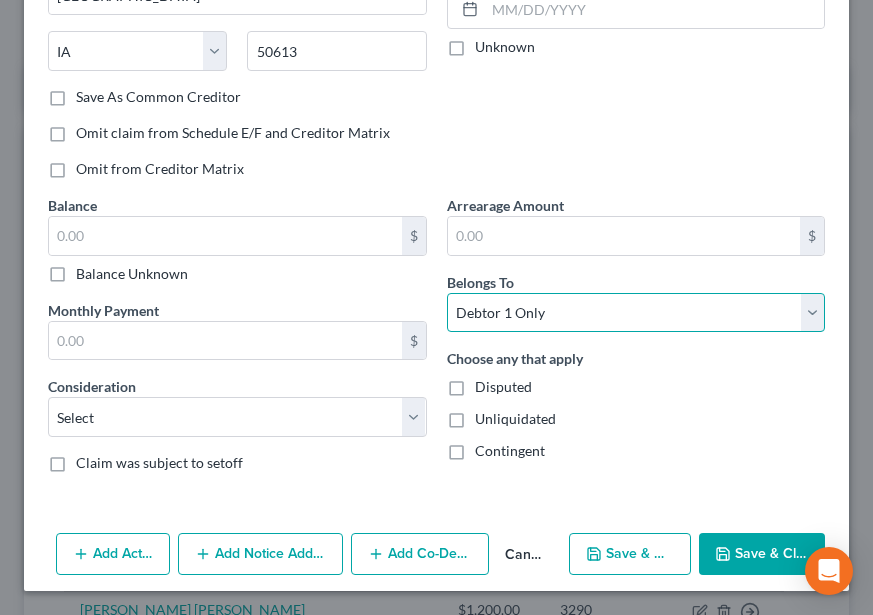 click on "Select Debtor 1 Only Debtor 2 Only Debtor 1 And Debtor 2 Only At Least One Of The Debtors And Another Community Property" at bounding box center [636, 313] 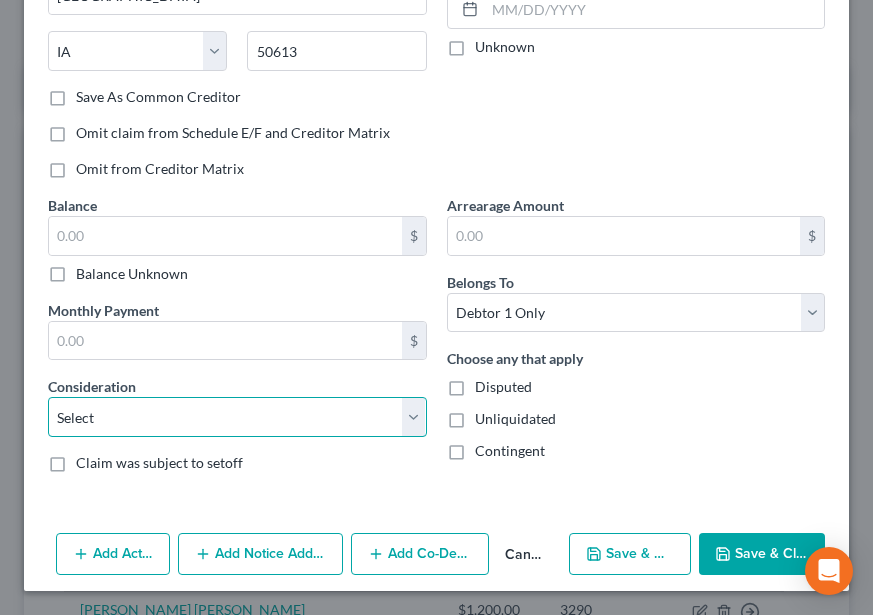 click on "Select Cable / Satellite Services Collection Agency Credit Card Debt Debt Counseling / Attorneys Deficiency Balance Domestic Support Obligations Home / Car Repairs Income Taxes Judgment Liens Medical Services Monies Loaned / Advanced Mortgage Obligation From Divorce Or Separation Obligation To Pensions Other Overdrawn Bank Account Promised To Help Pay Creditors Student Loans Suppliers And Vendors Telephone / Internet Services Utility Services" at bounding box center (237, 417) 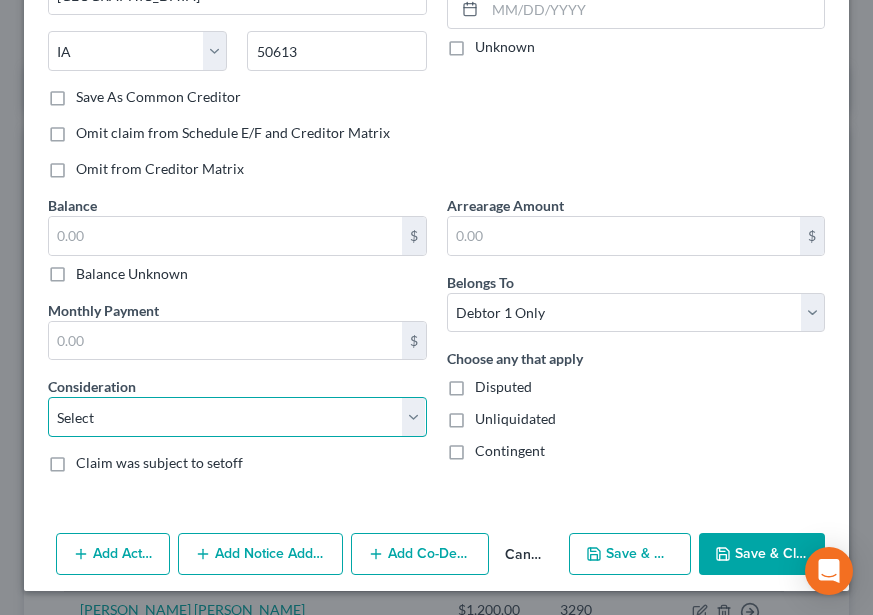 select on "1" 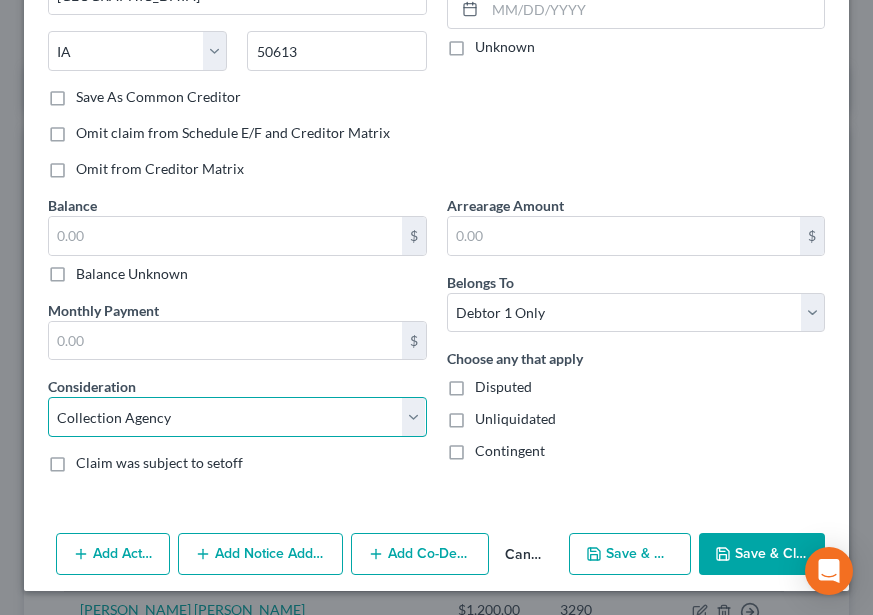 click on "Select Cable / Satellite Services Collection Agency Credit Card Debt Debt Counseling / Attorneys Deficiency Balance Domestic Support Obligations Home / Car Repairs Income Taxes Judgment Liens Medical Services Monies Loaned / Advanced Mortgage Obligation From Divorce Or Separation Obligation To Pensions Other Overdrawn Bank Account Promised To Help Pay Creditors Student Loans Suppliers And Vendors Telephone / Internet Services Utility Services" at bounding box center (237, 417) 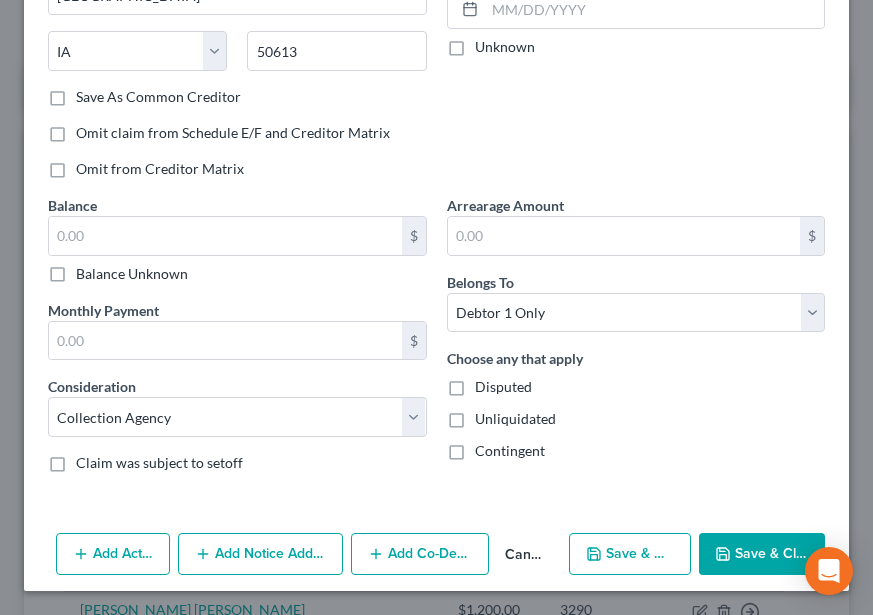 click on "Save & Close" at bounding box center (762, 554) 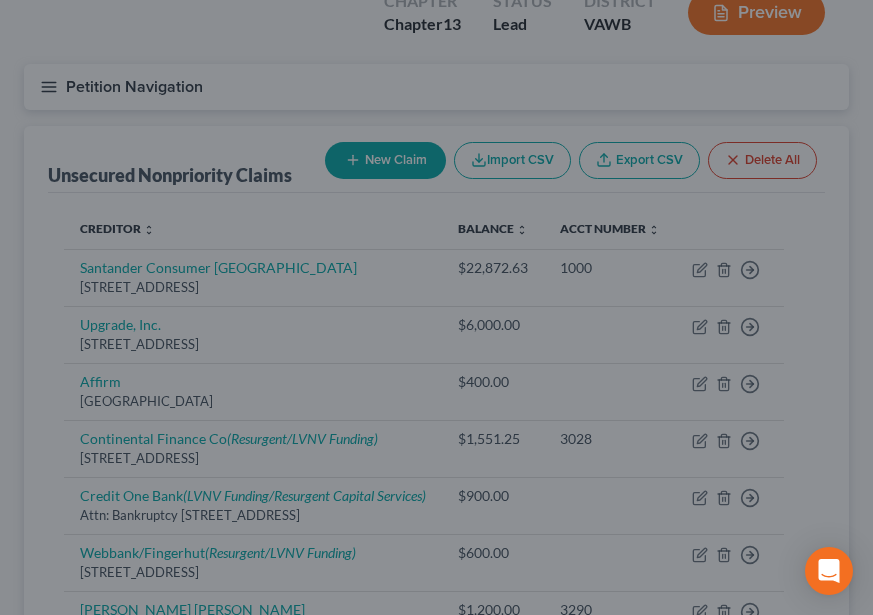type on "0.00" 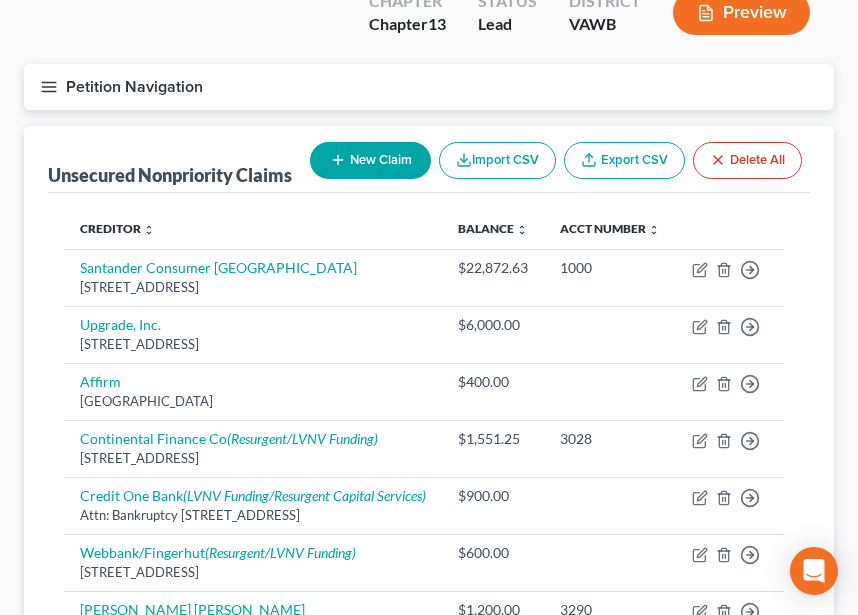 click on "New Claim" at bounding box center [370, 160] 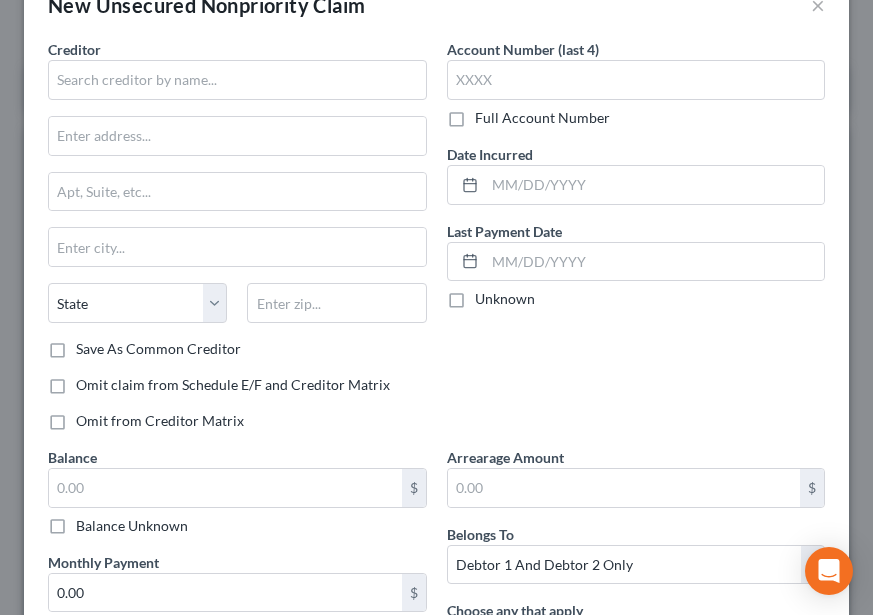 scroll, scrollTop: 100, scrollLeft: 0, axis: vertical 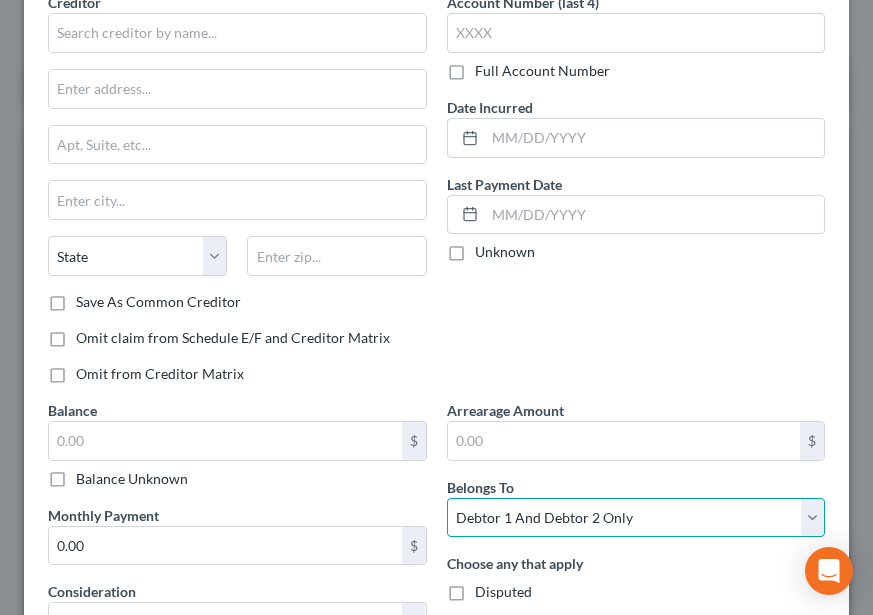 click on "Select Debtor 1 Only Debtor 2 Only Debtor 1 And Debtor 2 Only At Least One Of The Debtors And Another Community Property" at bounding box center [636, 518] 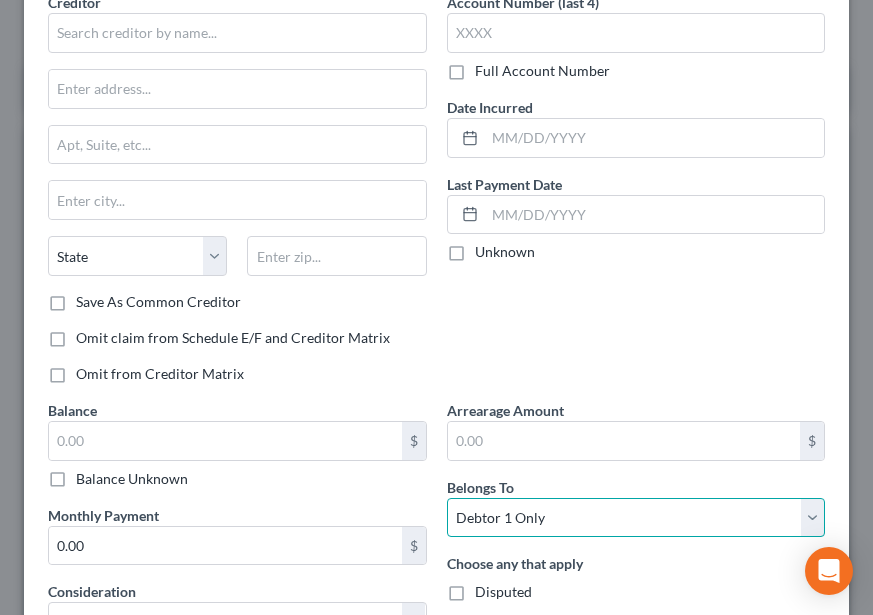 click on "Select Debtor 1 Only Debtor 2 Only Debtor 1 And Debtor 2 Only At Least One Of The Debtors And Another Community Property" at bounding box center (636, 518) 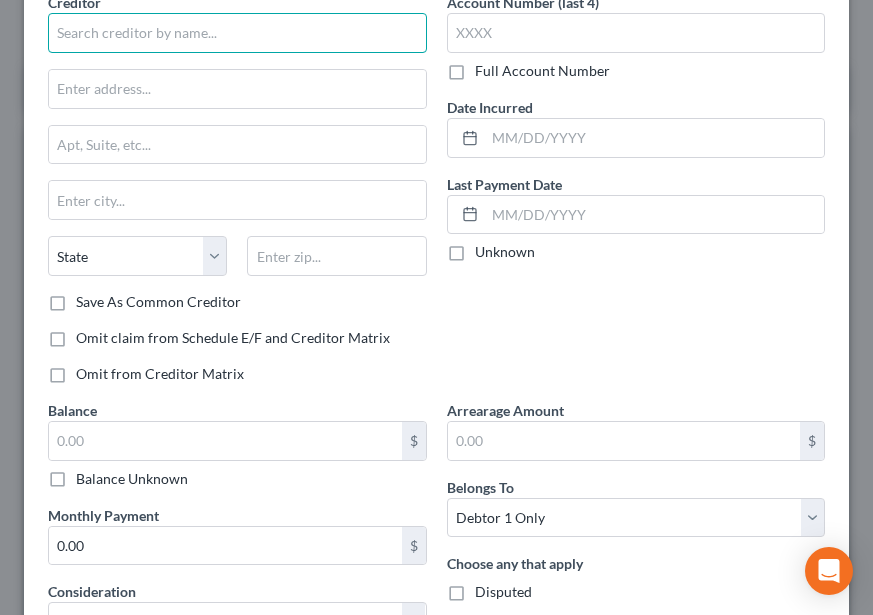 click at bounding box center (237, 33) 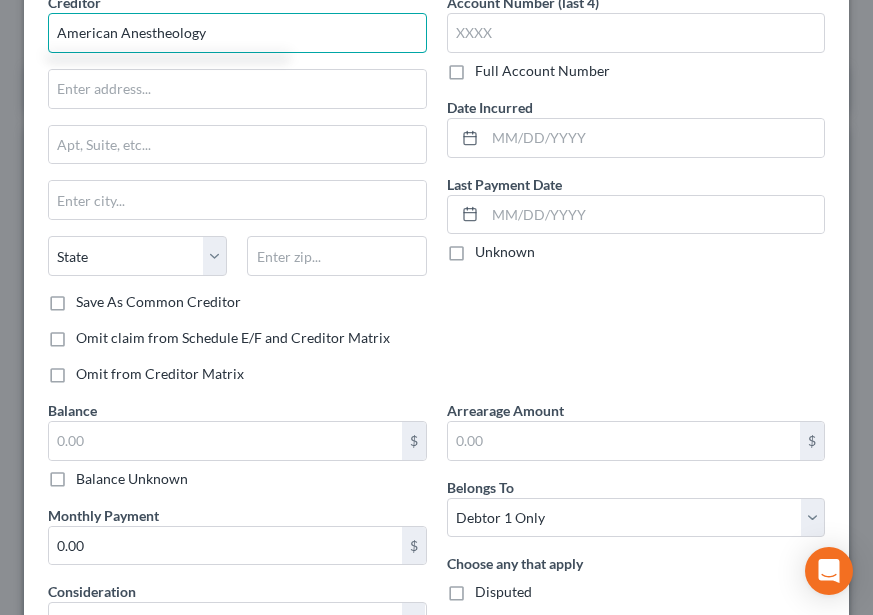 type on "American Anestheology" 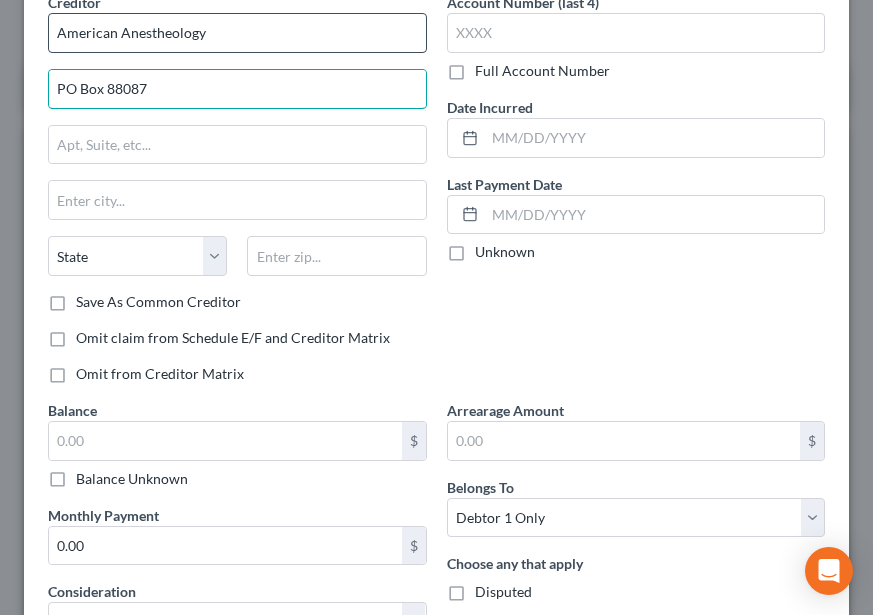type on "PO Box 88087" 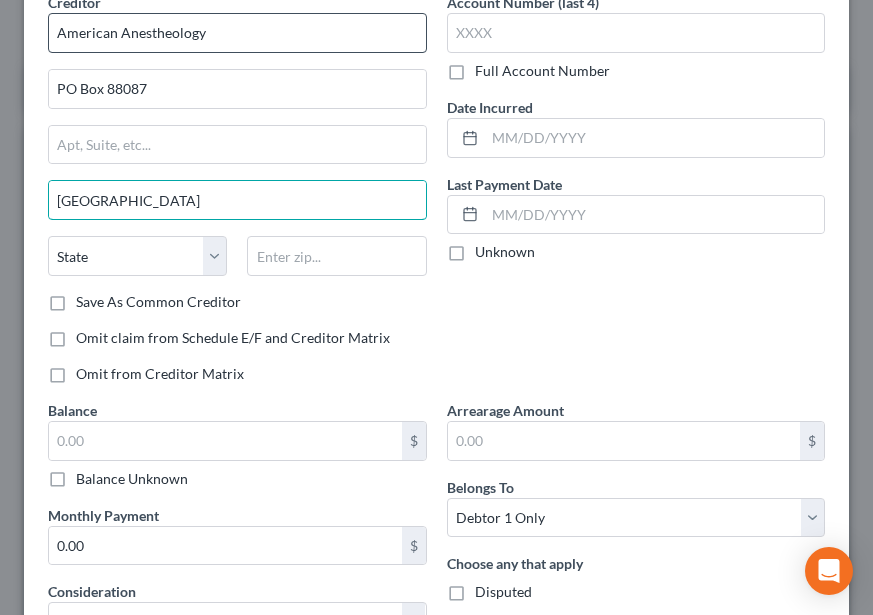 type on "[GEOGRAPHIC_DATA]" 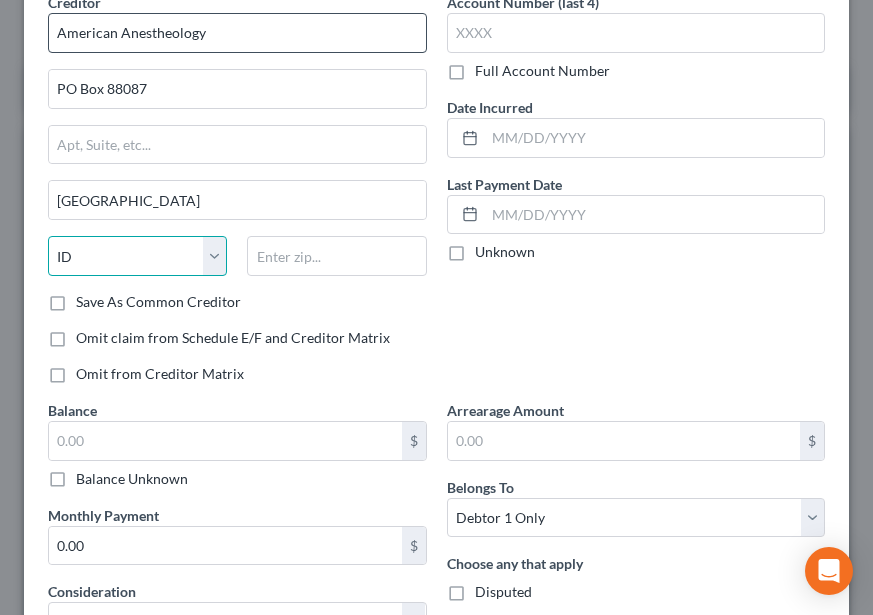 select on "14" 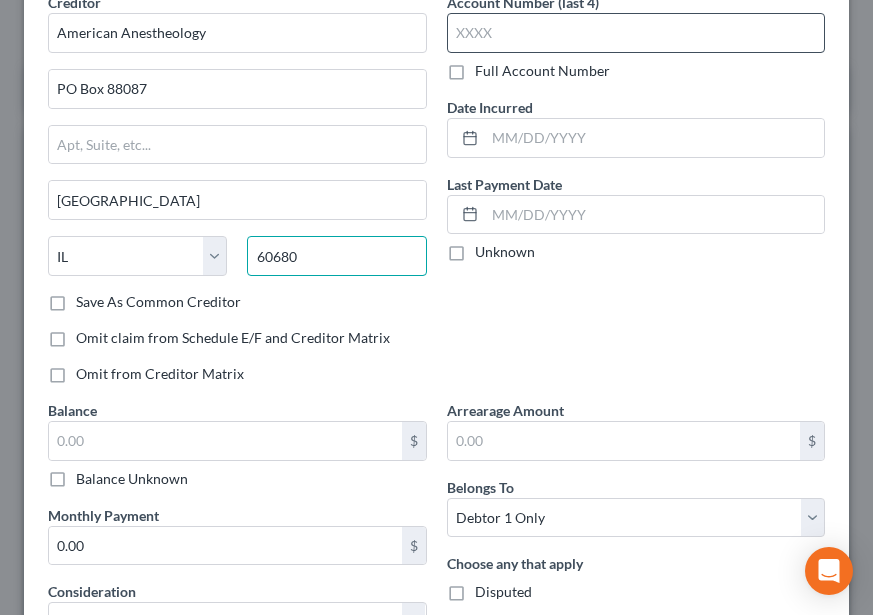 type on "60680" 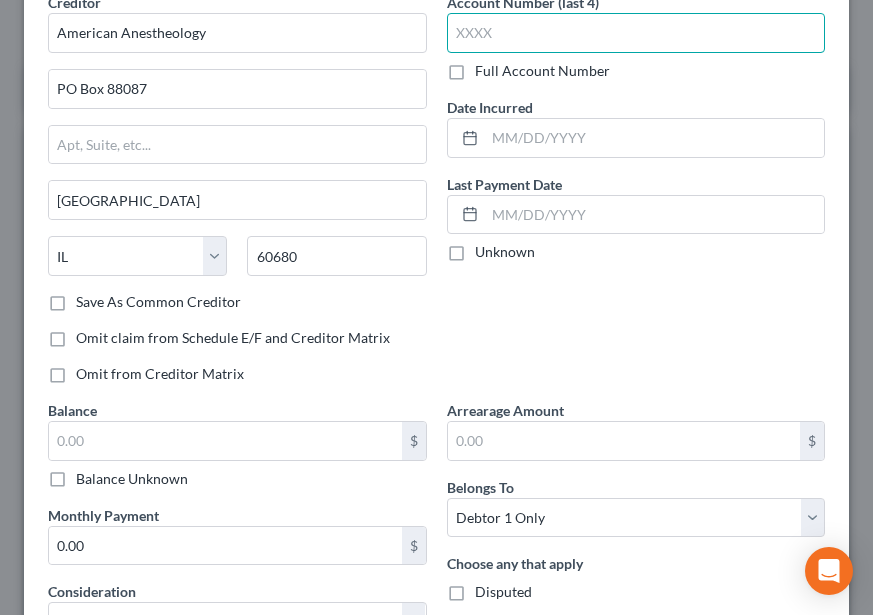 click at bounding box center (636, 33) 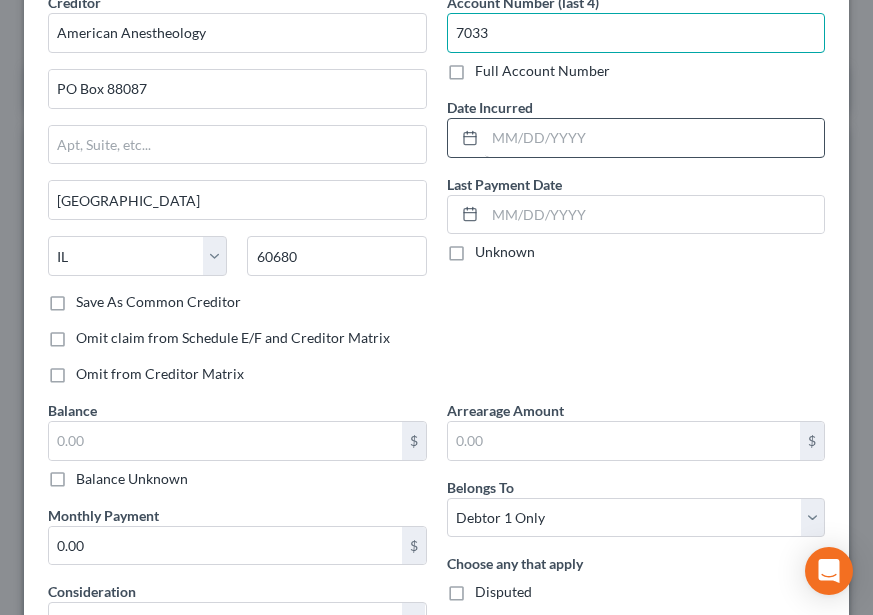 type on "7033" 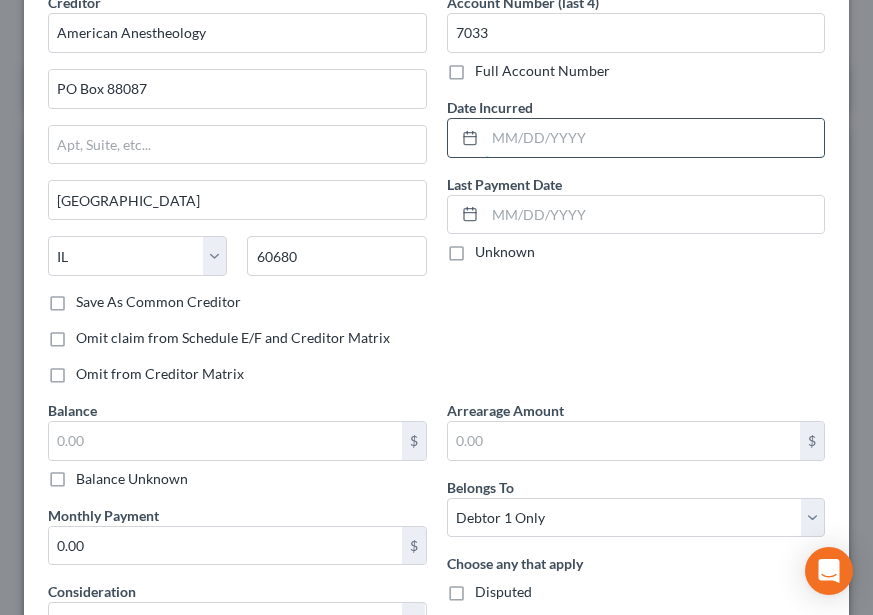 click at bounding box center (655, 138) 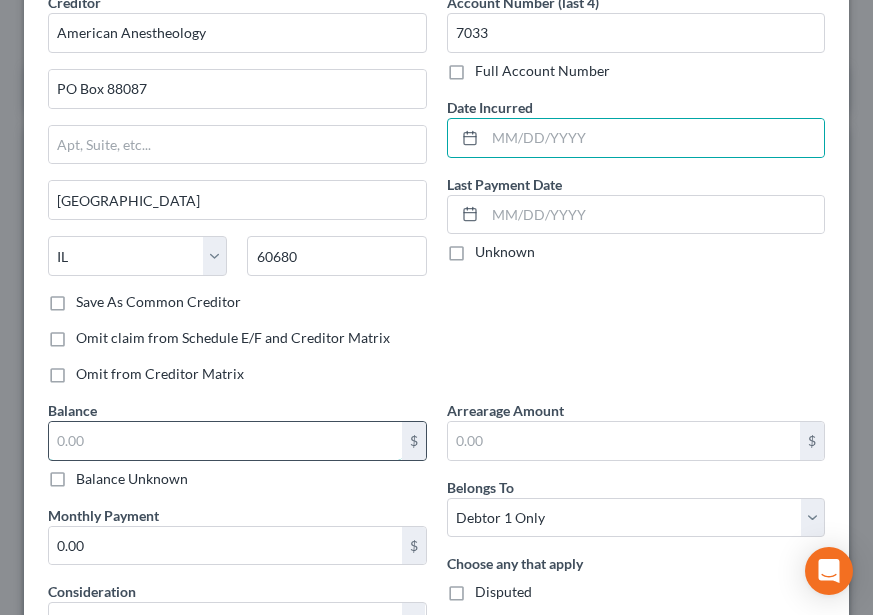click at bounding box center [225, 441] 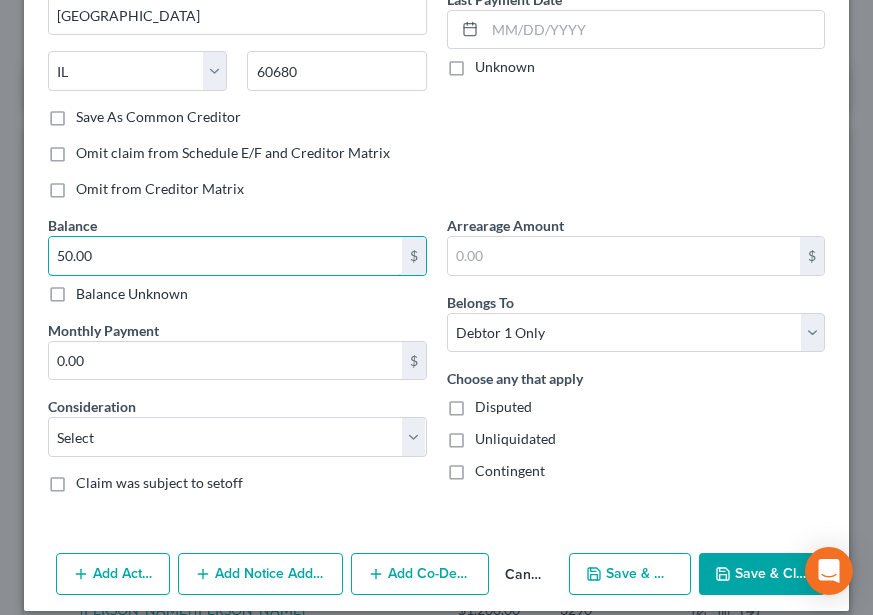 scroll, scrollTop: 305, scrollLeft: 0, axis: vertical 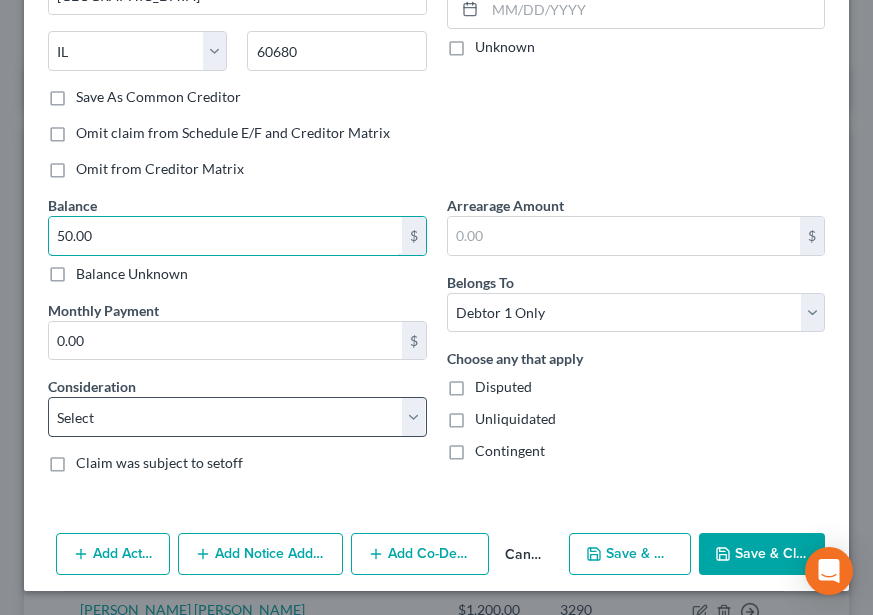 type on "50.00" 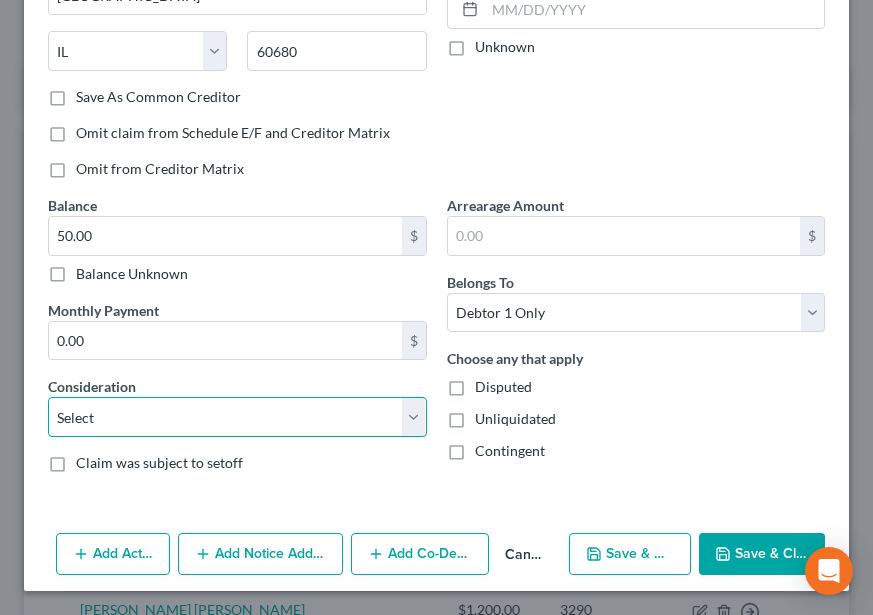 click on "Select Cable / Satellite Services Collection Agency Credit Card Debt Debt Counseling / Attorneys Deficiency Balance Domestic Support Obligations Home / Car Repairs Income Taxes Judgment Liens Medical Services Monies Loaned / Advanced Mortgage Obligation From Divorce Or Separation Obligation To Pensions Other Overdrawn Bank Account Promised To Help Pay Creditors Student Loans Suppliers And Vendors Telephone / Internet Services Utility Services" at bounding box center (237, 417) 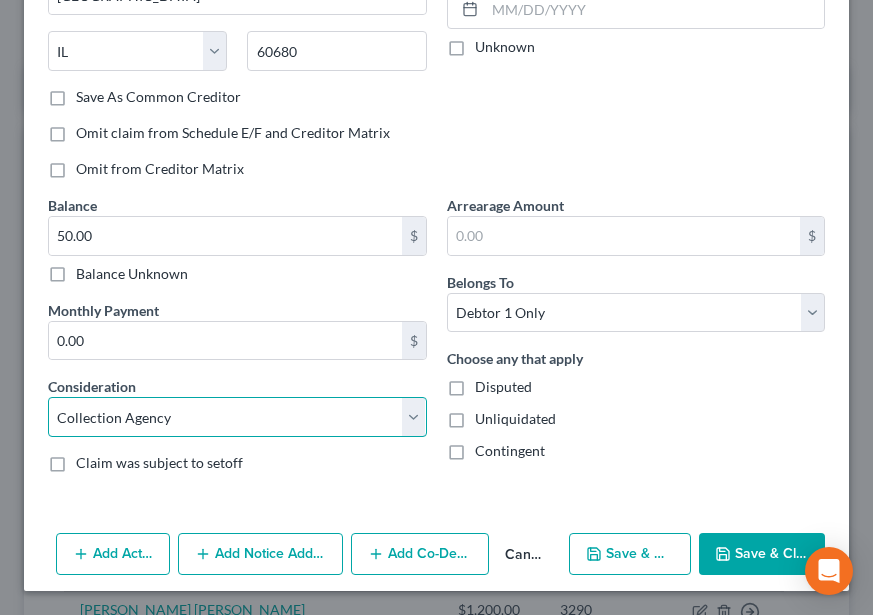 click on "Select Cable / Satellite Services Collection Agency Credit Card Debt Debt Counseling / Attorneys Deficiency Balance Domestic Support Obligations Home / Car Repairs Income Taxes Judgment Liens Medical Services Monies Loaned / Advanced Mortgage Obligation From Divorce Or Separation Obligation To Pensions Other Overdrawn Bank Account Promised To Help Pay Creditors Student Loans Suppliers And Vendors Telephone / Internet Services Utility Services" at bounding box center [237, 417] 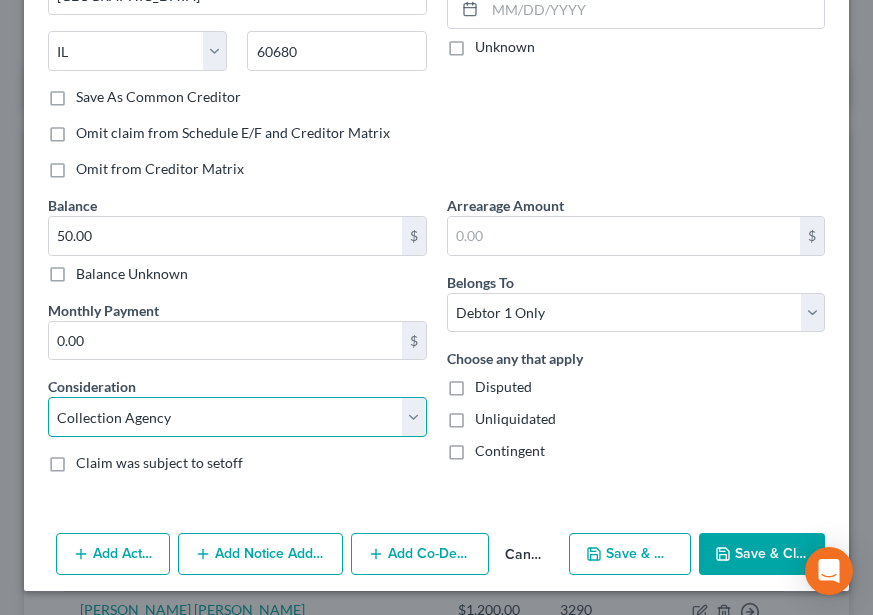 click on "Select Cable / Satellite Services Collection Agency Credit Card Debt Debt Counseling / Attorneys Deficiency Balance Domestic Support Obligations Home / Car Repairs Income Taxes Judgment Liens Medical Services Monies Loaned / Advanced Mortgage Obligation From Divorce Or Separation Obligation To Pensions Other Overdrawn Bank Account Promised To Help Pay Creditors Student Loans Suppliers And Vendors Telephone / Internet Services Utility Services" at bounding box center [237, 417] 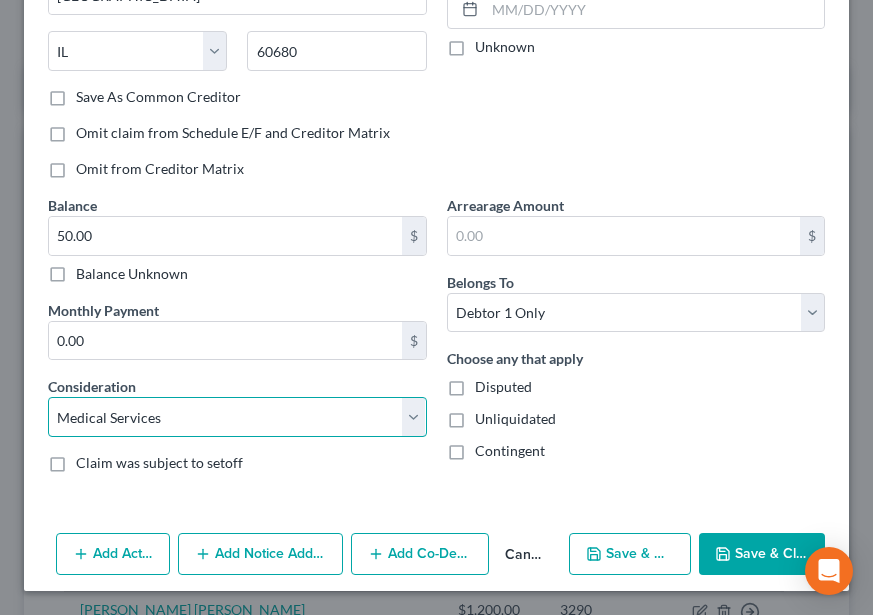 click on "Select Cable / Satellite Services Collection Agency Credit Card Debt Debt Counseling / Attorneys Deficiency Balance Domestic Support Obligations Home / Car Repairs Income Taxes Judgment Liens Medical Services Monies Loaned / Advanced Mortgage Obligation From Divorce Or Separation Obligation To Pensions Other Overdrawn Bank Account Promised To Help Pay Creditors Student Loans Suppliers And Vendors Telephone / Internet Services Utility Services" at bounding box center (237, 417) 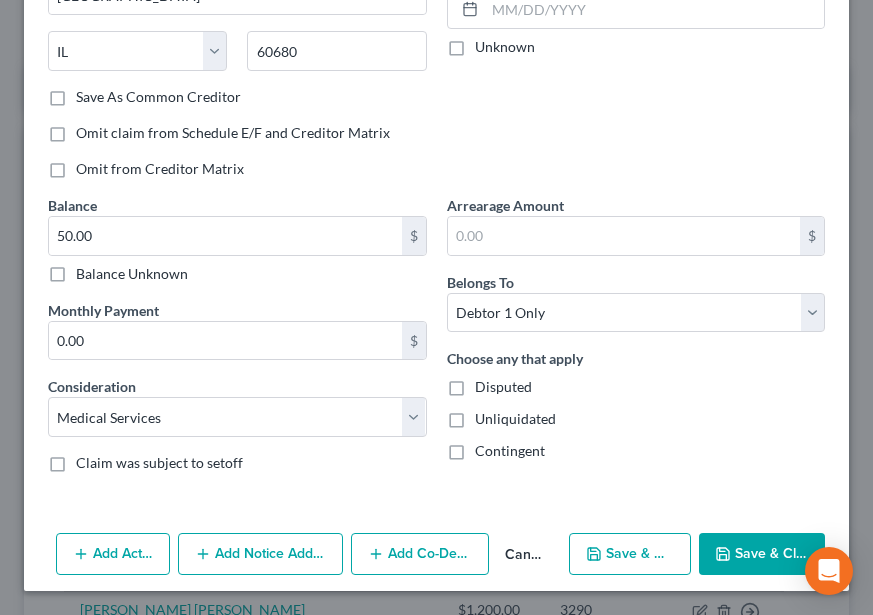 click on "Save & New" at bounding box center [630, 554] 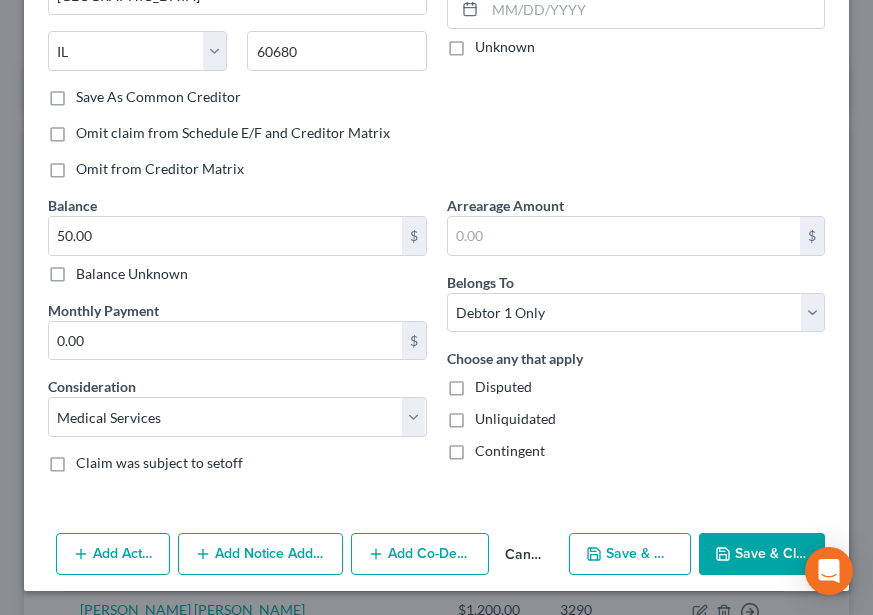 select on "2" 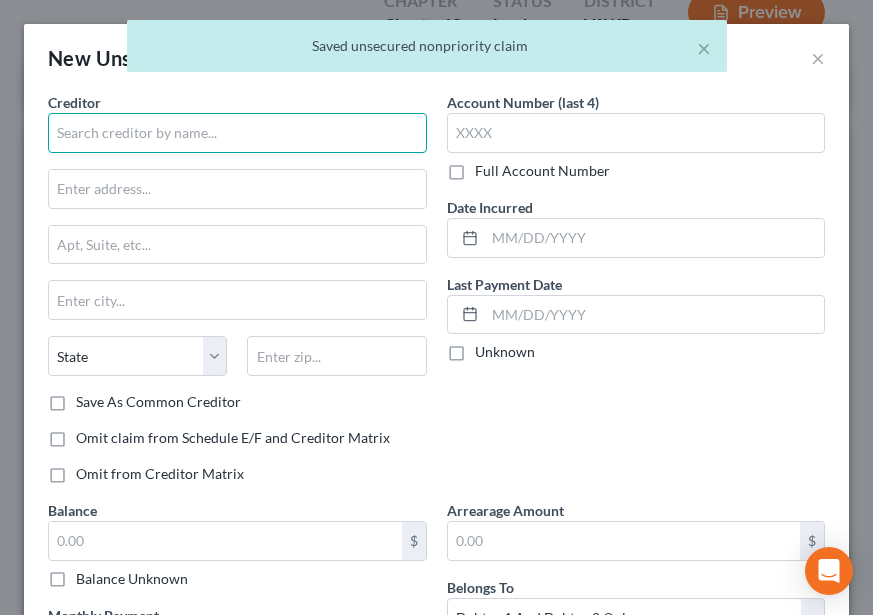 click at bounding box center [237, 133] 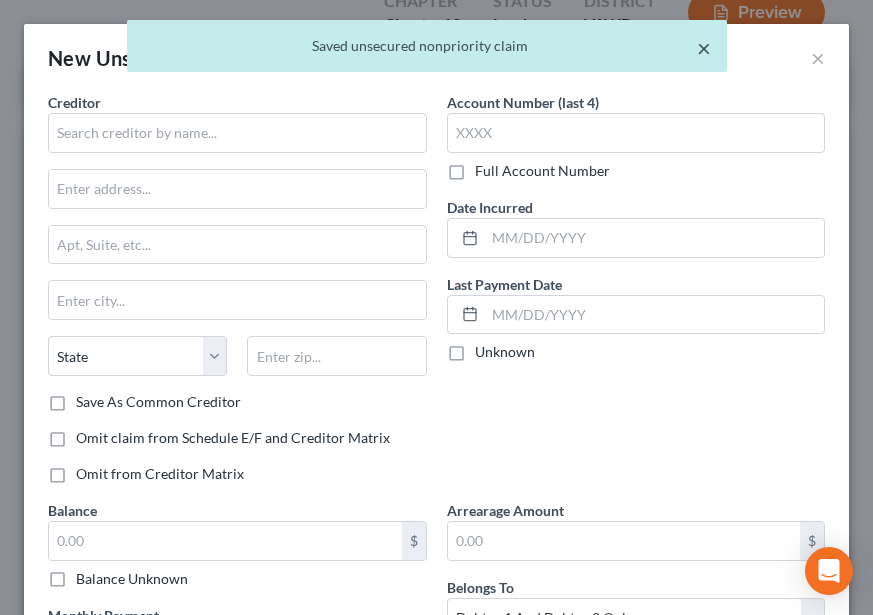 click on "×" at bounding box center [704, 48] 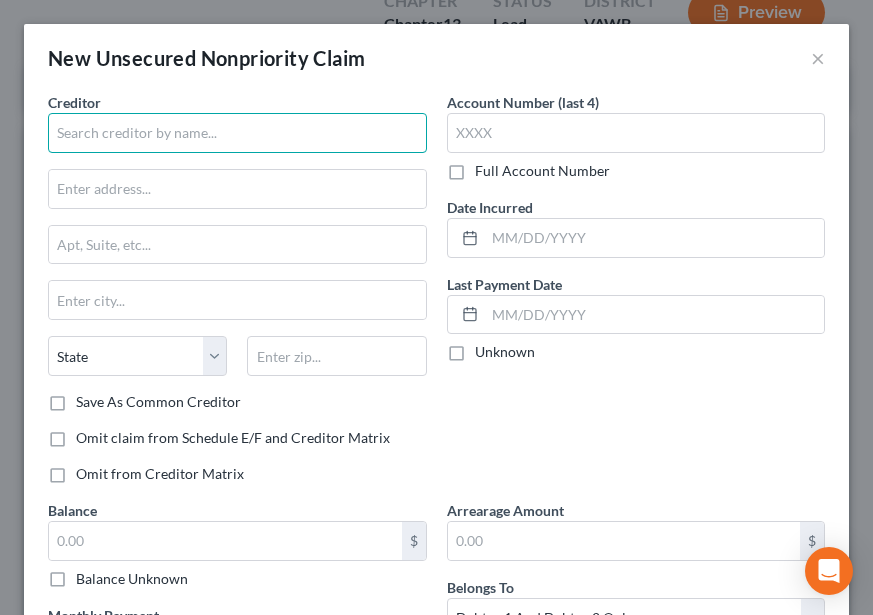 click at bounding box center [237, 133] 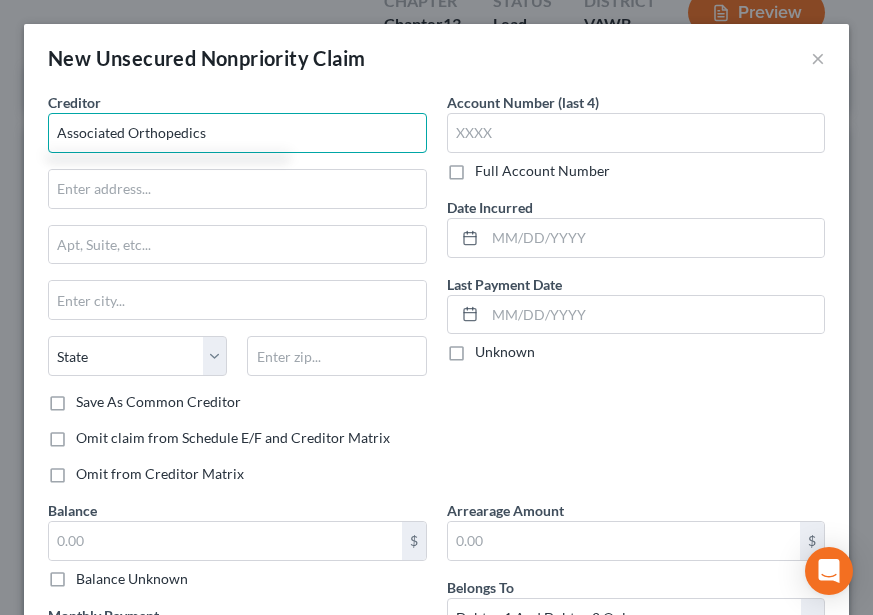 type on "Associated Orthopedics" 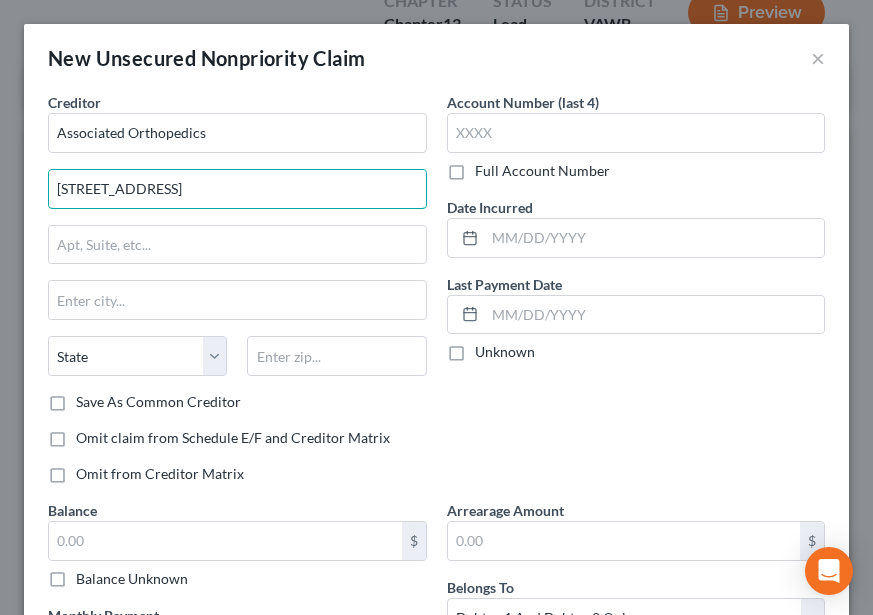 type on "[STREET_ADDRESS]" 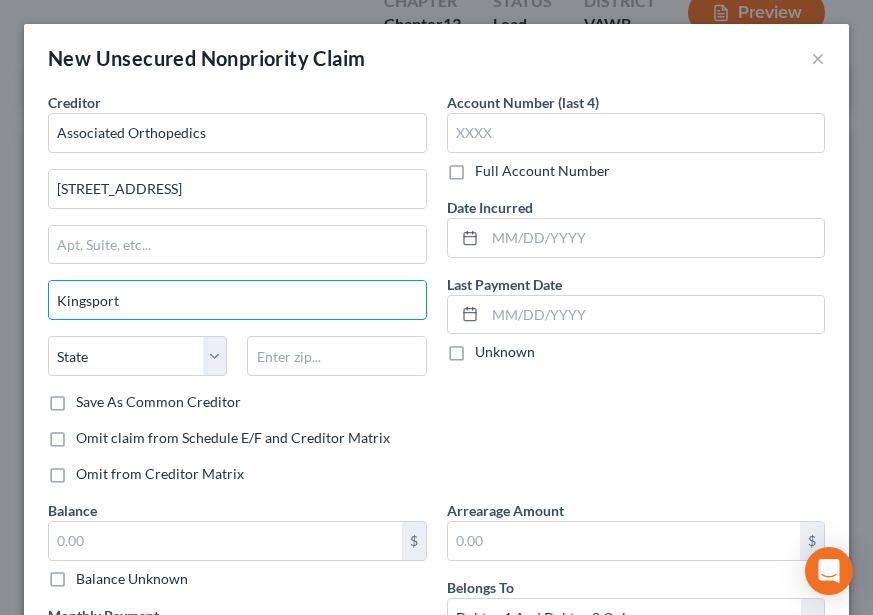 type on "Kingsport" 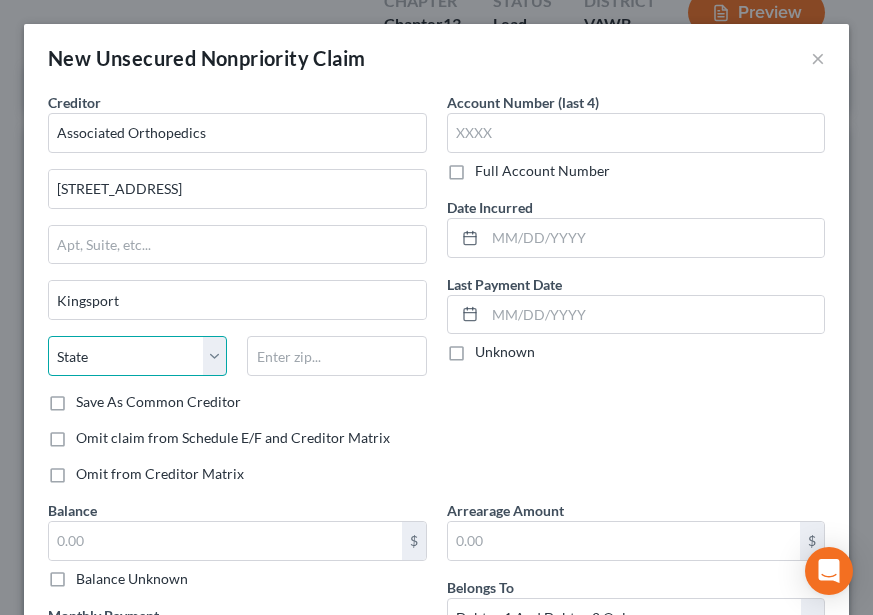 select on "44" 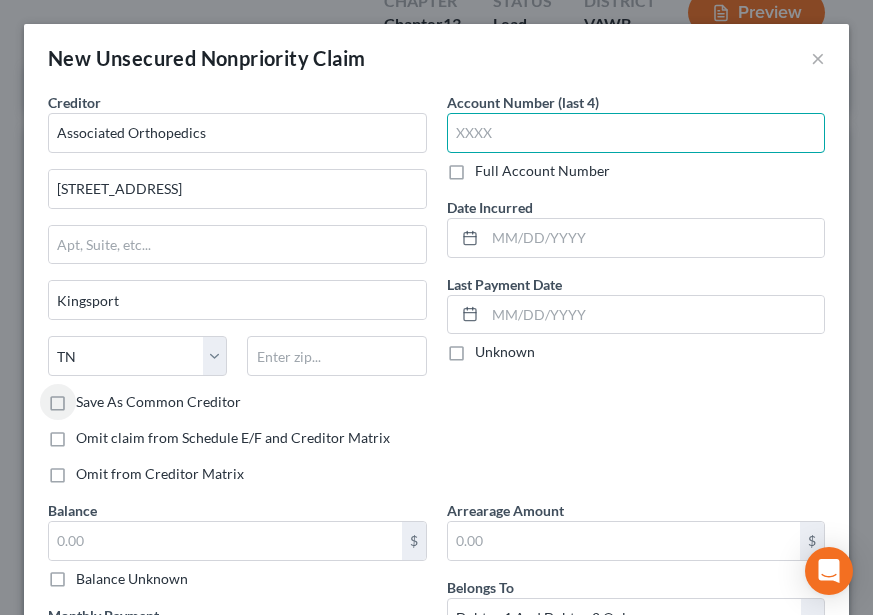 click at bounding box center [636, 133] 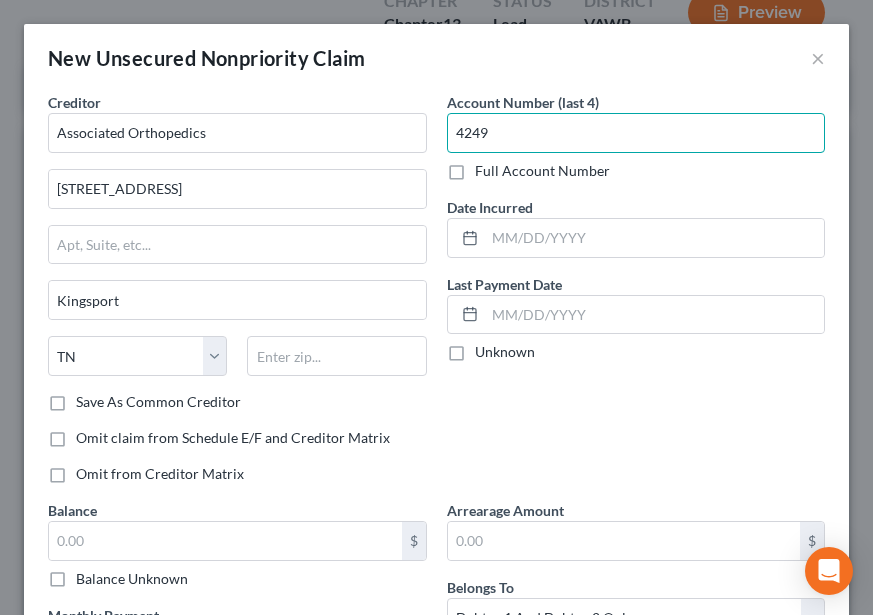 type on "4249" 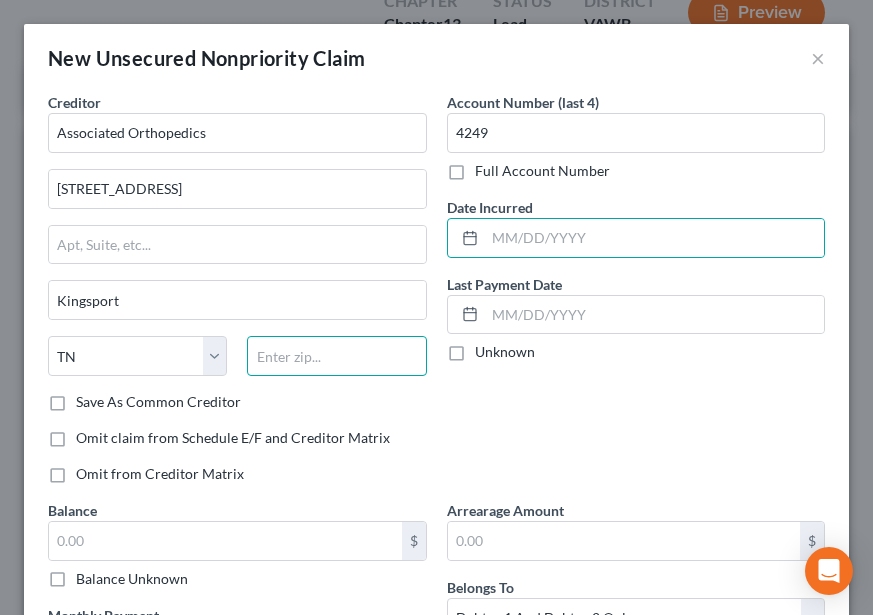 click at bounding box center (336, 356) 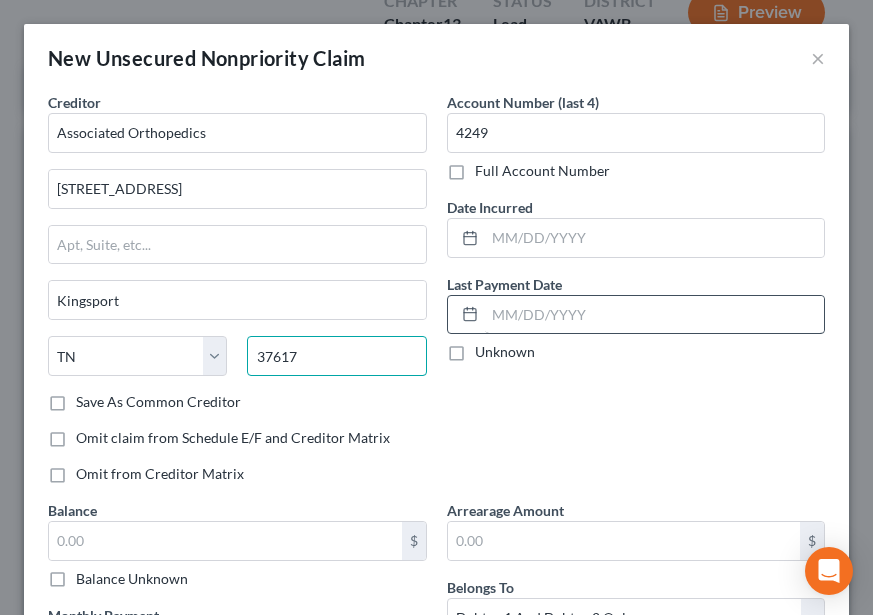 type on "37617" 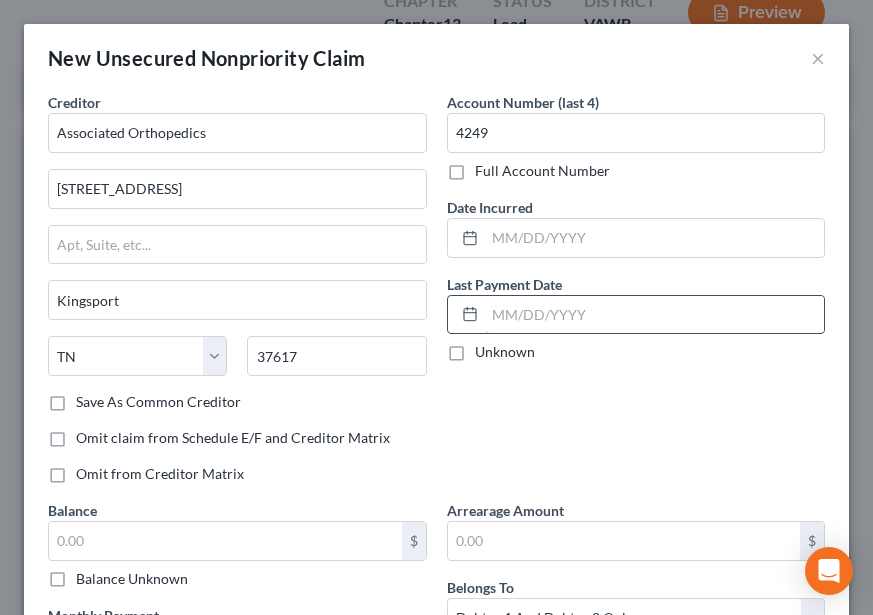 type on "[GEOGRAPHIC_DATA]" 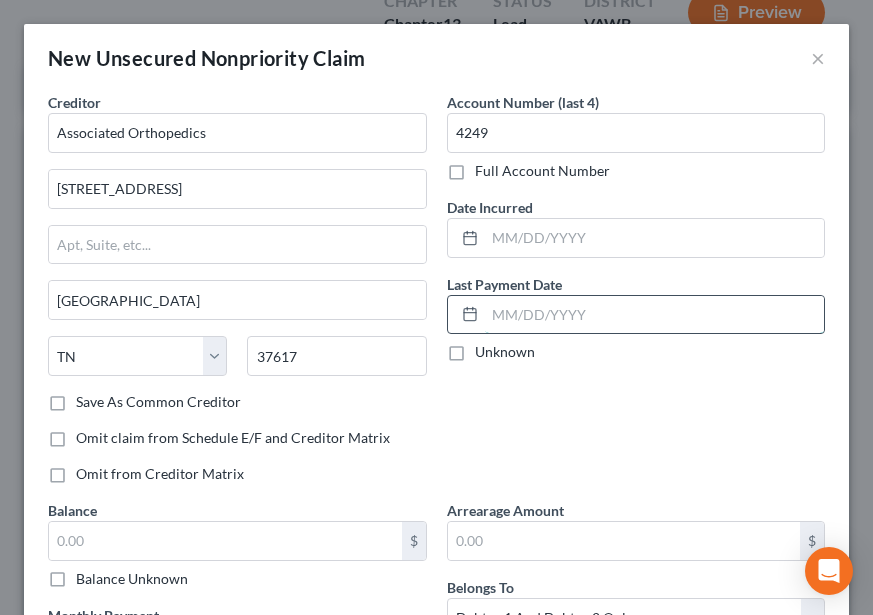 click at bounding box center [655, 315] 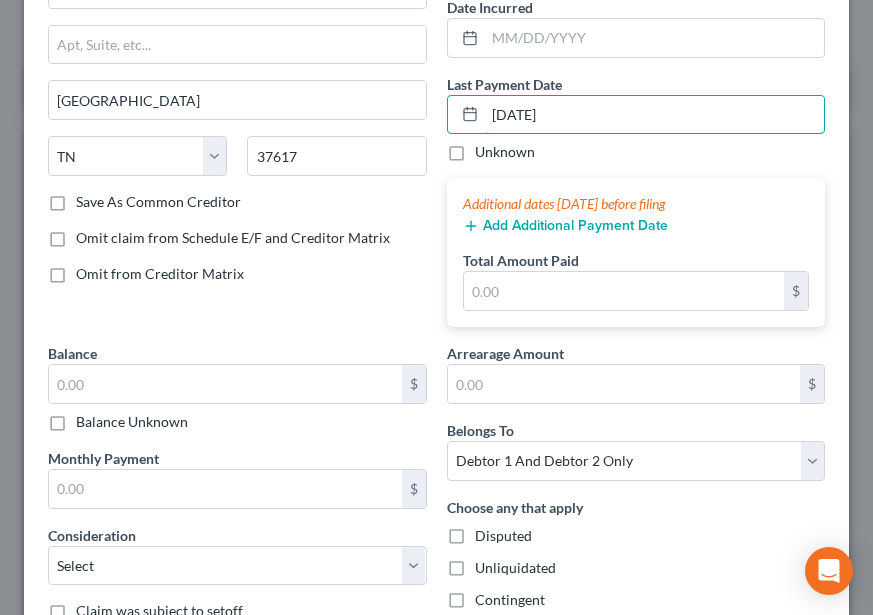 scroll, scrollTop: 300, scrollLeft: 0, axis: vertical 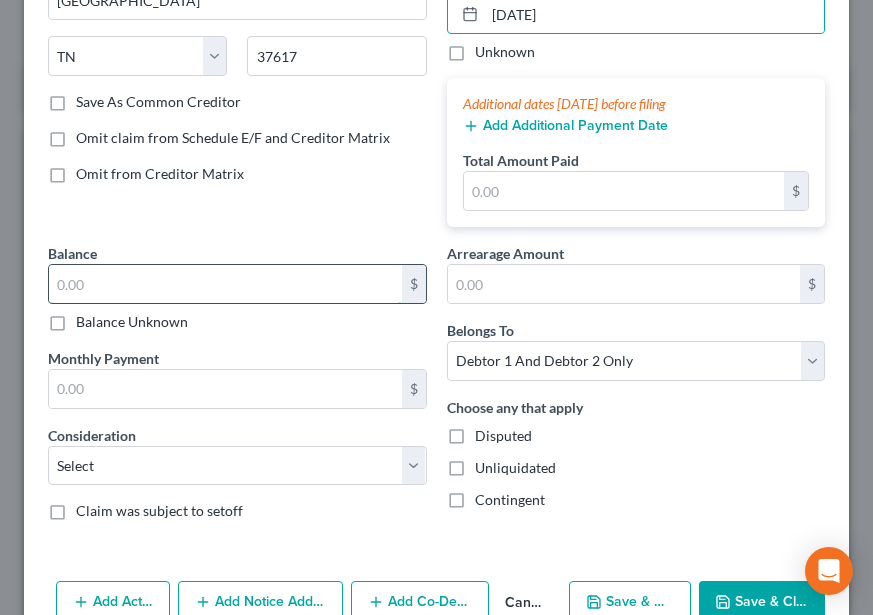 click at bounding box center (225, 284) 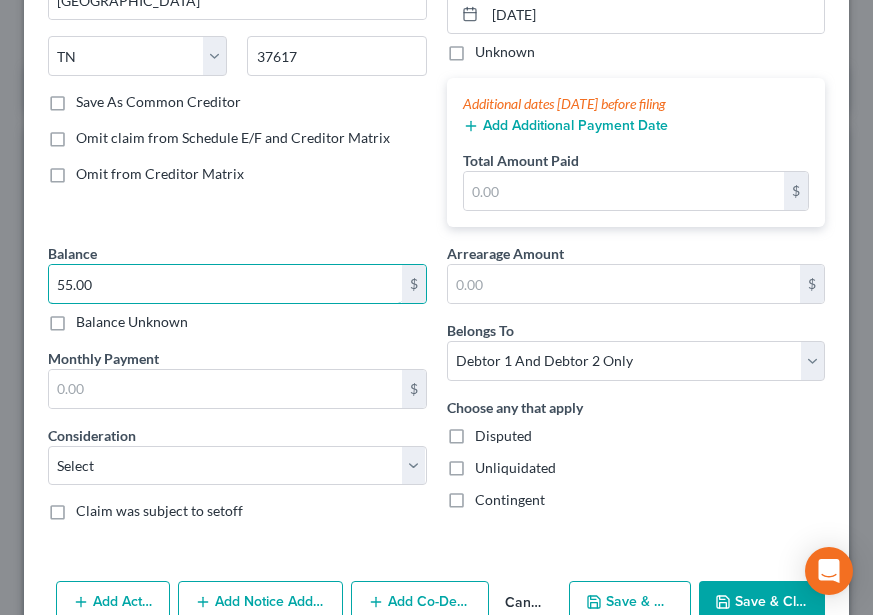 type on "55.00" 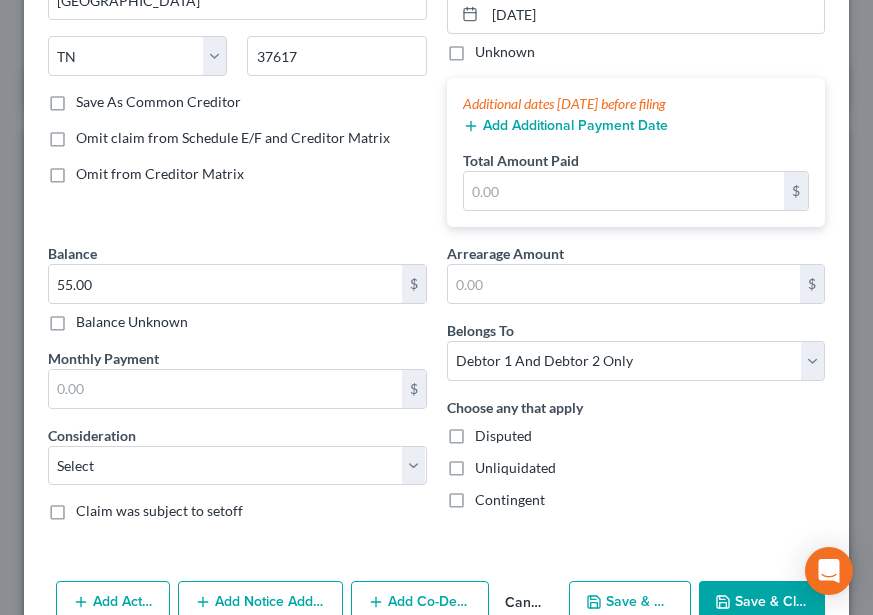 click on "Balance
55.00 $
Balance Unknown
Balance Undetermined
55.00 $
Balance Unknown" at bounding box center (237, 287) 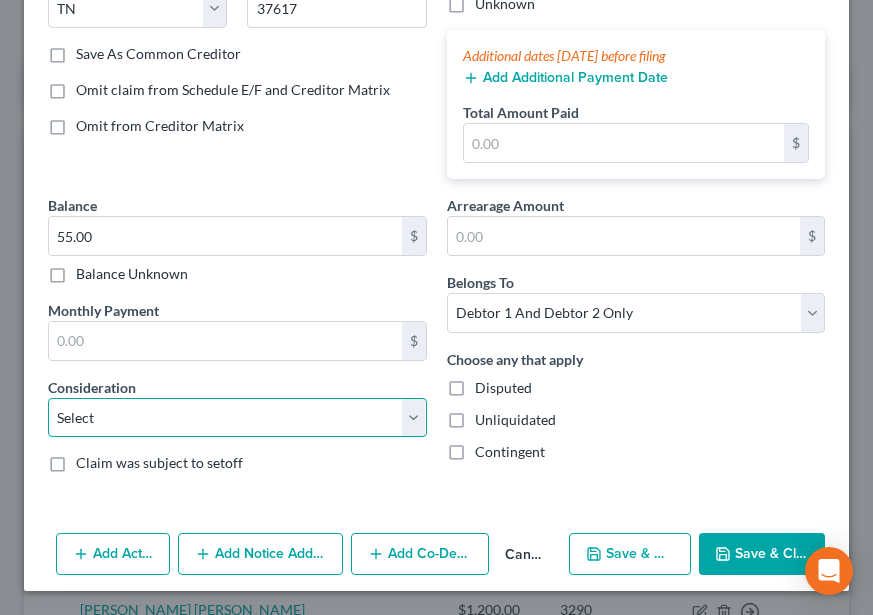 click on "Select Cable / Satellite Services Collection Agency Credit Card Debt Debt Counseling / Attorneys Deficiency Balance Domestic Support Obligations Home / Car Repairs Income Taxes Judgment Liens Medical Services Monies Loaned / Advanced Mortgage Obligation From Divorce Or Separation Obligation To Pensions Other Overdrawn Bank Account Promised To Help Pay Creditors Student Loans Suppliers And Vendors Telephone / Internet Services Utility Services" at bounding box center [237, 418] 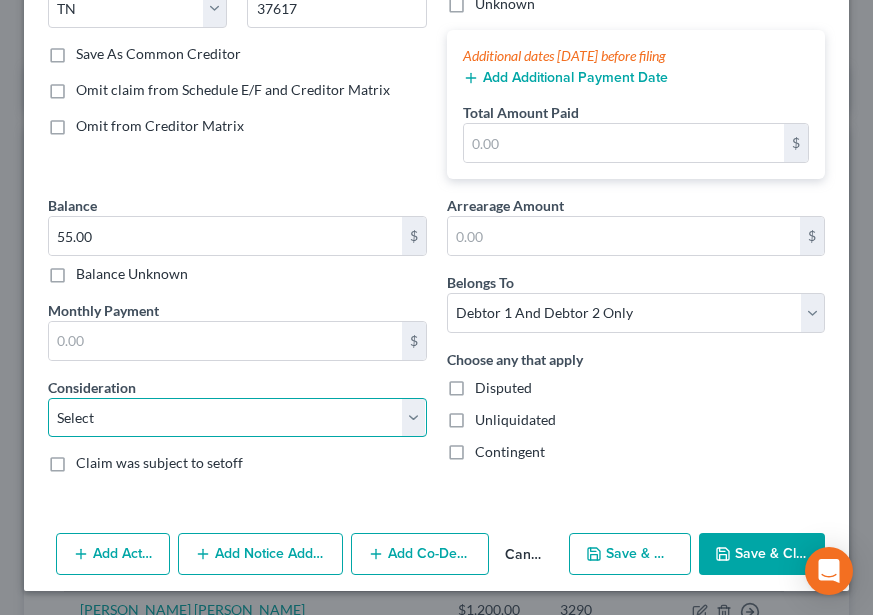 click on "Select Cable / Satellite Services Collection Agency Credit Card Debt Debt Counseling / Attorneys Deficiency Balance Domestic Support Obligations Home / Car Repairs Income Taxes Judgment Liens Medical Services Monies Loaned / Advanced Mortgage Obligation From Divorce Or Separation Obligation To Pensions Other Overdrawn Bank Account Promised To Help Pay Creditors Student Loans Suppliers And Vendors Telephone / Internet Services Utility Services" at bounding box center [237, 418] 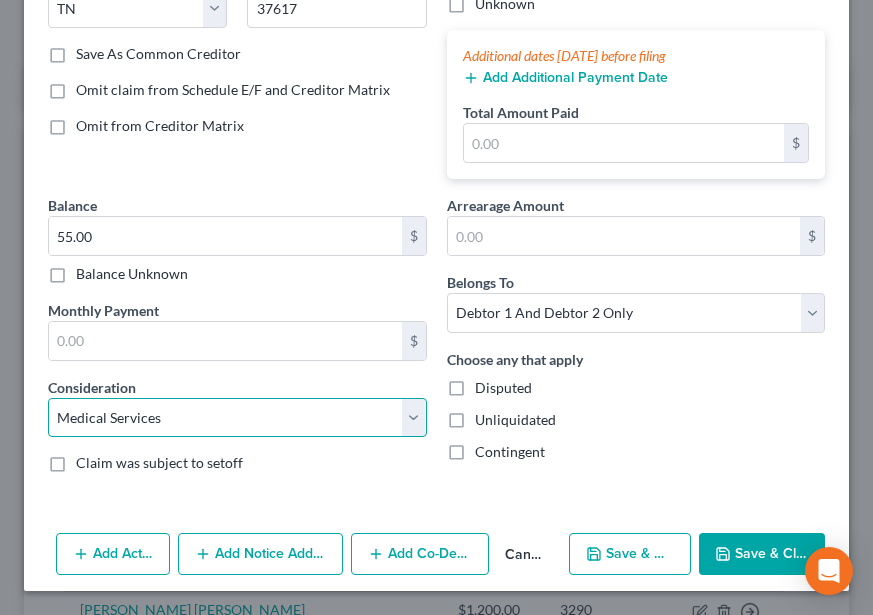 click on "Select Cable / Satellite Services Collection Agency Credit Card Debt Debt Counseling / Attorneys Deficiency Balance Domestic Support Obligations Home / Car Repairs Income Taxes Judgment Liens Medical Services Monies Loaned / Advanced Mortgage Obligation From Divorce Or Separation Obligation To Pensions Other Overdrawn Bank Account Promised To Help Pay Creditors Student Loans Suppliers And Vendors Telephone / Internet Services Utility Services" at bounding box center [237, 418] 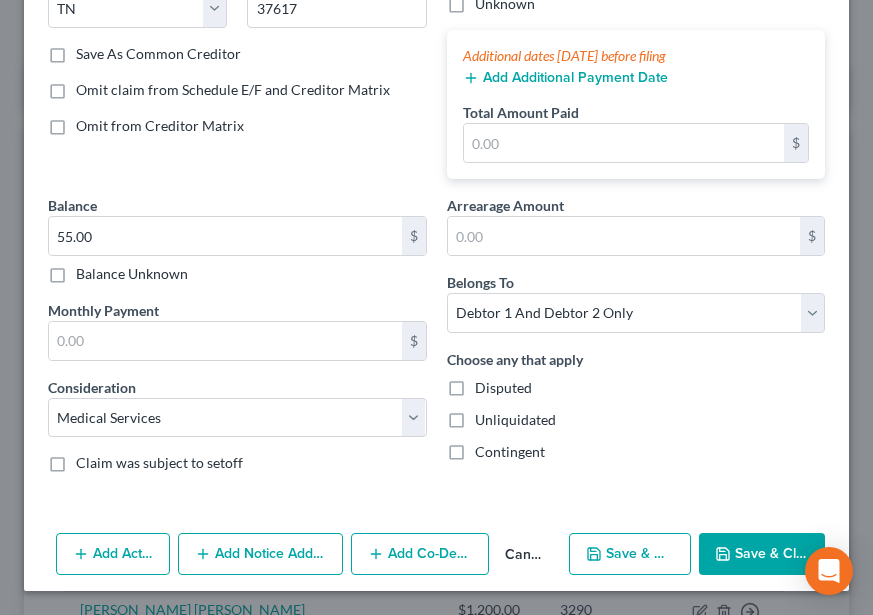 click on "Consideration Select Cable / Satellite Services Collection Agency Credit Card Debt Debt Counseling / Attorneys Deficiency Balance Domestic Support Obligations Home / Car Repairs Income Taxes Judgment Liens Medical Services Monies Loaned / Advanced Mortgage Obligation From Divorce Or Separation Obligation To Pensions Other Overdrawn Bank Account Promised To Help Pay Creditors Student Loans Suppliers And Vendors Telephone / Internet Services Utility Services" at bounding box center [237, 407] 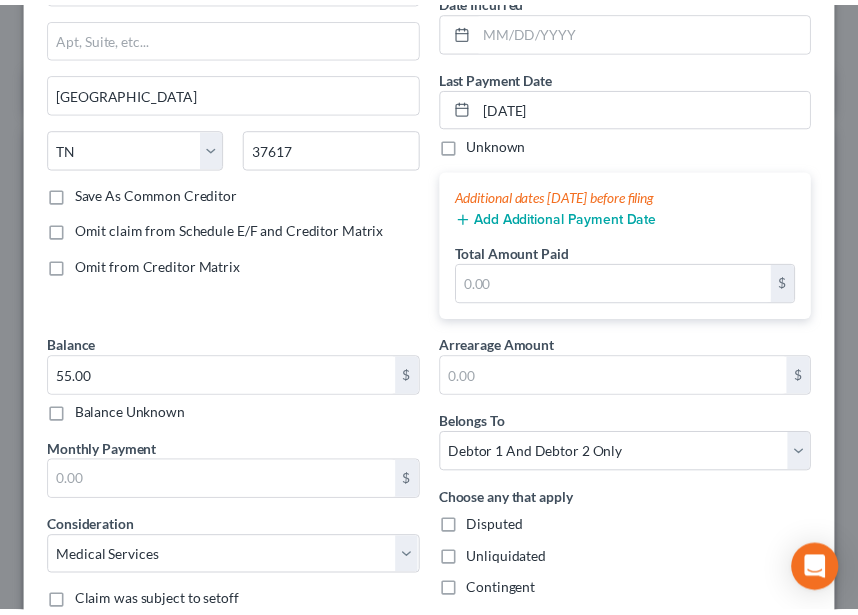 scroll, scrollTop: 348, scrollLeft: 0, axis: vertical 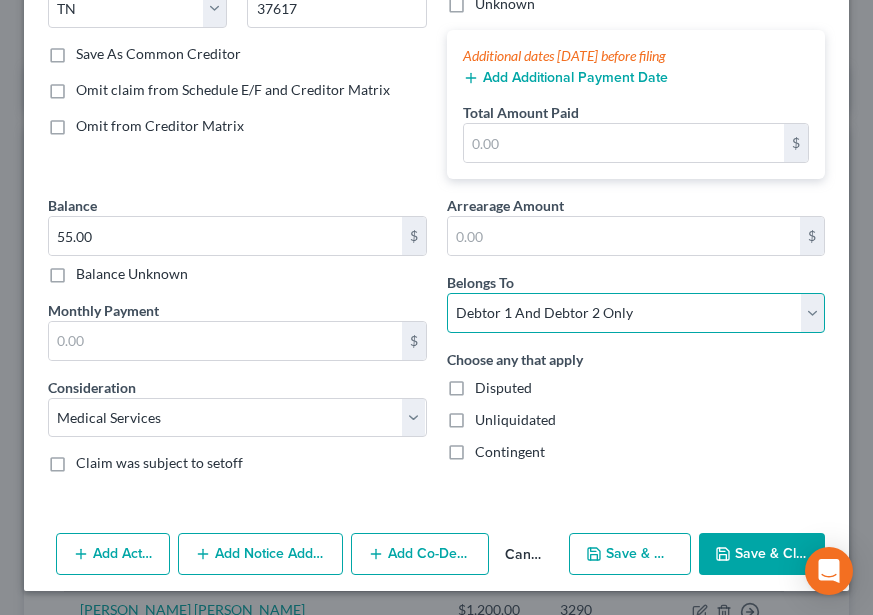 click on "Select Debtor 1 Only Debtor 2 Only Debtor 1 And Debtor 2 Only At Least One Of The Debtors And Another Community Property" at bounding box center [636, 313] 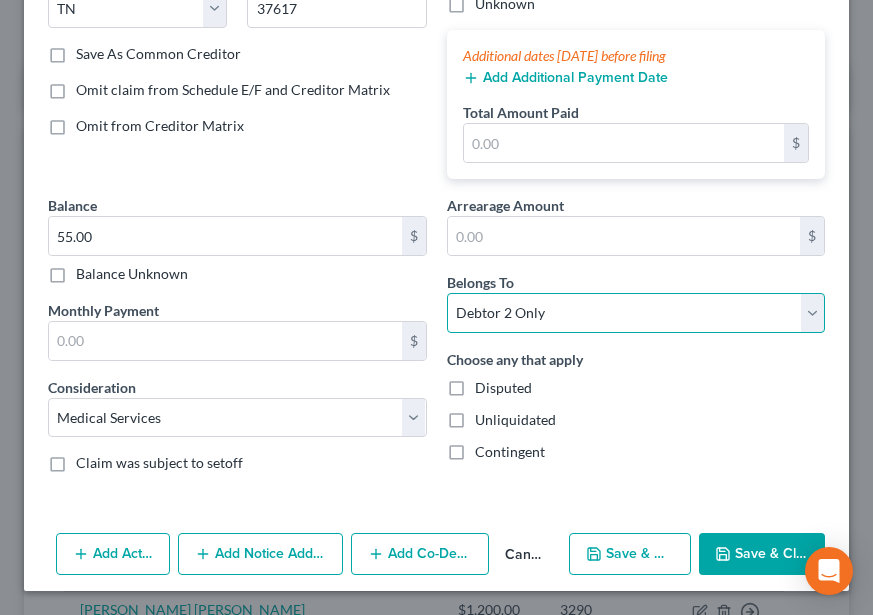 click on "Select Debtor 1 Only Debtor 2 Only Debtor 1 And Debtor 2 Only At Least One Of The Debtors And Another Community Property" at bounding box center (636, 313) 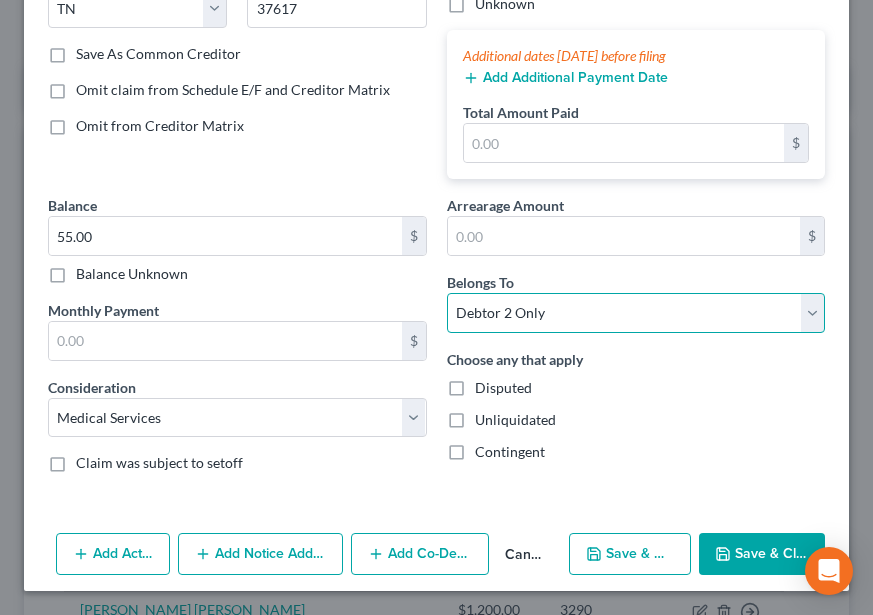 drag, startPoint x: 635, startPoint y: 308, endPoint x: 630, endPoint y: 328, distance: 20.615528 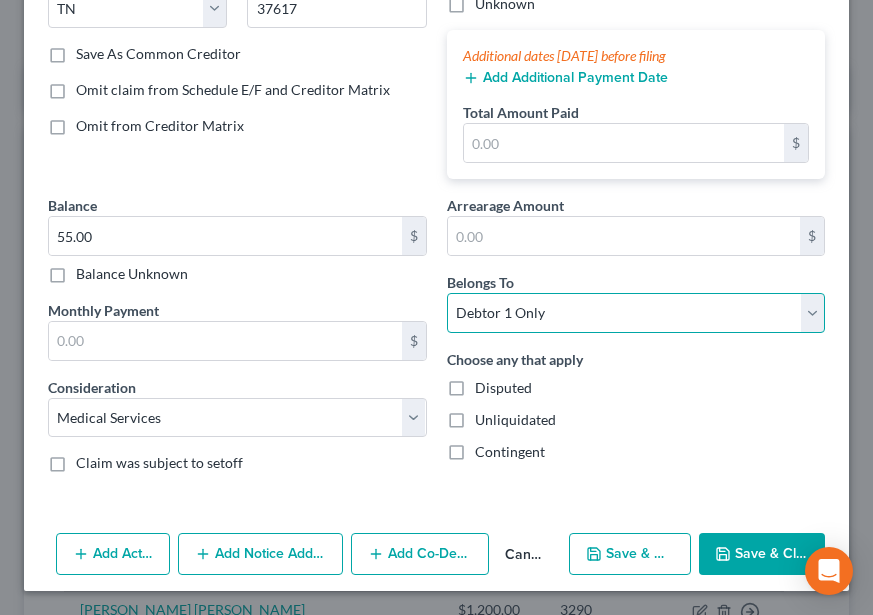 click on "Select Debtor 1 Only Debtor 2 Only Debtor 1 And Debtor 2 Only At Least One Of The Debtors And Another Community Property" at bounding box center (636, 313) 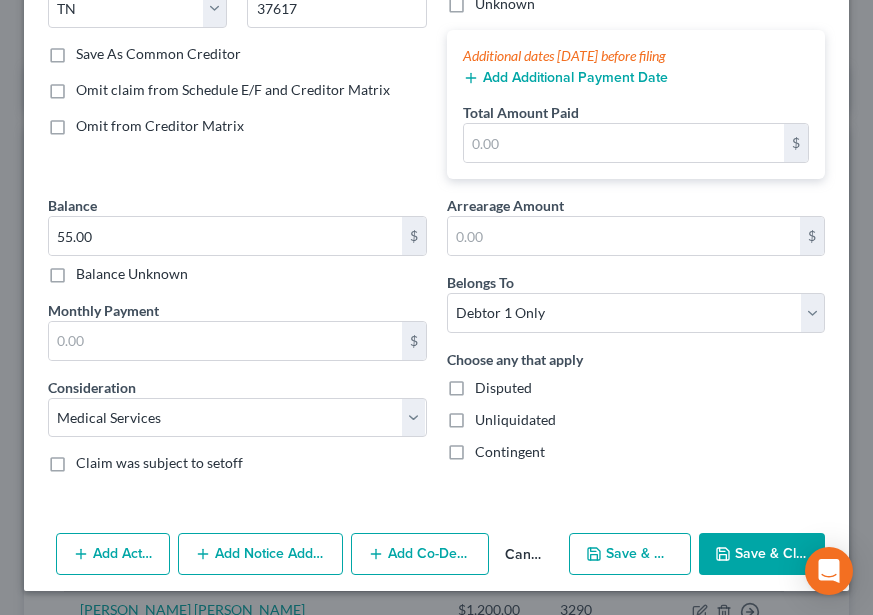 drag, startPoint x: 733, startPoint y: 542, endPoint x: 849, endPoint y: 498, distance: 124.0645 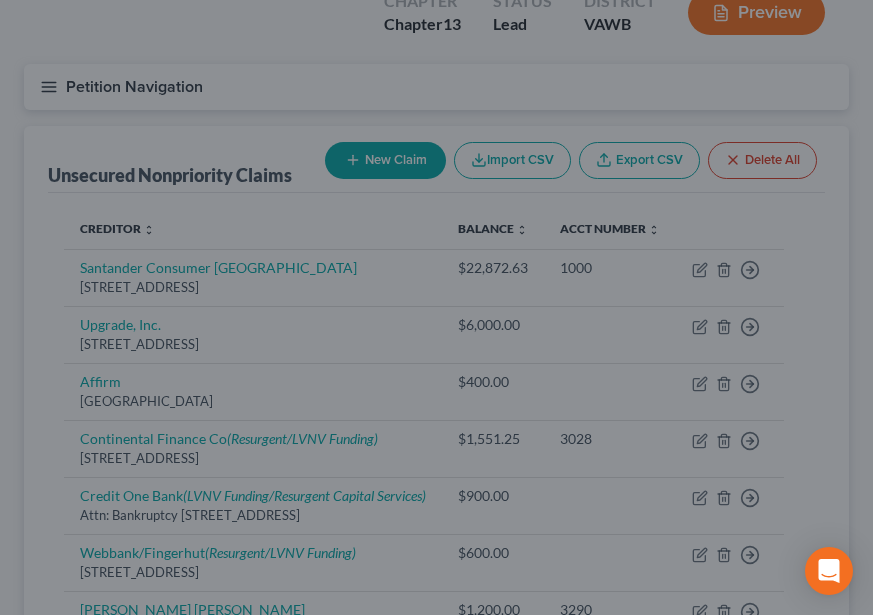 type on "0.00" 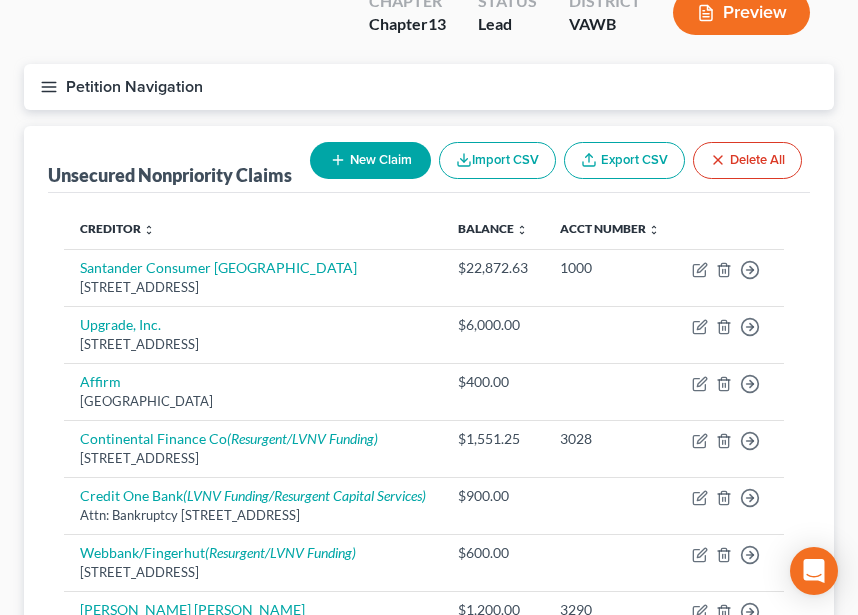 click 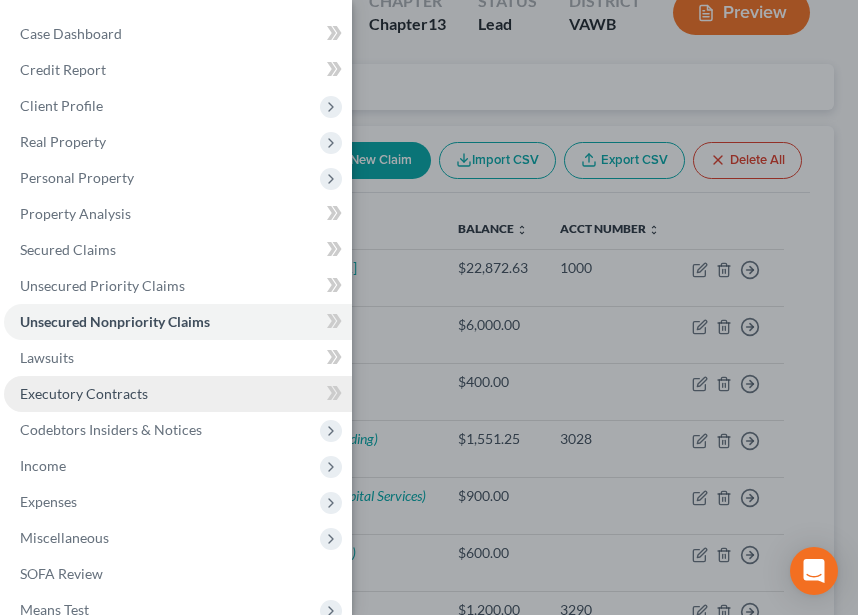 click on "Executory Contracts" at bounding box center [84, 393] 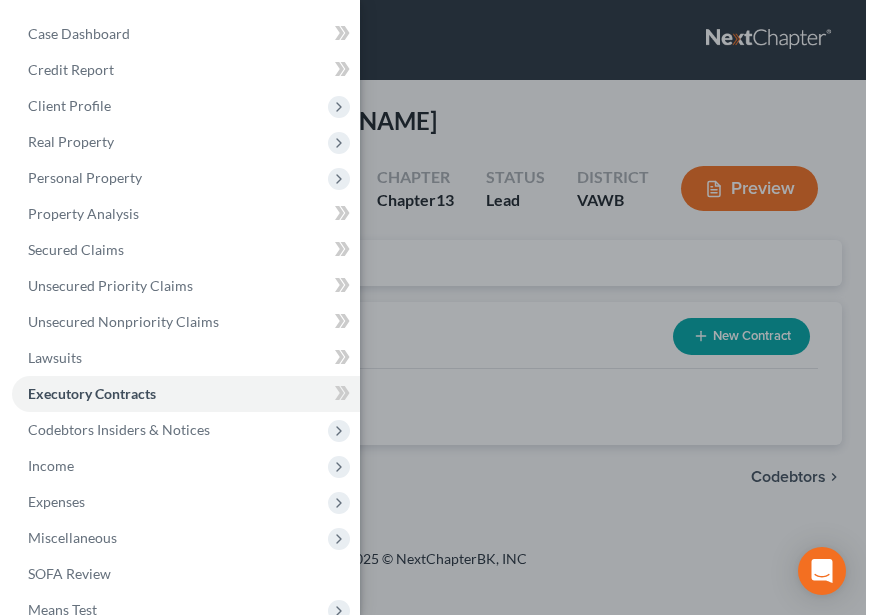 scroll, scrollTop: 0, scrollLeft: 0, axis: both 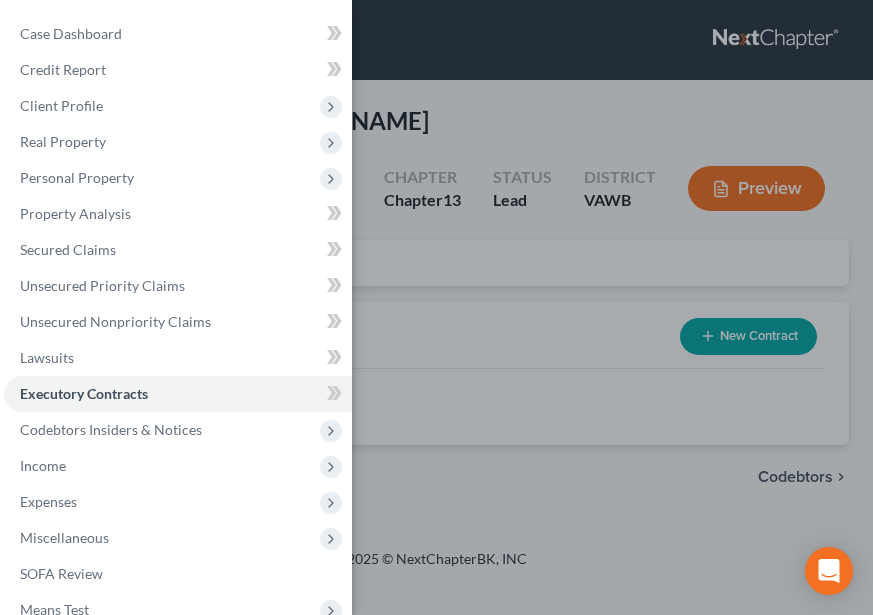 click on "Case Dashboard
Payments
Invoices
Payments
Payments
Credit Report
Client Profile" at bounding box center (436, 307) 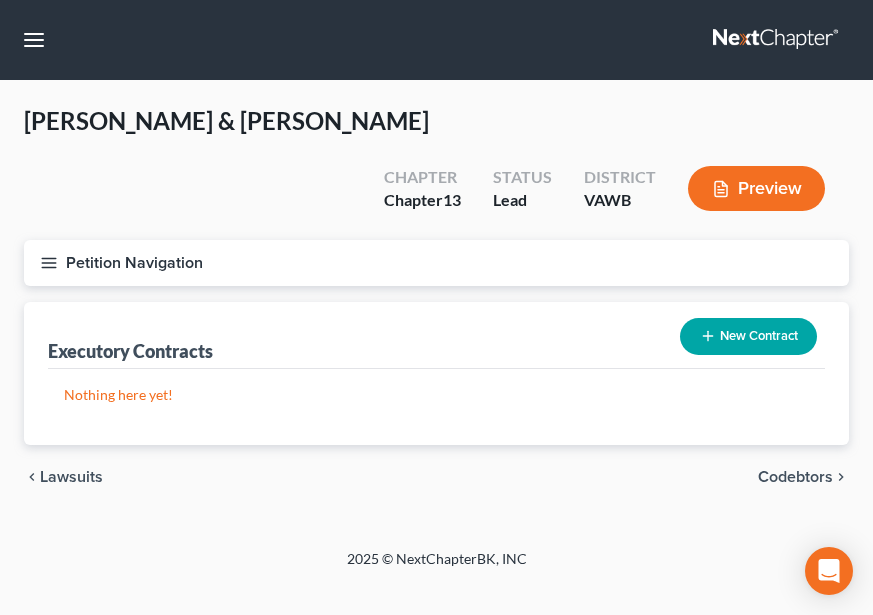 click on "New Contract" at bounding box center (748, 336) 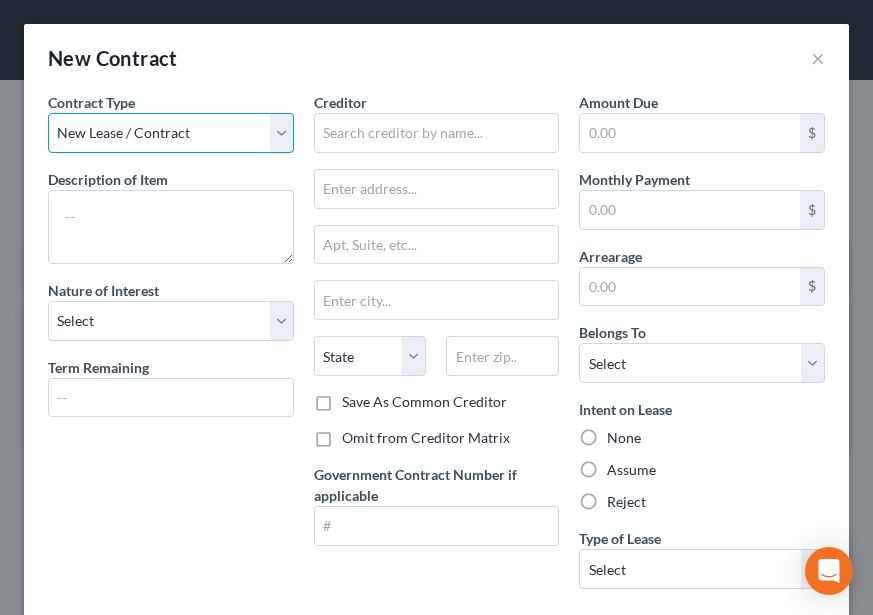 click on "New Lease / Contract New Timeshare" at bounding box center [171, 133] 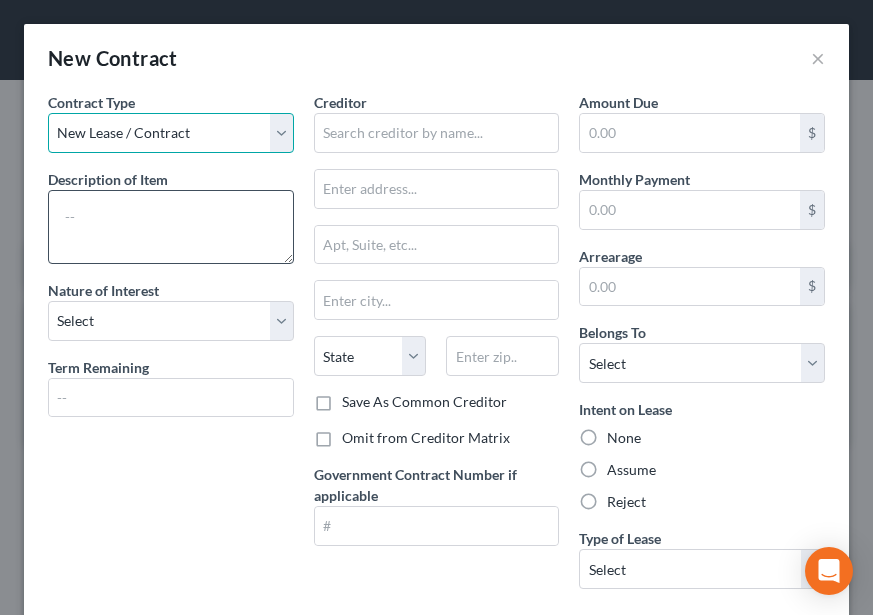 drag, startPoint x: 209, startPoint y: 133, endPoint x: 190, endPoint y: 213, distance: 82.2253 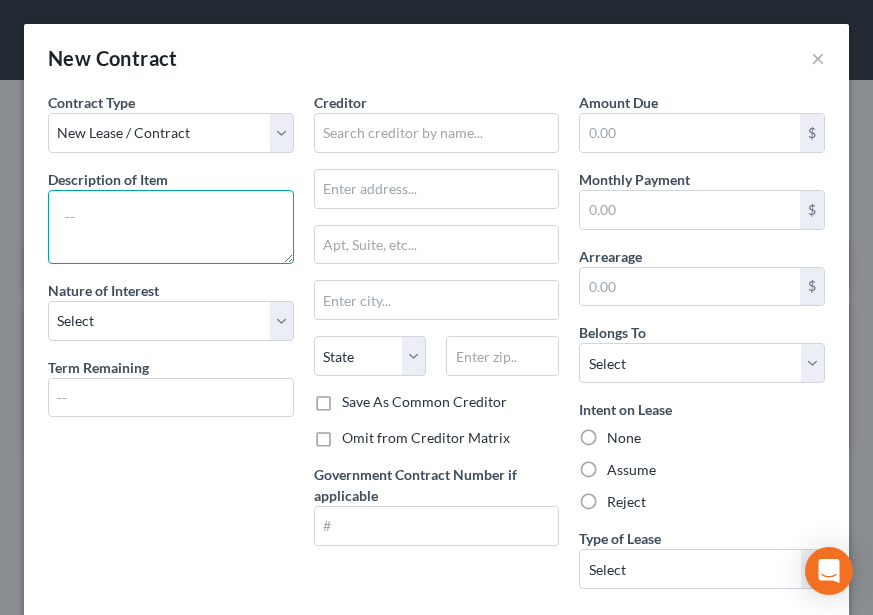 click at bounding box center [171, 227] 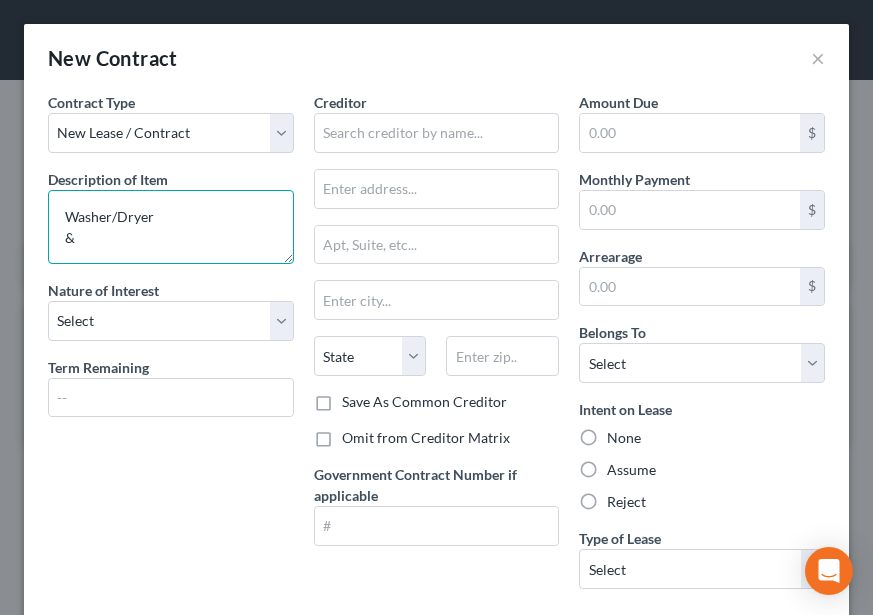 scroll, scrollTop: 4, scrollLeft: 0, axis: vertical 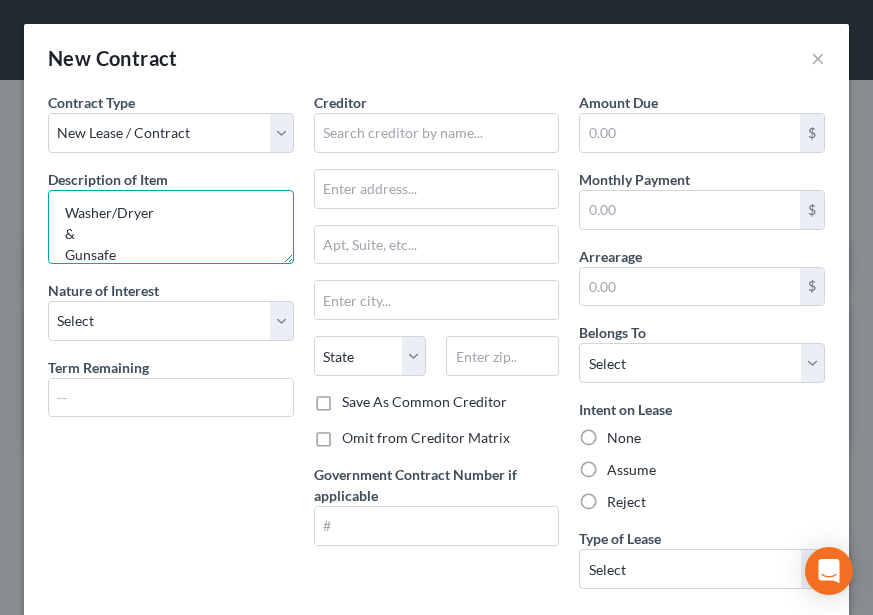 type on "Washer/Dryer
&
Gunsafe" 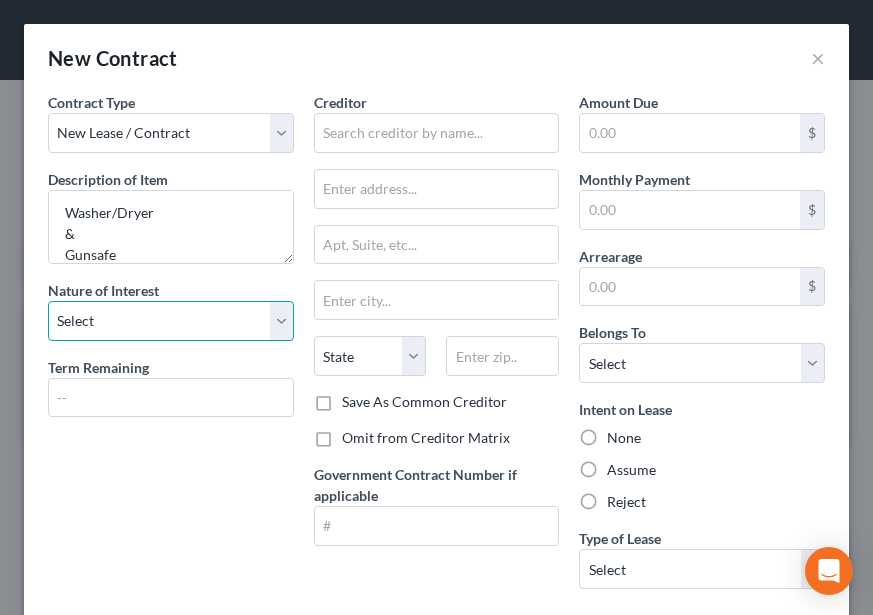click on "Select Purchaser Agent Lessor Lessee" at bounding box center (171, 321) 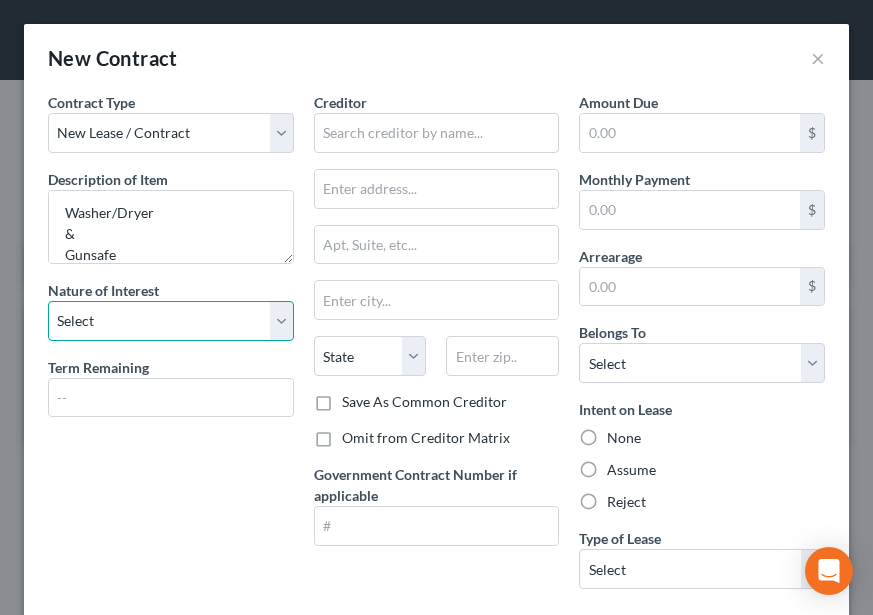 select on "3" 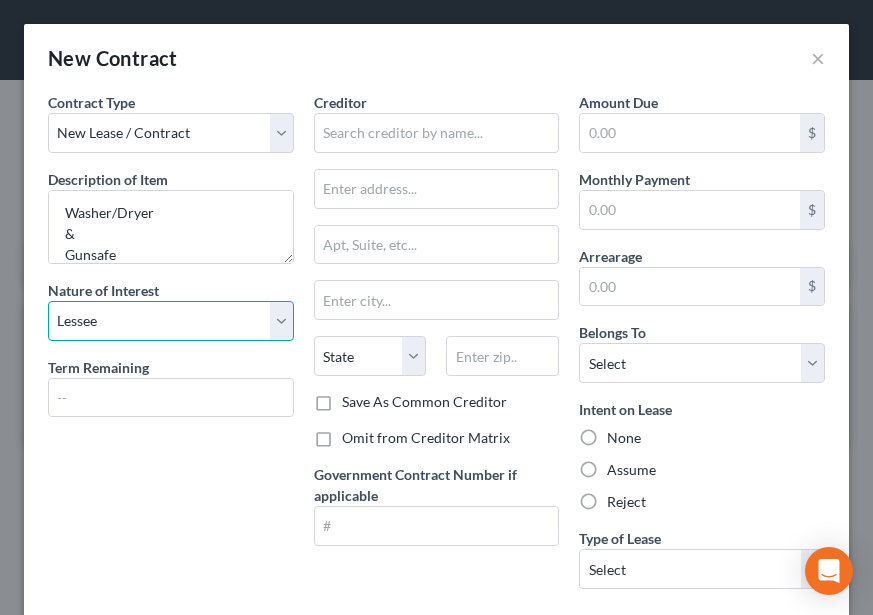 click on "Select Purchaser Agent Lessor Lessee" at bounding box center [171, 321] 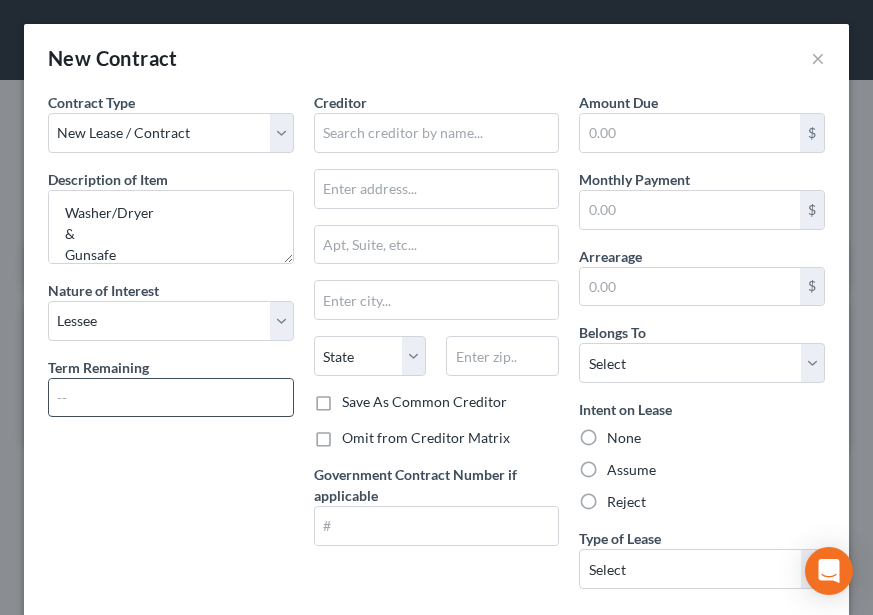 click at bounding box center (171, 398) 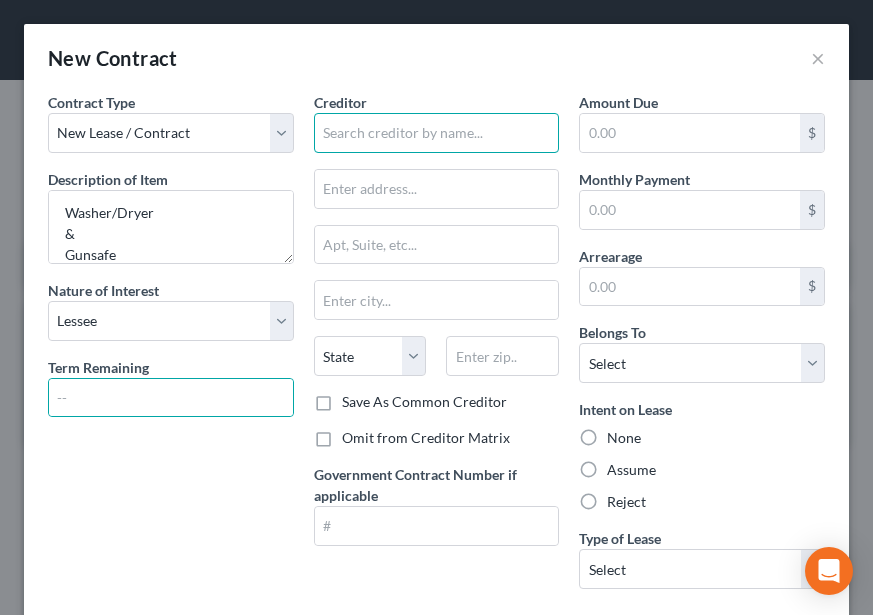 click at bounding box center [437, 133] 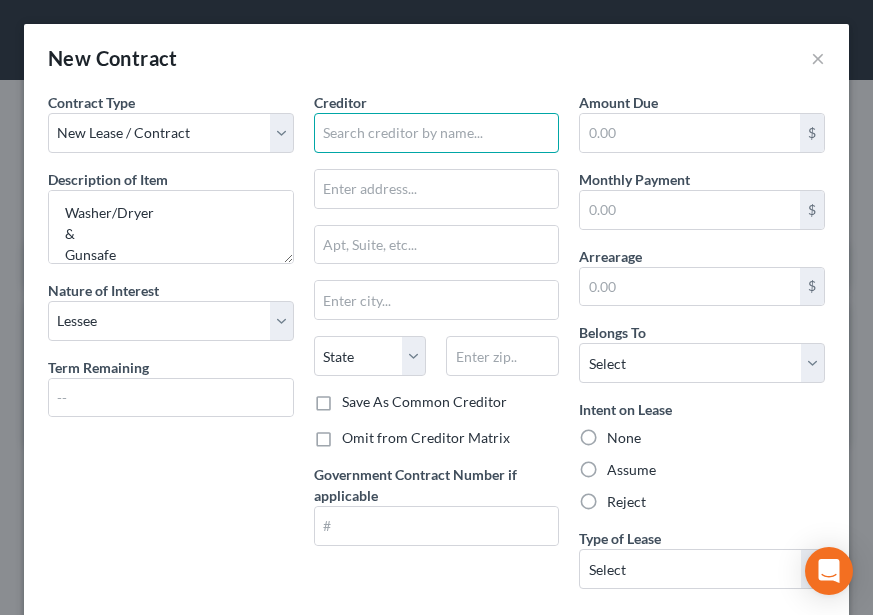 type on "e" 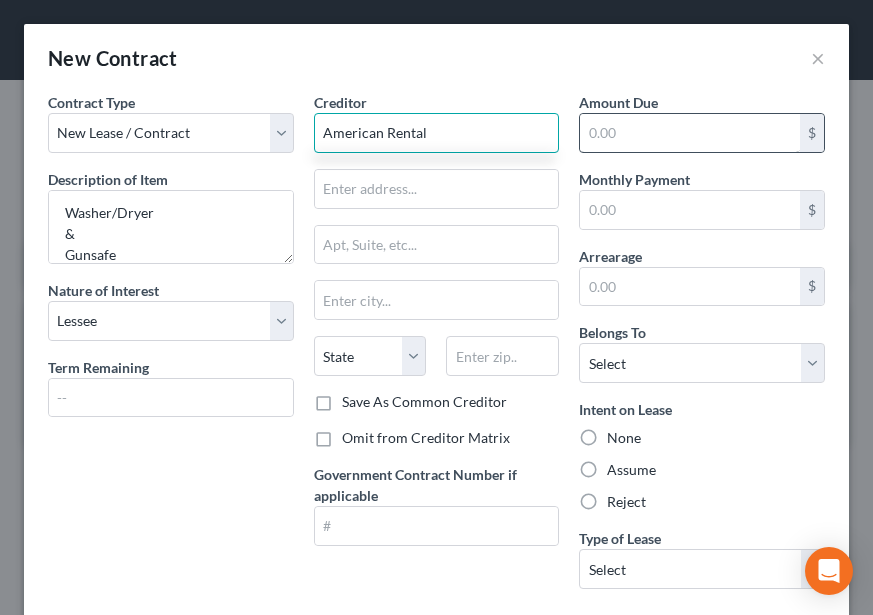 type on "American Rental" 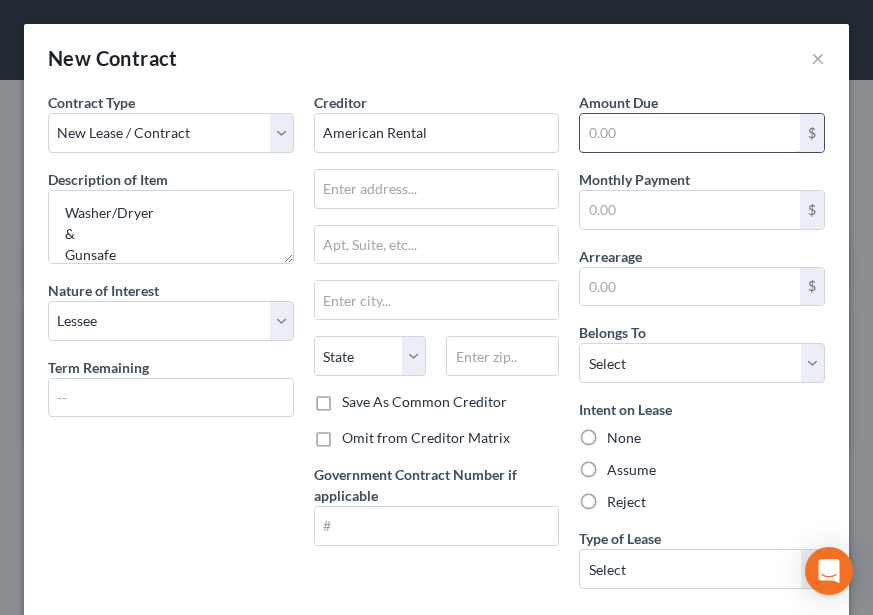 click at bounding box center (690, 133) 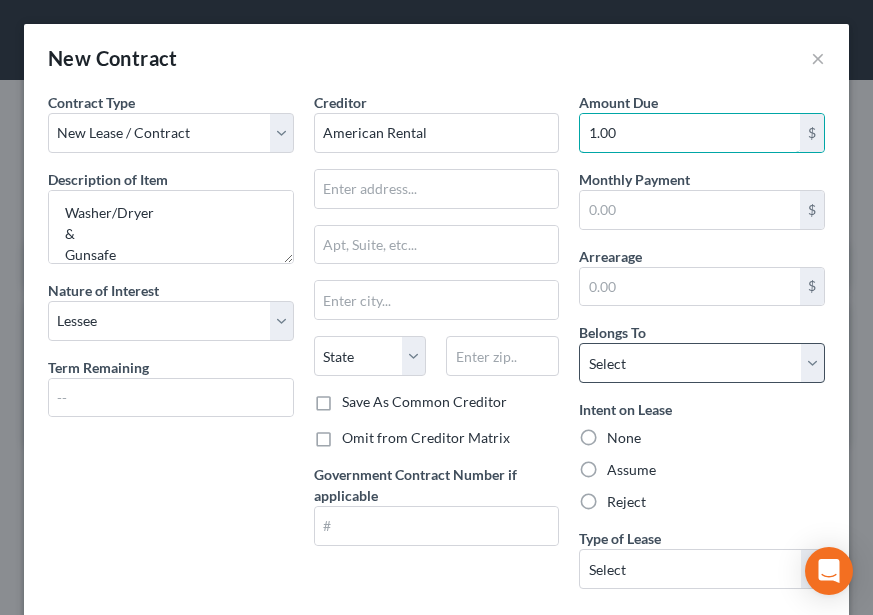 type on "1.00" 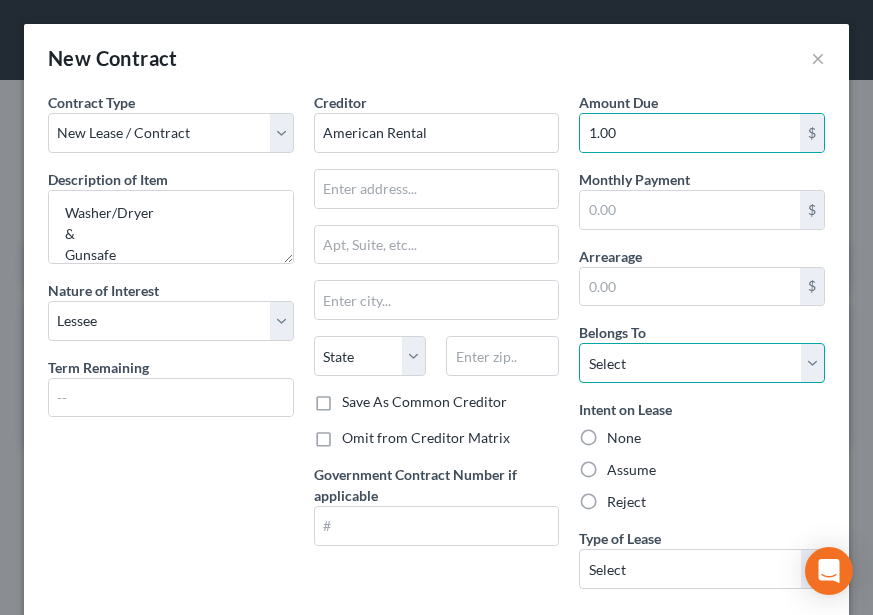 click on "Select Debtor 1 Only Debtor 2 Only Debtor 1 And Debtor 2 Only At Least One Of The Debtors And Another Community Property" at bounding box center [702, 363] 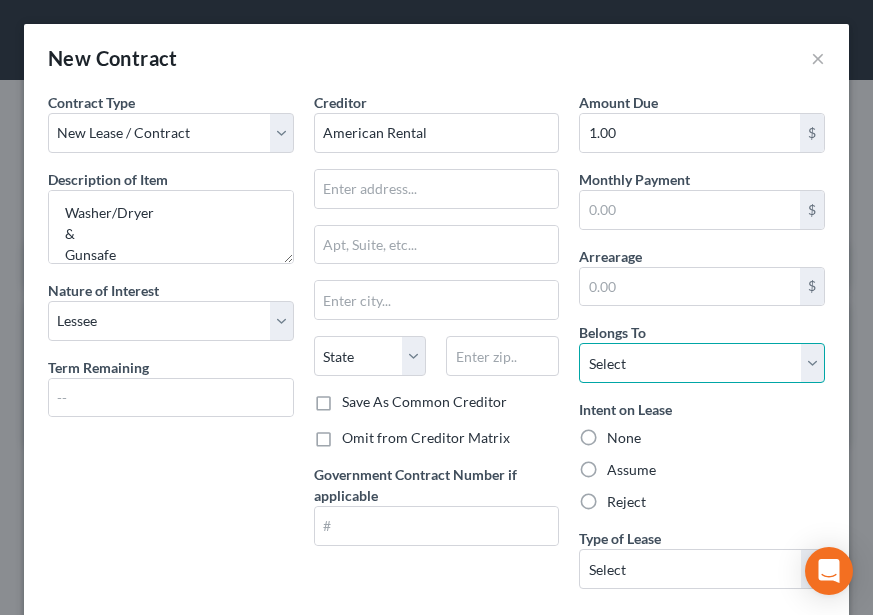 select on "2" 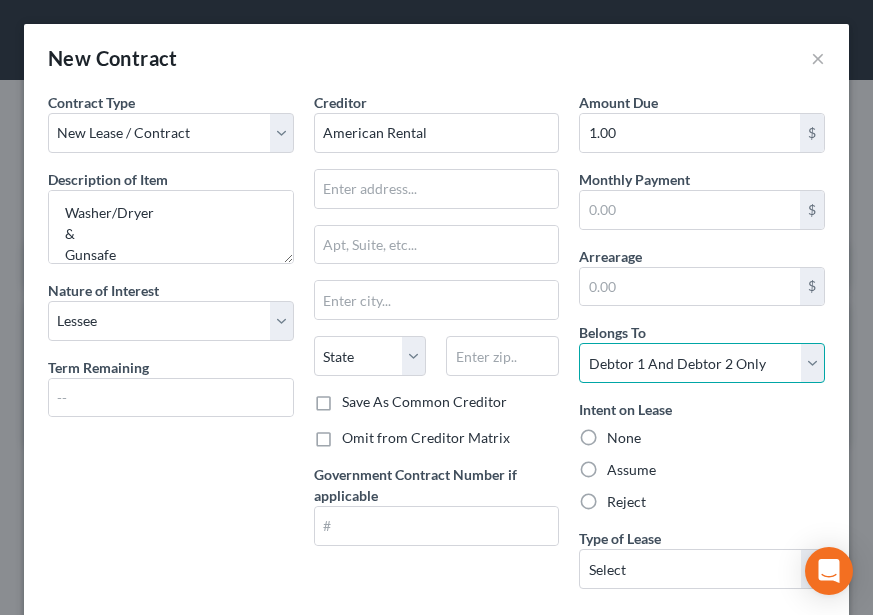 click on "Select Debtor 1 Only Debtor 2 Only Debtor 1 And Debtor 2 Only At Least One Of The Debtors And Another Community Property" at bounding box center (702, 363) 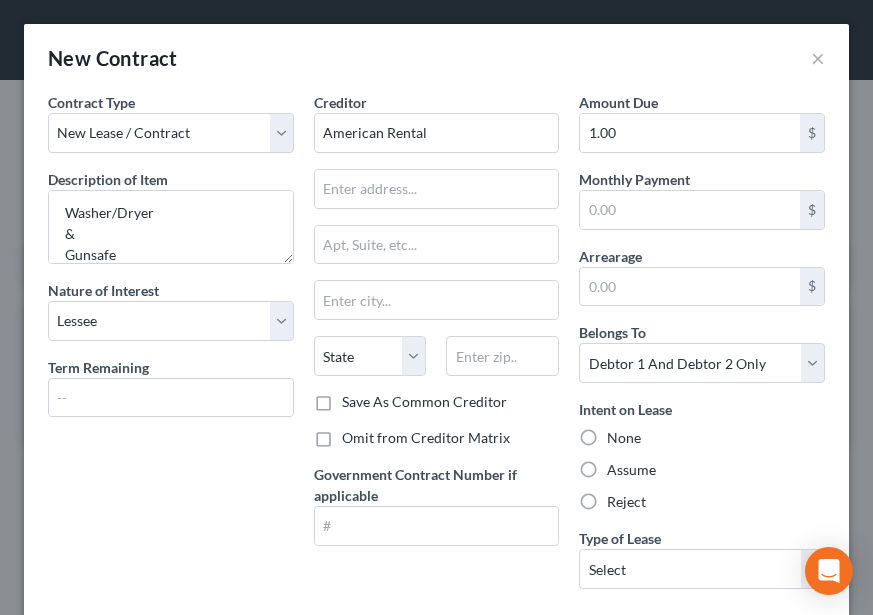 click on "Assume" at bounding box center (631, 470) 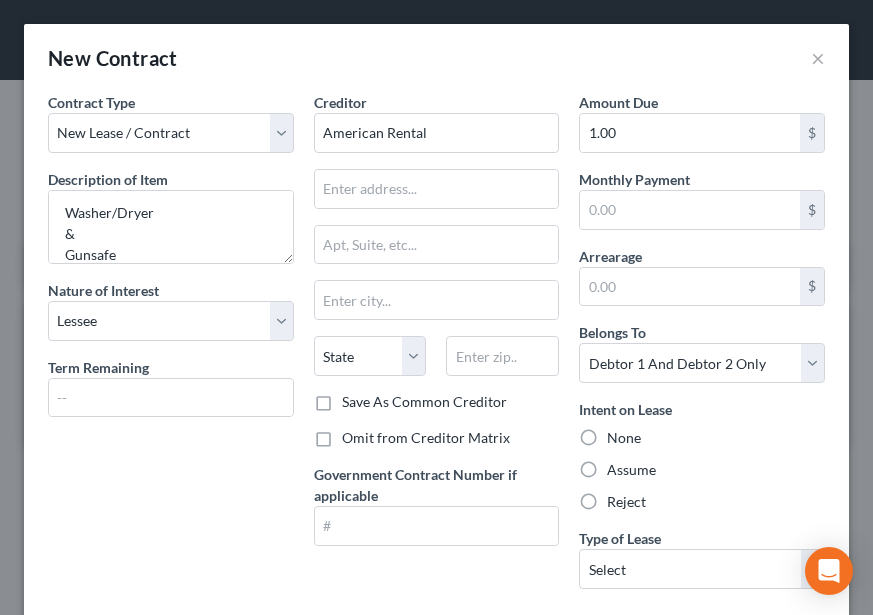 click on "Assume" at bounding box center [621, 466] 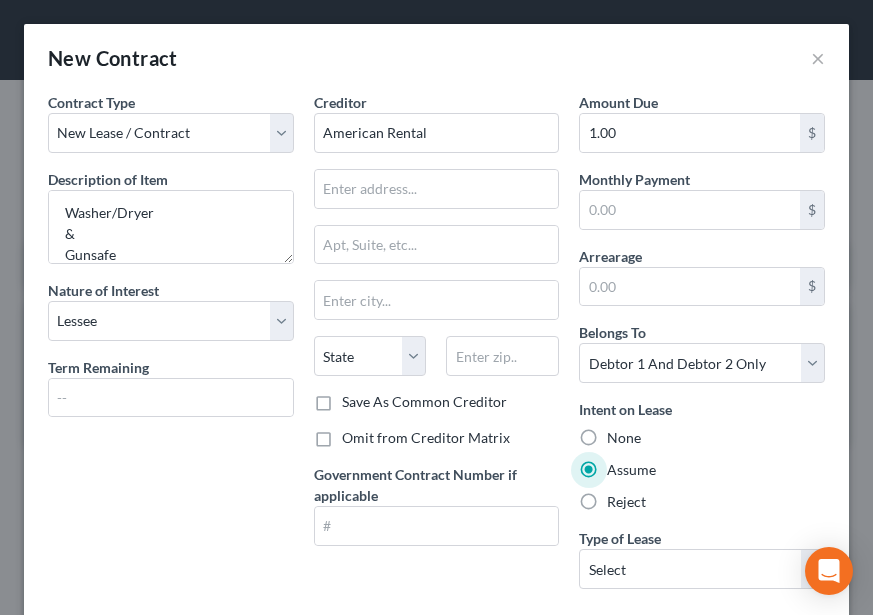scroll, scrollTop: 100, scrollLeft: 0, axis: vertical 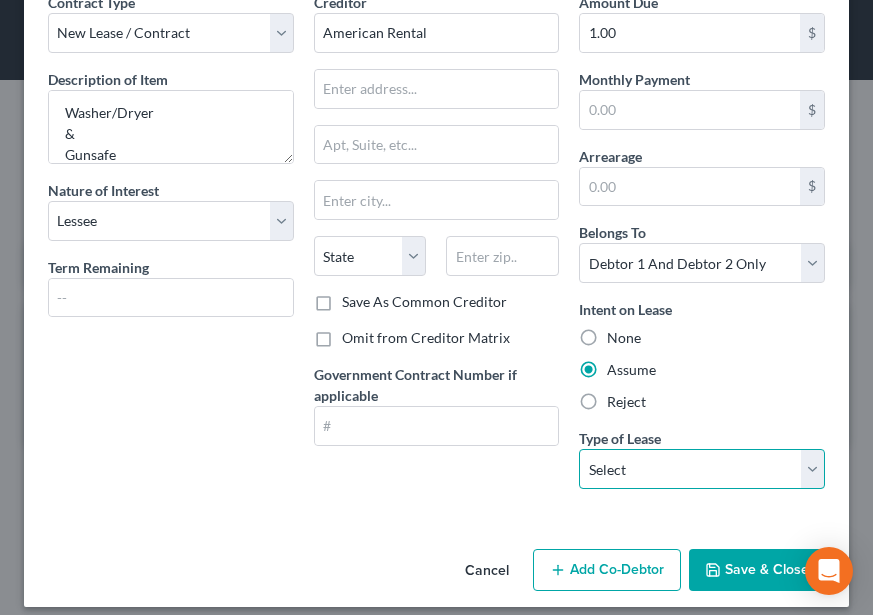 click on "Select Real Estate Car Other" at bounding box center (702, 469) 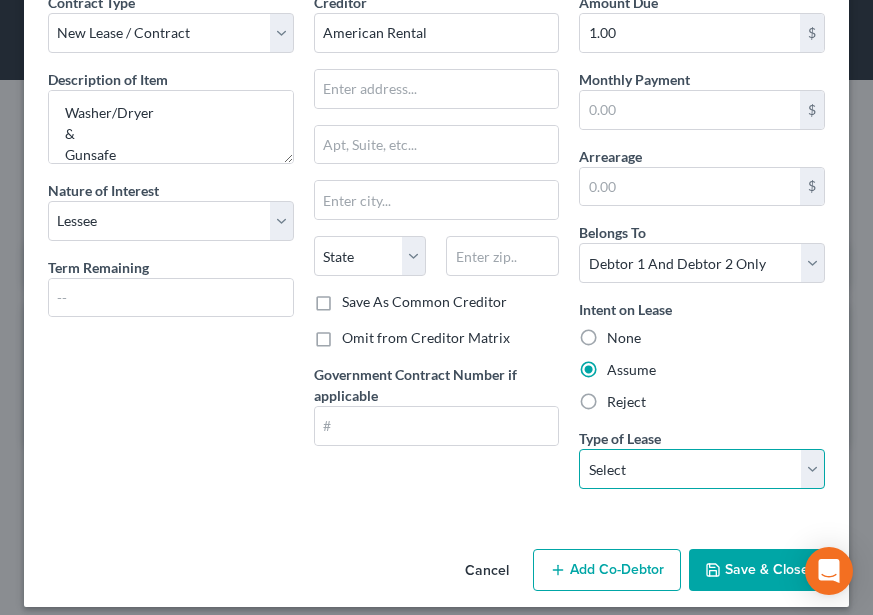 select on "2" 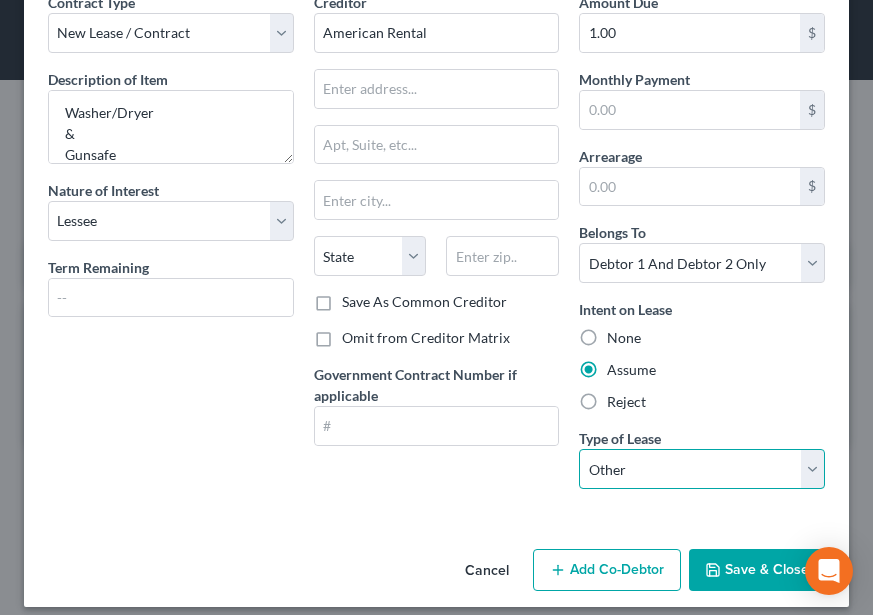 click on "Select Real Estate Car Other" at bounding box center [702, 469] 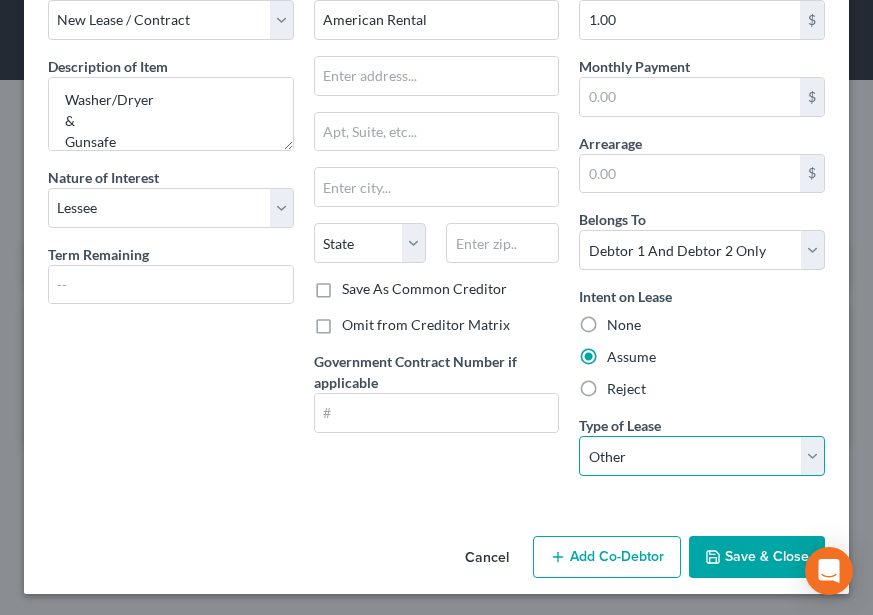 scroll, scrollTop: 116, scrollLeft: 0, axis: vertical 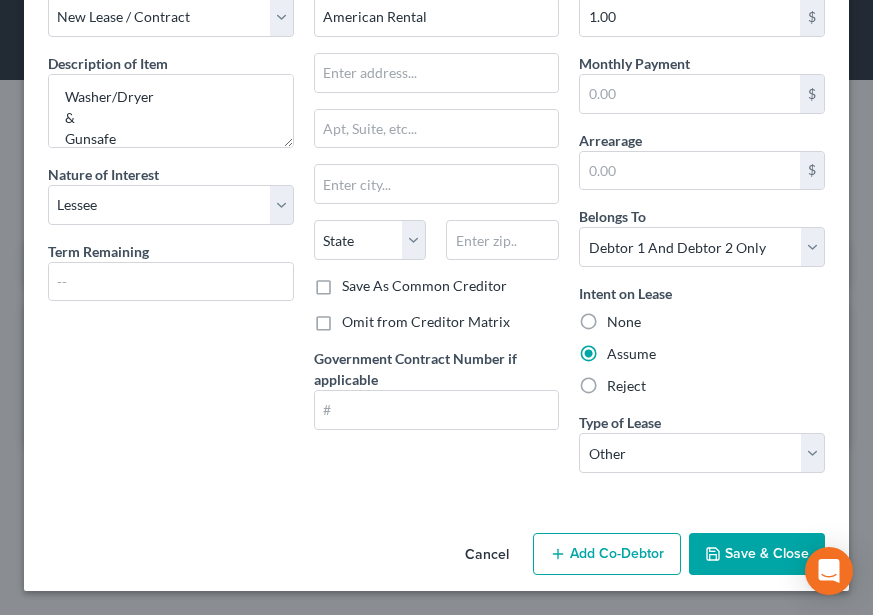 click on "Save & Close" at bounding box center (757, 554) 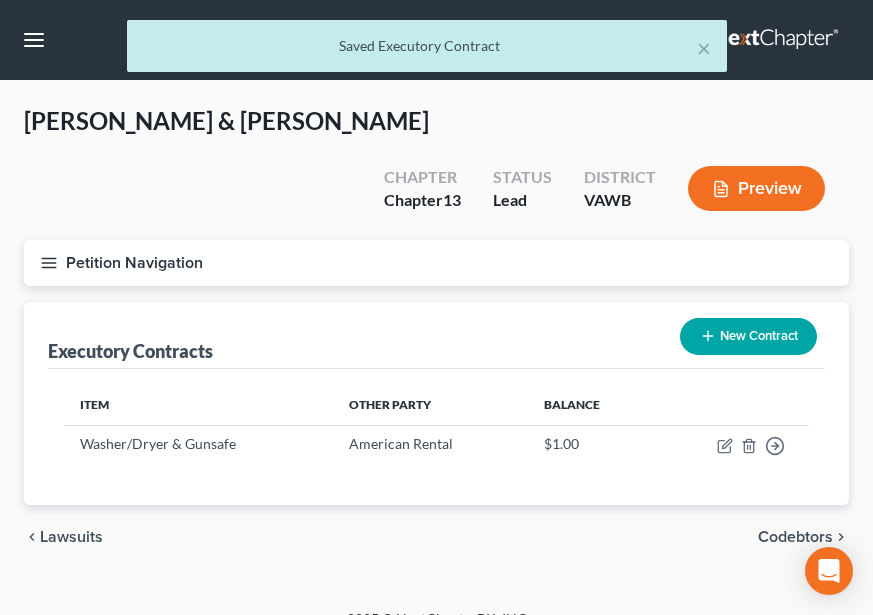 click on "New Contract" at bounding box center (748, 336) 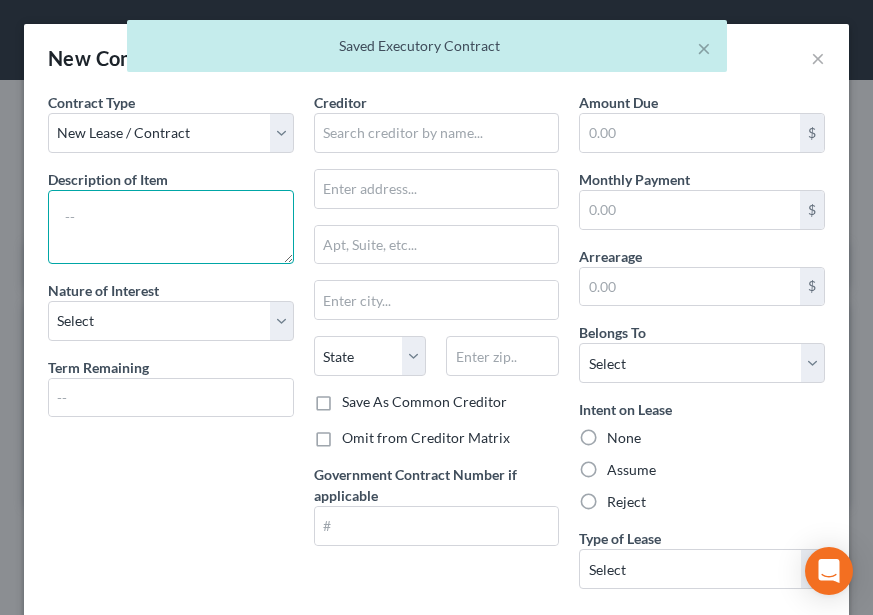 click at bounding box center [171, 227] 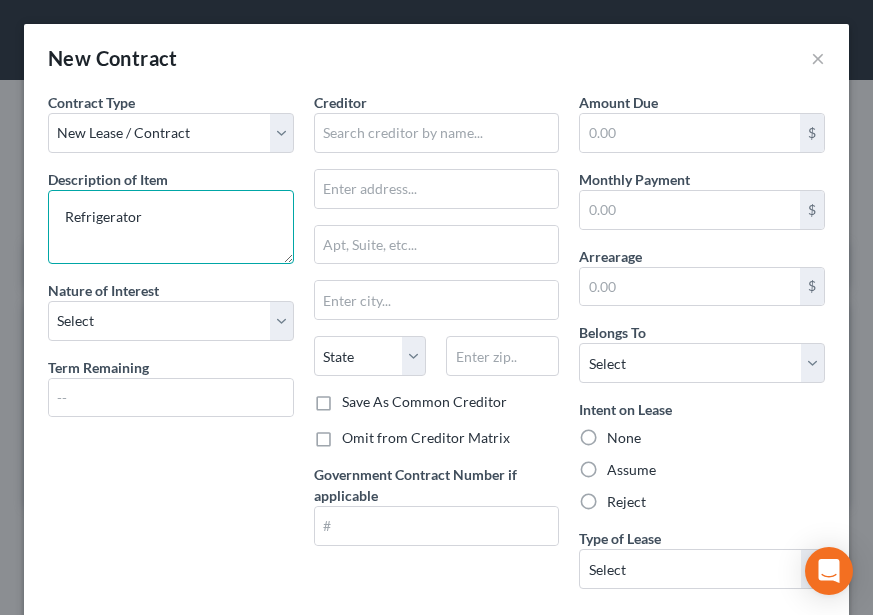 type on "Refrigerator" 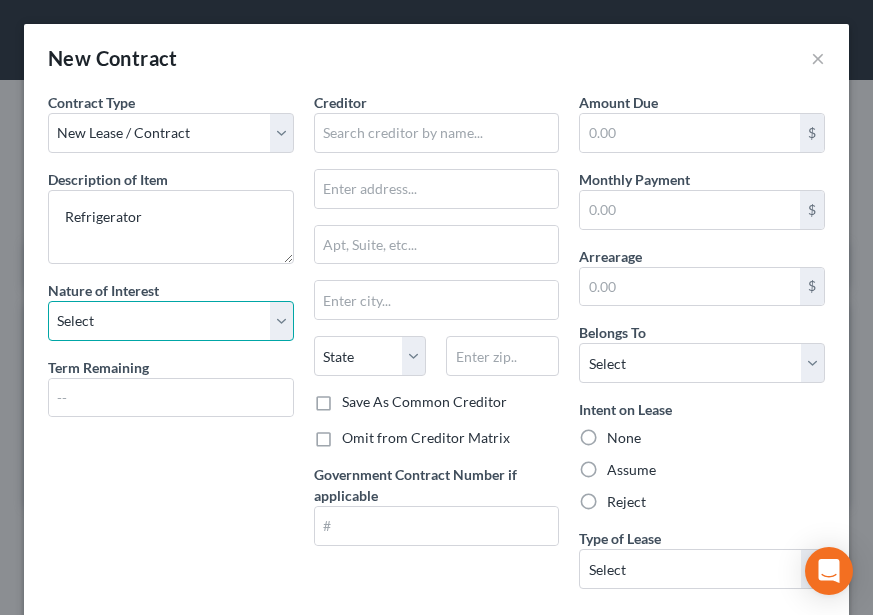 click on "Select Purchaser Agent Lessor Lessee" at bounding box center [171, 321] 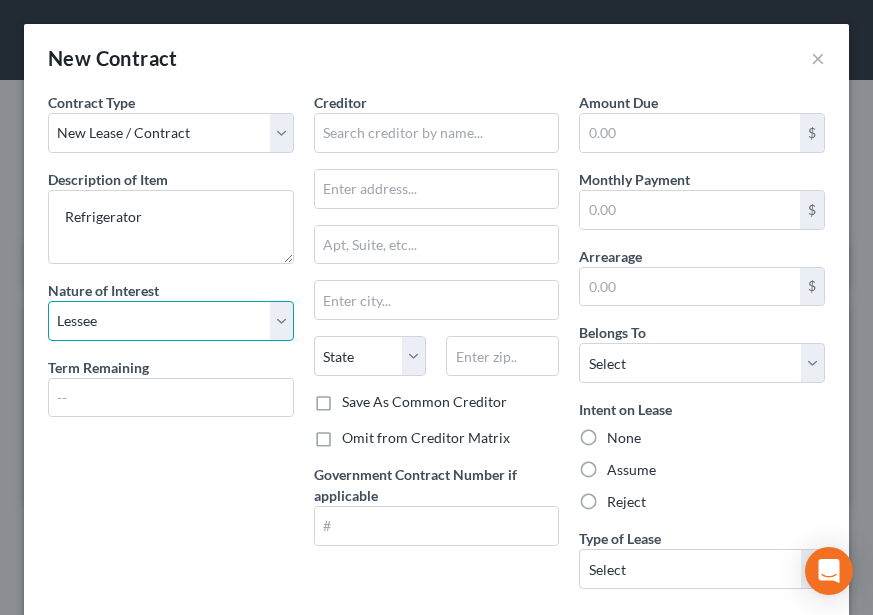 click on "Select Purchaser Agent Lessor Lessee" at bounding box center [171, 321] 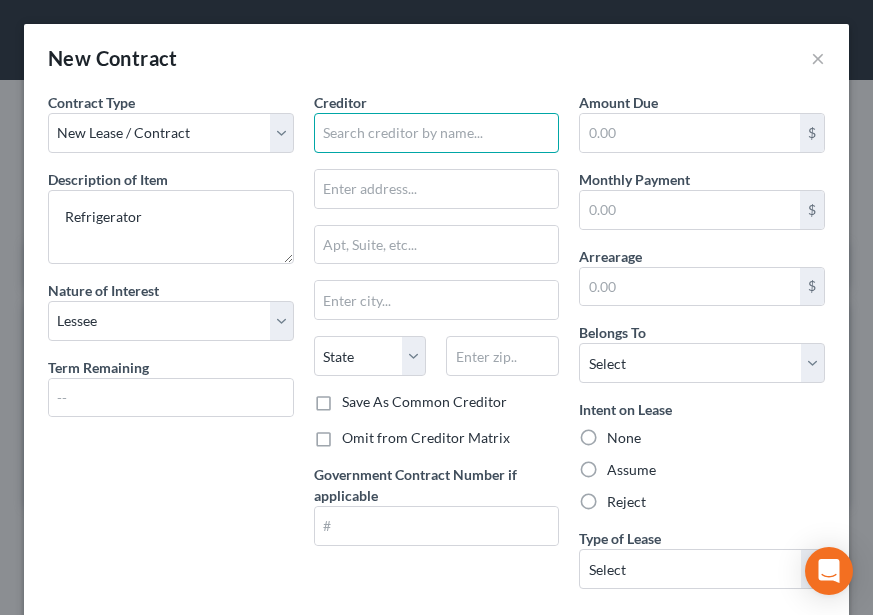 click at bounding box center (437, 133) 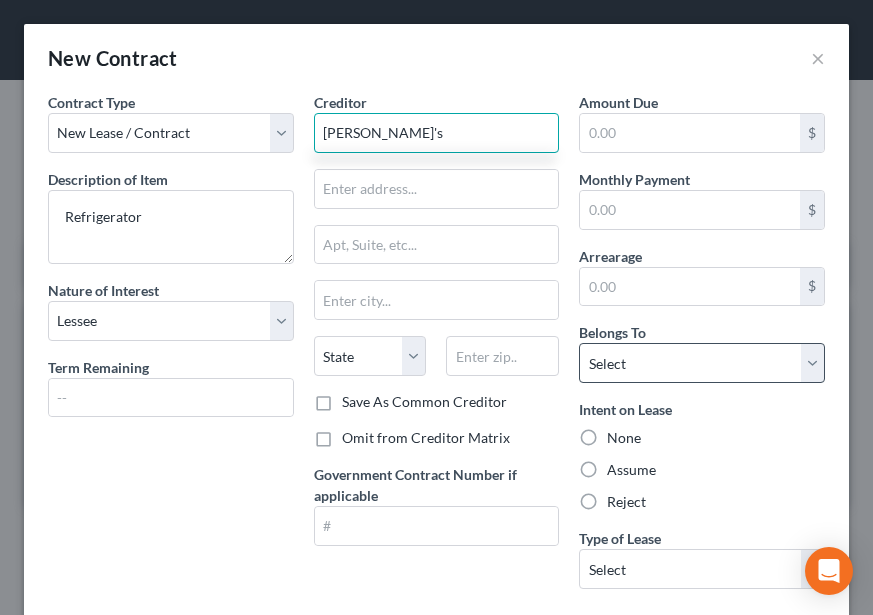 type on "[PERSON_NAME]'s" 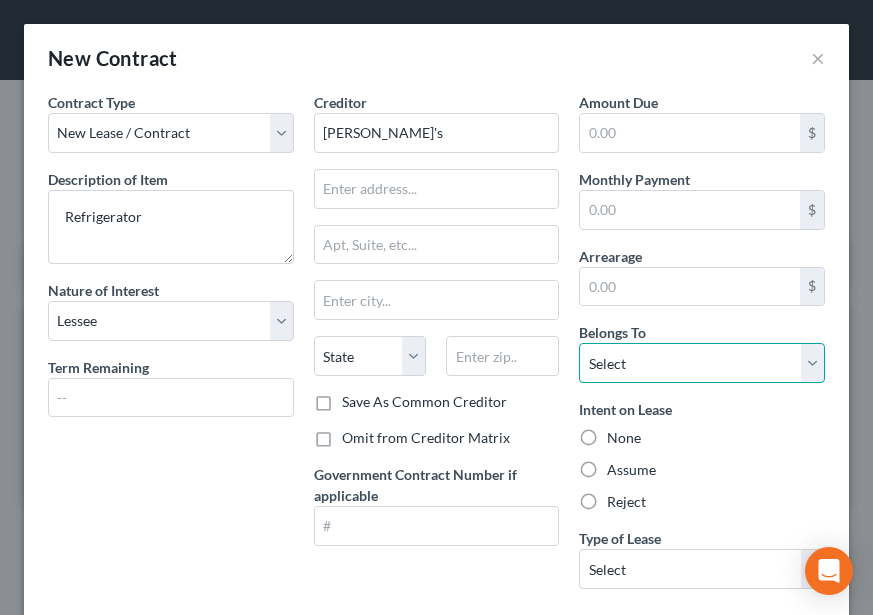 click on "Select Debtor 1 Only Debtor 2 Only Debtor 1 And Debtor 2 Only At Least One Of The Debtors And Another Community Property" at bounding box center [702, 363] 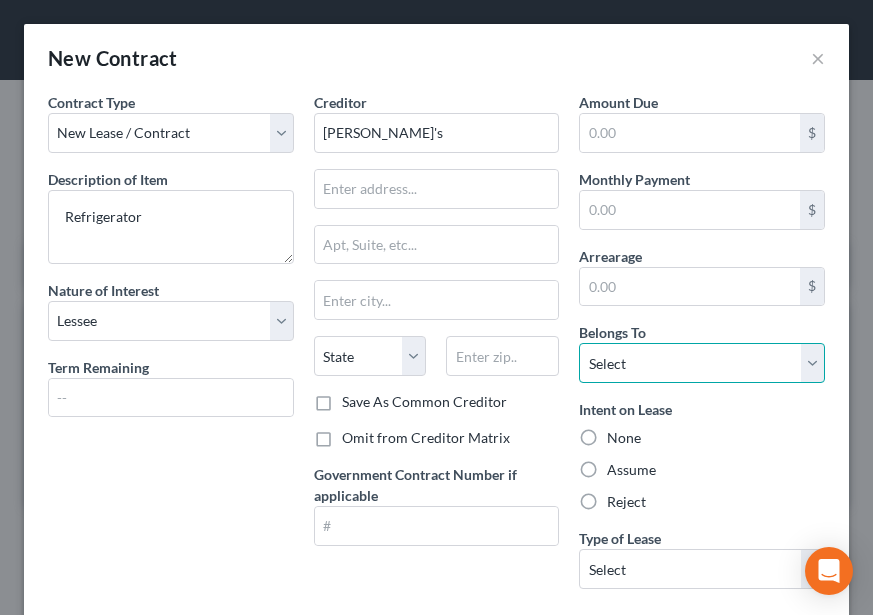 select on "2" 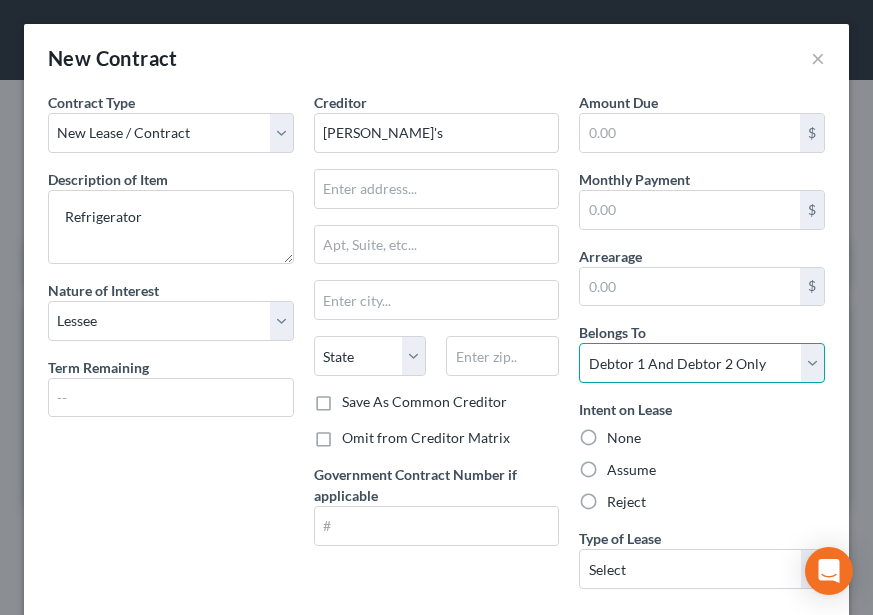 click on "Select Debtor 1 Only Debtor 2 Only Debtor 1 And Debtor 2 Only At Least One Of The Debtors And Another Community Property" at bounding box center [702, 363] 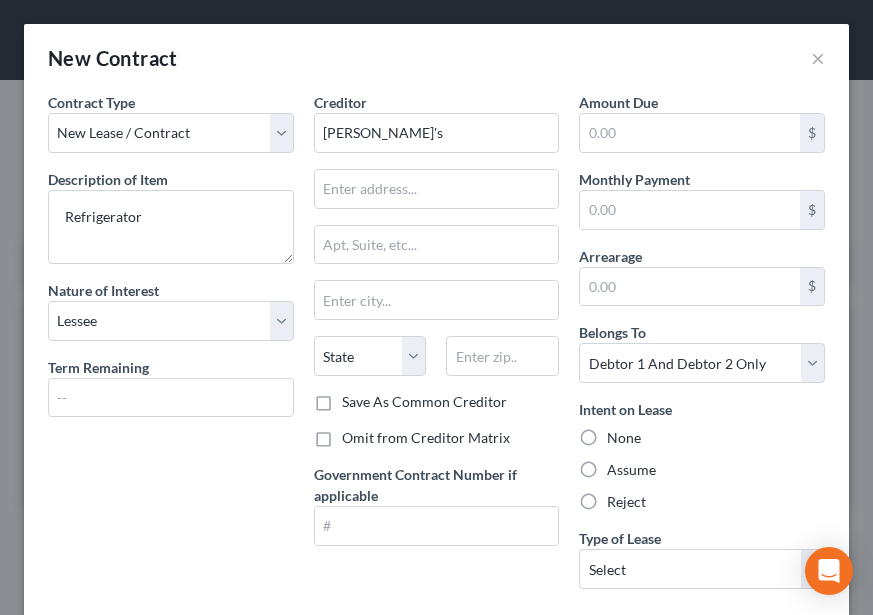 click on "Assume" at bounding box center [631, 470] 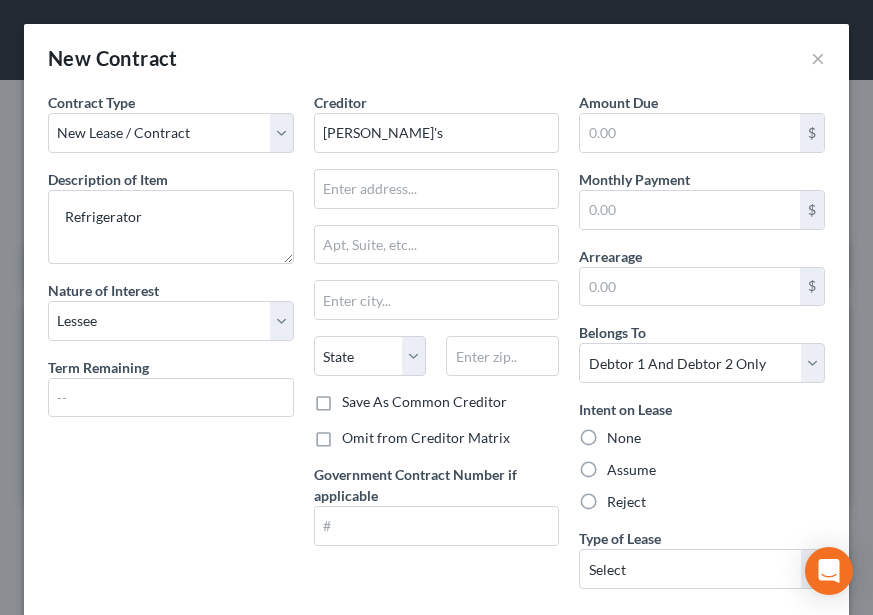 click on "Assume" at bounding box center (621, 466) 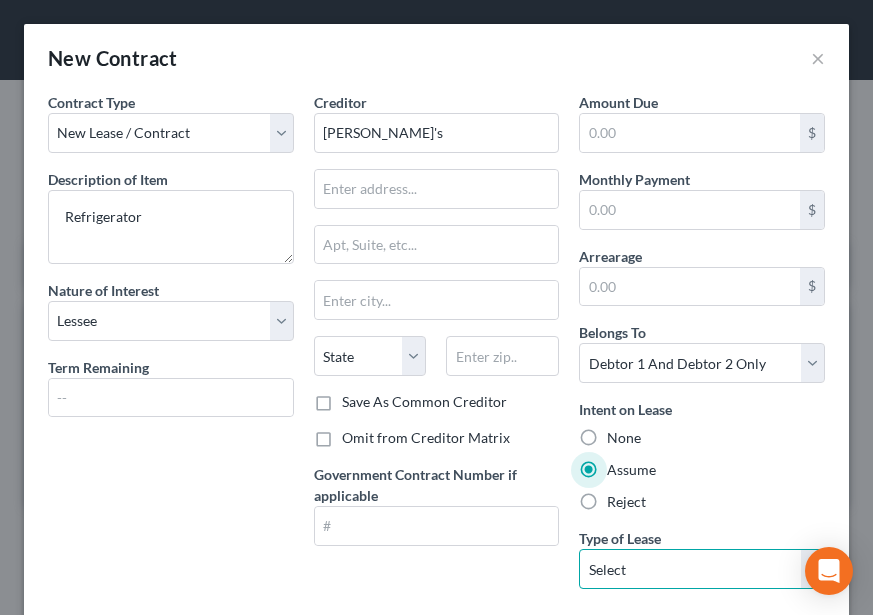 drag, startPoint x: 648, startPoint y: 559, endPoint x: 643, endPoint y: 608, distance: 49.25444 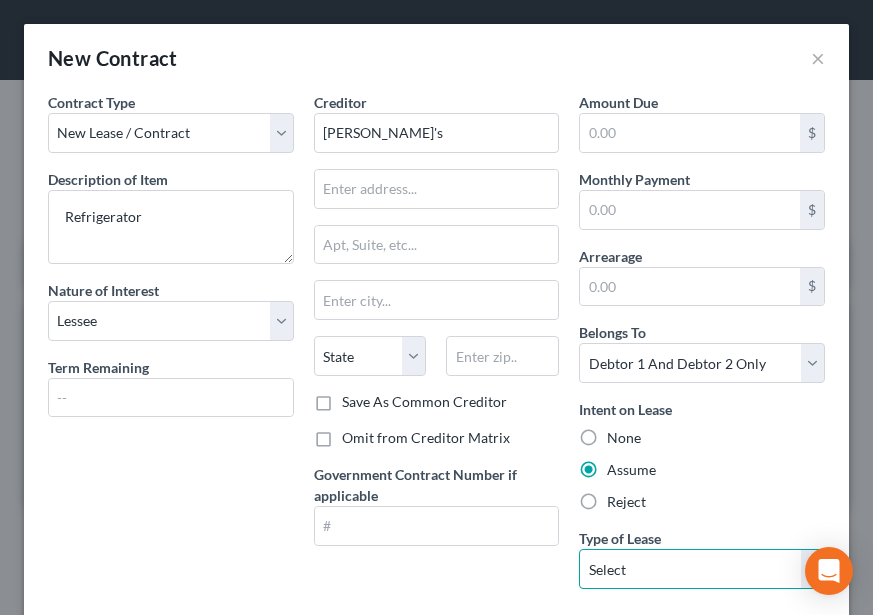 select on "2" 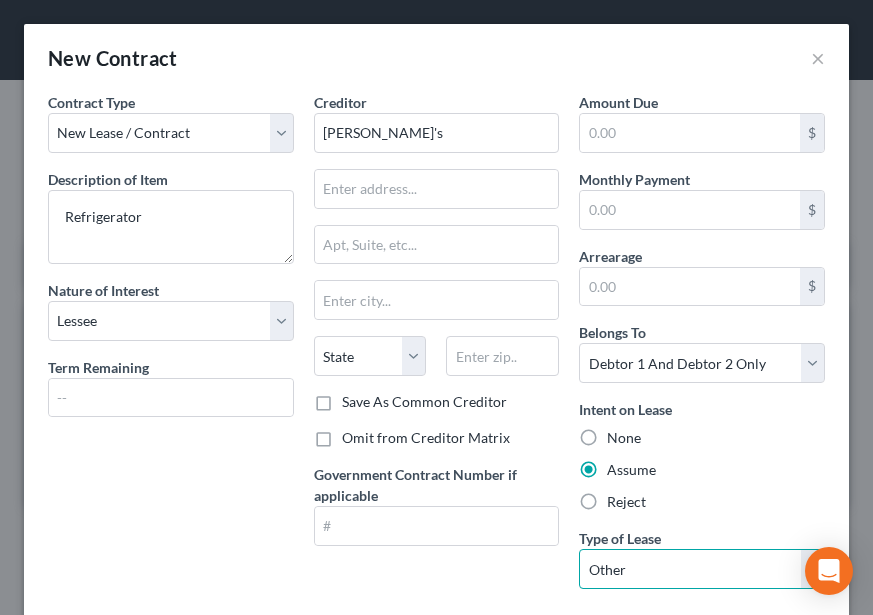 click on "Select Real Estate Car Other" at bounding box center (702, 569) 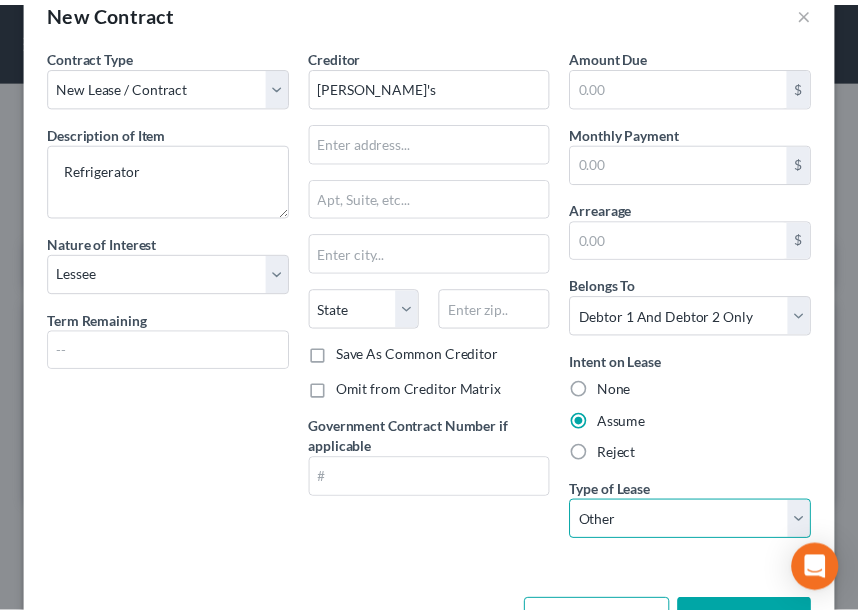 scroll, scrollTop: 116, scrollLeft: 0, axis: vertical 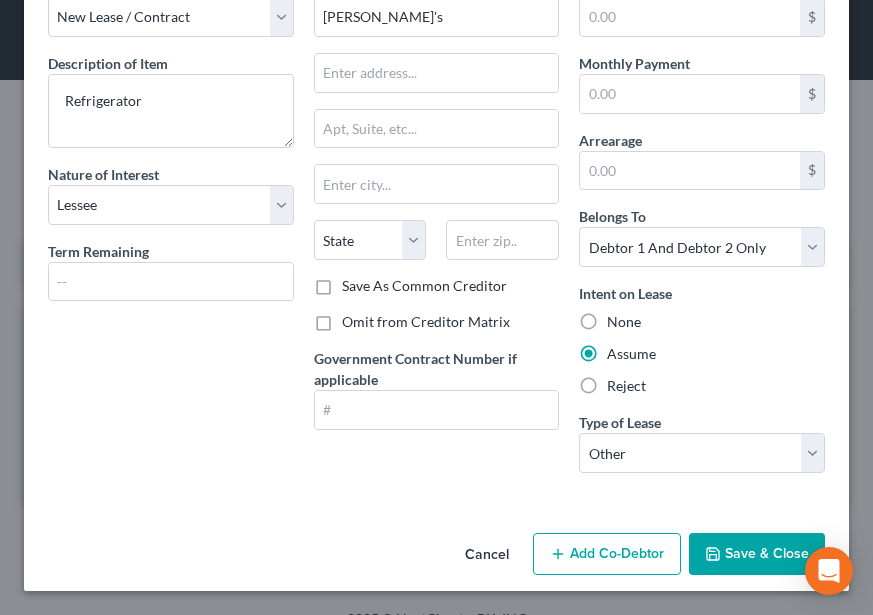 click on "Save & Close" at bounding box center [757, 554] 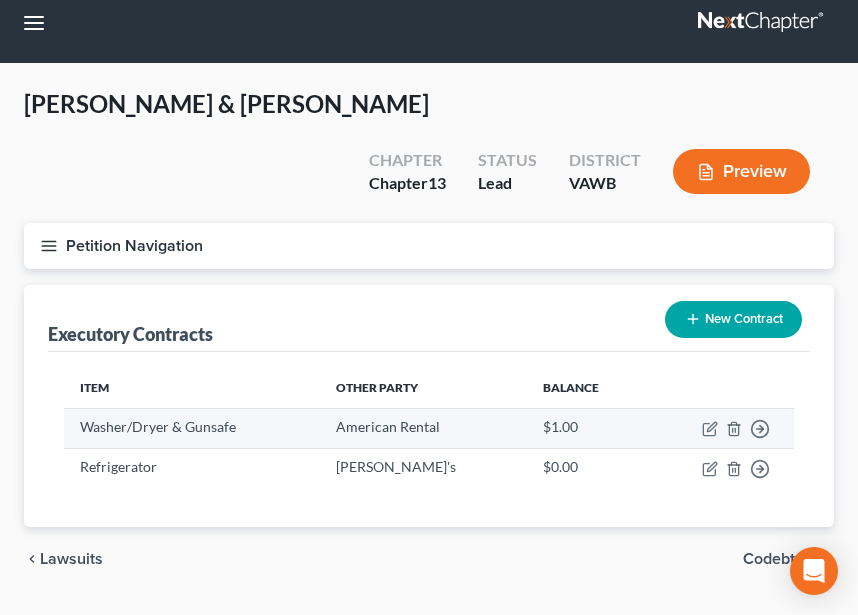 scroll, scrollTop: 21, scrollLeft: 0, axis: vertical 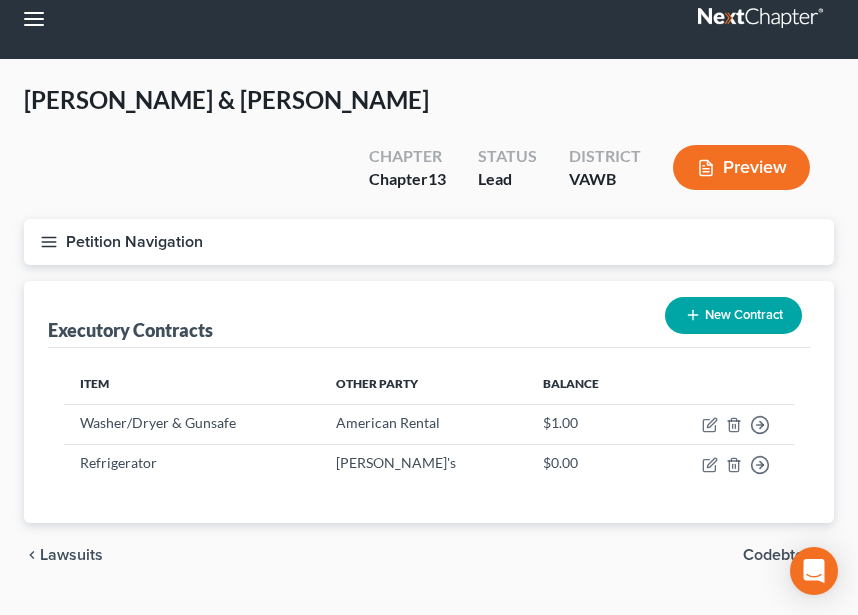 click on "Petition Navigation" at bounding box center (429, 242) 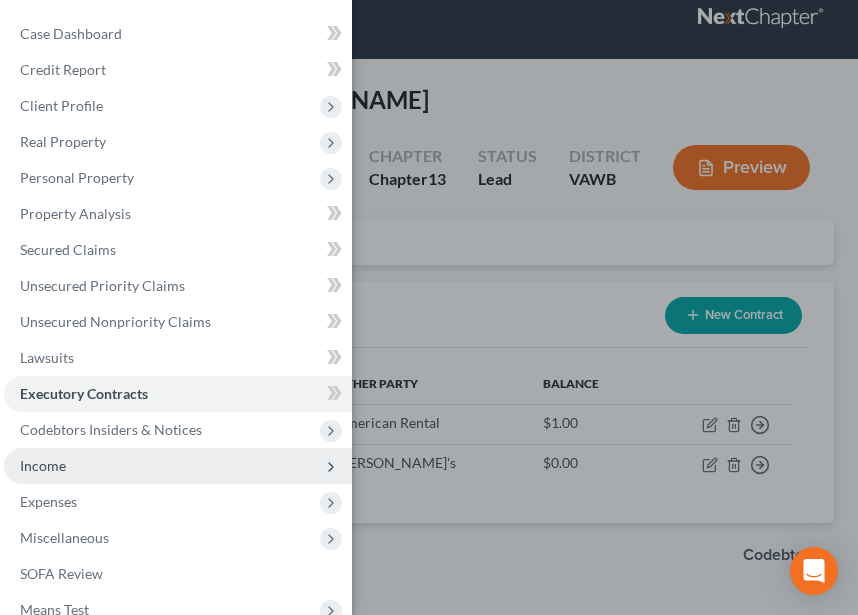 click on "Income" at bounding box center (178, 466) 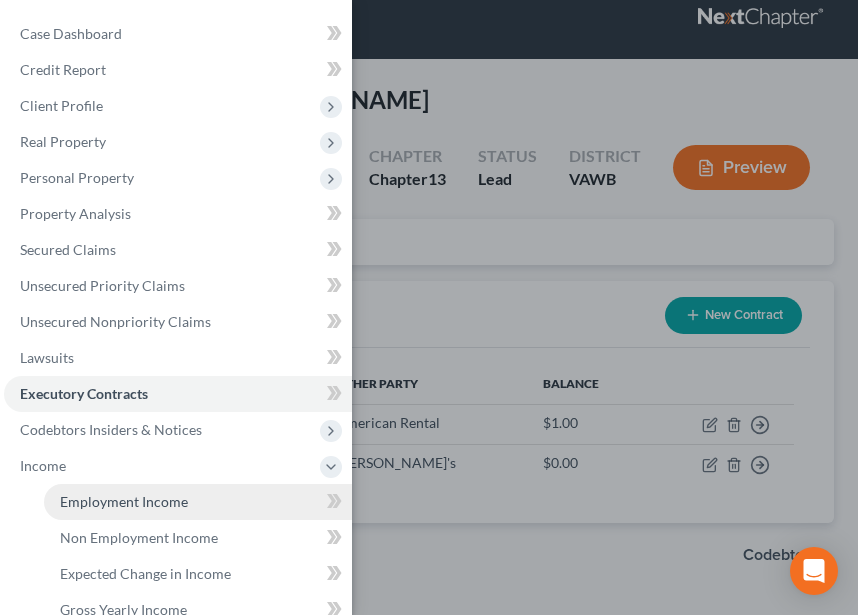 click on "Employment Income" at bounding box center [124, 501] 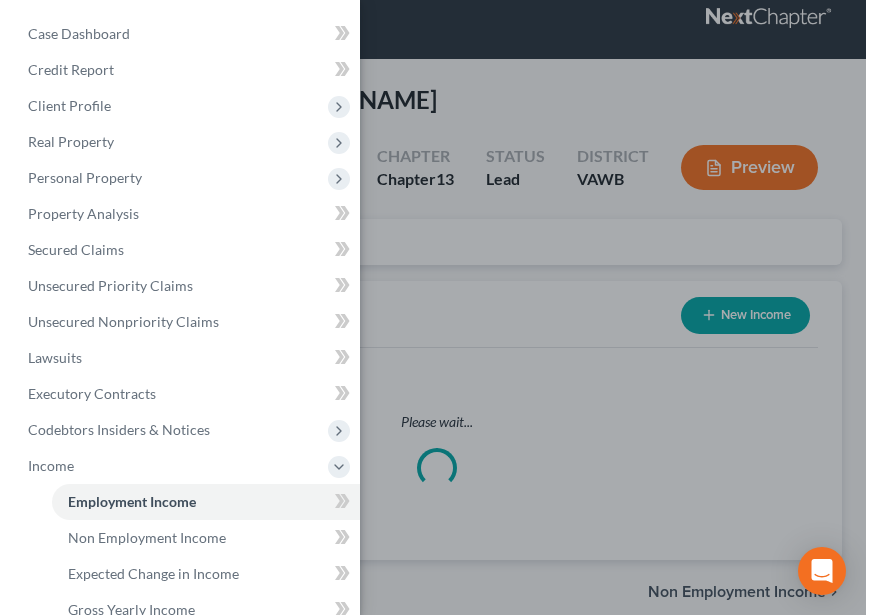 scroll, scrollTop: 0, scrollLeft: 0, axis: both 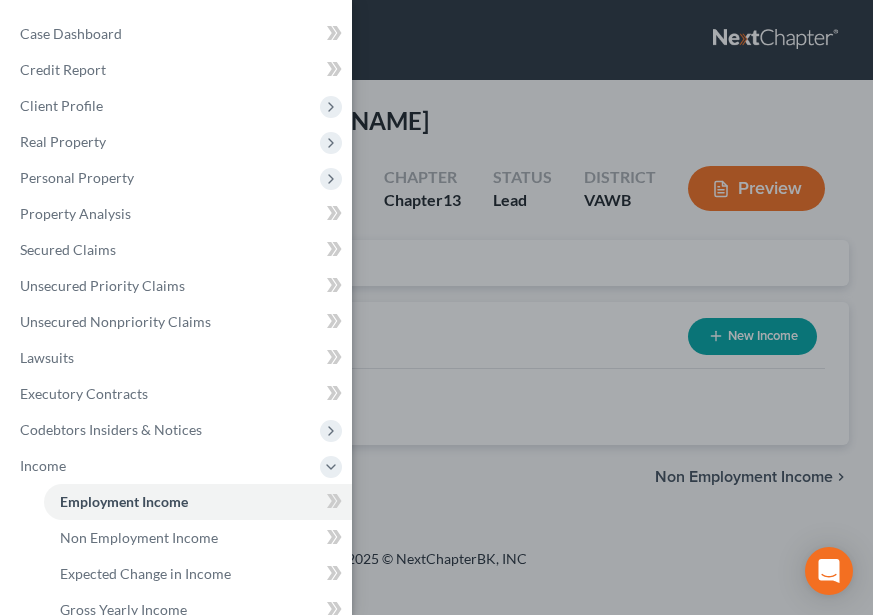 click on "Case Dashboard
Payments
Invoices
Payments
Payments
Credit Report
Client Profile" at bounding box center (436, 307) 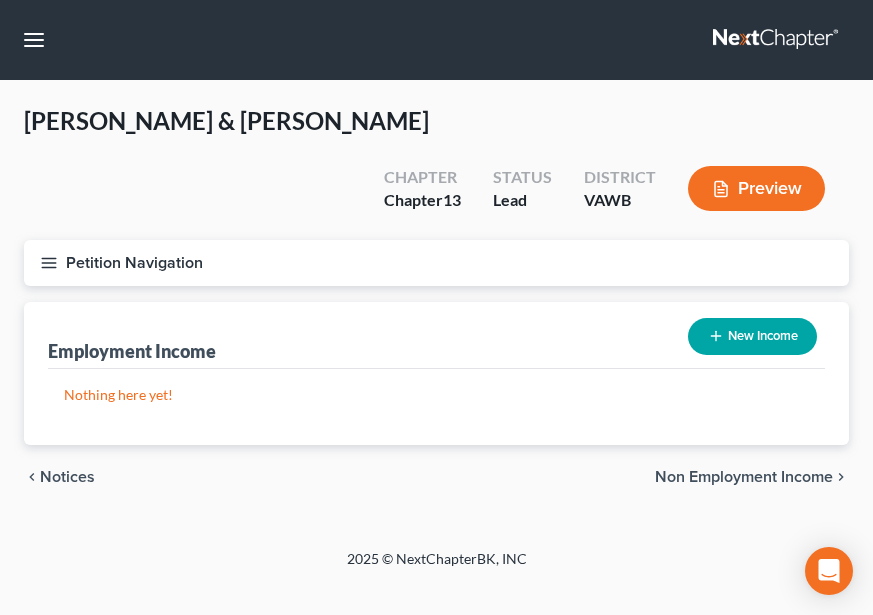 click on "Petition Navigation" at bounding box center (436, 263) 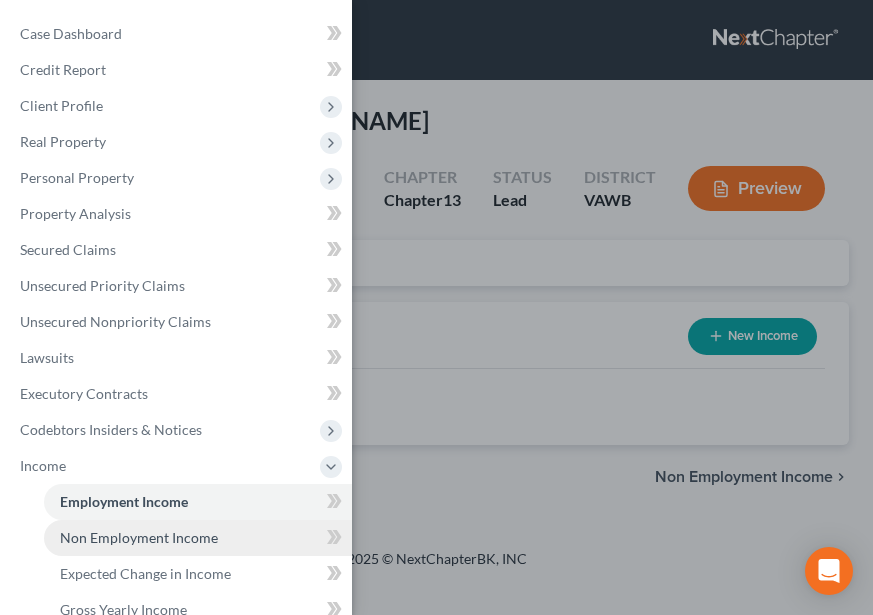 click on "Non Employment Income" at bounding box center (139, 537) 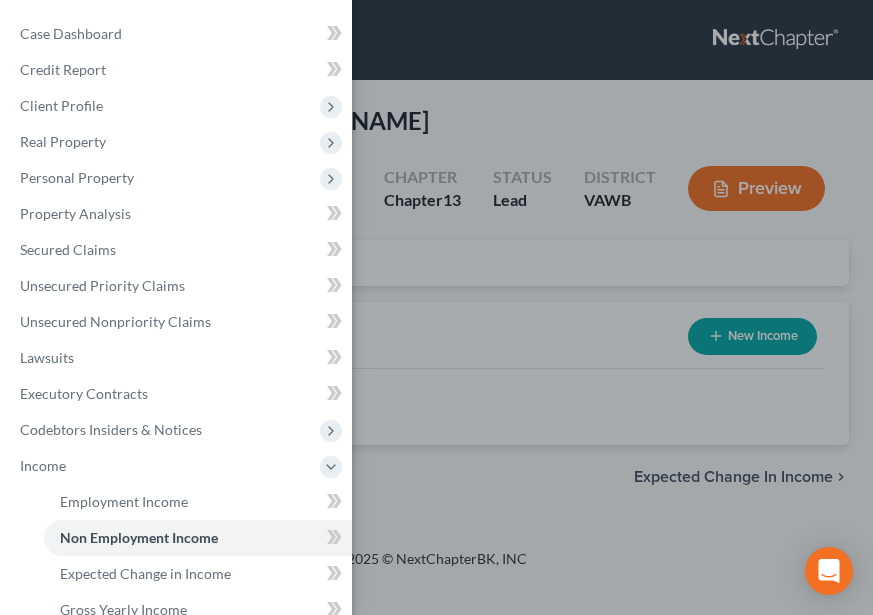 click on "Case Dashboard
Payments
Invoices
Payments
Payments
Credit Report
Client Profile" at bounding box center (436, 307) 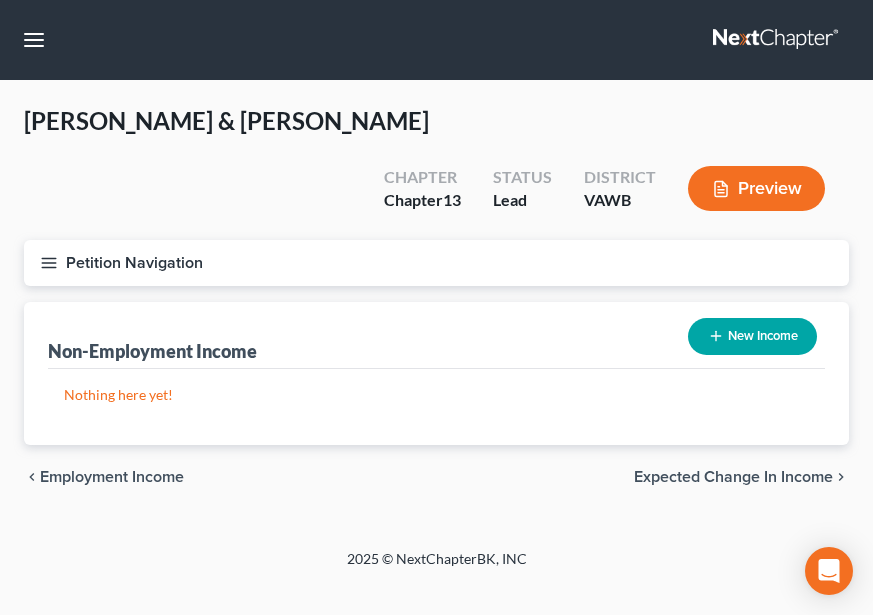 click on "New Income" at bounding box center [752, 336] 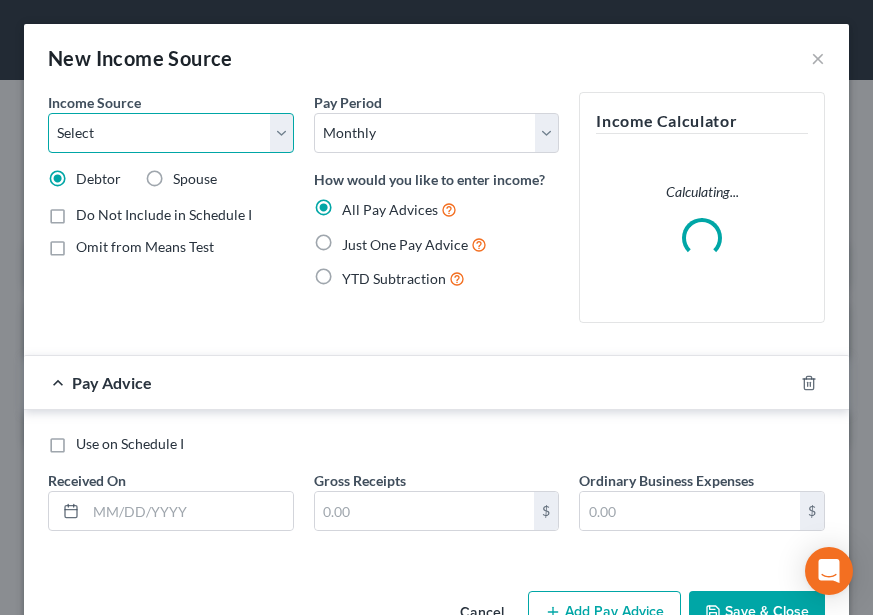 click on "Select Unemployment Disability (from employer) Pension Retirement Social Security / Social Security Disability Other Government Assistance Interests, Dividends or Royalties Child / Family Support Contributions to Household Property / Rental Business, Professional or Farm Alimony / Maintenance Payments Military Disability Benefits Other Monthly Income" at bounding box center [171, 133] 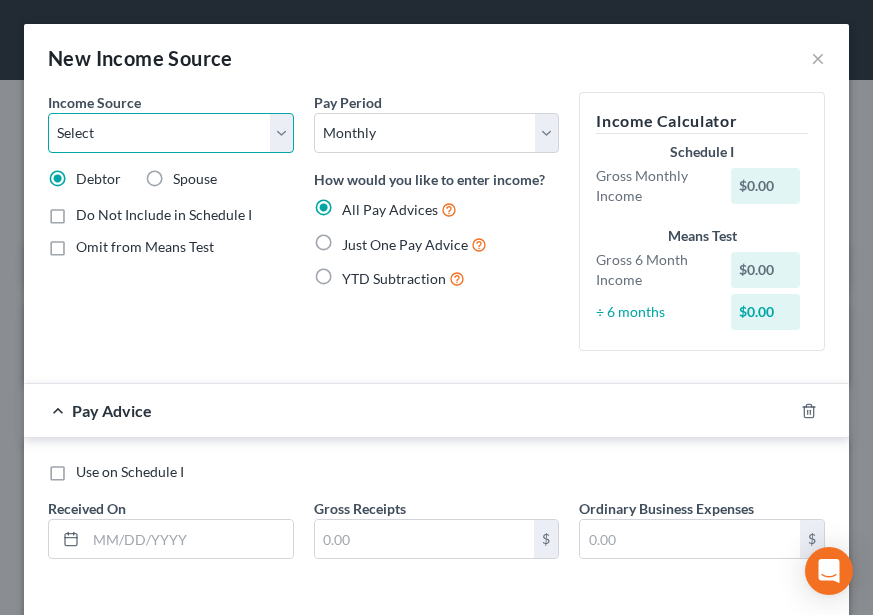 select on "4" 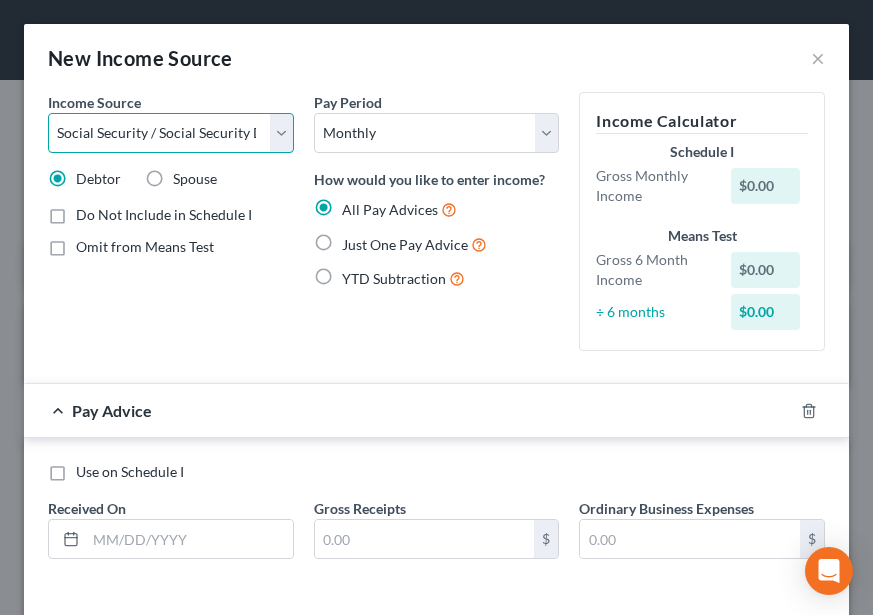 click on "Select Unemployment Disability (from employer) Pension Retirement Social Security / Social Security Disability Other Government Assistance Interests, Dividends or Royalties Child / Family Support Contributions to Household Property / Rental Business, Professional or Farm Alimony / Maintenance Payments Military Disability Benefits Other Monthly Income" at bounding box center (171, 133) 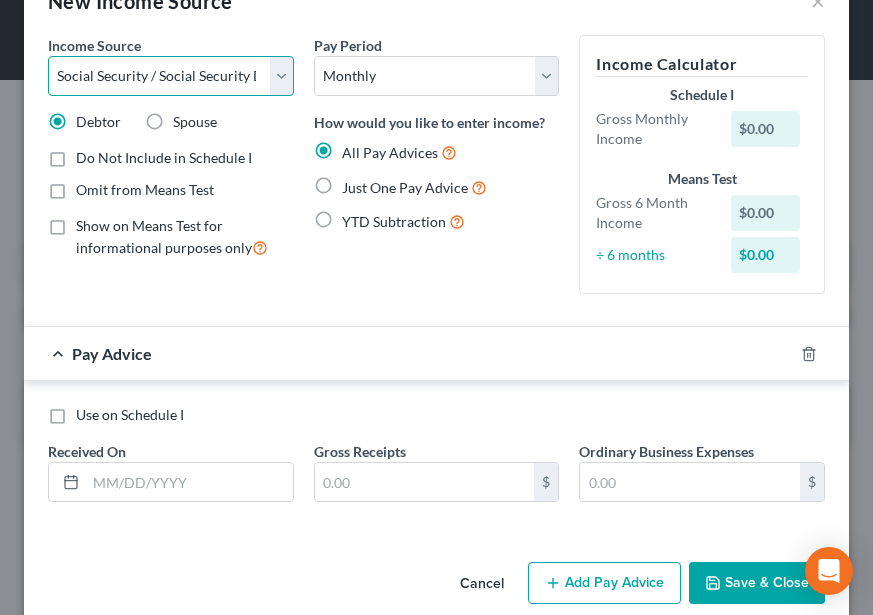 scroll, scrollTop: 86, scrollLeft: 0, axis: vertical 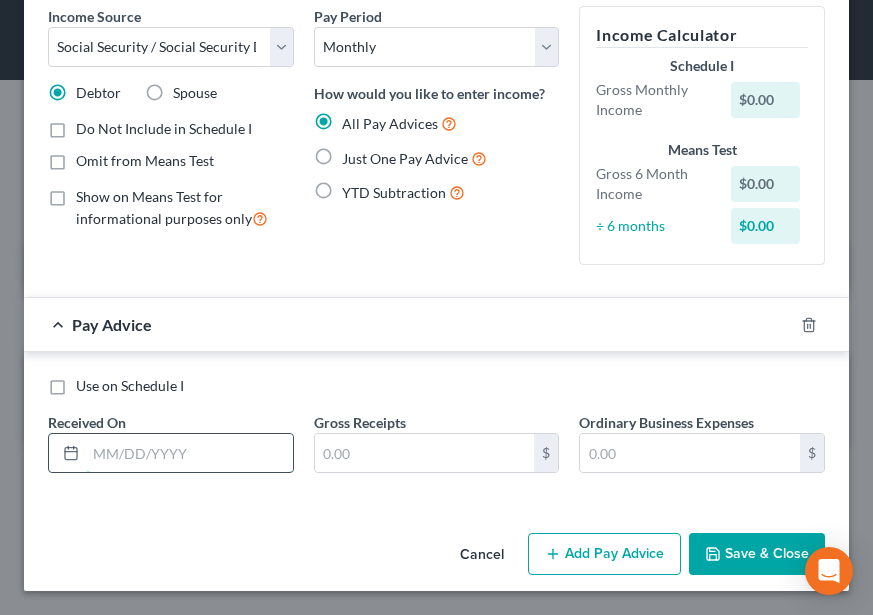 click at bounding box center (189, 453) 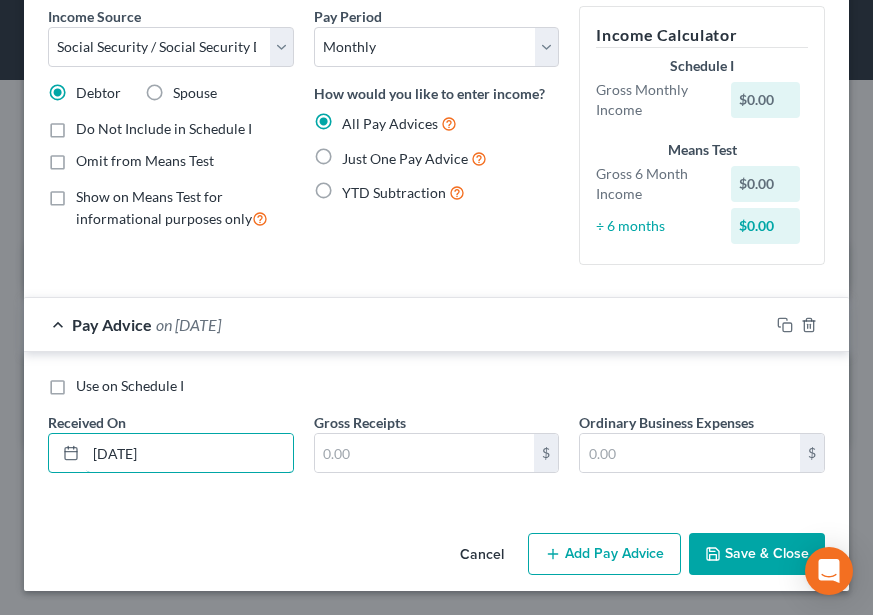 type on "[DATE]" 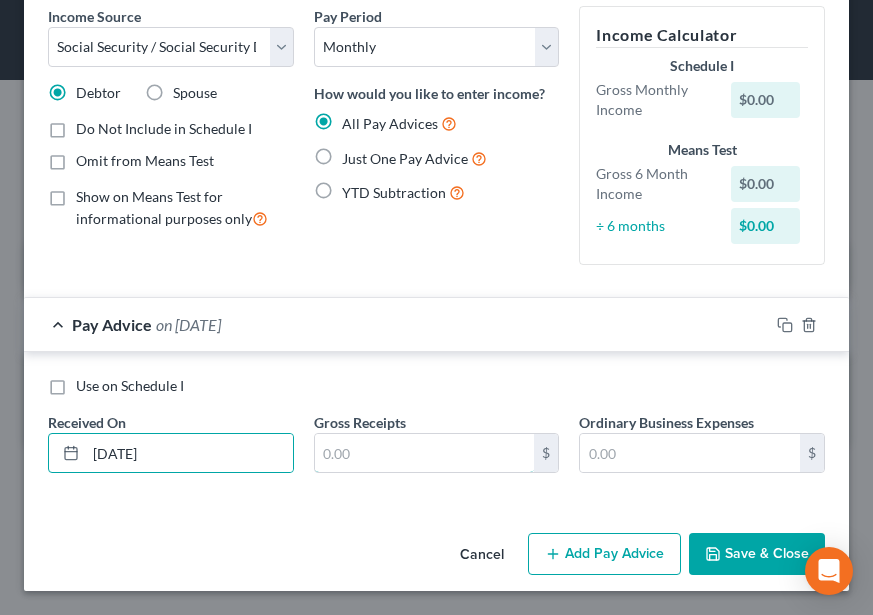 click at bounding box center [425, 453] 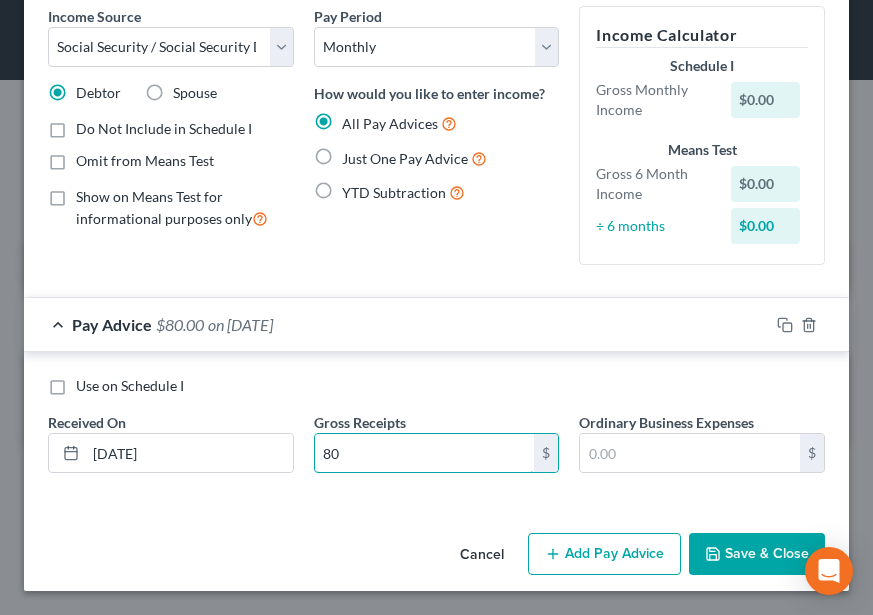 type on "8" 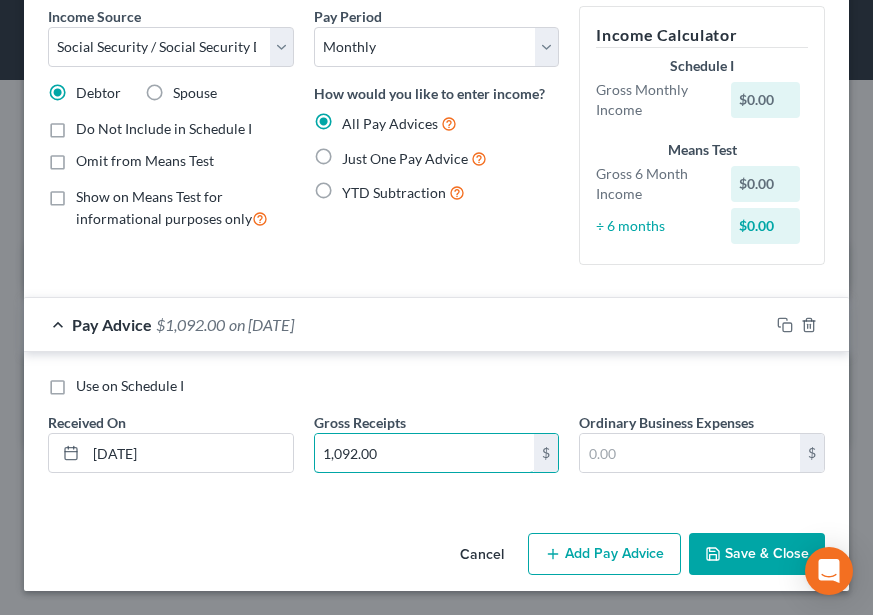 scroll, scrollTop: 0, scrollLeft: 0, axis: both 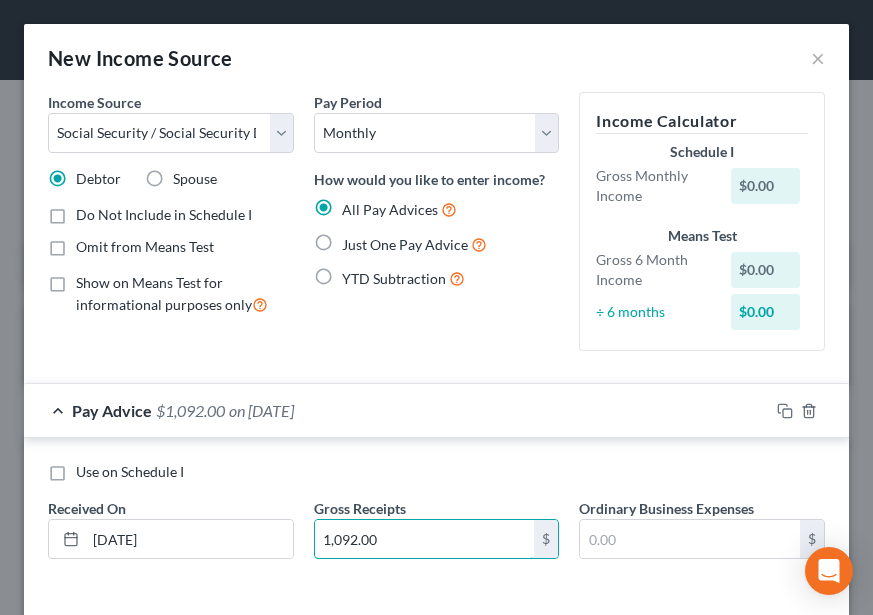 type on "1,092.00" 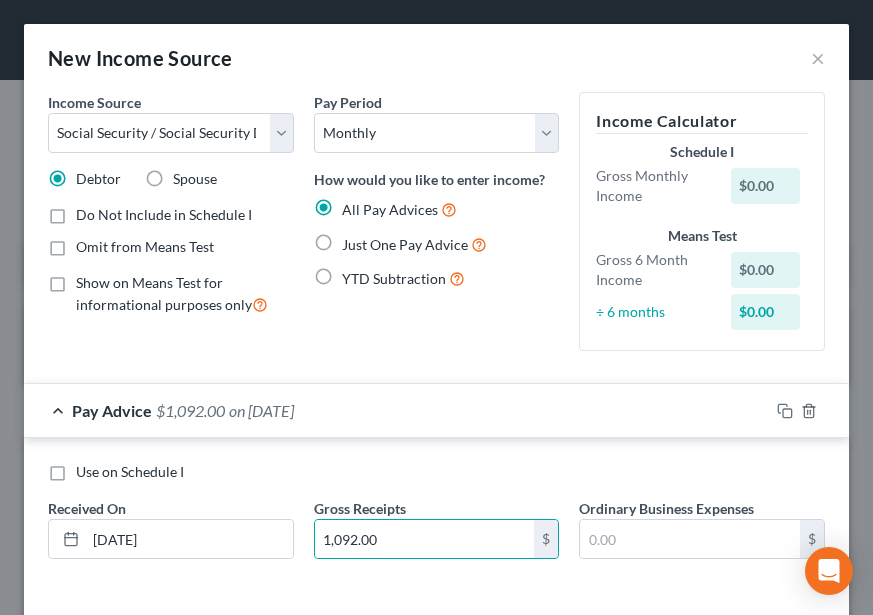 drag, startPoint x: 399, startPoint y: 237, endPoint x: 479, endPoint y: 272, distance: 87.32124 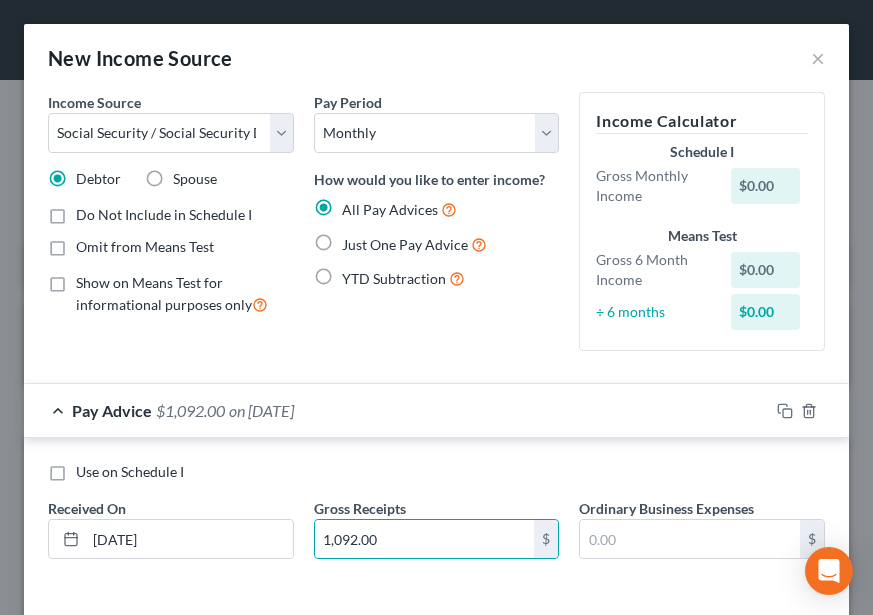 click on "Just One Pay Advice" at bounding box center [356, 239] 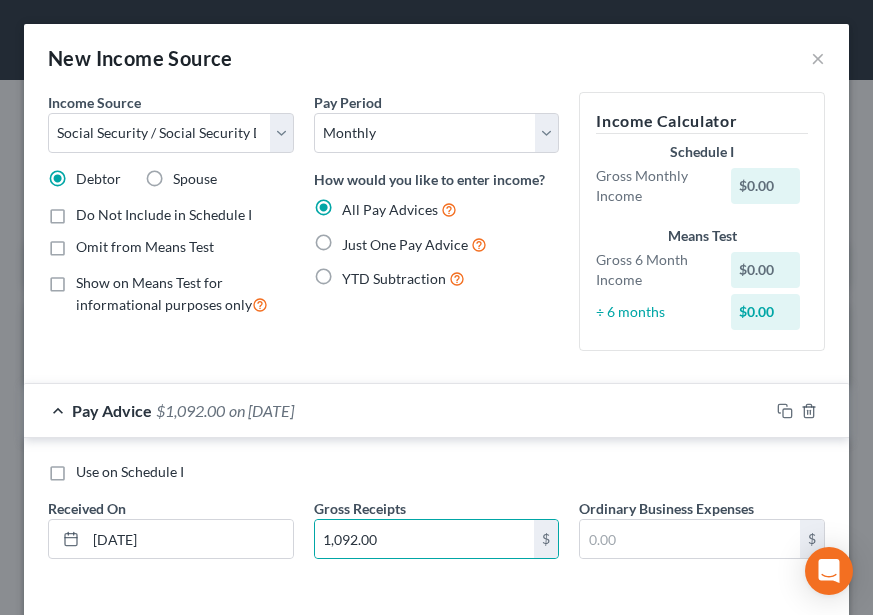 radio on "true" 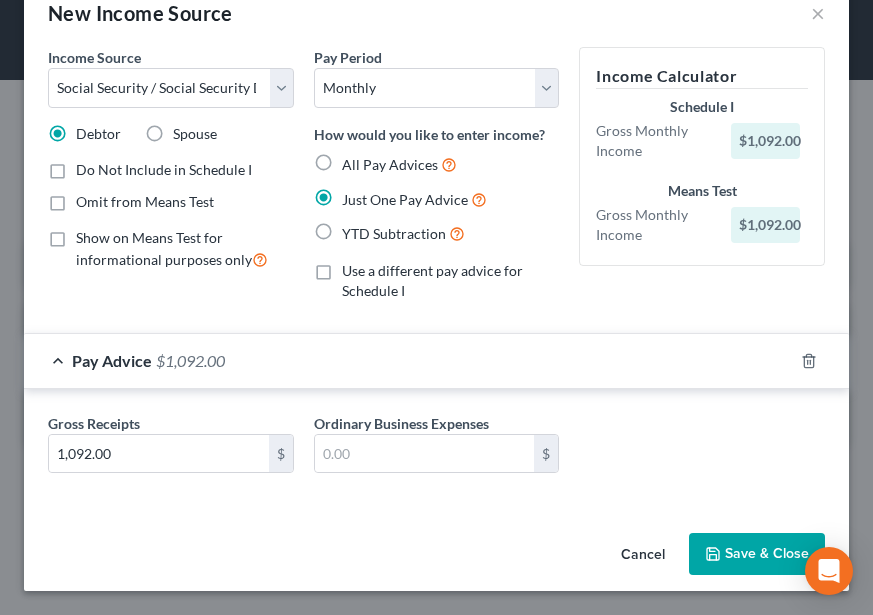 scroll, scrollTop: 45, scrollLeft: 0, axis: vertical 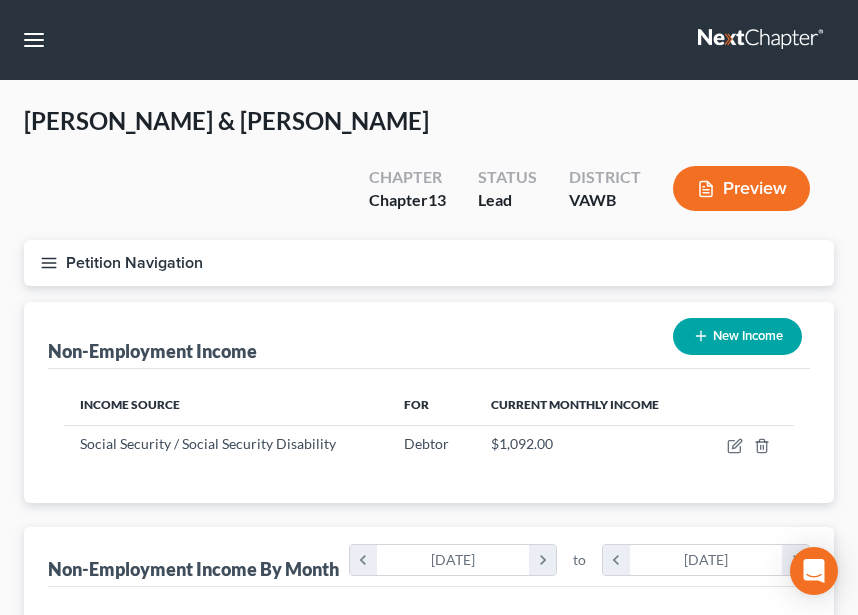 click on "New Income" at bounding box center (737, 336) 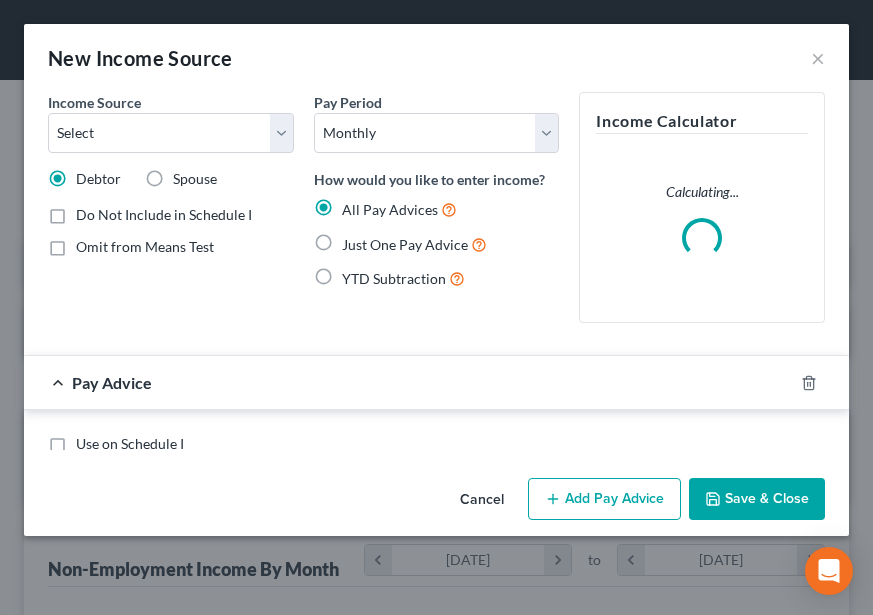scroll, scrollTop: 999628, scrollLeft: 999215, axis: both 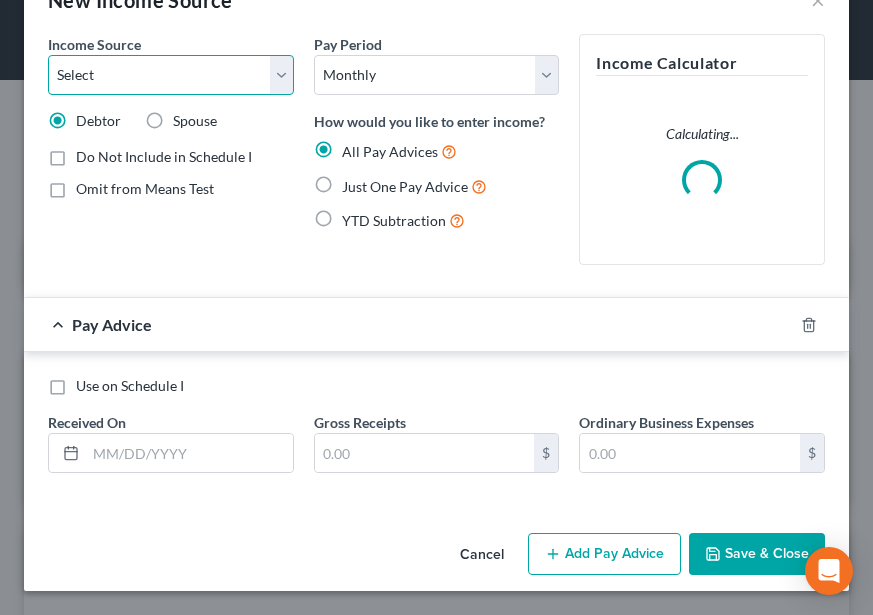 click on "Select Unemployment Disability (from employer) Pension Retirement Social Security / Social Security Disability Other Government Assistance Interests, Dividends or Royalties Child / Family Support Contributions to Household Property / Rental Business, Professional or Farm Alimony / Maintenance Payments Military Disability Benefits Other Monthly Income" at bounding box center [171, 75] 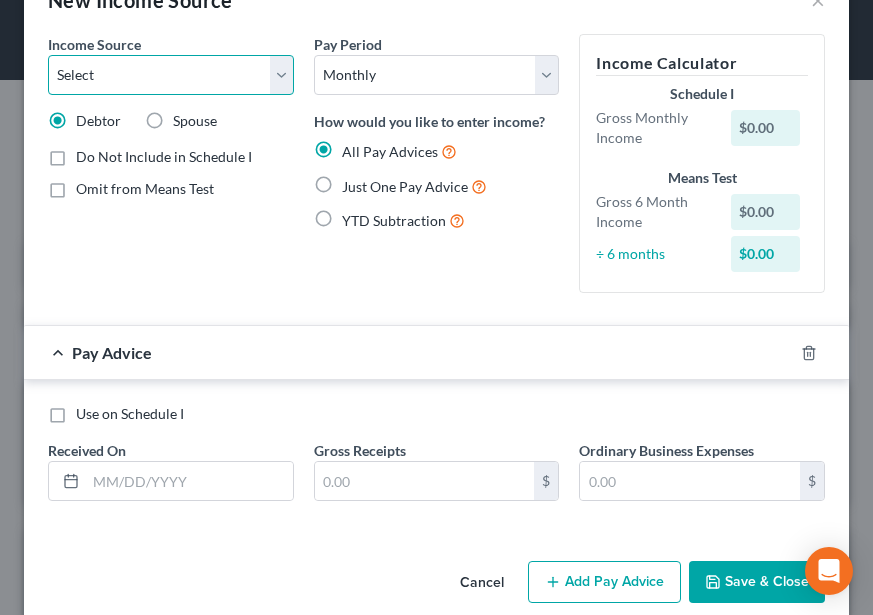 select on "3" 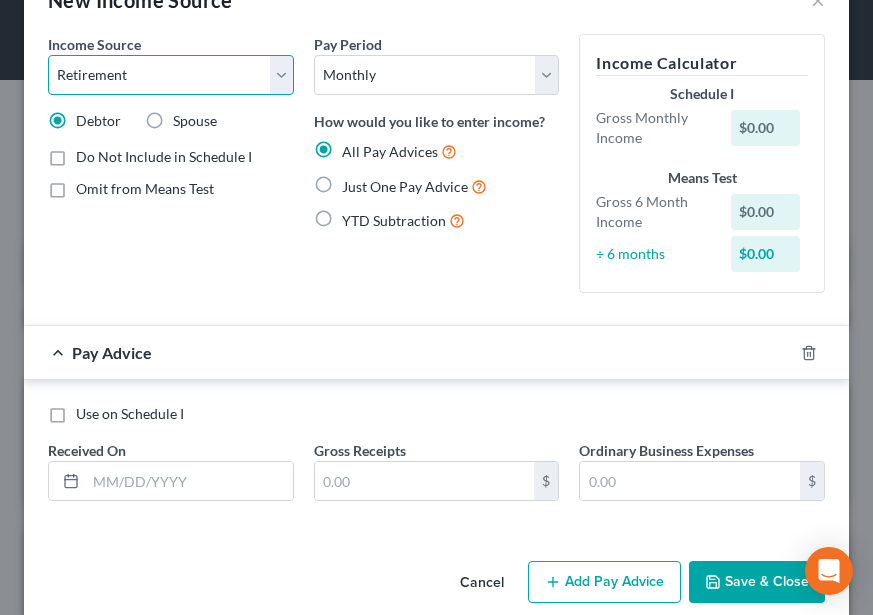 click on "Select Unemployment Disability (from employer) Pension Retirement Social Security / Social Security Disability Other Government Assistance Interests, Dividends or Royalties Child / Family Support Contributions to Household Property / Rental Business, Professional or Farm Alimony / Maintenance Payments Military Disability Benefits Other Monthly Income" at bounding box center [171, 75] 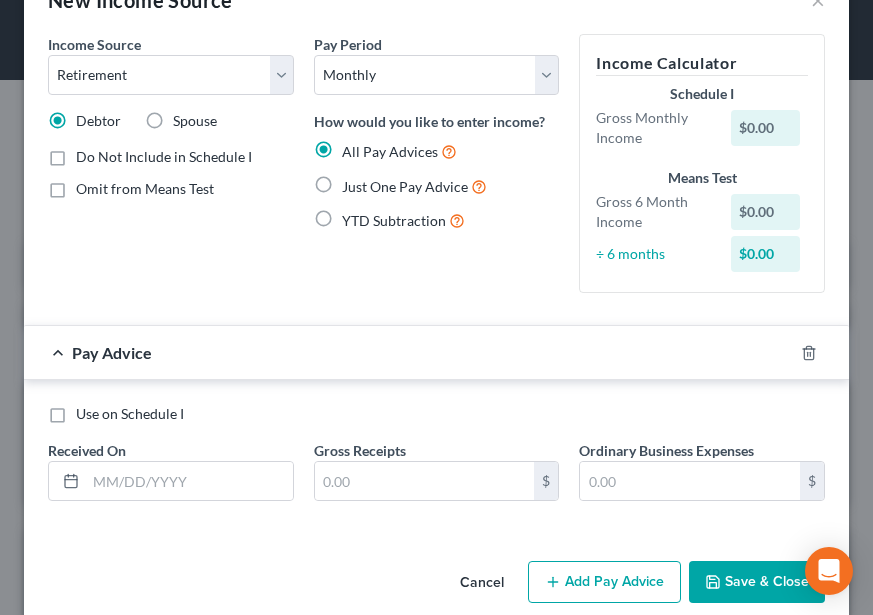 click on "Pay Period Select Monthly Twice Monthly Every Other Week Weekly" at bounding box center (437, 64) 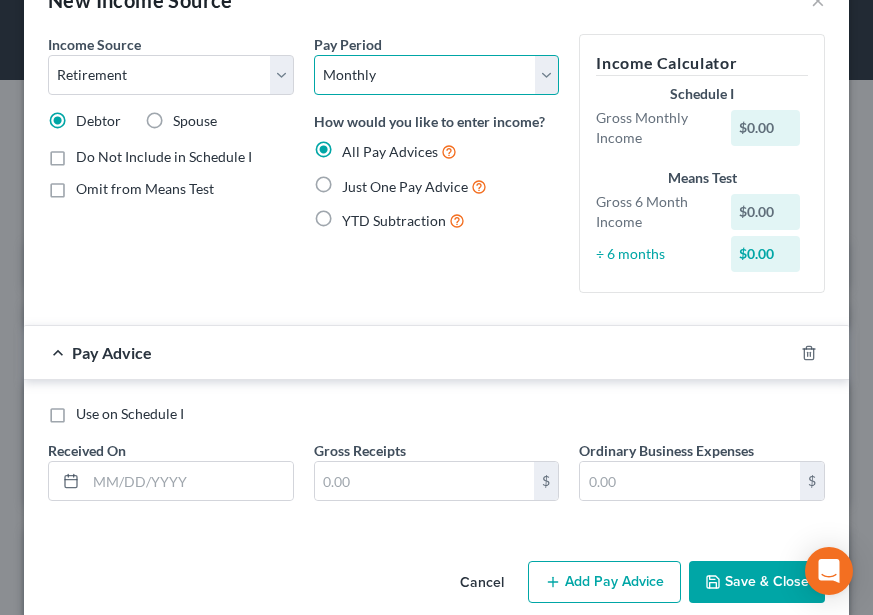 click on "Select Monthly Twice Monthly Every Other Week Weekly" at bounding box center (437, 75) 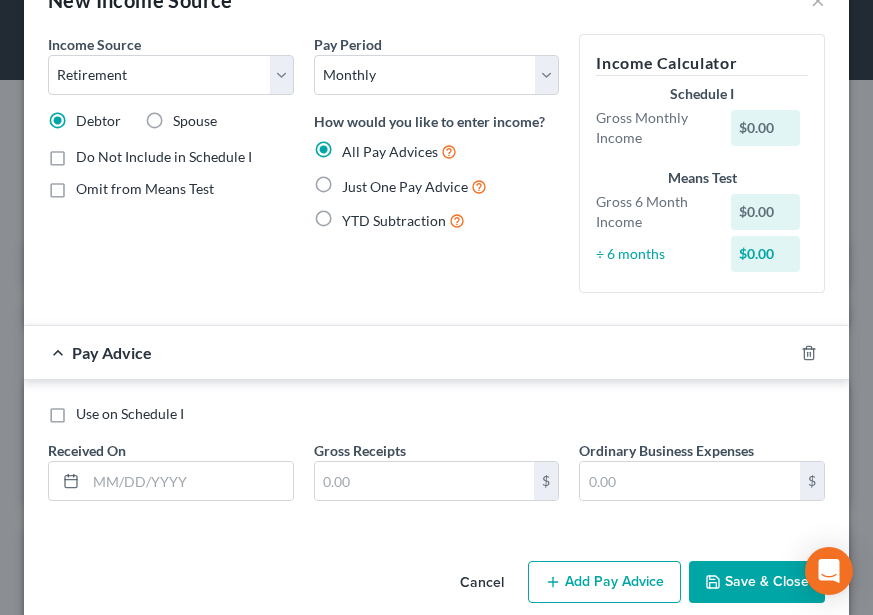 click on "Just One Pay Advice" at bounding box center [405, 186] 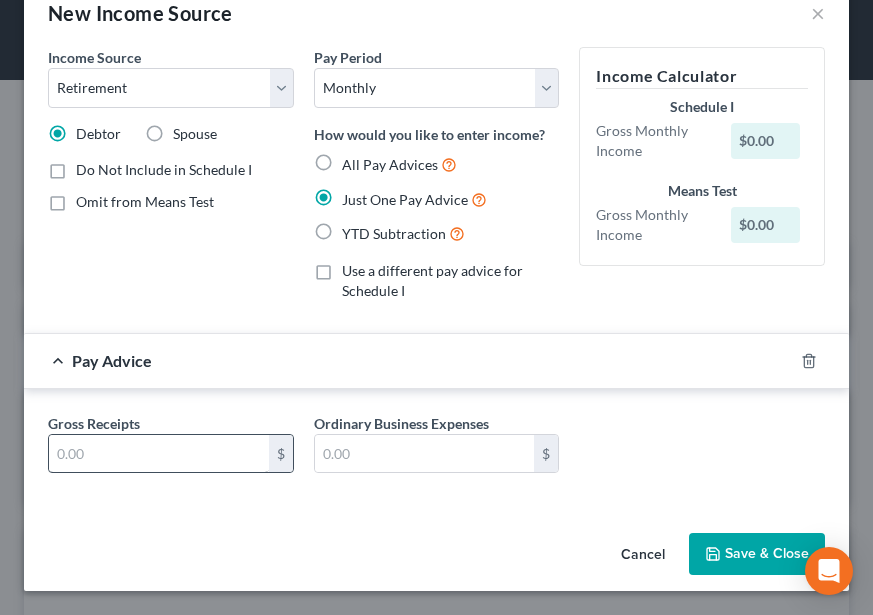 scroll, scrollTop: 45, scrollLeft: 0, axis: vertical 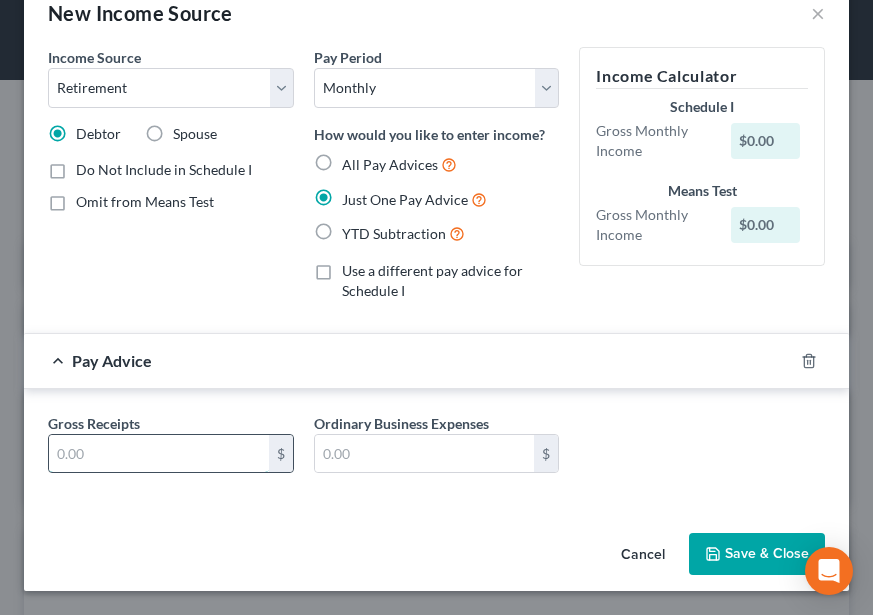 click at bounding box center (159, 454) 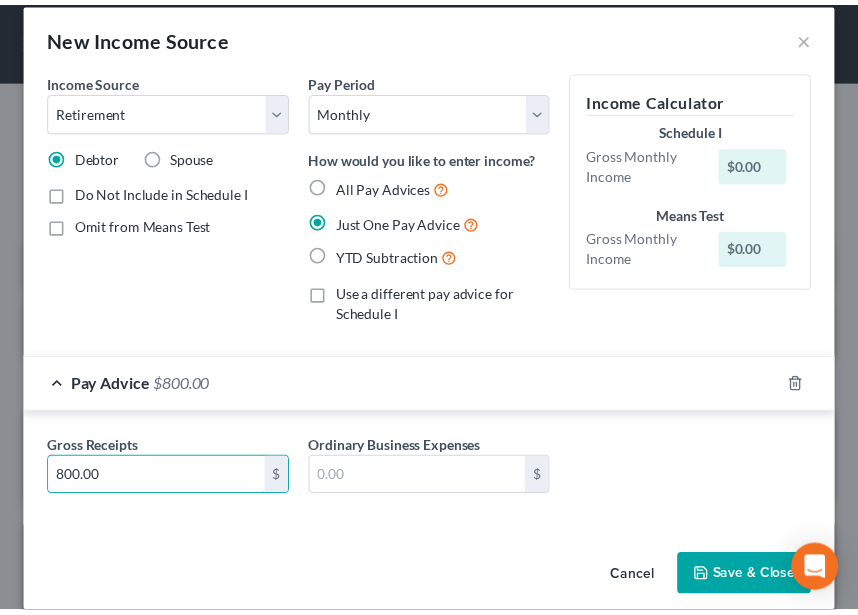 scroll, scrollTop: 0, scrollLeft: 0, axis: both 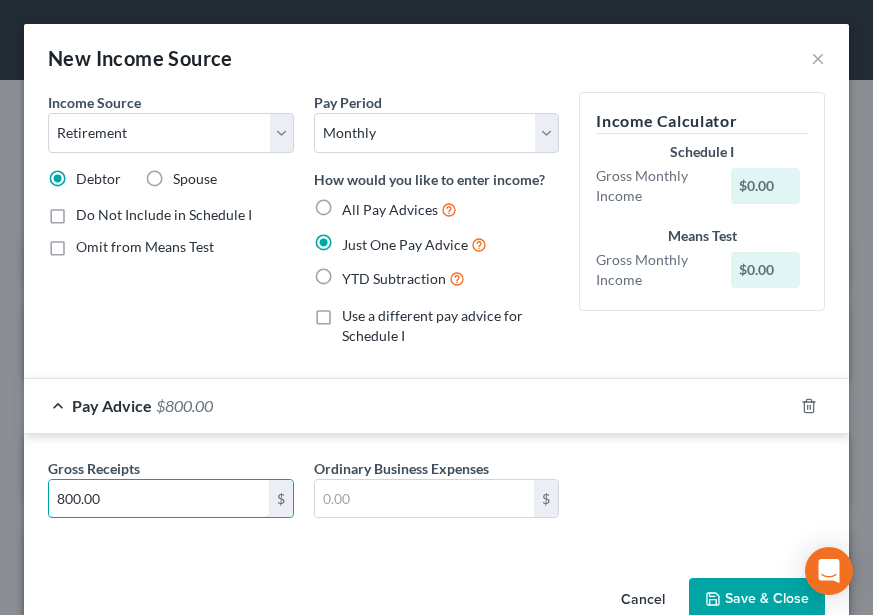 type on "800.00" 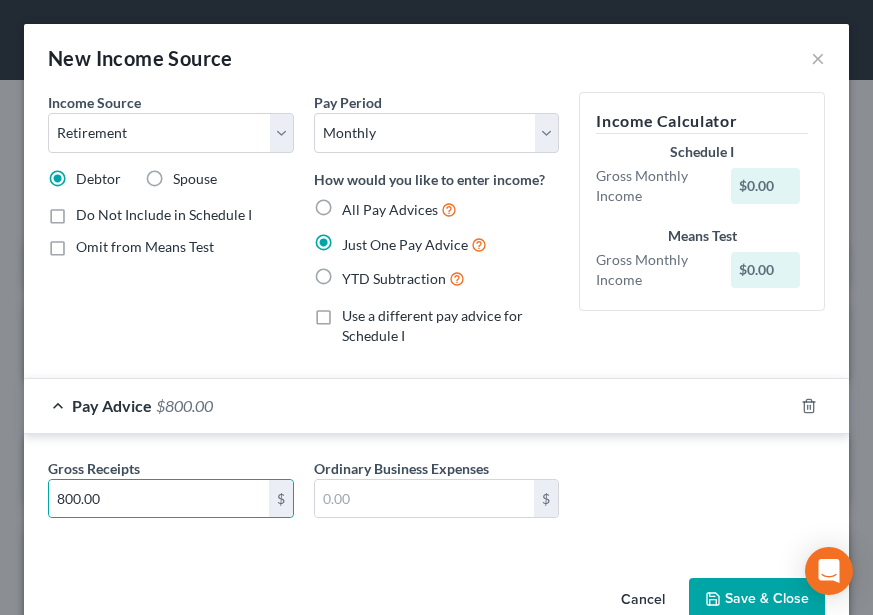 click on "Spouse" at bounding box center (195, 179) 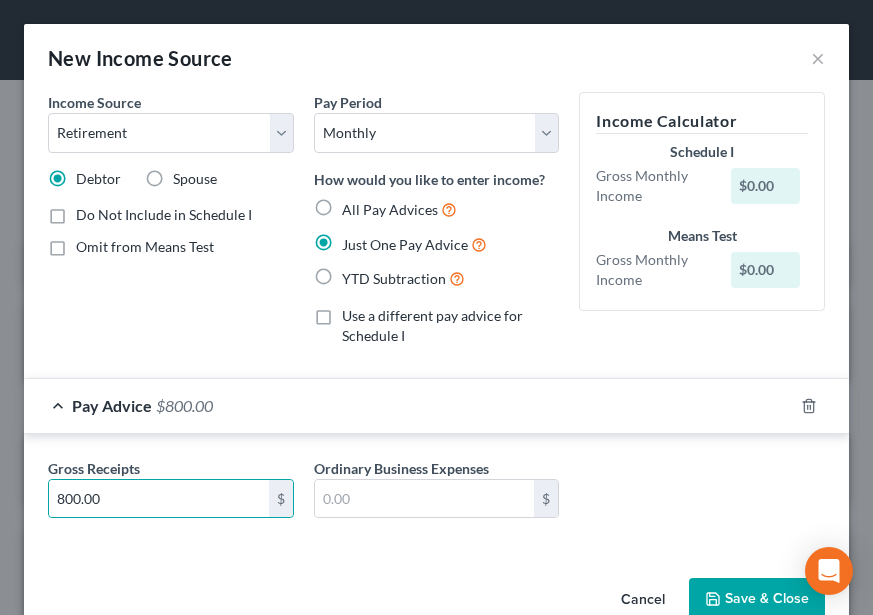 click on "Spouse" at bounding box center [187, 175] 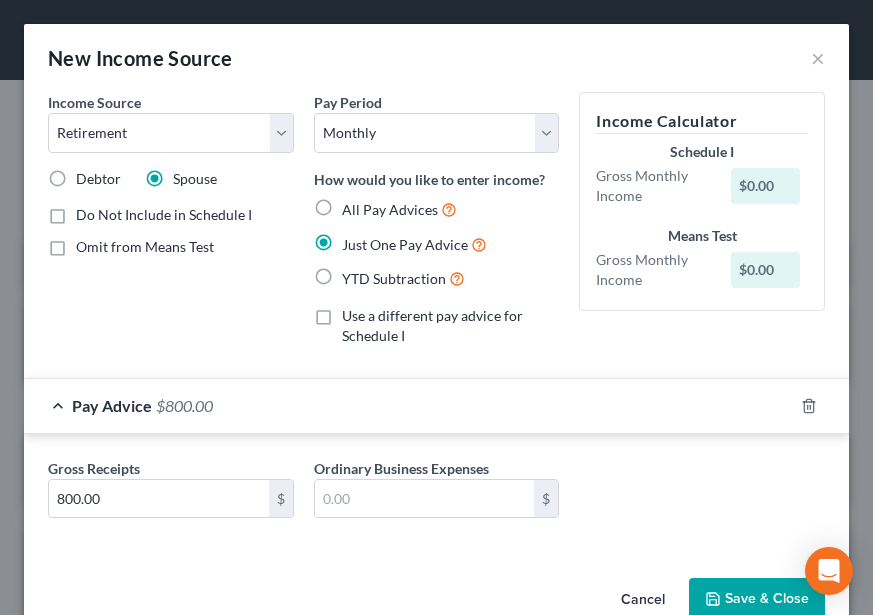 click on "Save & Close" at bounding box center (757, 599) 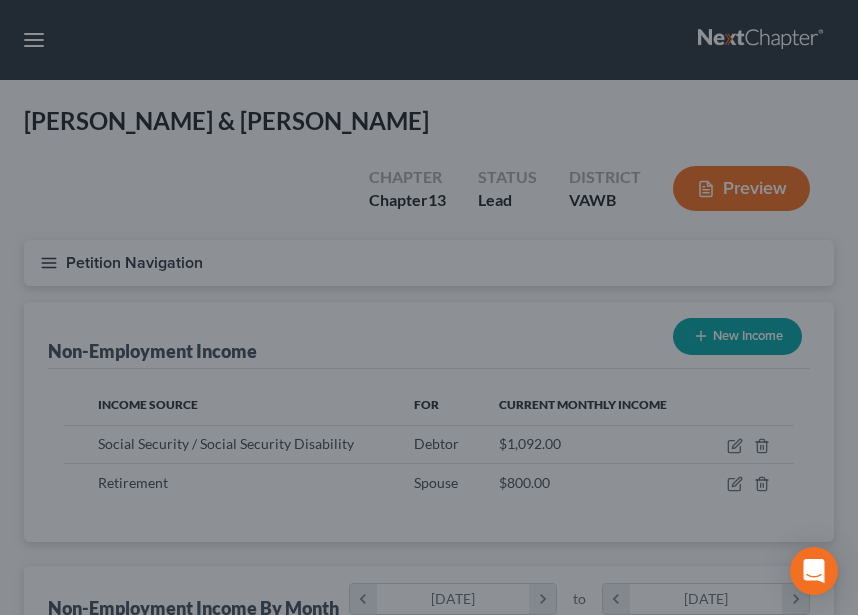 scroll, scrollTop: 365, scrollLeft: 770, axis: both 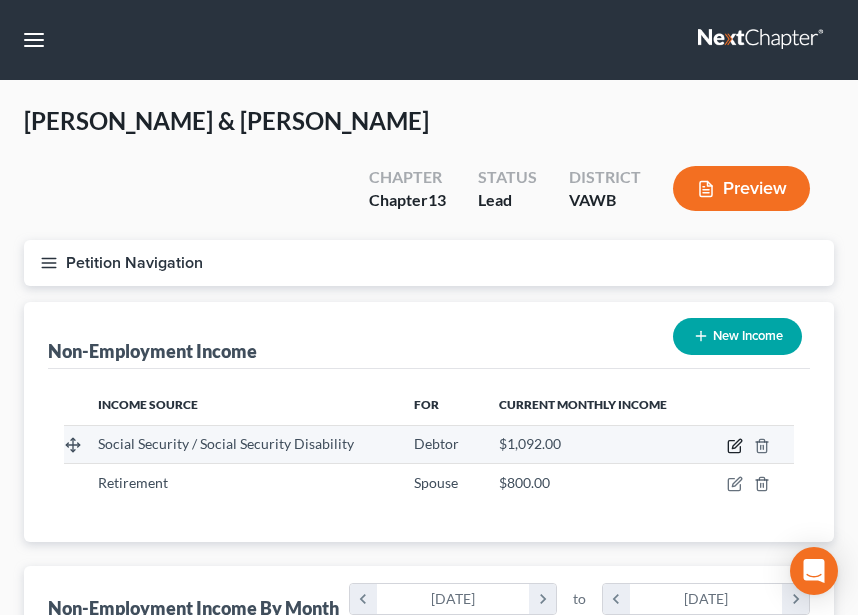 click 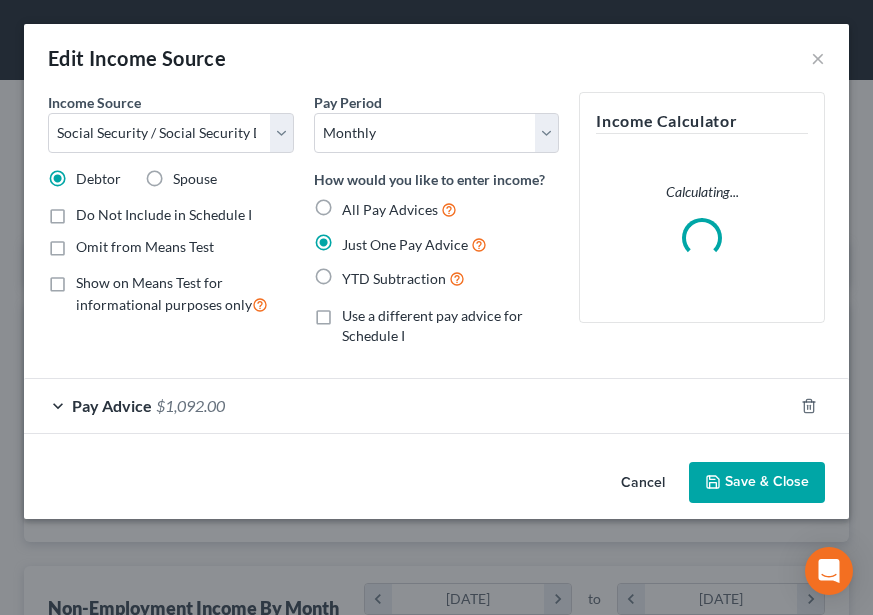 scroll, scrollTop: 999628, scrollLeft: 999215, axis: both 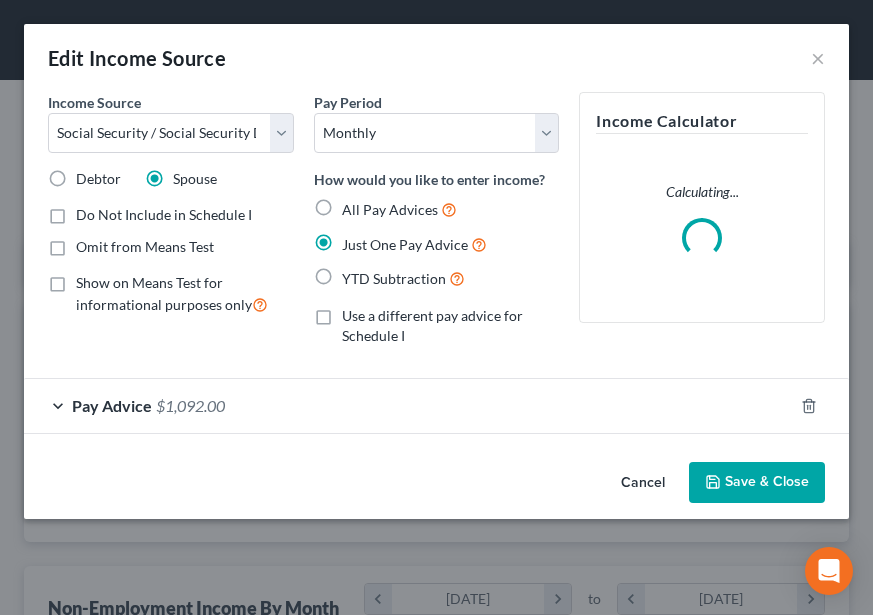 click on "Save & Close" at bounding box center (757, 483) 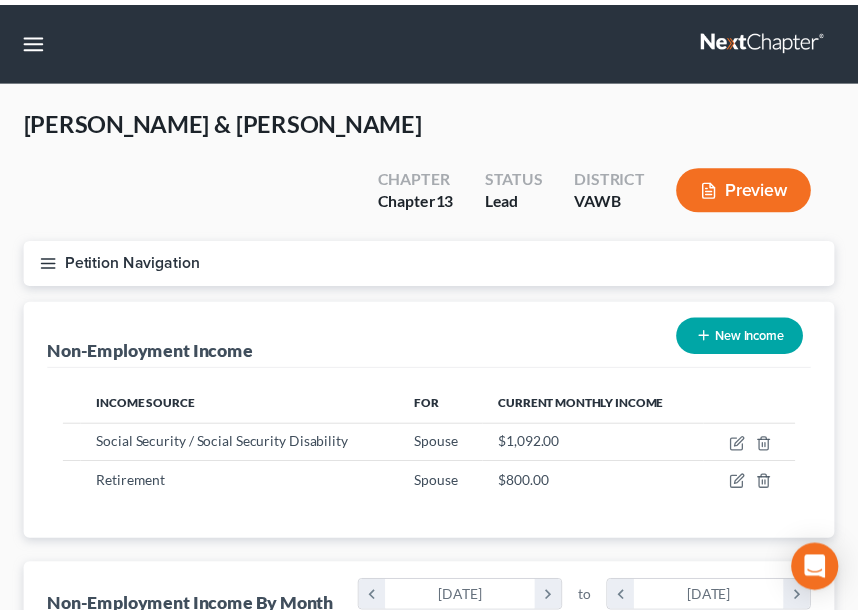 scroll, scrollTop: 365, scrollLeft: 770, axis: both 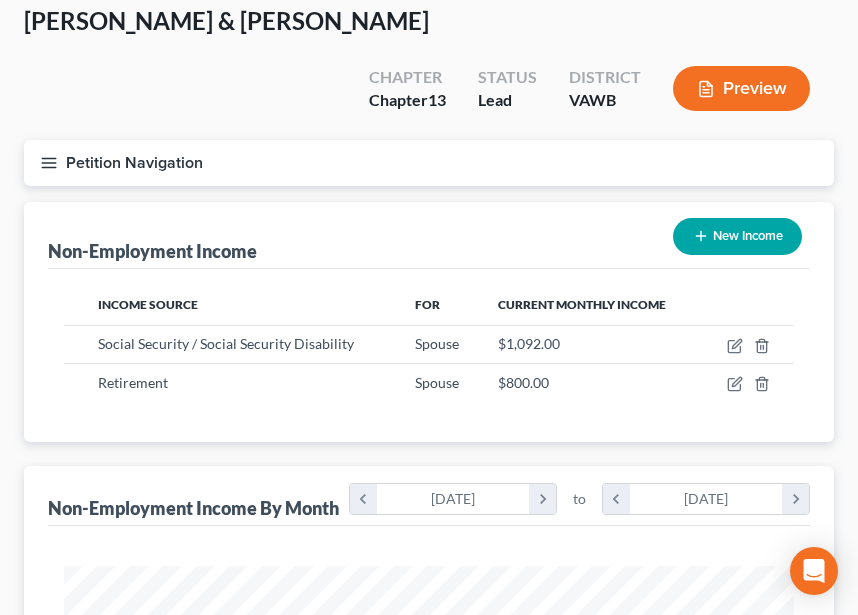 click on "Income Source
For
Current Monthly Income
Social Security / Social Security Disability
Spouse
$1,092.00
Retirement
Spouse
$800.00
Sorting..." at bounding box center (429, 355) 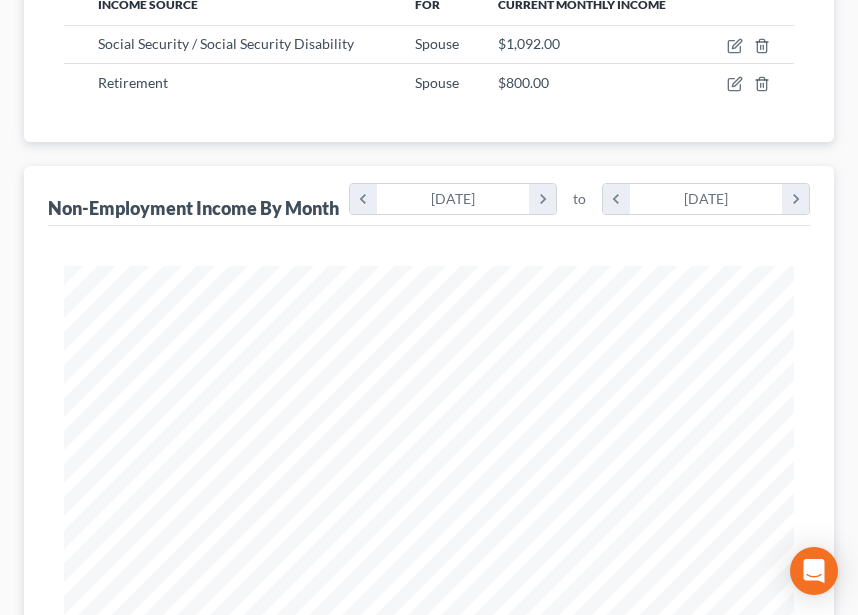 scroll, scrollTop: 0, scrollLeft: 0, axis: both 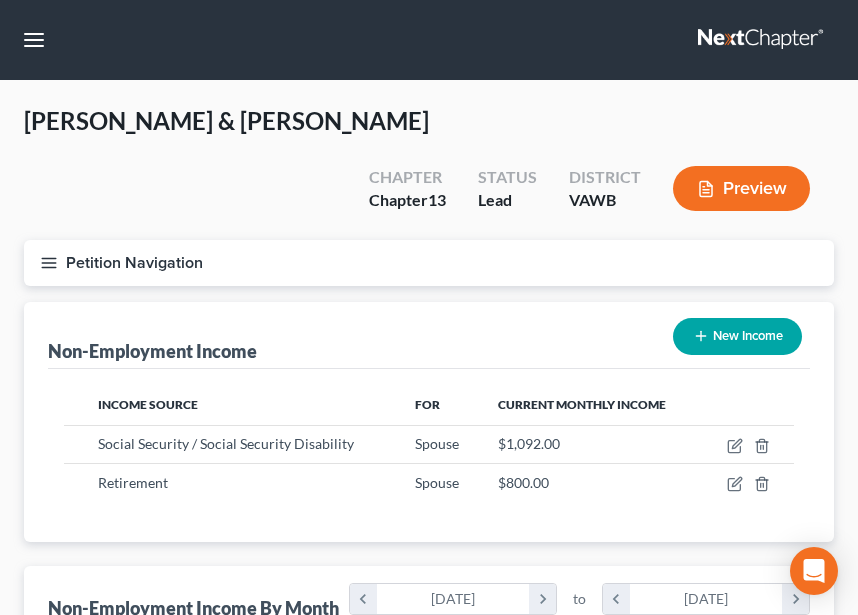 click 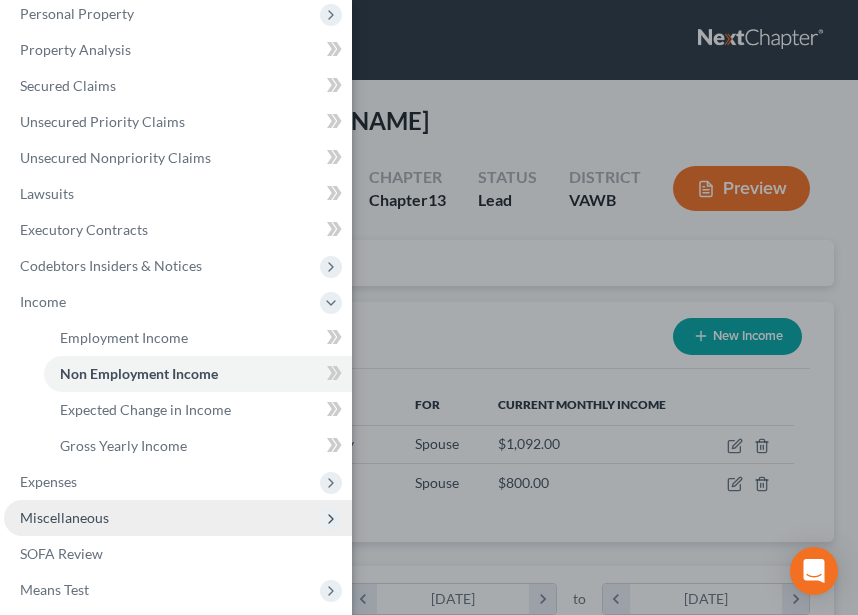 scroll, scrollTop: 300, scrollLeft: 0, axis: vertical 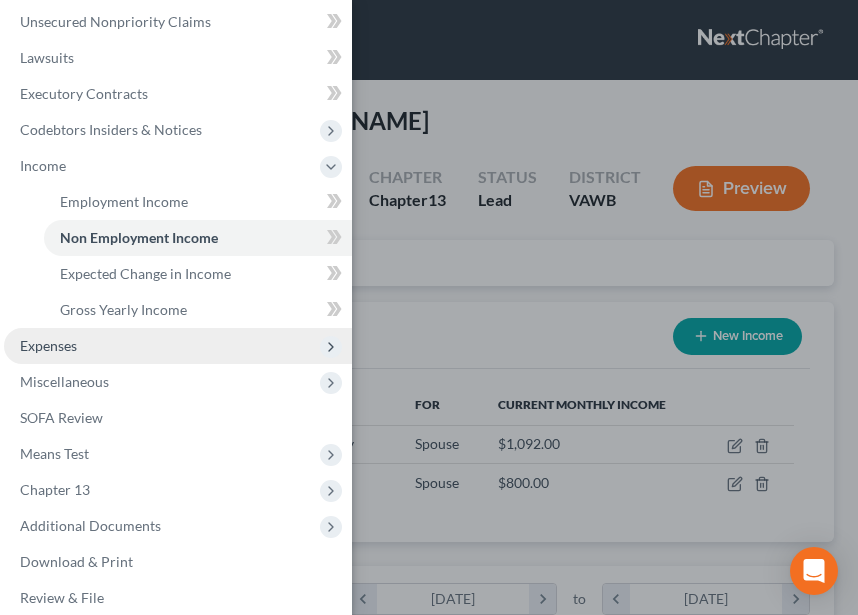 click on "Expenses" at bounding box center [178, 346] 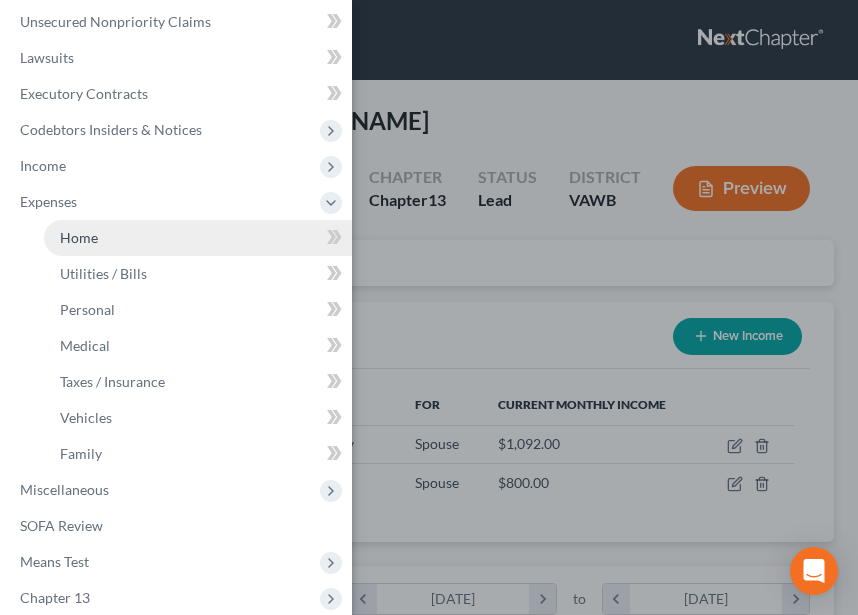 click on "Home" at bounding box center (198, 238) 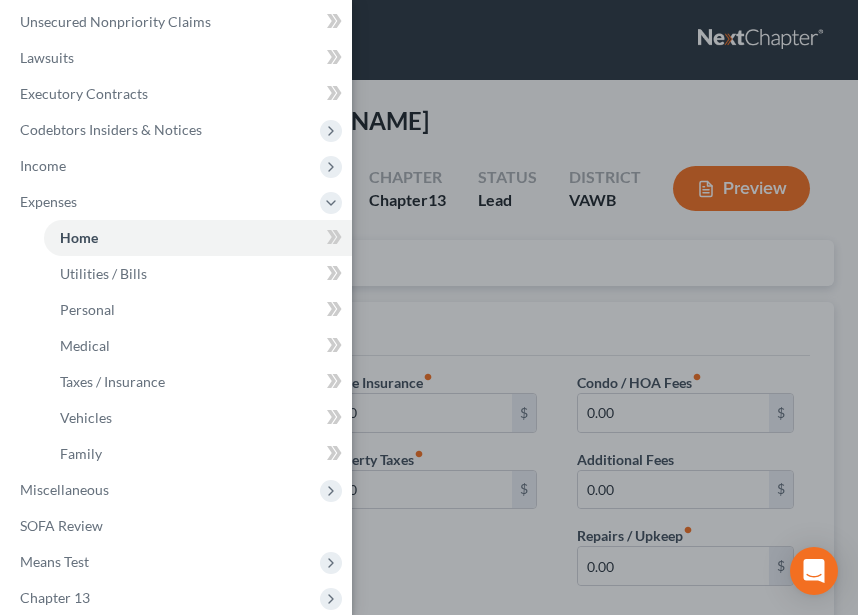 click on "Case Dashboard
Payments
Invoices
Payments
Payments
Credit Report
Client Profile" at bounding box center [429, 307] 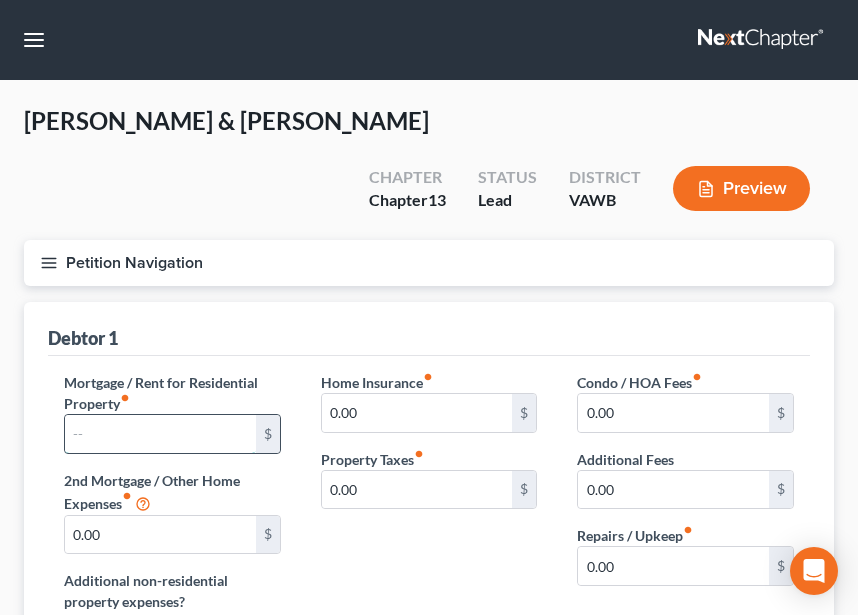 click at bounding box center [160, 434] 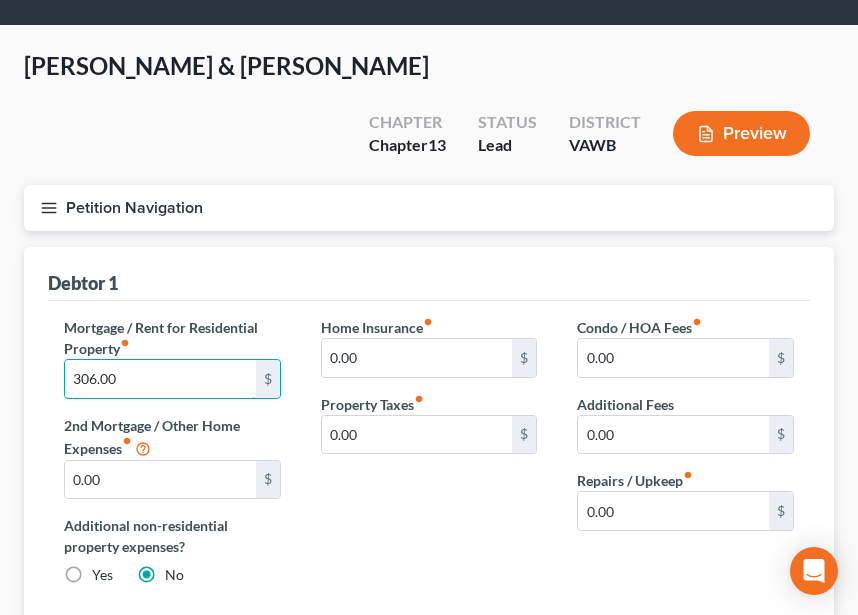 scroll, scrollTop: 100, scrollLeft: 0, axis: vertical 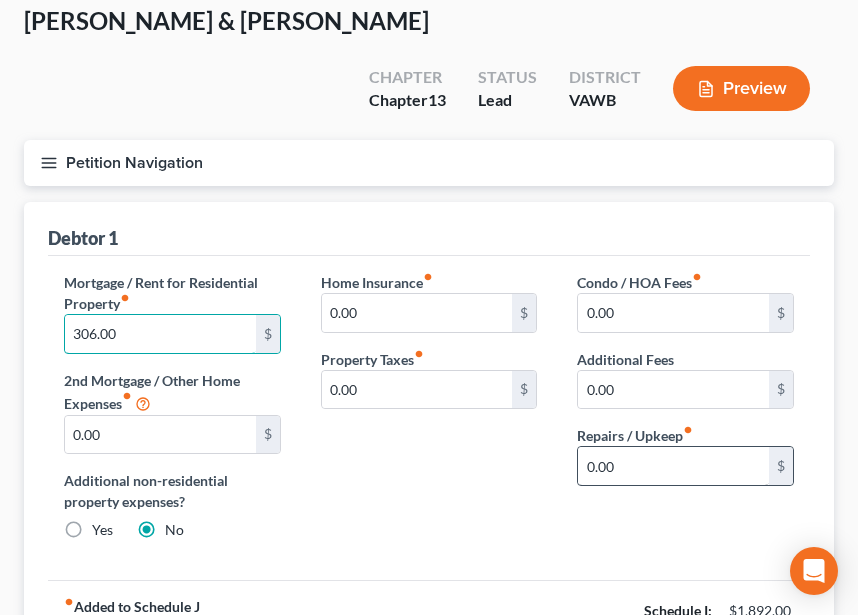 type on "306.00" 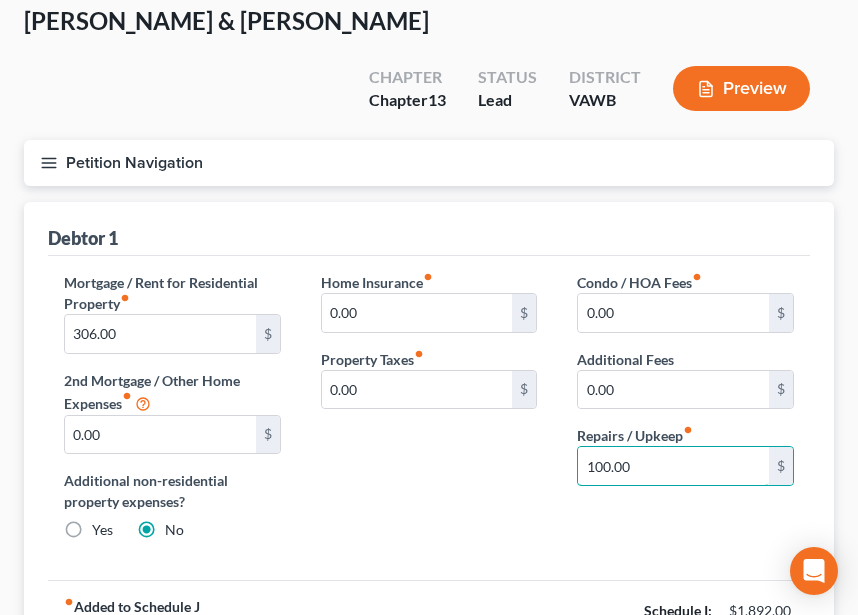scroll, scrollTop: 274, scrollLeft: 0, axis: vertical 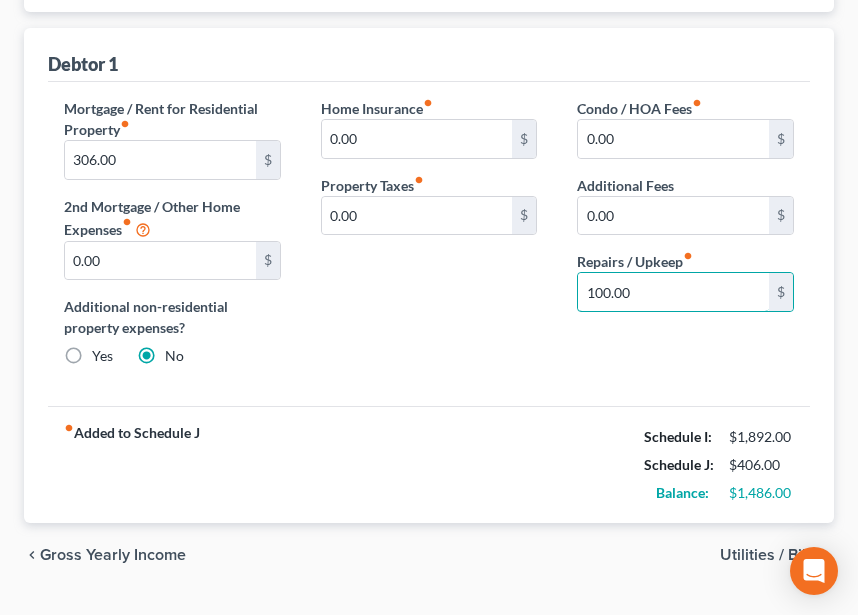 type on "100.00" 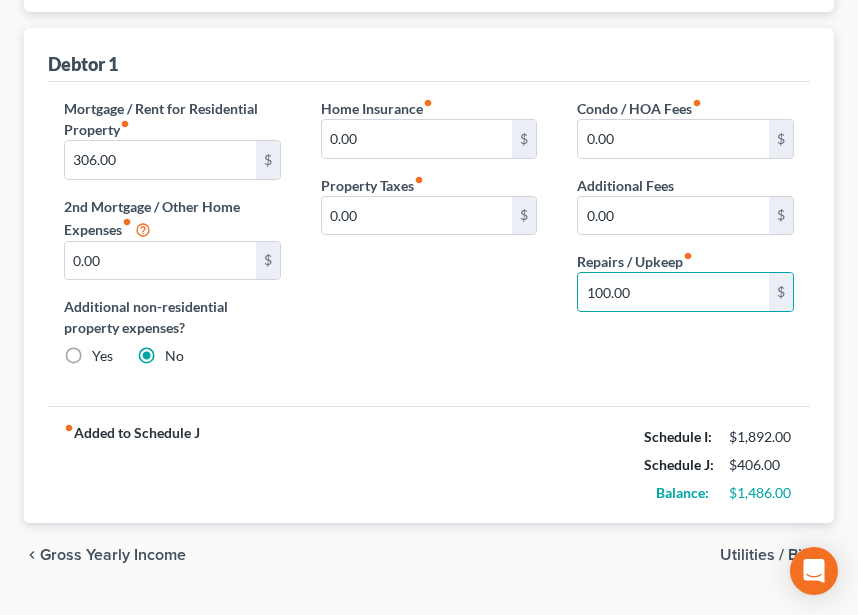 click on "Utilities / Bills" at bounding box center [769, 555] 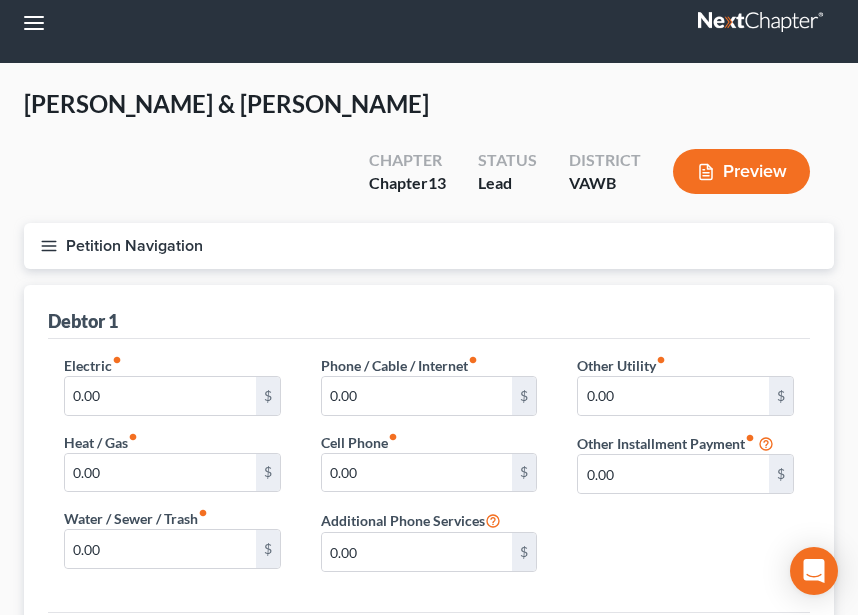 scroll, scrollTop: 0, scrollLeft: 0, axis: both 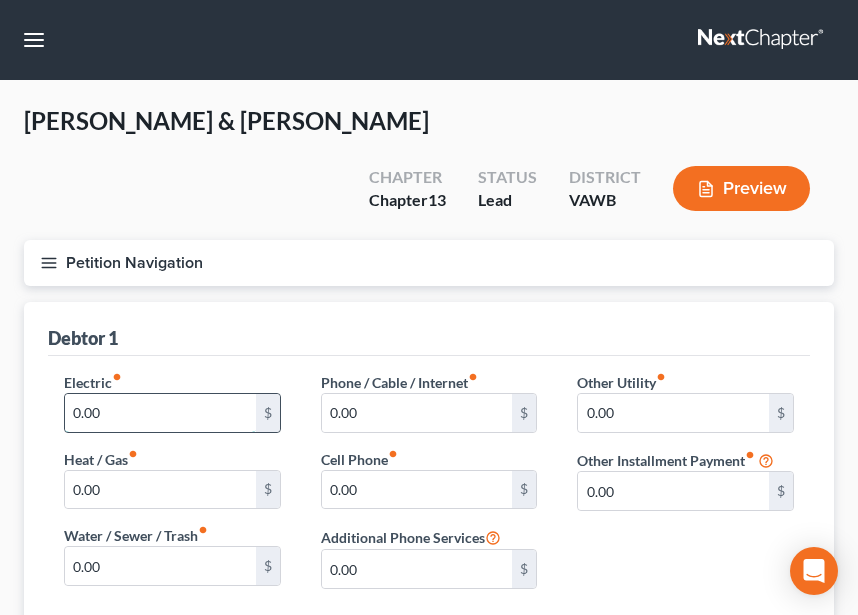 click on "0.00" at bounding box center [160, 413] 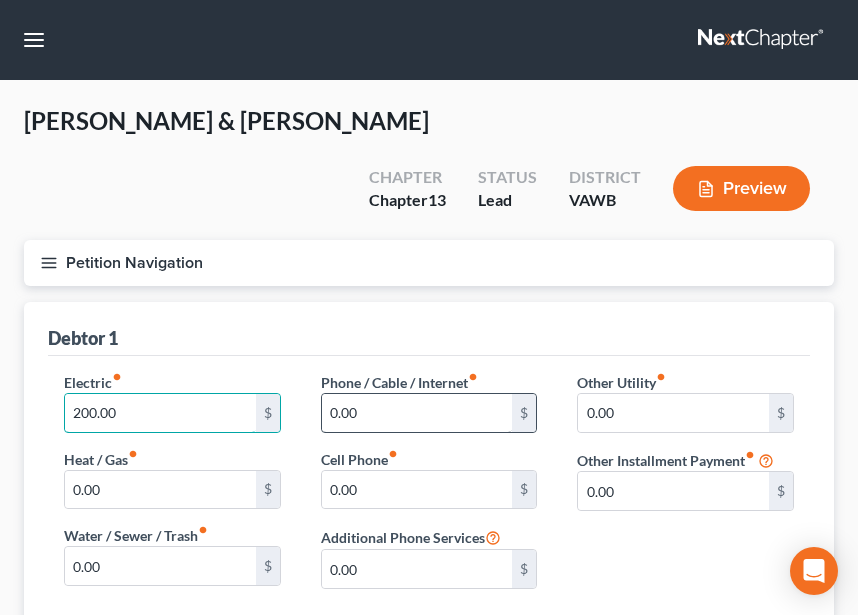 type on "200.00" 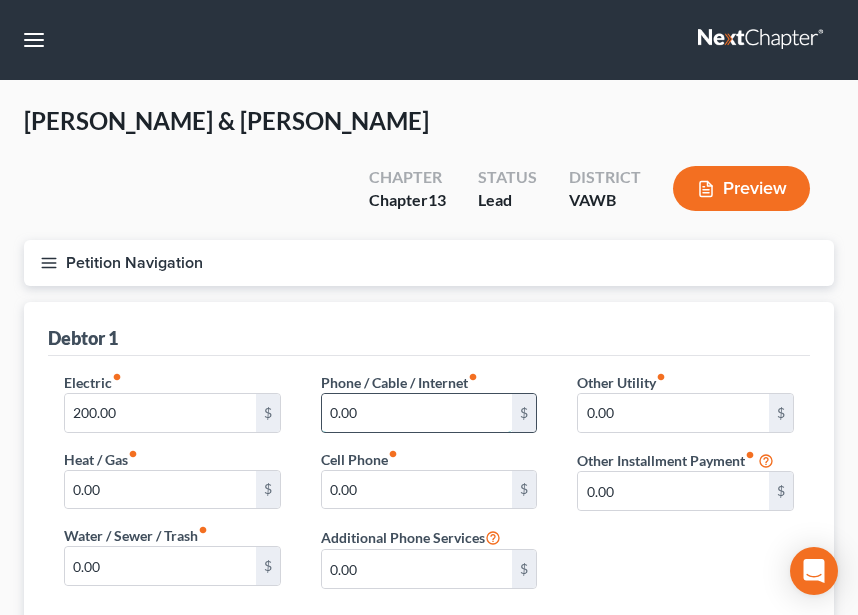 click on "0.00" at bounding box center (417, 413) 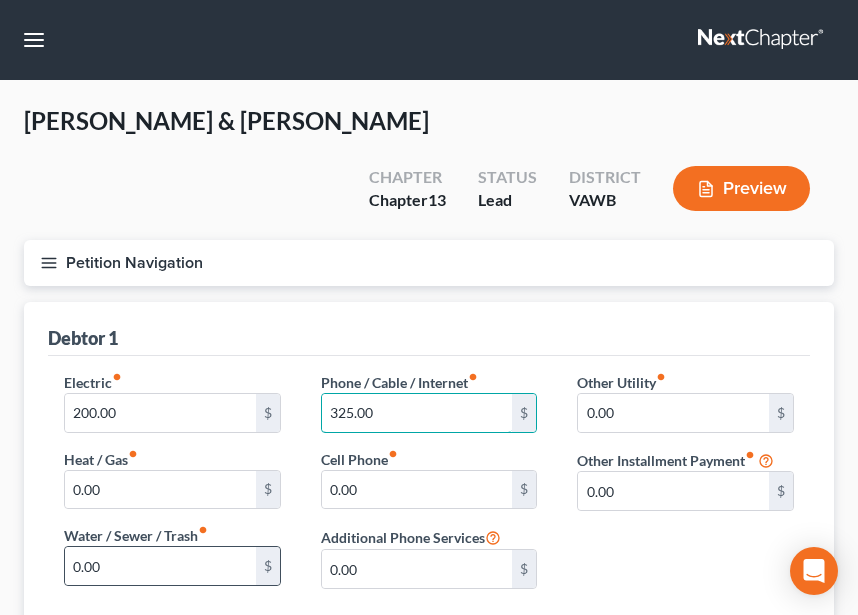 type on "325.00" 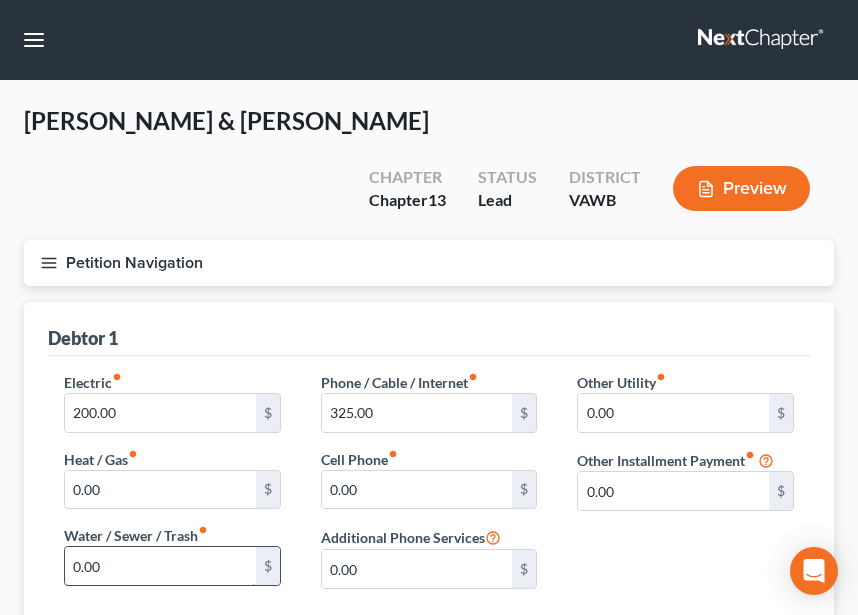 drag, startPoint x: 105, startPoint y: 498, endPoint x: 75, endPoint y: 502, distance: 30.265491 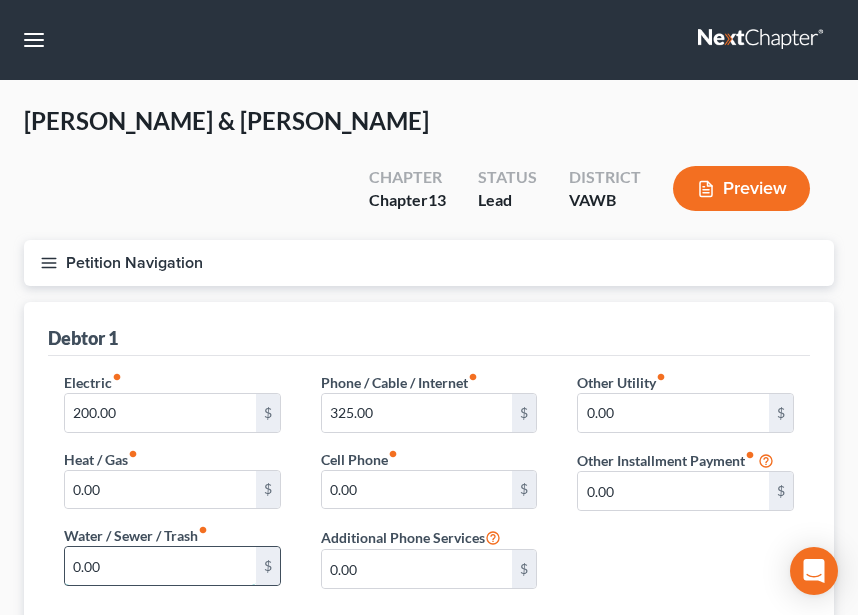 click on "0.00" at bounding box center [160, 566] 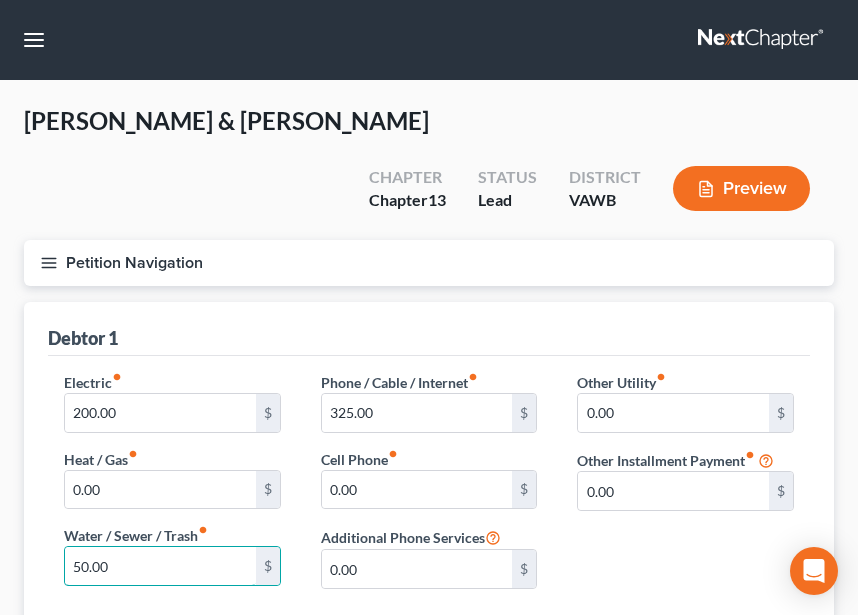 type on "50.00" 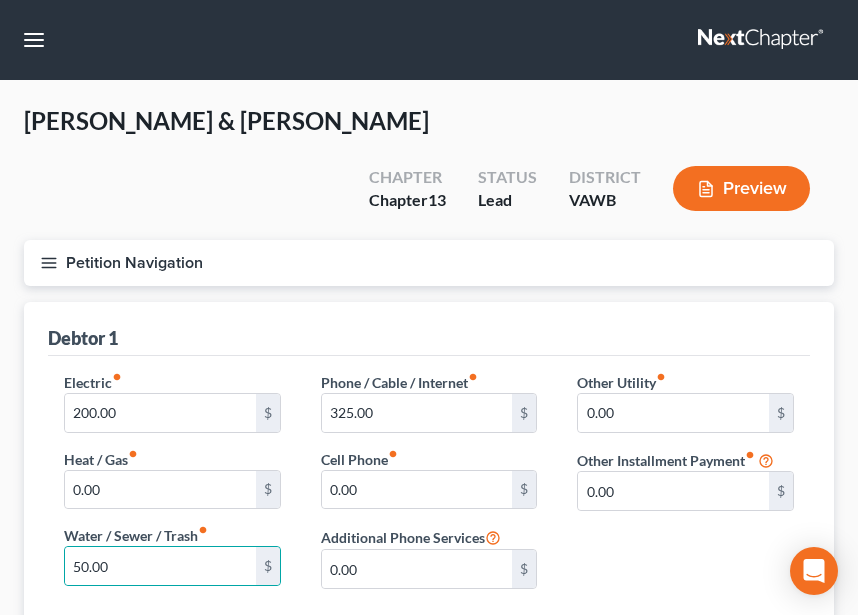 click on "Debtor 1" at bounding box center [429, 329] 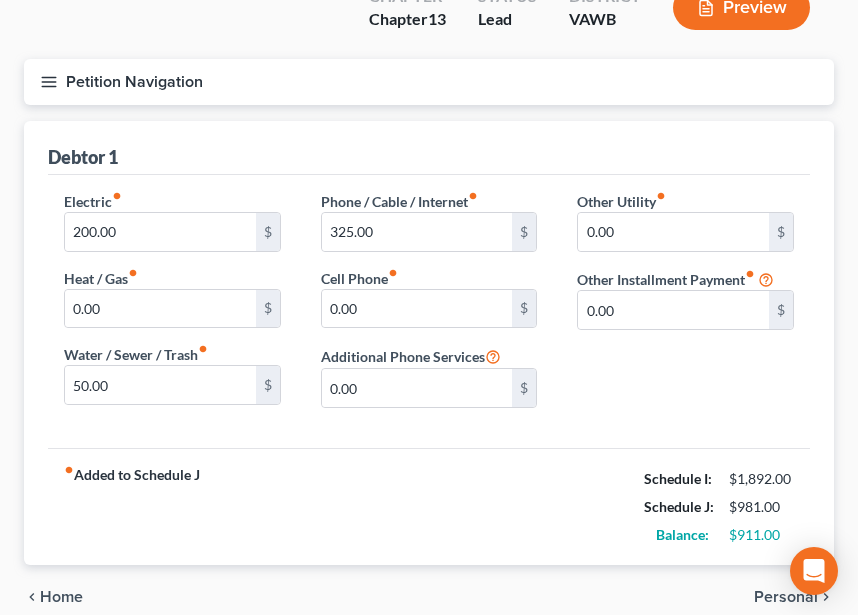scroll, scrollTop: 223, scrollLeft: 0, axis: vertical 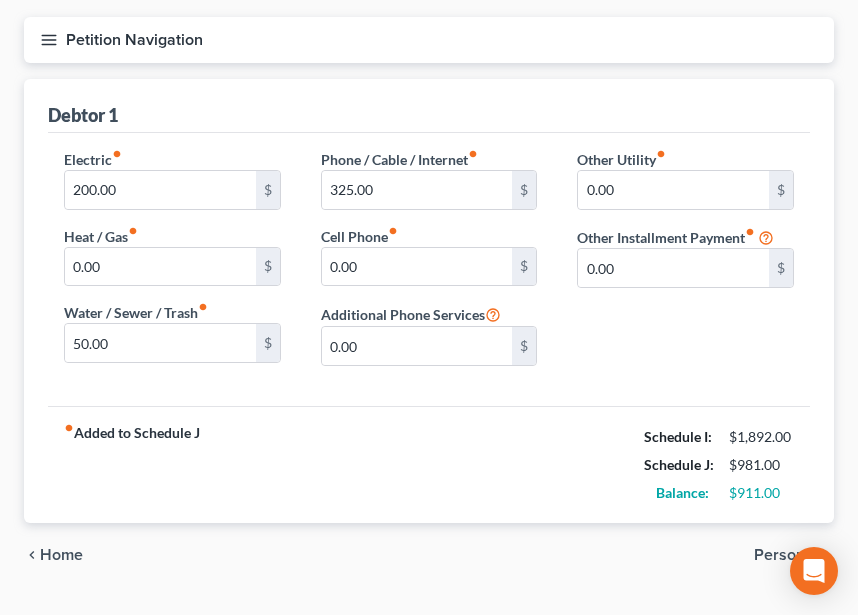 click on "chevron_left
Home
Personal
chevron_right" at bounding box center (429, 555) 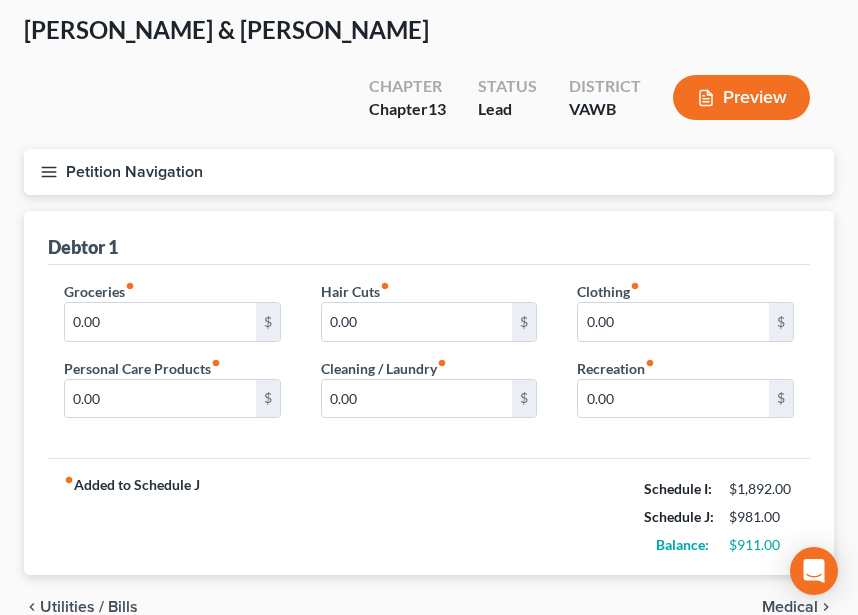 scroll, scrollTop: 0, scrollLeft: 0, axis: both 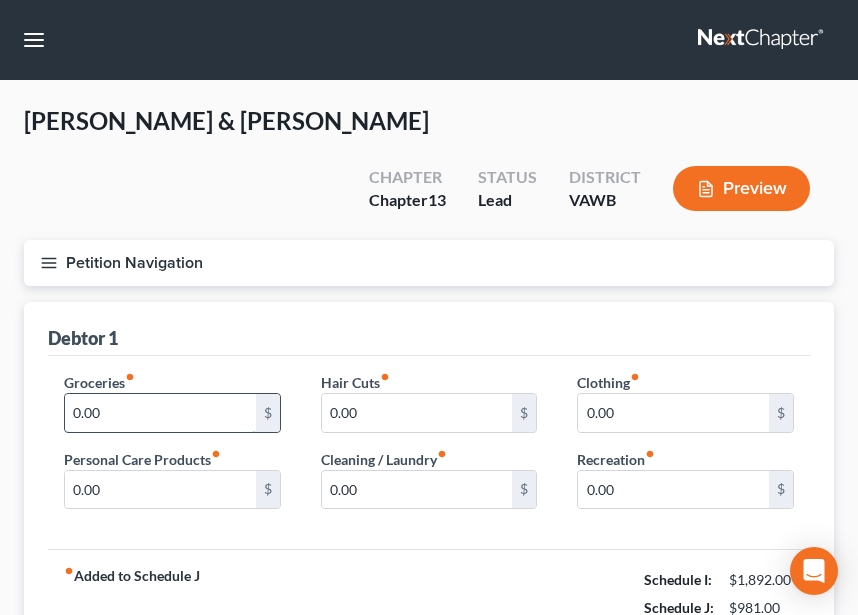 click on "0.00" at bounding box center [160, 413] 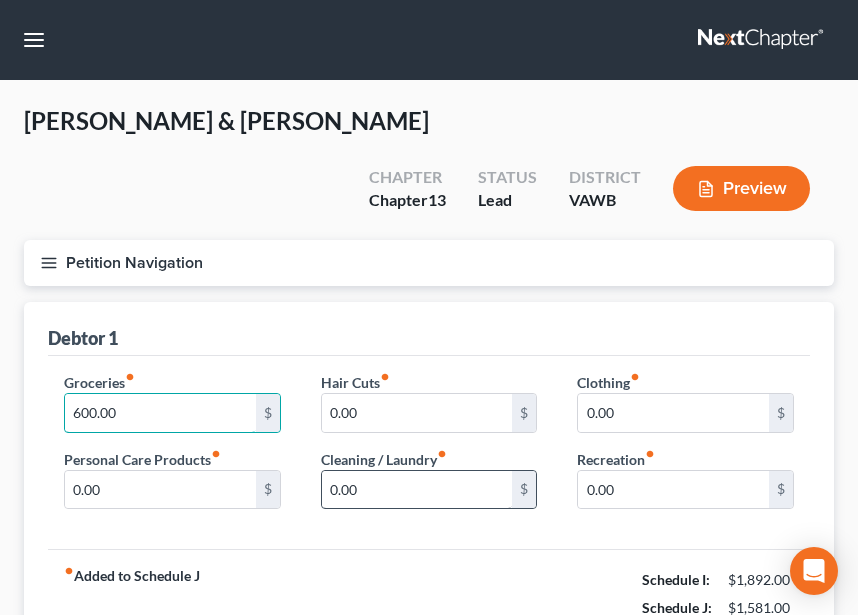 type on "600.00" 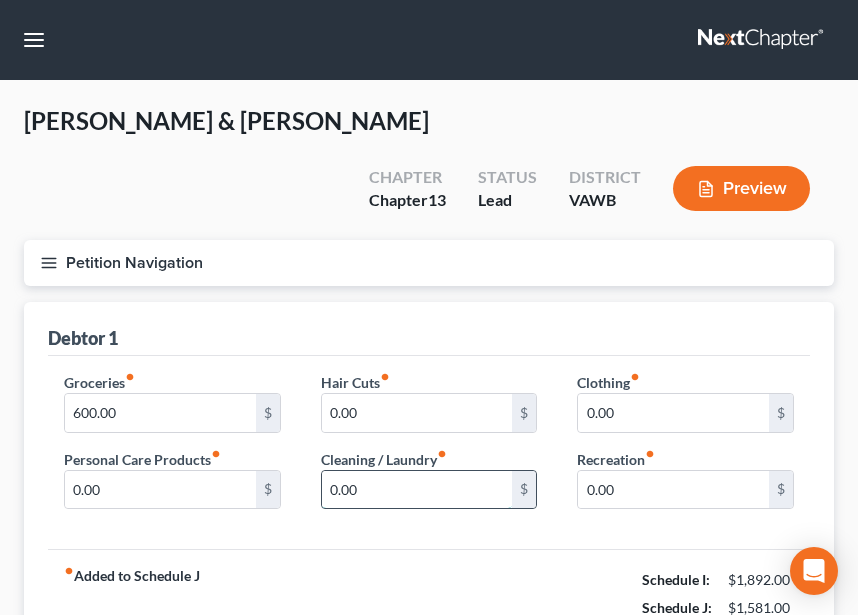 click on "0.00" at bounding box center [417, 490] 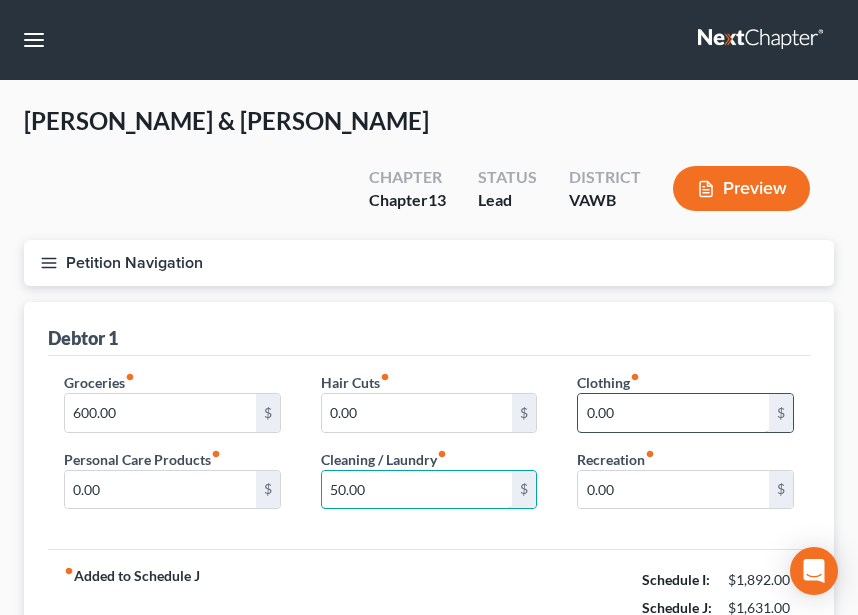 type on "50.00" 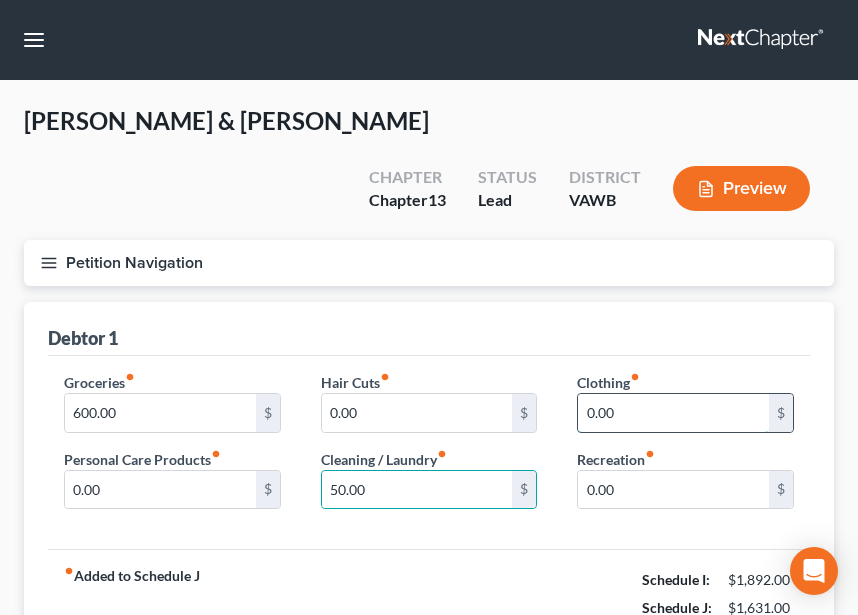 click on "0.00" at bounding box center (673, 413) 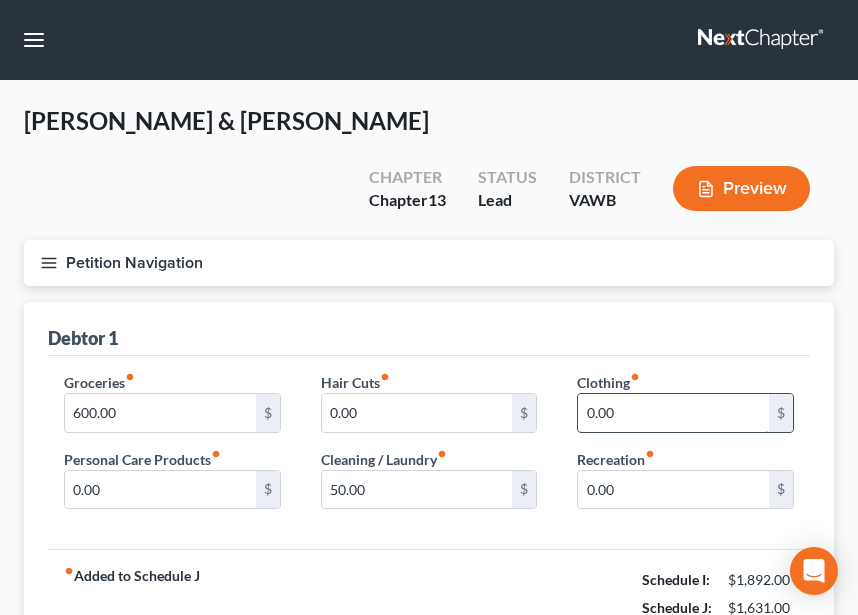 click on "0.00" at bounding box center (673, 413) 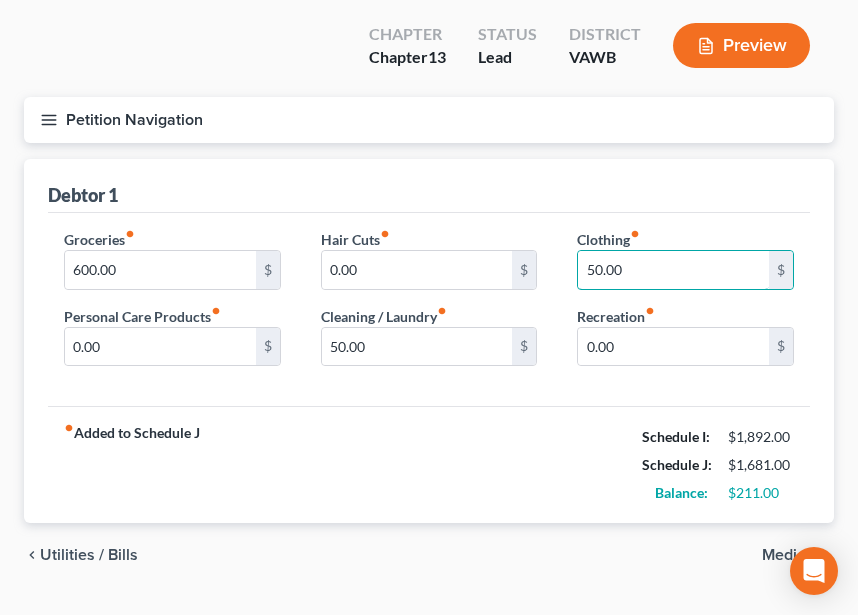 type on "50.00" 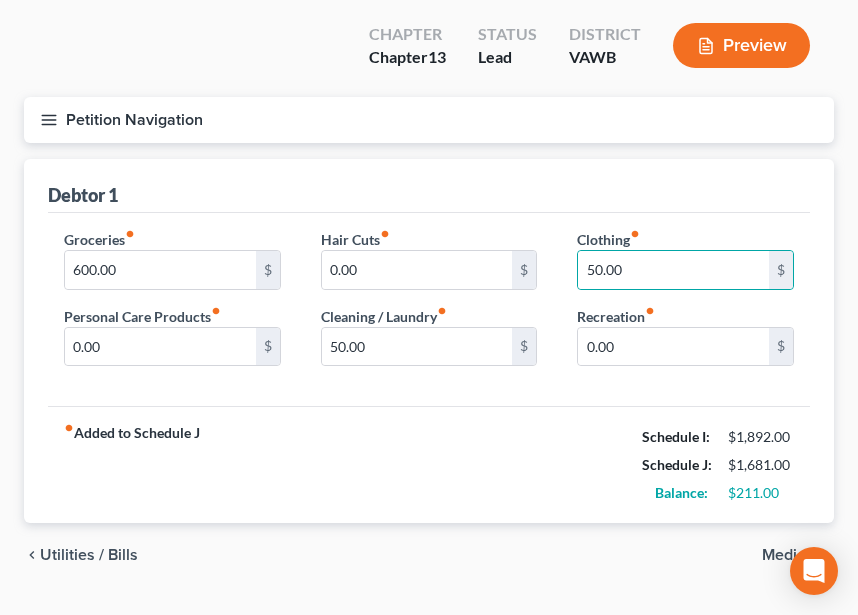 click on "Medical" at bounding box center [790, 555] 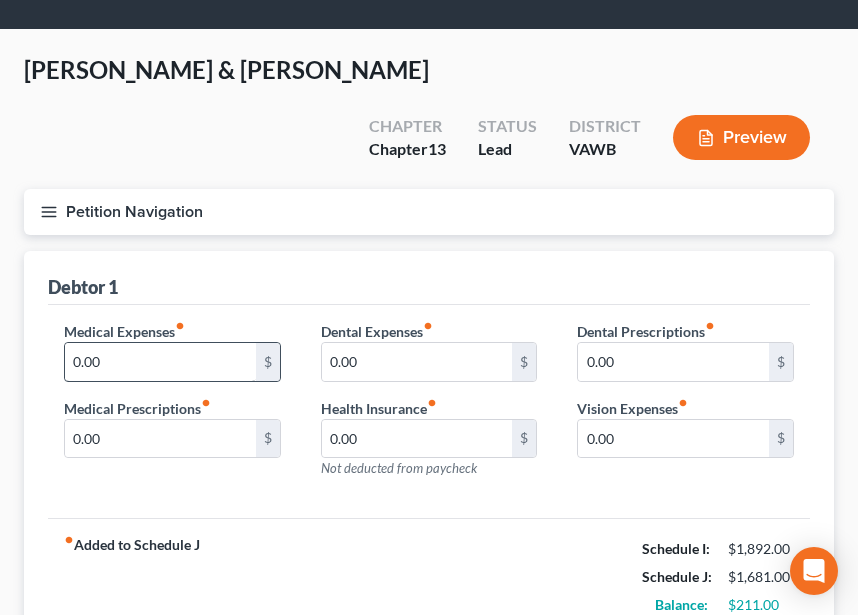 scroll, scrollTop: 0, scrollLeft: 0, axis: both 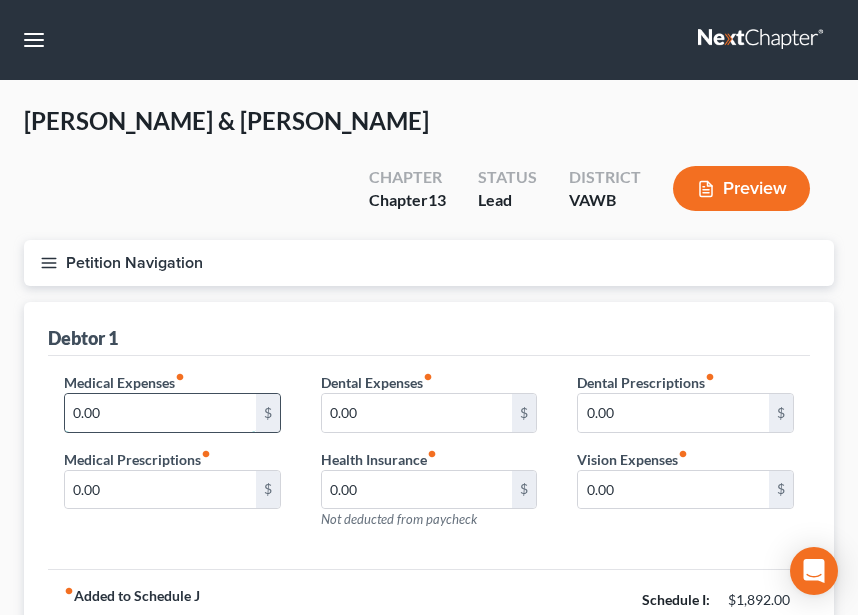 click on "0.00" at bounding box center (160, 413) 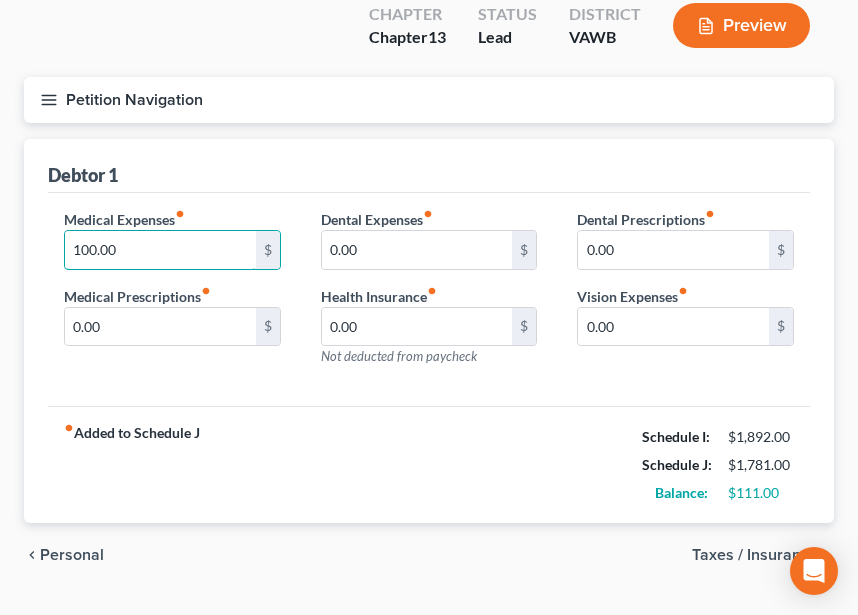 type on "100.00" 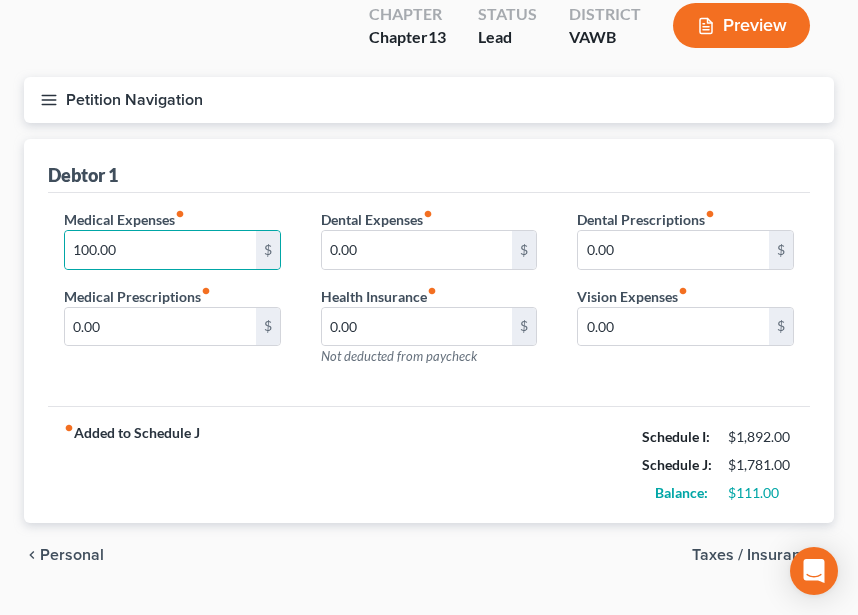 drag, startPoint x: 722, startPoint y: 487, endPoint x: 726, endPoint y: 497, distance: 10.770329 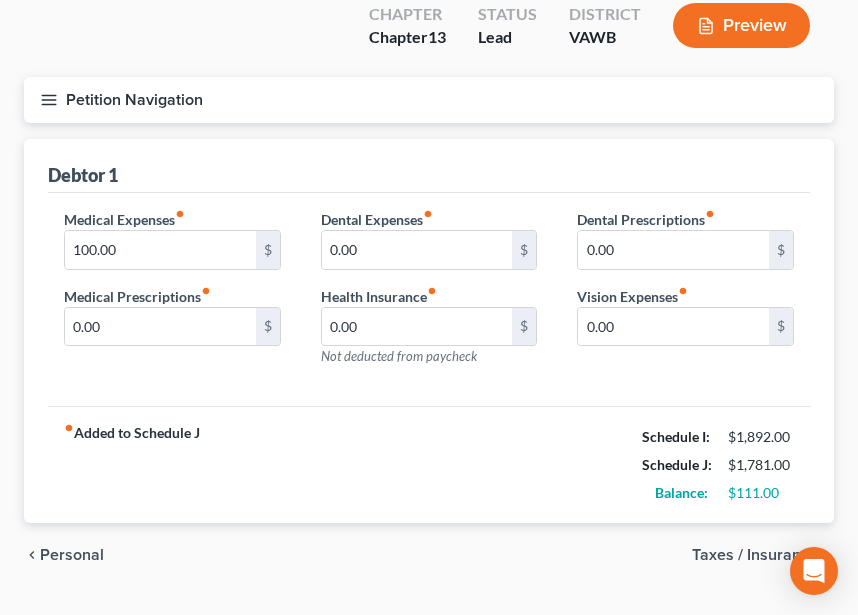 click on "Taxes / Insurance" at bounding box center (755, 555) 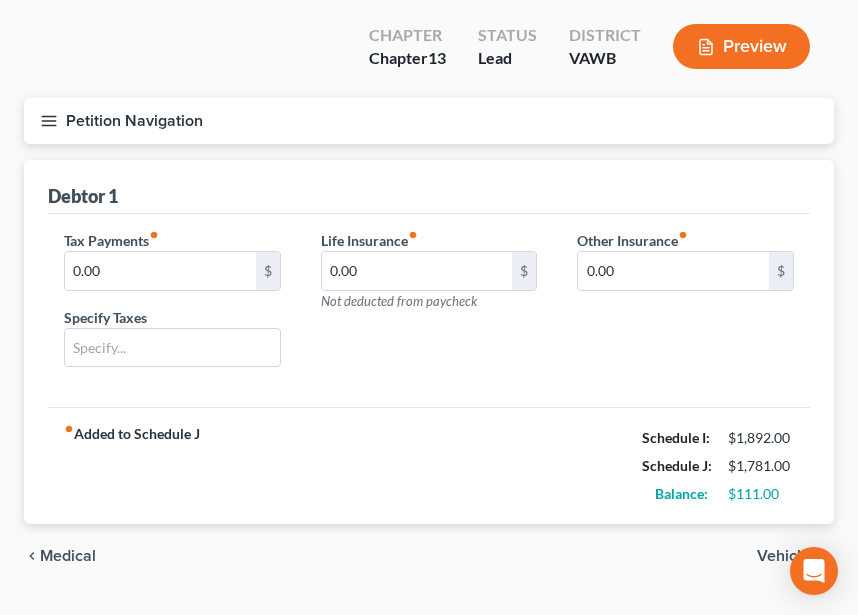scroll, scrollTop: 143, scrollLeft: 0, axis: vertical 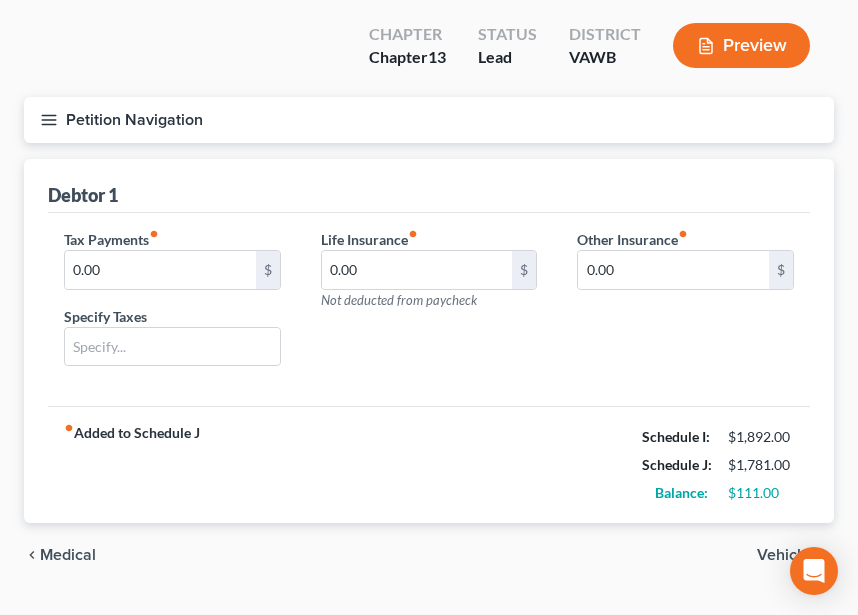 click on "Vehicles" at bounding box center [787, 555] 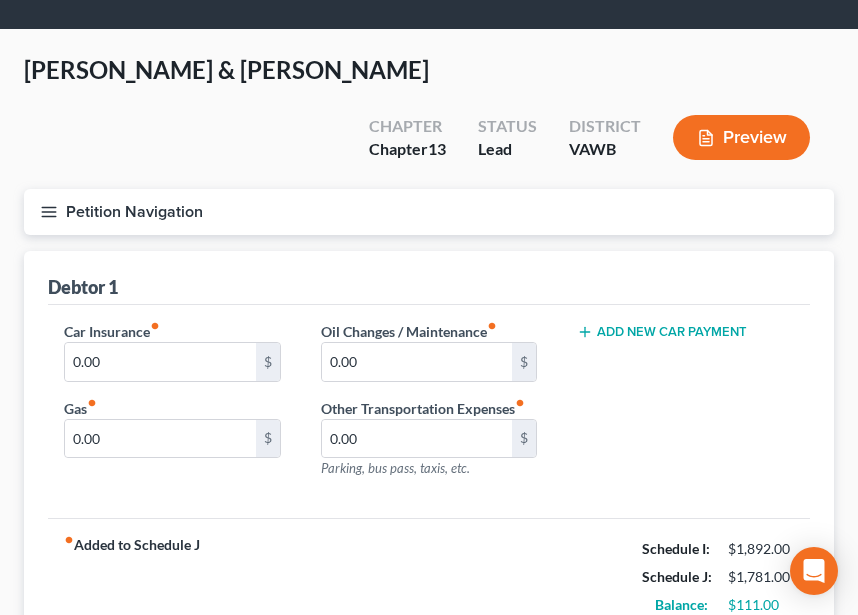 scroll, scrollTop: 0, scrollLeft: 0, axis: both 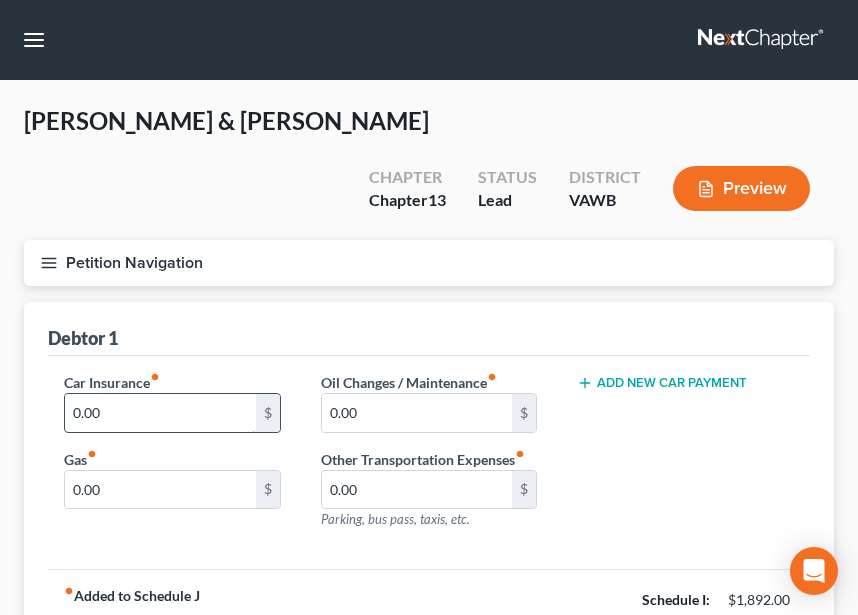 click on "0.00" at bounding box center [160, 413] 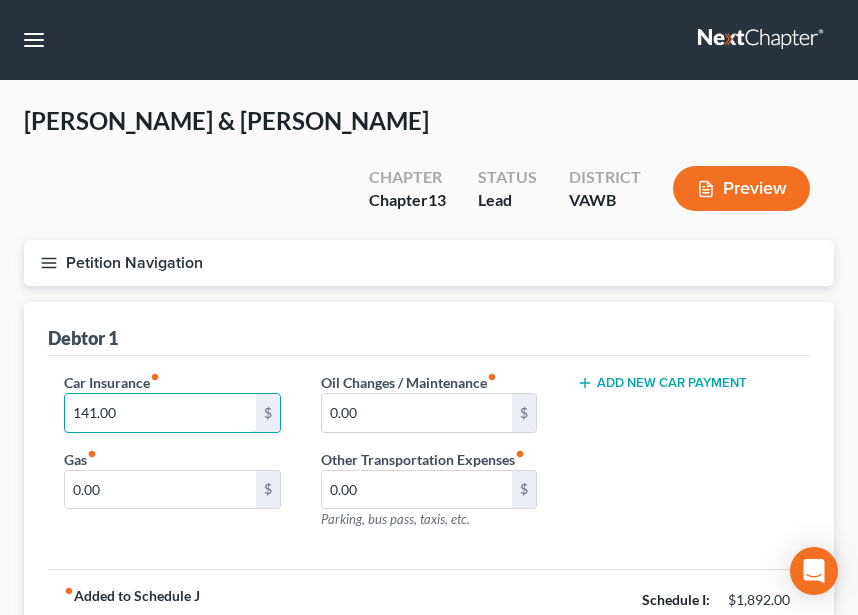 type on "141.00" 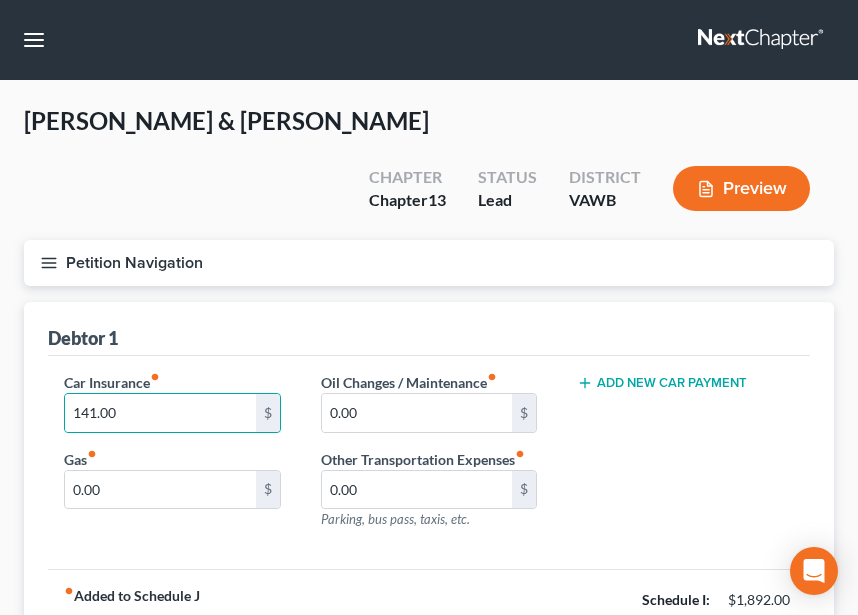 click on "Gas  fiber_manual_record 0.00 $" at bounding box center [172, 479] 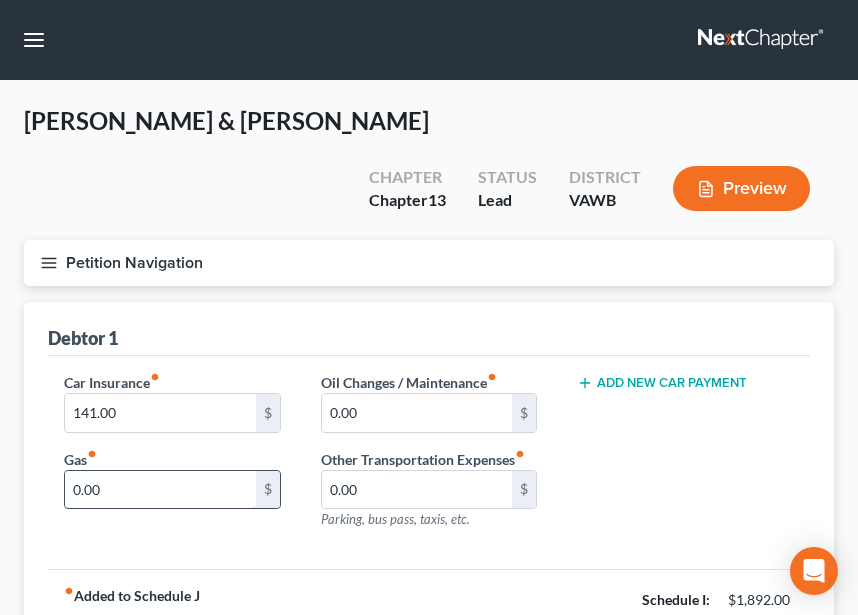 click on "0.00" at bounding box center (160, 490) 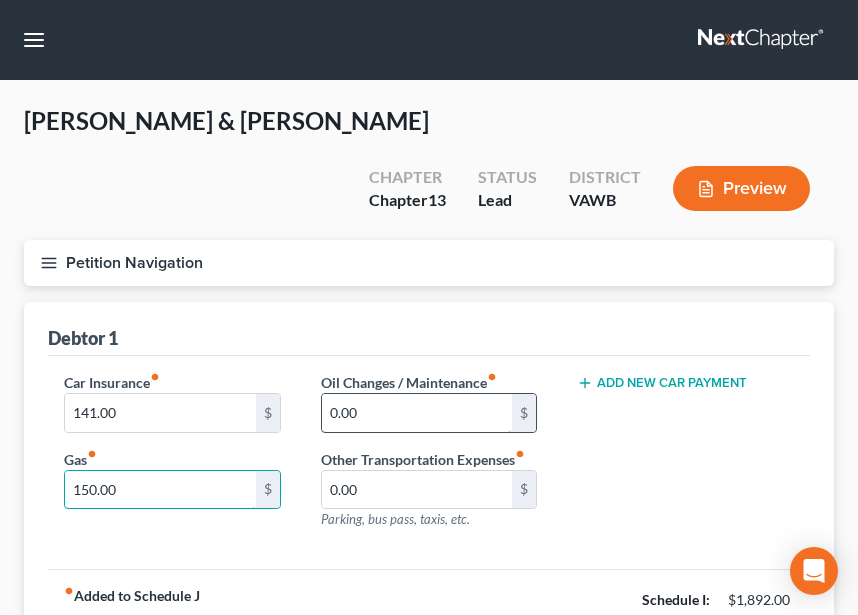 type on "150.00" 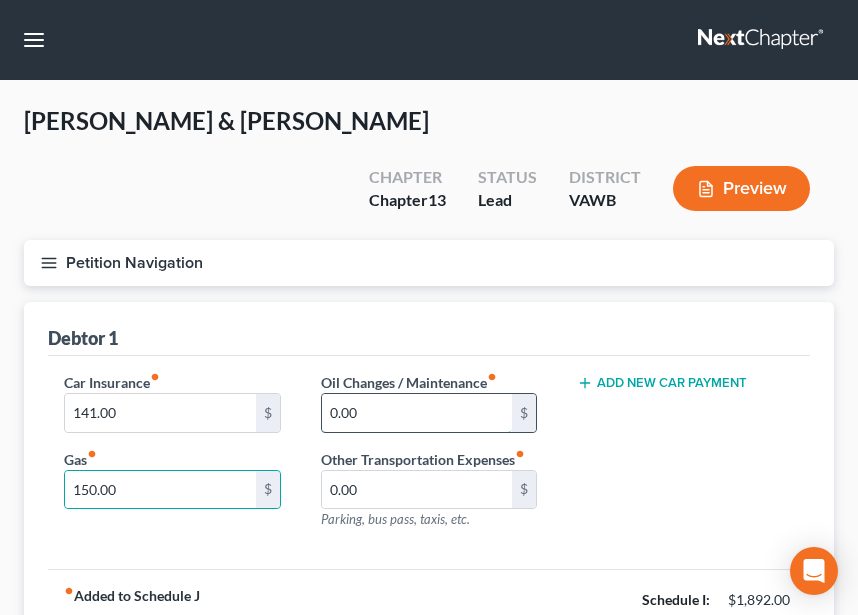 click on "0.00" at bounding box center [417, 413] 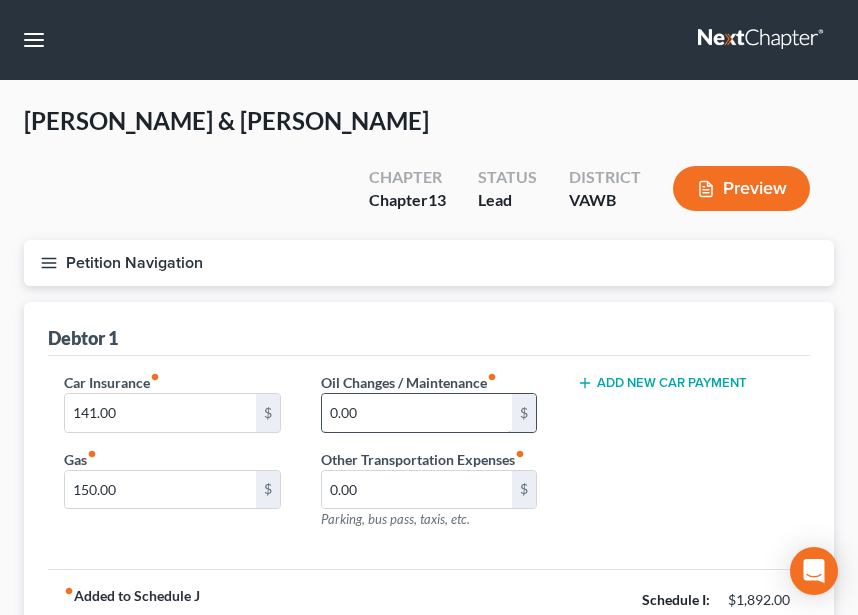 scroll, scrollTop: 163, scrollLeft: 0, axis: vertical 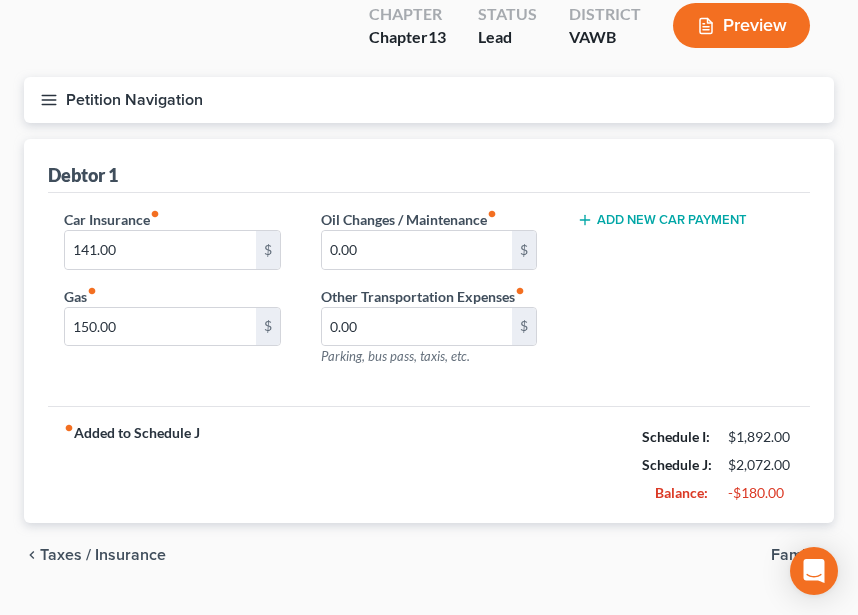 click on "Family" at bounding box center (794, 555) 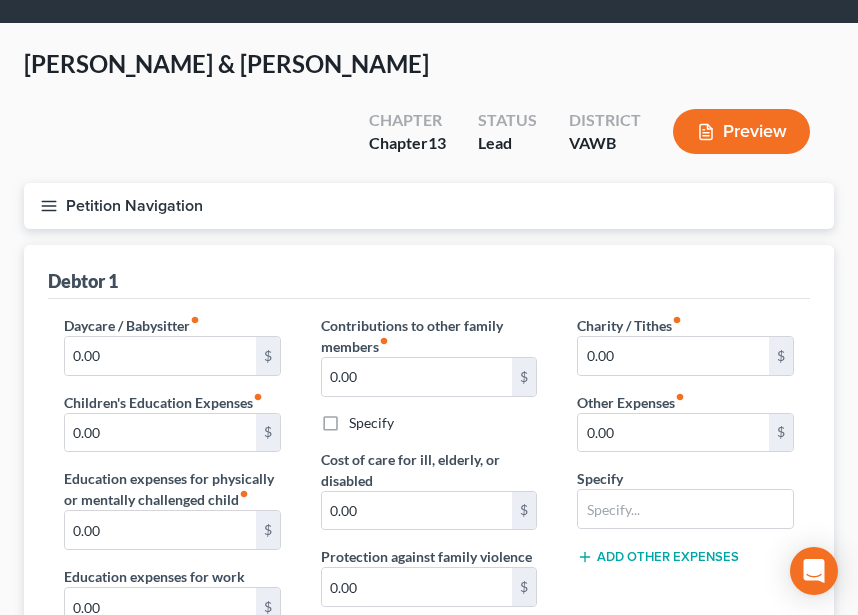 scroll, scrollTop: 100, scrollLeft: 0, axis: vertical 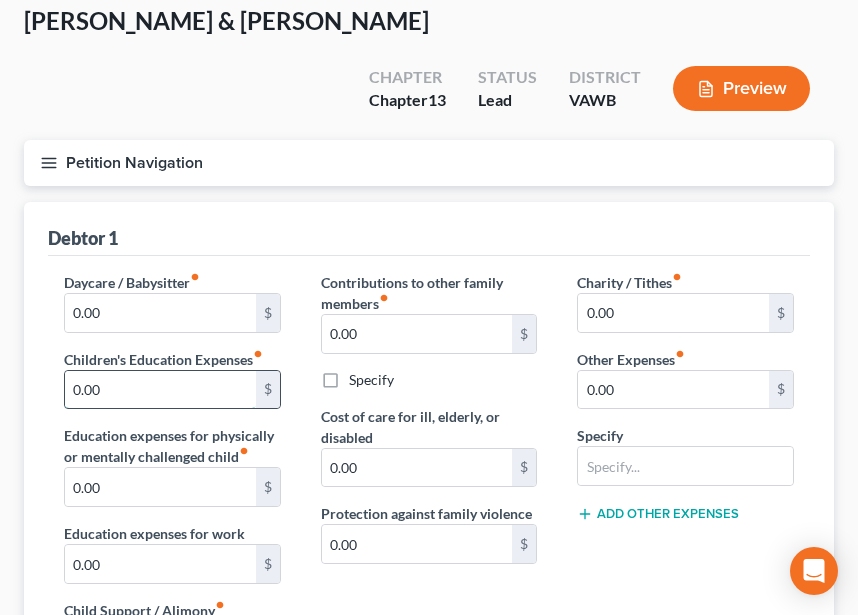 click on "0.00" at bounding box center (160, 390) 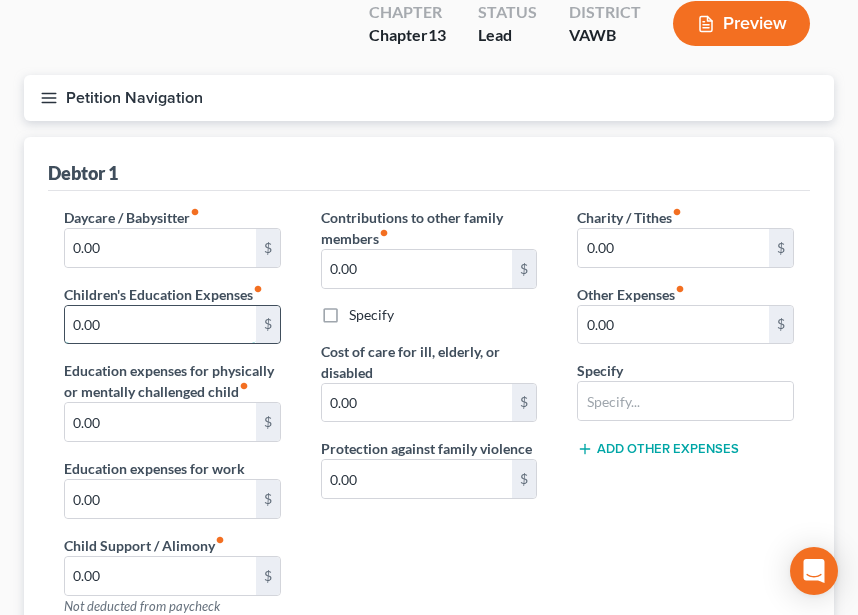 scroll, scrollTop: 200, scrollLeft: 0, axis: vertical 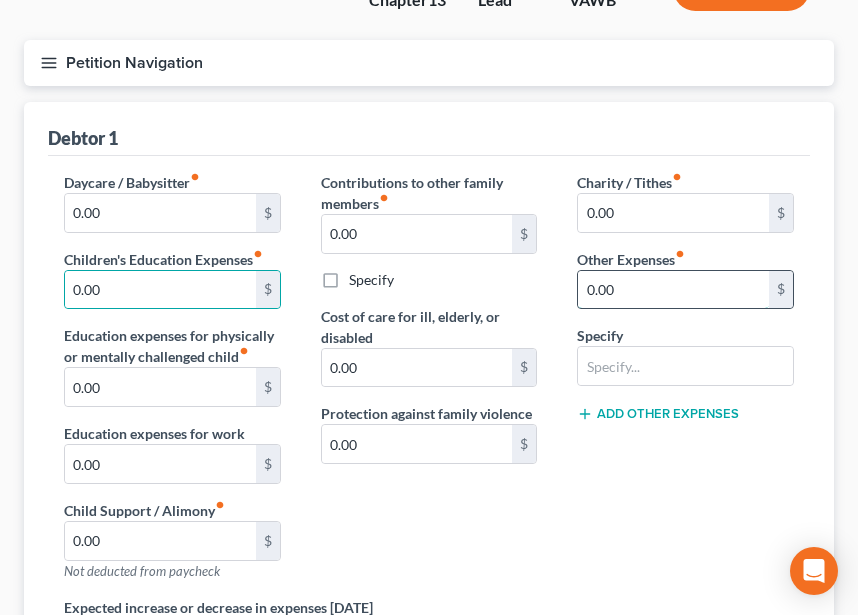 click on "0.00" at bounding box center (673, 290) 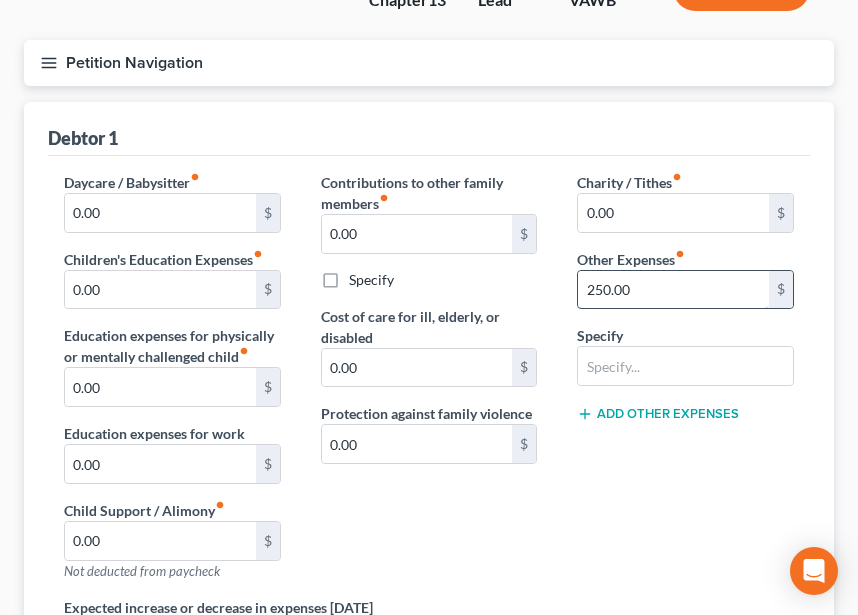 type on "250.00" 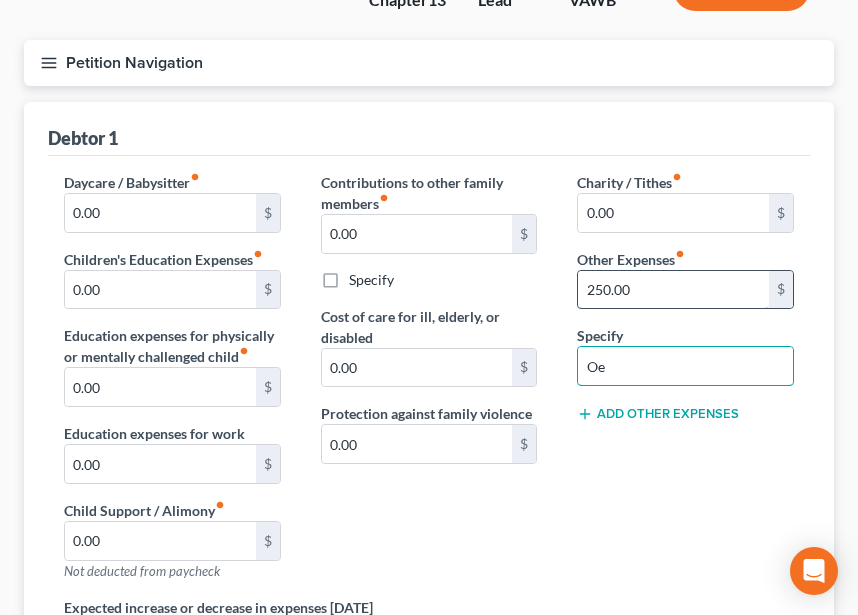 type on "O" 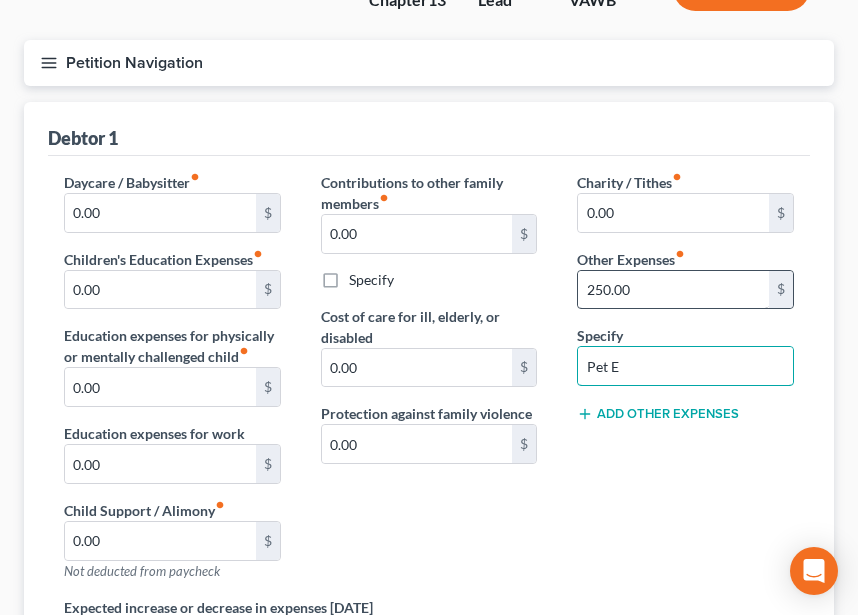type on "Pet Expenses" 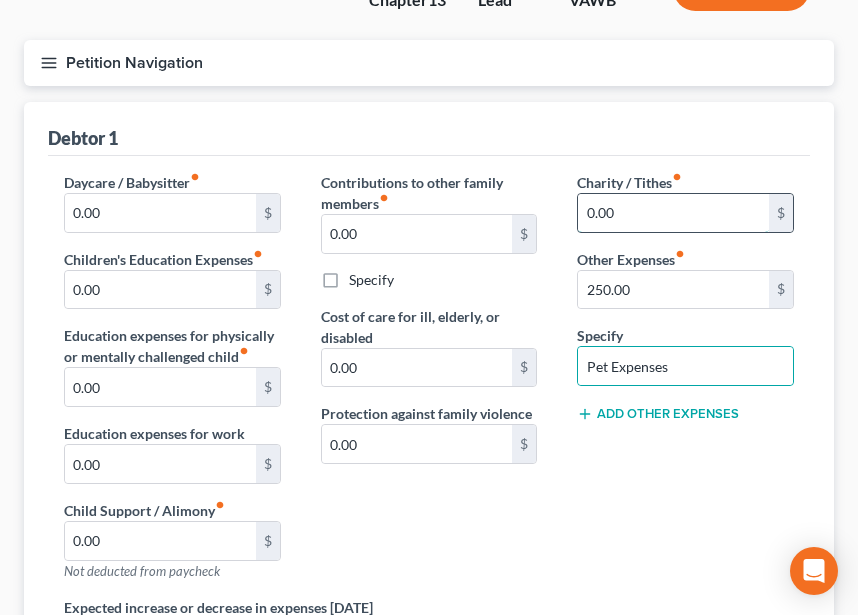 click on "0.00" at bounding box center [673, 213] 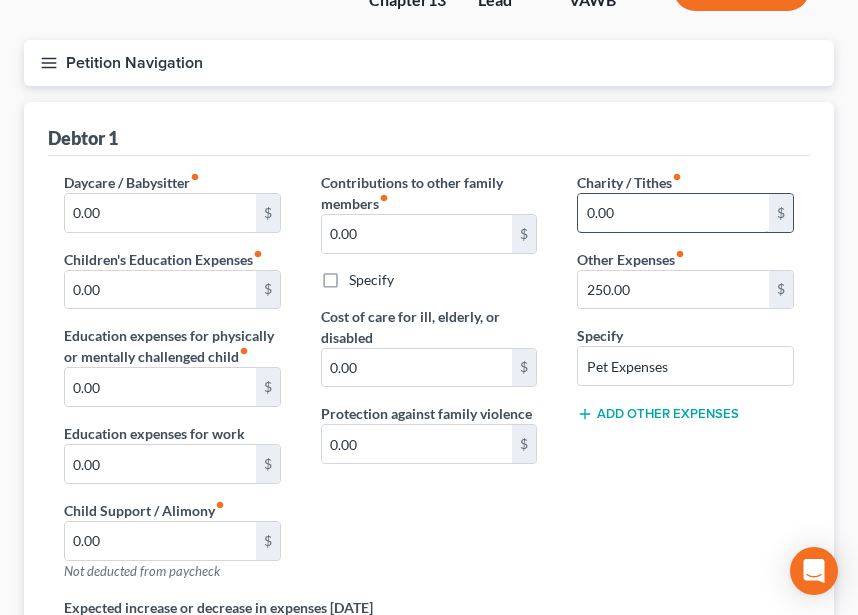 click on "0.00" at bounding box center (673, 213) 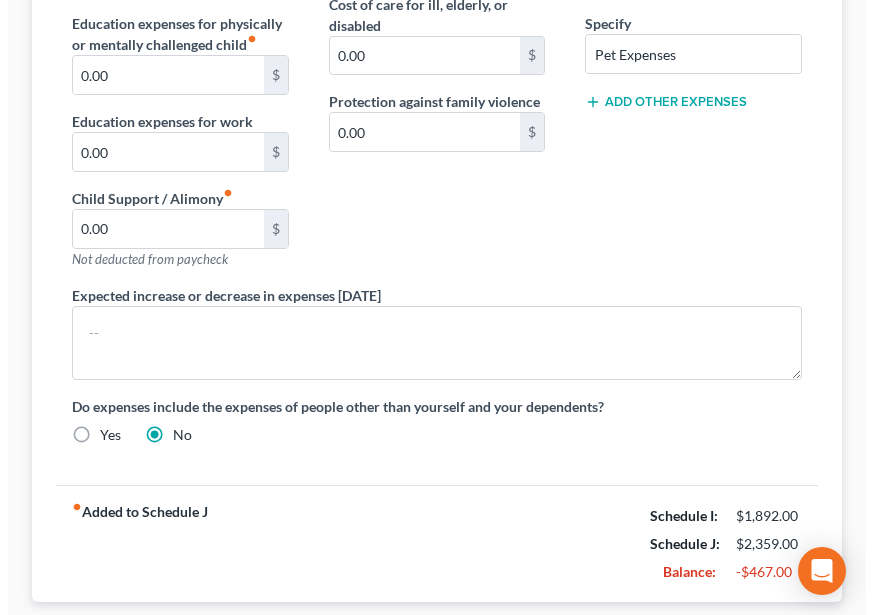 scroll, scrollTop: 591, scrollLeft: 0, axis: vertical 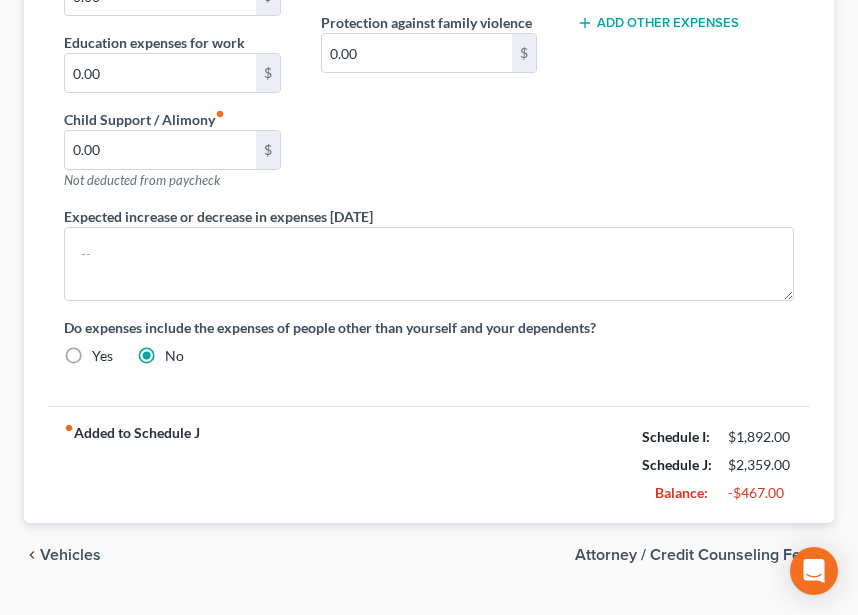 type on "37.00" 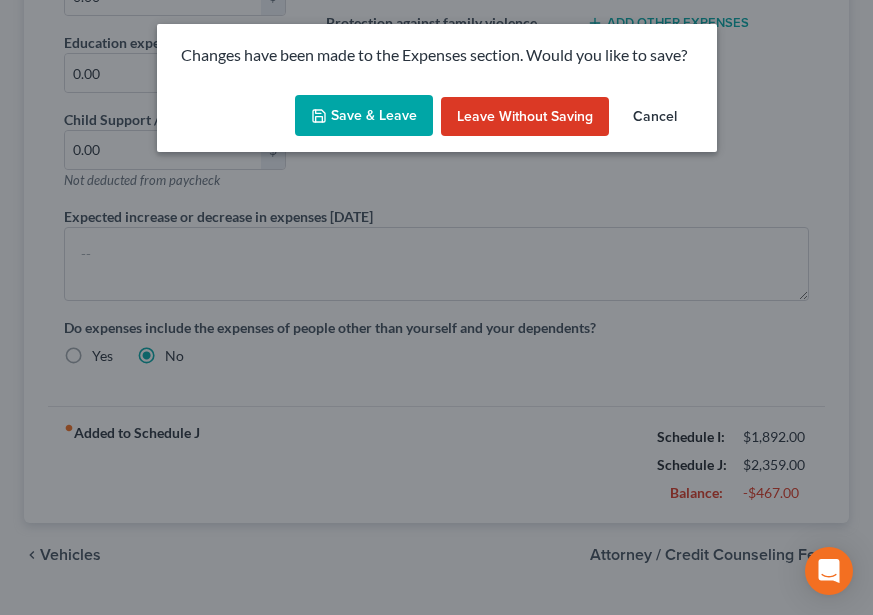 click on "Save & Leave" at bounding box center [364, 116] 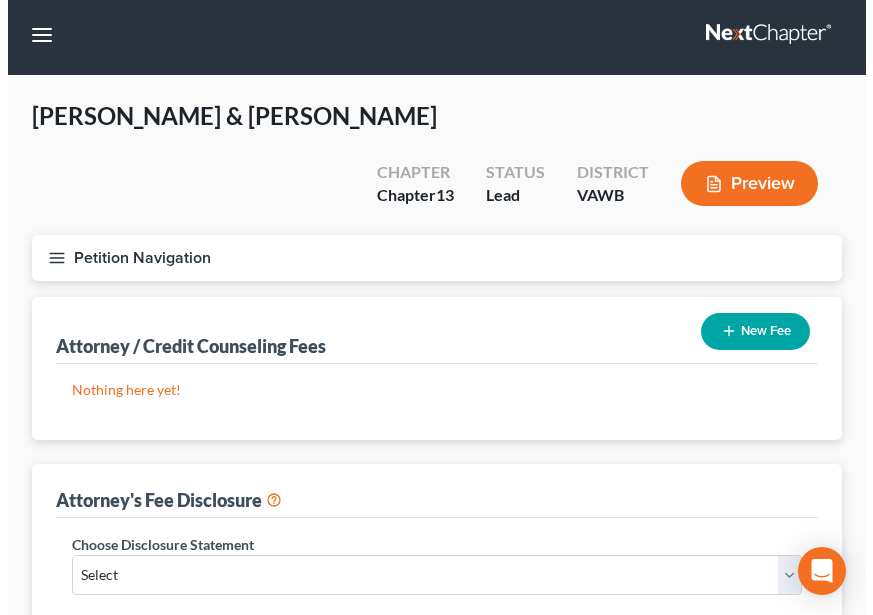 scroll, scrollTop: 0, scrollLeft: 0, axis: both 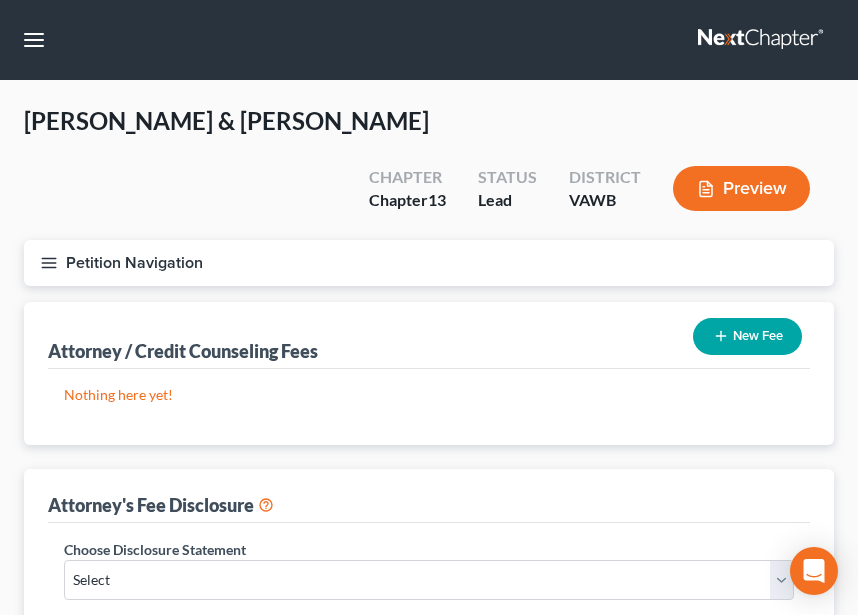 click on "New Fee" at bounding box center (747, 336) 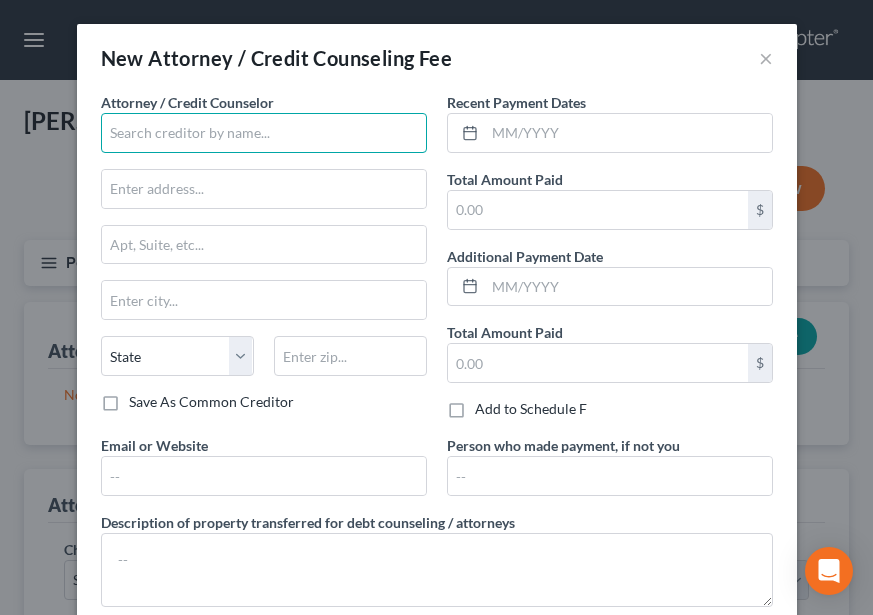 click at bounding box center (264, 133) 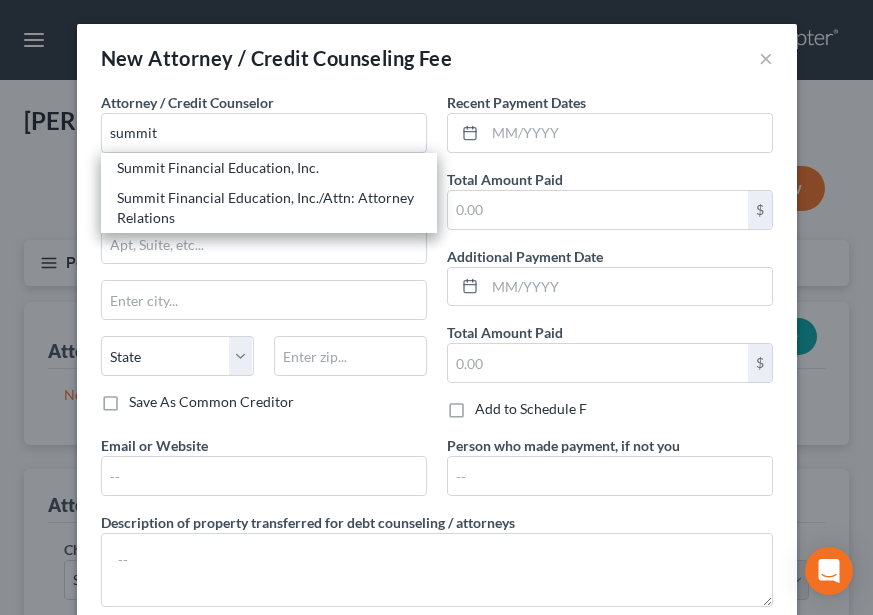 click on "Summit Financial Education, Inc." at bounding box center [269, 168] 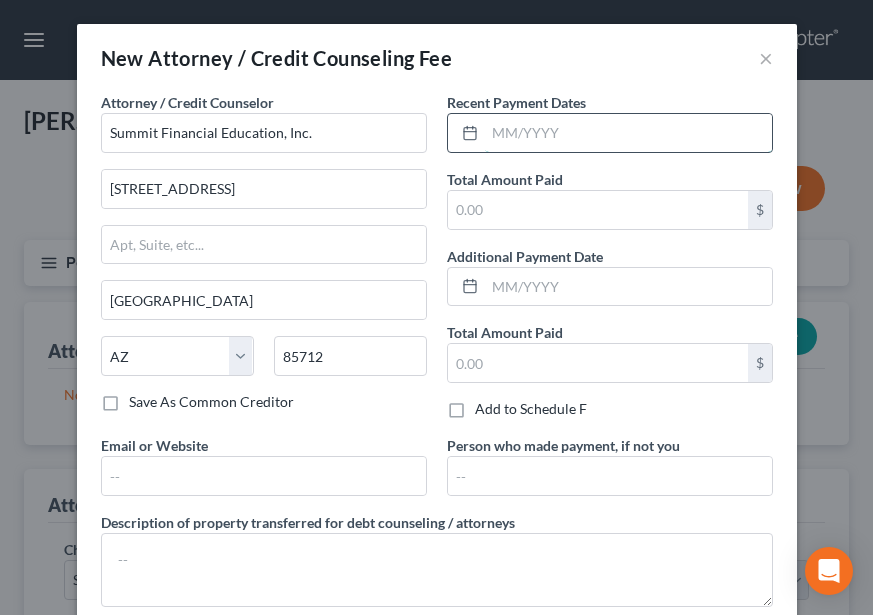 click at bounding box center [628, 133] 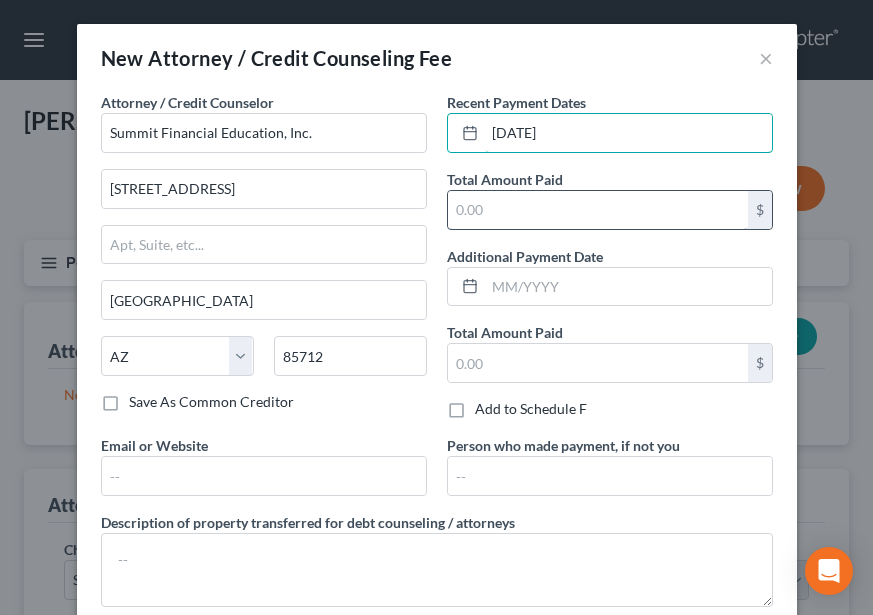 type on "[DATE]" 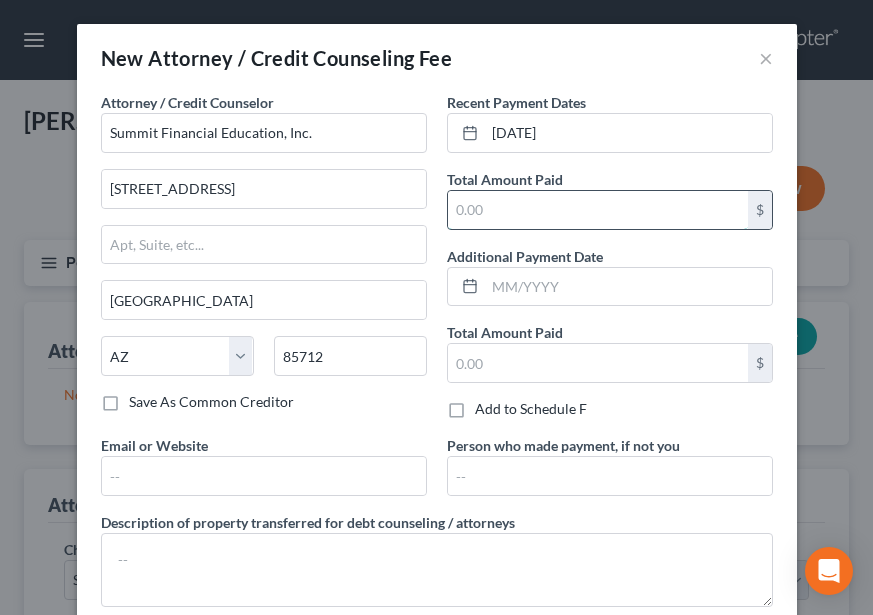 click at bounding box center (598, 210) 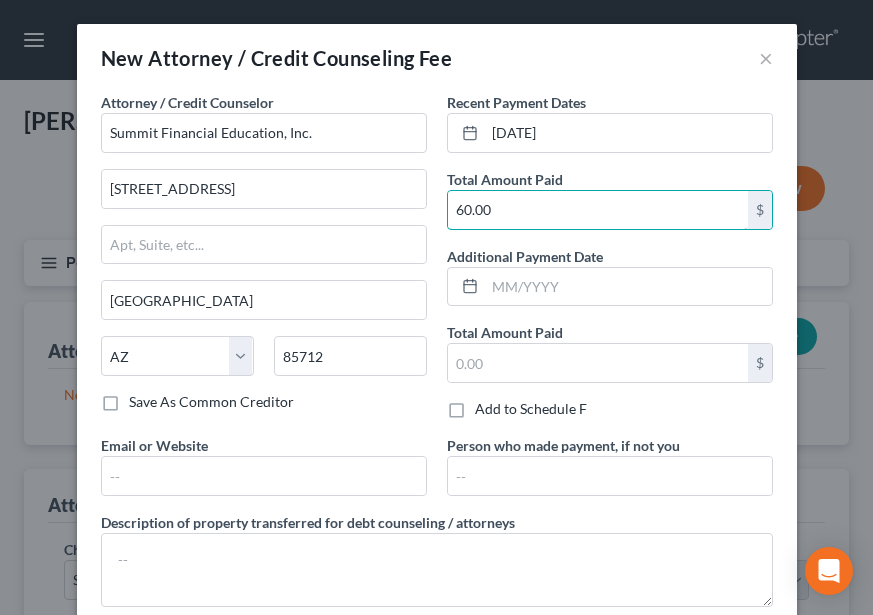 type on "60.00" 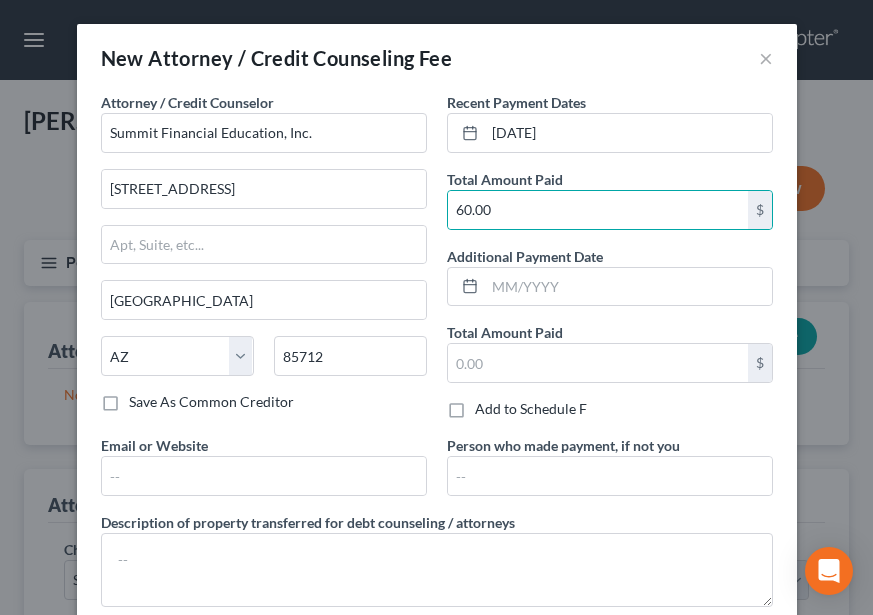 click on "Recent Payment Dates         [DATE] Total Amount Paid 60.00 $ Additional Payment Date         Total Amount Paid $ Add to Schedule F" at bounding box center [610, 263] 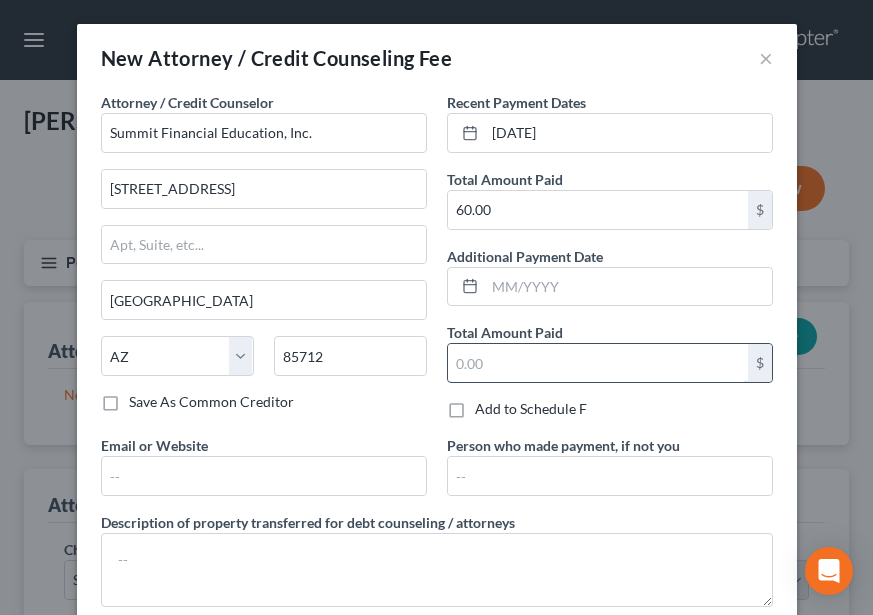 click at bounding box center (598, 363) 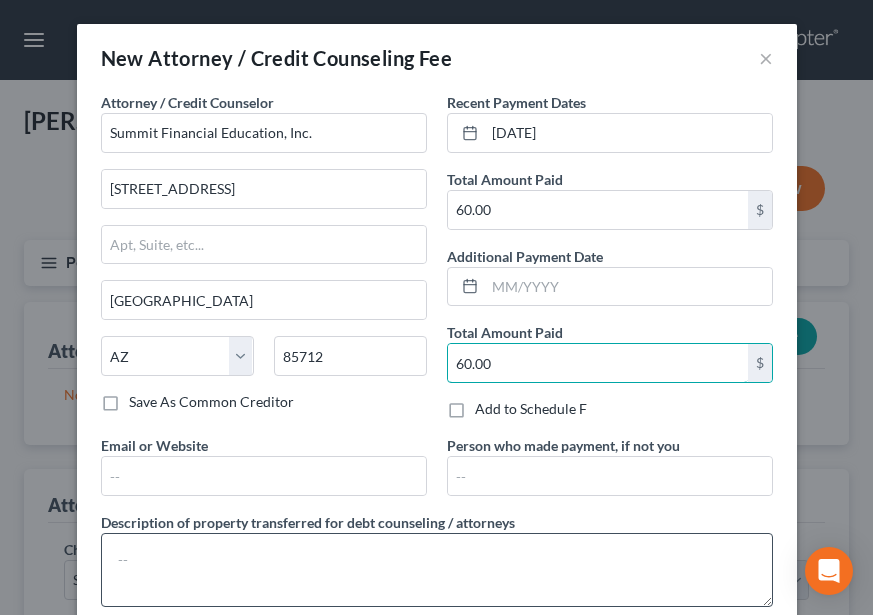 type on "60.00" 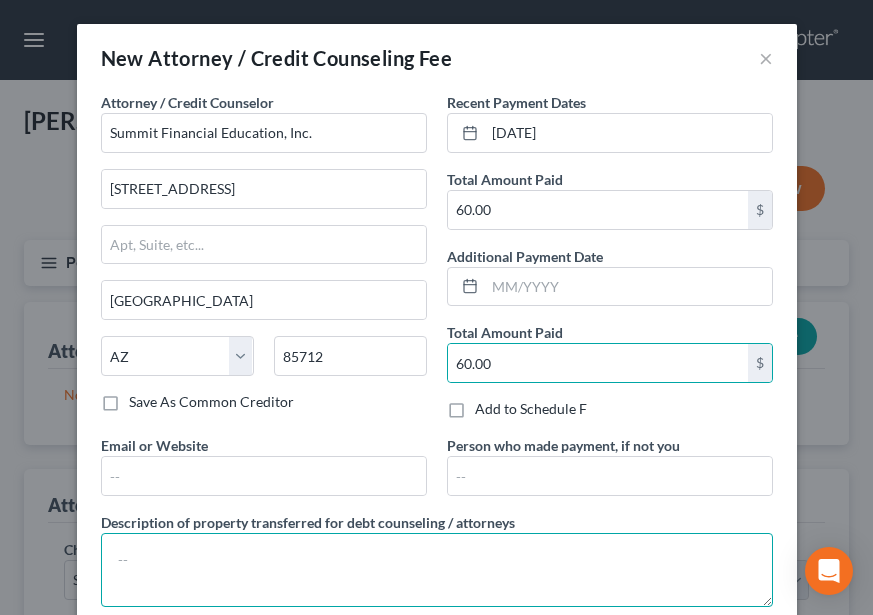 click at bounding box center (437, 570) 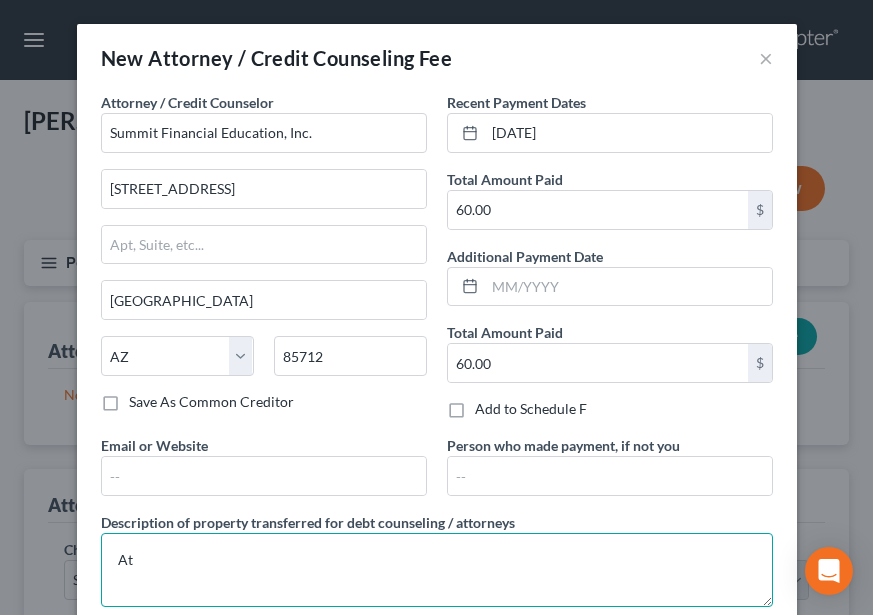 type on "A" 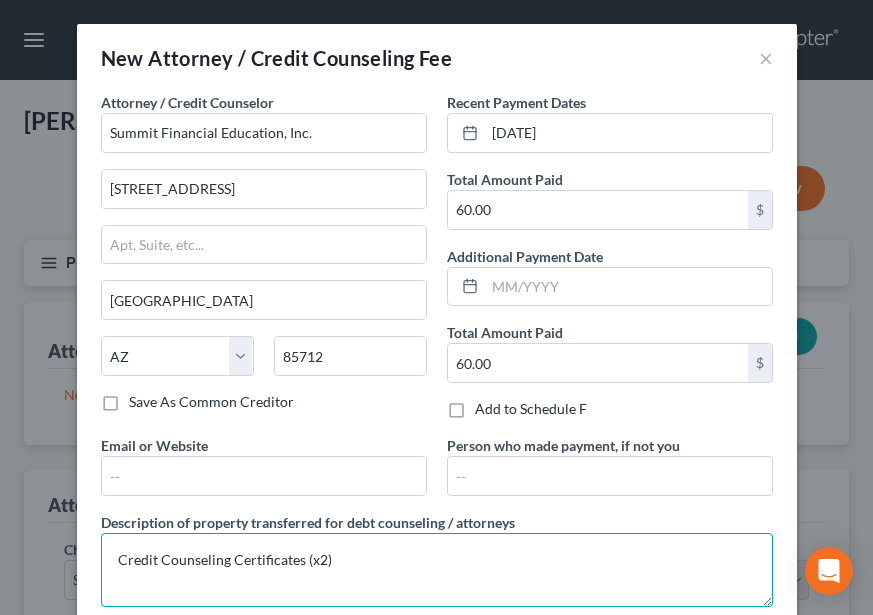 scroll, scrollTop: 118, scrollLeft: 0, axis: vertical 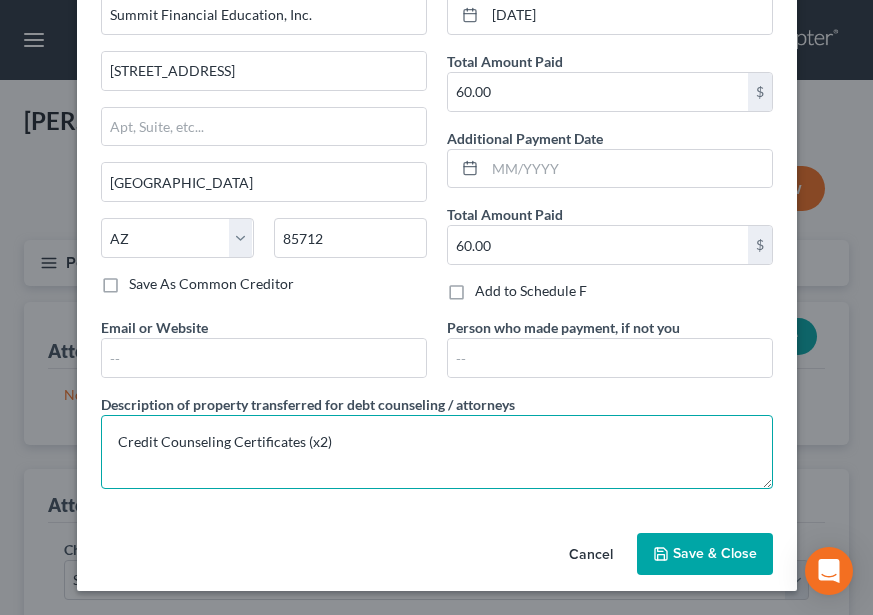 type on "Credit Counseling Certificates (x2)" 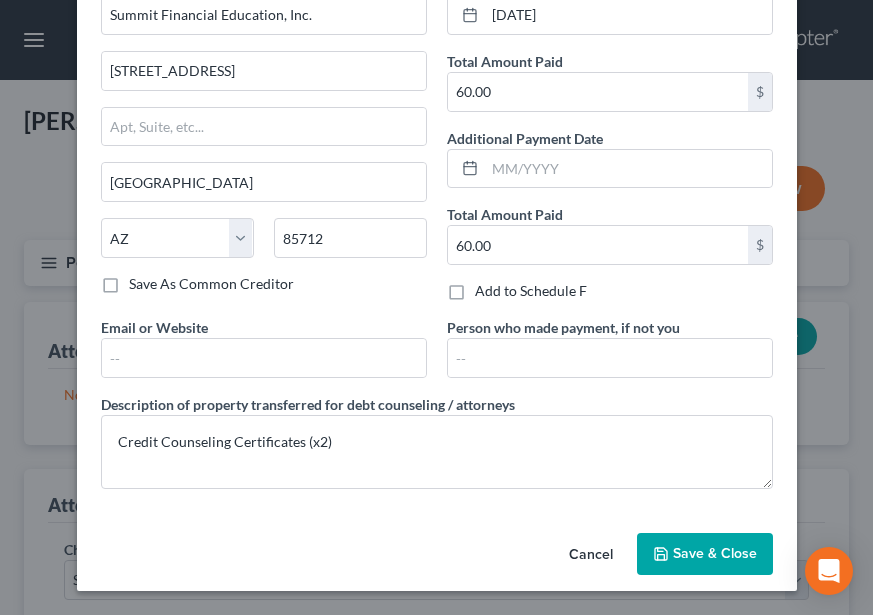 click 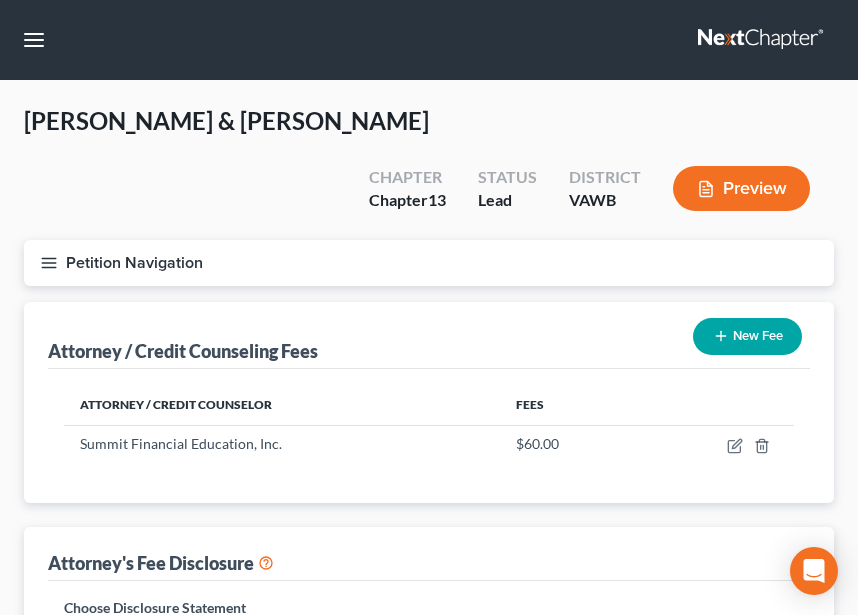 click on "New Fee" at bounding box center [747, 336] 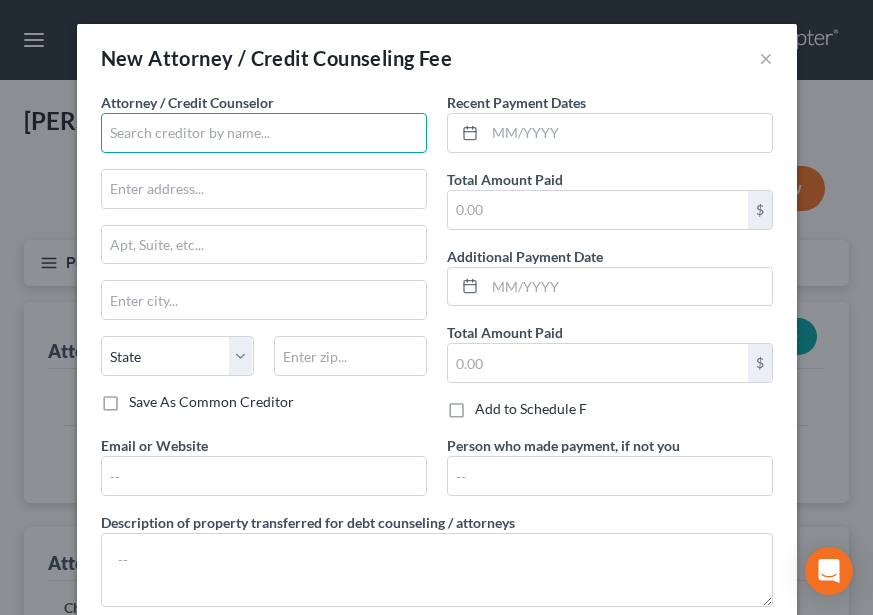 click at bounding box center [264, 133] 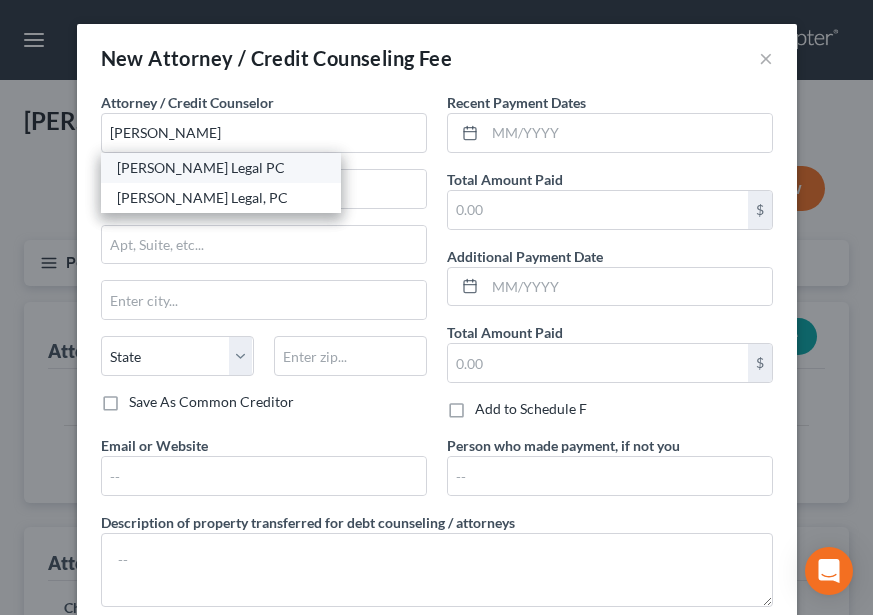 click on "[PERSON_NAME] Legal PC" at bounding box center (221, 168) 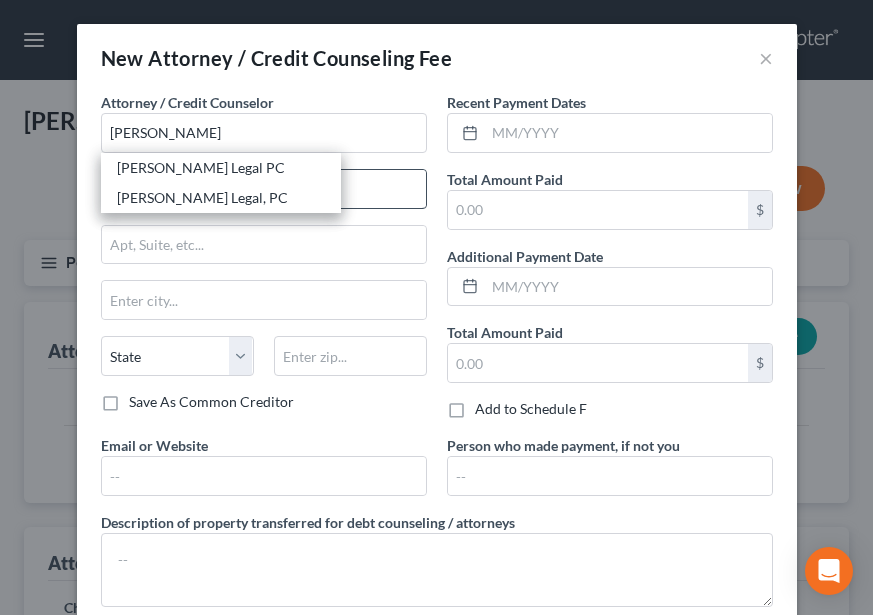 type on "[PERSON_NAME] Legal PC" 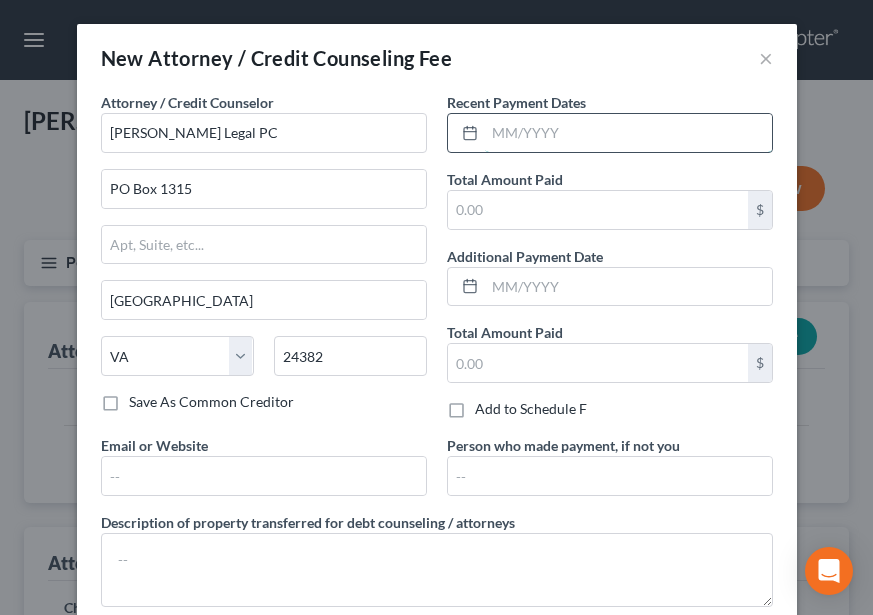 click at bounding box center (628, 133) 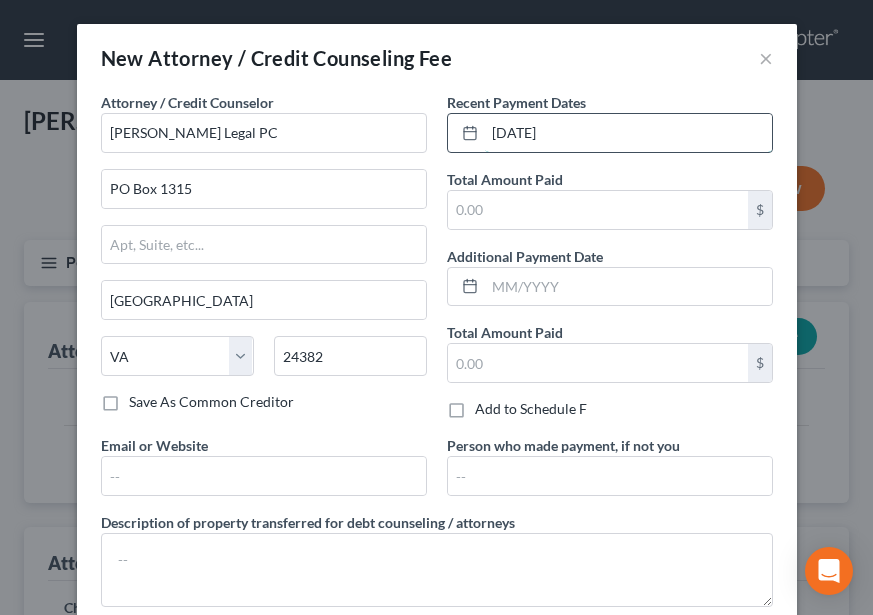 type on "[DATE]" 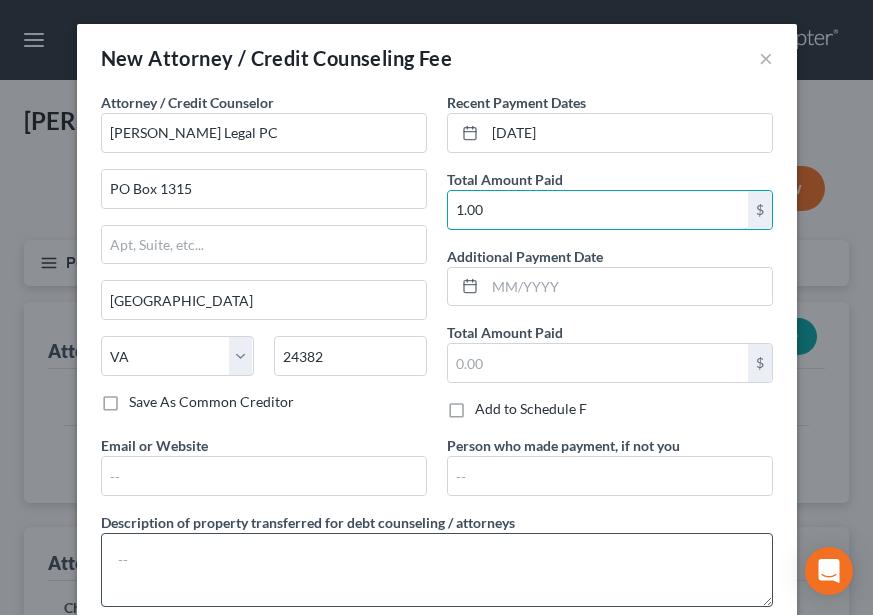 type on "1.00" 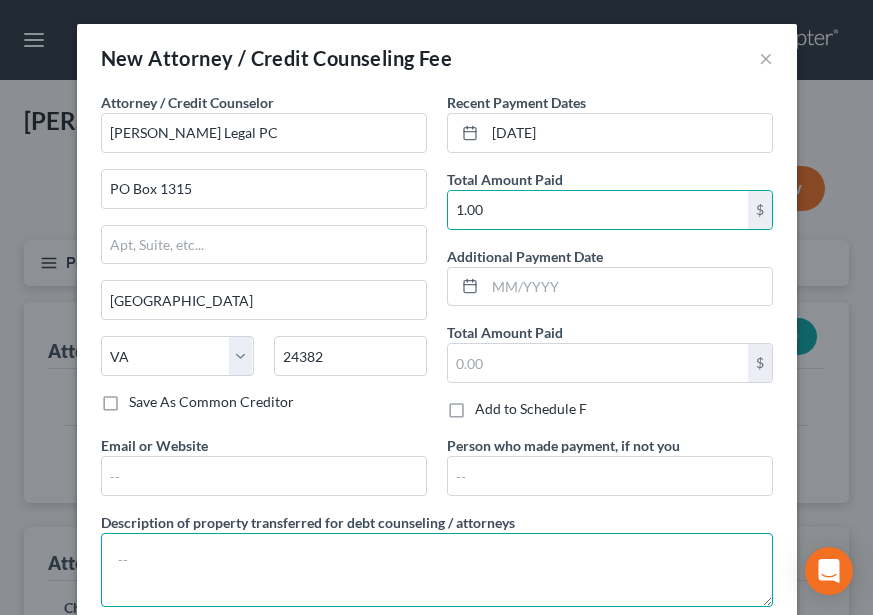 click at bounding box center (437, 570) 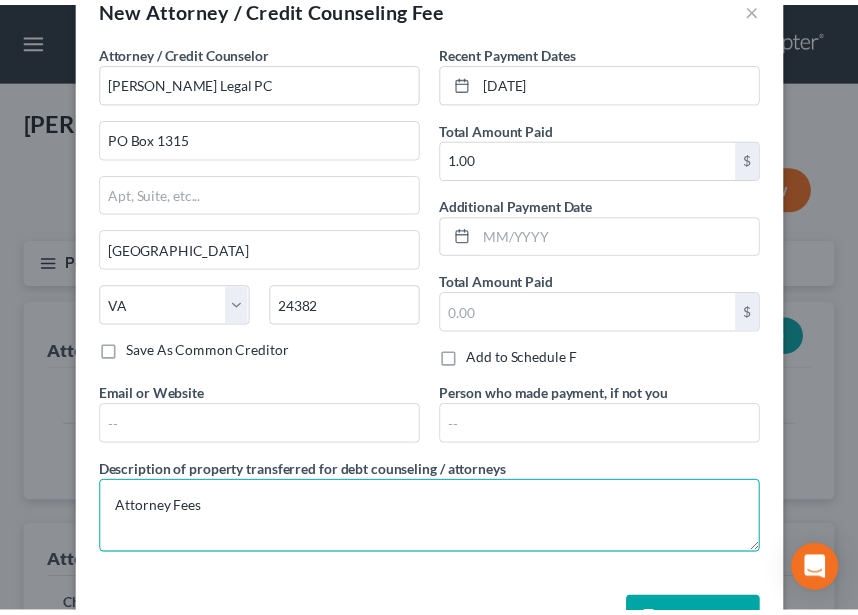scroll, scrollTop: 118, scrollLeft: 0, axis: vertical 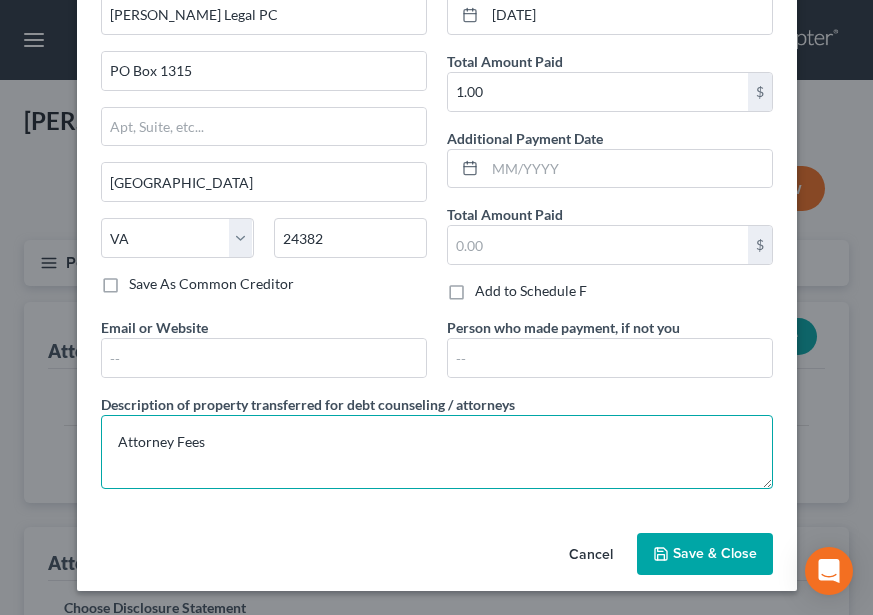 type on "Attorney Fees" 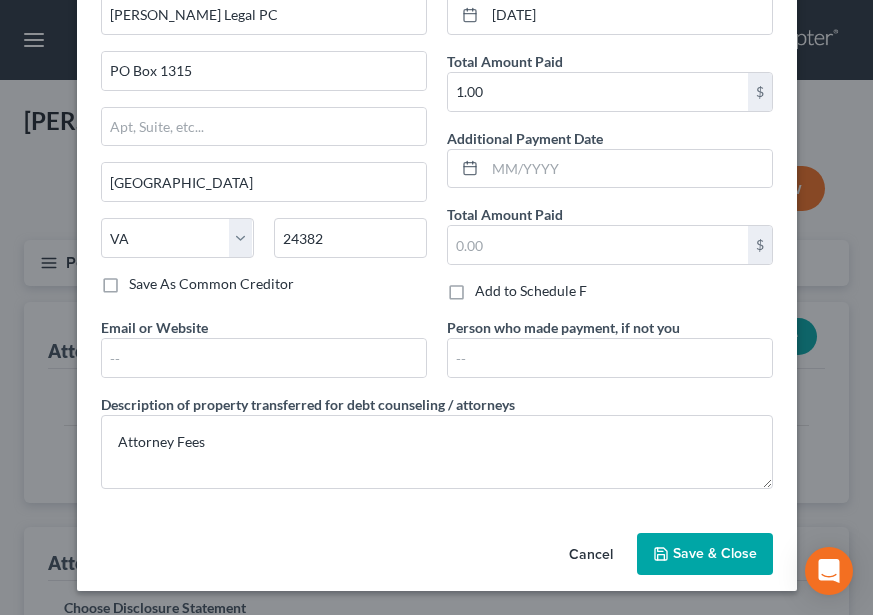 click on "Save & Close" at bounding box center [705, 554] 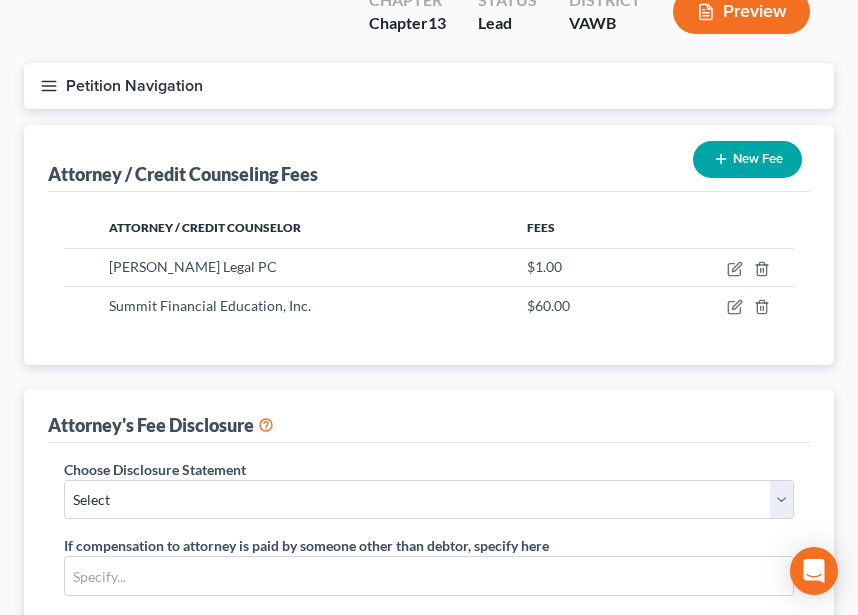 scroll, scrollTop: 400, scrollLeft: 0, axis: vertical 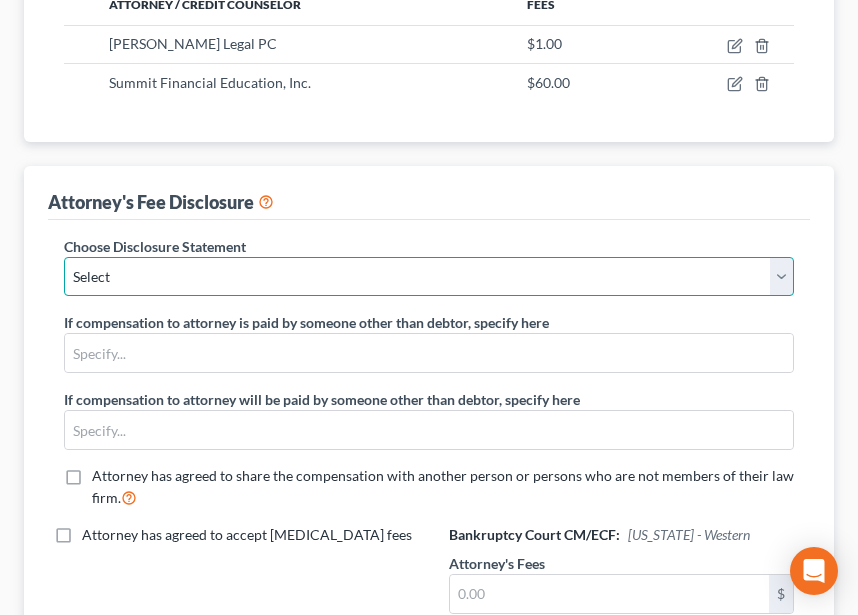 click on "Select Fee Disclosure" at bounding box center [429, 277] 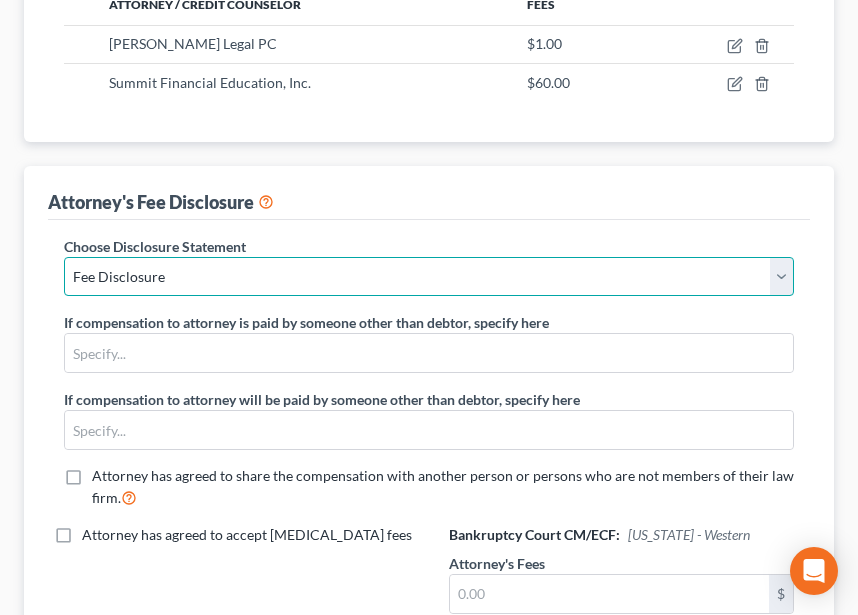 click on "Select Fee Disclosure" at bounding box center [429, 277] 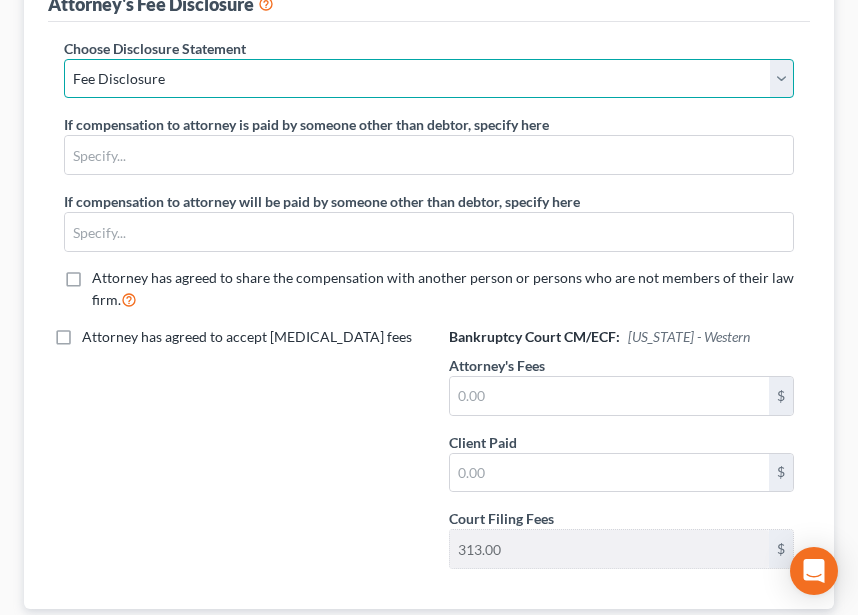 scroll, scrollTop: 600, scrollLeft: 0, axis: vertical 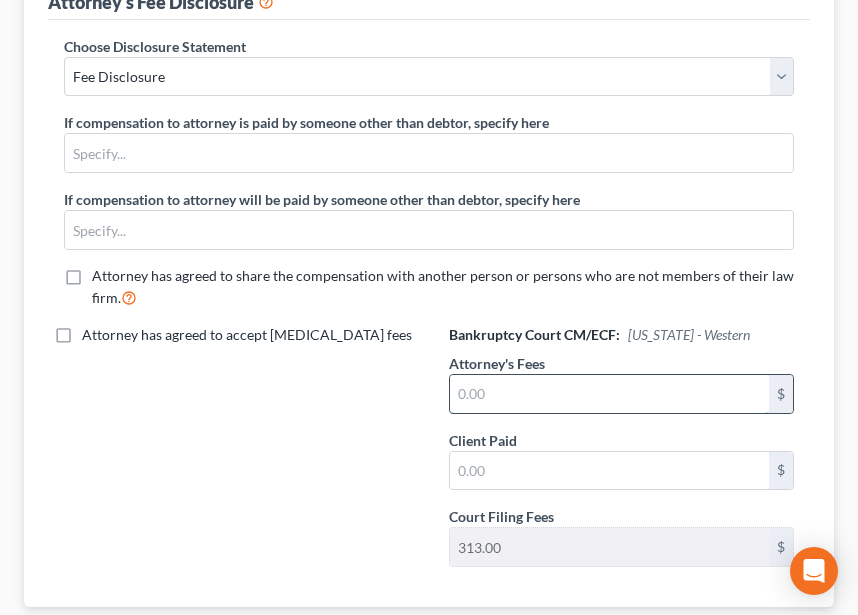 click at bounding box center [609, 394] 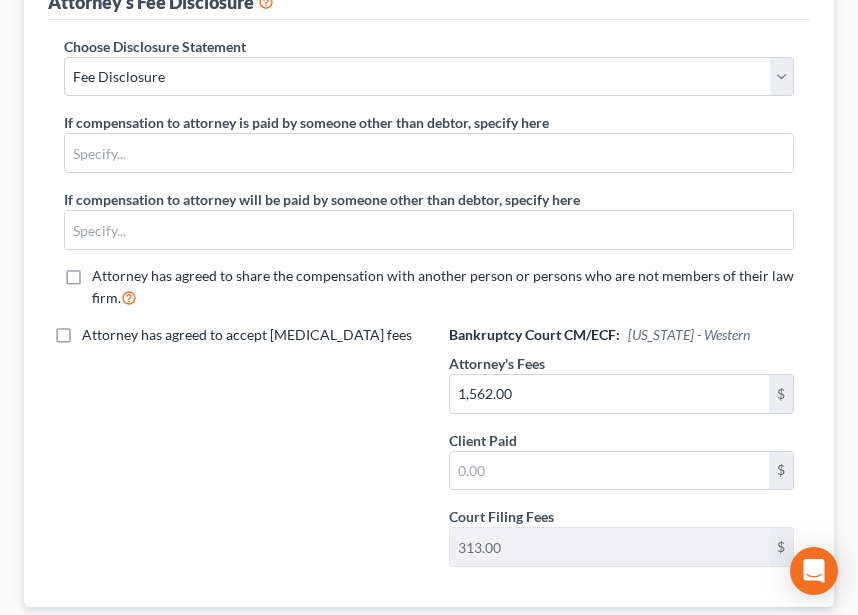 click on "Attorney has agreed to accept [MEDICAL_DATA] fees" at bounding box center (236, 454) 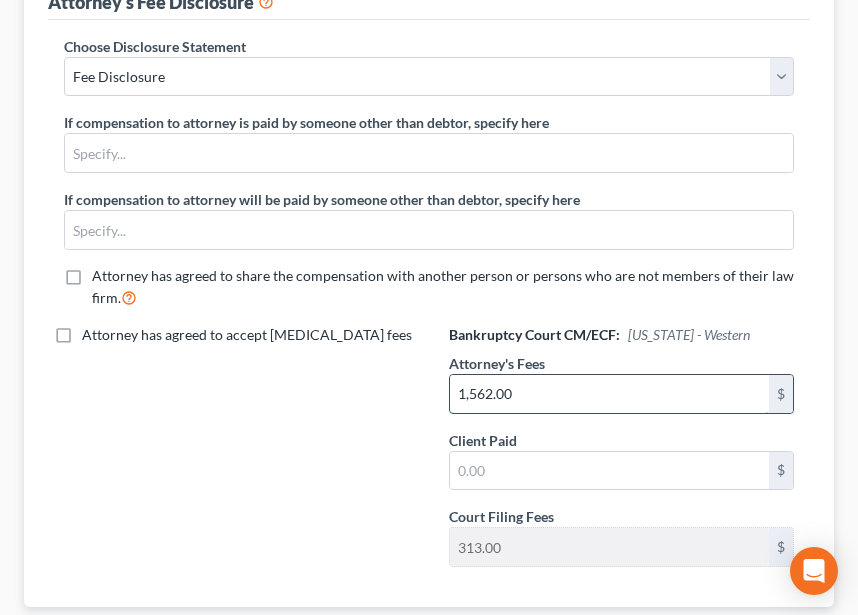 click on "1,562.00" at bounding box center (609, 394) 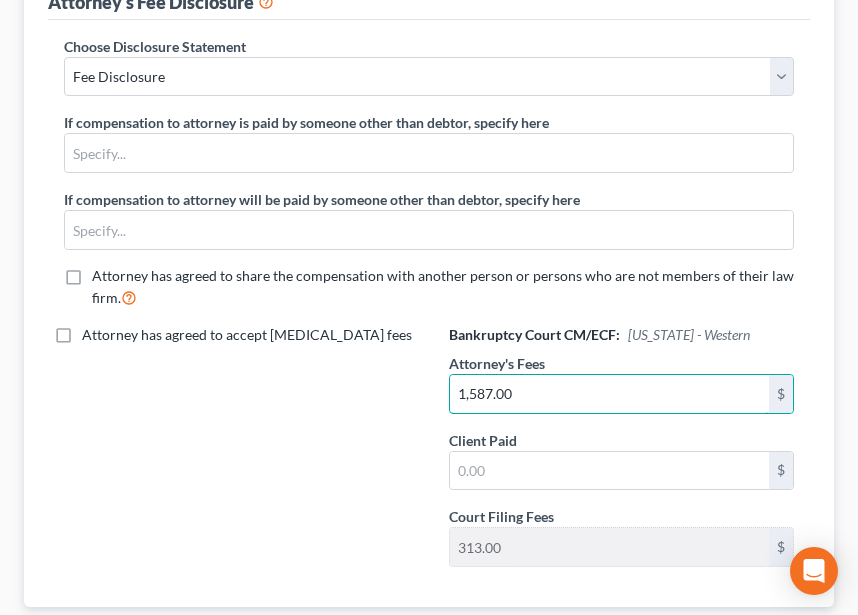 type on "1,587.00" 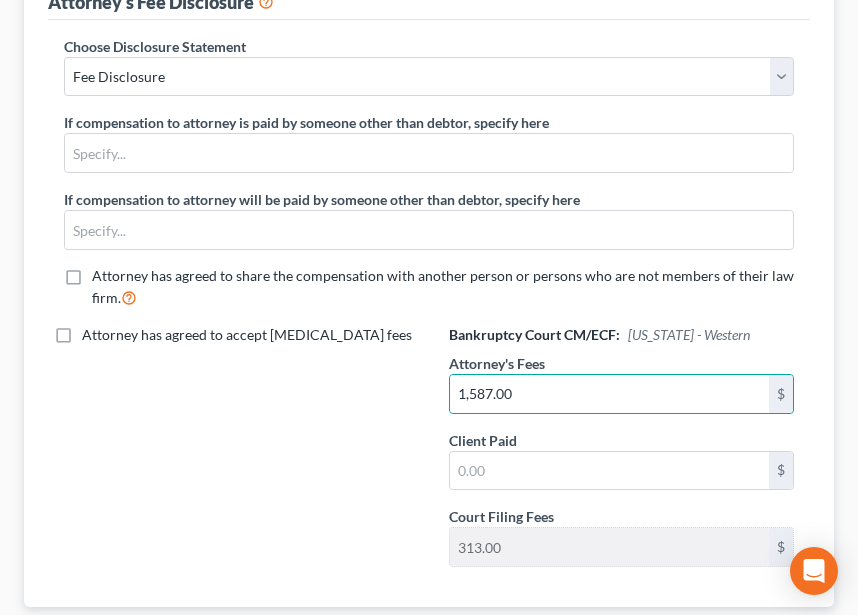 click on "Attorney's Fees 1,587.00 $" at bounding box center (621, 383) 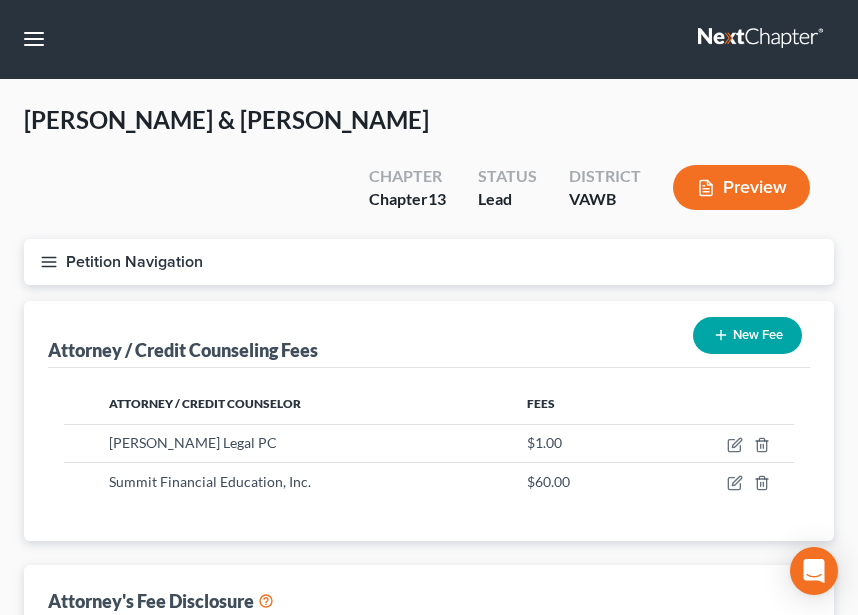 scroll, scrollTop: 0, scrollLeft: 0, axis: both 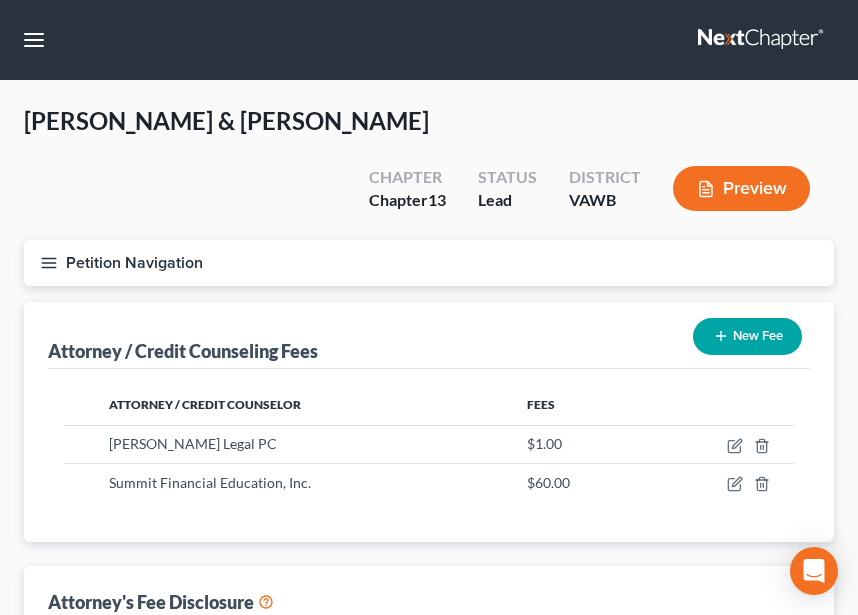 drag, startPoint x: 52, startPoint y: 205, endPoint x: 214, endPoint y: 293, distance: 184.35835 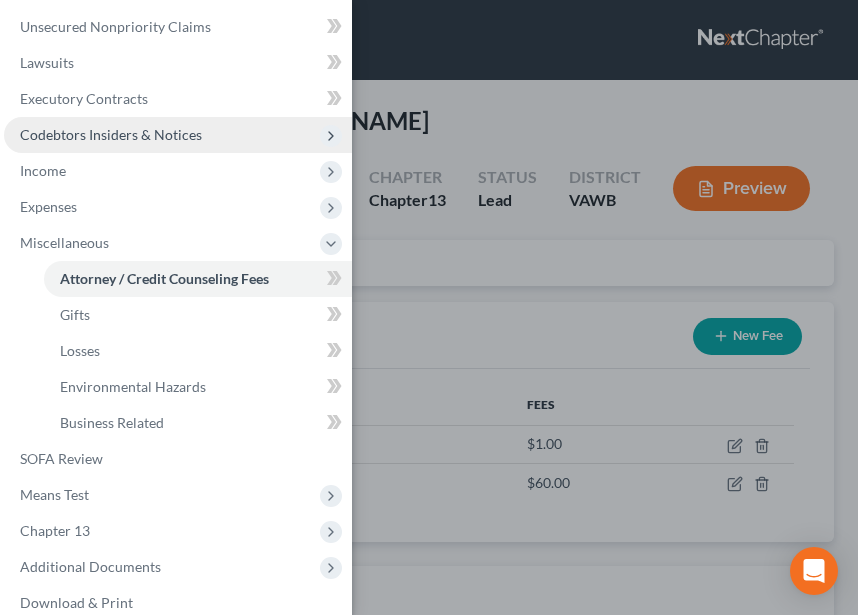 scroll, scrollTop: 300, scrollLeft: 0, axis: vertical 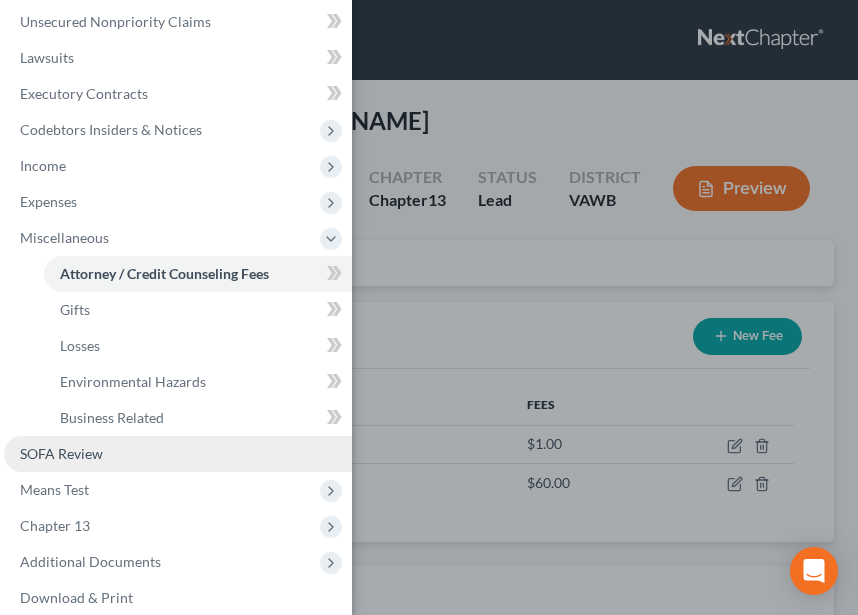 click on "SOFA Review" at bounding box center (178, 454) 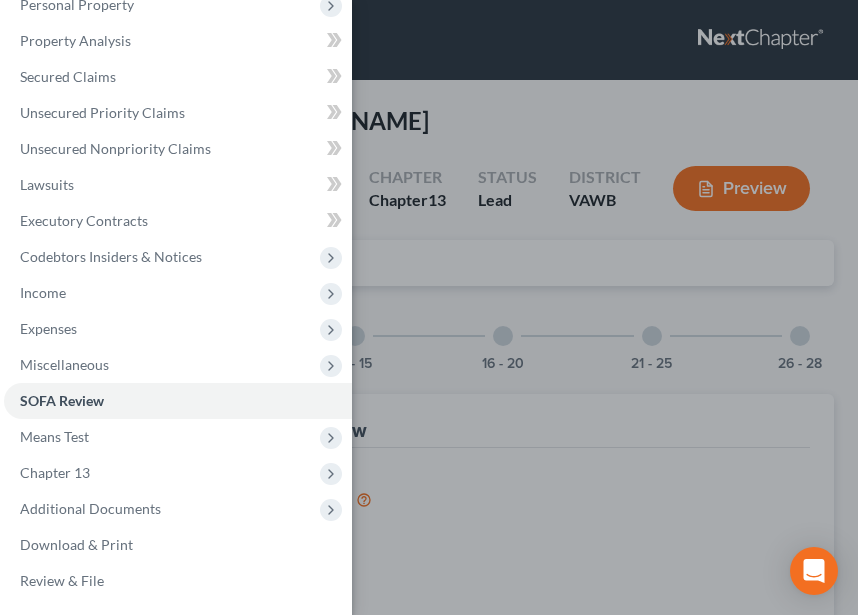 scroll, scrollTop: 173, scrollLeft: 0, axis: vertical 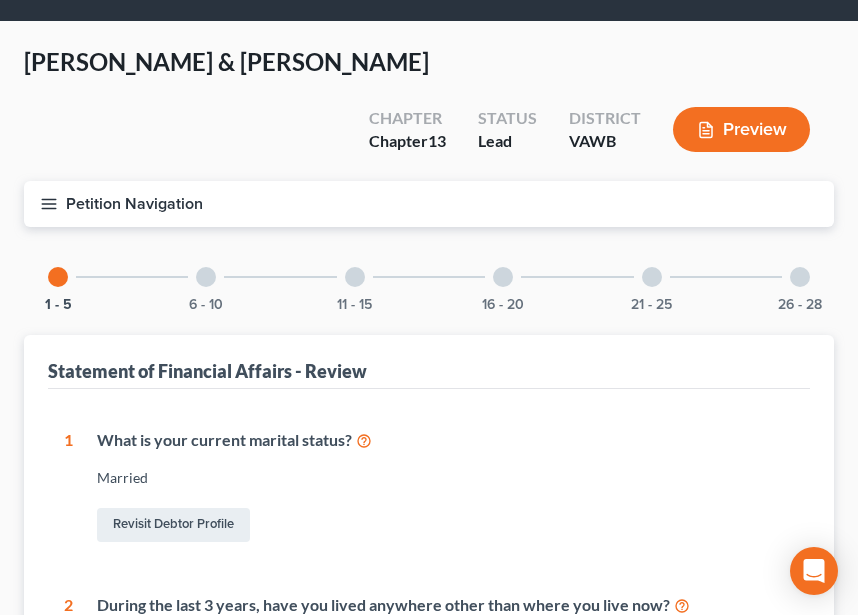 drag, startPoint x: 219, startPoint y: 234, endPoint x: 395, endPoint y: 246, distance: 176.40862 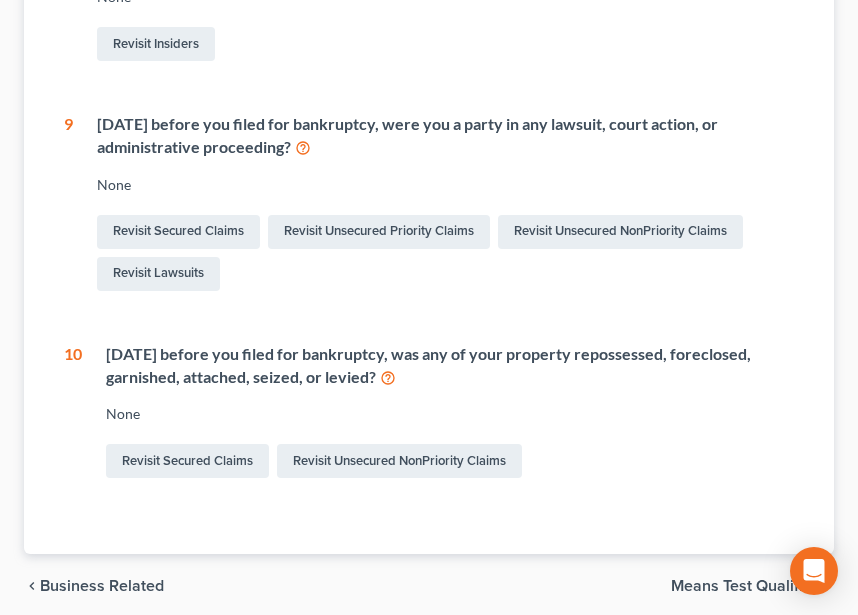 scroll, scrollTop: 946, scrollLeft: 0, axis: vertical 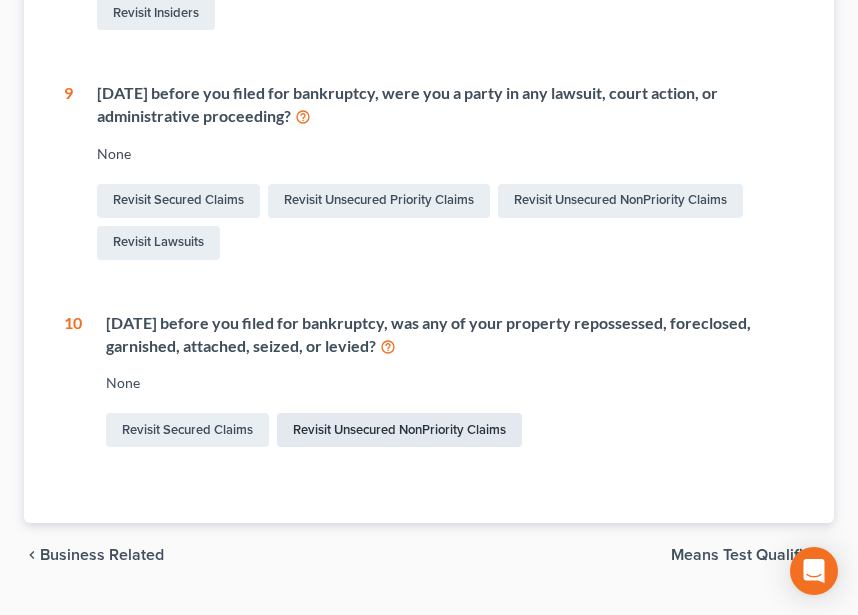 click on "Revisit Unsecured NonPriority Claims" at bounding box center [399, 430] 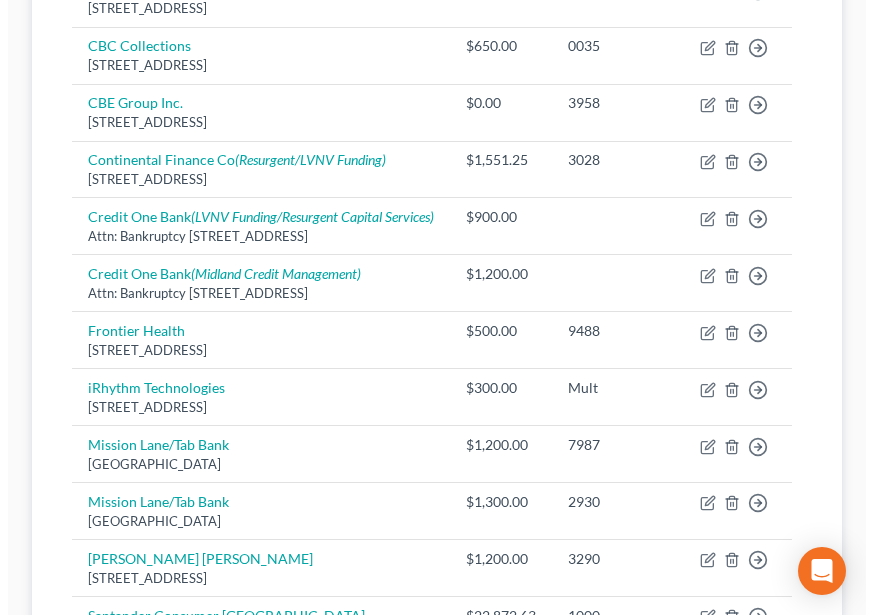 scroll, scrollTop: 1000, scrollLeft: 0, axis: vertical 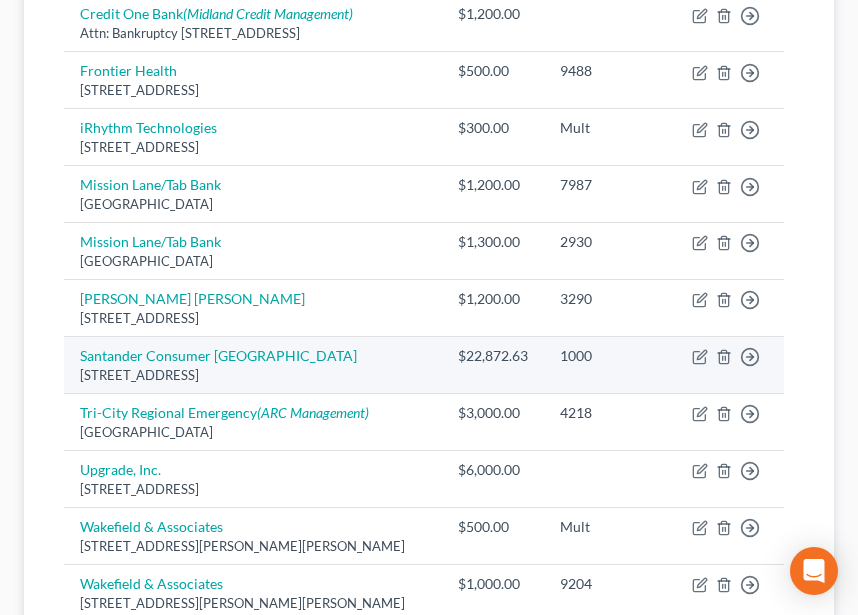 click on "Move to D Move to E Move to G Move to Notice Only" at bounding box center [730, 365] 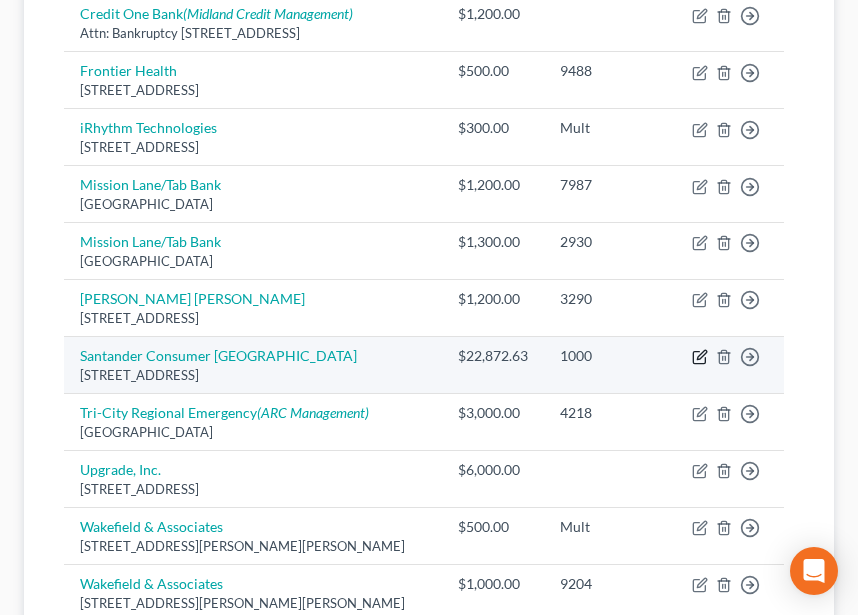 click 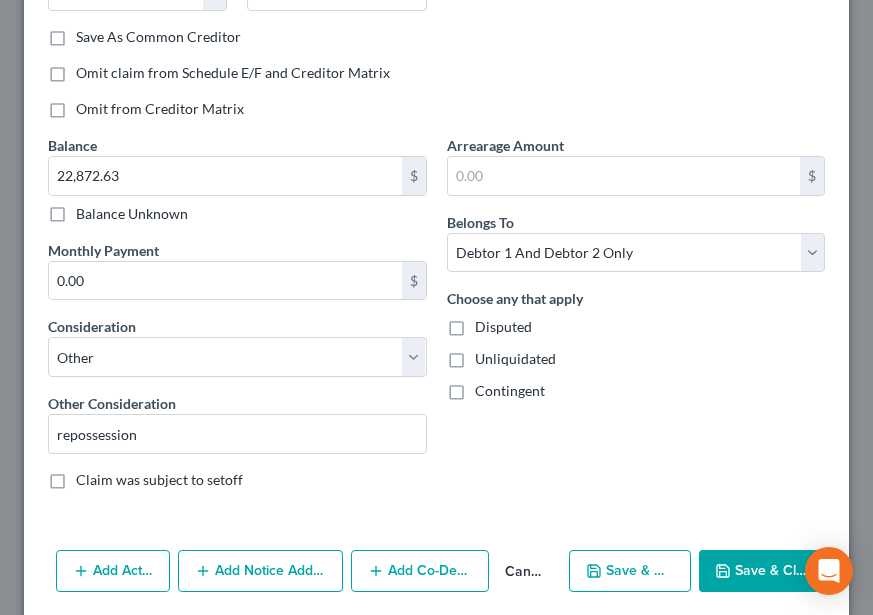 scroll, scrollTop: 400, scrollLeft: 0, axis: vertical 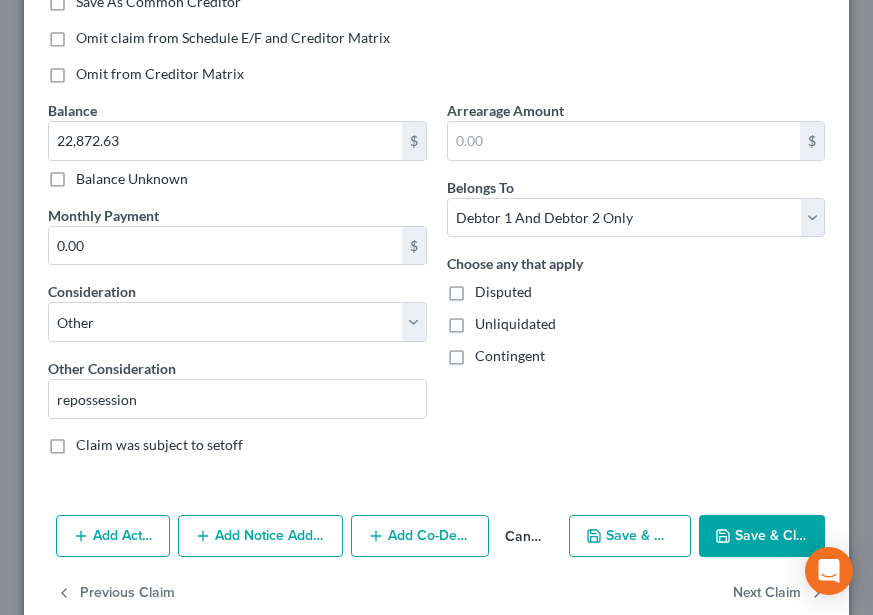 click on "Add Action" at bounding box center (113, 536) 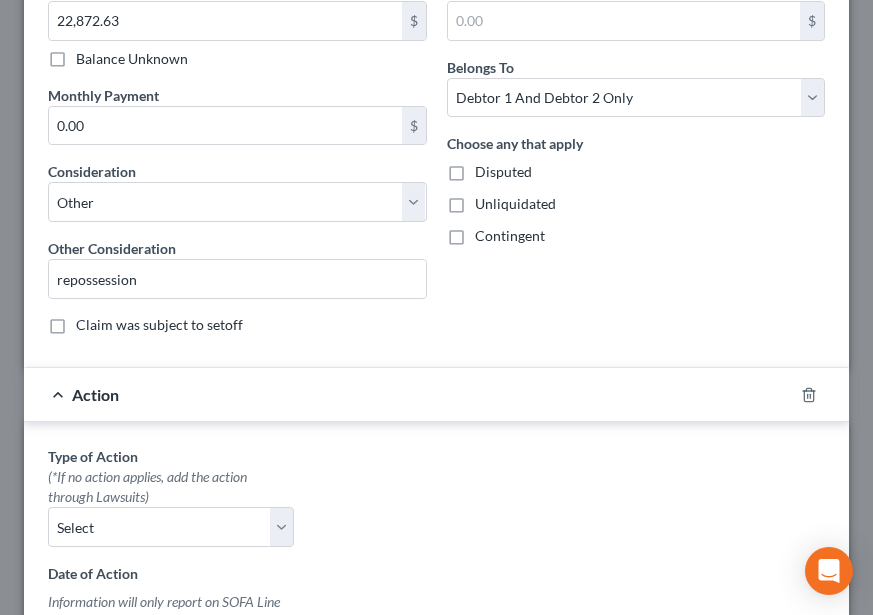 scroll, scrollTop: 800, scrollLeft: 0, axis: vertical 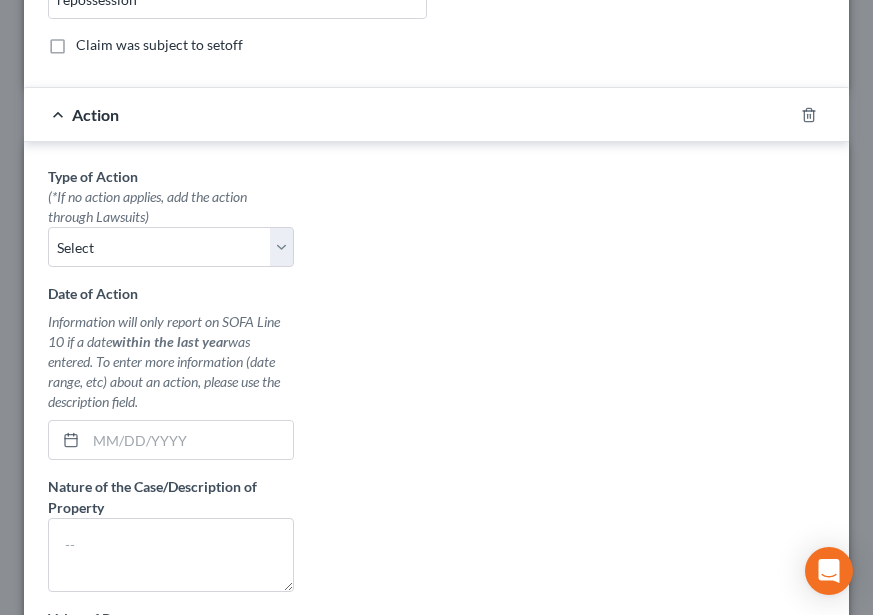 click on "Type of Action
*
(*If no action applies, add the action through Lawsuits) Select Repossession Garnishment Foreclosure Personal Injury Attached, Seized, Or Levied Date of Action Information will only report on SOFA Line 10 if a date  within the last year  was entered. To enter more information (date range, etc) about an action, please use the description field.         Nature of the Case/Description of Property Value of Property
$
Value Unknown
Balance Undetermined
$
Value Unknown
Add to SOFA #9 (Lawsuit)" at bounding box center [171, 457] 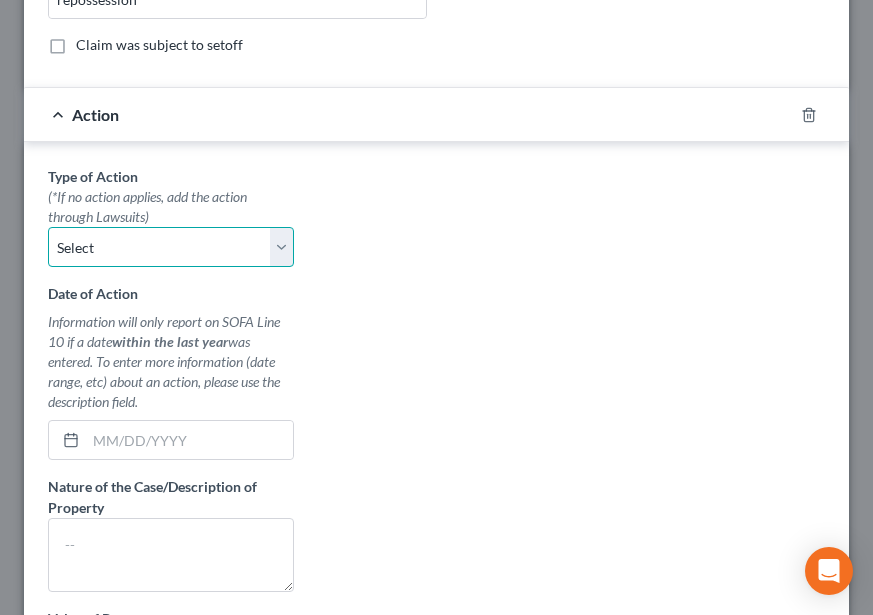 click on "Select Repossession Garnishment Foreclosure Personal Injury Attached, Seized, Or Levied" at bounding box center (171, 247) 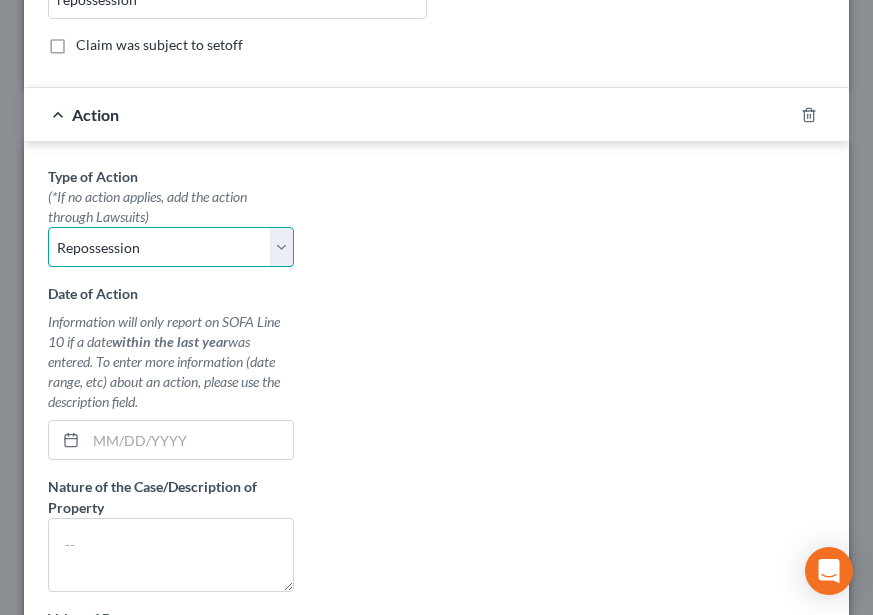 click on "Select Repossession Garnishment Foreclosure Personal Injury Attached, Seized, Or Levied" at bounding box center [171, 247] 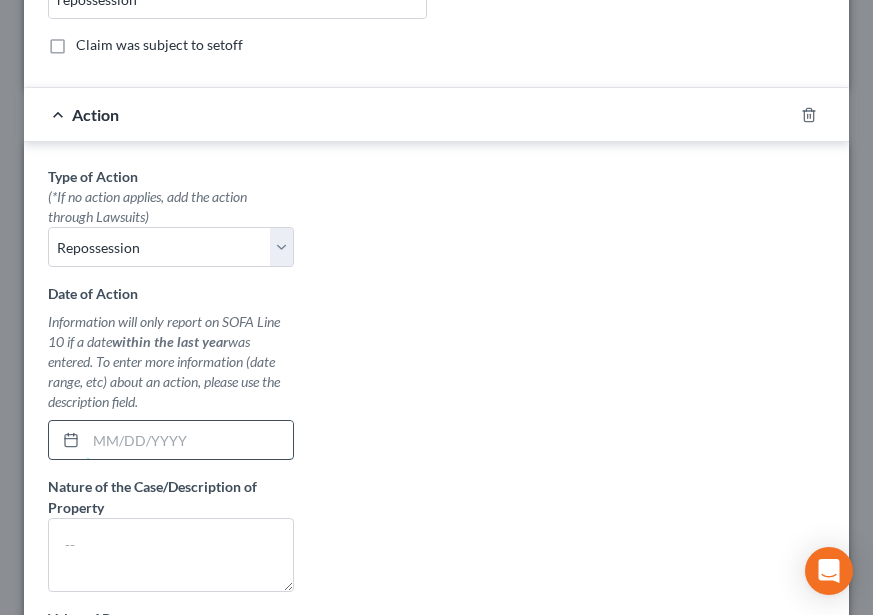 click at bounding box center (189, 440) 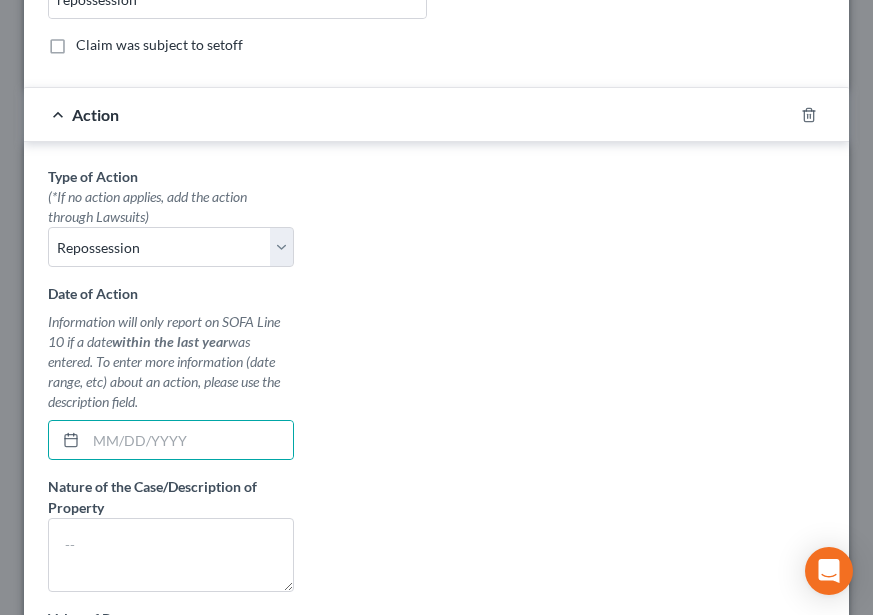 click on "Type of Action
*
(*If no action applies, add the action through Lawsuits) Select Repossession Garnishment Foreclosure Personal Injury Attached, Seized, Or Levied Date of Action Information will only report on SOFA Line 10 if a date  within the last year  was entered. To enter more information (date range, etc) about an action, please use the description field.         Nature of the Case/Description of Property Value of Property
$
Value Unknown
Balance Undetermined
$
Value Unknown
Add to SOFA #9 (Lawsuit)" at bounding box center (436, 457) 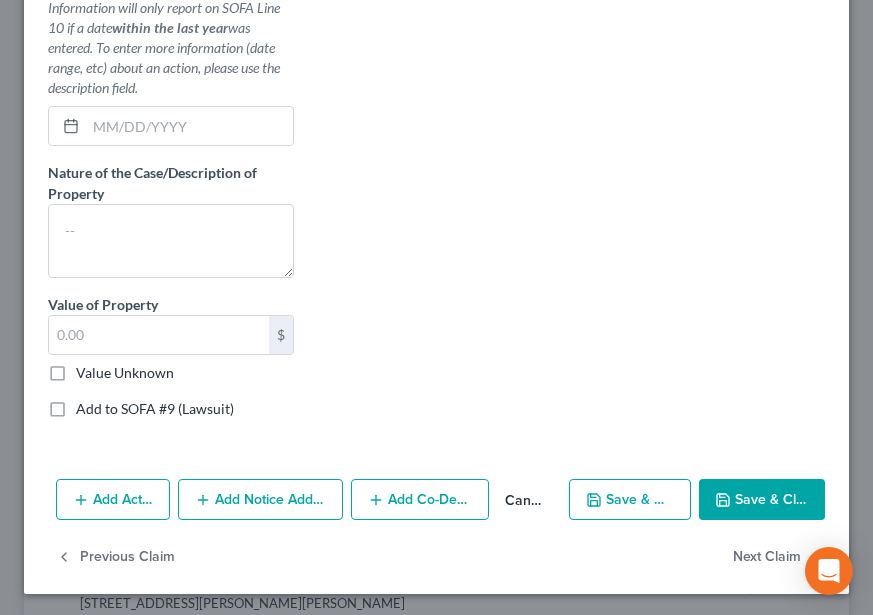 scroll, scrollTop: 1117, scrollLeft: 0, axis: vertical 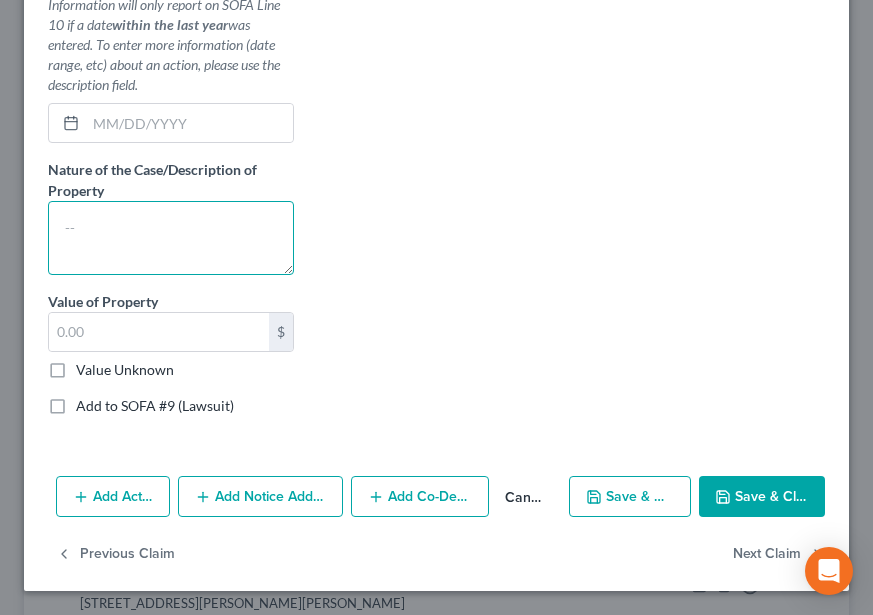 click at bounding box center [171, 238] 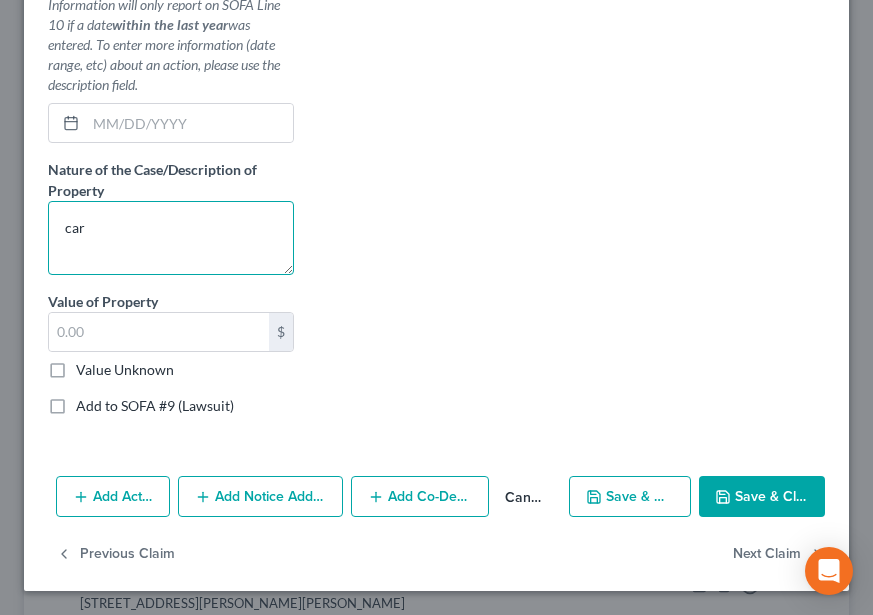 type on "car" 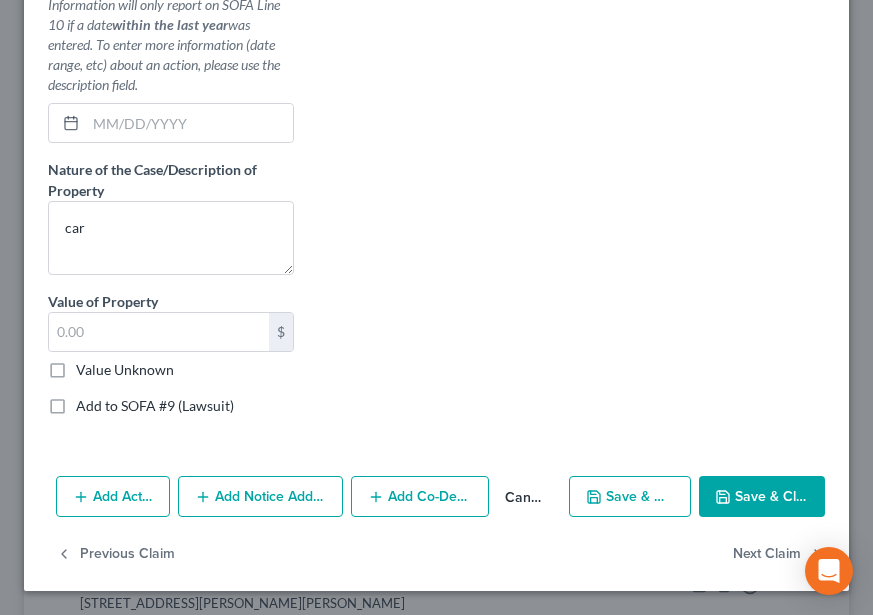 click on "Type of Action
*
(*If no action applies, add the action through Lawsuits) Select Repossession Garnishment Foreclosure Personal Injury Attached, Seized, Or Levied Date of Action Information will only report on SOFA Line 10 if a date  within the last year  was entered. To enter more information (date range, etc) about an action, please use the description field.         Nature of the Case/Description of Property car Value of Property
$
Value Unknown
Balance Undetermined
$
Value Unknown
Add to SOFA #9 (Lawsuit)" at bounding box center (171, 140) 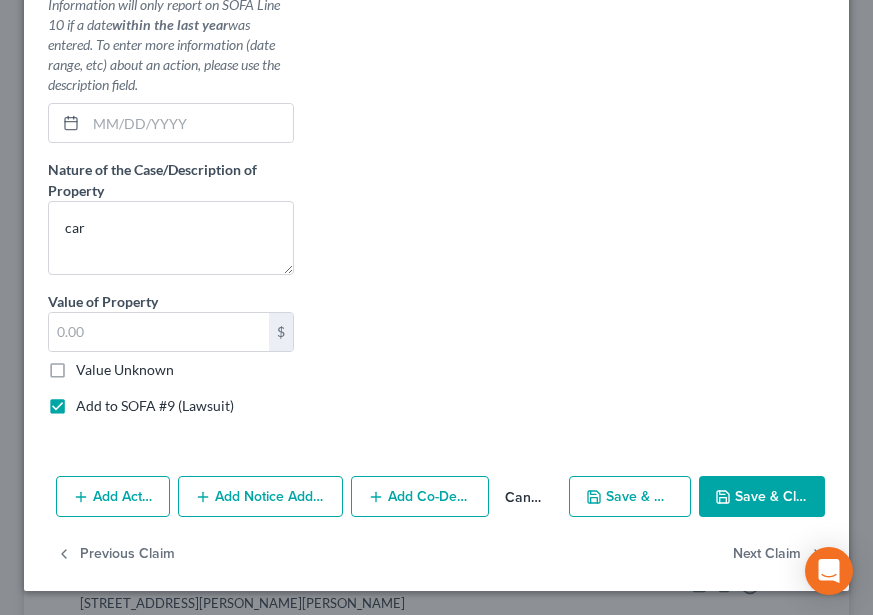 select on "0" 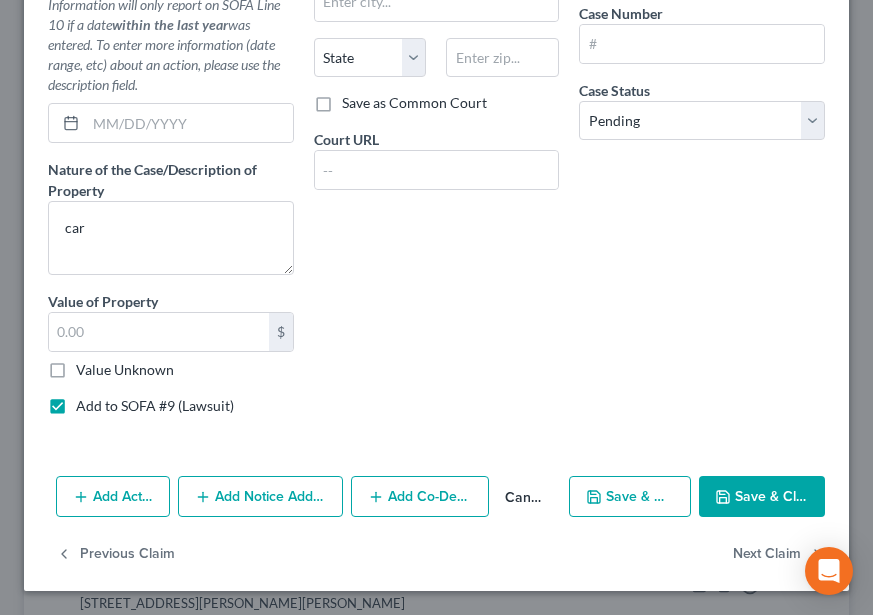 click on "Add to SOFA #9 (Lawsuit)" at bounding box center (155, 406) 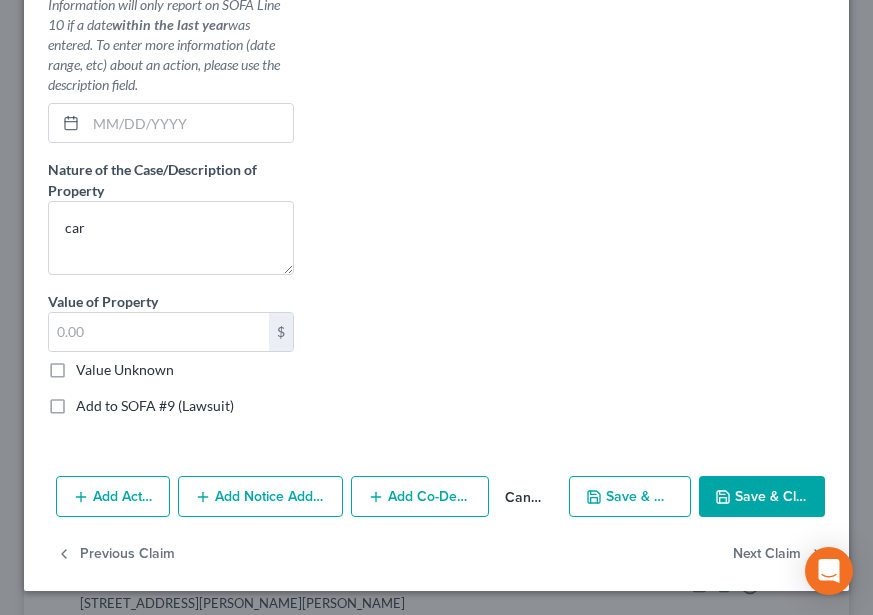 click on "Save & Close" at bounding box center [762, 497] 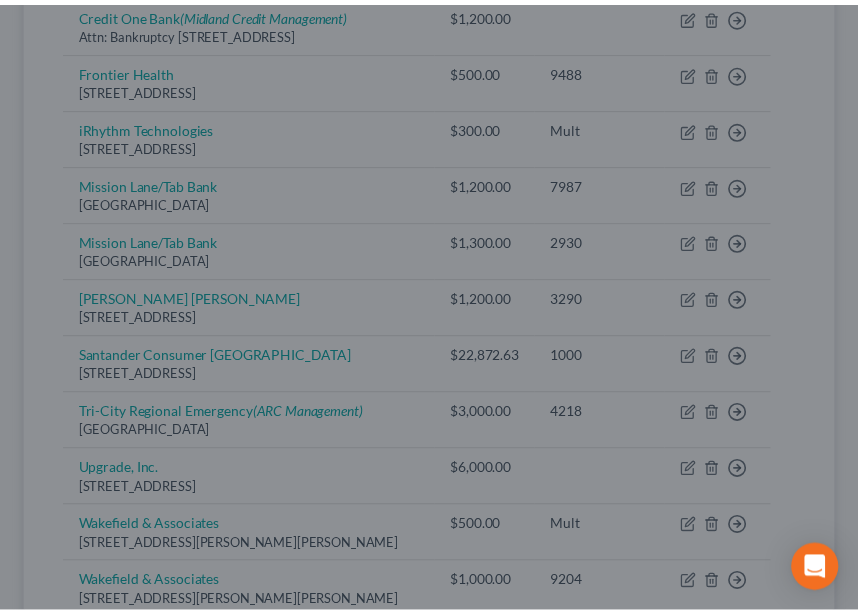 scroll, scrollTop: 0, scrollLeft: 0, axis: both 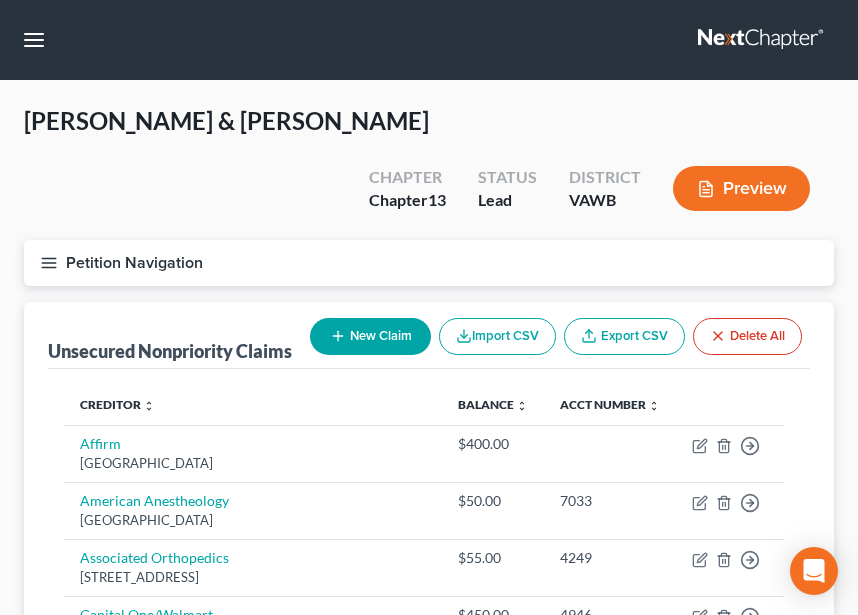 click 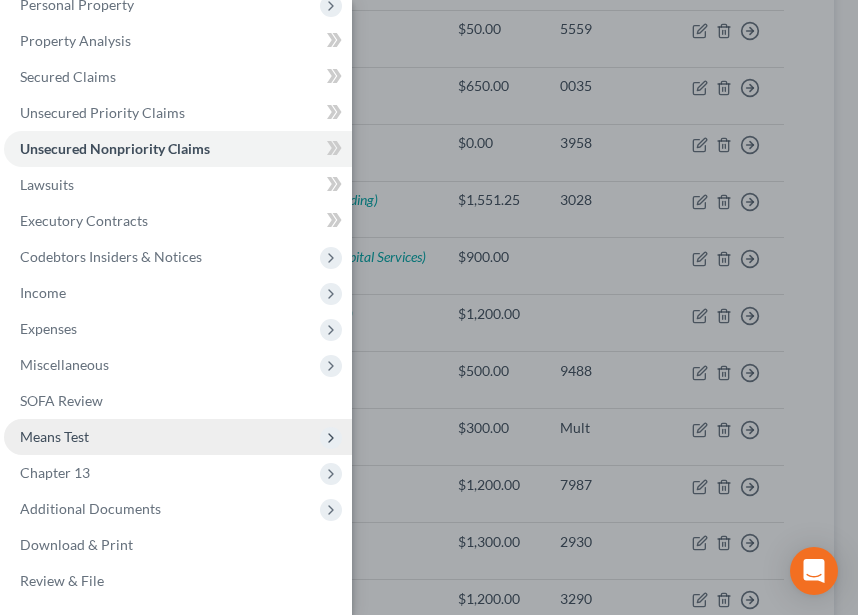 scroll, scrollTop: 1232, scrollLeft: 0, axis: vertical 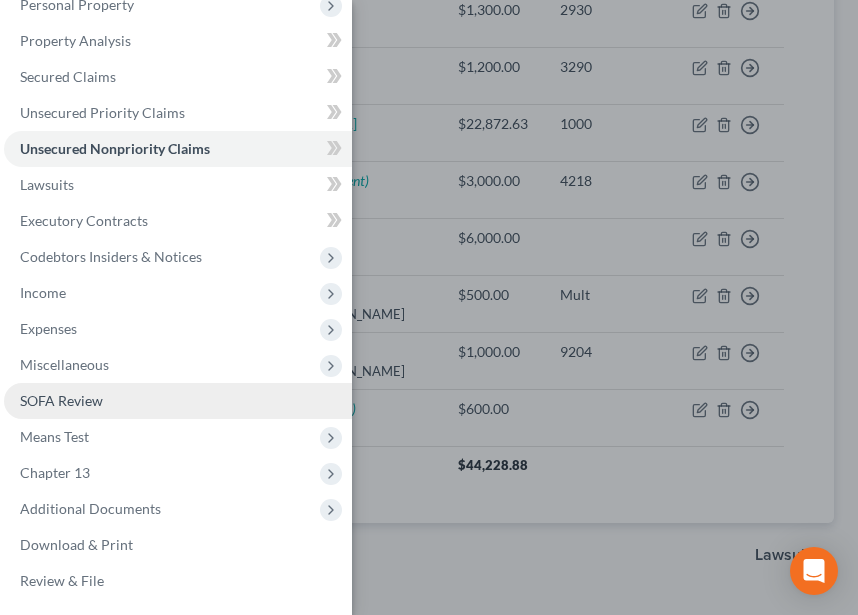 click on "SOFA Review" at bounding box center (178, 401) 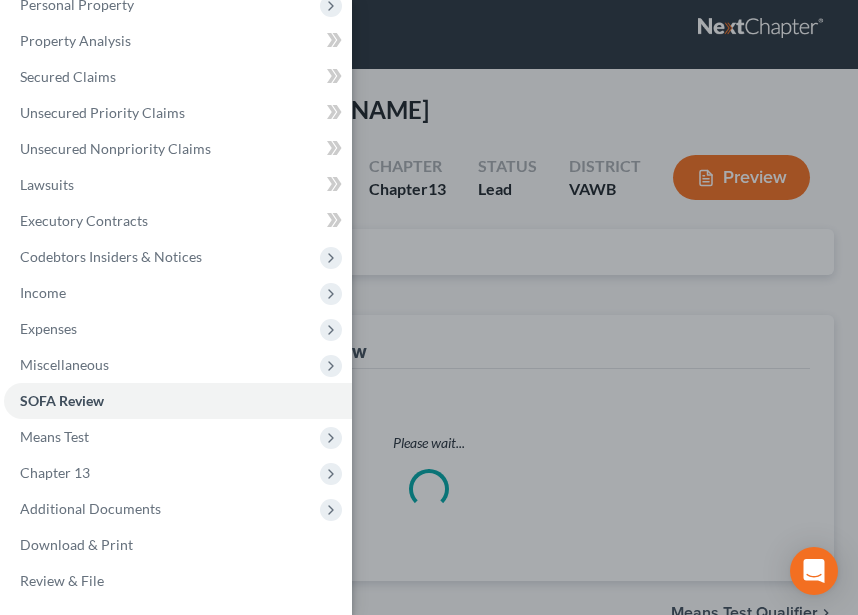 scroll, scrollTop: 0, scrollLeft: 0, axis: both 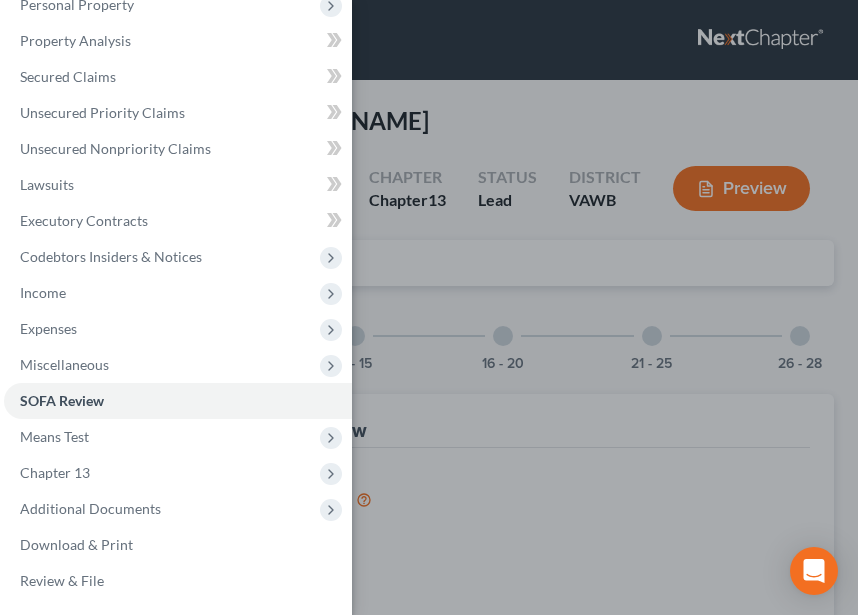 click on "Case Dashboard
Payments
Invoices
Payments
Payments
Credit Report
Client Profile" at bounding box center (429, 307) 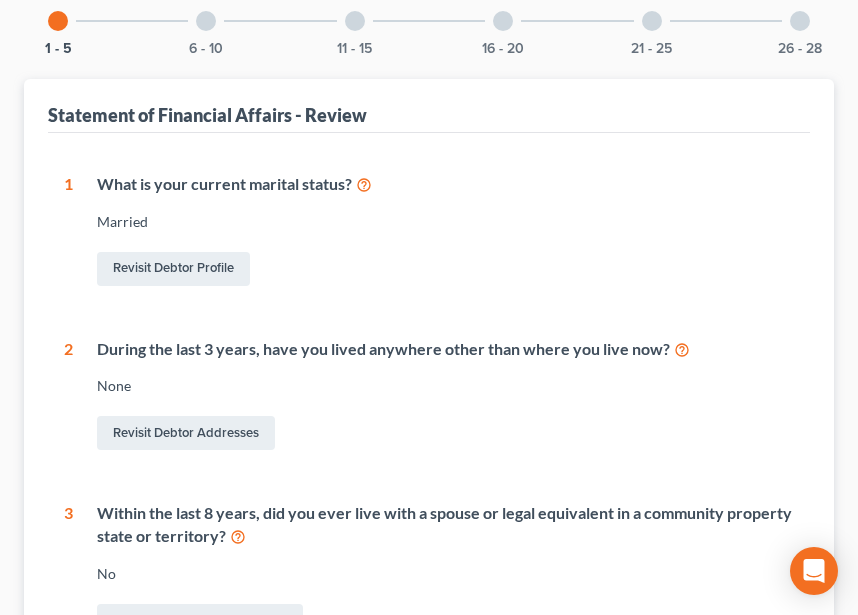 scroll, scrollTop: 100, scrollLeft: 0, axis: vertical 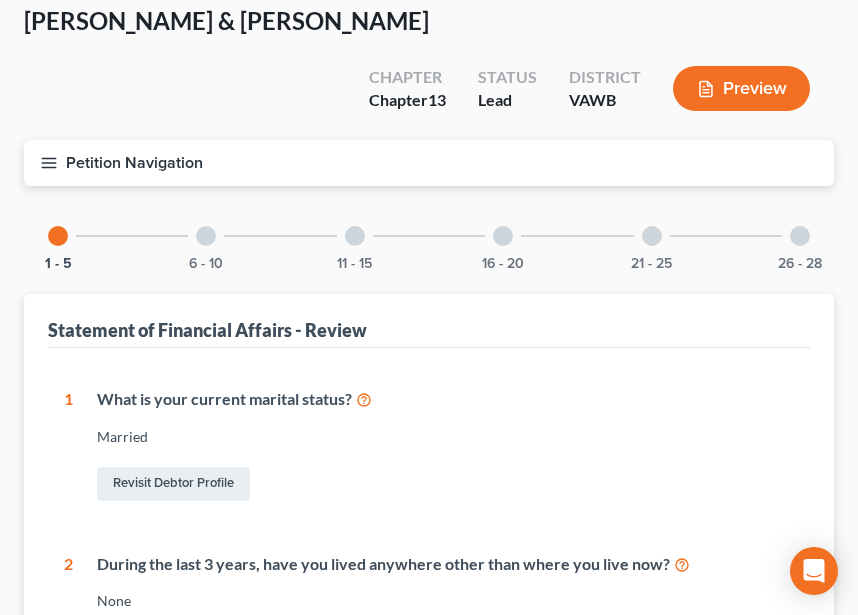 click at bounding box center (206, 236) 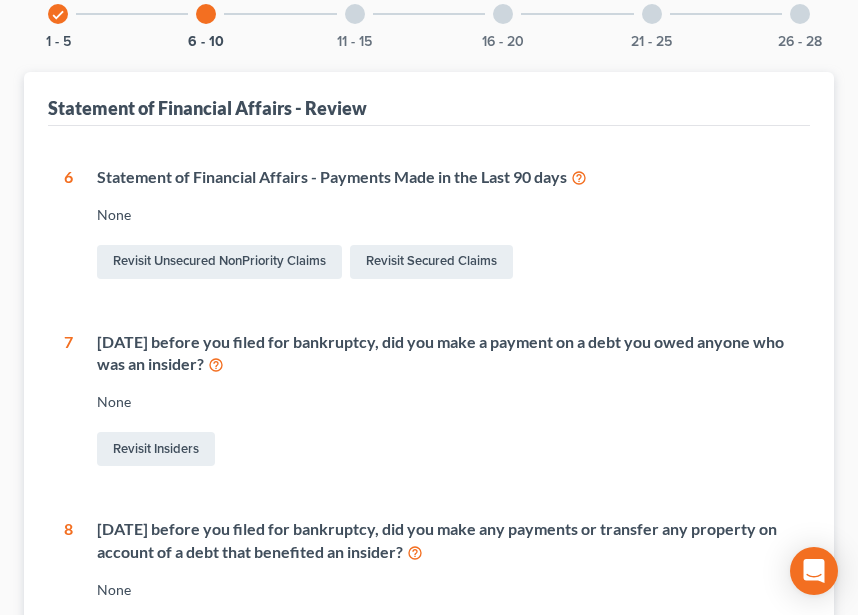scroll, scrollTop: 0, scrollLeft: 0, axis: both 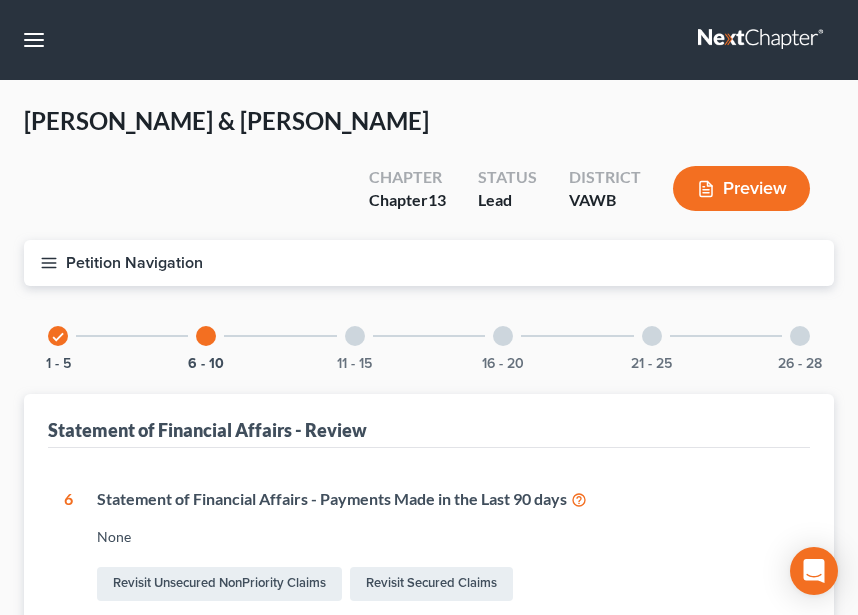 click at bounding box center [355, 336] 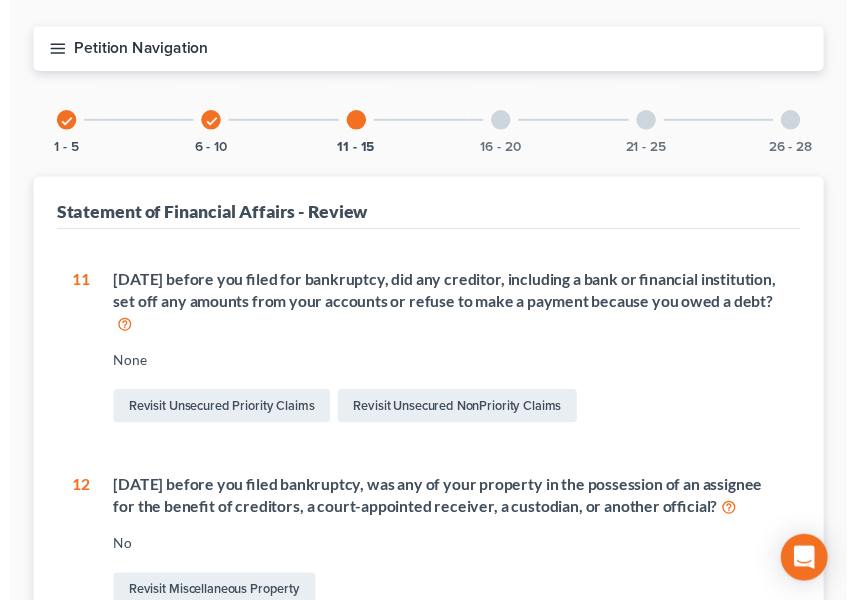 scroll, scrollTop: 173, scrollLeft: 0, axis: vertical 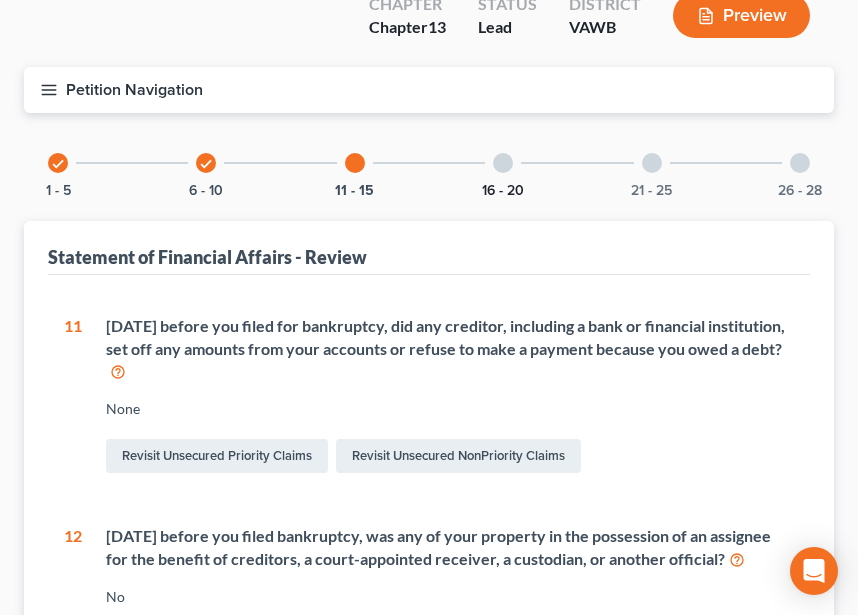 click on "16 - 20" at bounding box center [503, 191] 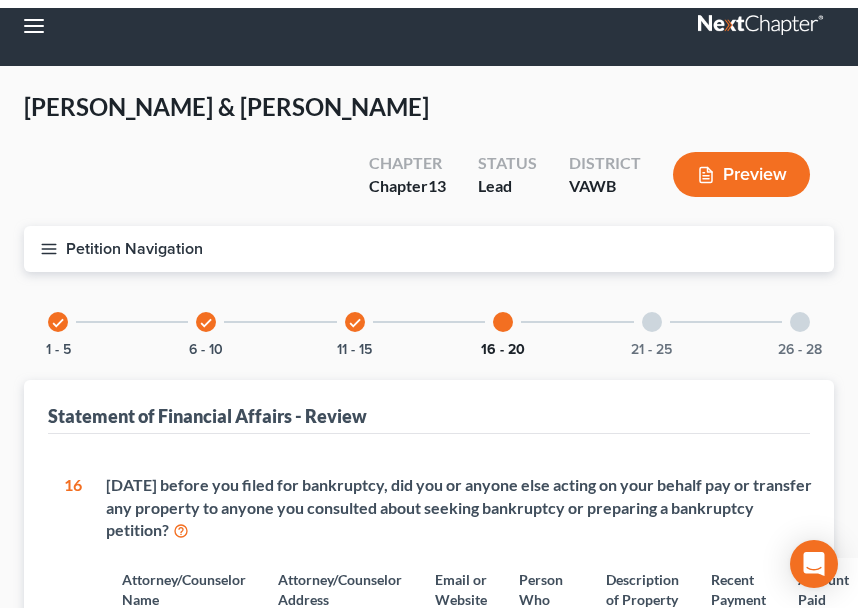 scroll, scrollTop: 0, scrollLeft: 0, axis: both 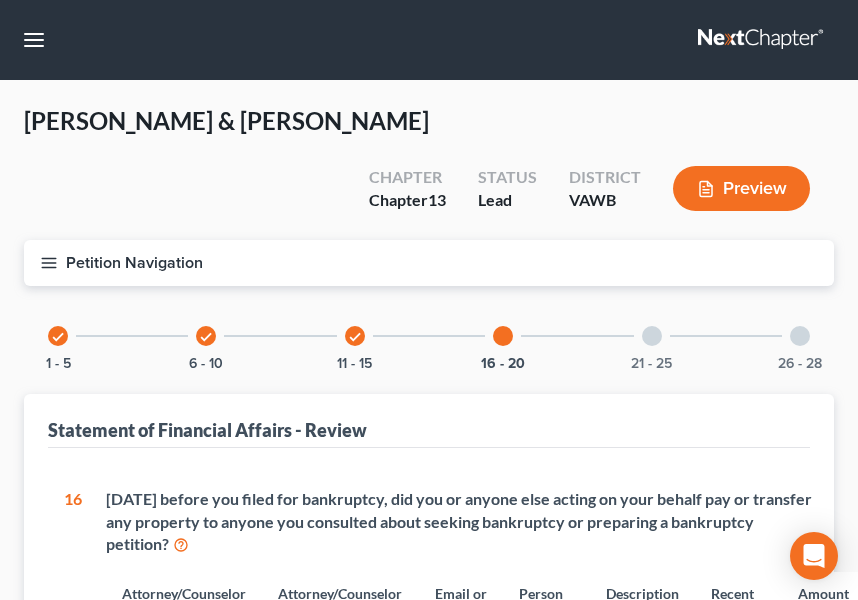 click at bounding box center (652, 336) 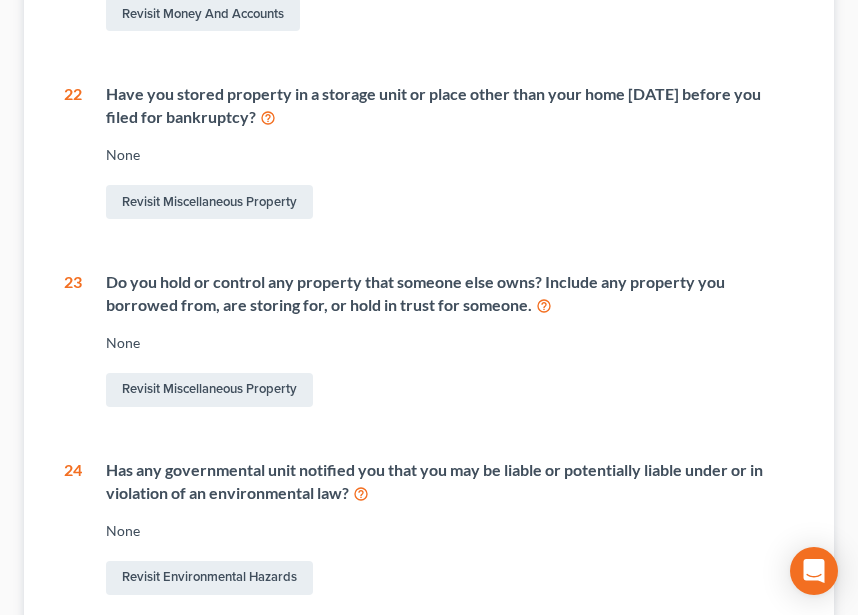 scroll, scrollTop: 600, scrollLeft: 0, axis: vertical 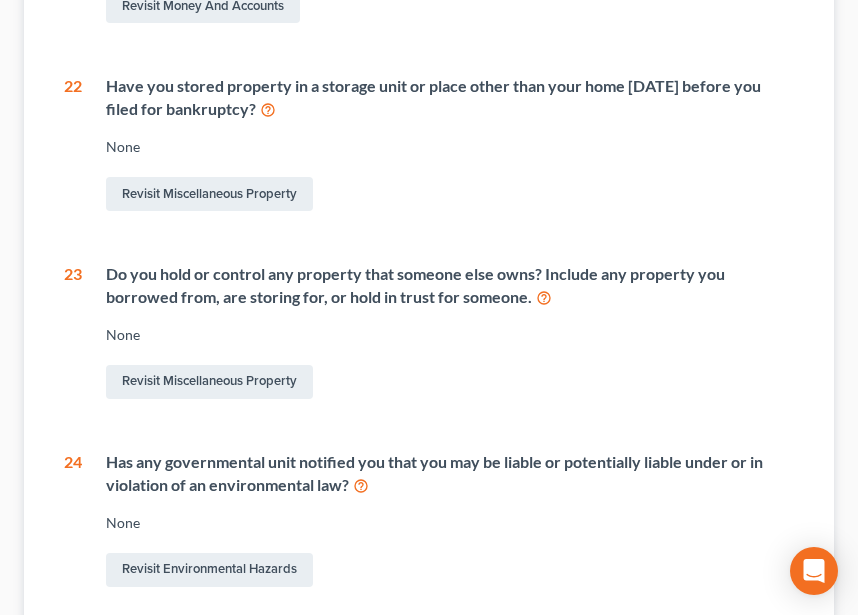 drag, startPoint x: 496, startPoint y: 309, endPoint x: 442, endPoint y: 314, distance: 54.230988 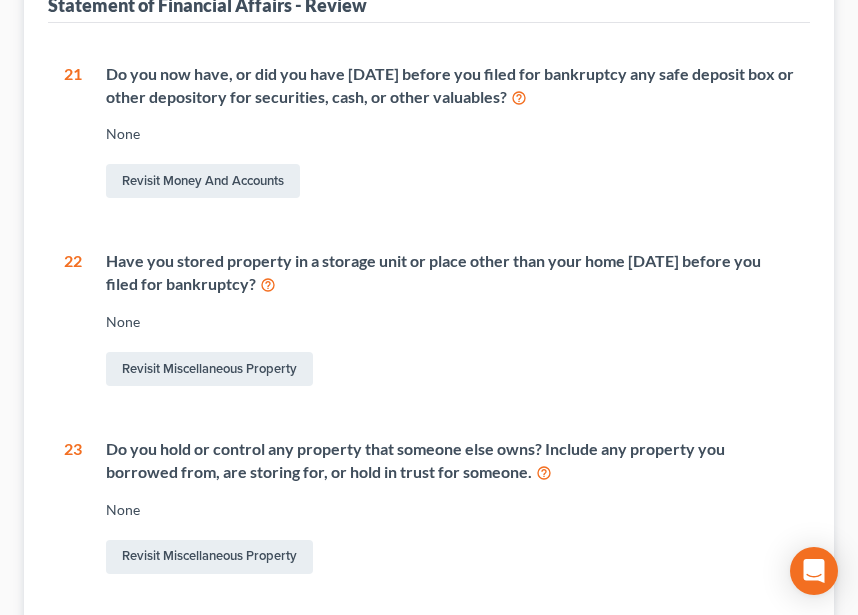 scroll, scrollTop: 200, scrollLeft: 0, axis: vertical 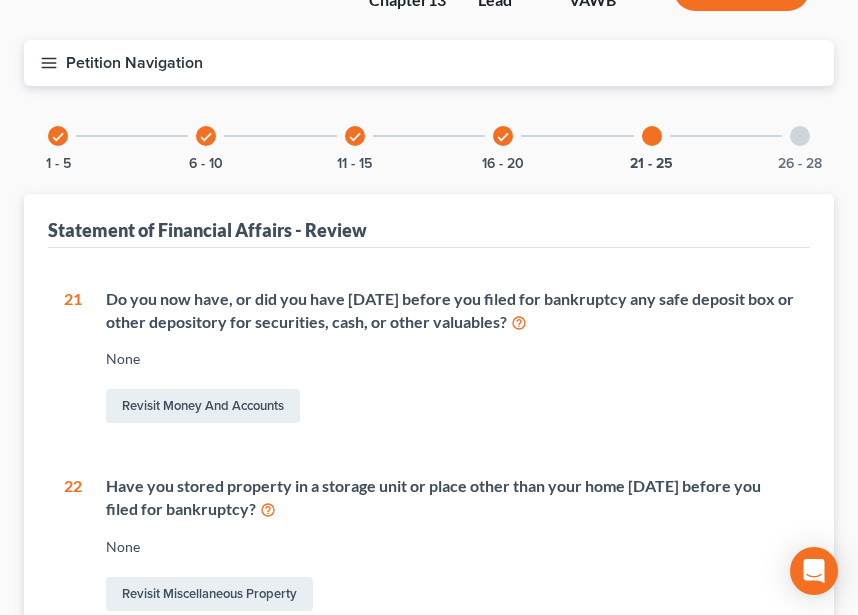 click at bounding box center [800, 136] 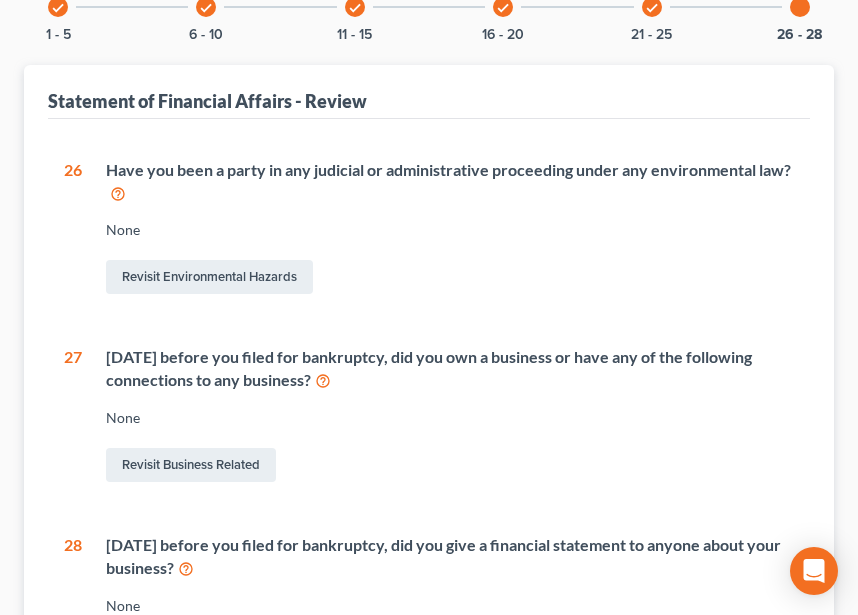 scroll, scrollTop: 152, scrollLeft: 0, axis: vertical 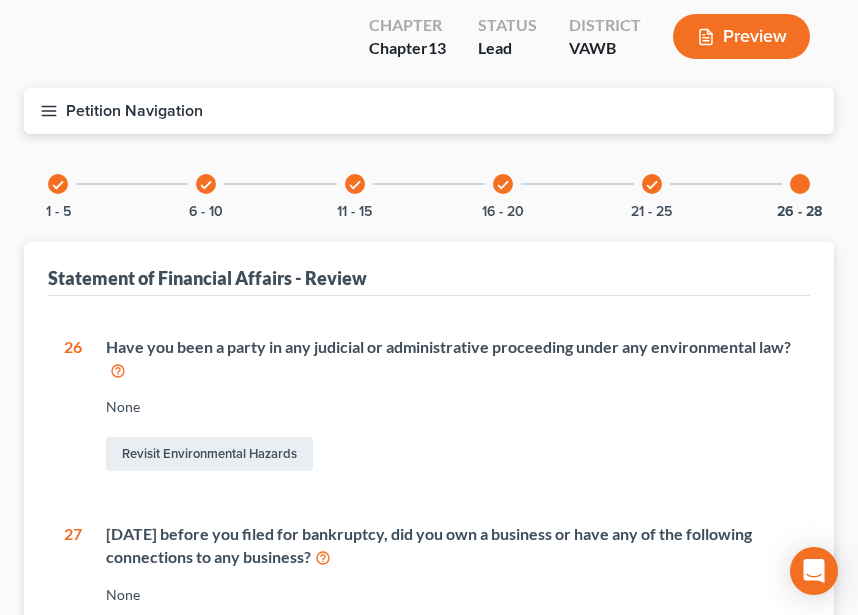click on "check 6 - 10" at bounding box center [206, 184] 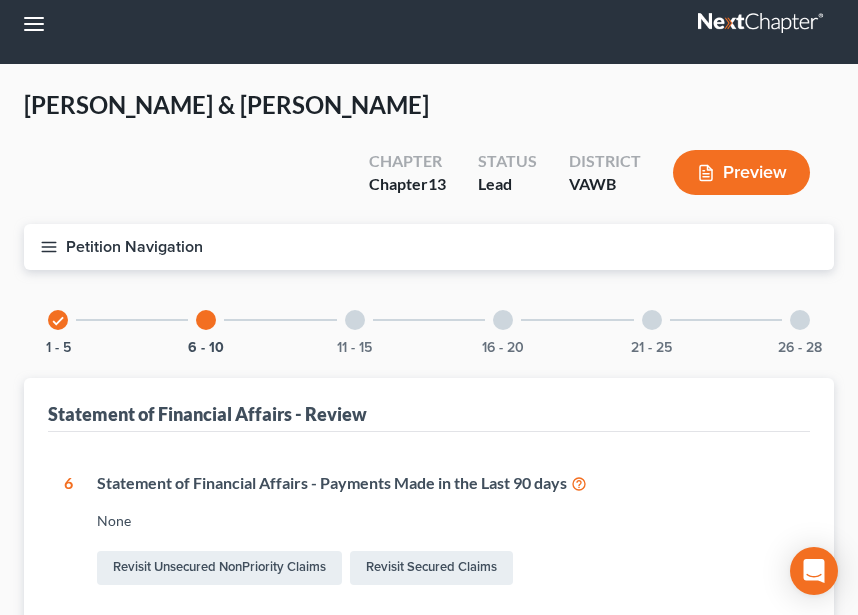 scroll, scrollTop: 0, scrollLeft: 0, axis: both 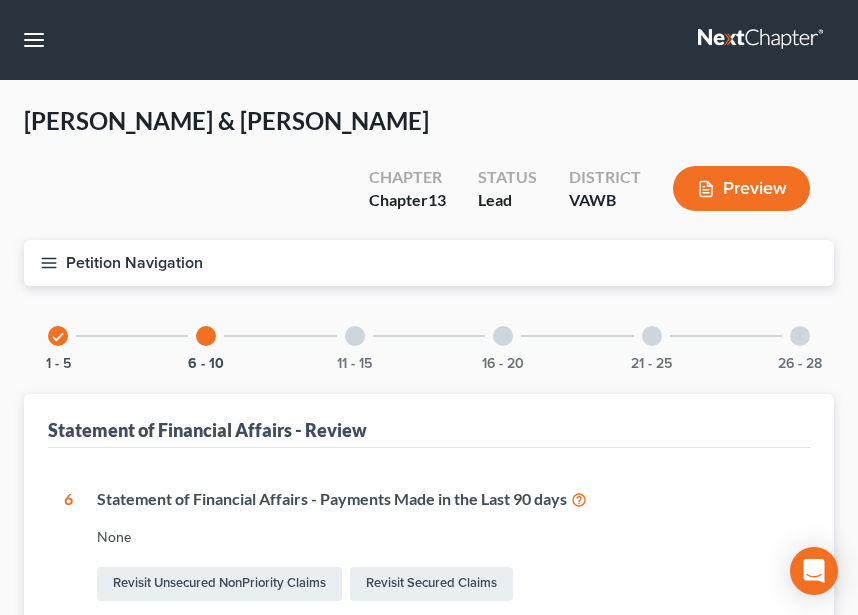 click on "Petition Navigation" at bounding box center [429, 263] 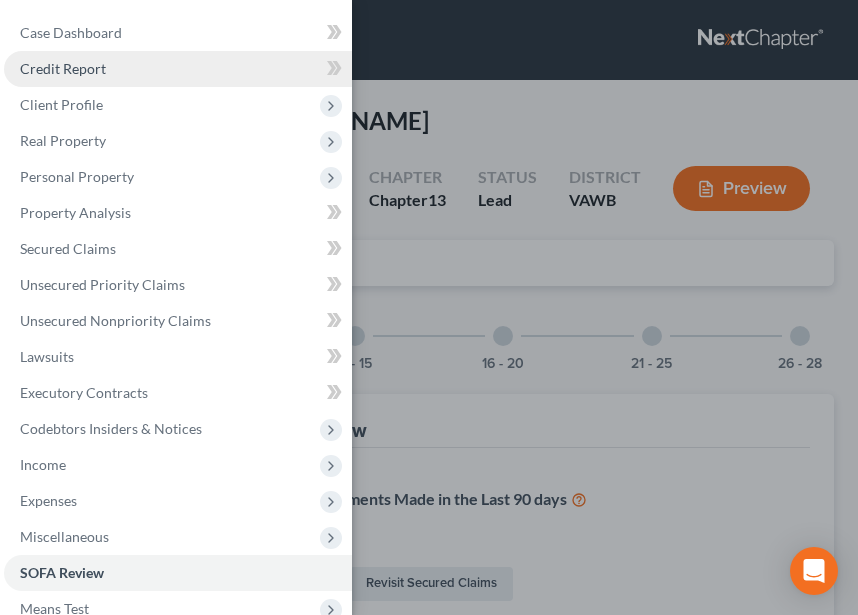 scroll, scrollTop: 0, scrollLeft: 0, axis: both 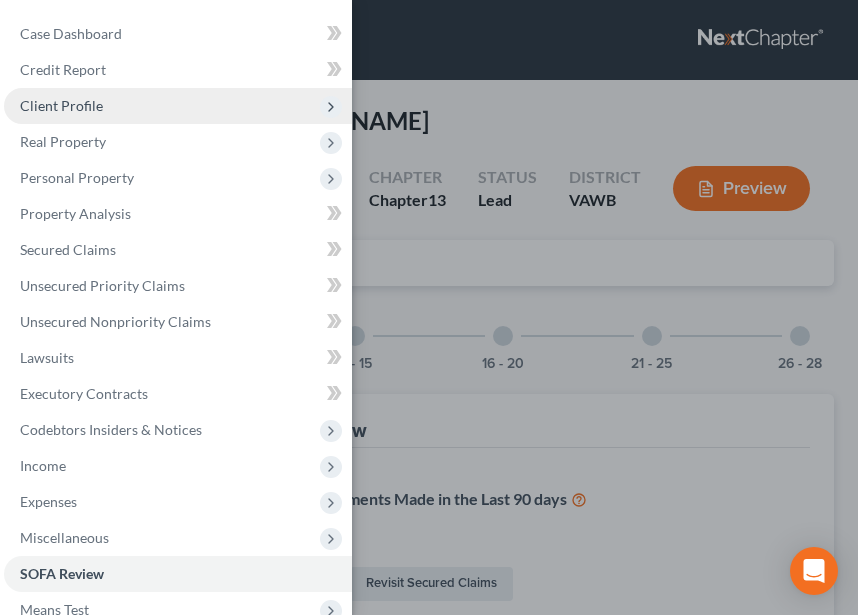 click on "Client Profile" at bounding box center (178, 106) 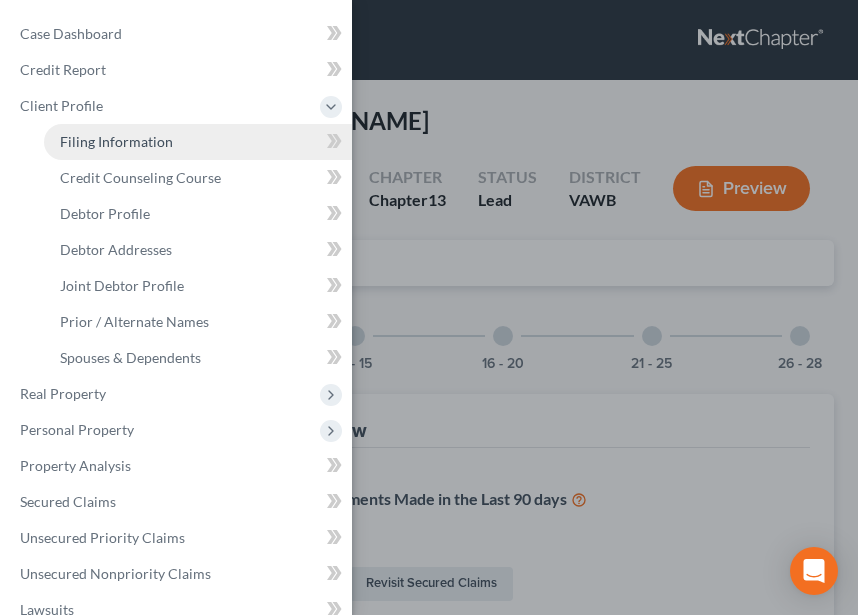 click on "Filing Information" at bounding box center (116, 141) 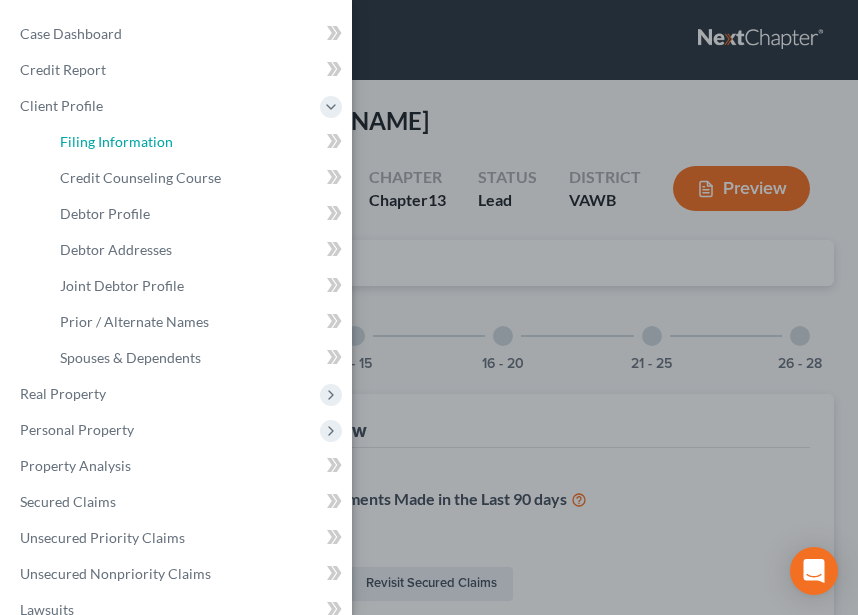 select on "1" 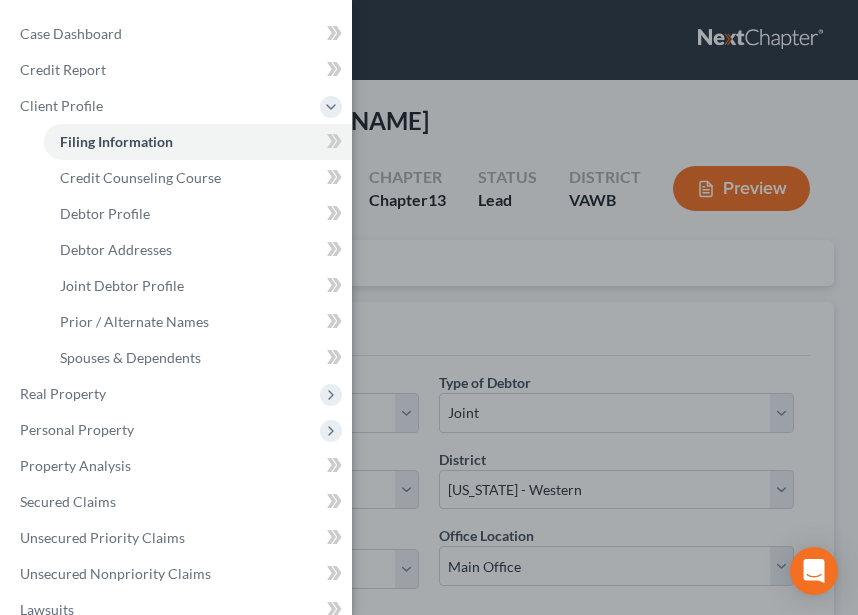 click on "Case Dashboard
Payments
Invoices
Payments
Payments
Credit Report
Client Profile" at bounding box center (429, 307) 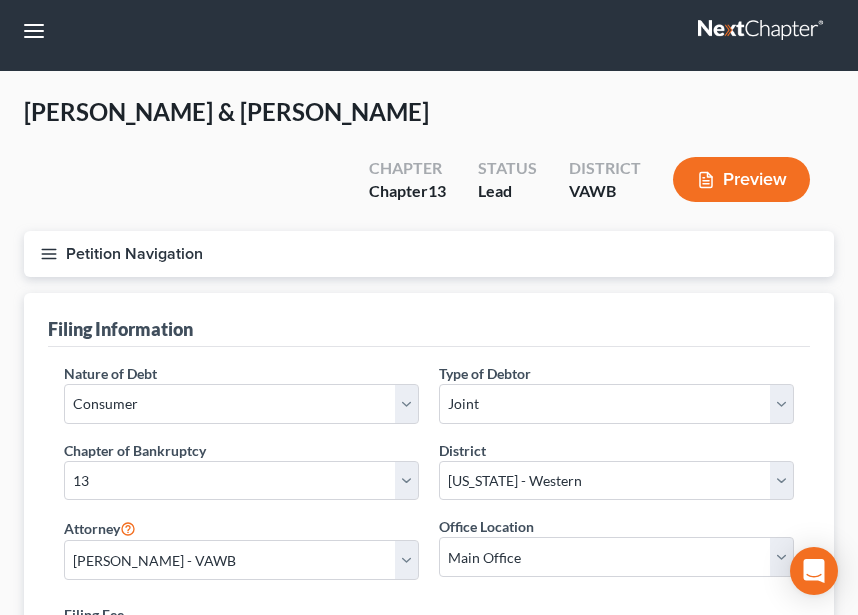 scroll, scrollTop: 0, scrollLeft: 0, axis: both 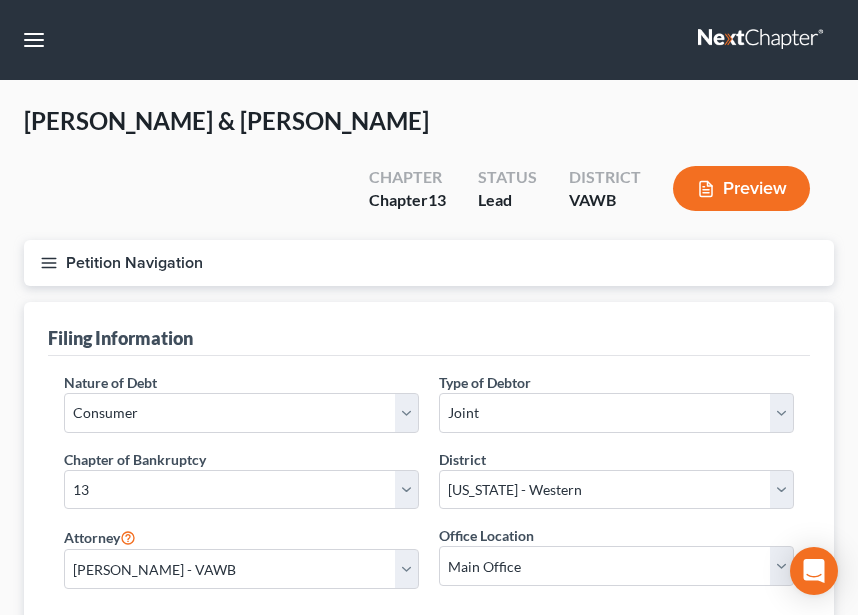 click on "Petition Navigation" at bounding box center [429, 263] 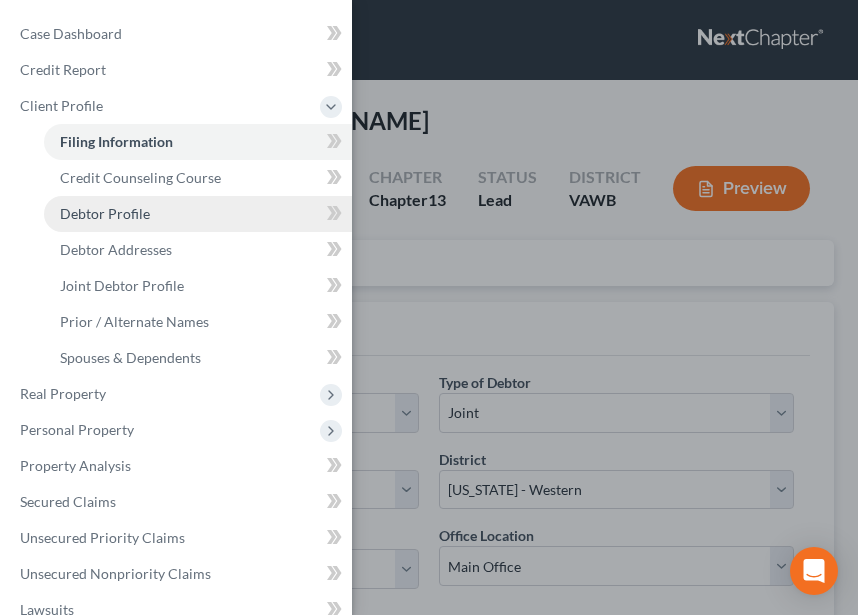 click on "Debtor Profile" at bounding box center [198, 214] 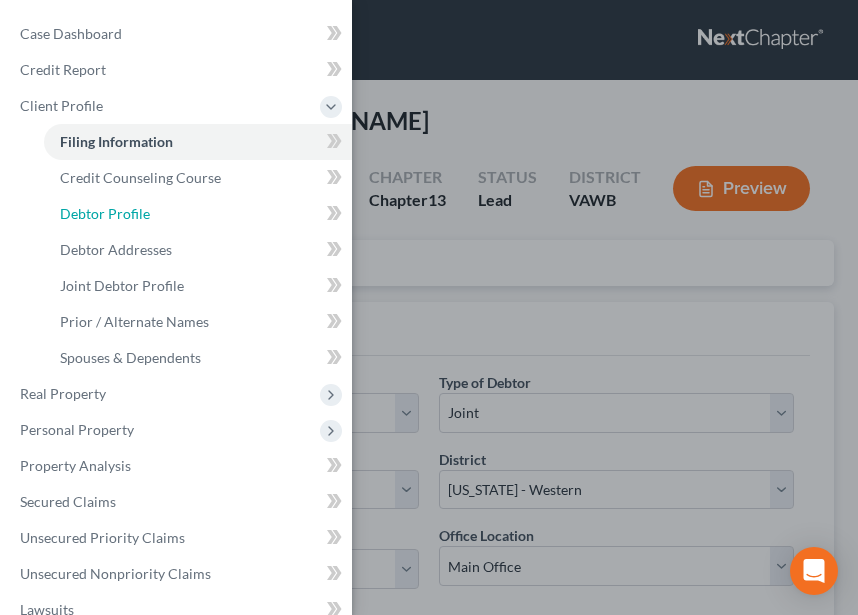 select on "1" 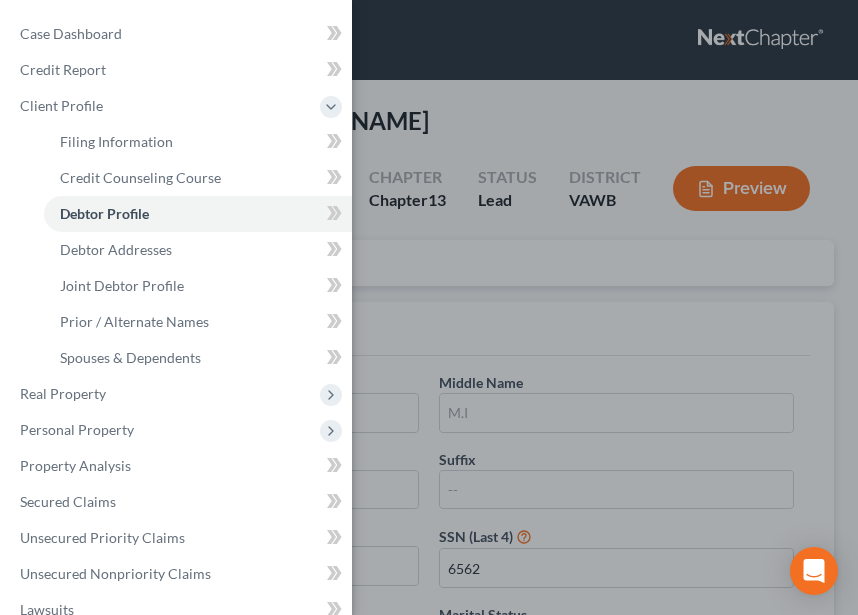 click on "Case Dashboard
Payments
Invoices
Payments
Payments
Credit Report
Client Profile" at bounding box center (429, 307) 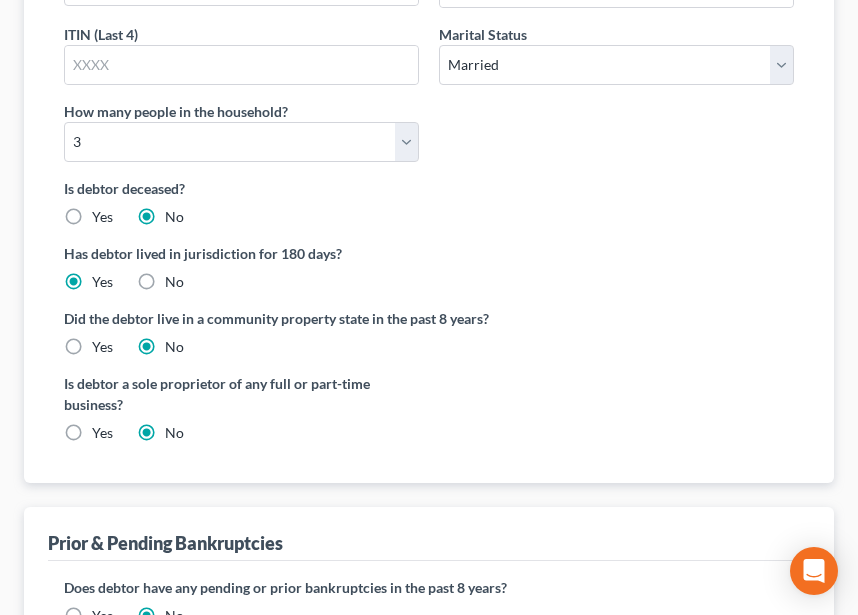 scroll, scrollTop: 707, scrollLeft: 0, axis: vertical 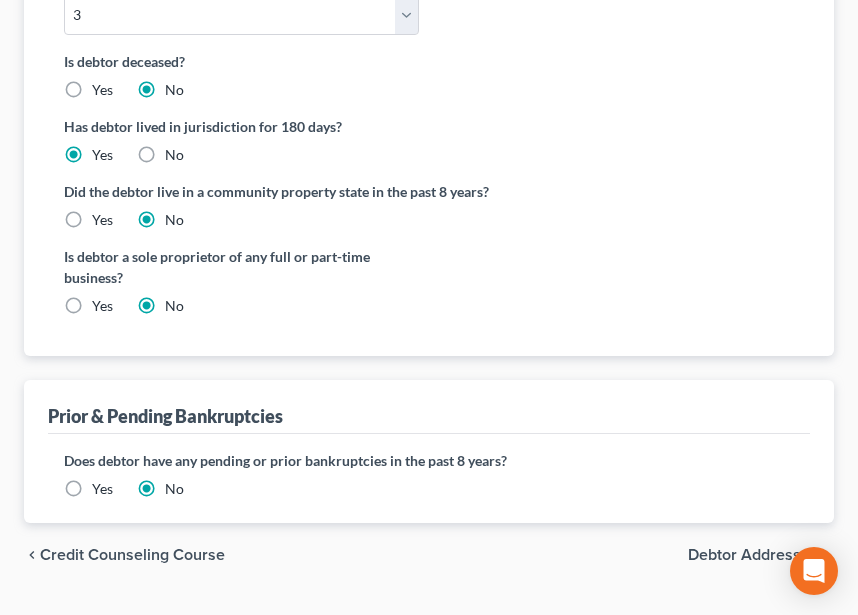 click on "Yes" at bounding box center (88, 489) 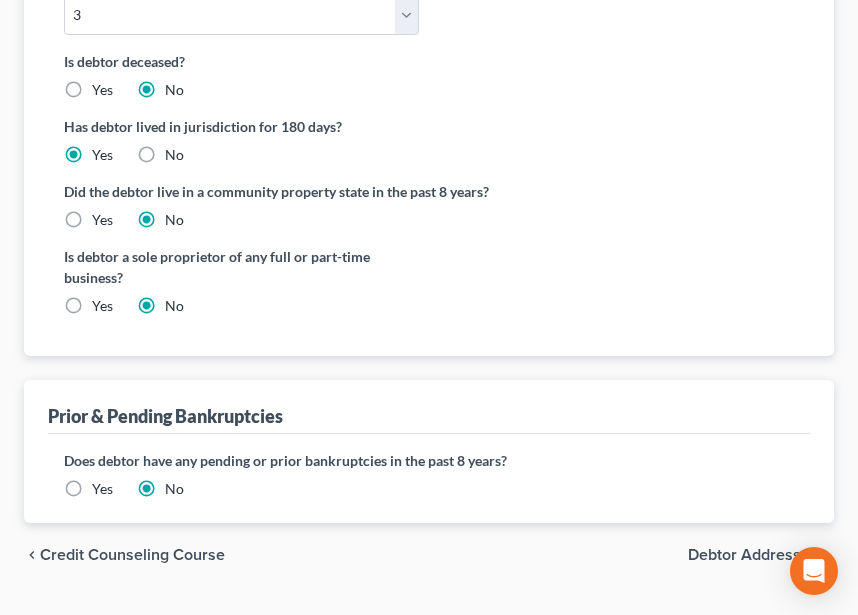 click on "Yes" at bounding box center (102, 489) 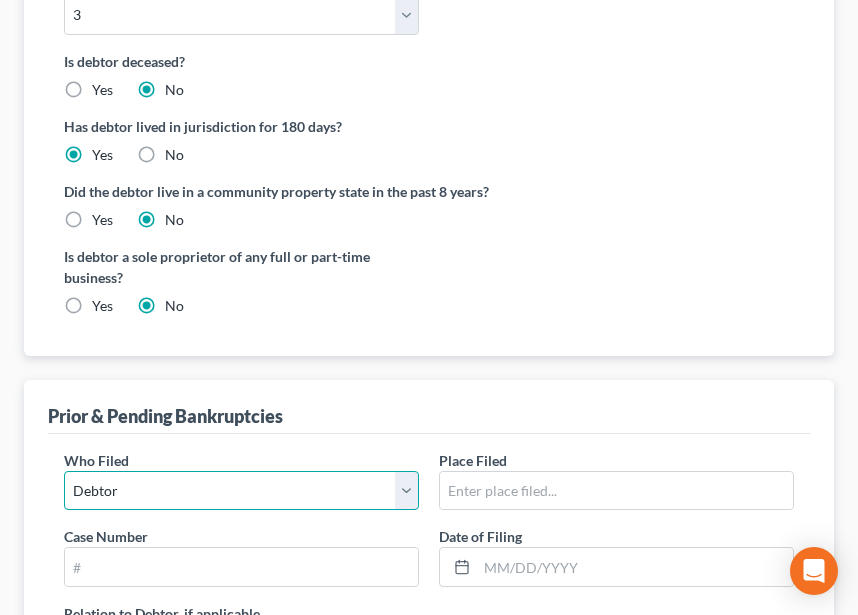click on "Debtor Other" at bounding box center [241, 491] 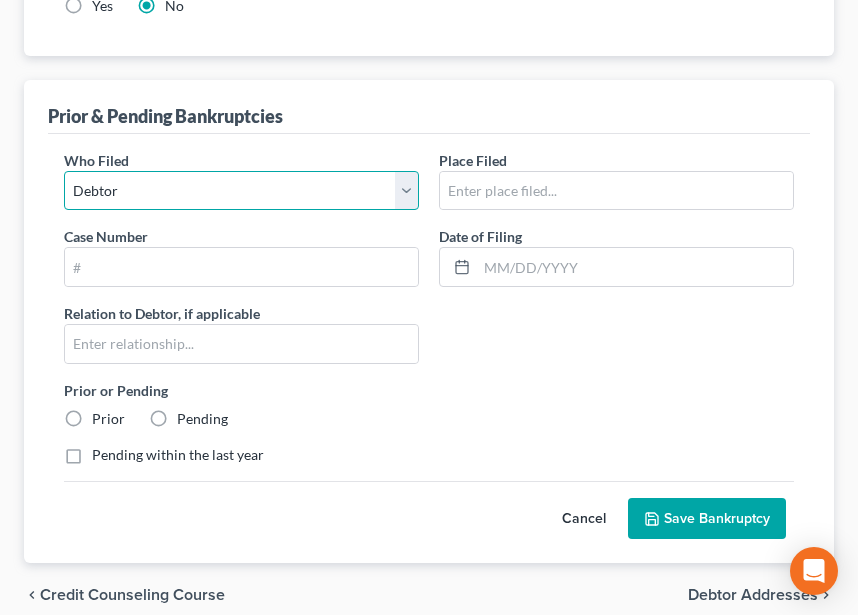 click on "Debtor Other" at bounding box center (241, 191) 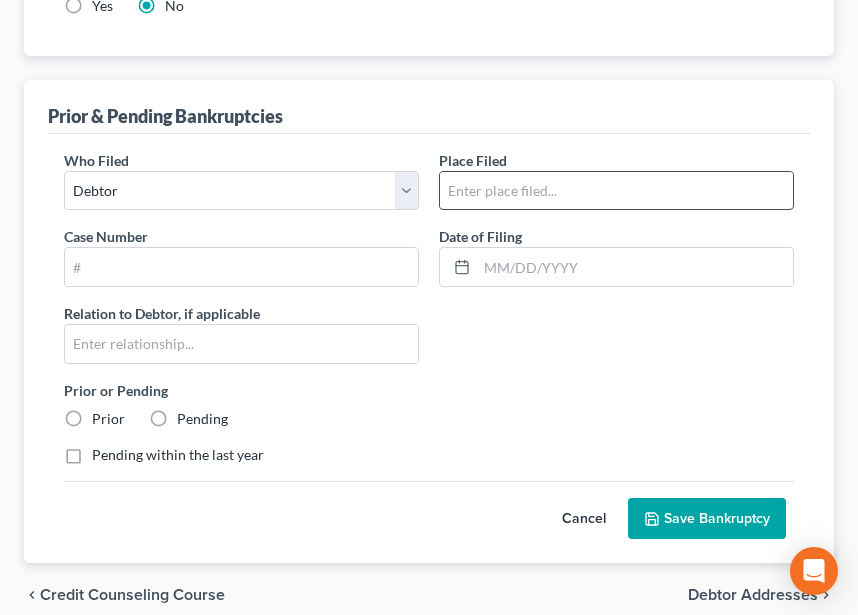 click at bounding box center [616, 191] 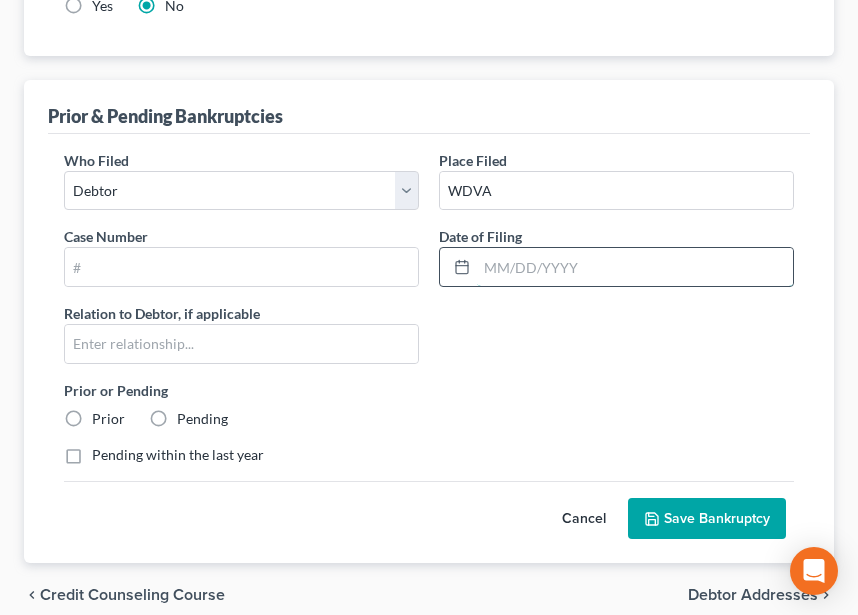 click at bounding box center (635, 267) 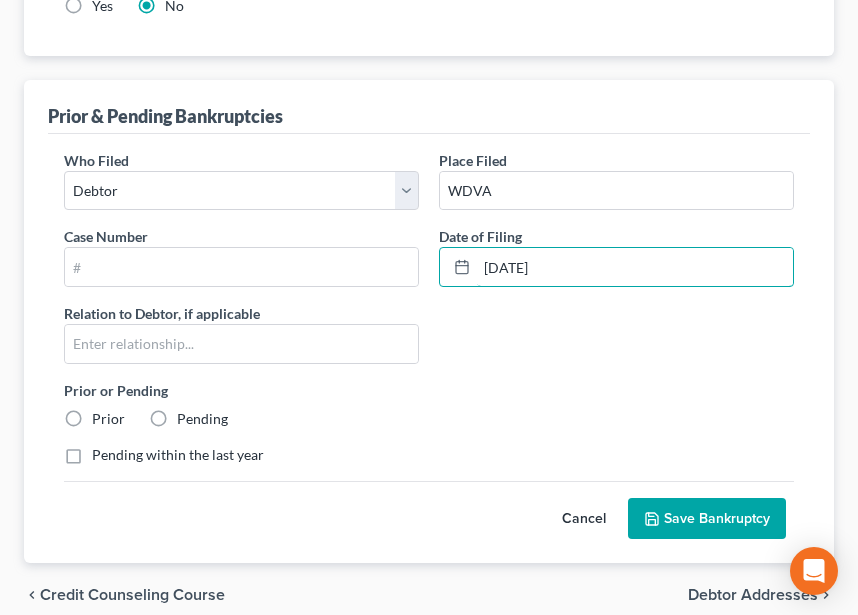 type on "[DATE]" 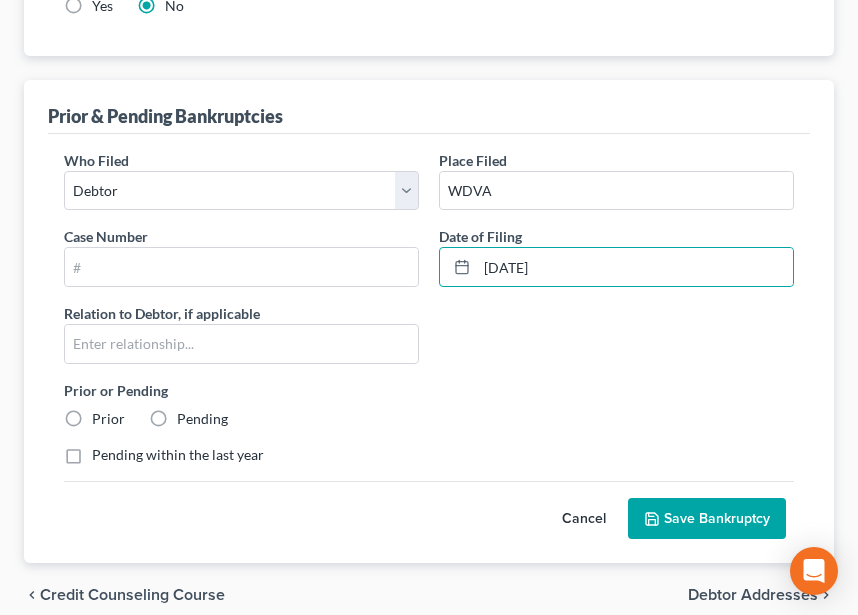 click on "Prior or Pending Prior Pending" at bounding box center [429, 404] 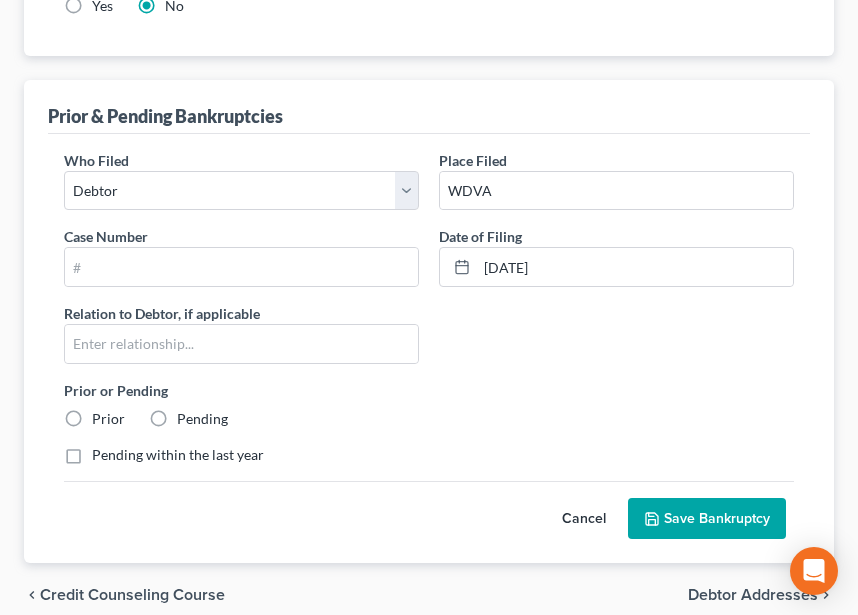 click on "Prior" at bounding box center [108, 419] 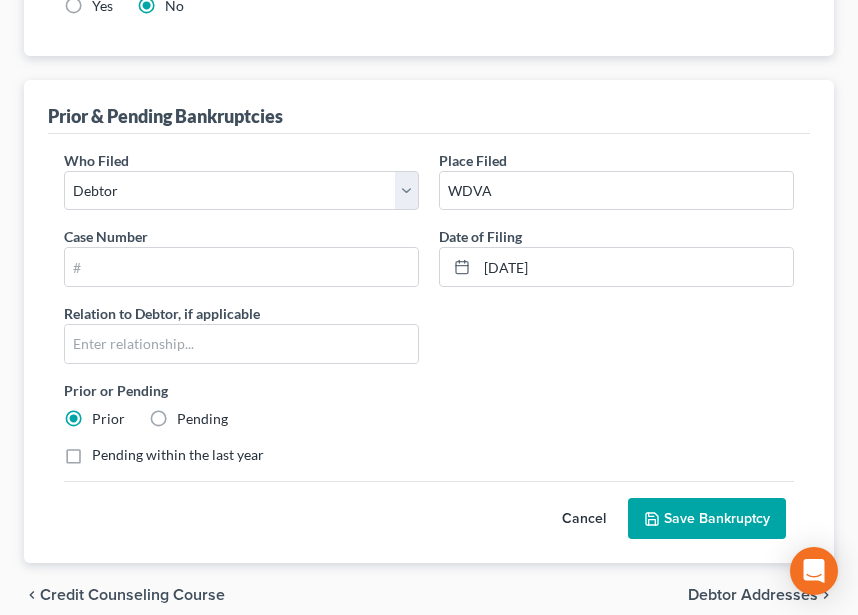 click on "Save Bankruptcy" at bounding box center [707, 519] 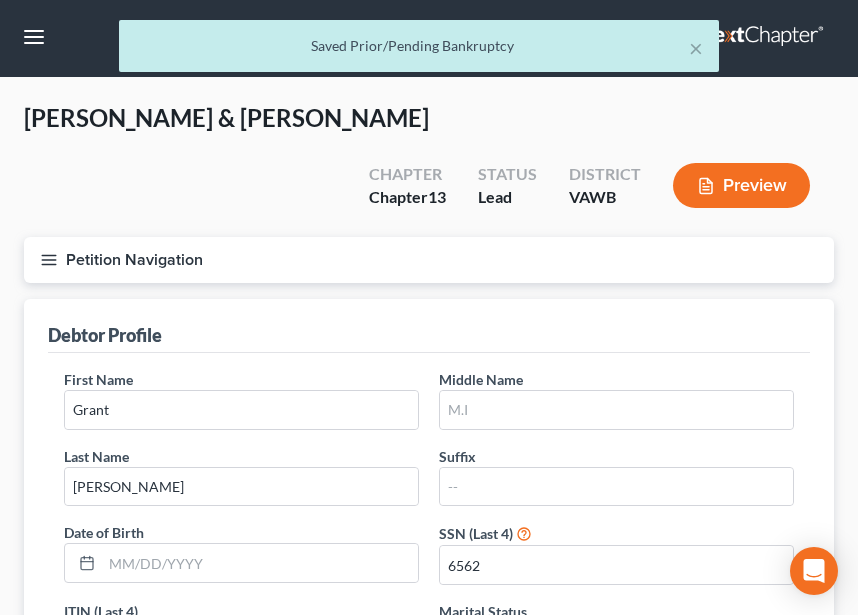 scroll, scrollTop: 0, scrollLeft: 0, axis: both 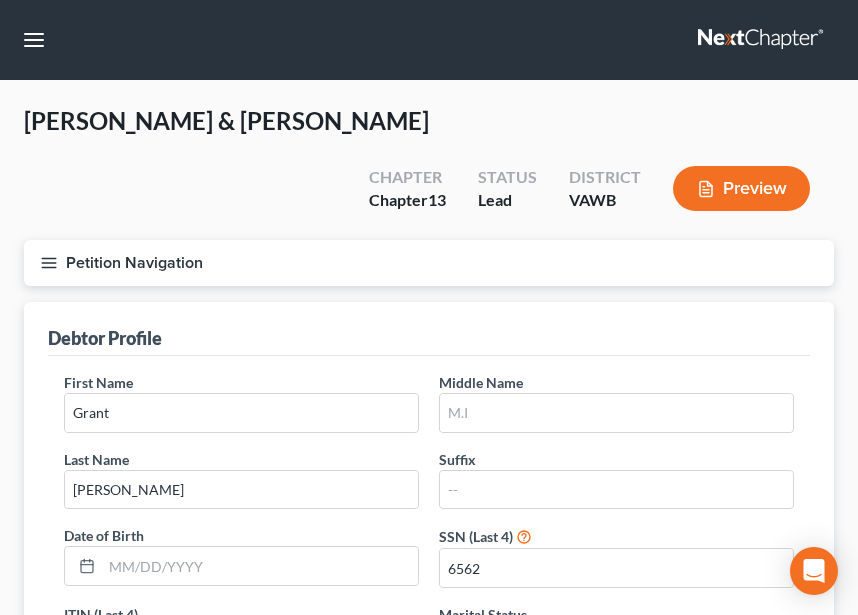 click on "Petition Navigation" at bounding box center [429, 263] 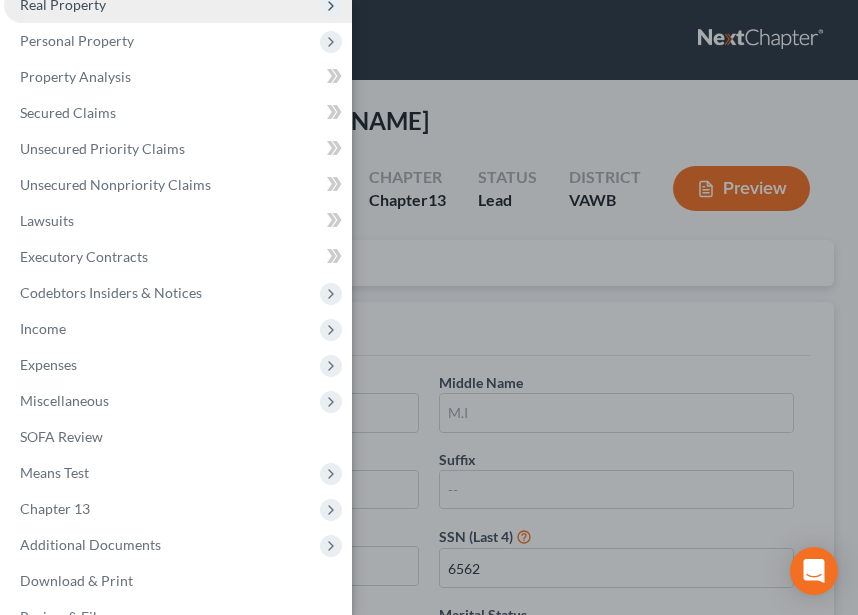 scroll, scrollTop: 400, scrollLeft: 0, axis: vertical 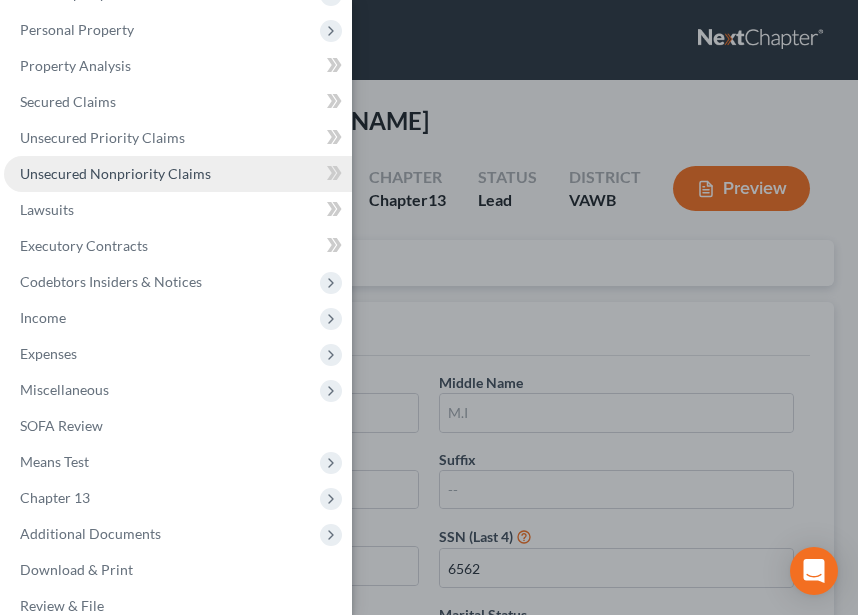 click on "Unsecured Nonpriority Claims" at bounding box center (178, 174) 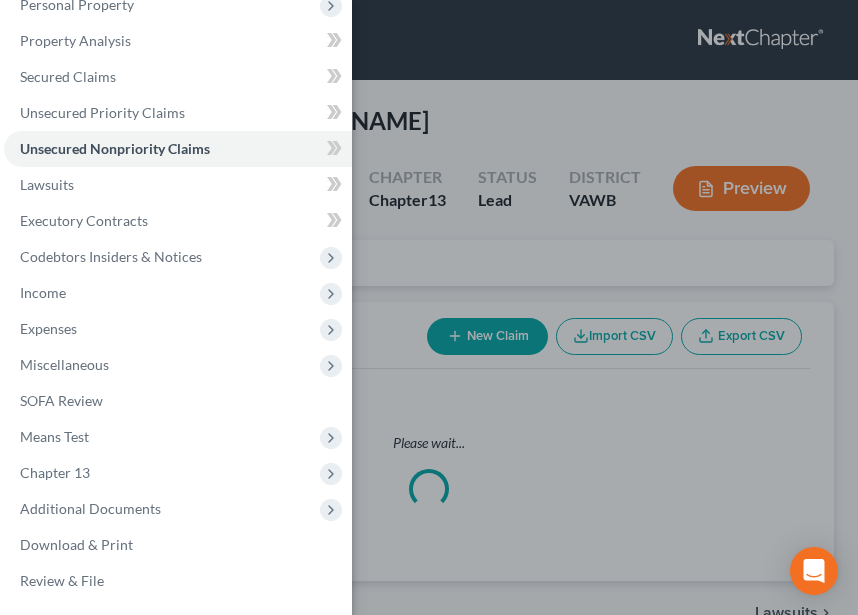 scroll, scrollTop: 148, scrollLeft: 0, axis: vertical 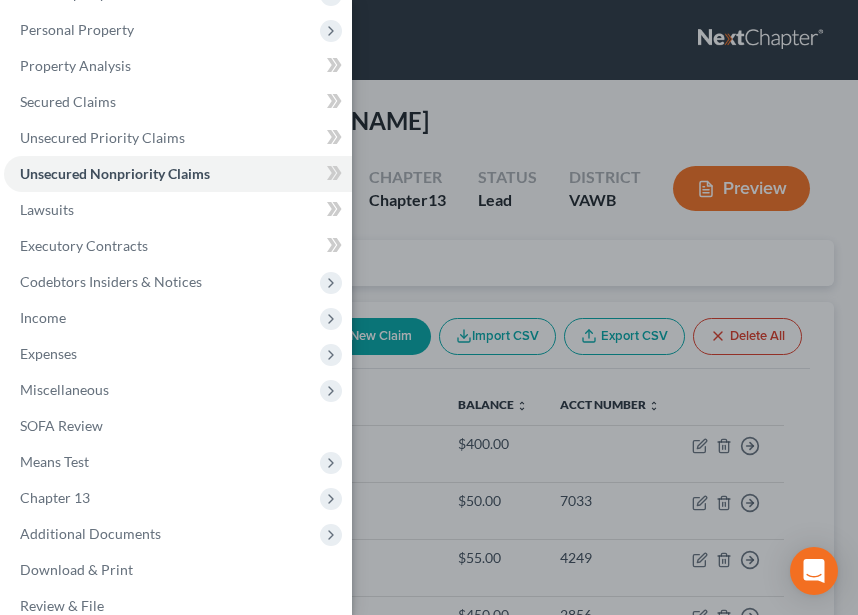 click on "Case Dashboard
Payments
Invoices
Payments
Payments
Credit Report
Client Profile" at bounding box center [429, 307] 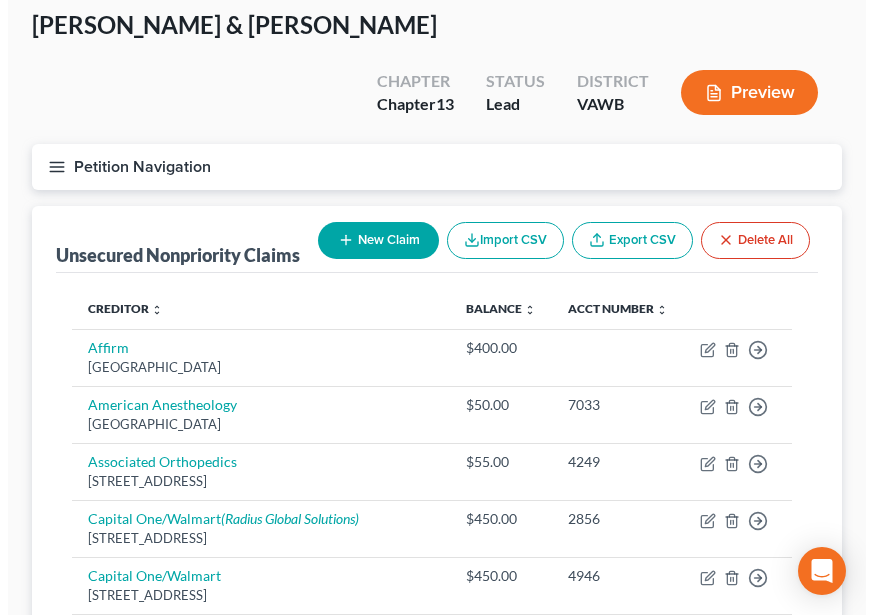 scroll, scrollTop: 100, scrollLeft: 0, axis: vertical 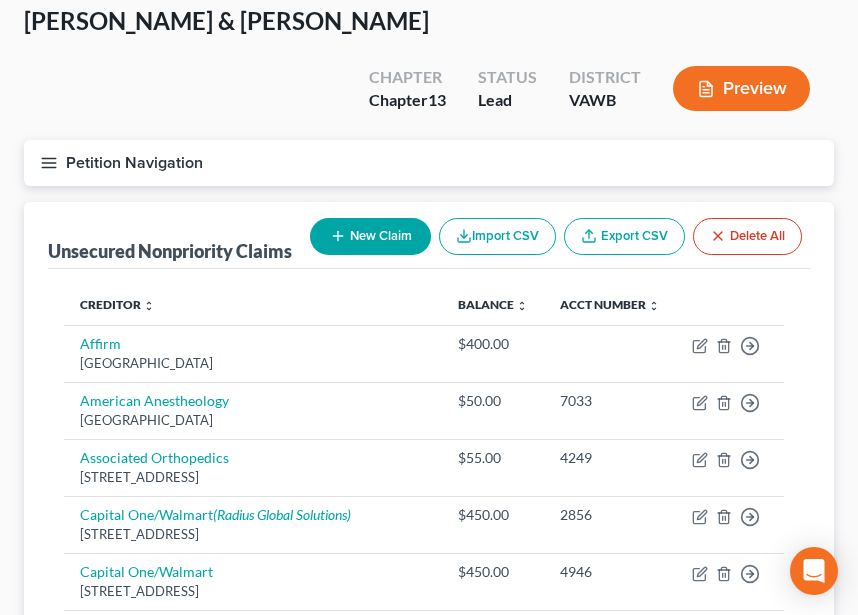 click on "New Claim" at bounding box center [370, 236] 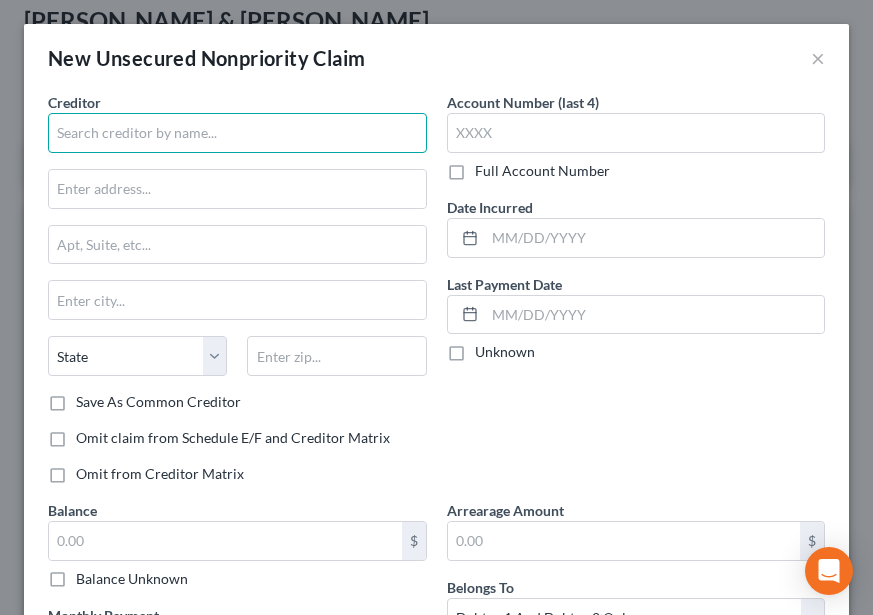 click at bounding box center [237, 133] 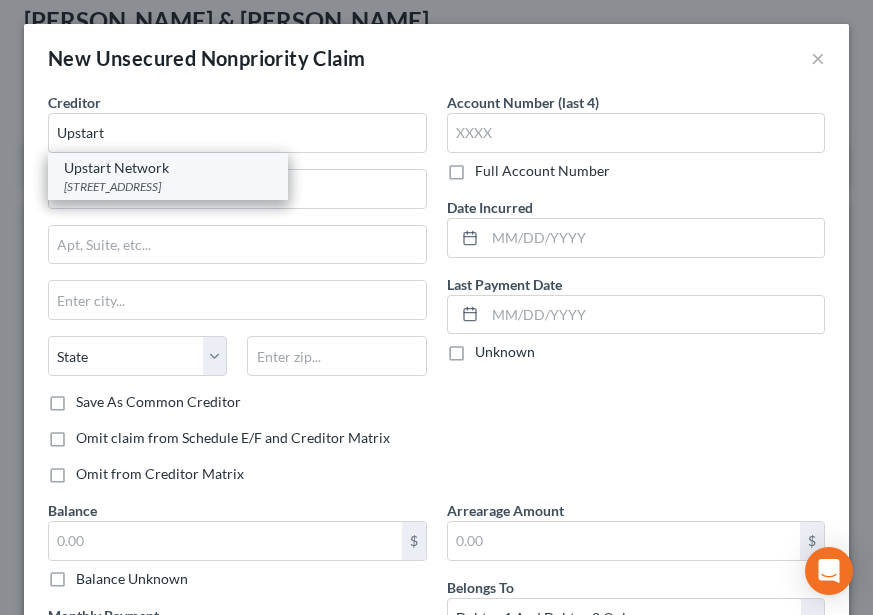 click on "[STREET_ADDRESS]" at bounding box center (168, 186) 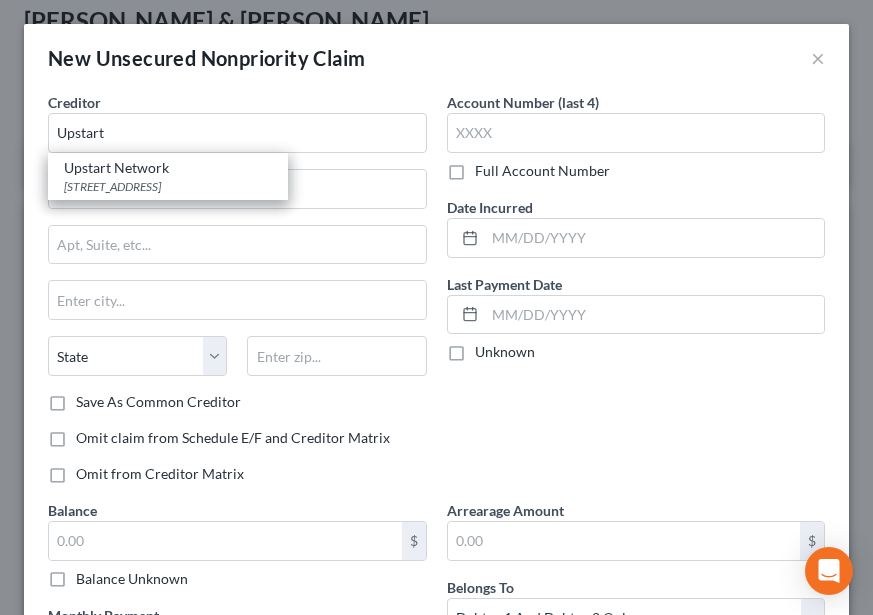 type on "Upstart Network" 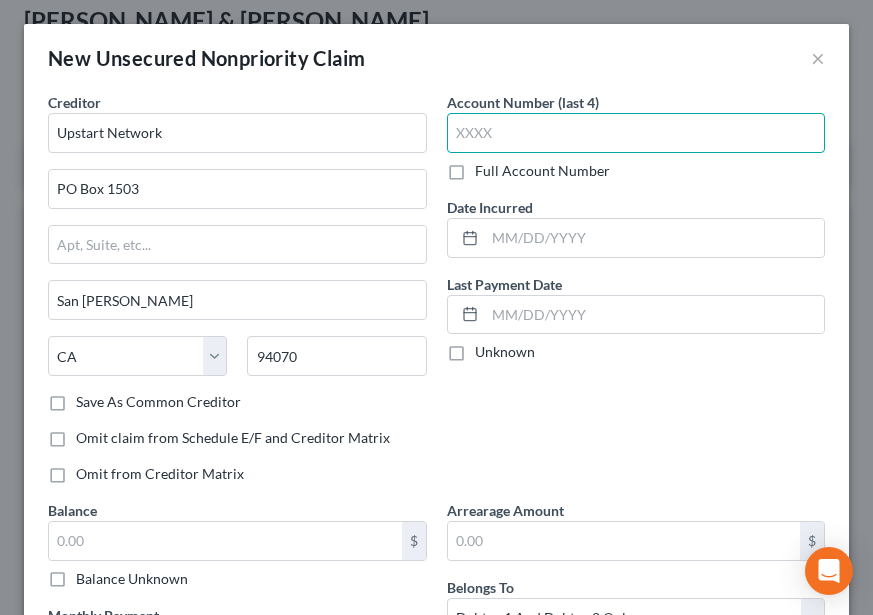 click at bounding box center (636, 133) 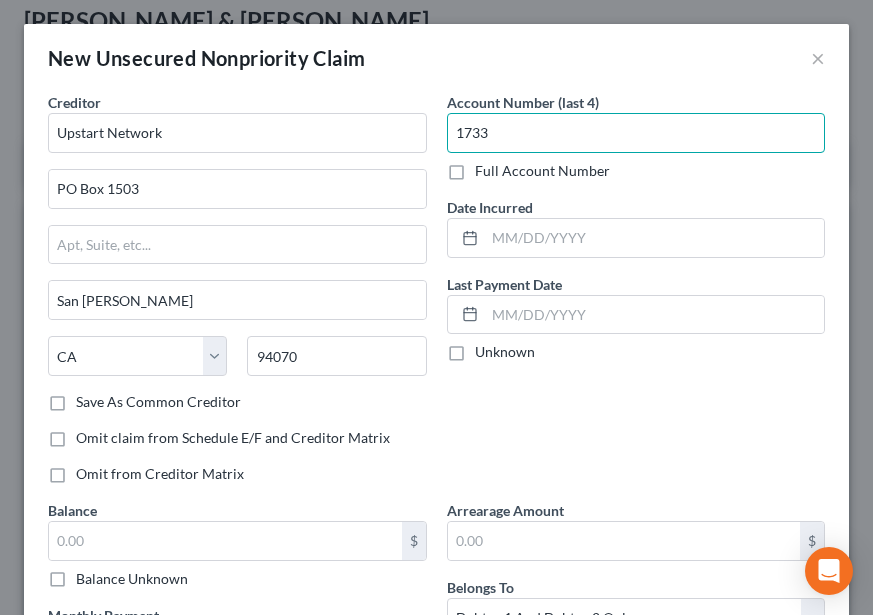 type on "1733" 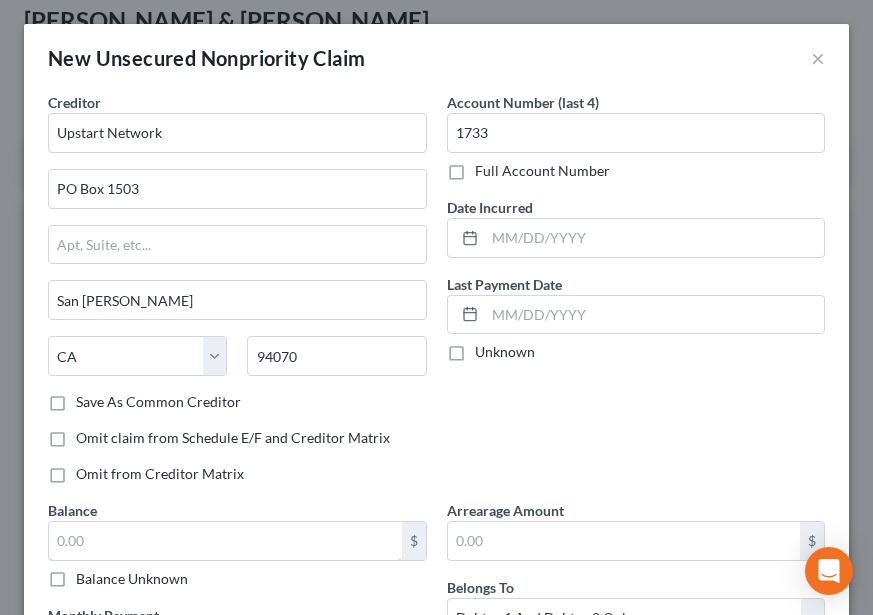 click at bounding box center [225, 541] 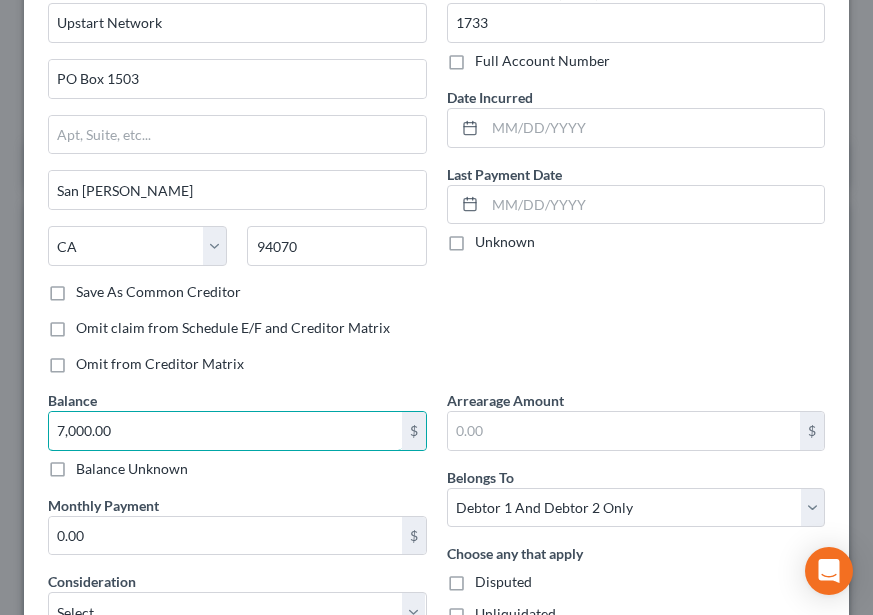 scroll, scrollTop: 300, scrollLeft: 0, axis: vertical 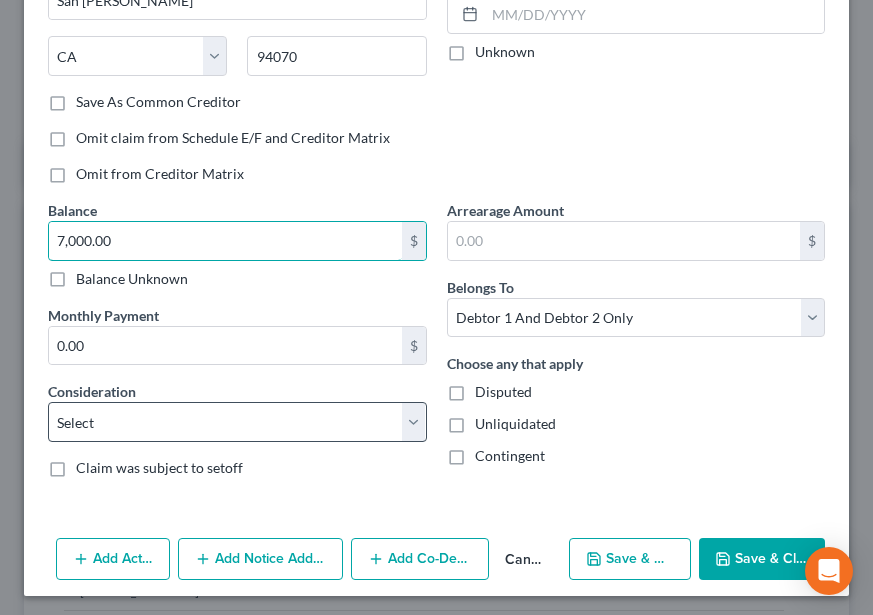 type on "7,000.00" 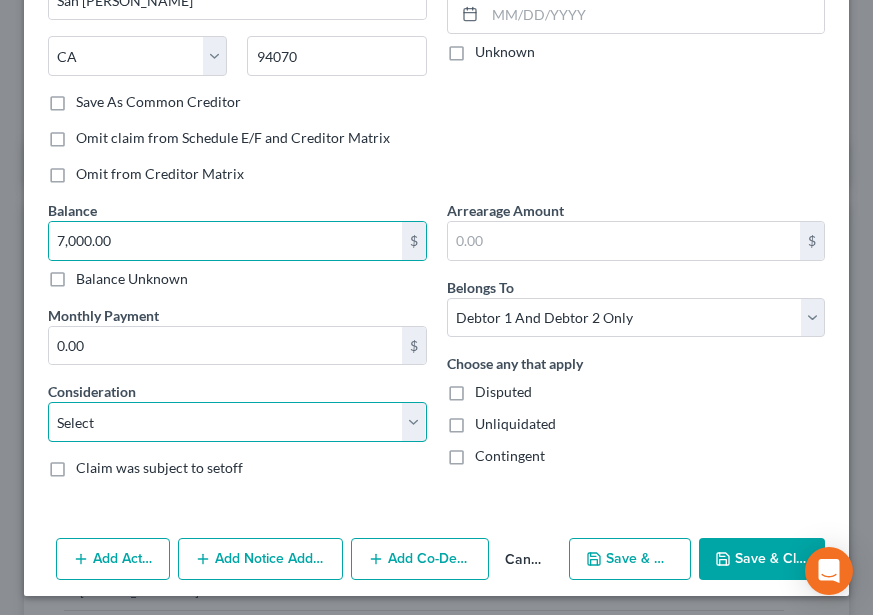 click on "Select Cable / Satellite Services Collection Agency Credit Card Debt Debt Counseling / Attorneys Deficiency Balance Domestic Support Obligations Home / Car Repairs Income Taxes Judgment Liens Medical Services Monies Loaned / Advanced Mortgage Obligation From Divorce Or Separation Obligation To Pensions Other Overdrawn Bank Account Promised To Help Pay Creditors Student Loans Suppliers And Vendors Telephone / Internet Services Utility Services" at bounding box center (237, 422) 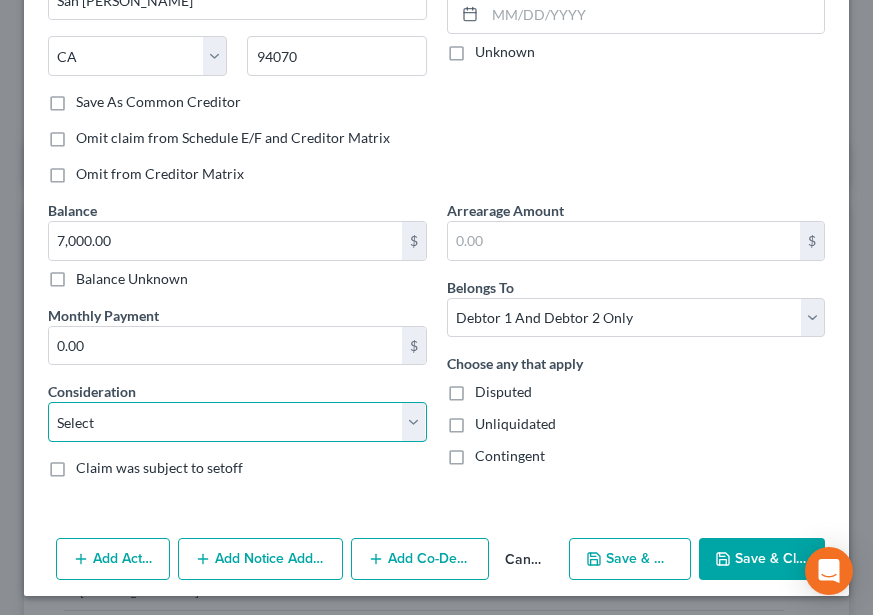 select on "14" 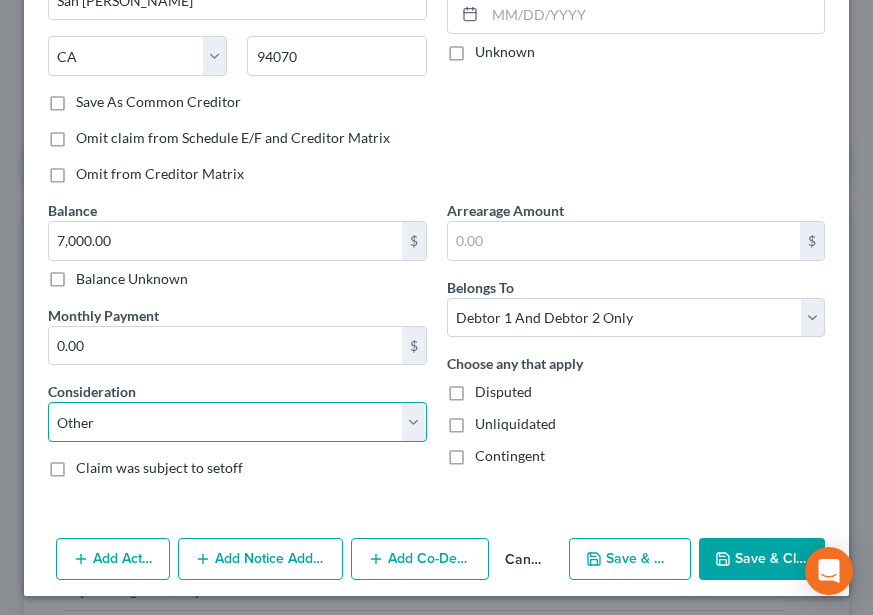 click on "Select Cable / Satellite Services Collection Agency Credit Card Debt Debt Counseling / Attorneys Deficiency Balance Domestic Support Obligations Home / Car Repairs Income Taxes Judgment Liens Medical Services Monies Loaned / Advanced Mortgage Obligation From Divorce Or Separation Obligation To Pensions Other Overdrawn Bank Account Promised To Help Pay Creditors Student Loans Suppliers And Vendors Telephone / Internet Services Utility Services" at bounding box center (237, 422) 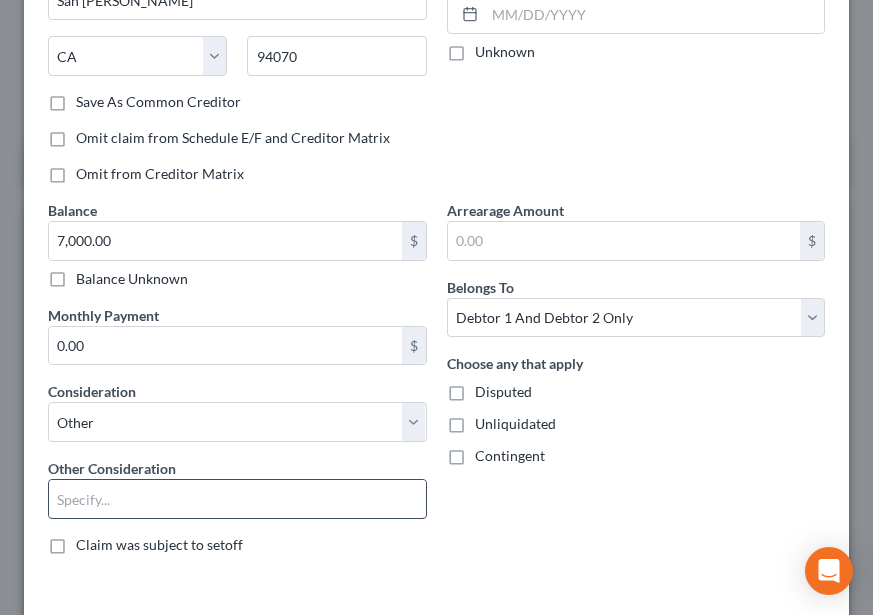 click at bounding box center (237, 499) 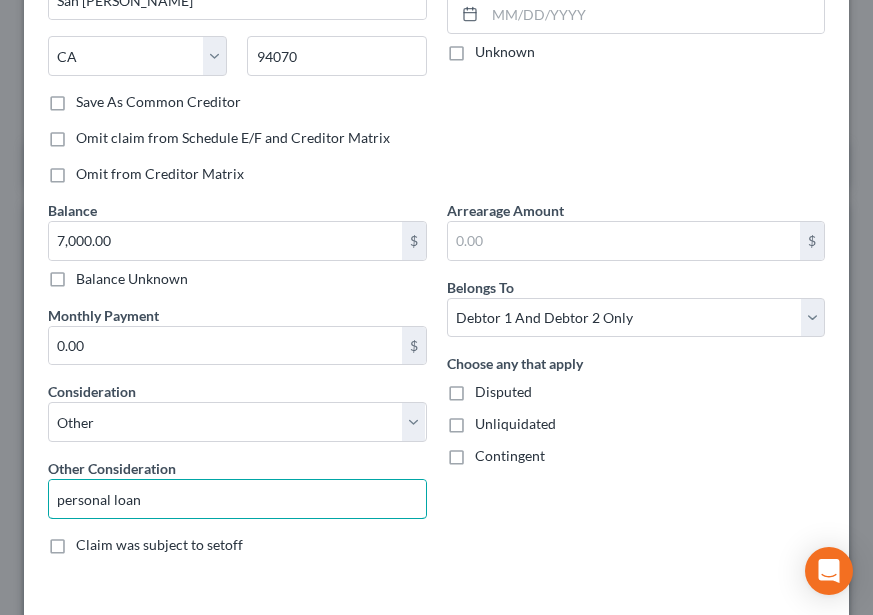 type on "personal loan" 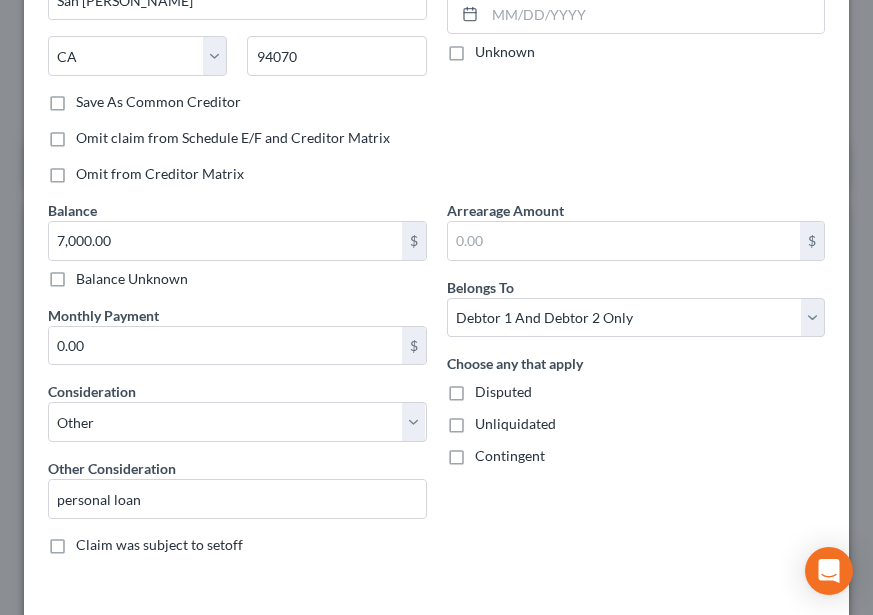click on "Belongs To
*
Select Debtor 1 Only Debtor 2 Only Debtor 1 And Debtor 2 Only At Least One Of The Debtors And Another Community Property" at bounding box center [636, 307] 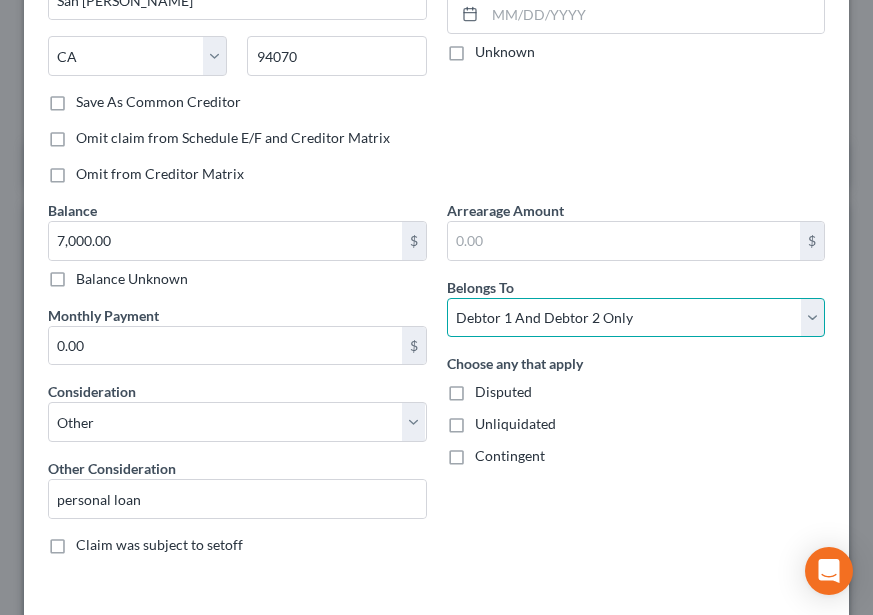click on "Select Debtor 1 Only Debtor 2 Only Debtor 1 And Debtor 2 Only At Least One Of The Debtors And Another Community Property" at bounding box center (636, 318) 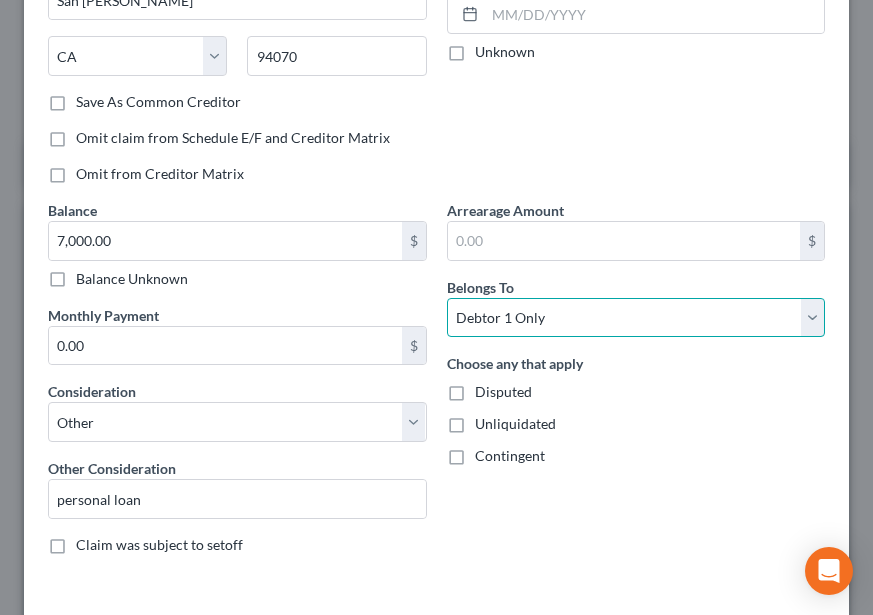 click on "Select Debtor 1 Only Debtor 2 Only Debtor 1 And Debtor 2 Only At Least One Of The Debtors And Another Community Property" at bounding box center [636, 318] 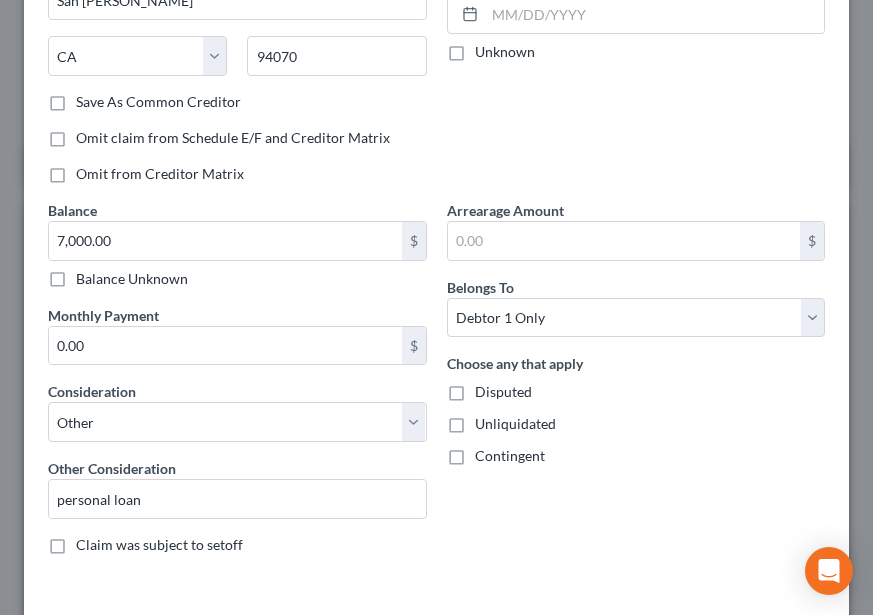click on "Choose any that apply Disputed Unliquidated Contingent" at bounding box center (636, 409) 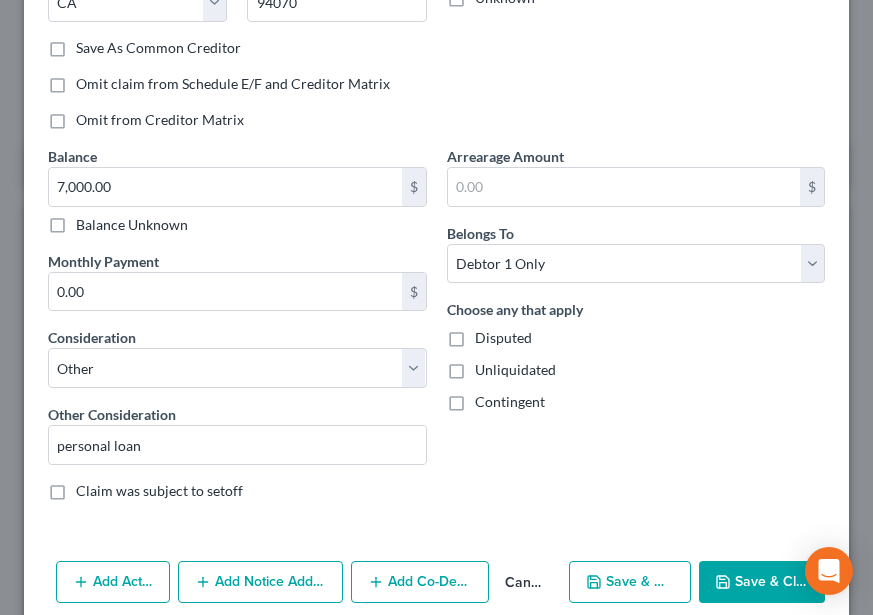 scroll, scrollTop: 382, scrollLeft: 0, axis: vertical 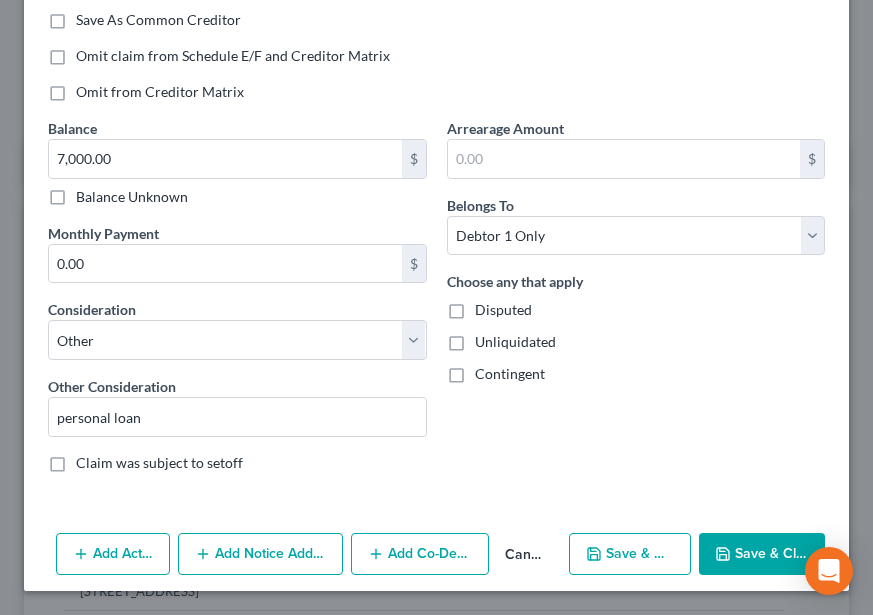 click on "Add Notice Address" at bounding box center (261, 554) 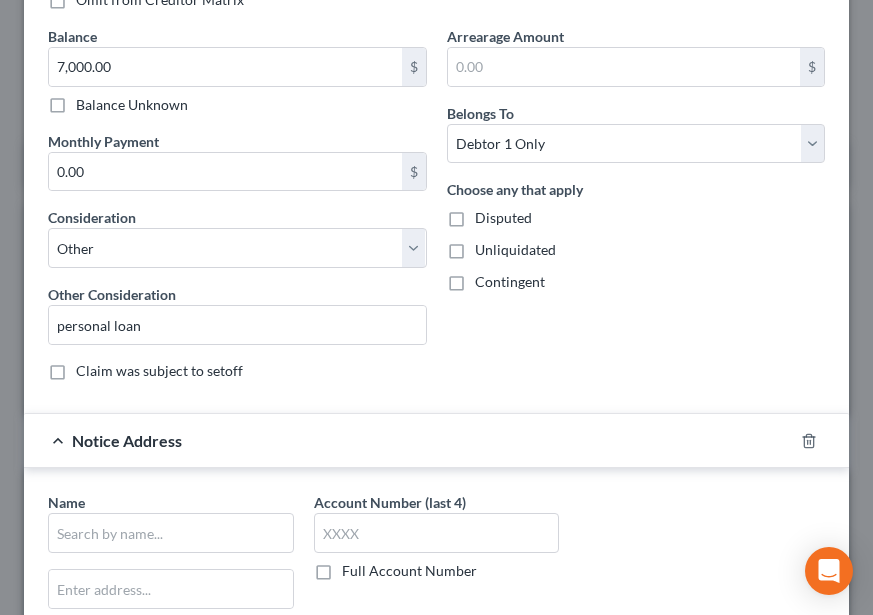 scroll, scrollTop: 477, scrollLeft: 0, axis: vertical 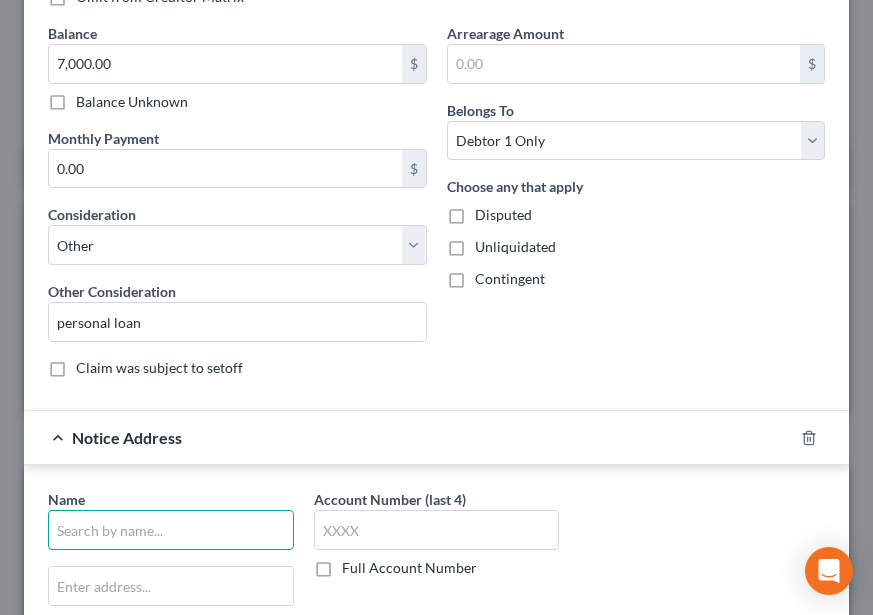 click at bounding box center (171, 530) 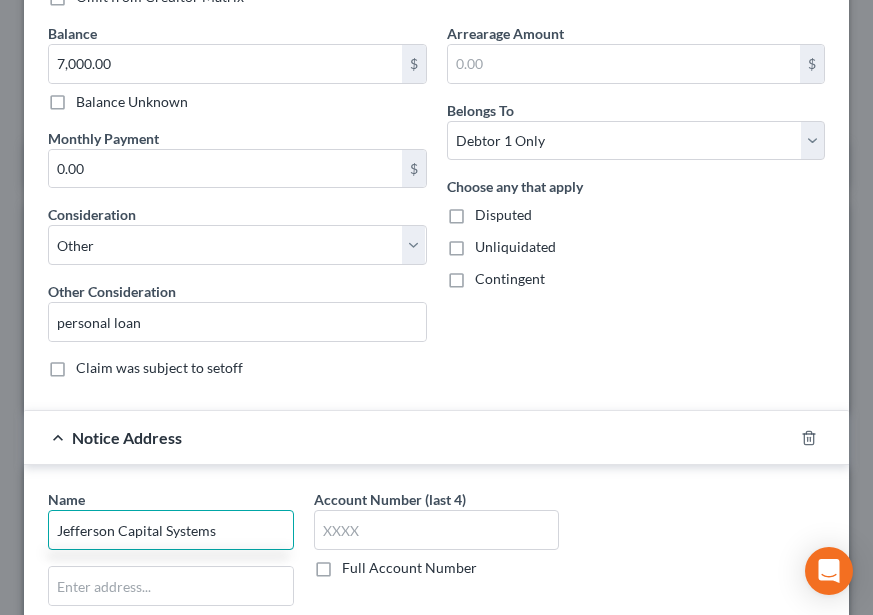 type on "Jefferson Capital Systems" 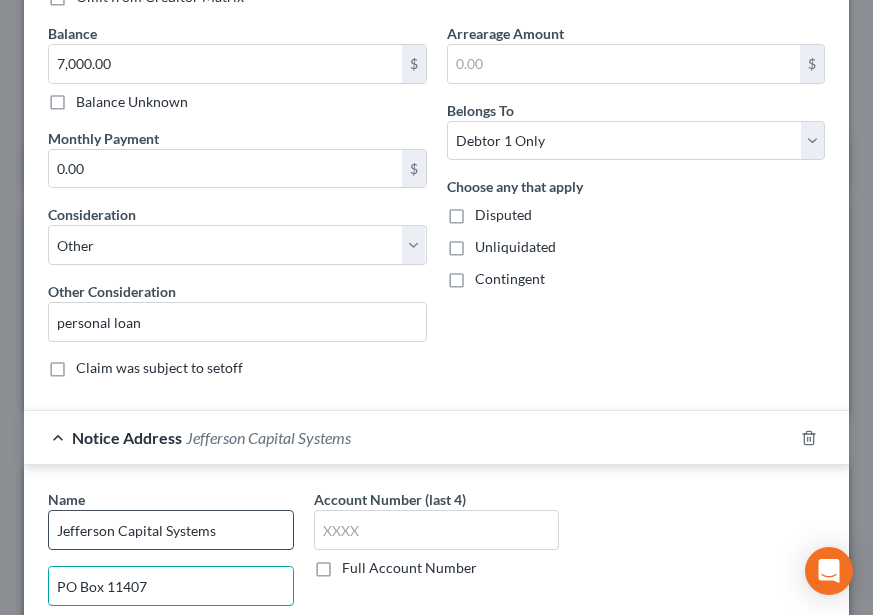 type on "PO Box 11407" 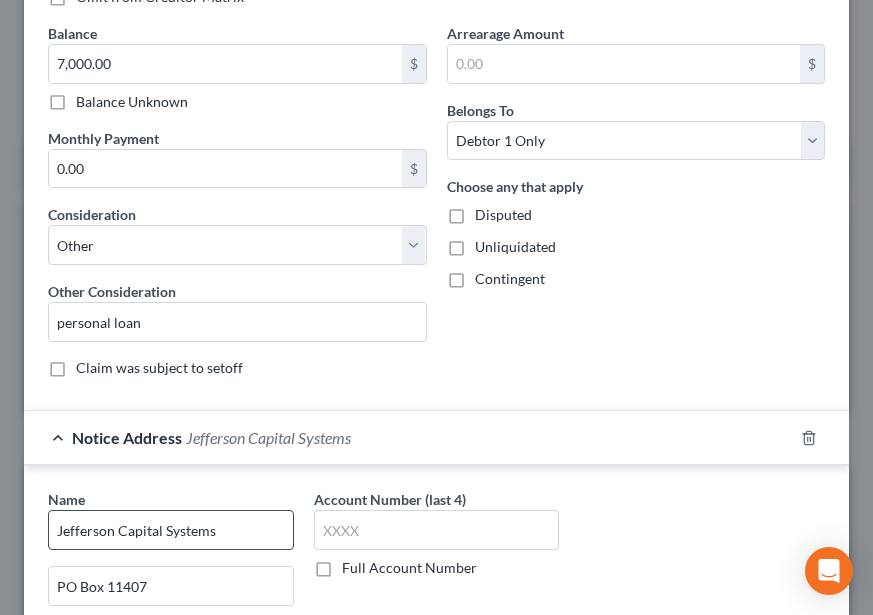 scroll, scrollTop: 811, scrollLeft: 0, axis: vertical 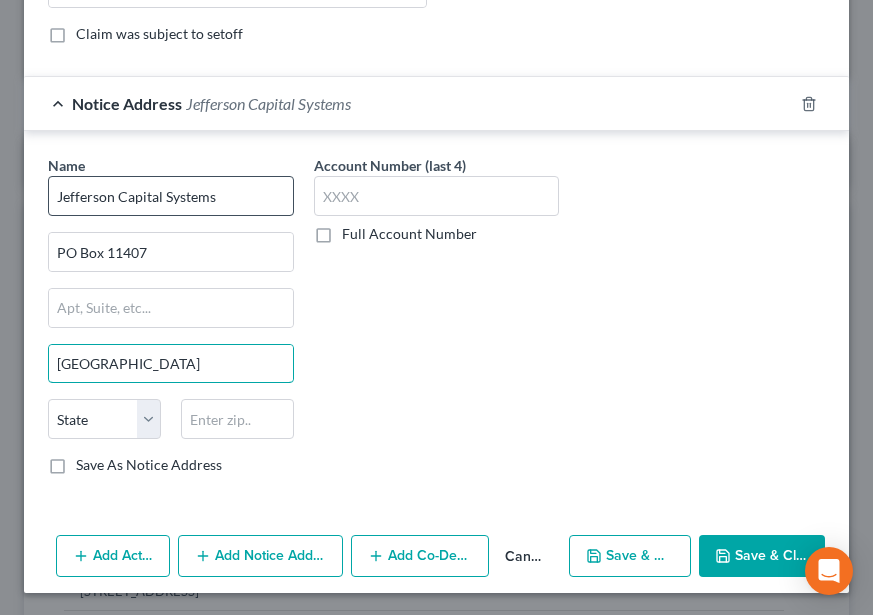 type on "[GEOGRAPHIC_DATA]" 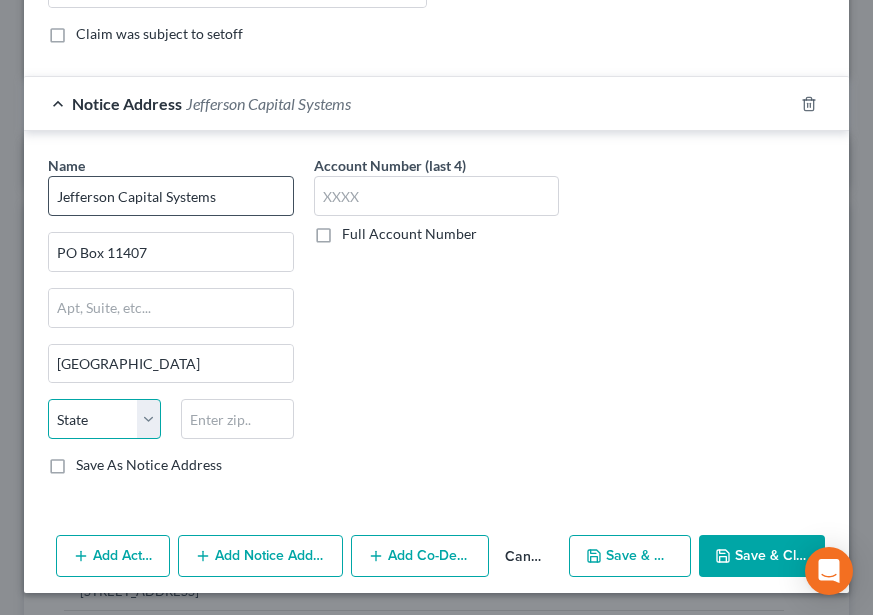 select on "0" 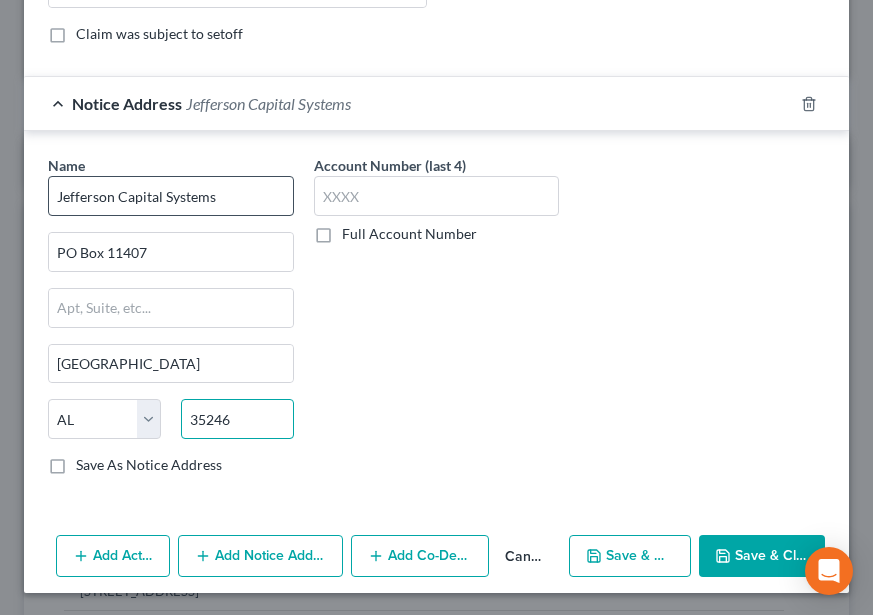 type on "35246" 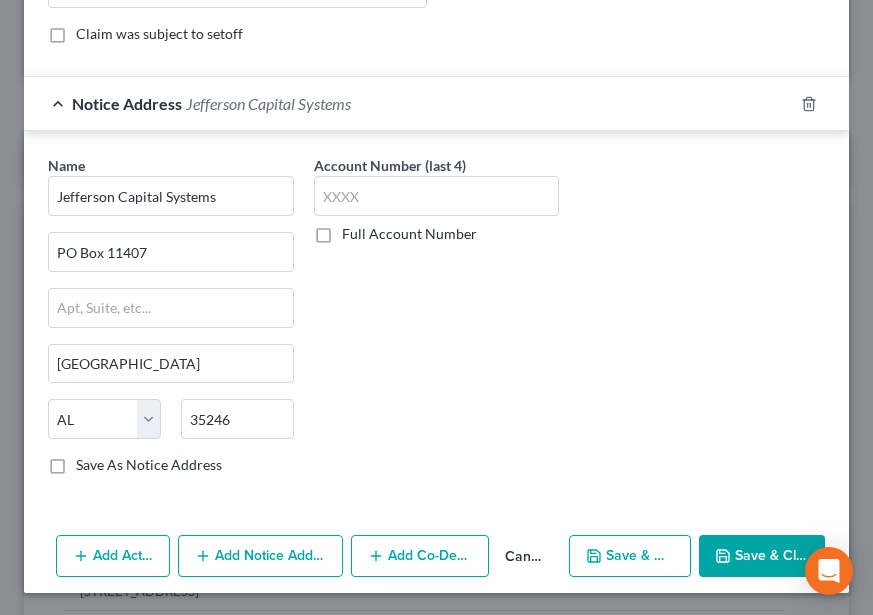 click 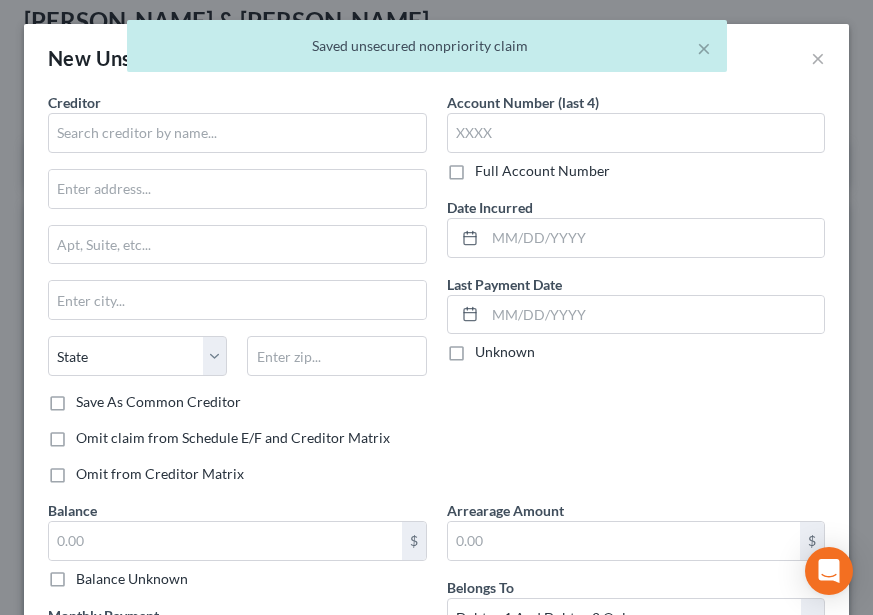 scroll, scrollTop: 0, scrollLeft: 0, axis: both 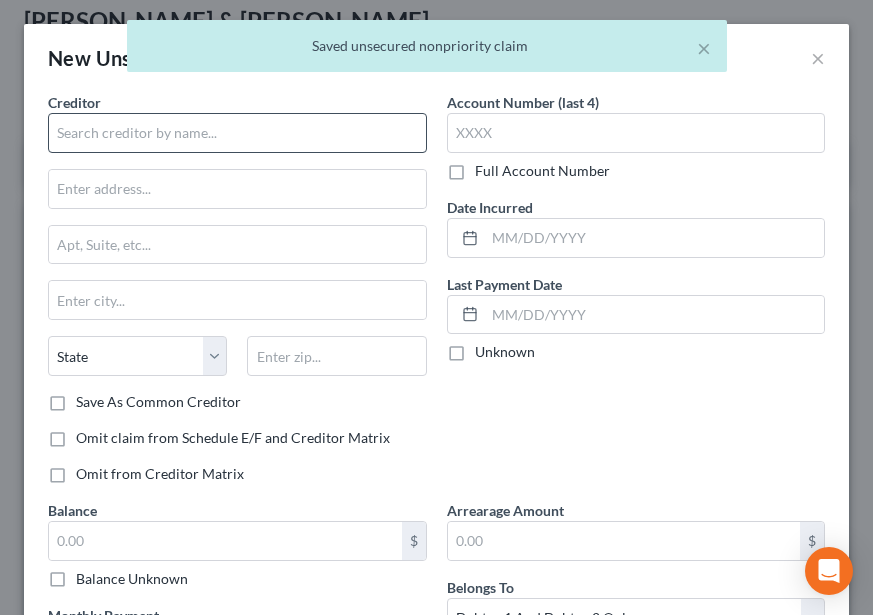 click on "Creditor *                         State [US_STATE] AK AR AZ CA CO [GEOGRAPHIC_DATA] DE DC [GEOGRAPHIC_DATA] [GEOGRAPHIC_DATA] GU HI ID IL IN [GEOGRAPHIC_DATA] [GEOGRAPHIC_DATA] [GEOGRAPHIC_DATA] LA ME MD [GEOGRAPHIC_DATA] [GEOGRAPHIC_DATA] [GEOGRAPHIC_DATA] [GEOGRAPHIC_DATA] [GEOGRAPHIC_DATA] MT [GEOGRAPHIC_DATA] [GEOGRAPHIC_DATA] [GEOGRAPHIC_DATA] [GEOGRAPHIC_DATA] [GEOGRAPHIC_DATA] [GEOGRAPHIC_DATA] [GEOGRAPHIC_DATA] [GEOGRAPHIC_DATA] [GEOGRAPHIC_DATA] [GEOGRAPHIC_DATA] OR [GEOGRAPHIC_DATA] PR RI SC SD [GEOGRAPHIC_DATA] [GEOGRAPHIC_DATA] [GEOGRAPHIC_DATA] VI [GEOGRAPHIC_DATA] [GEOGRAPHIC_DATA] [GEOGRAPHIC_DATA] WV WI WY" at bounding box center (237, 242) 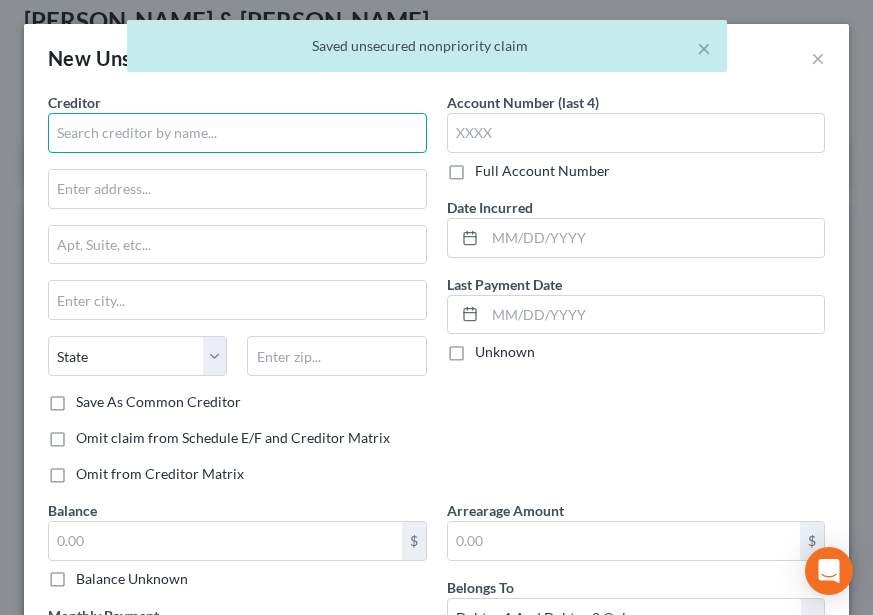 click at bounding box center [237, 133] 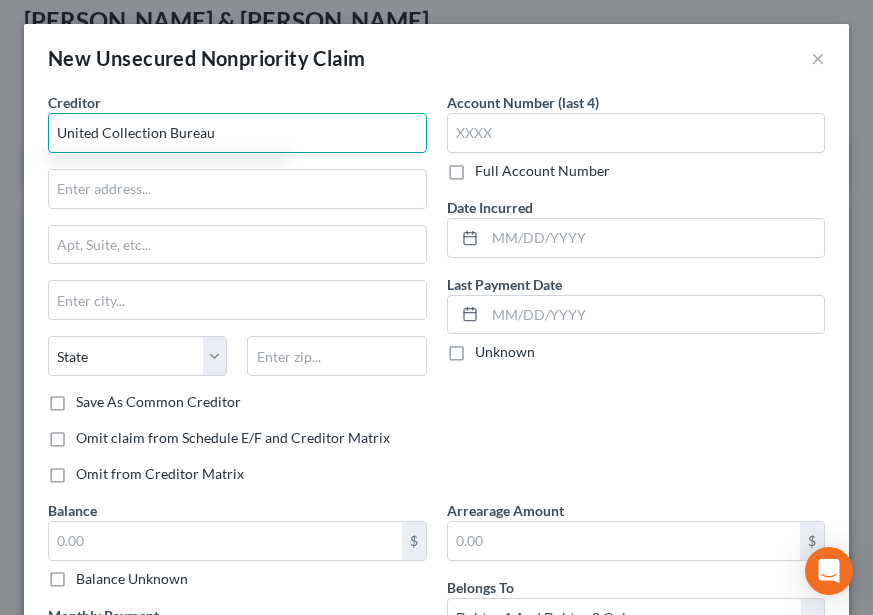 type on "United Collection Bureau" 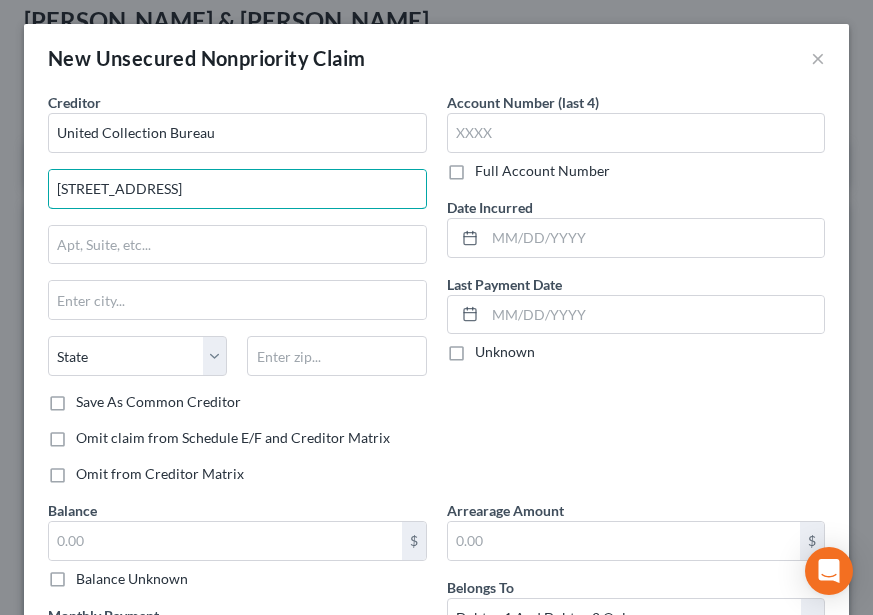 type on "[STREET_ADDRESS]" 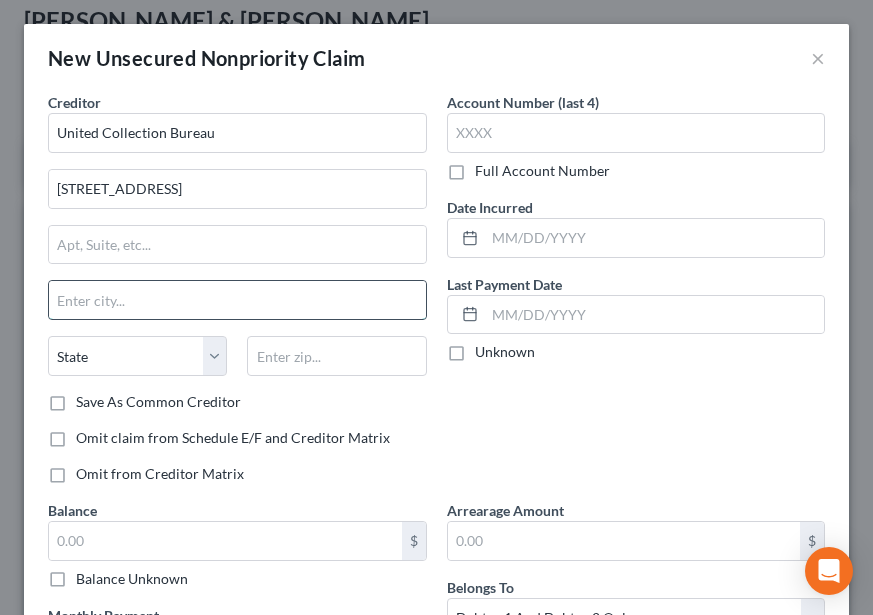 click at bounding box center [237, 300] 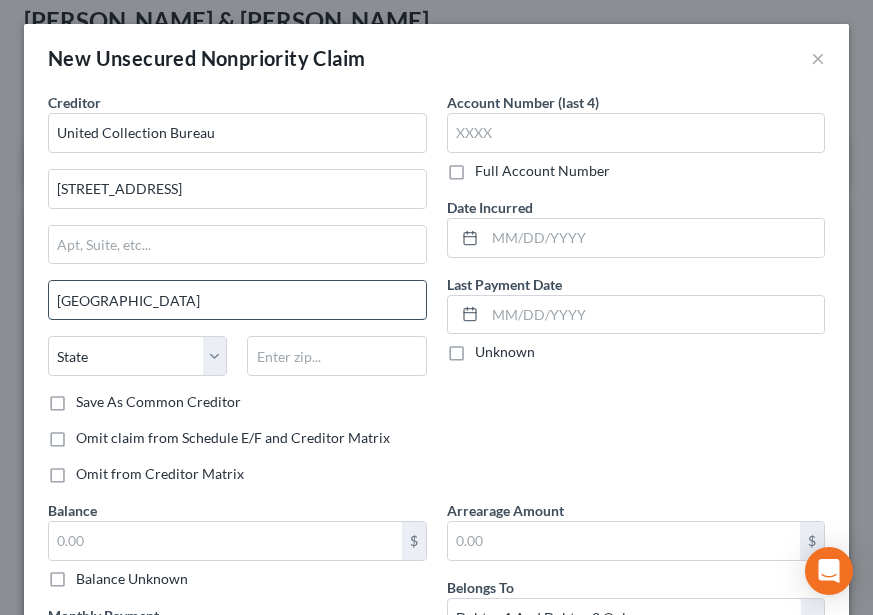 type on "[GEOGRAPHIC_DATA]" 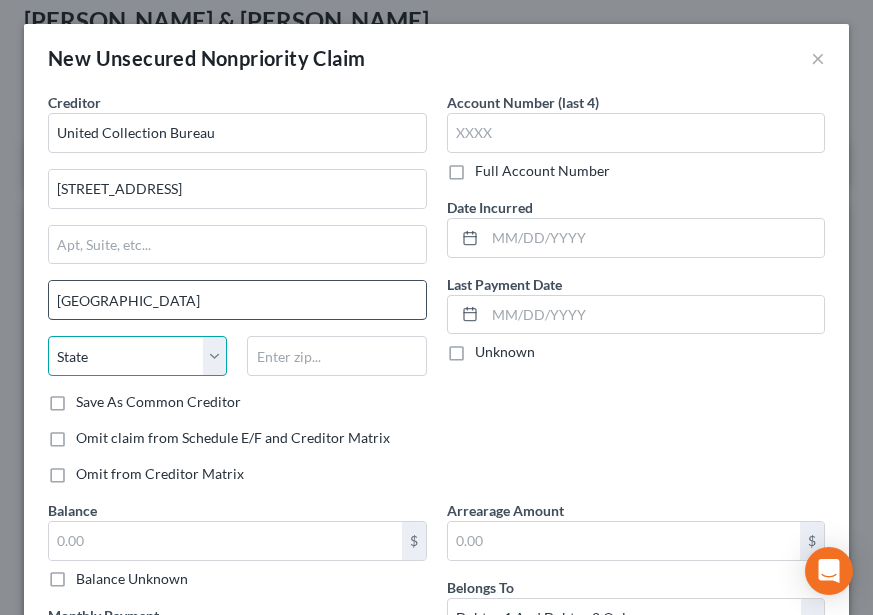 select on "36" 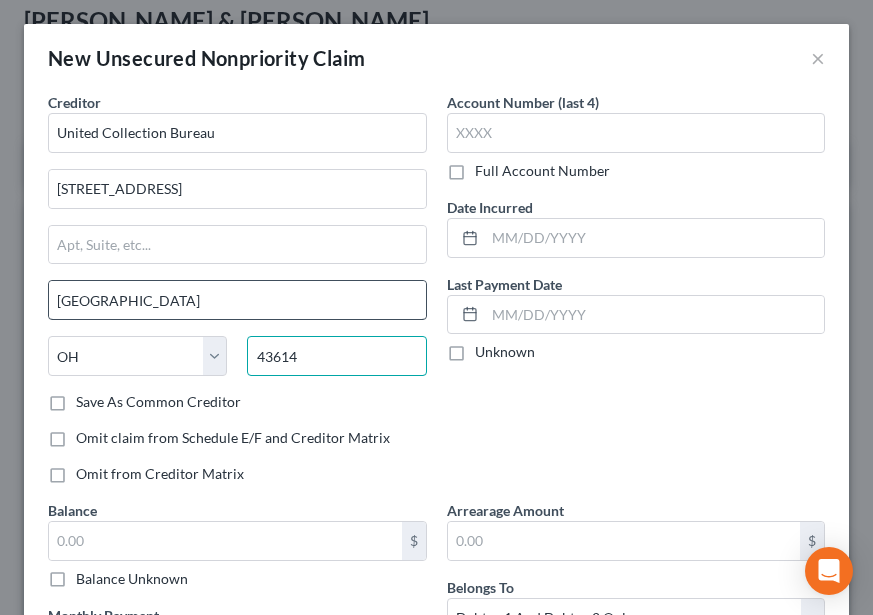 type on "43614" 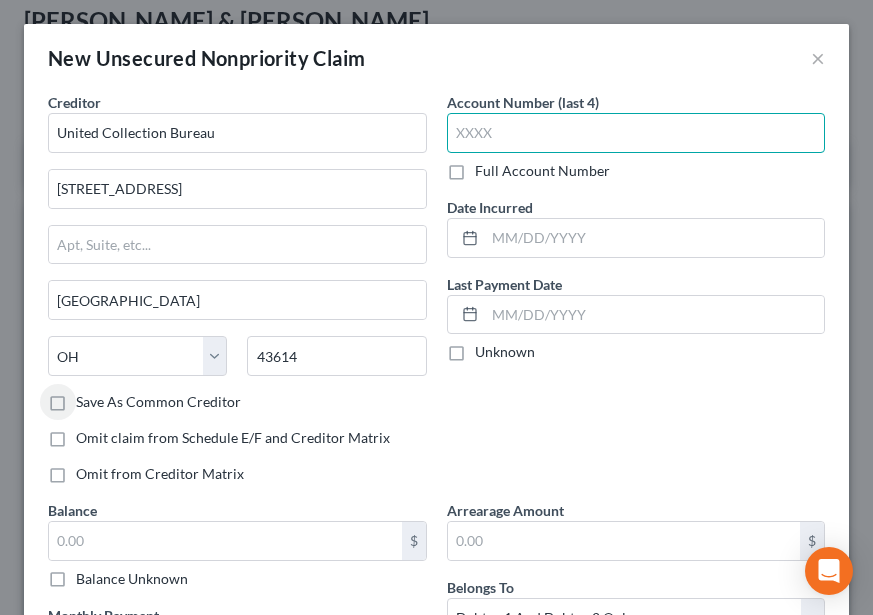 click at bounding box center (636, 133) 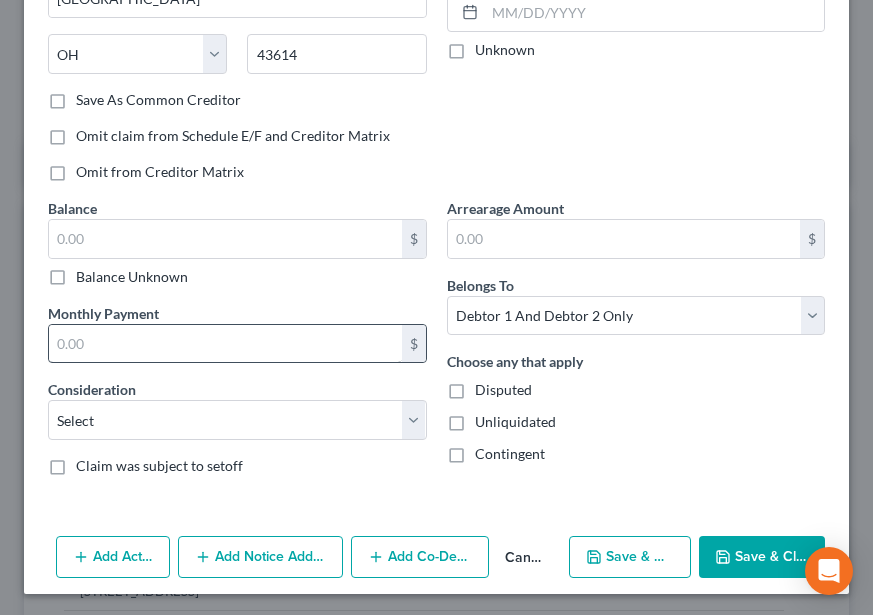 scroll, scrollTop: 305, scrollLeft: 0, axis: vertical 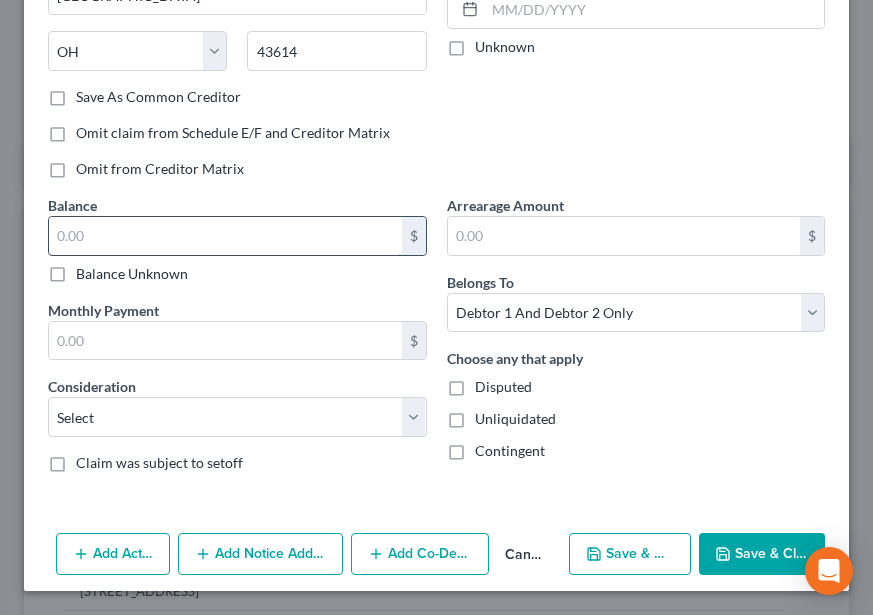 type on "4896" 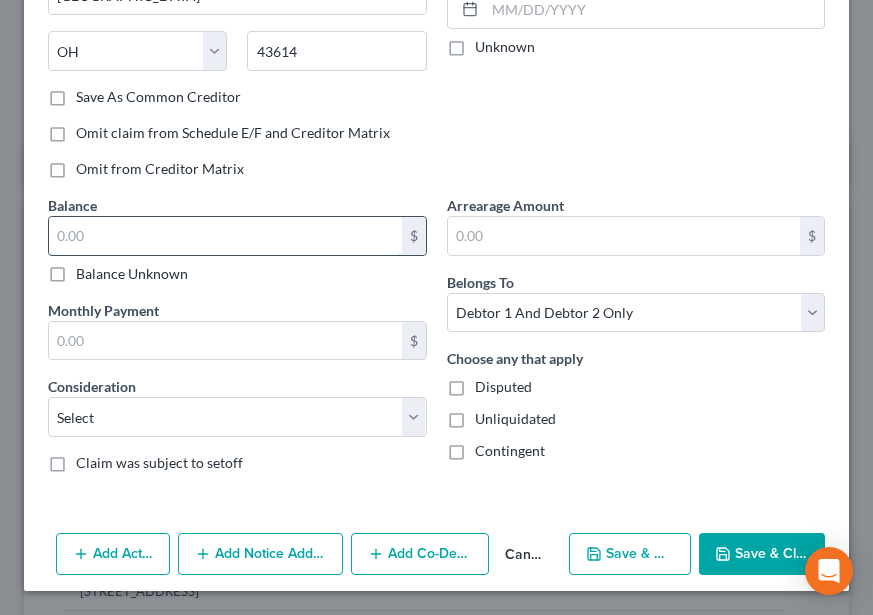 click at bounding box center [225, 236] 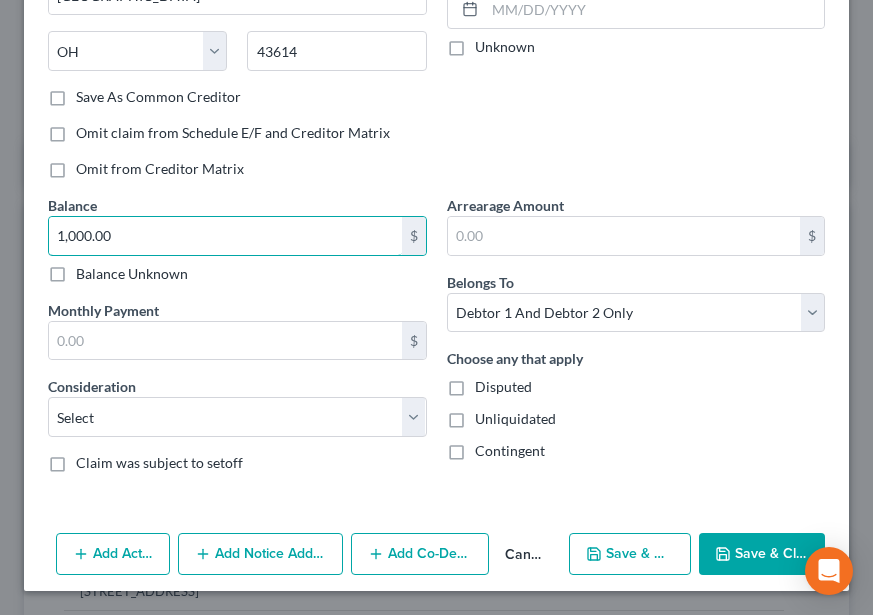 drag, startPoint x: 169, startPoint y: 243, endPoint x: 35, endPoint y: 265, distance: 135.79396 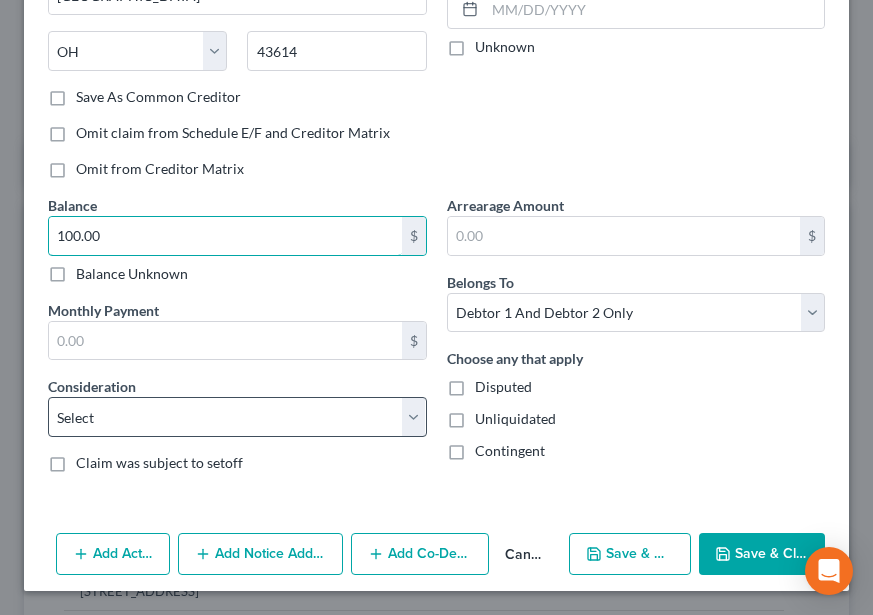 type on "100.00" 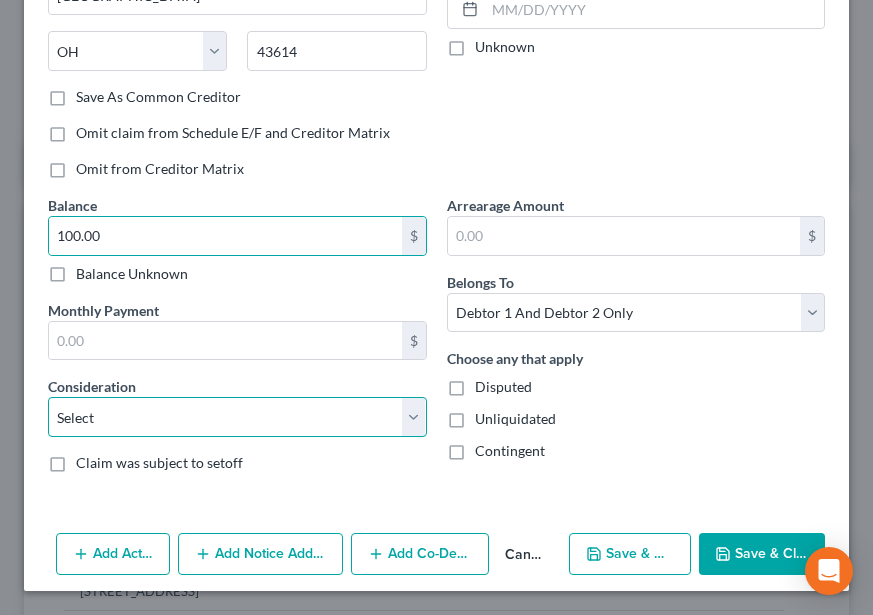 drag, startPoint x: 210, startPoint y: 417, endPoint x: 212, endPoint y: 402, distance: 15.132746 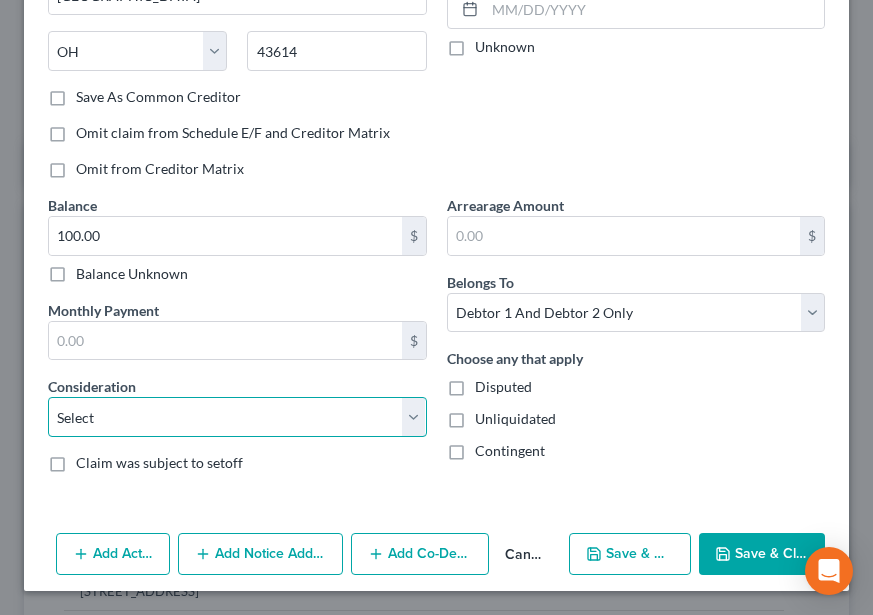 select on "1" 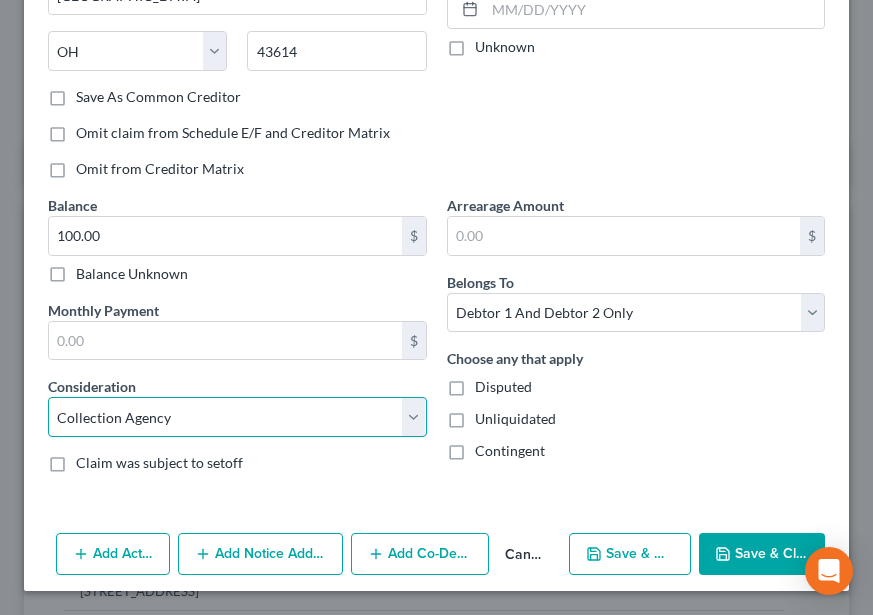 click on "Select Cable / Satellite Services Collection Agency Credit Card Debt Debt Counseling / Attorneys Deficiency Balance Domestic Support Obligations Home / Car Repairs Income Taxes Judgment Liens Medical Services Monies Loaned / Advanced Mortgage Obligation From Divorce Or Separation Obligation To Pensions Other Overdrawn Bank Account Promised To Help Pay Creditors Student Loans Suppliers And Vendors Telephone / Internet Services Utility Services" at bounding box center [237, 417] 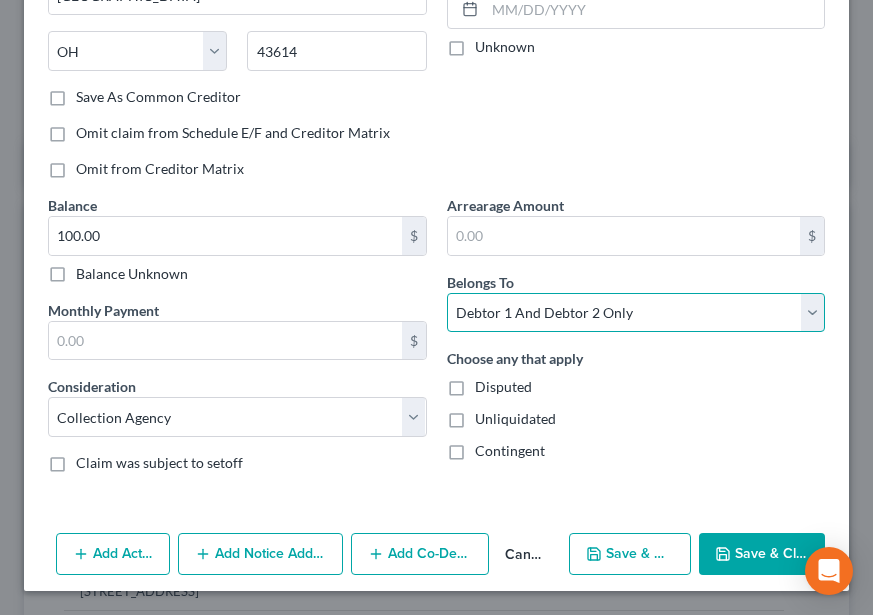 click on "Select Debtor 1 Only Debtor 2 Only Debtor 1 And Debtor 2 Only At Least One Of The Debtors And Another Community Property" at bounding box center (636, 313) 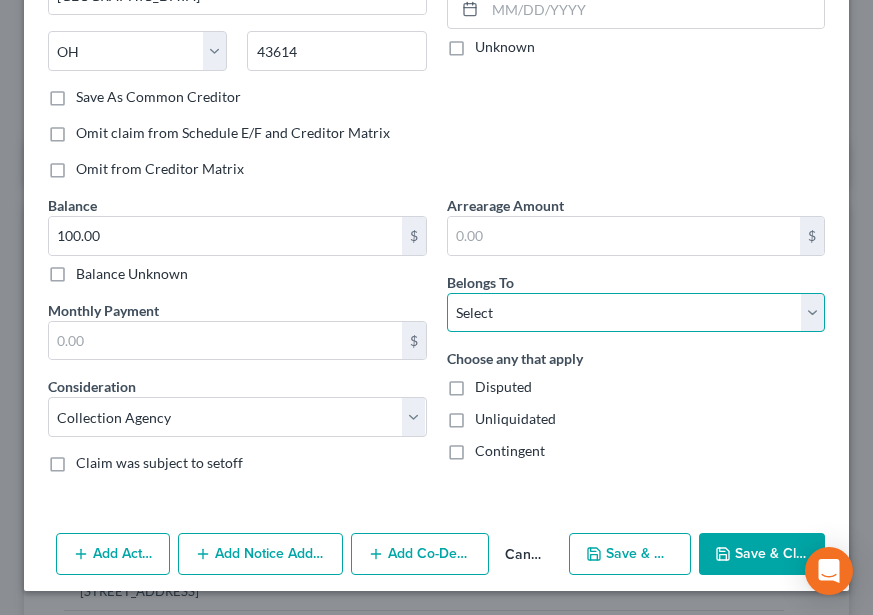 click on "Select Debtor 1 Only Debtor 2 Only Debtor 1 And Debtor 2 Only At Least One Of The Debtors And Another Community Property" at bounding box center [636, 313] 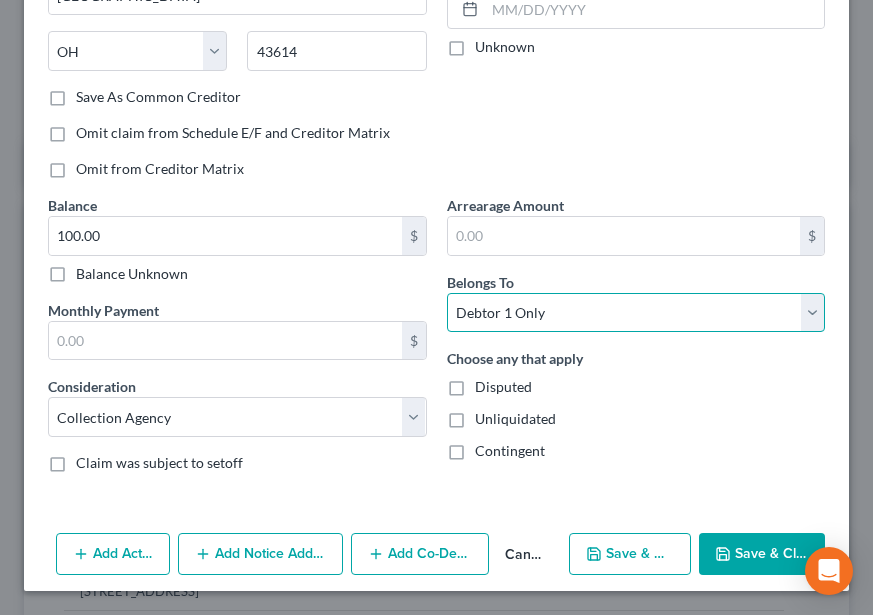 click on "Select Debtor 1 Only Debtor 2 Only Debtor 1 And Debtor 2 Only At Least One Of The Debtors And Another Community Property" at bounding box center [636, 313] 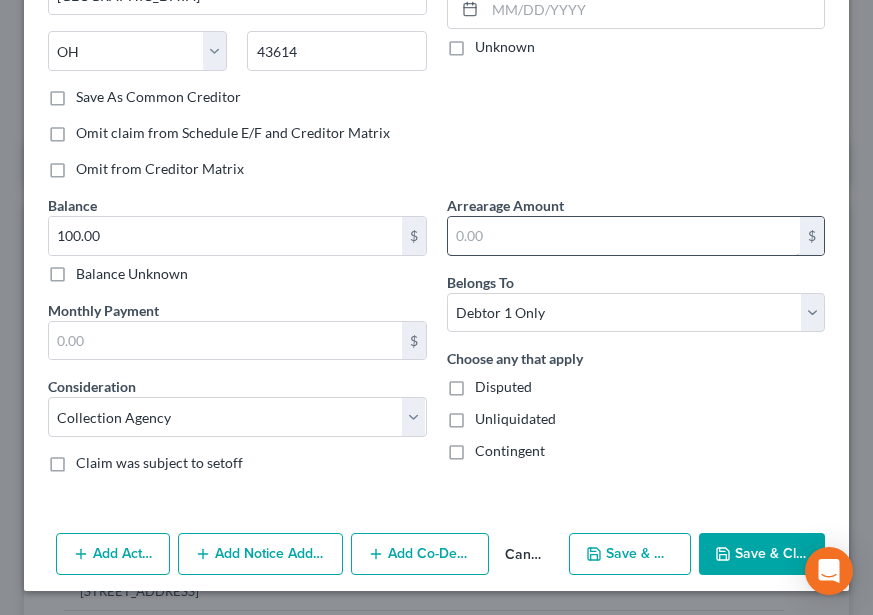 drag, startPoint x: 633, startPoint y: 163, endPoint x: 692, endPoint y: 250, distance: 105.11898 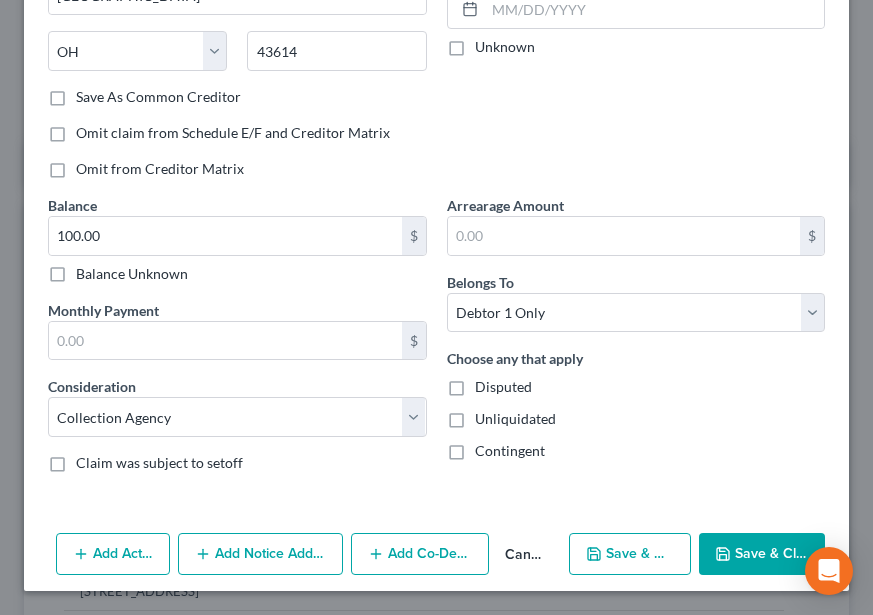 click on "Save & New" at bounding box center (630, 554) 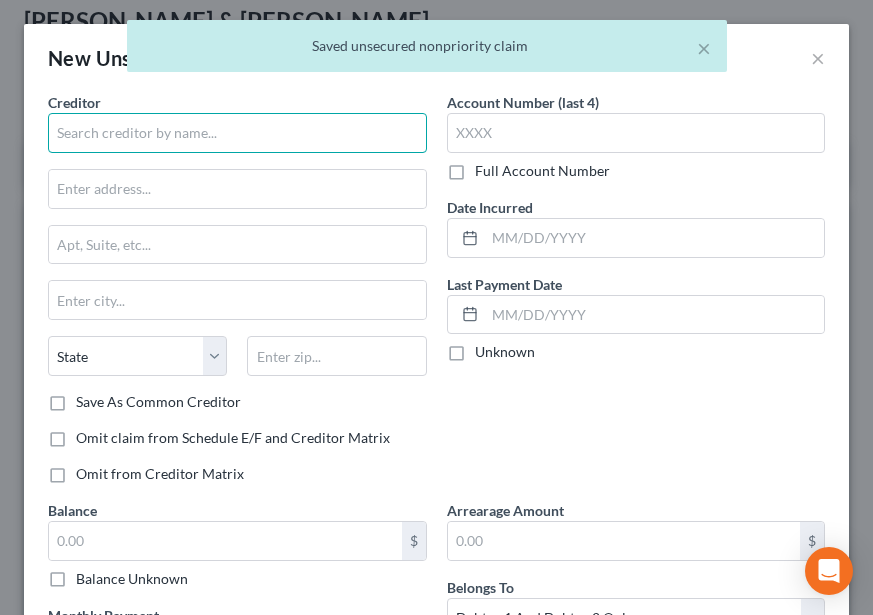 click at bounding box center [237, 133] 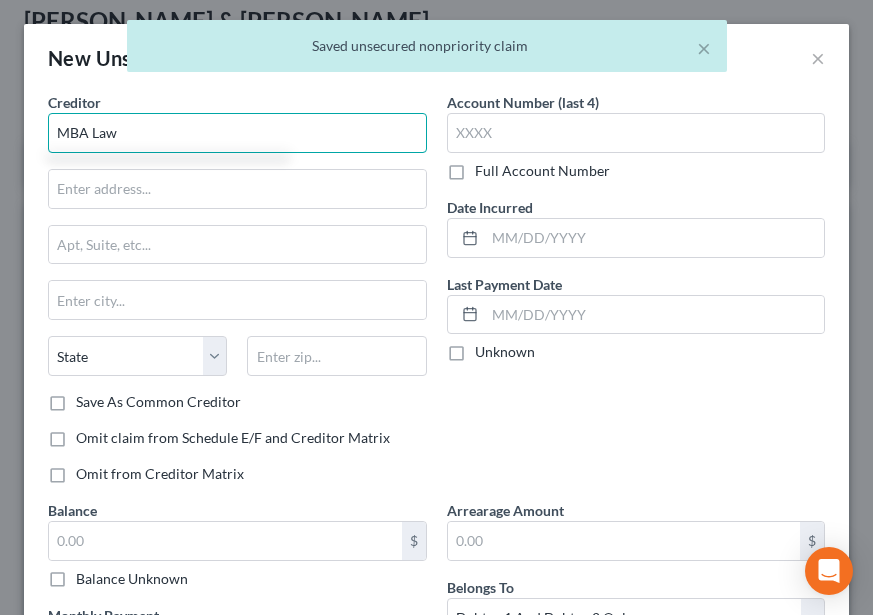 type on "MBA Law" 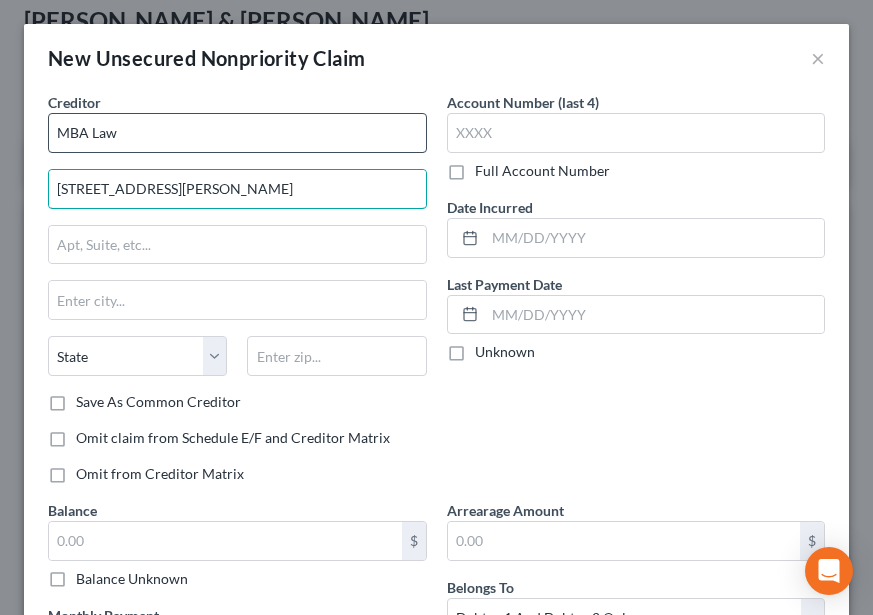 type on "[STREET_ADDRESS][PERSON_NAME]" 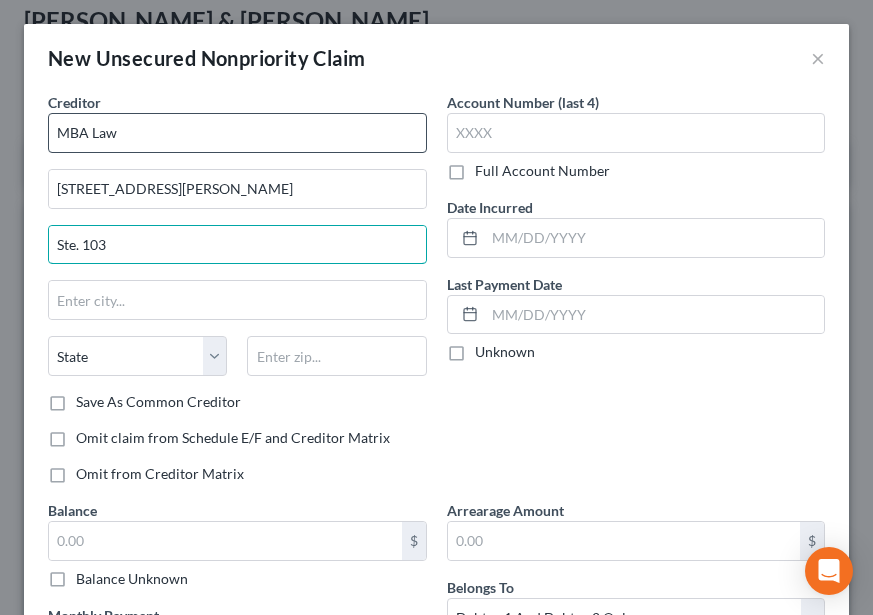 type on "Ste. 103" 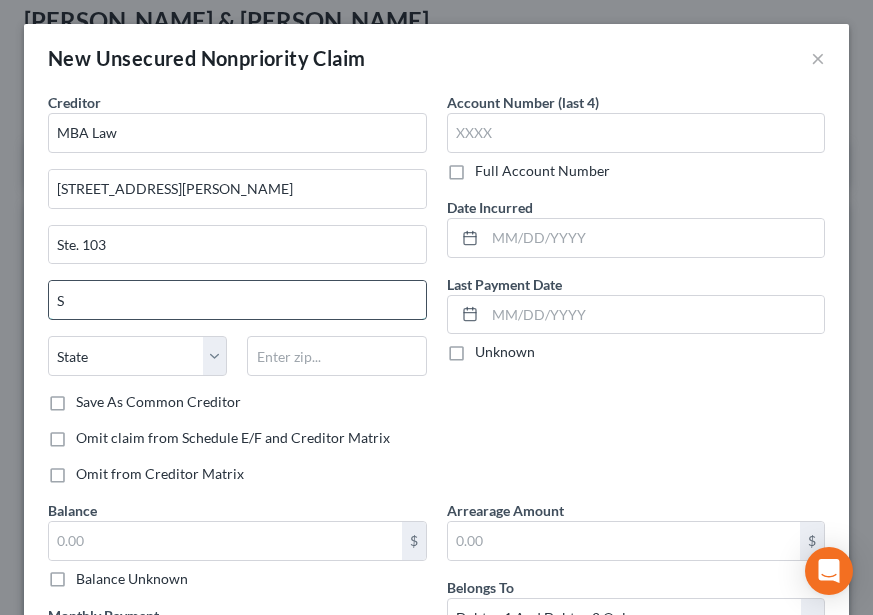 click on "S" at bounding box center [237, 300] 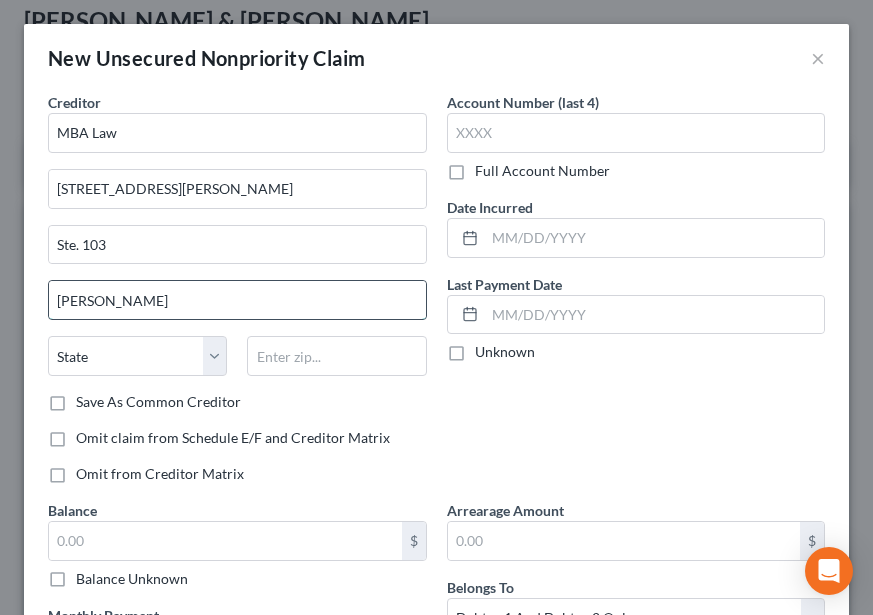 type on "[PERSON_NAME]" 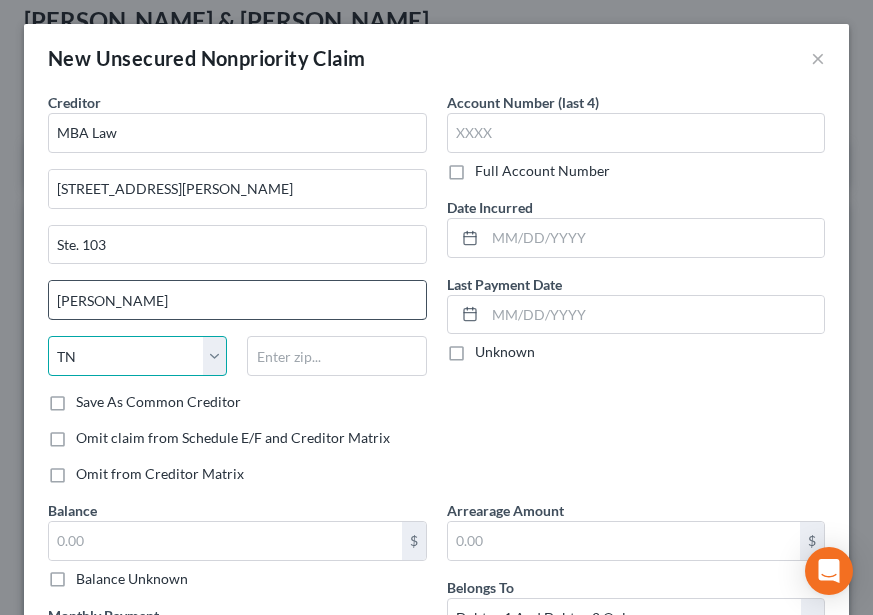 select on "45" 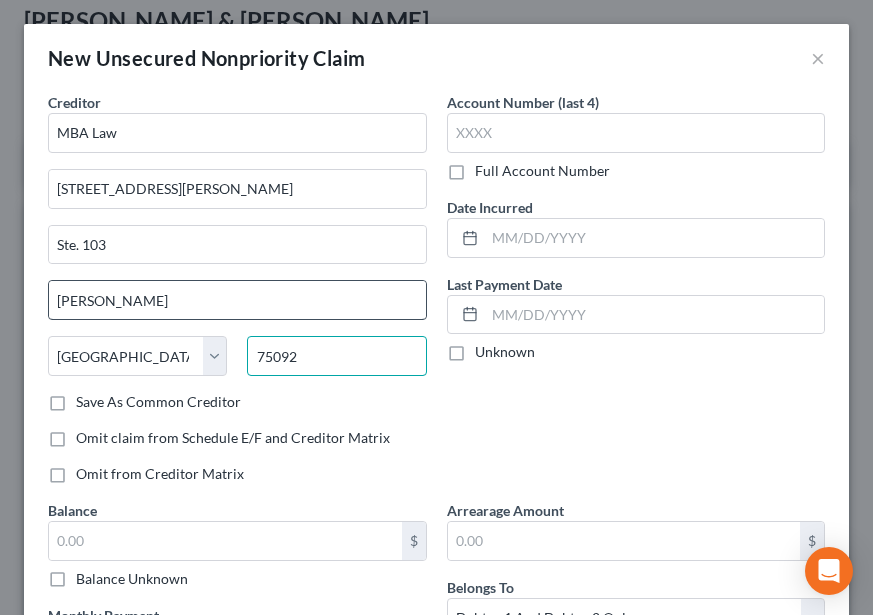 type on "75092" 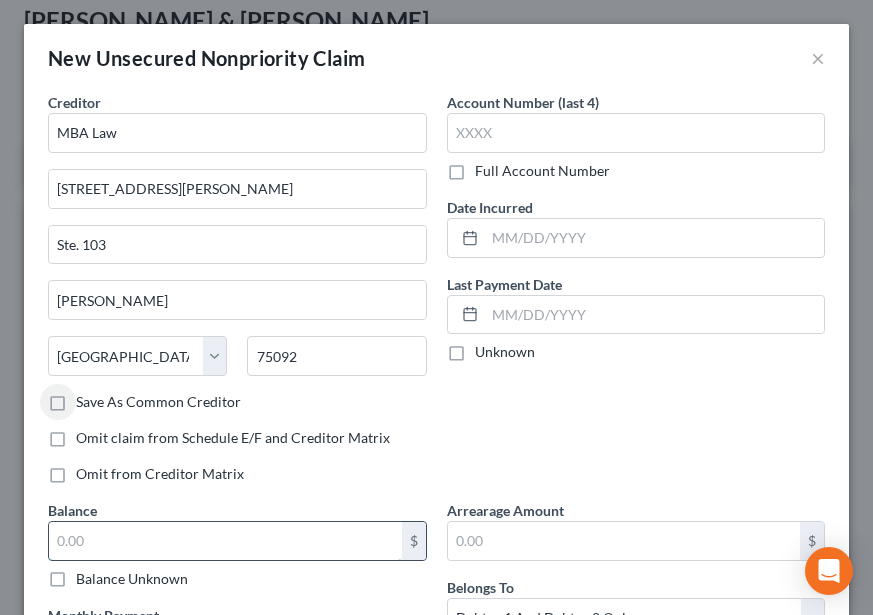 click at bounding box center (225, 541) 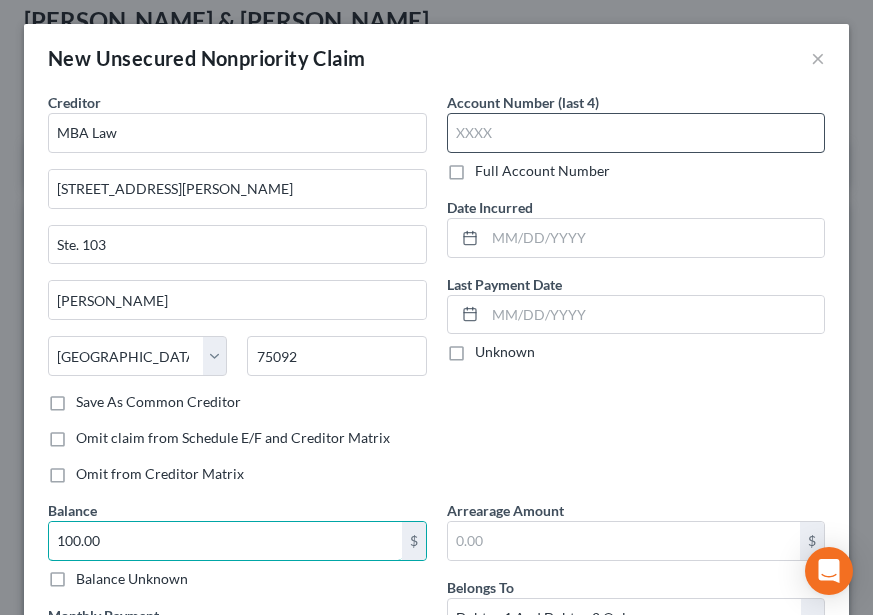 type on "100.00" 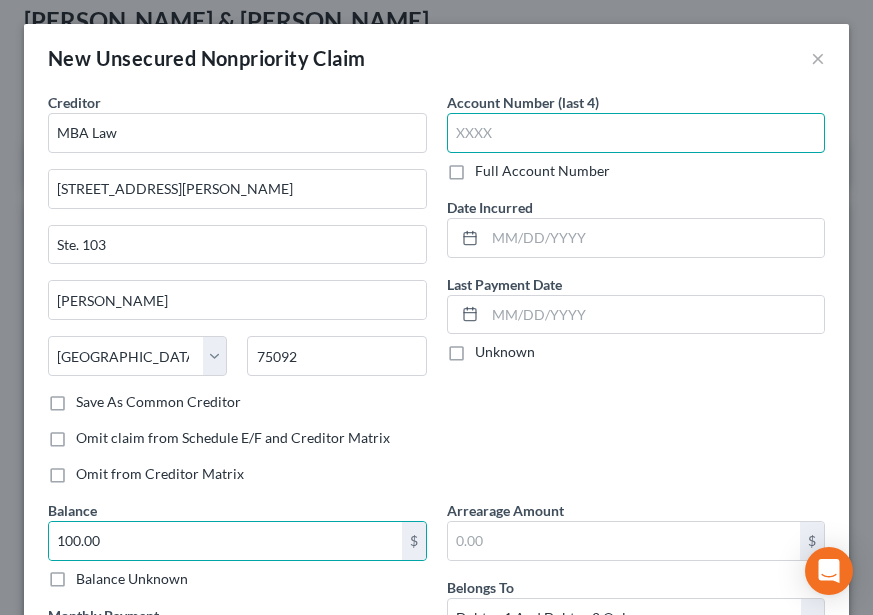 click at bounding box center (636, 133) 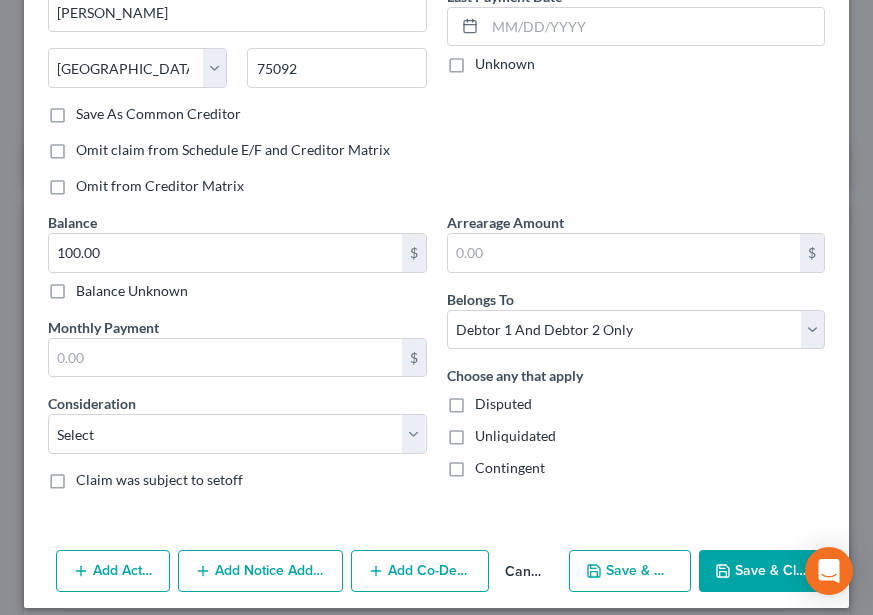 scroll, scrollTop: 300, scrollLeft: 0, axis: vertical 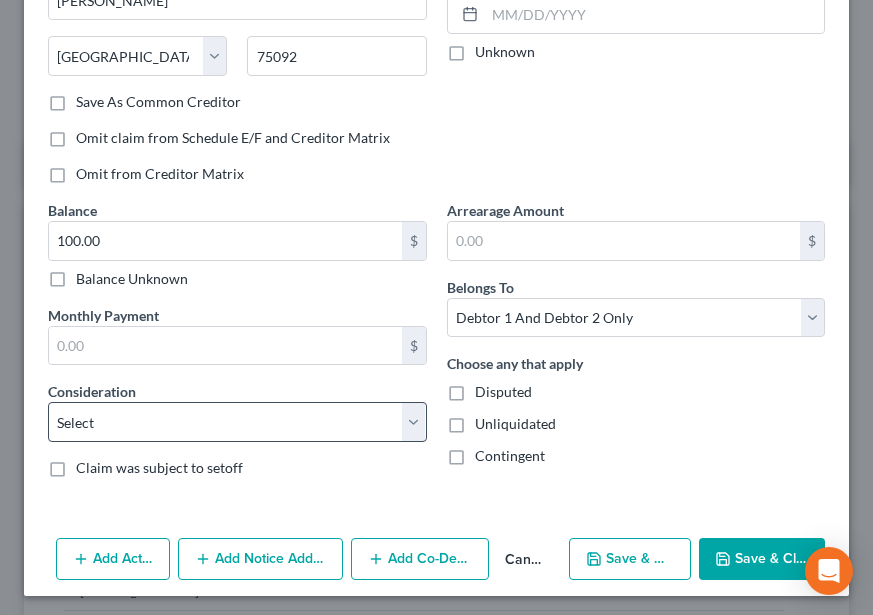 type on "3001" 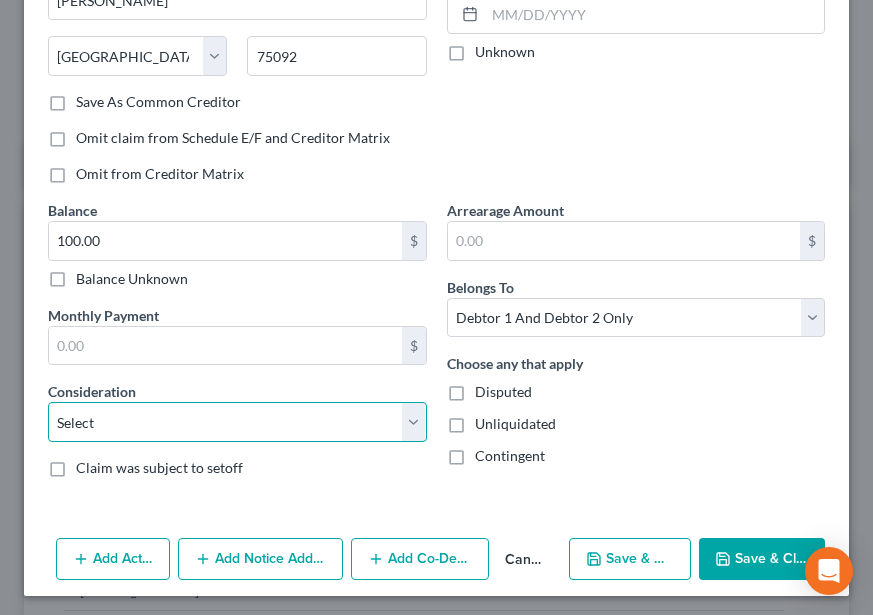 click on "Select Cable / Satellite Services Collection Agency Credit Card Debt Debt Counseling / Attorneys Deficiency Balance Domestic Support Obligations Home / Car Repairs Income Taxes Judgment Liens Medical Services Monies Loaned / Advanced Mortgage Obligation From Divorce Or Separation Obligation To Pensions Other Overdrawn Bank Account Promised To Help Pay Creditors Student Loans Suppliers And Vendors Telephone / Internet Services Utility Services" at bounding box center (237, 422) 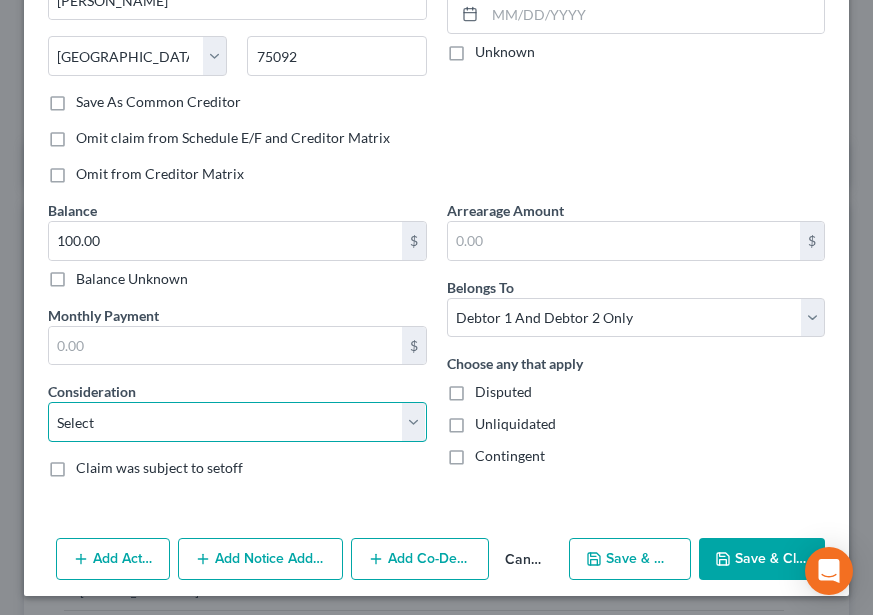 select on "9" 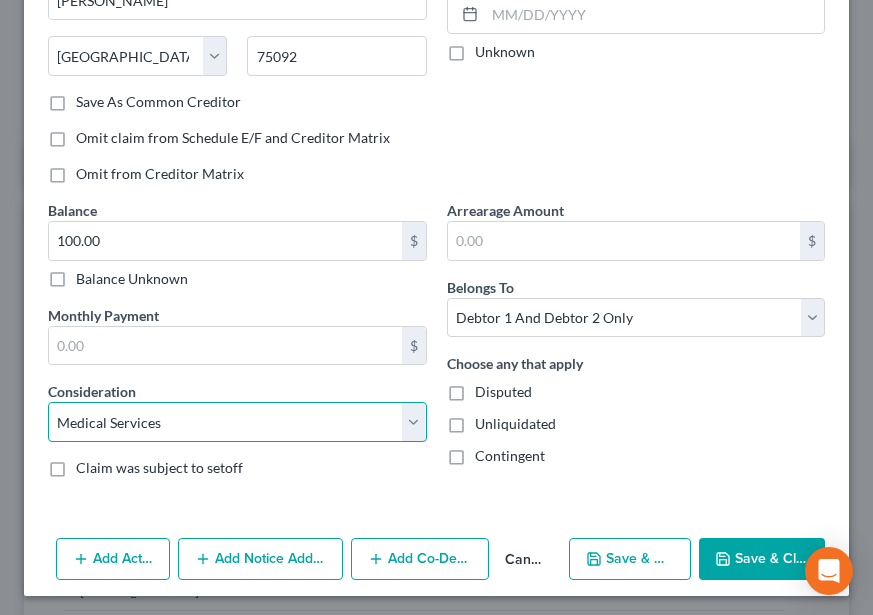 click on "Select Cable / Satellite Services Collection Agency Credit Card Debt Debt Counseling / Attorneys Deficiency Balance Domestic Support Obligations Home / Car Repairs Income Taxes Judgment Liens Medical Services Monies Loaned / Advanced Mortgage Obligation From Divorce Or Separation Obligation To Pensions Other Overdrawn Bank Account Promised To Help Pay Creditors Student Loans Suppliers And Vendors Telephone / Internet Services Utility Services" at bounding box center (237, 422) 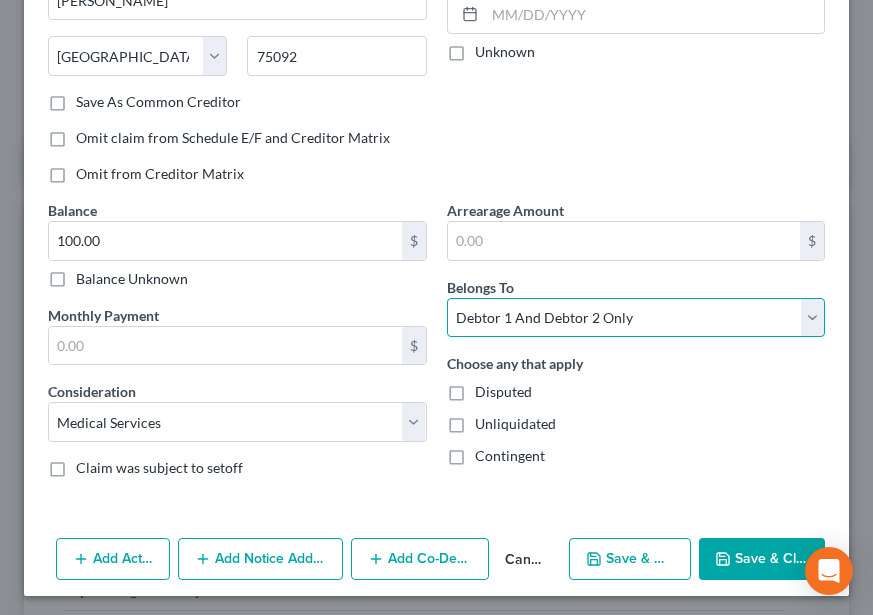 click on "Select Debtor 1 Only Debtor 2 Only Debtor 1 And Debtor 2 Only At Least One Of The Debtors And Another Community Property" at bounding box center (636, 318) 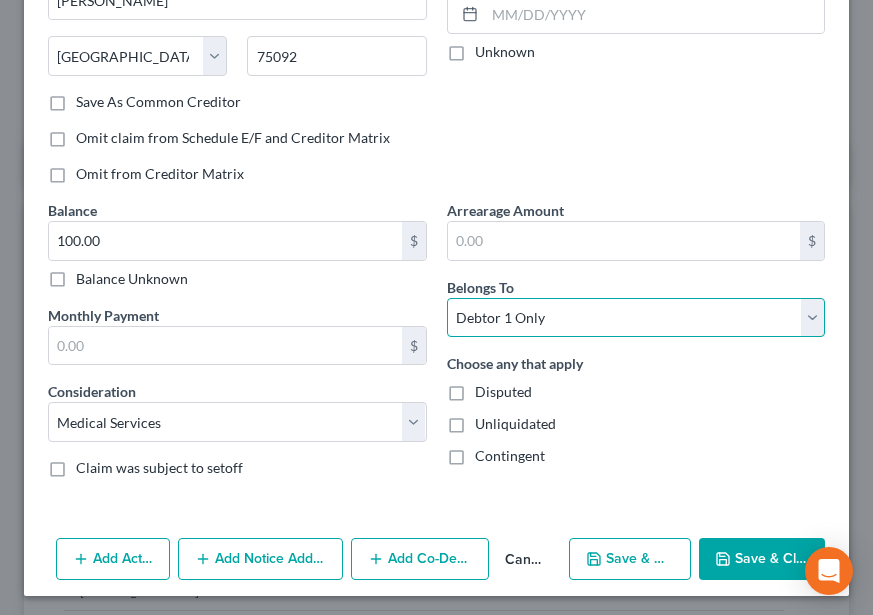 click on "Select Debtor 1 Only Debtor 2 Only Debtor 1 And Debtor 2 Only At Least One Of The Debtors And Another Community Property" at bounding box center (636, 318) 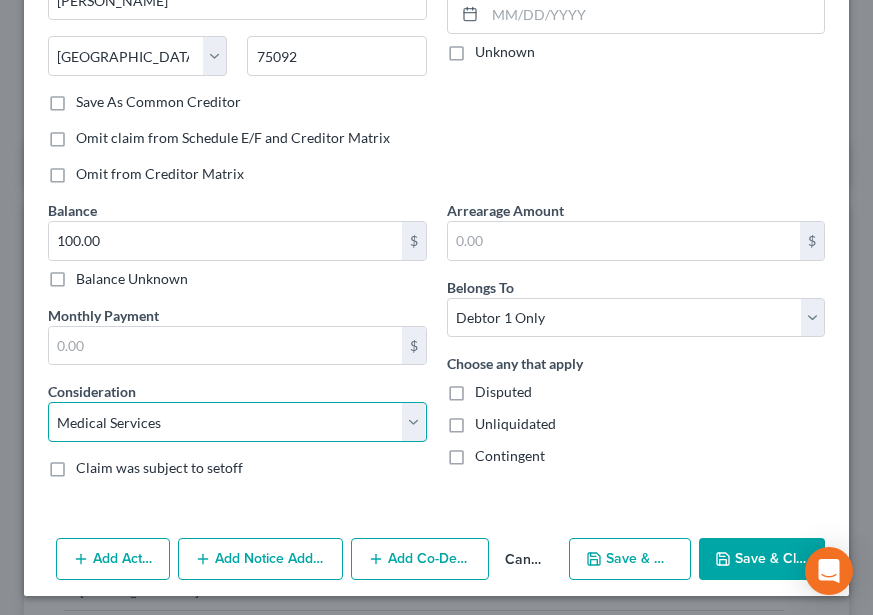 click on "Select Cable / Satellite Services Collection Agency Credit Card Debt Debt Counseling / Attorneys Deficiency Balance Domestic Support Obligations Home / Car Repairs Income Taxes Judgment Liens Medical Services Monies Loaned / Advanced Mortgage Obligation From Divorce Or Separation Obligation To Pensions Other Overdrawn Bank Account Promised To Help Pay Creditors Student Loans Suppliers And Vendors Telephone / Internet Services Utility Services" at bounding box center (237, 422) 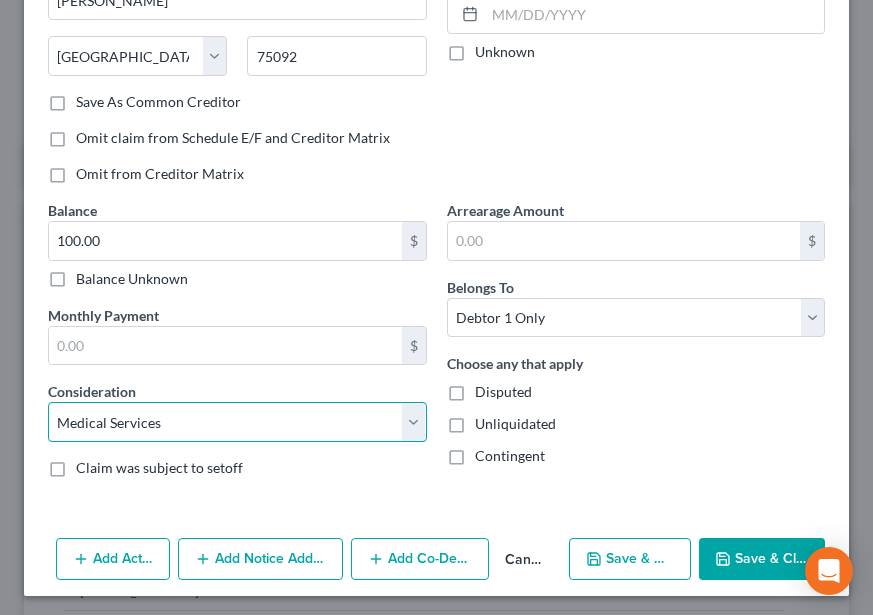 select on "1" 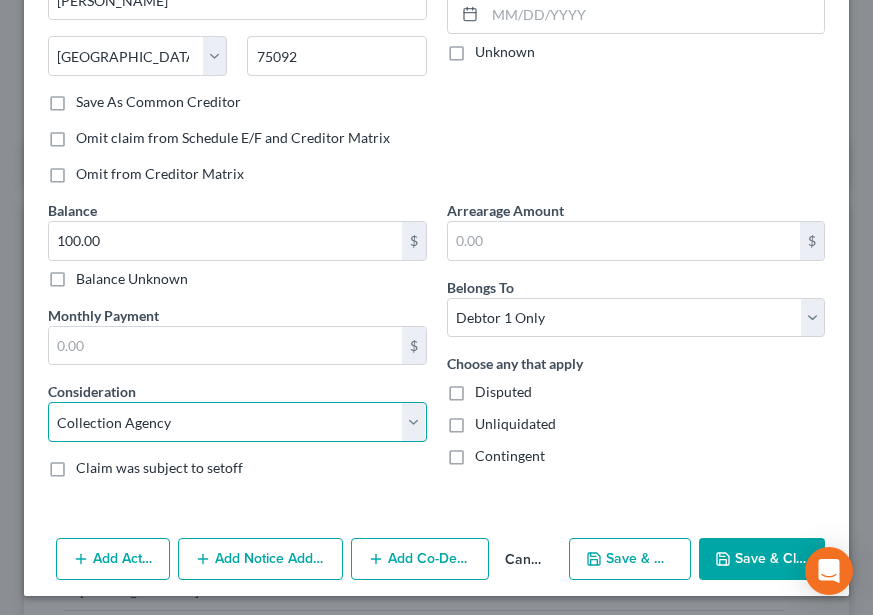 click on "Select Cable / Satellite Services Collection Agency Credit Card Debt Debt Counseling / Attorneys Deficiency Balance Domestic Support Obligations Home / Car Repairs Income Taxes Judgment Liens Medical Services Monies Loaned / Advanced Mortgage Obligation From Divorce Or Separation Obligation To Pensions Other Overdrawn Bank Account Promised To Help Pay Creditors Student Loans Suppliers And Vendors Telephone / Internet Services Utility Services" at bounding box center (237, 422) 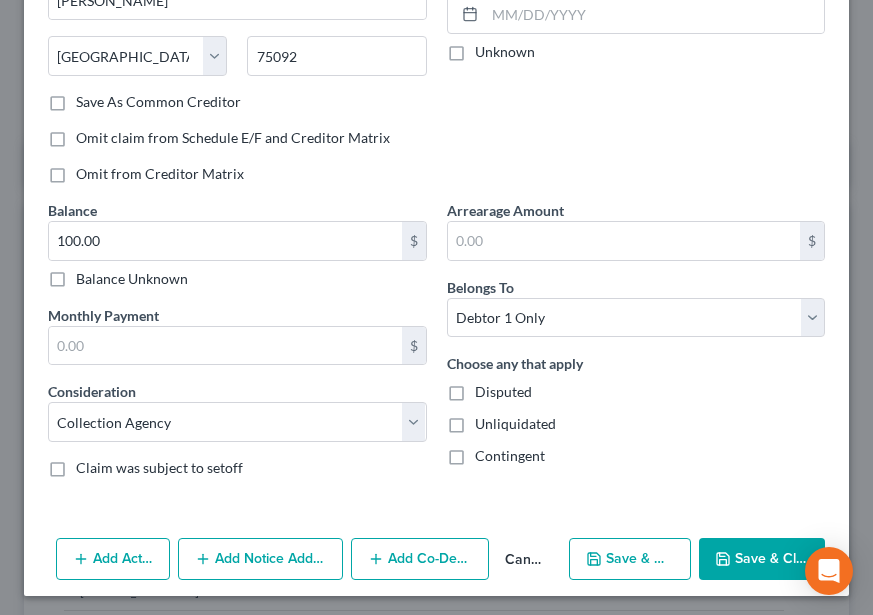 click on "Consideration Select Cable / Satellite Services Collection Agency Credit Card Debt Debt Counseling / Attorneys Deficiency Balance Domestic Support Obligations Home / Car Repairs Income Taxes Judgment Liens Medical Services Monies Loaned / Advanced Mortgage Obligation From Divorce Or Separation Obligation To Pensions Other Overdrawn Bank Account Promised To Help Pay Creditors Student Loans Suppliers And Vendors Telephone / Internet Services Utility Services" at bounding box center (237, 411) 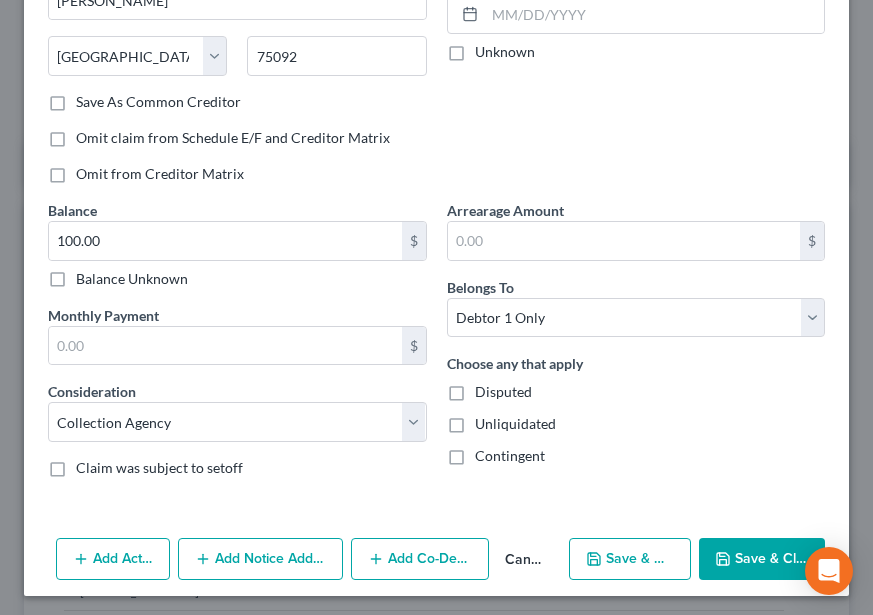 scroll, scrollTop: 305, scrollLeft: 0, axis: vertical 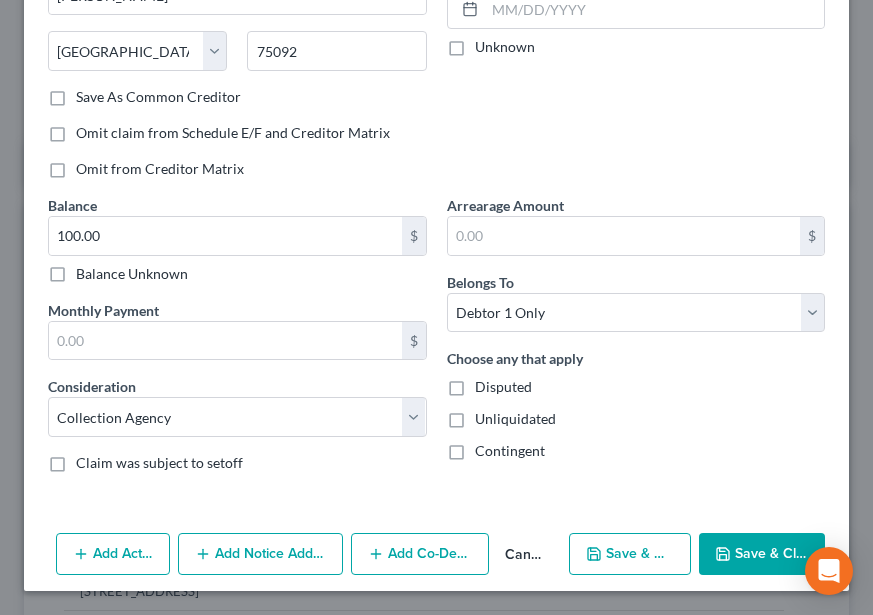 click on "Save & New" at bounding box center (630, 554) 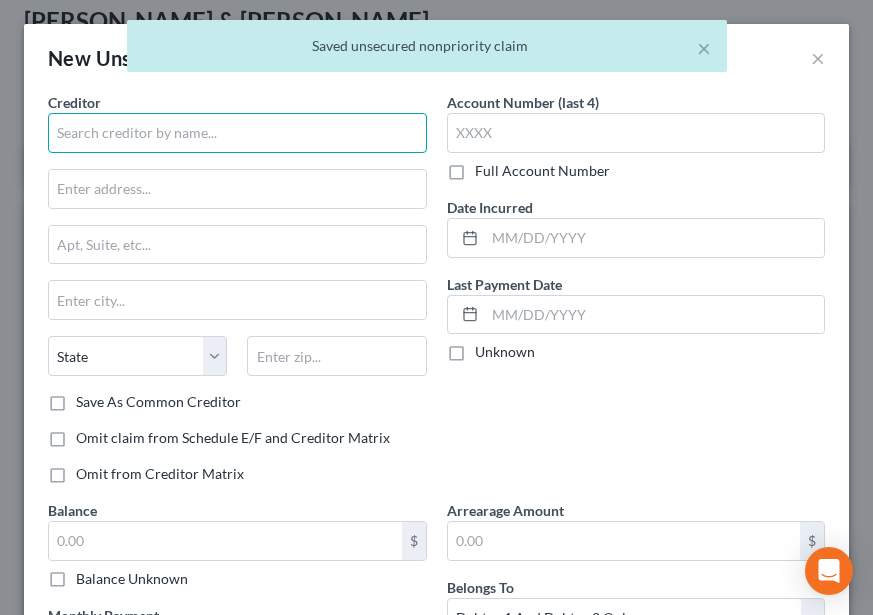 click at bounding box center (237, 133) 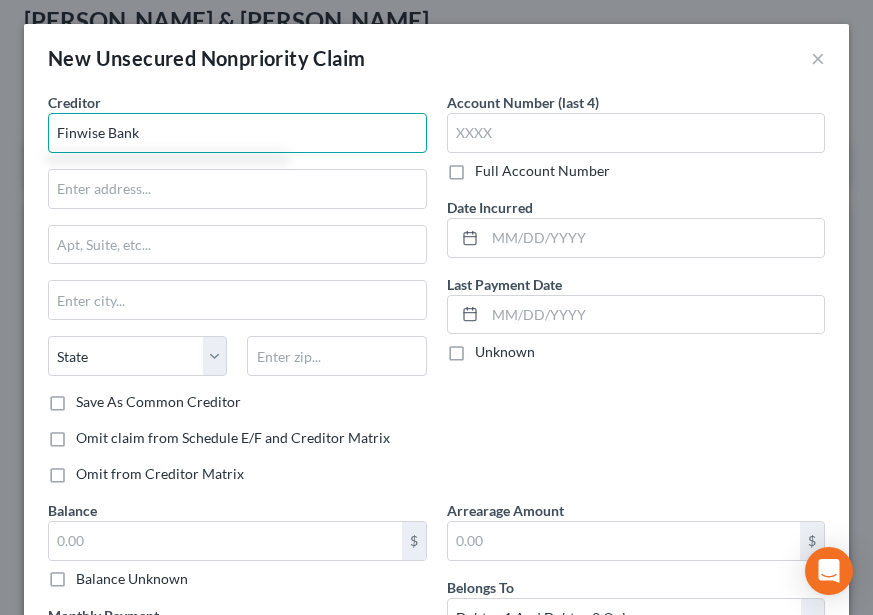 type on "Finwise Bank" 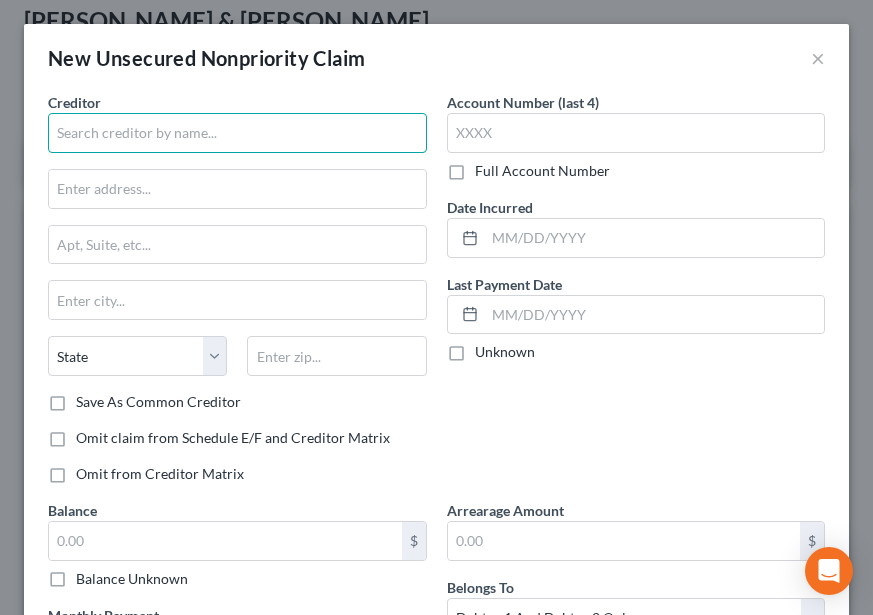 click at bounding box center (237, 133) 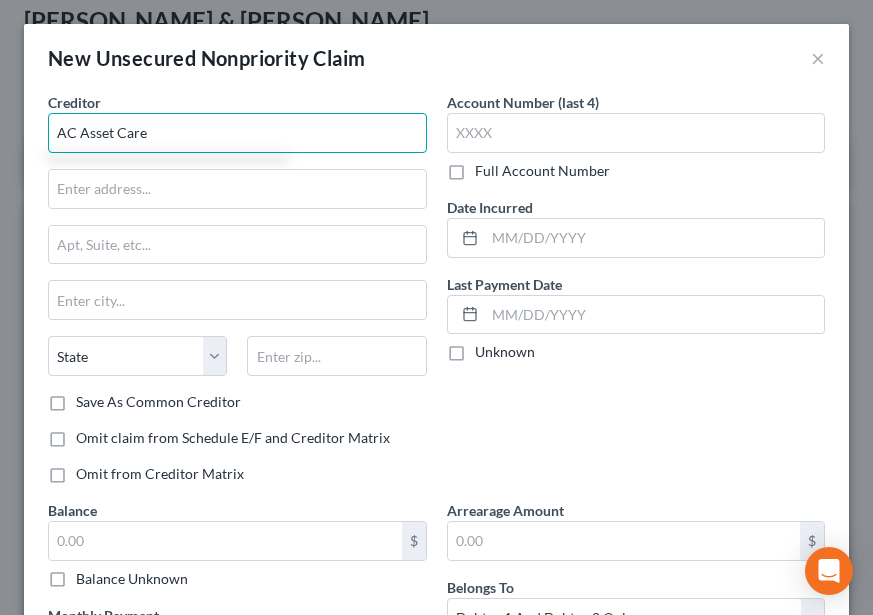 type on "AC Asset Care" 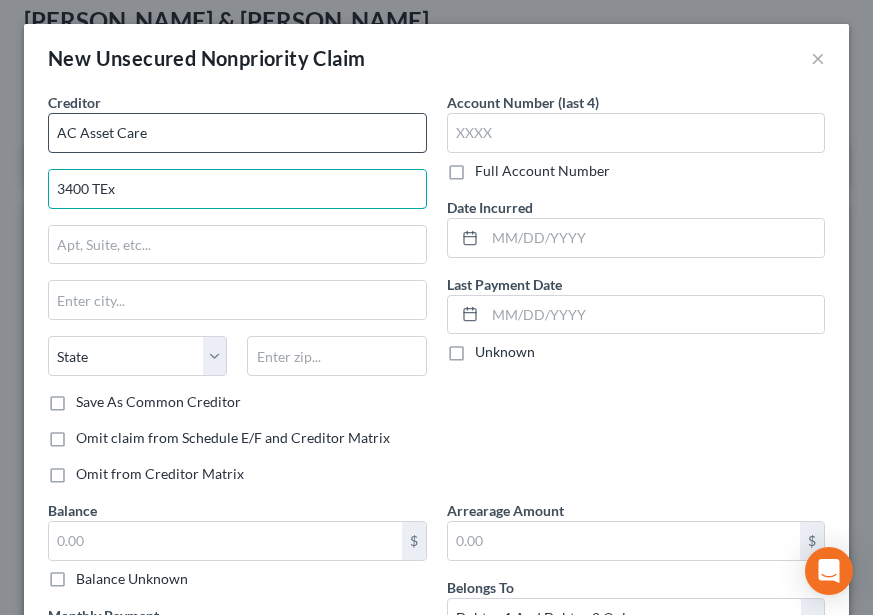 type on "[STREET_ADDRESS]" 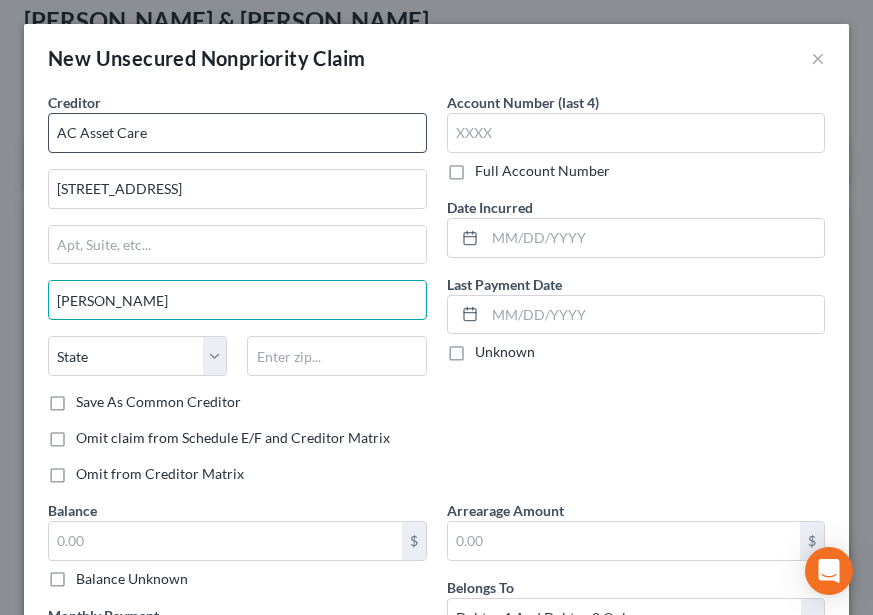 type on "[PERSON_NAME]" 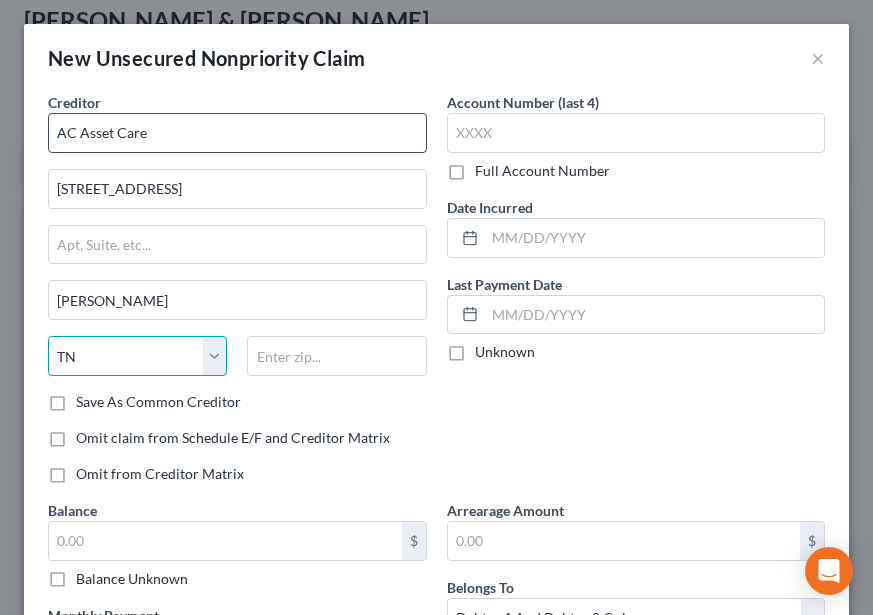 select on "45" 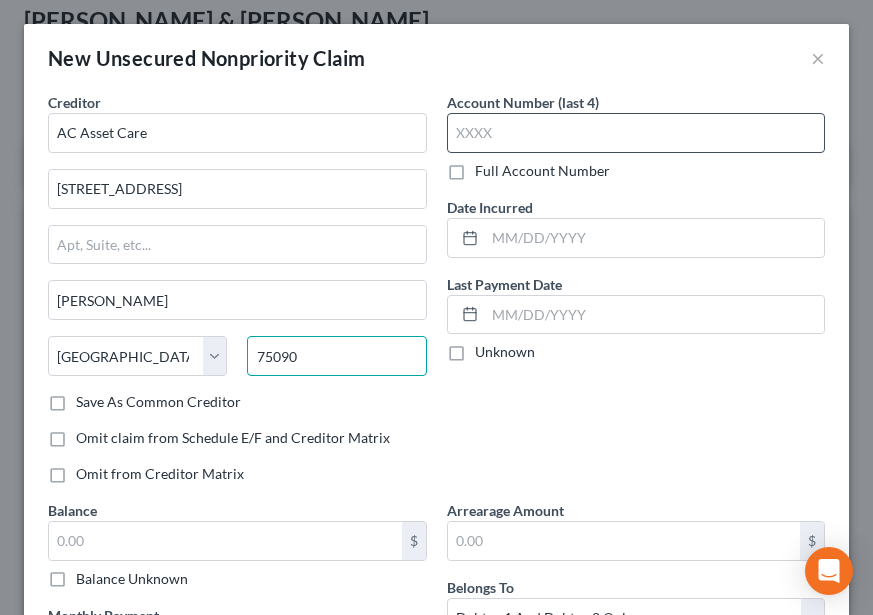 type on "75090" 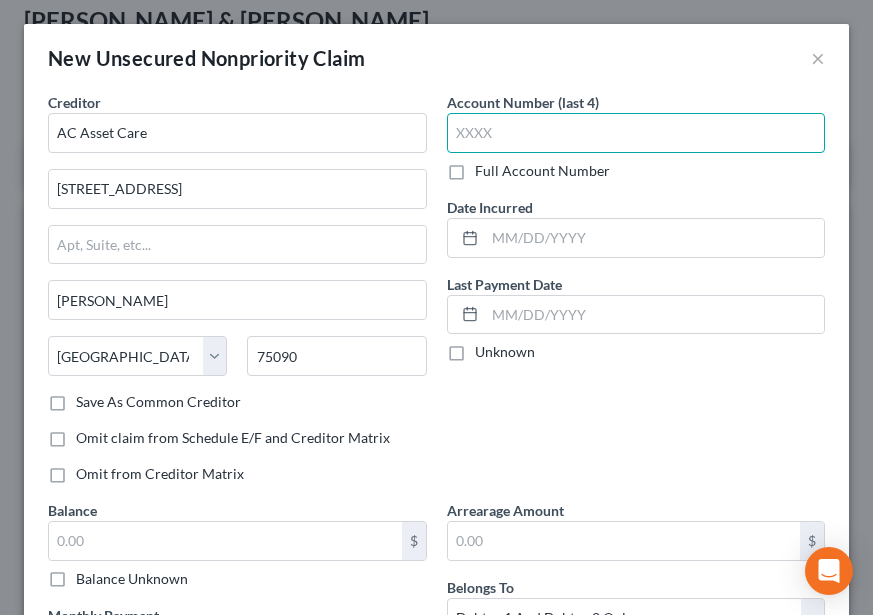 click at bounding box center [636, 133] 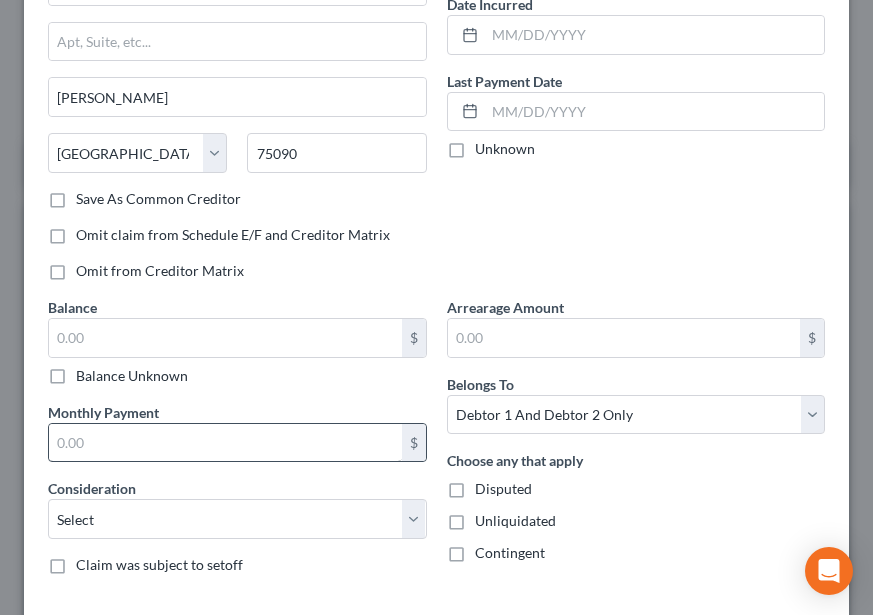 scroll, scrollTop: 300, scrollLeft: 0, axis: vertical 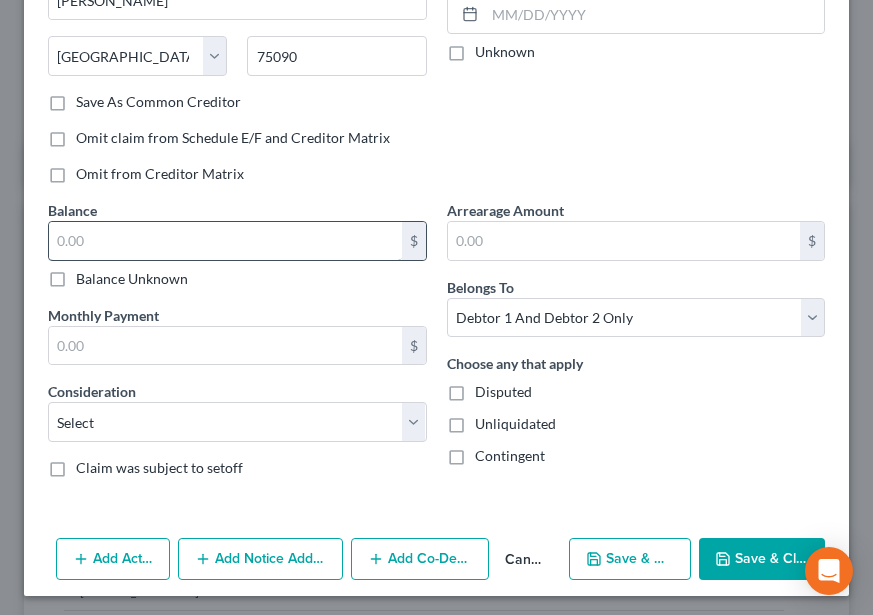 type on "3889" 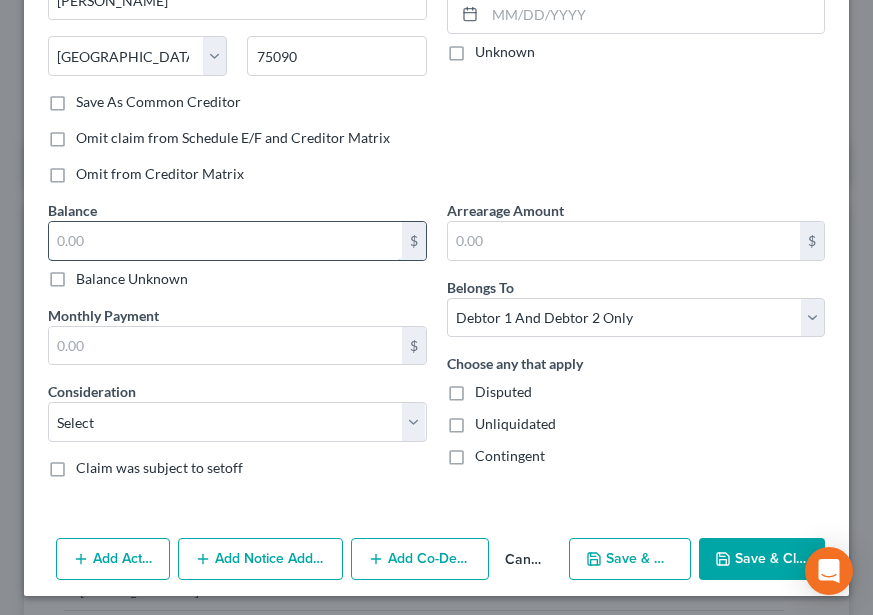 click at bounding box center [225, 241] 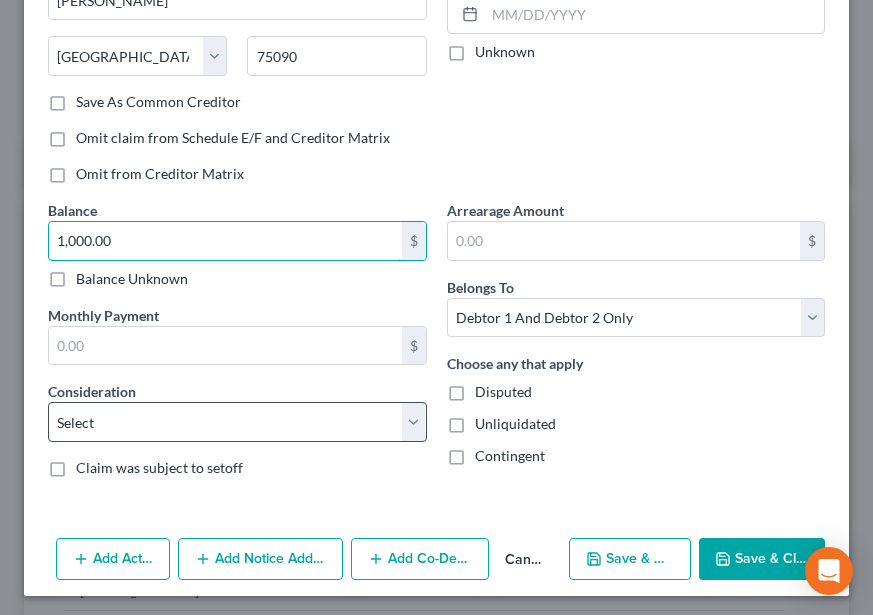 type on "1,000.00" 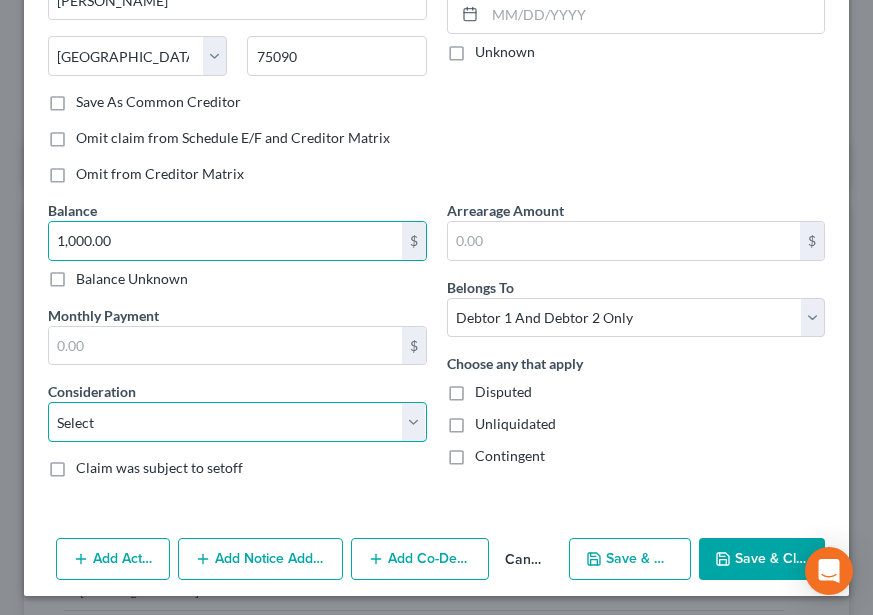 click on "Select Cable / Satellite Services Collection Agency Credit Card Debt Debt Counseling / Attorneys Deficiency Balance Domestic Support Obligations Home / Car Repairs Income Taxes Judgment Liens Medical Services Monies Loaned / Advanced Mortgage Obligation From Divorce Or Separation Obligation To Pensions Other Overdrawn Bank Account Promised To Help Pay Creditors Student Loans Suppliers And Vendors Telephone / Internet Services Utility Services" at bounding box center [237, 422] 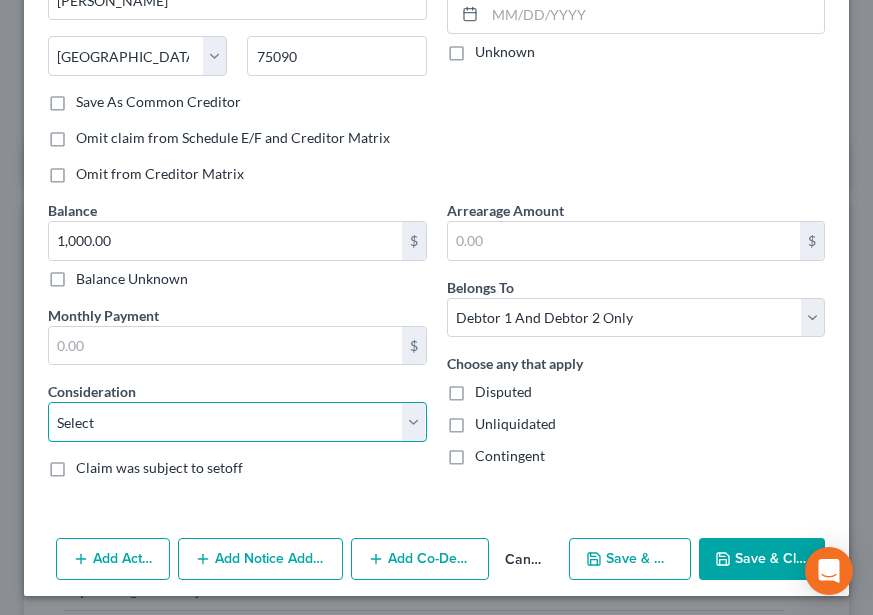select on "1" 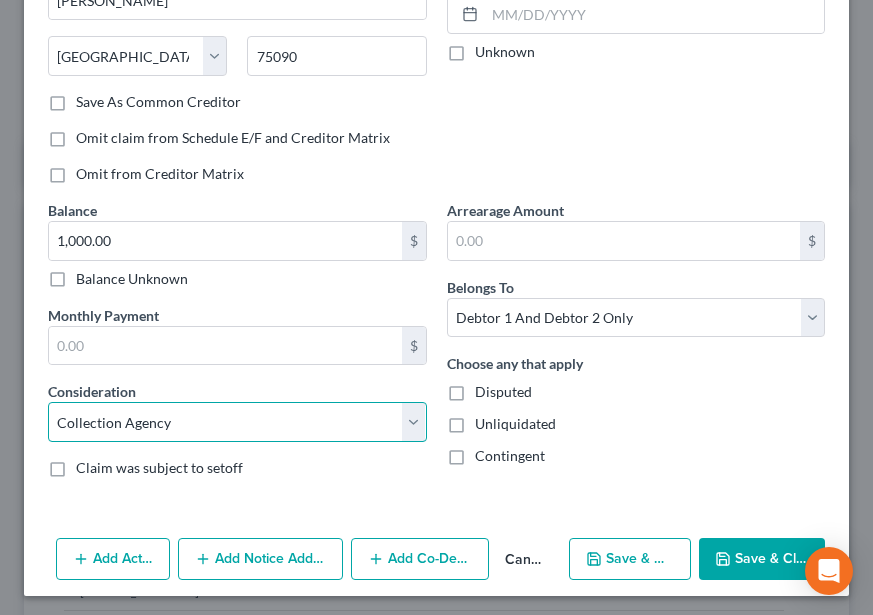 click on "Select Cable / Satellite Services Collection Agency Credit Card Debt Debt Counseling / Attorneys Deficiency Balance Domestic Support Obligations Home / Car Repairs Income Taxes Judgment Liens Medical Services Monies Loaned / Advanced Mortgage Obligation From Divorce Or Separation Obligation To Pensions Other Overdrawn Bank Account Promised To Help Pay Creditors Student Loans Suppliers And Vendors Telephone / Internet Services Utility Services" at bounding box center (237, 422) 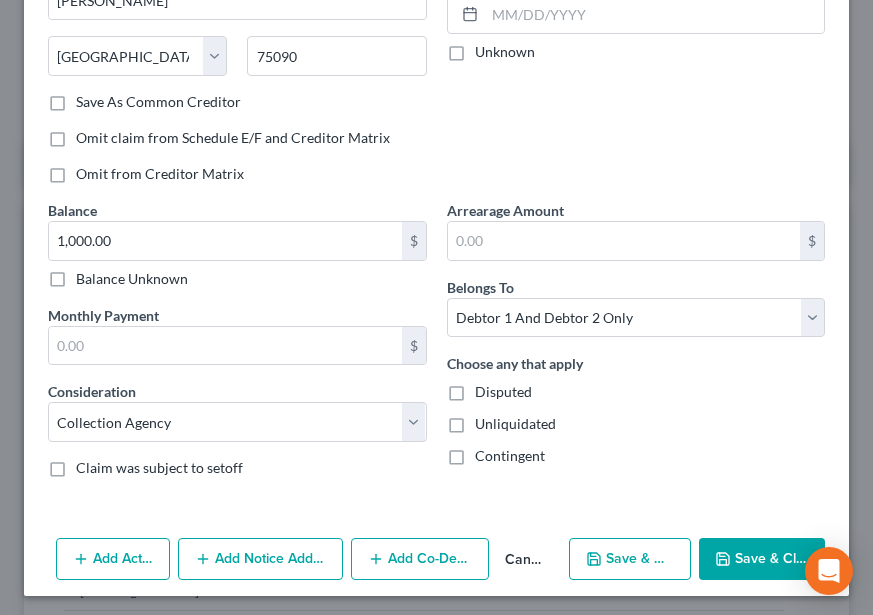 click on "Account Number (last 4)
3889
Full Account Number
Date Incurred         Last Payment Date         Unknown" at bounding box center (636, -4) 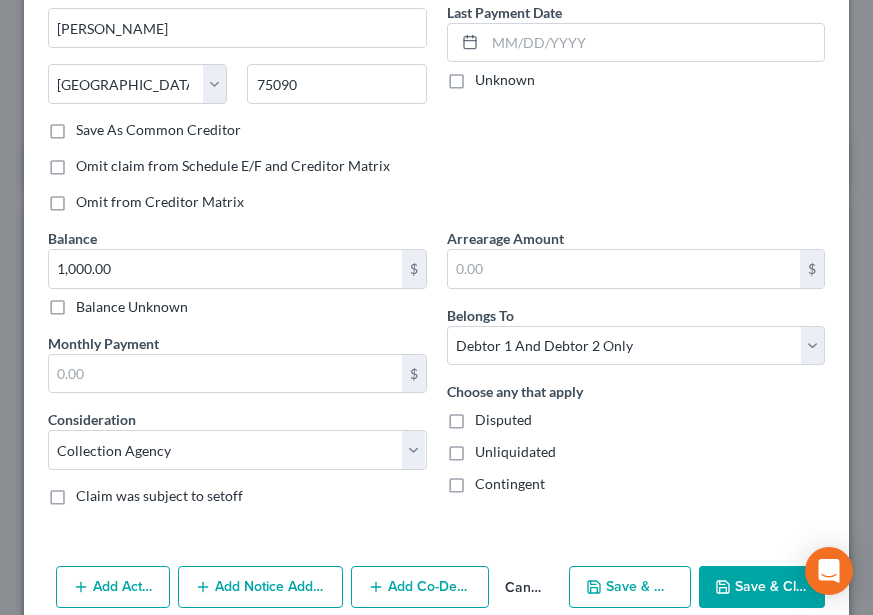 scroll, scrollTop: 305, scrollLeft: 0, axis: vertical 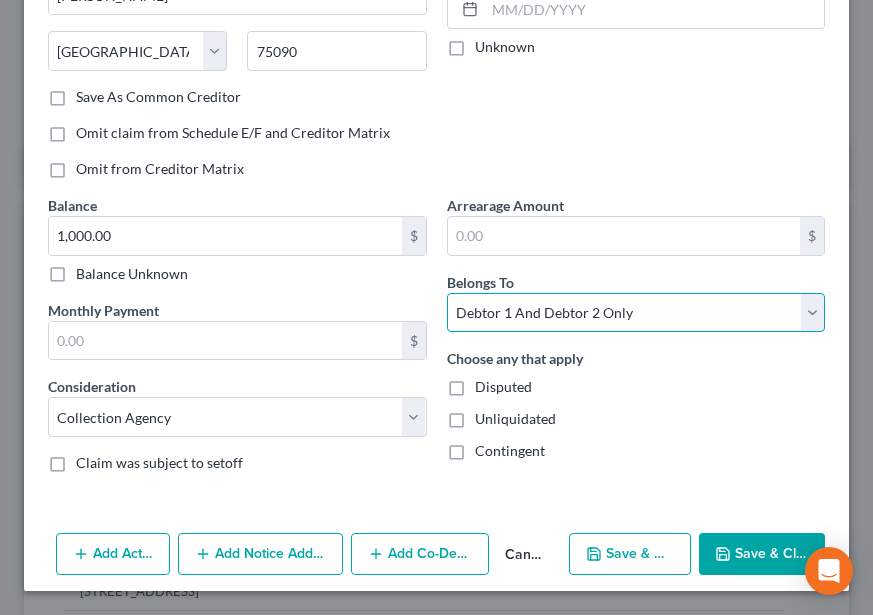 click on "Select Debtor 1 Only Debtor 2 Only Debtor 1 And Debtor 2 Only At Least One Of The Debtors And Another Community Property" at bounding box center (636, 313) 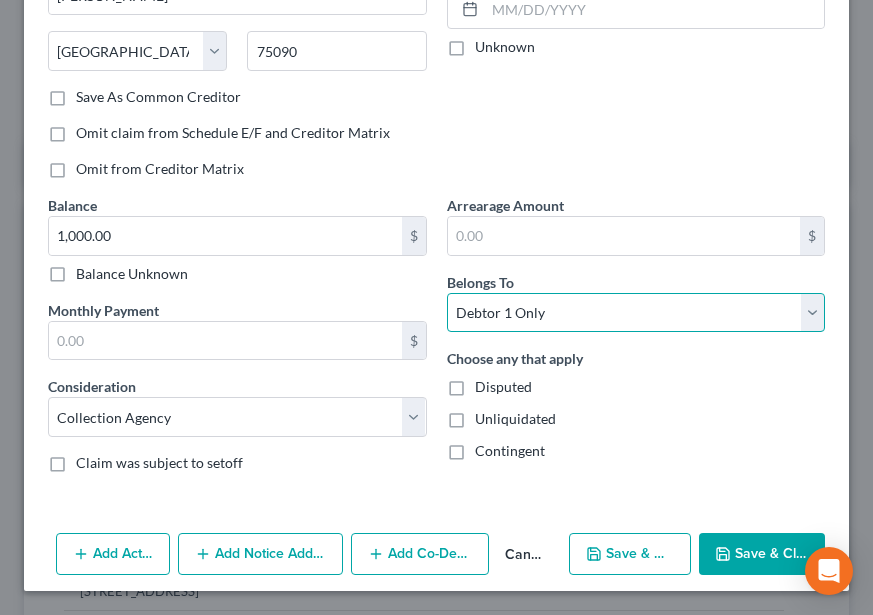 click on "Select Debtor 1 Only Debtor 2 Only Debtor 1 And Debtor 2 Only At Least One Of The Debtors And Another Community Property" at bounding box center (636, 313) 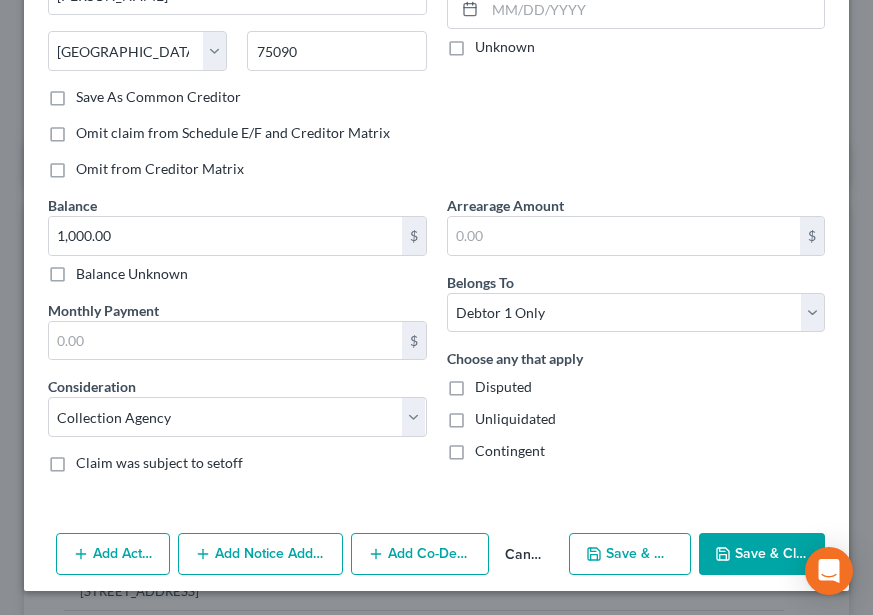 click on "Save & New" at bounding box center [630, 554] 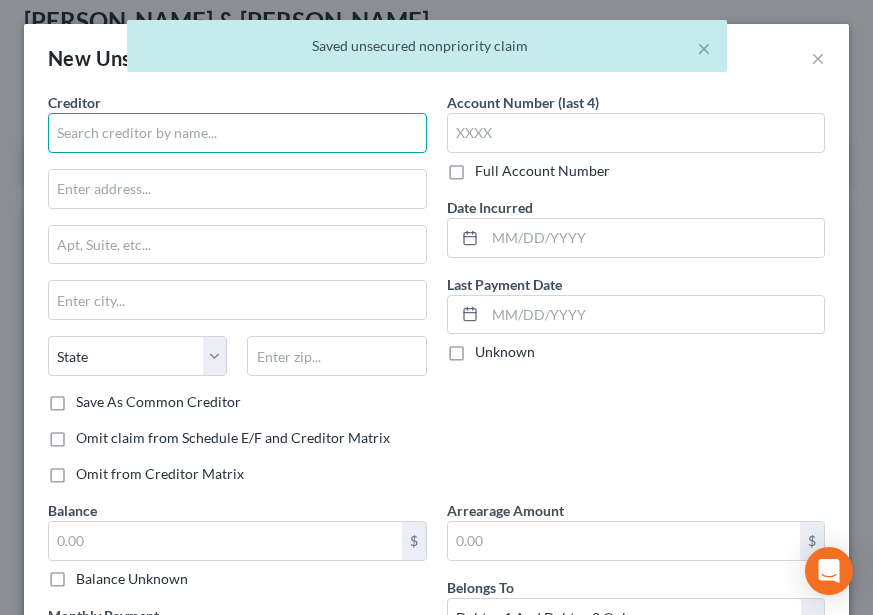 click at bounding box center (237, 133) 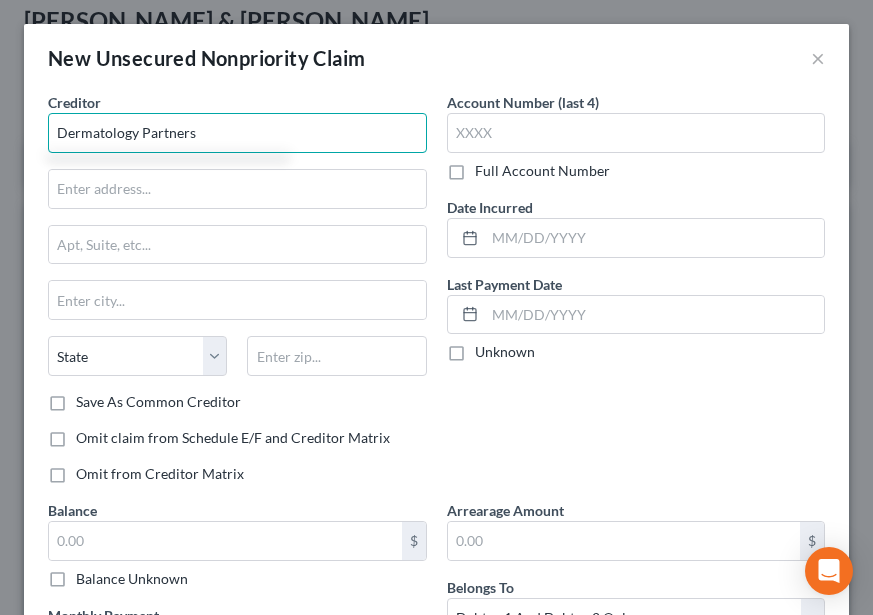 type on "Dermatology Partners" 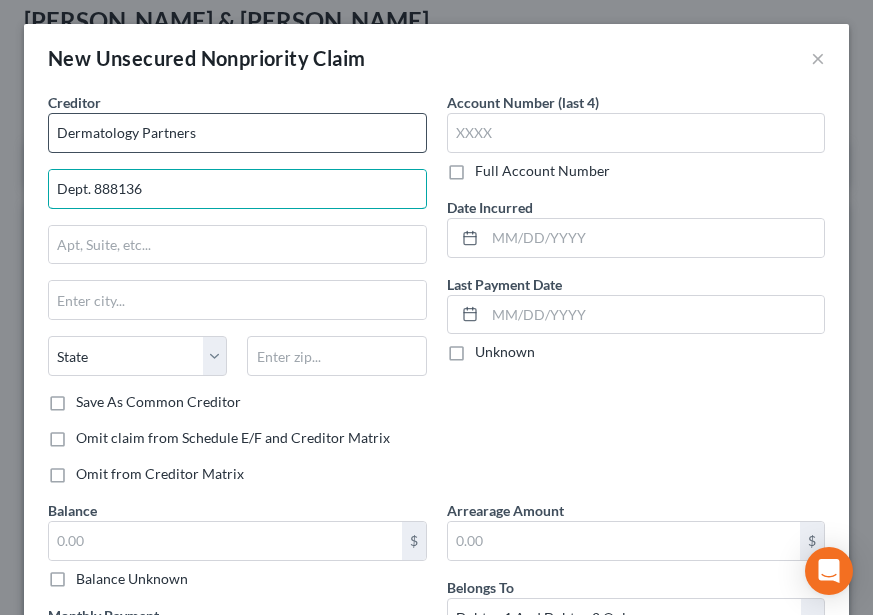 type on "Dept. 888136" 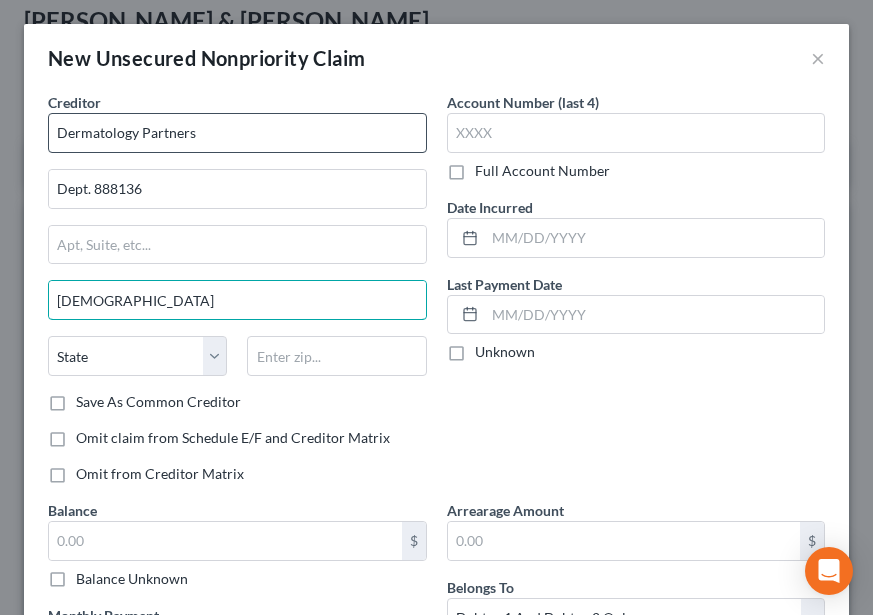type on "[GEOGRAPHIC_DATA]" 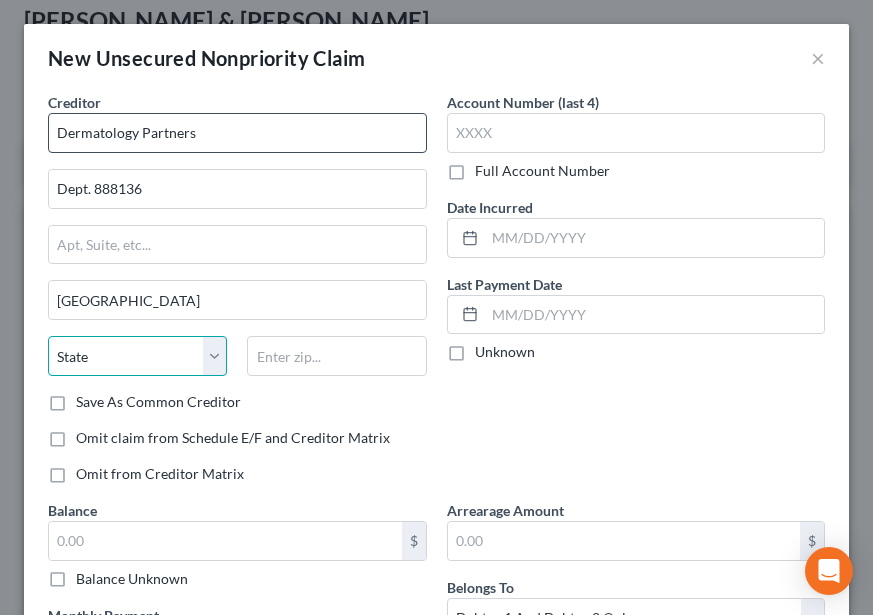 select on "44" 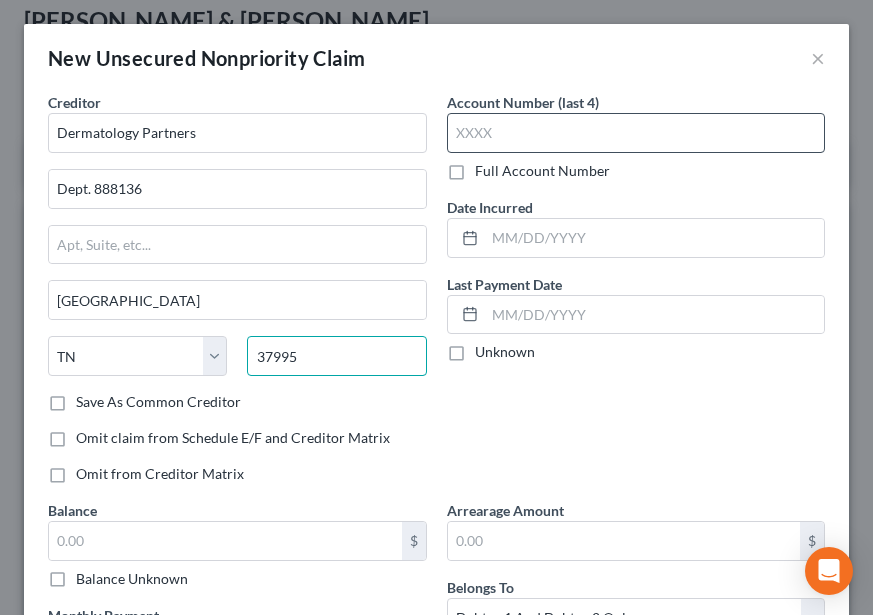 type on "37995" 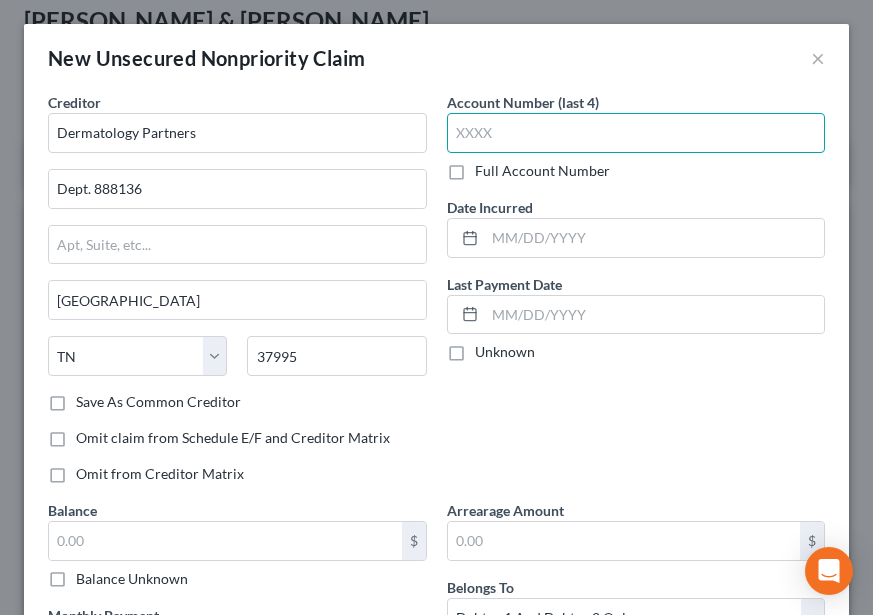 click at bounding box center [636, 133] 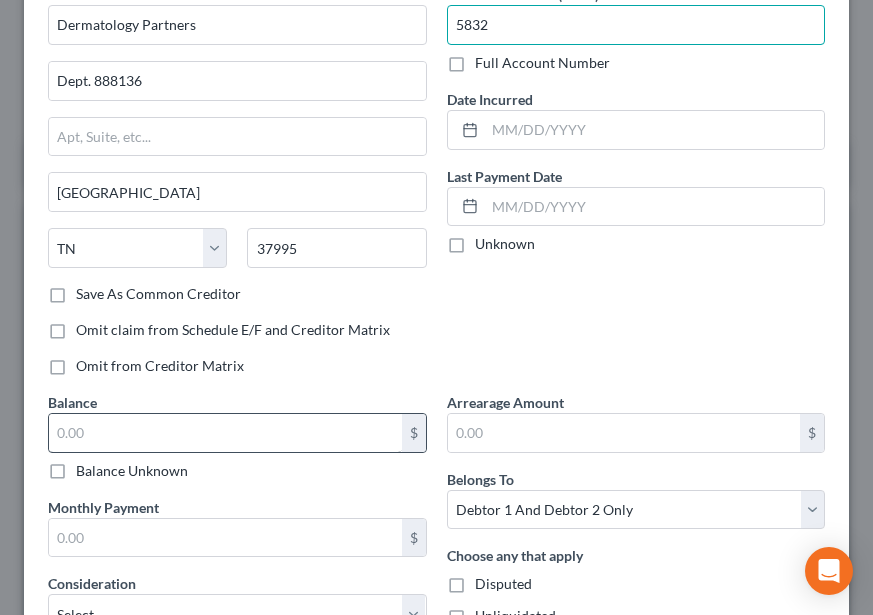 scroll, scrollTop: 300, scrollLeft: 0, axis: vertical 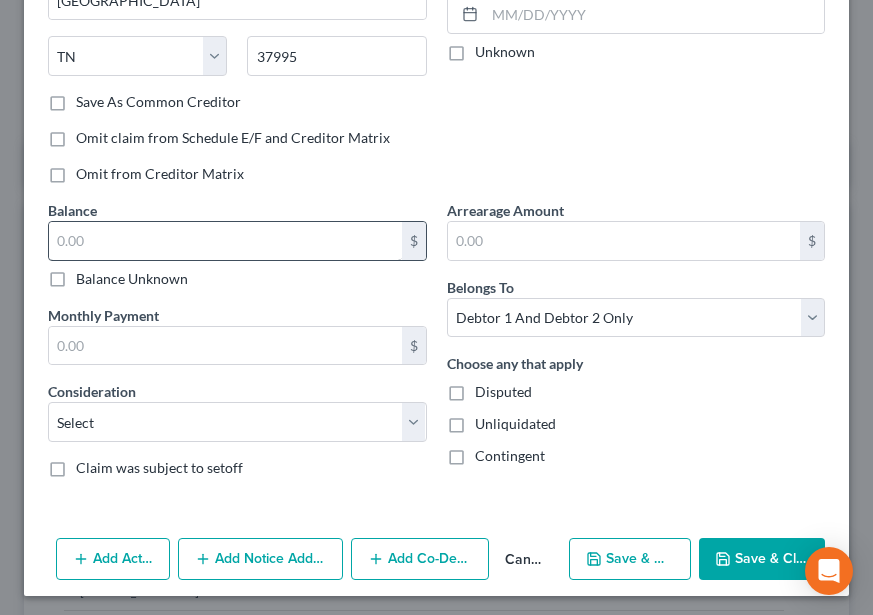 type on "5832" 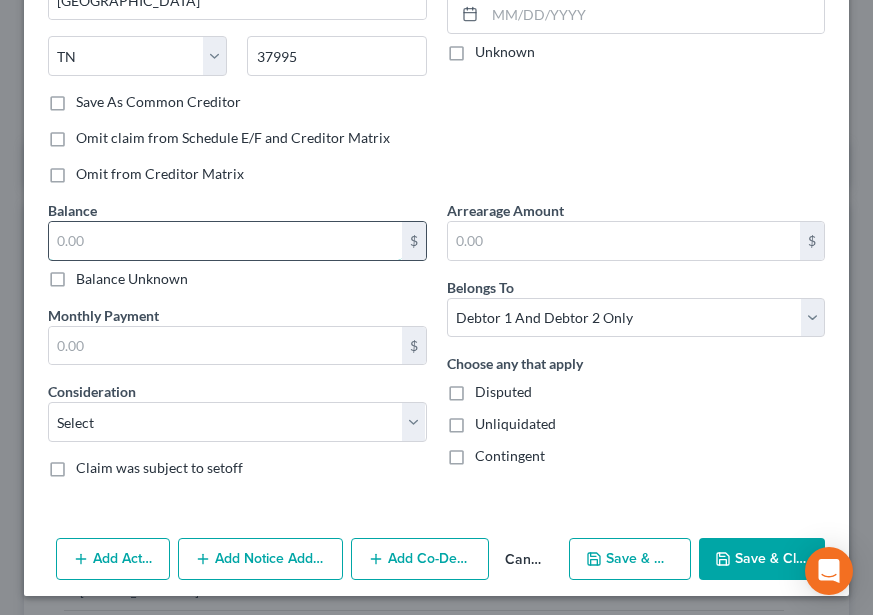 click at bounding box center [225, 241] 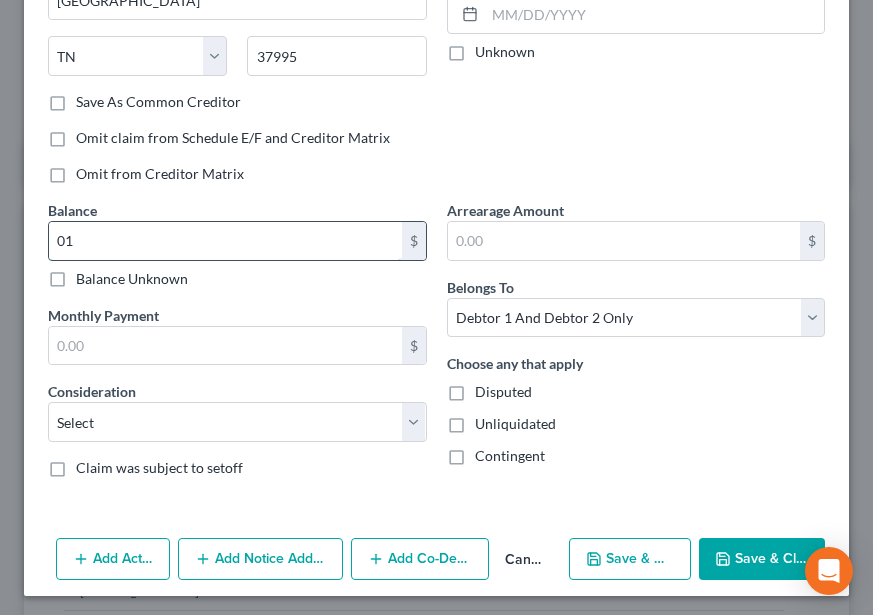 type on "0" 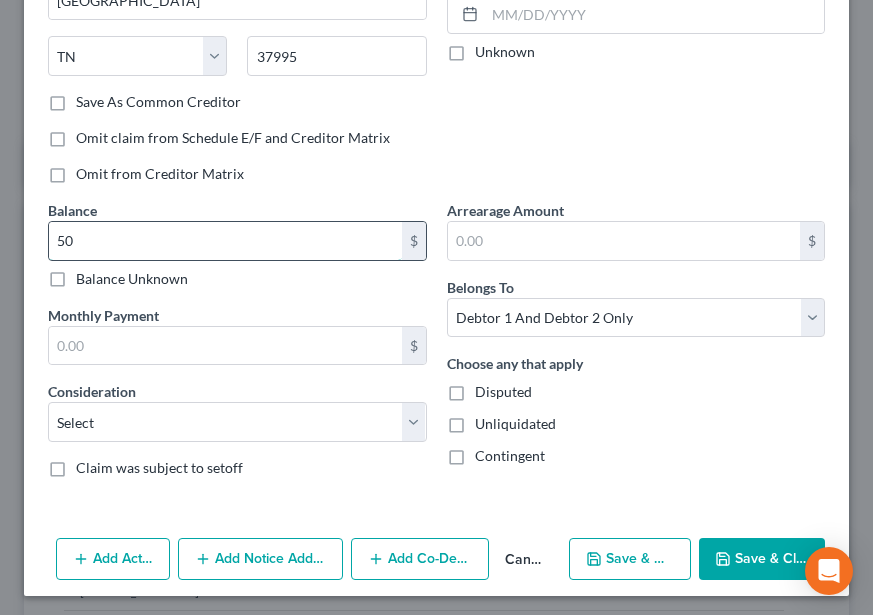 type 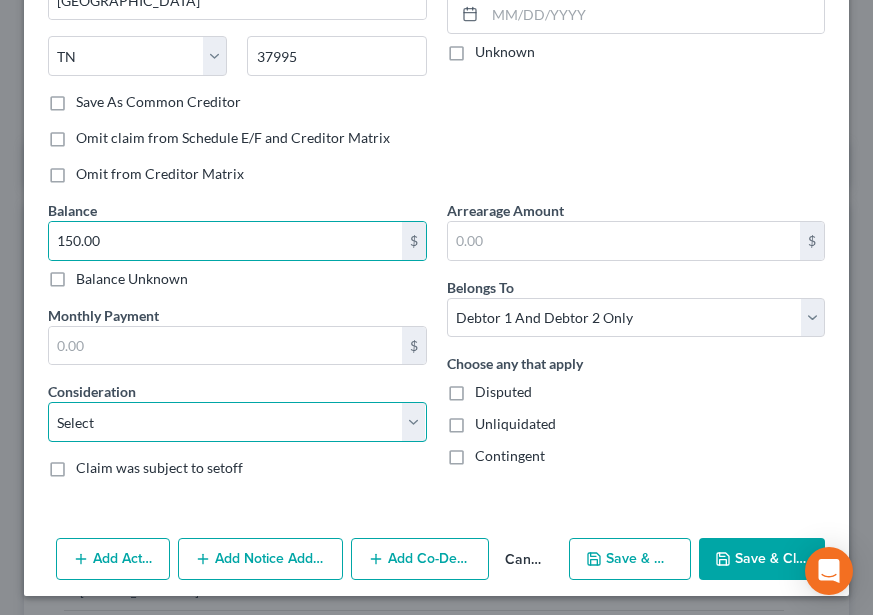 drag, startPoint x: 184, startPoint y: 435, endPoint x: 191, endPoint y: 416, distance: 20.248457 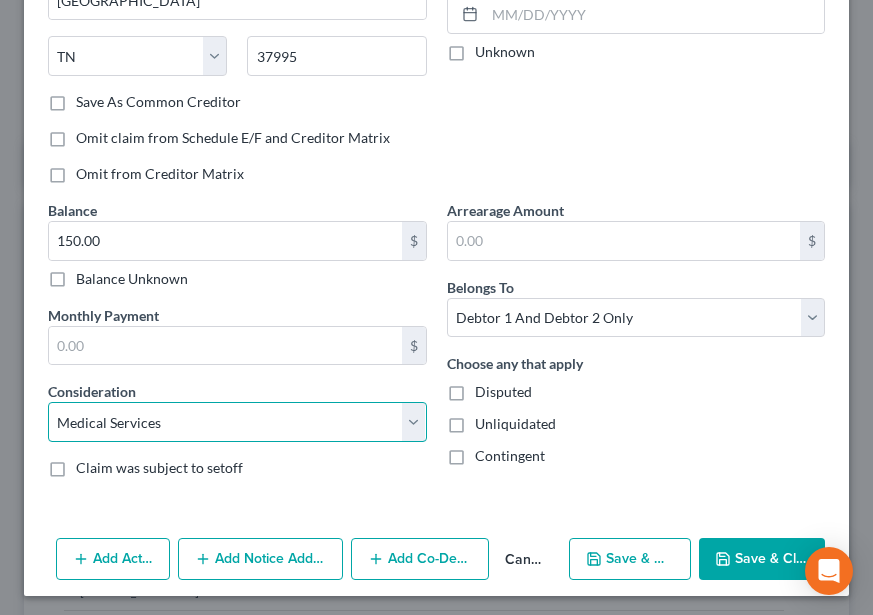 click on "Select Cable / Satellite Services Collection Agency Credit Card Debt Debt Counseling / Attorneys Deficiency Balance Domestic Support Obligations Home / Car Repairs Income Taxes Judgment Liens Medical Services Monies Loaned / Advanced Mortgage Obligation From Divorce Or Separation Obligation To Pensions Other Overdrawn Bank Account Promised To Help Pay Creditors Student Loans Suppliers And Vendors Telephone / Internet Services Utility Services" at bounding box center [237, 422] 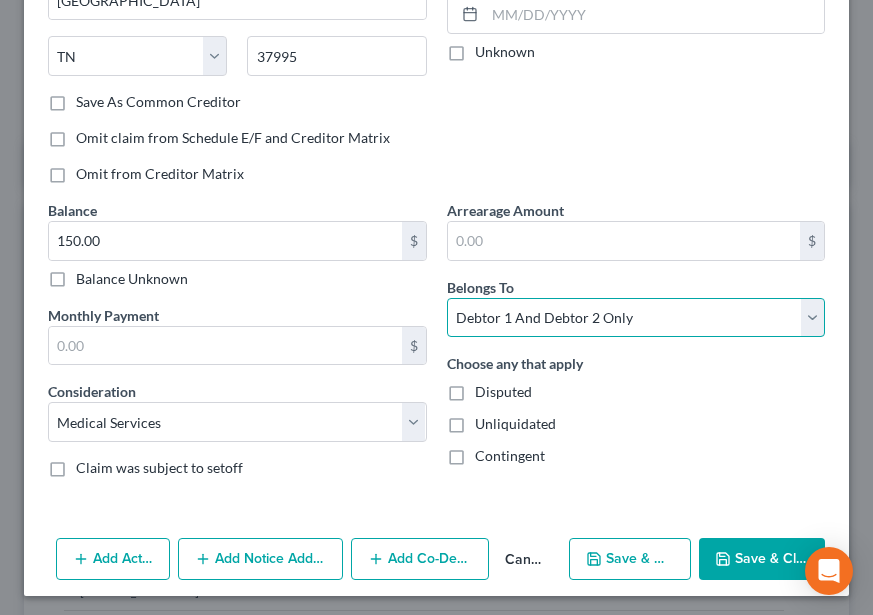 click on "Select Debtor 1 Only Debtor 2 Only Debtor 1 And Debtor 2 Only At Least One Of The Debtors And Another Community Property" at bounding box center (636, 318) 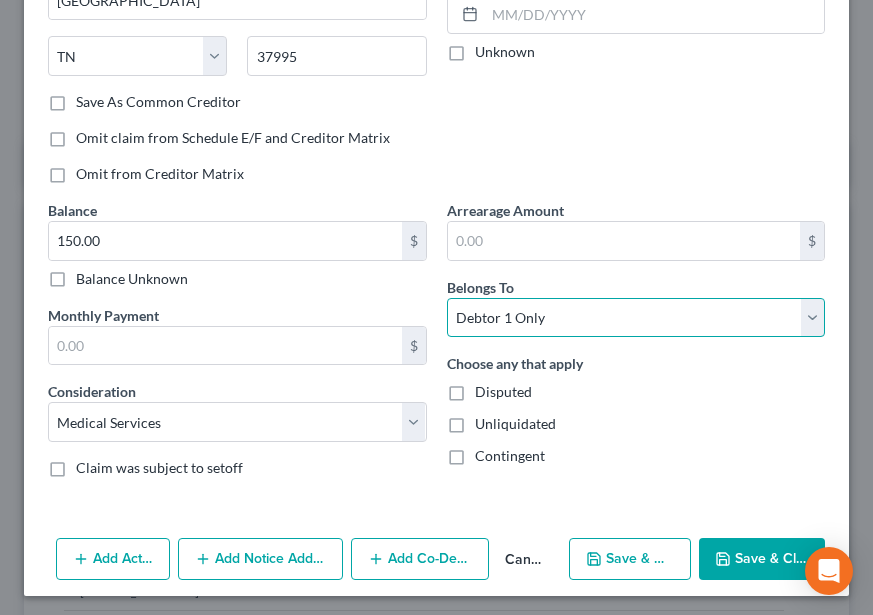 click on "Select Debtor 1 Only Debtor 2 Only Debtor 1 And Debtor 2 Only At Least One Of The Debtors And Another Community Property" at bounding box center (636, 318) 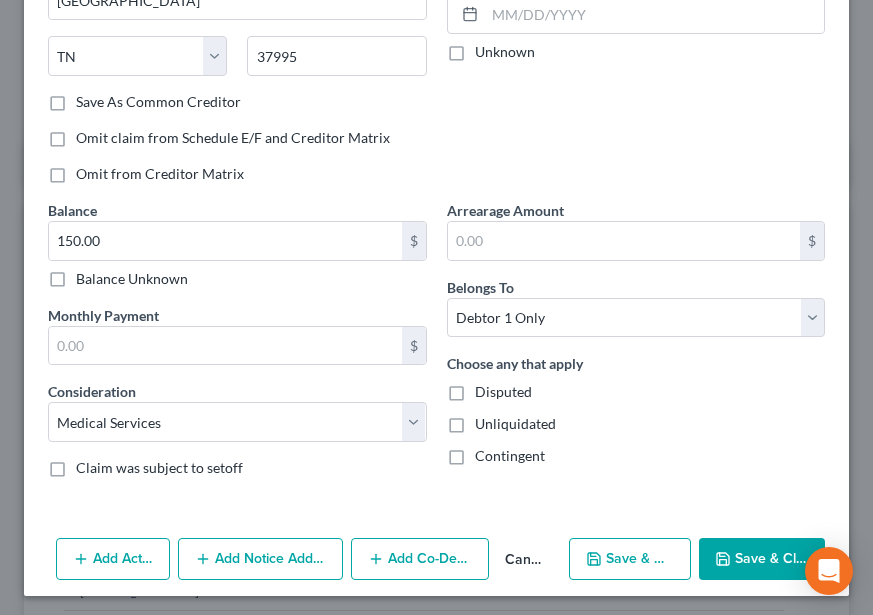 click on "Save & New" at bounding box center [630, 559] 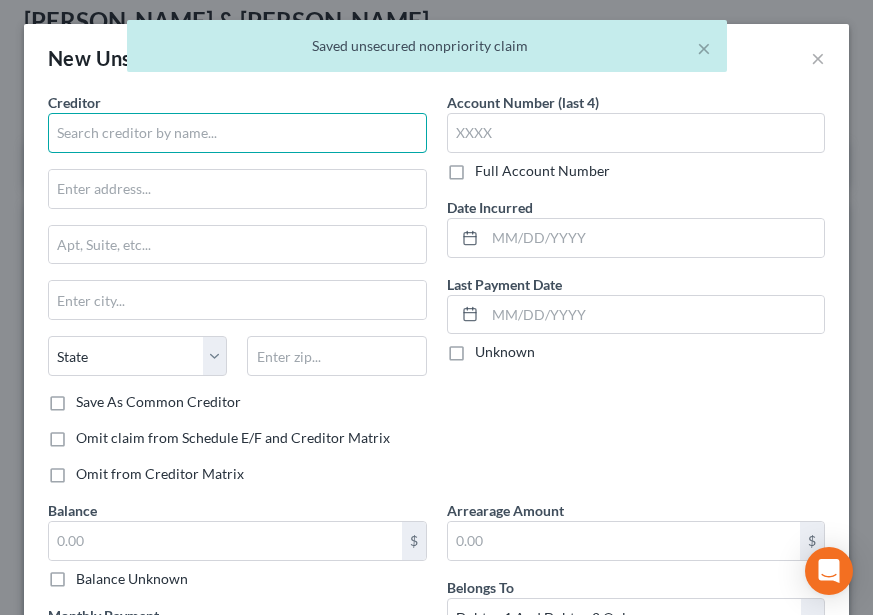 click at bounding box center (237, 133) 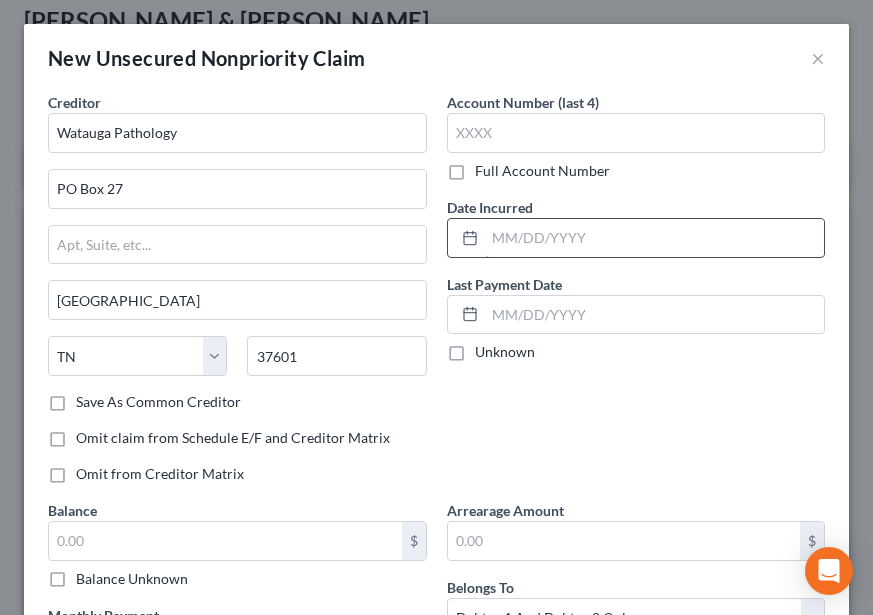 click on "Account Number (last 4)
Full Account Number
Date Incurred         Last Payment Date         Unknown" at bounding box center (636, 296) 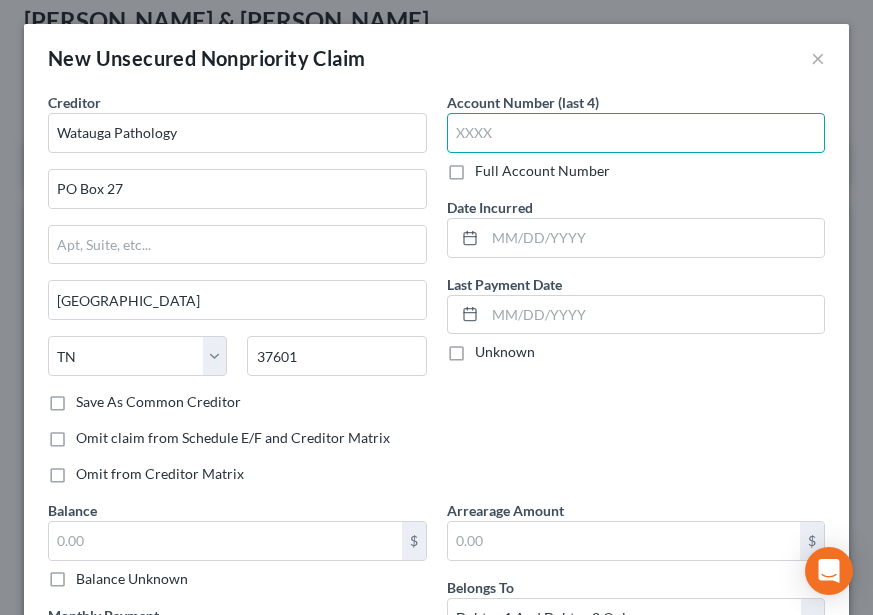 click at bounding box center [636, 133] 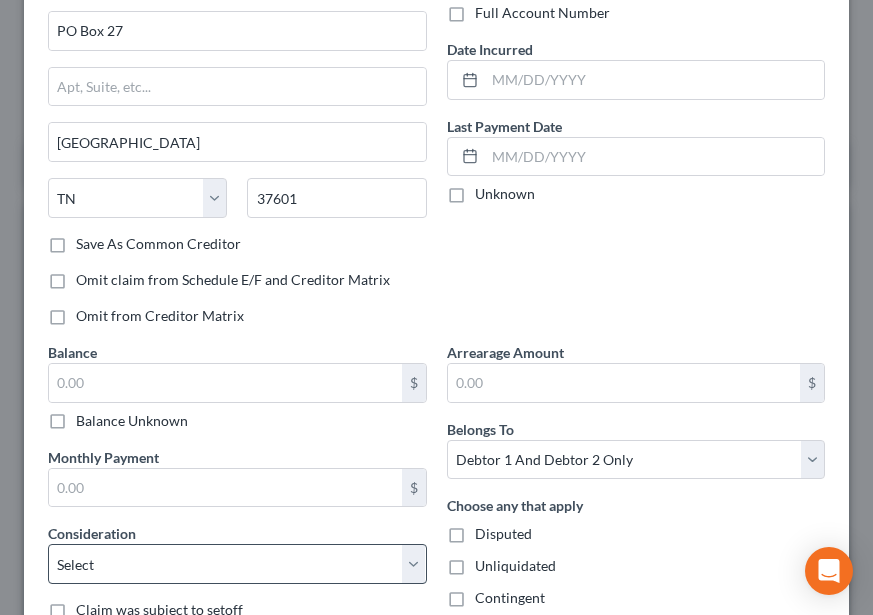 scroll, scrollTop: 300, scrollLeft: 0, axis: vertical 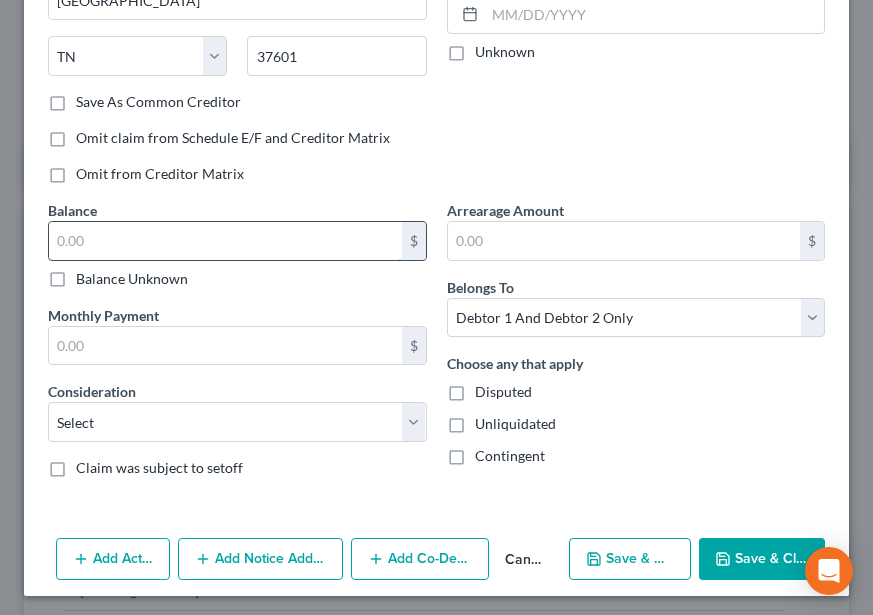 click at bounding box center (225, 241) 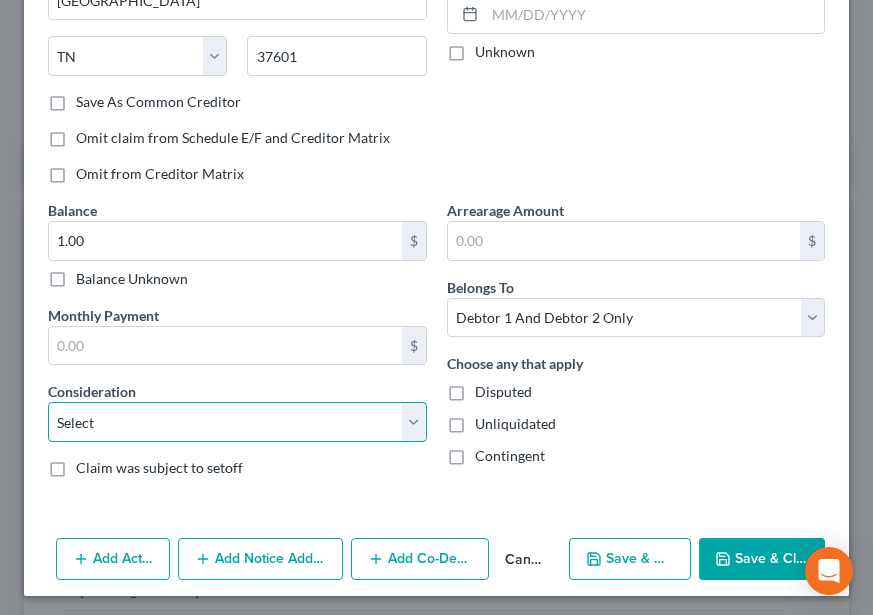 click on "Select Cable / Satellite Services Collection Agency Credit Card Debt Debt Counseling / Attorneys Deficiency Balance Domestic Support Obligations Home / Car Repairs Income Taxes Judgment Liens Medical Services Monies Loaned / Advanced Mortgage Obligation From Divorce Or Separation Obligation To Pensions Other Overdrawn Bank Account Promised To Help Pay Creditors Student Loans Suppliers And Vendors Telephone / Internet Services Utility Services" at bounding box center (237, 422) 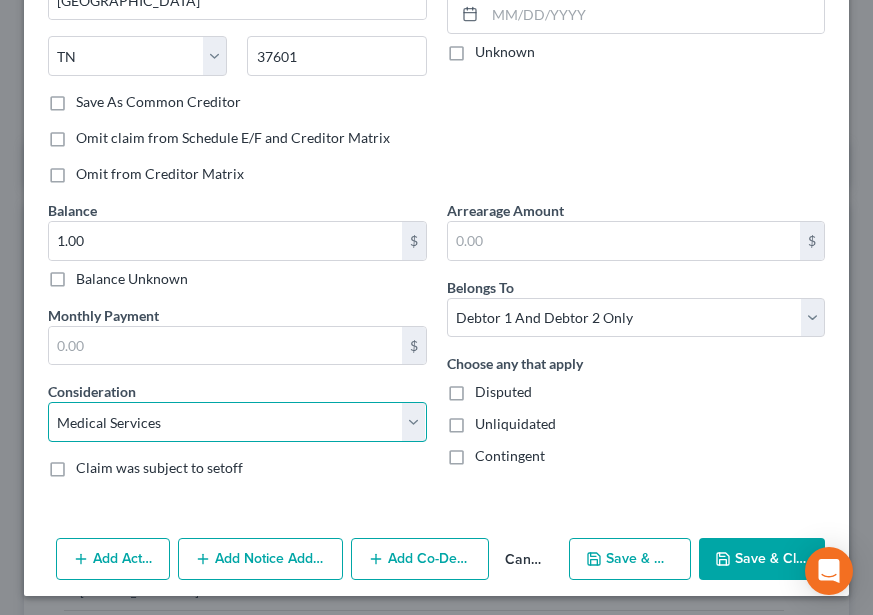 click on "Select Cable / Satellite Services Collection Agency Credit Card Debt Debt Counseling / Attorneys Deficiency Balance Domestic Support Obligations Home / Car Repairs Income Taxes Judgment Liens Medical Services Monies Loaned / Advanced Mortgage Obligation From Divorce Or Separation Obligation To Pensions Other Overdrawn Bank Account Promised To Help Pay Creditors Student Loans Suppliers And Vendors Telephone / Internet Services Utility Services" at bounding box center [237, 422] 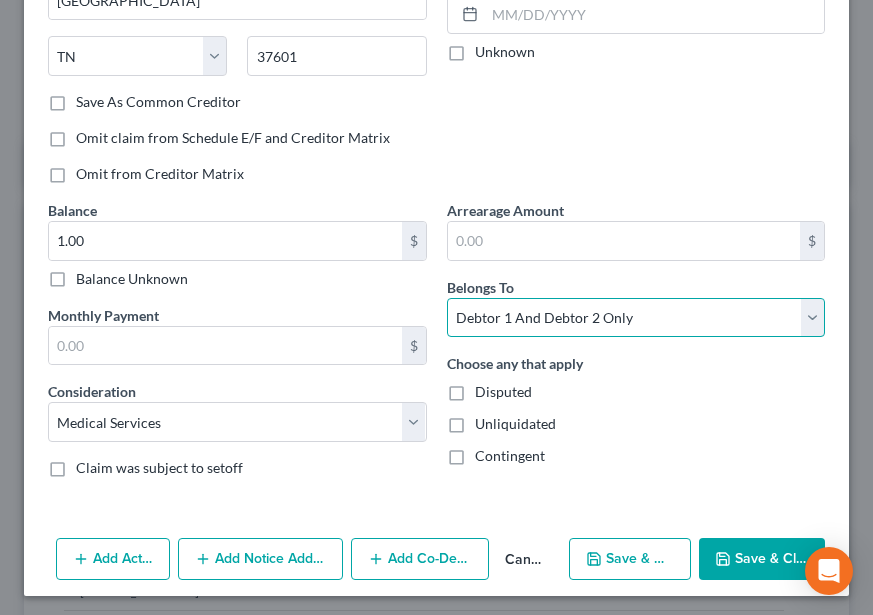 click on "Select Debtor 1 Only Debtor 2 Only Debtor 1 And Debtor 2 Only At Least One Of The Debtors And Another Community Property" at bounding box center (636, 318) 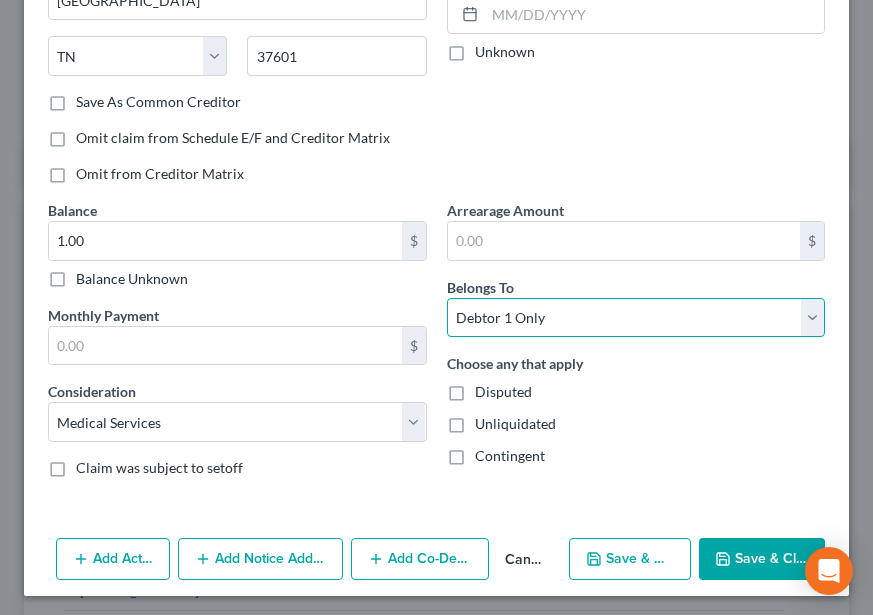 click on "Select Debtor 1 Only Debtor 2 Only Debtor 1 And Debtor 2 Only At Least One Of The Debtors And Another Community Property" at bounding box center (636, 318) 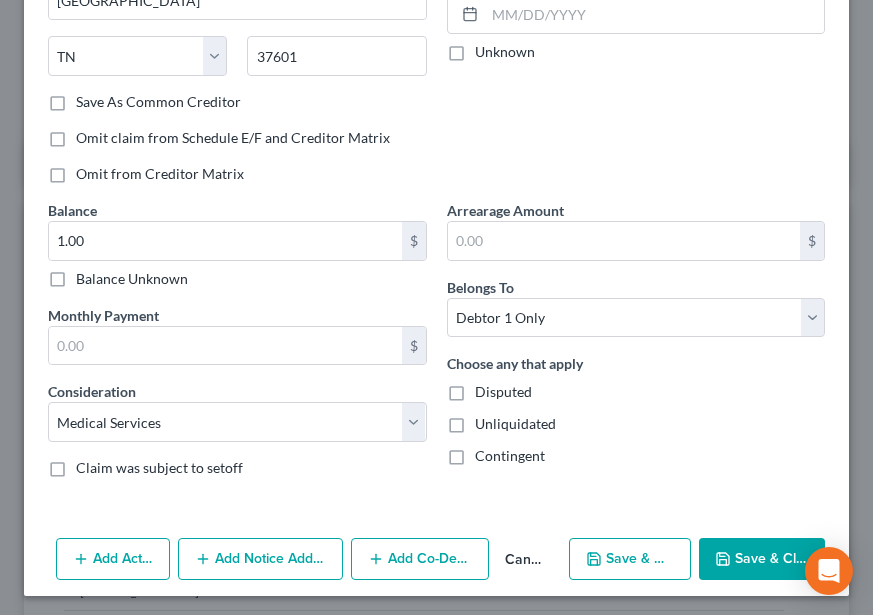 click on "Save & Close" at bounding box center [762, 559] 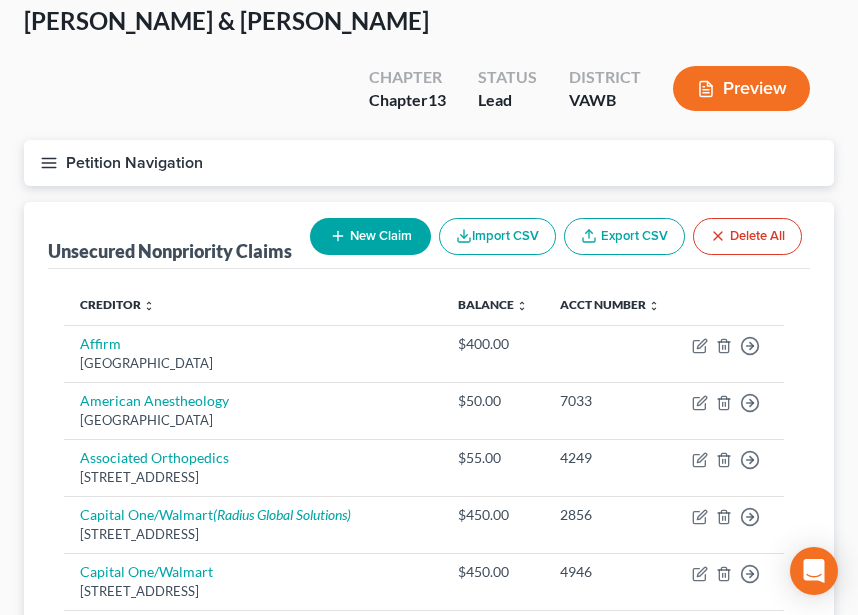 click on "New Claim" at bounding box center [370, 236] 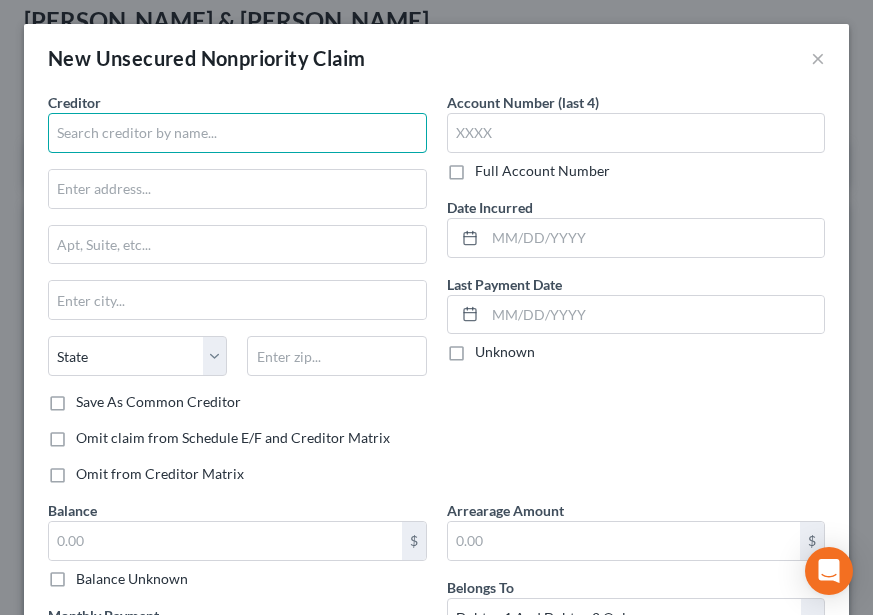 click at bounding box center (237, 133) 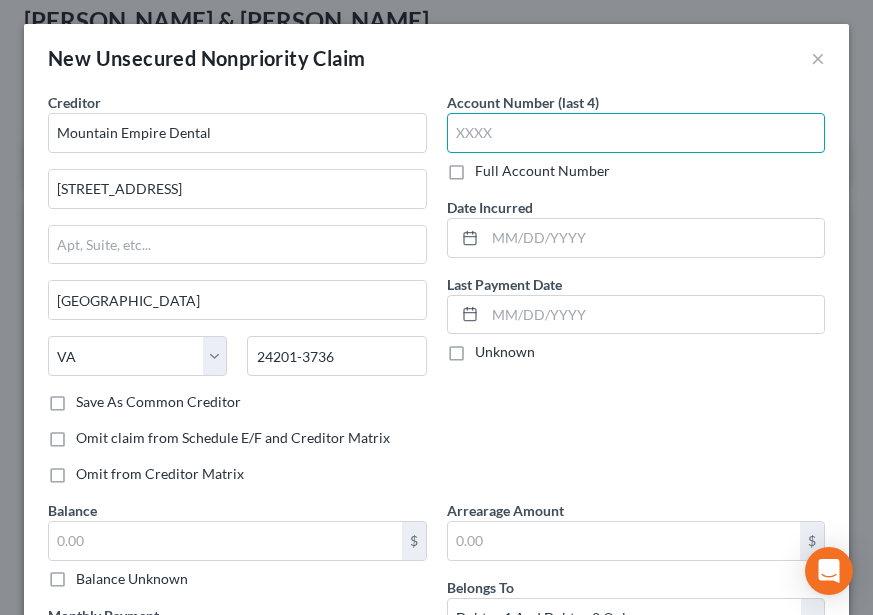 click at bounding box center [636, 133] 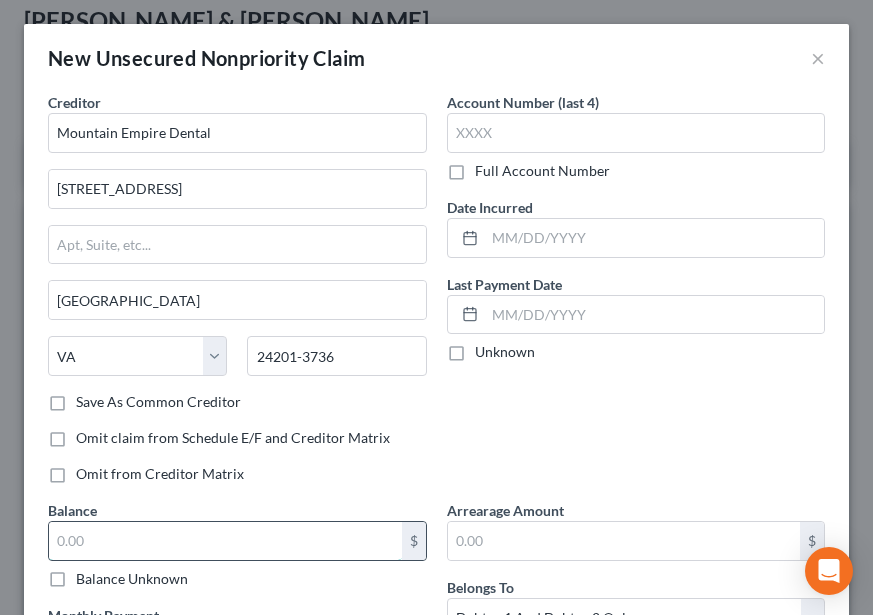 click at bounding box center [225, 541] 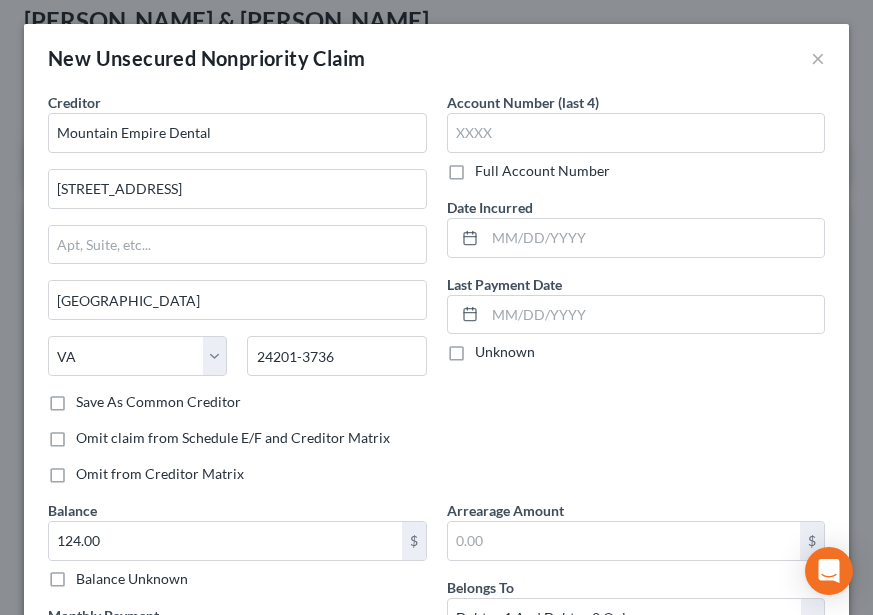 click on "Account Number (last 4)
Full Account Number
Date Incurred         Last Payment Date         Unknown" at bounding box center [636, 296] 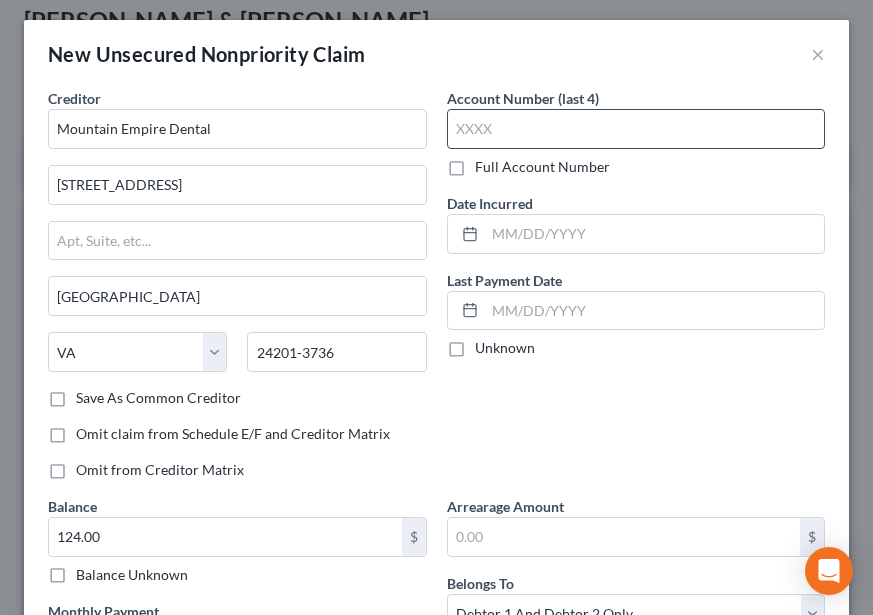 scroll, scrollTop: 0, scrollLeft: 0, axis: both 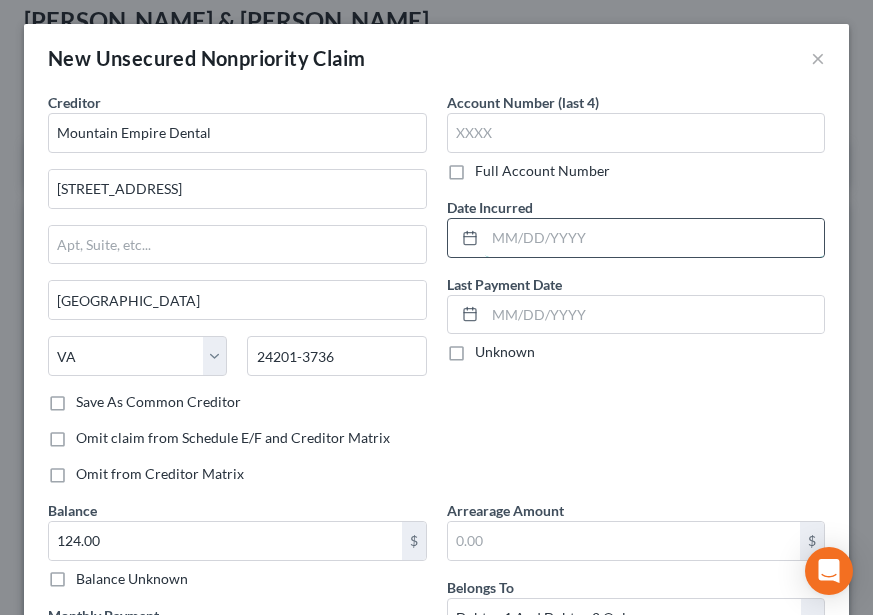 click at bounding box center (655, 238) 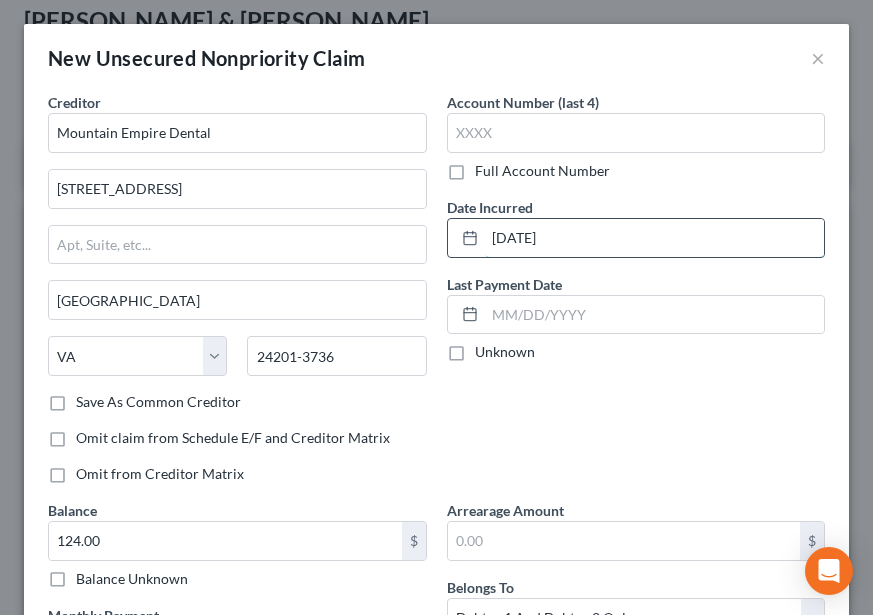 drag, startPoint x: 625, startPoint y: 225, endPoint x: 635, endPoint y: 188, distance: 38.327538 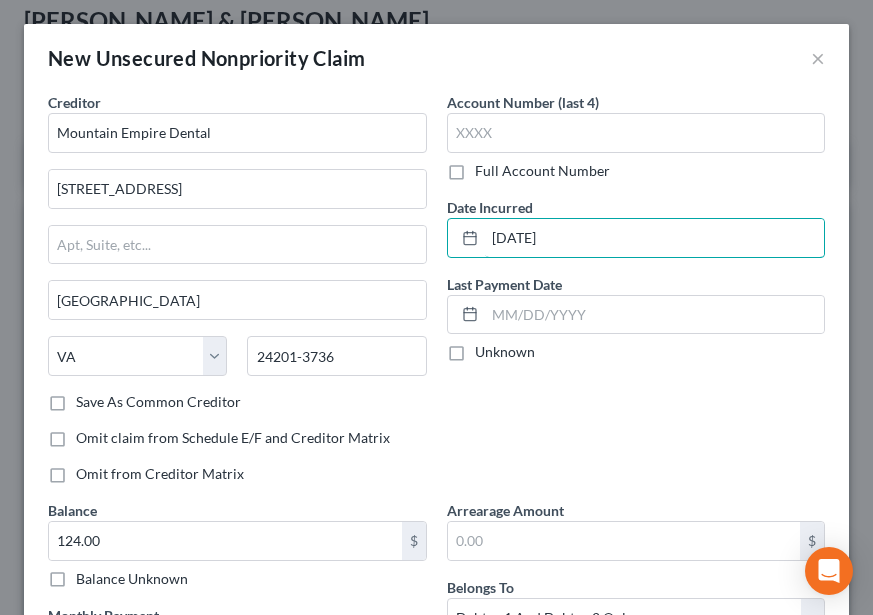 click on "[DATE]" at bounding box center (655, 238) 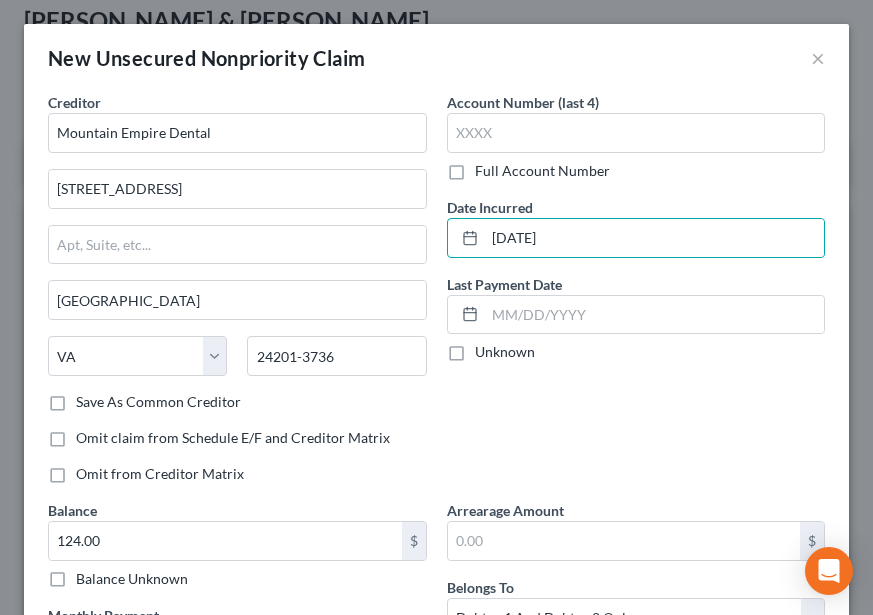 click on "Account Number (last 4)
Full Account Number
Date Incurred         [DATE] Last Payment Date         Unknown" at bounding box center [636, 296] 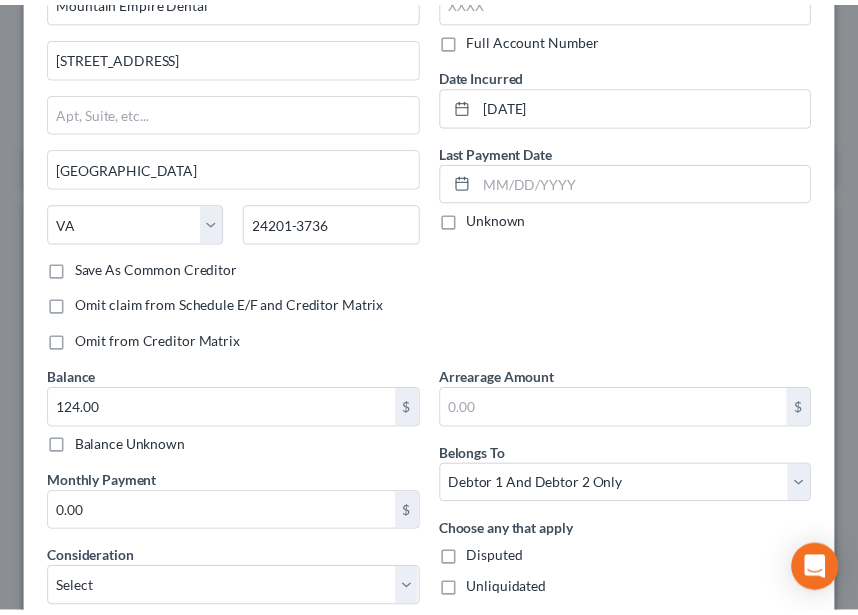 scroll, scrollTop: 300, scrollLeft: 0, axis: vertical 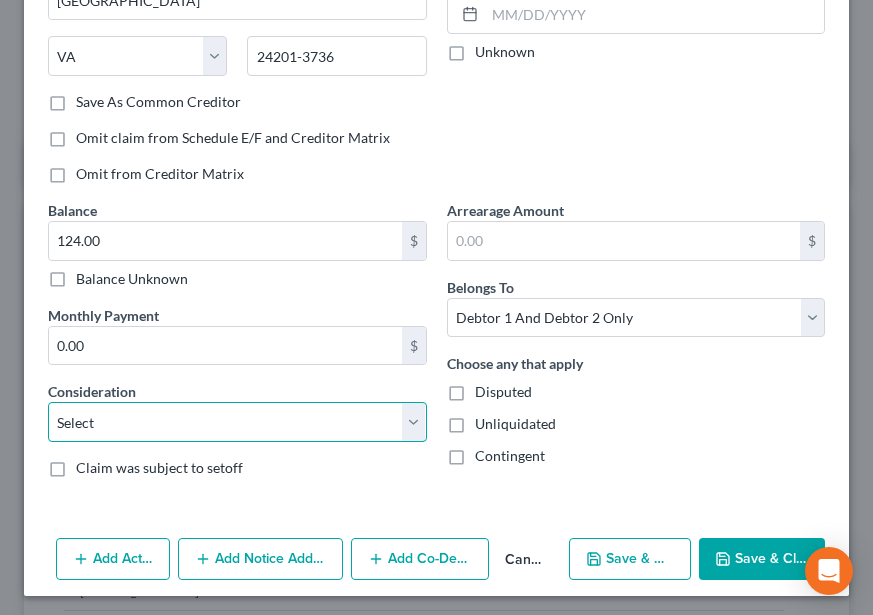 drag, startPoint x: 274, startPoint y: 438, endPoint x: 273, endPoint y: 418, distance: 20.024984 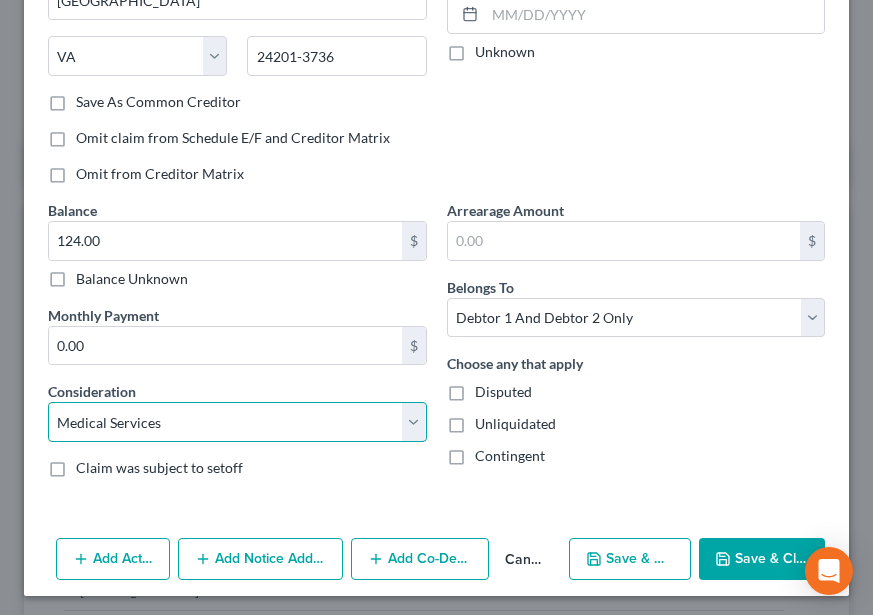 click on "Select Cable / Satellite Services Collection Agency Credit Card Debt Debt Counseling / Attorneys Deficiency Balance Domestic Support Obligations Home / Car Repairs Income Taxes Judgment Liens Medical Services Monies Loaned / Advanced Mortgage Obligation From Divorce Or Separation Obligation To Pensions Other Overdrawn Bank Account Promised To Help Pay Creditors Student Loans Suppliers And Vendors Telephone / Internet Services Utility Services" at bounding box center [237, 422] 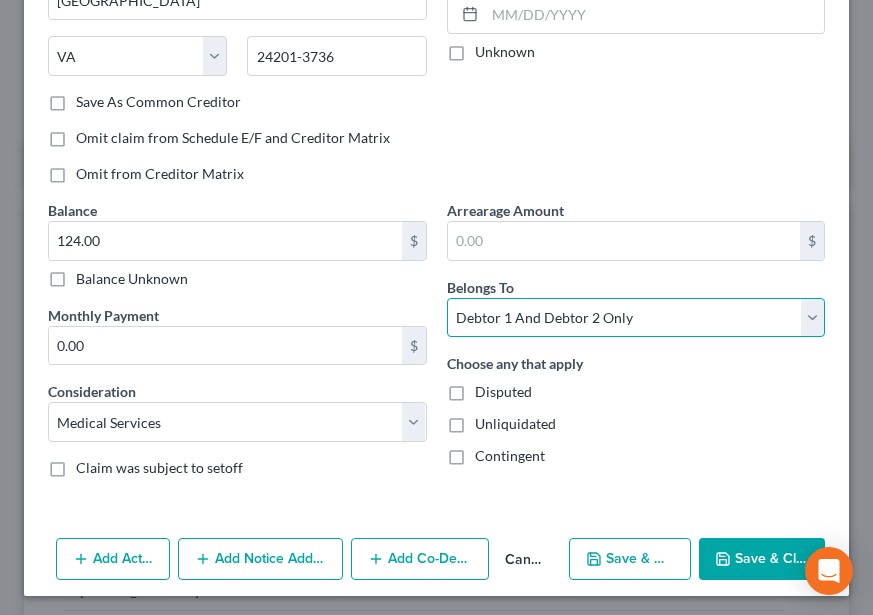 drag, startPoint x: 596, startPoint y: 325, endPoint x: 593, endPoint y: 336, distance: 11.401754 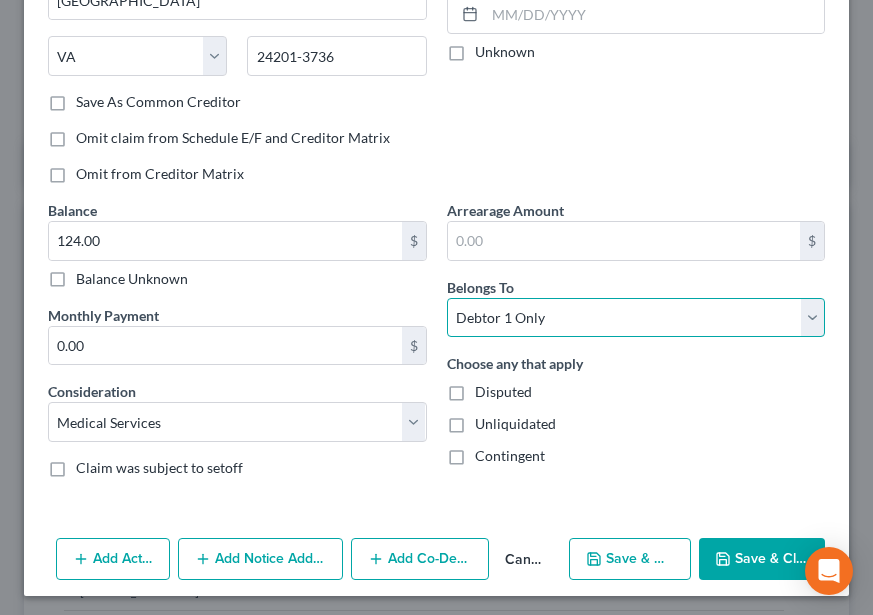 click on "Select Debtor 1 Only Debtor 2 Only Debtor 1 And Debtor 2 Only At Least One Of The Debtors And Another Community Property" at bounding box center [636, 318] 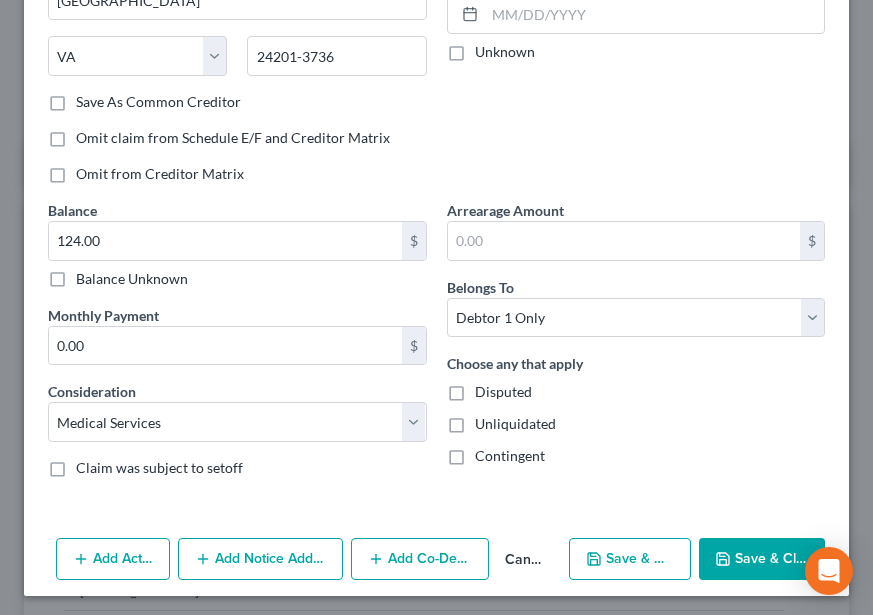 click on "Choose any that apply Disputed Unliquidated Contingent" at bounding box center (636, 409) 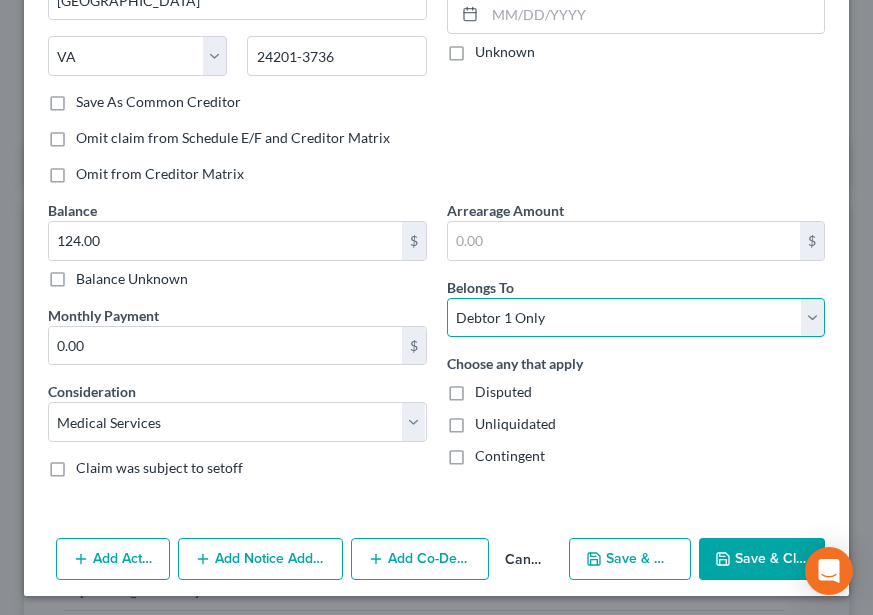 click on "Select Debtor 1 Only Debtor 2 Only Debtor 1 And Debtor 2 Only At Least One Of The Debtors And Another Community Property" at bounding box center (636, 318) 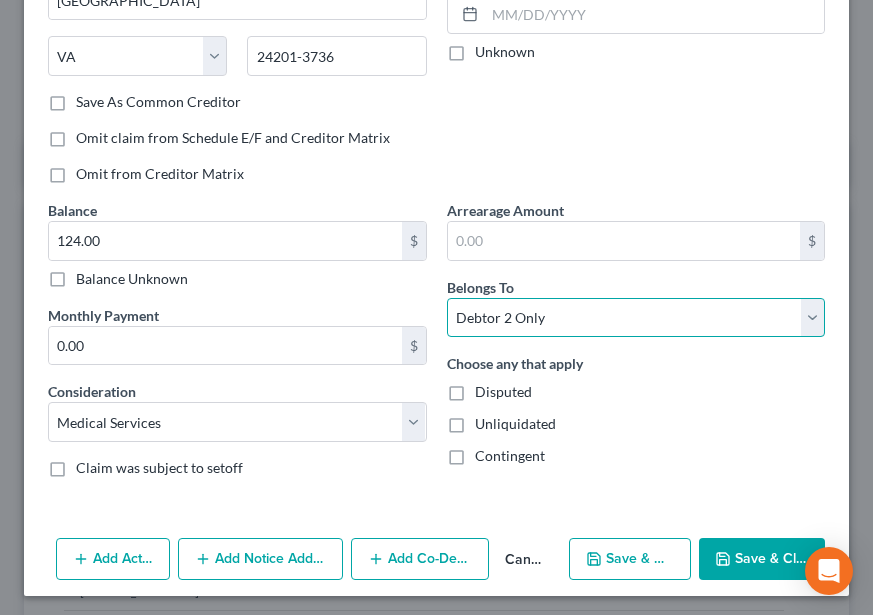 click on "Select Debtor 1 Only Debtor 2 Only Debtor 1 And Debtor 2 Only At Least One Of The Debtors And Another Community Property" at bounding box center [636, 318] 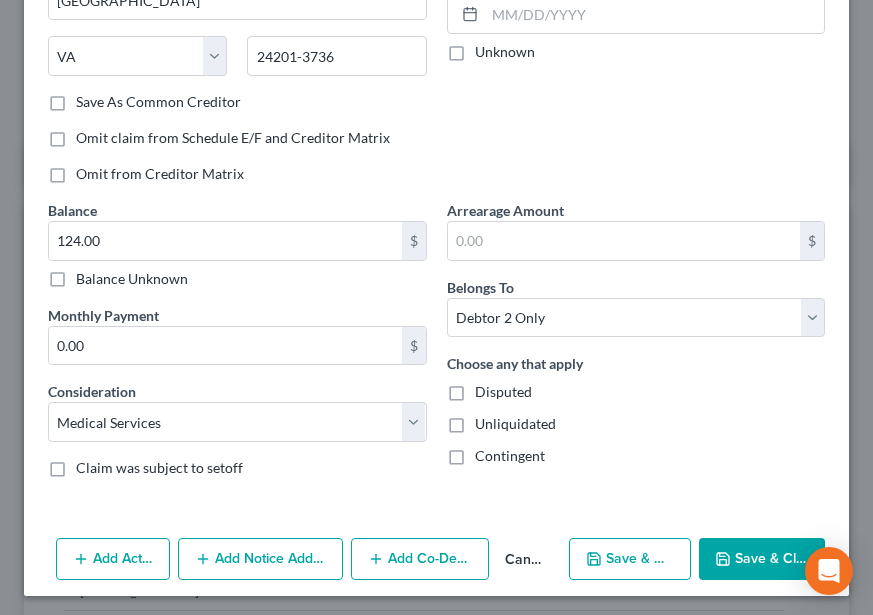 click on "Save & Close" at bounding box center (762, 559) 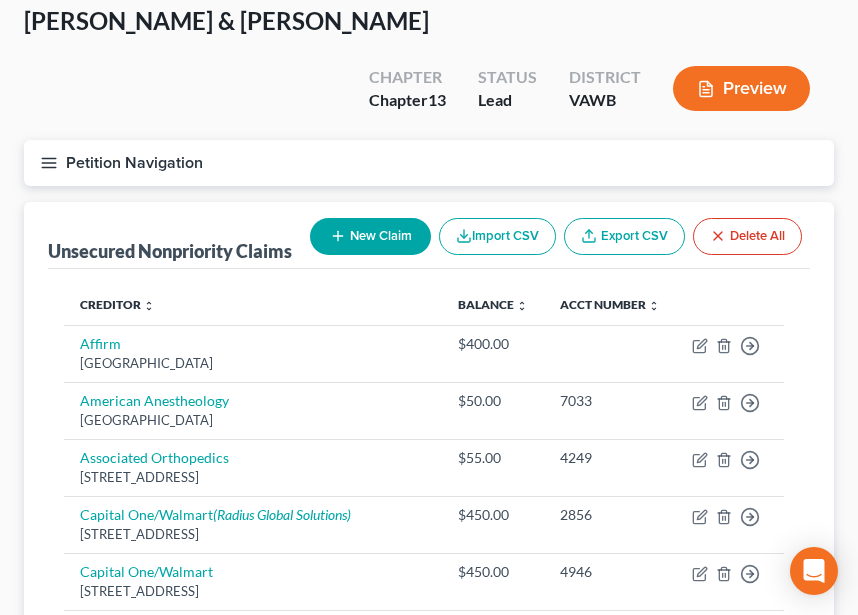 click 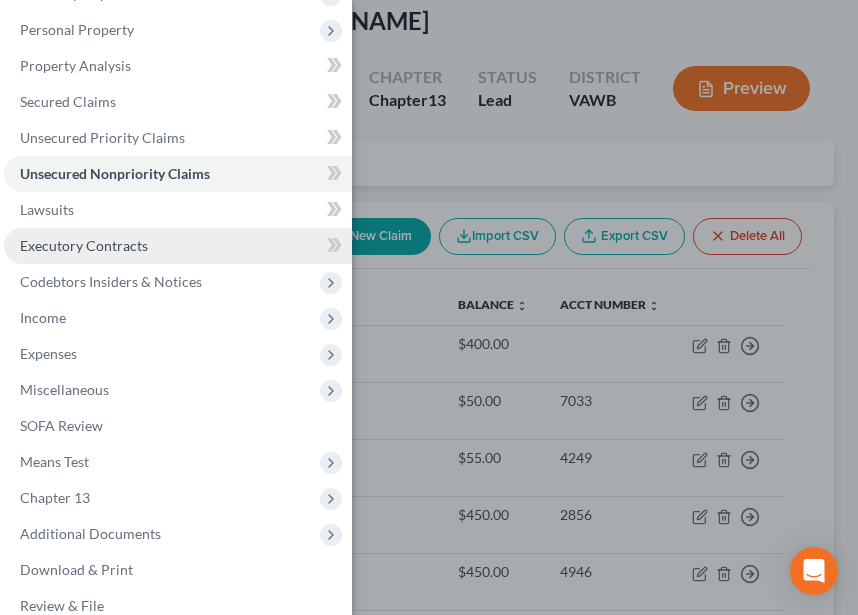 click on "Executory Contracts" at bounding box center (178, 246) 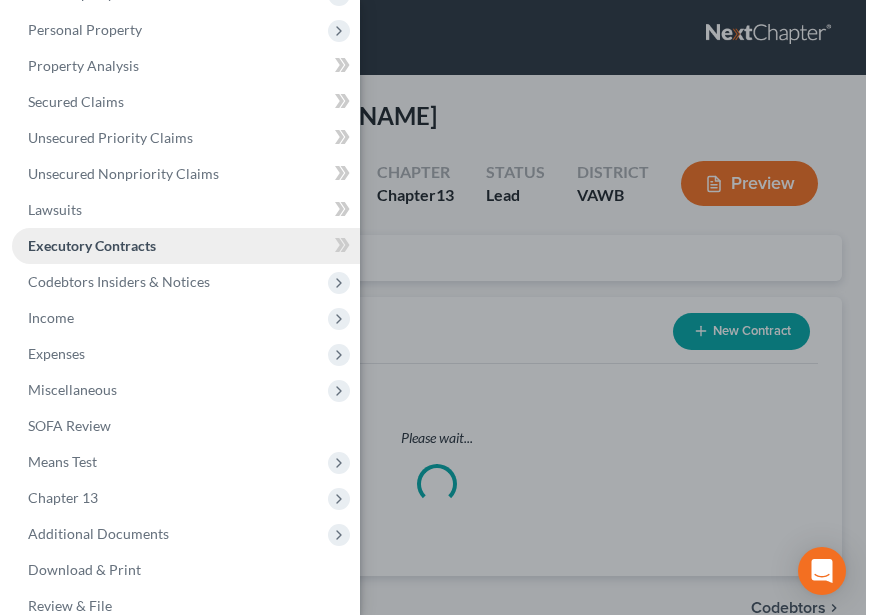 scroll, scrollTop: 0, scrollLeft: 0, axis: both 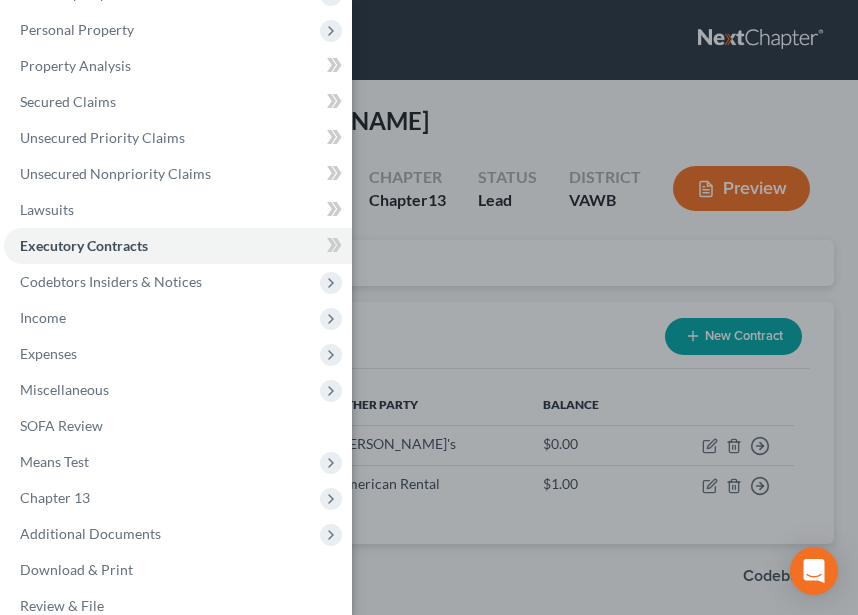 click on "Case Dashboard
Payments
Invoices
Payments
Payments
Credit Report
Client Profile" at bounding box center [429, 307] 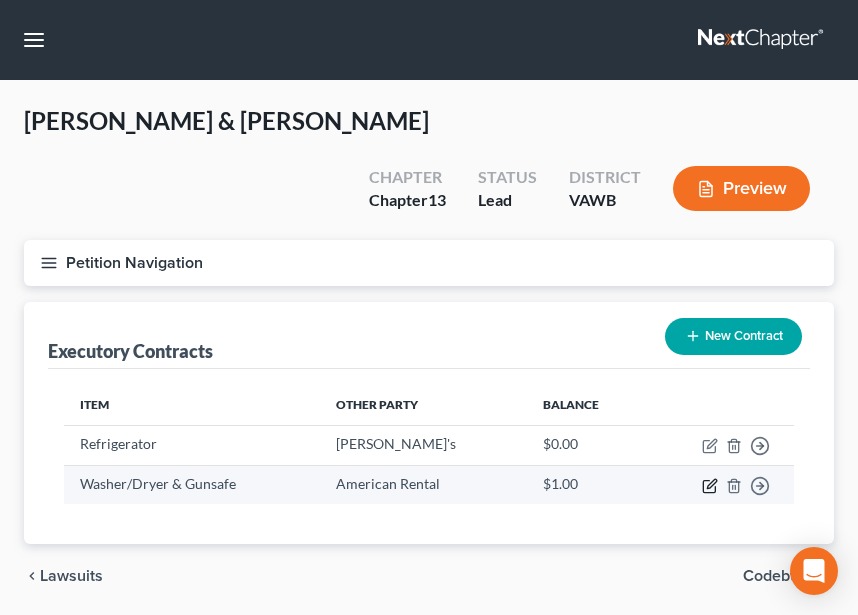 click 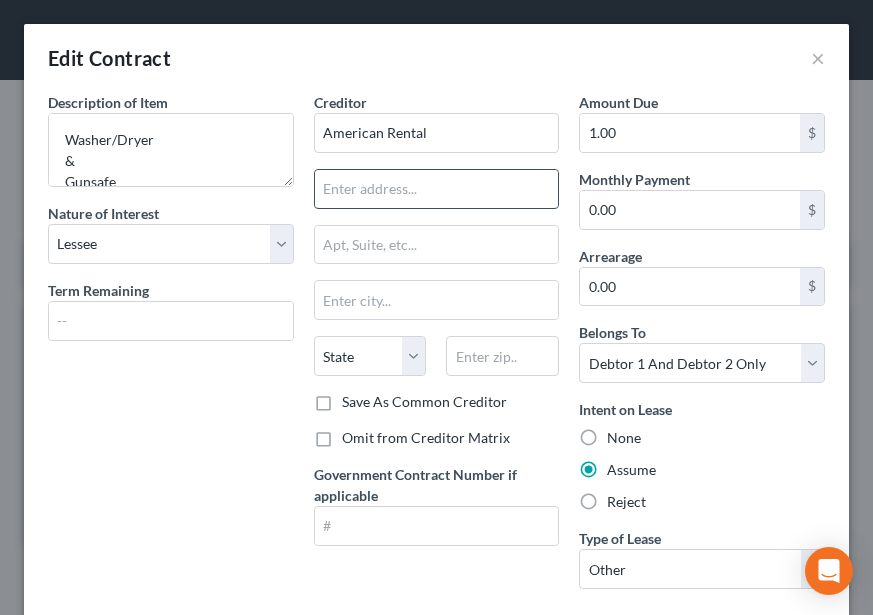 click at bounding box center (437, 189) 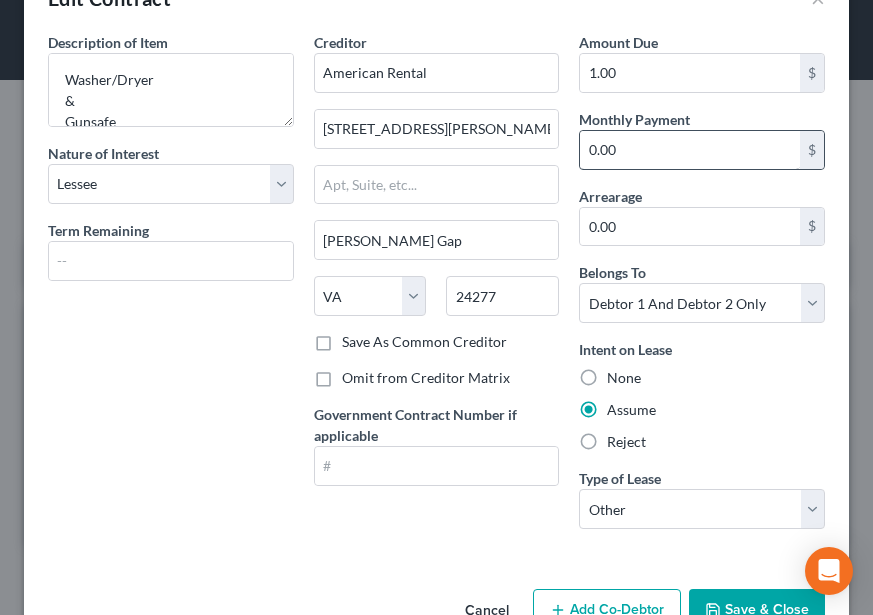 scroll, scrollTop: 0, scrollLeft: 0, axis: both 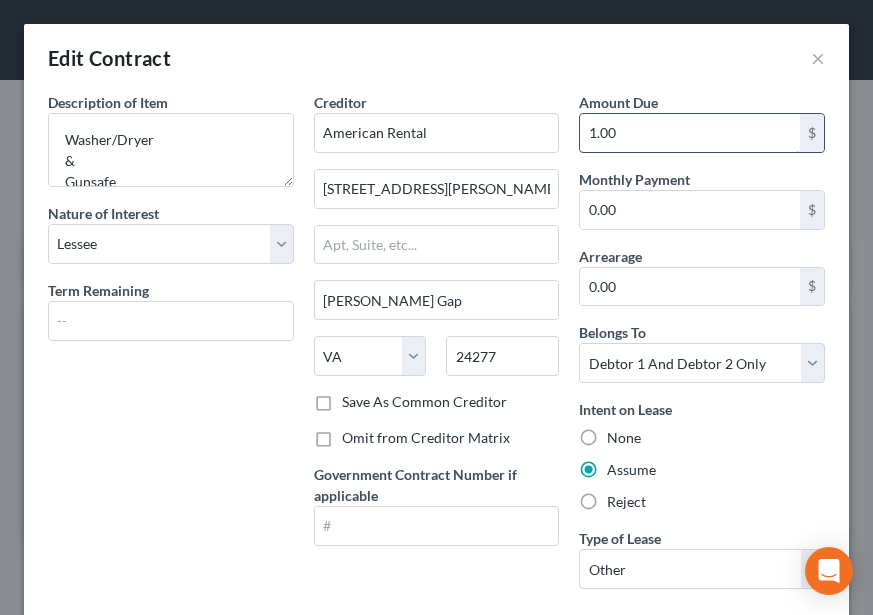 click on "1.00" at bounding box center [690, 133] 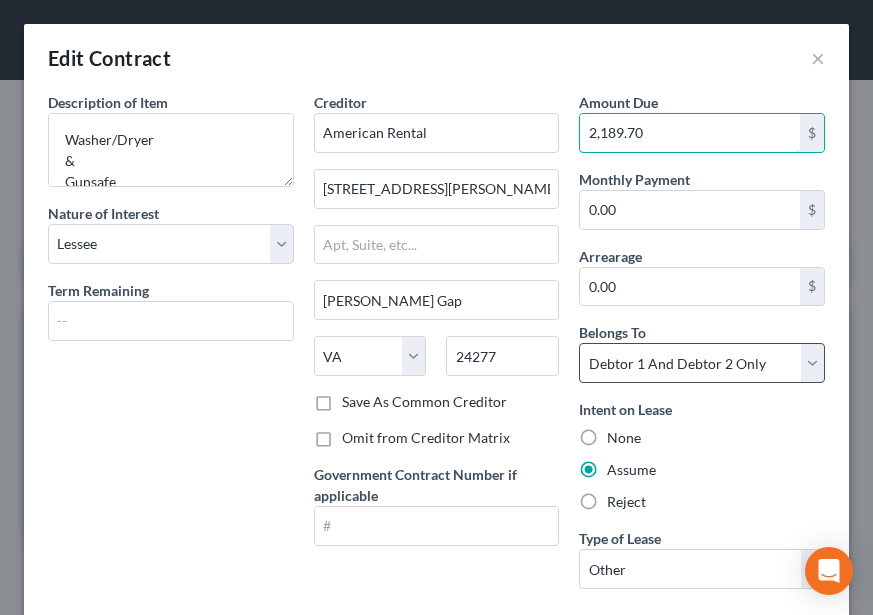 scroll, scrollTop: 116, scrollLeft: 0, axis: vertical 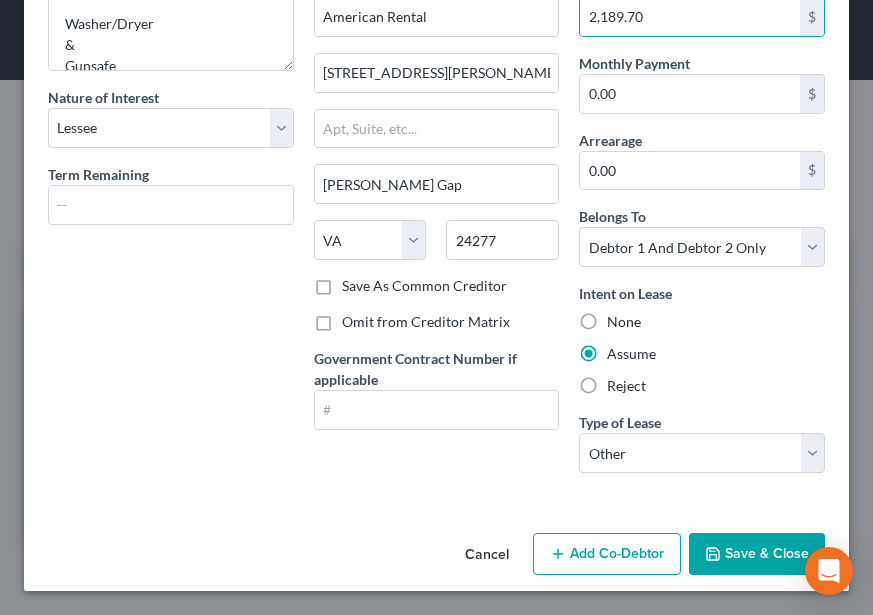 click on "Save & Close" at bounding box center [757, 554] 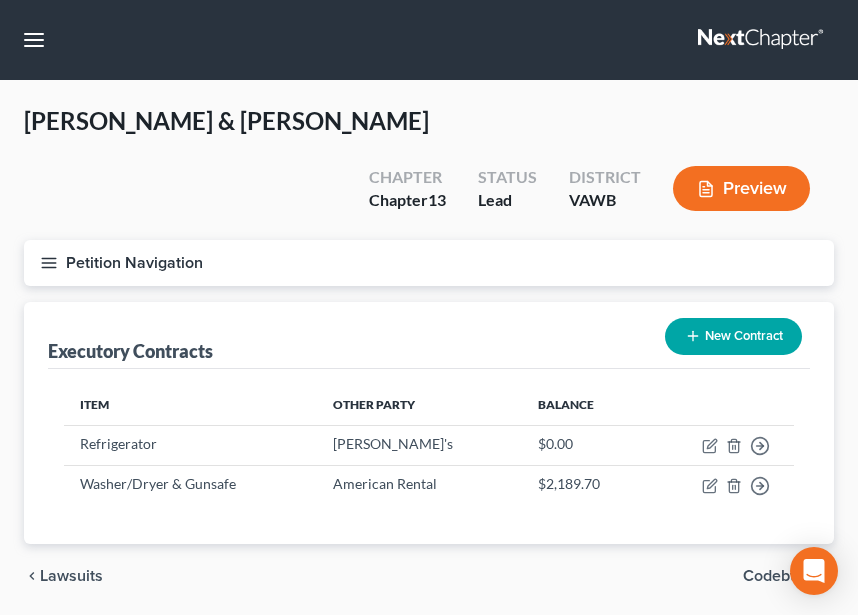 click on "Executory Contracts New Contract" at bounding box center (429, 335) 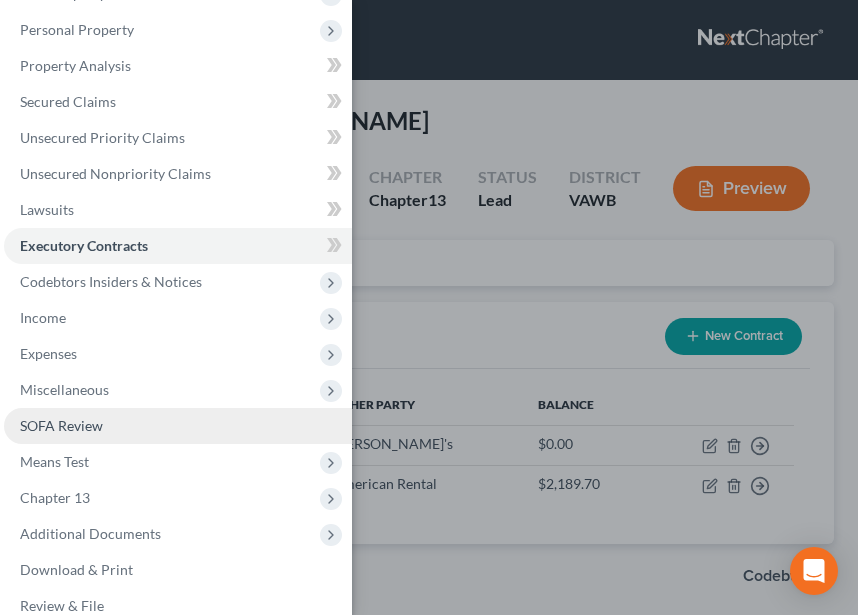 click on "SOFA Review" at bounding box center [178, 426] 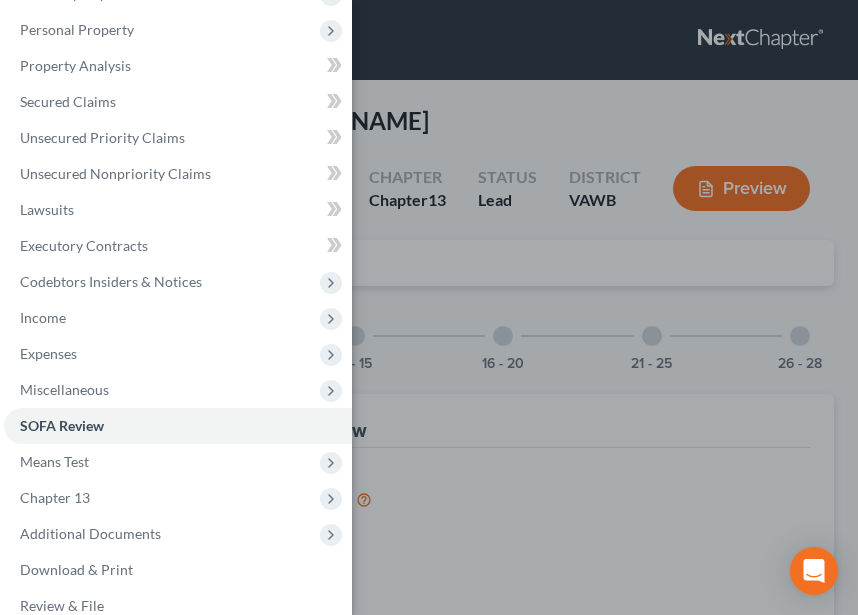 click on "Case Dashboard
Payments
Invoices
Payments
Payments
Credit Report
Client Profile" at bounding box center (429, 307) 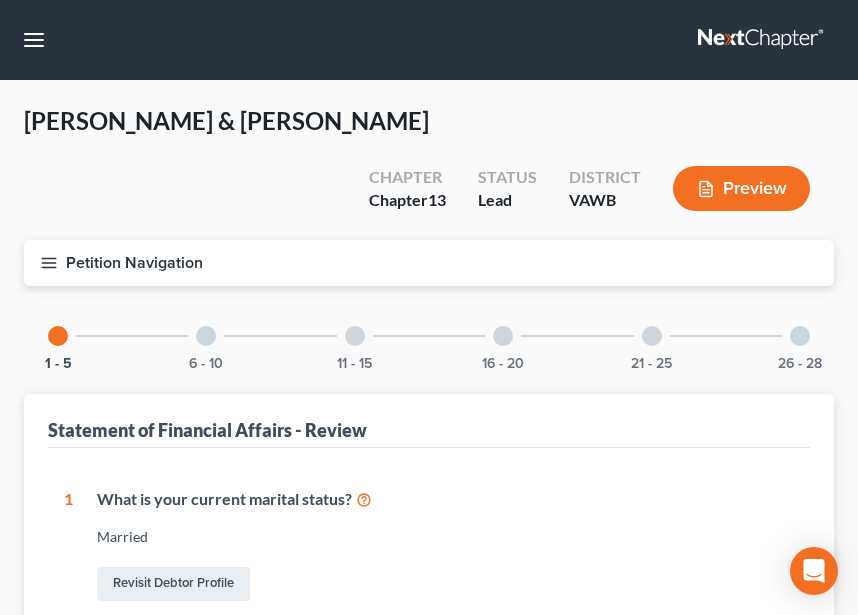 click on "Petition Navigation" at bounding box center (429, 263) 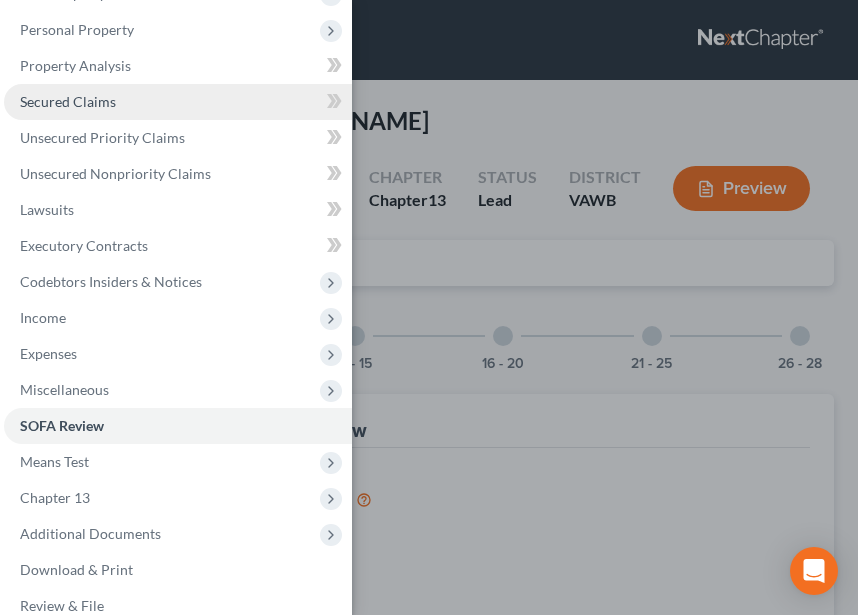 click on "Secured Claims" at bounding box center (178, 102) 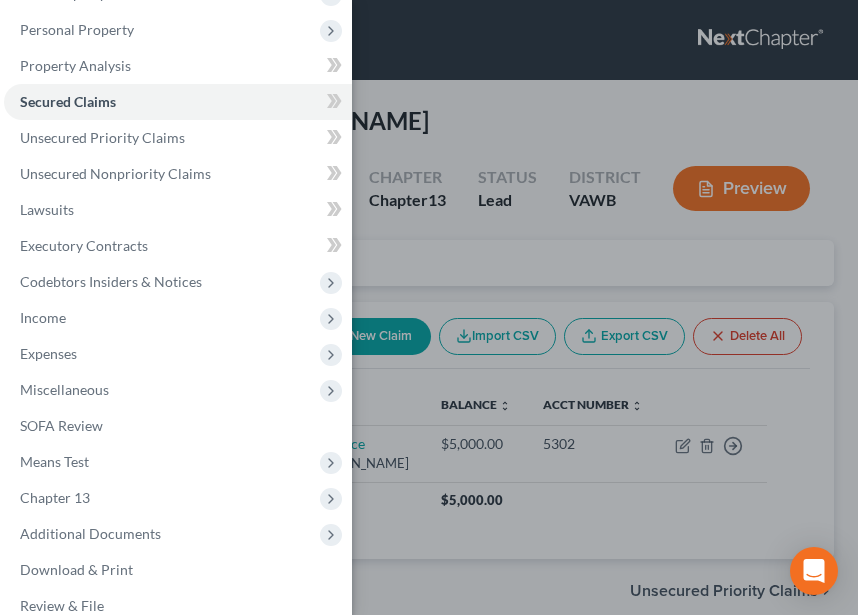click on "Case Dashboard
Payments
Invoices
Payments
Payments
Credit Report
Client Profile" at bounding box center (429, 307) 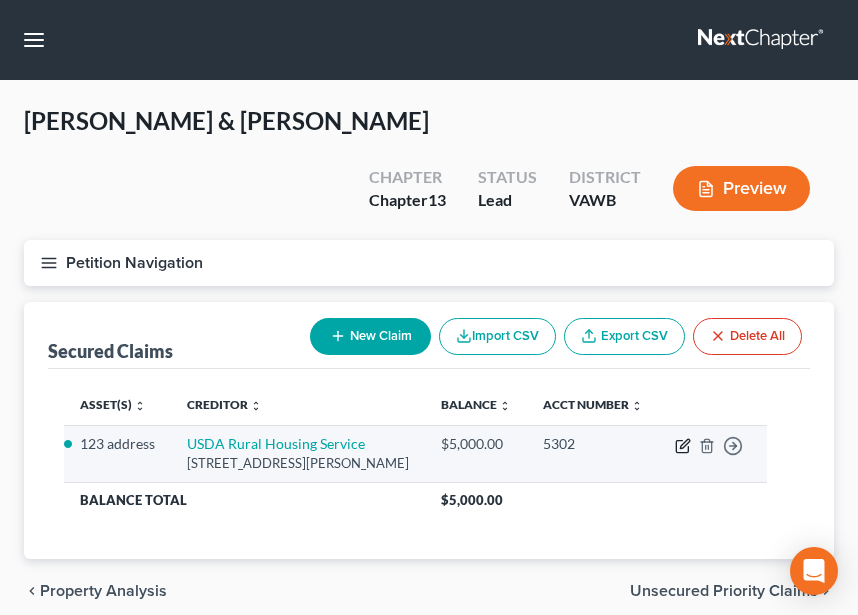click 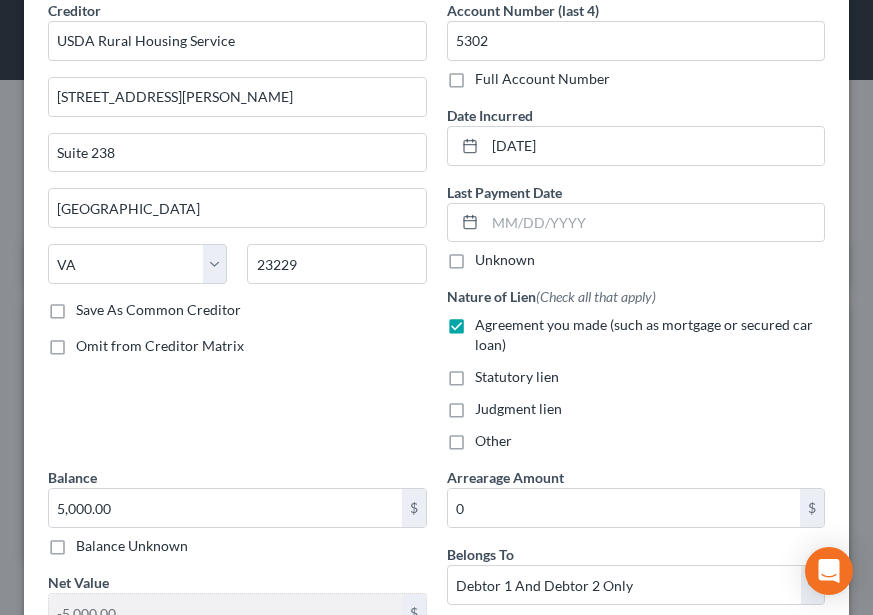 scroll, scrollTop: 0, scrollLeft: 0, axis: both 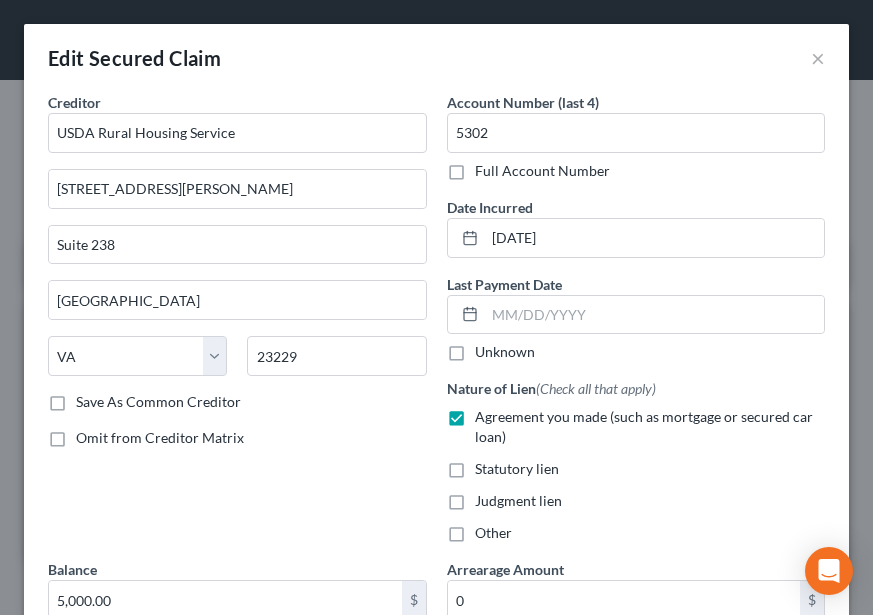 click on "Edit Secured Claim  ×" at bounding box center [436, 58] 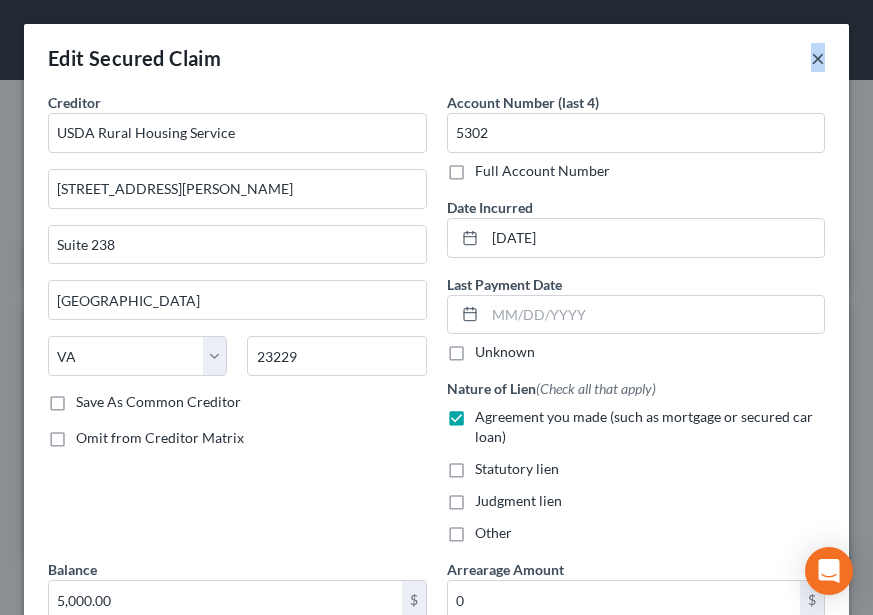 click on "Edit Secured Claim  ×" at bounding box center (436, 58) 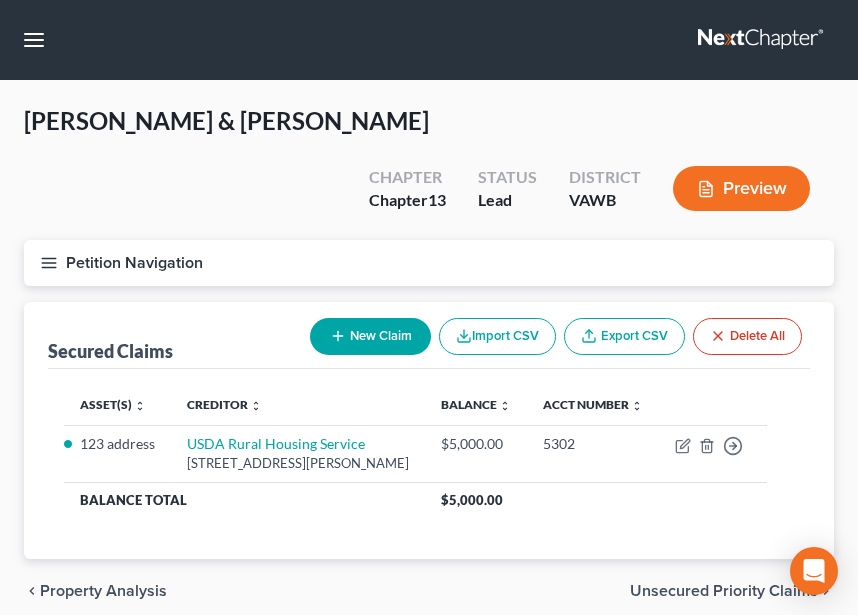 click 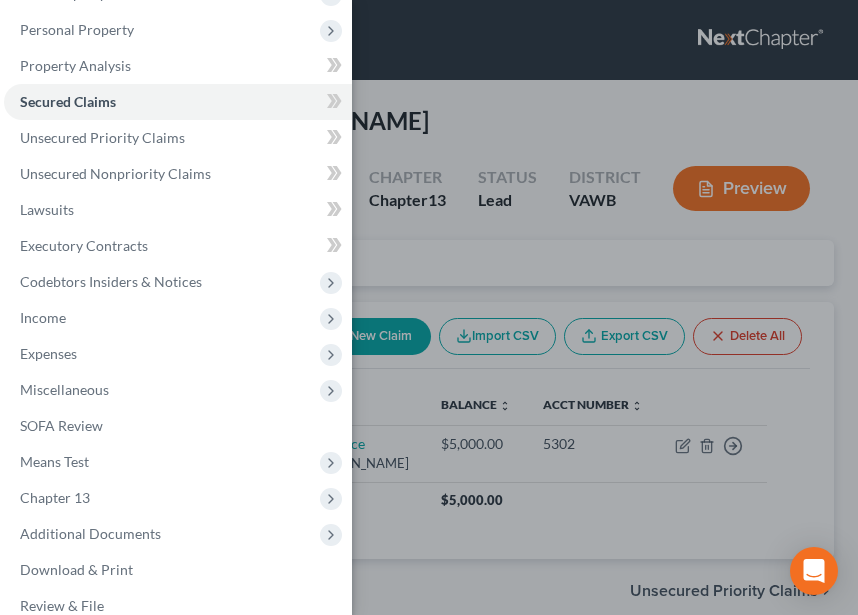 click on "Case Dashboard
Payments
Invoices
Payments
Payments
Credit Report
Client Profile" at bounding box center (429, 307) 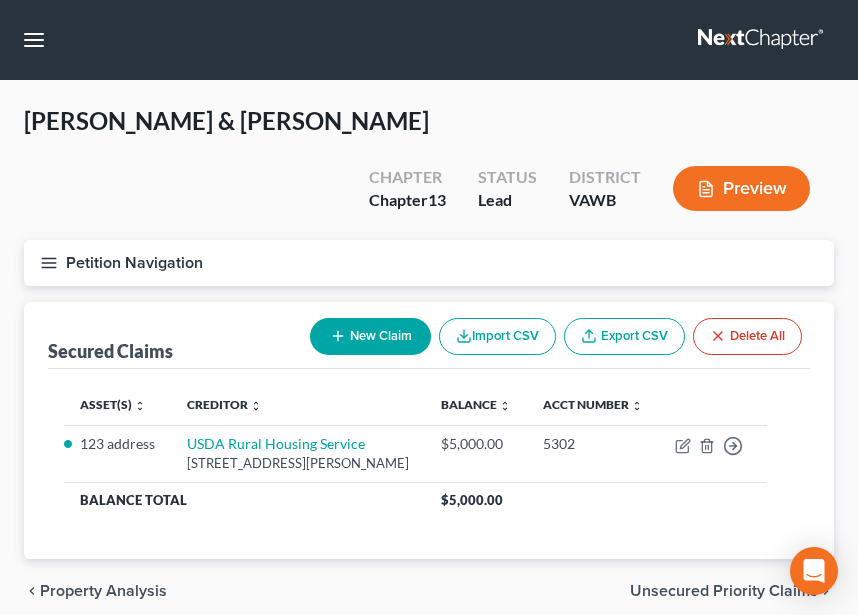 click on "New Claim" at bounding box center (370, 336) 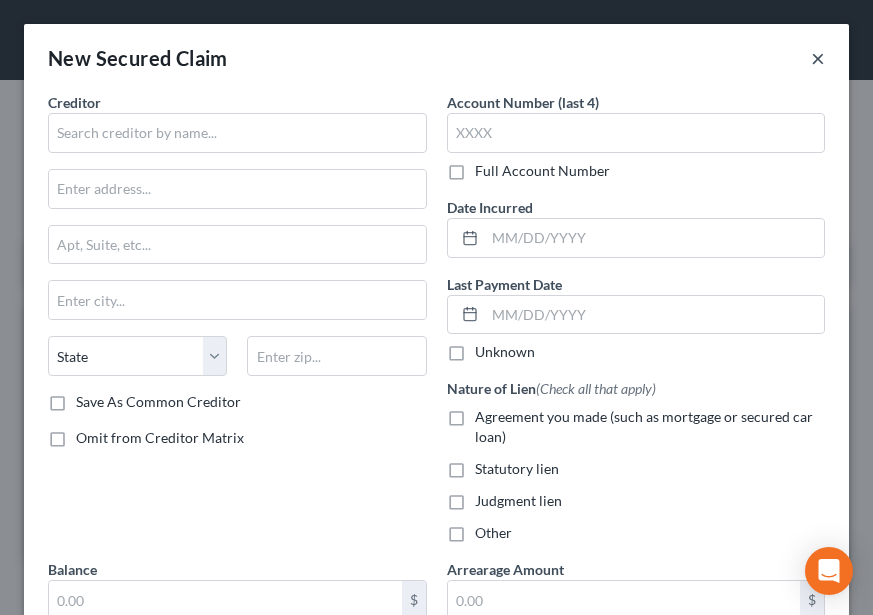 click on "×" at bounding box center [818, 58] 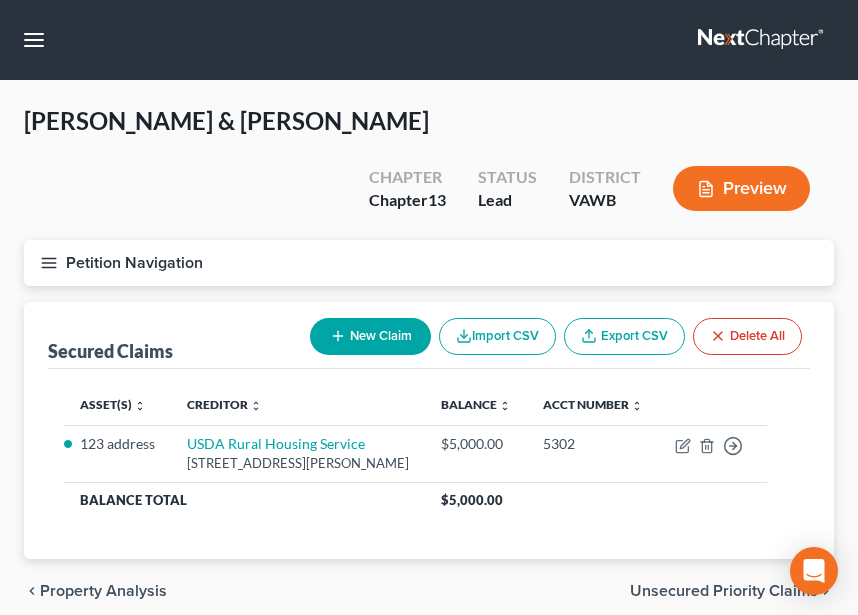 click 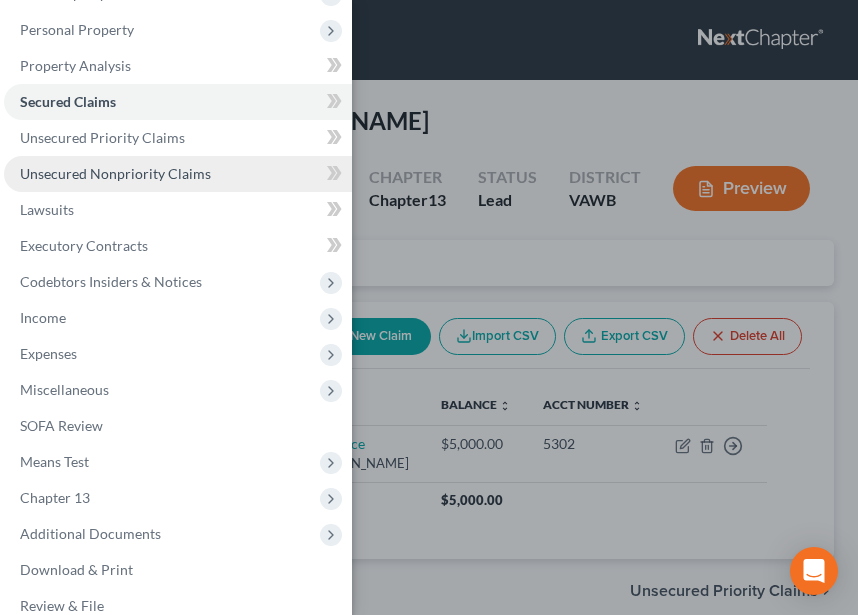 click on "Unsecured Nonpriority Claims" at bounding box center [115, 173] 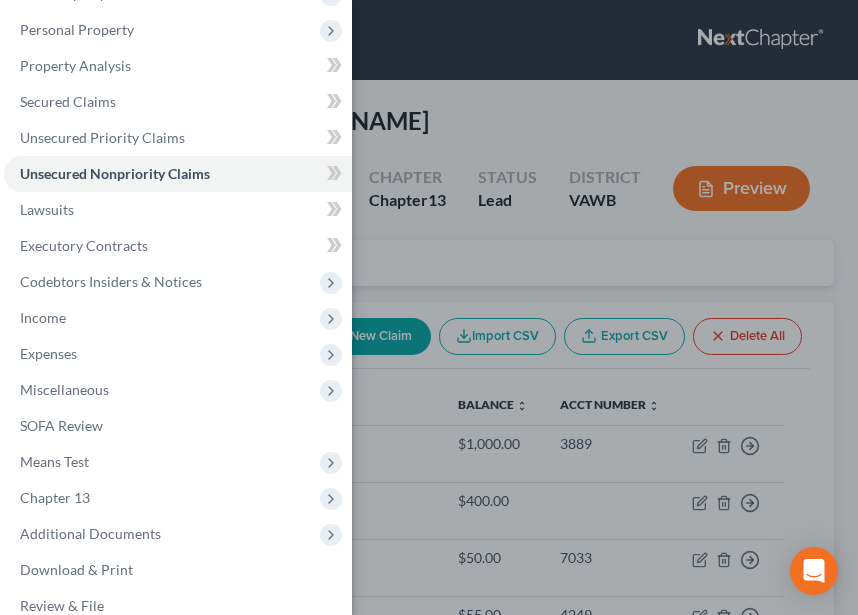 click on "Case Dashboard
Payments
Invoices
Payments
Payments
Credit Report
Client Profile" at bounding box center (429, 307) 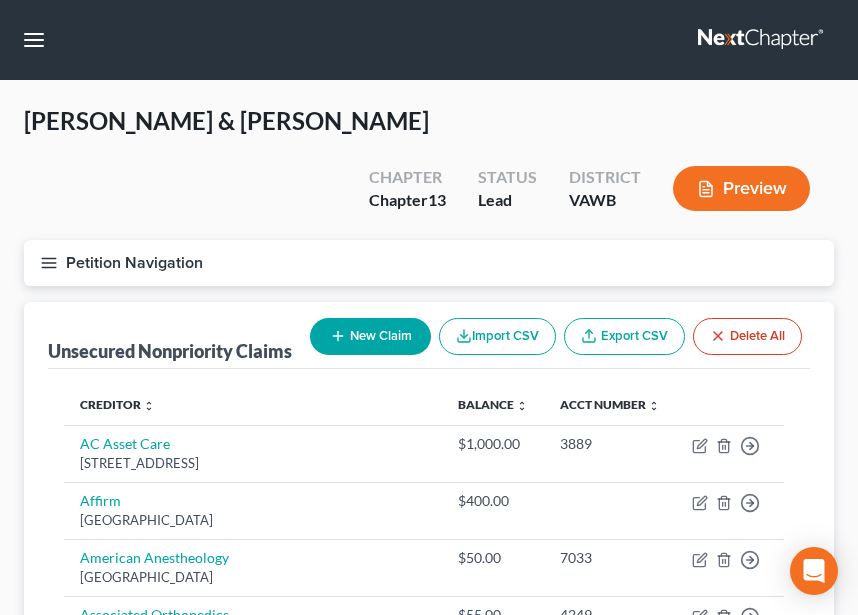 click on "New Claim" at bounding box center (370, 336) 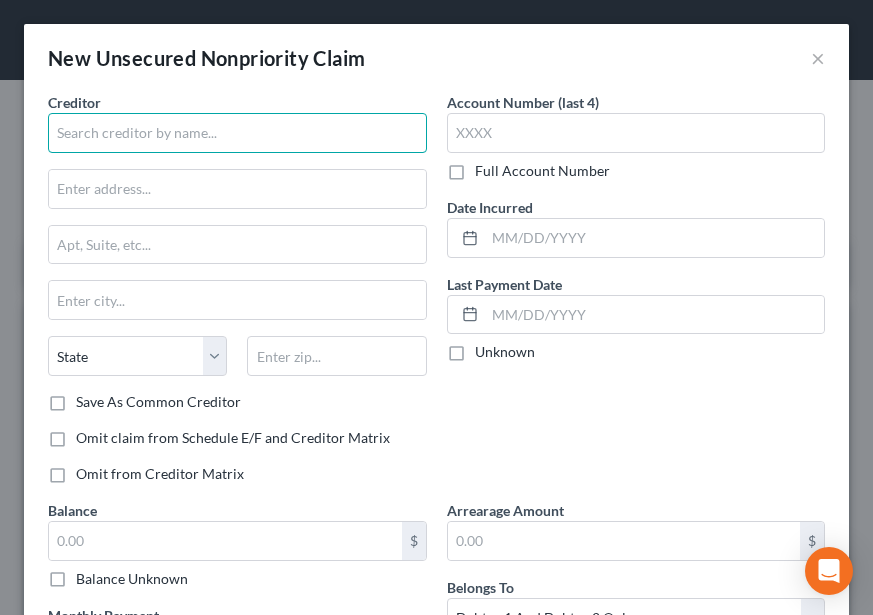 click at bounding box center [237, 133] 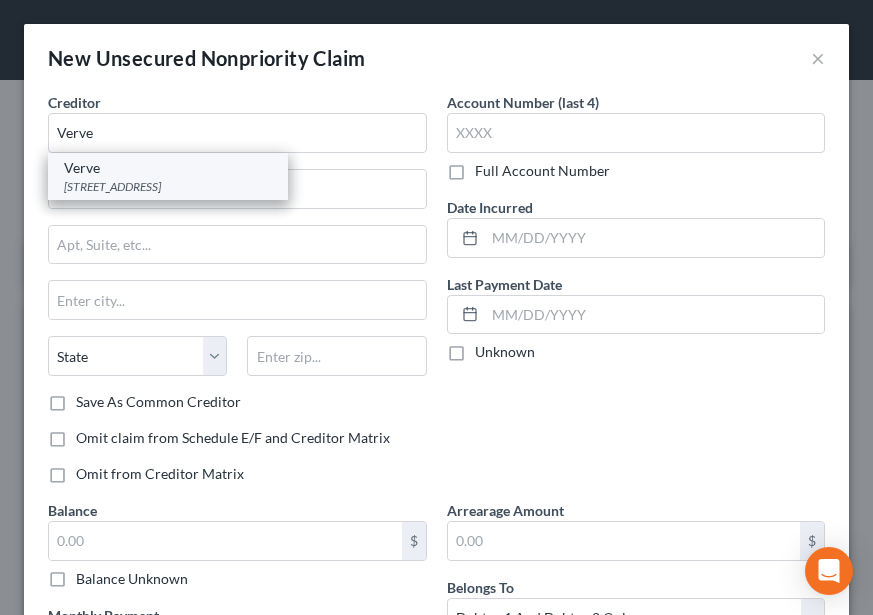 click on "Verve" at bounding box center (168, 168) 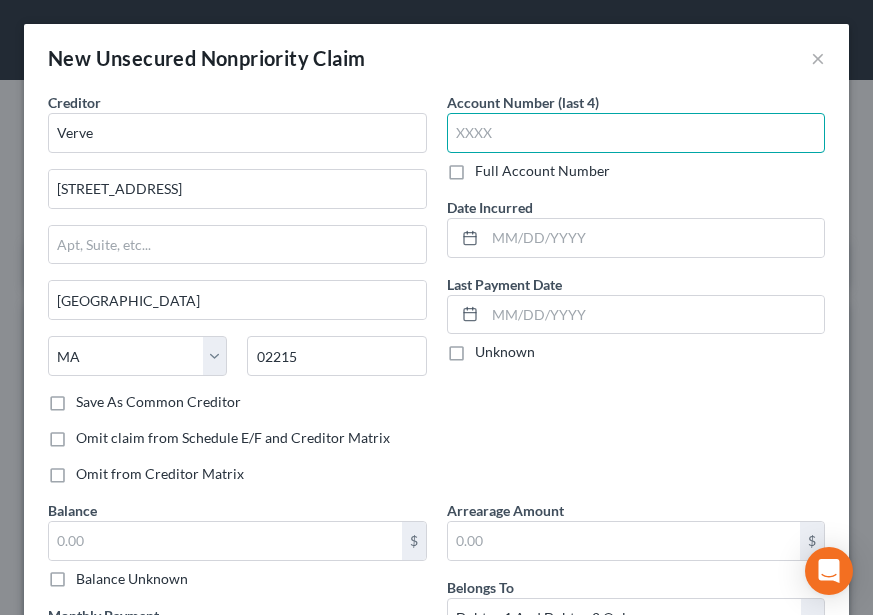 click at bounding box center (636, 133) 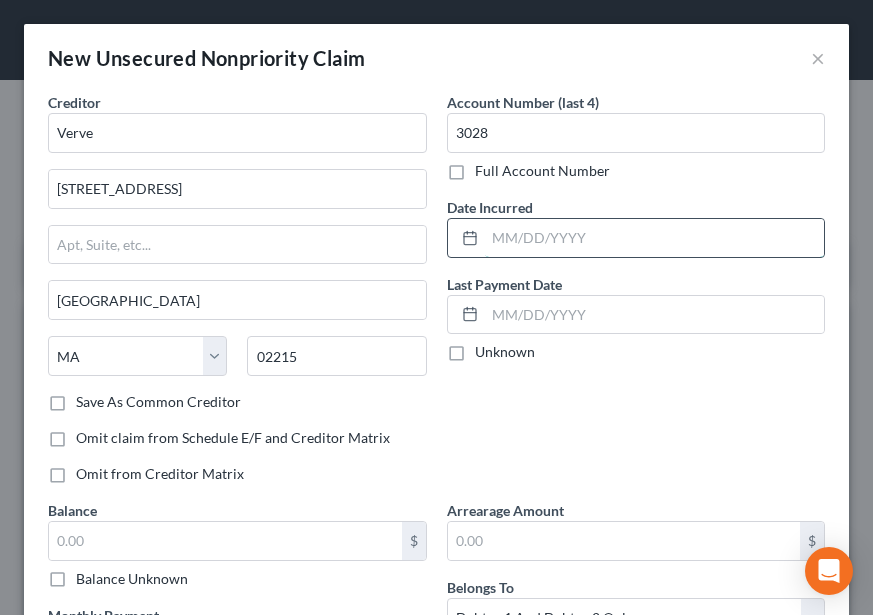 click at bounding box center [655, 238] 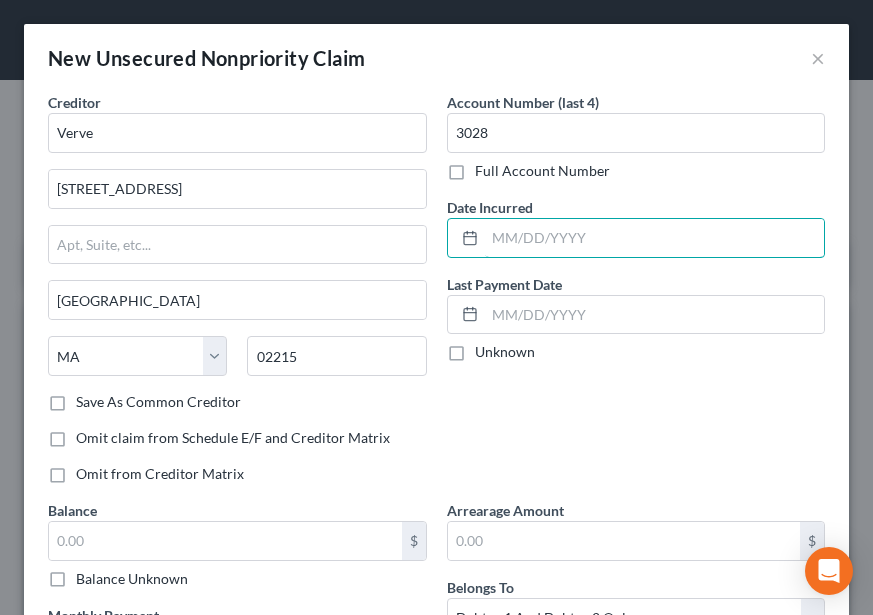 scroll, scrollTop: 300, scrollLeft: 0, axis: vertical 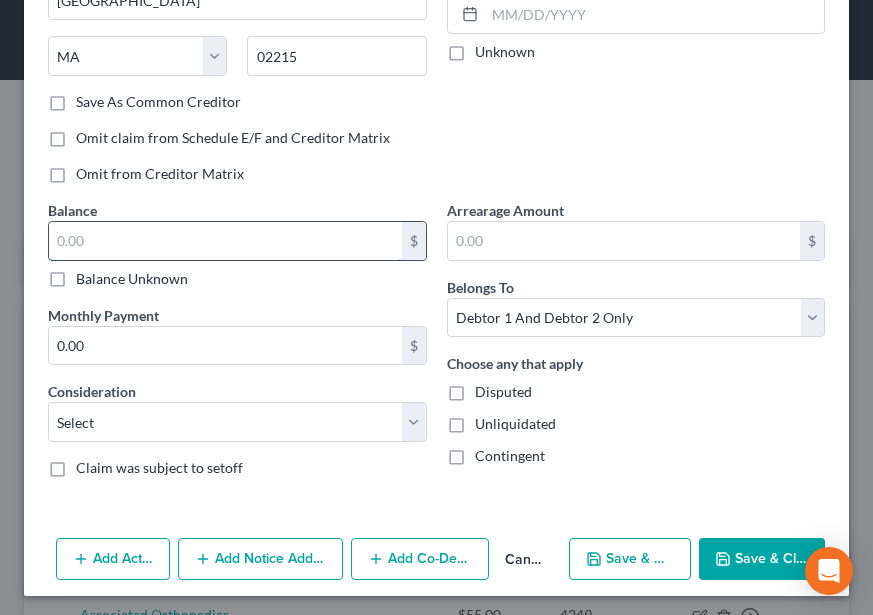 click at bounding box center (225, 241) 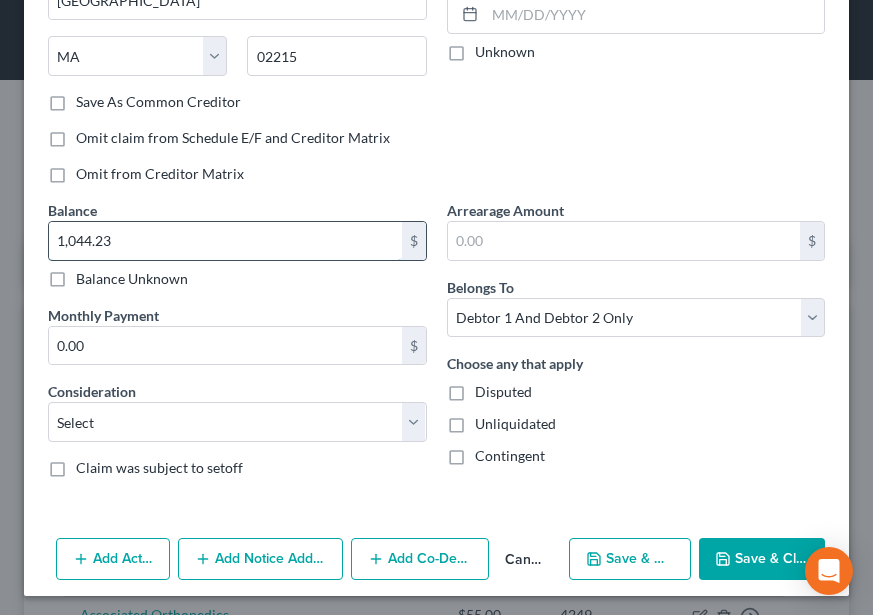 click on "1,044.23" at bounding box center [225, 241] 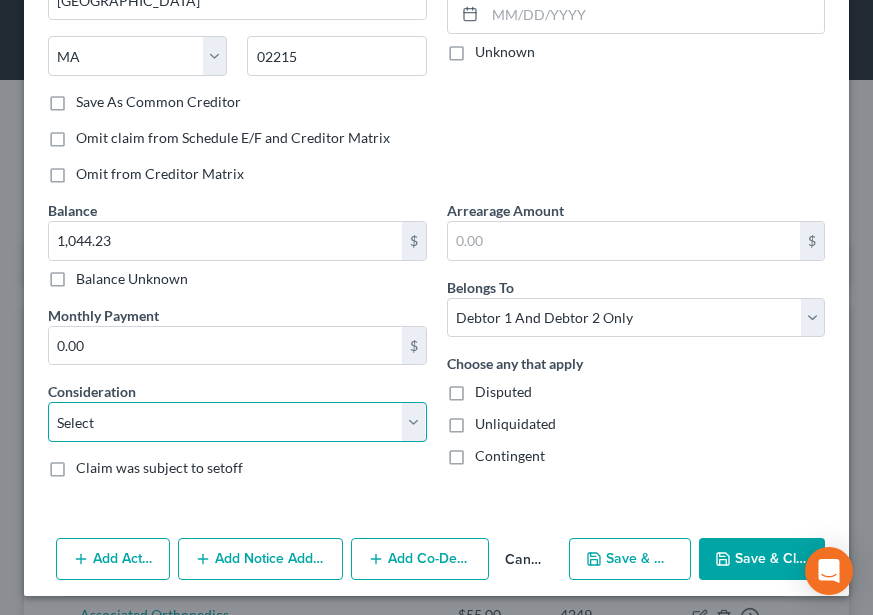 click on "Select Cable / Satellite Services Collection Agency Credit Card Debt Debt Counseling / Attorneys Deficiency Balance Domestic Support Obligations Home / Car Repairs Income Taxes Judgment Liens Medical Services Monies Loaned / Advanced Mortgage Obligation From Divorce Or Separation Obligation To Pensions Other Overdrawn Bank Account Promised To Help Pay Creditors Student Loans Suppliers And Vendors Telephone / Internet Services Utility Services" at bounding box center (237, 422) 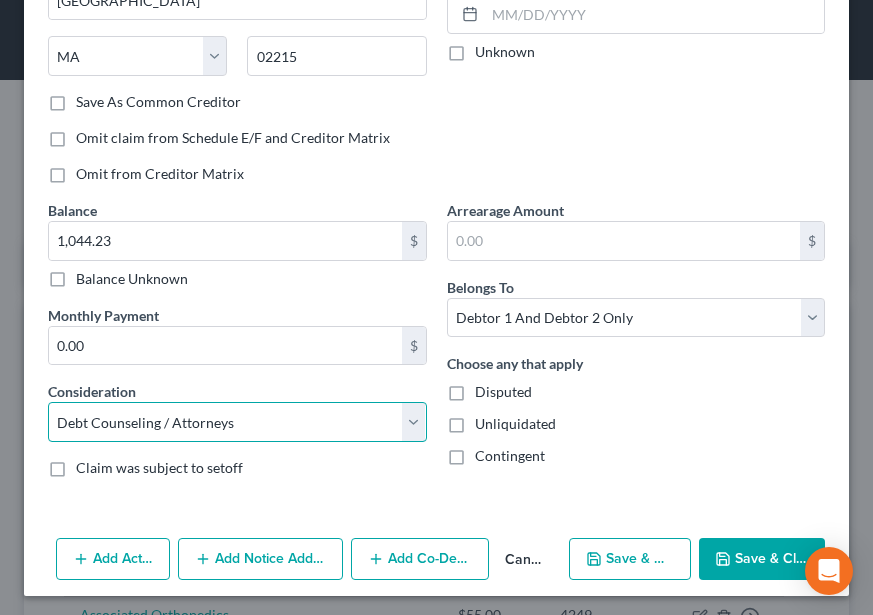 click on "Select Cable / Satellite Services Collection Agency Credit Card Debt Debt Counseling / Attorneys Deficiency Balance Domestic Support Obligations Home / Car Repairs Income Taxes Judgment Liens Medical Services Monies Loaned / Advanced Mortgage Obligation From Divorce Or Separation Obligation To Pensions Other Overdrawn Bank Account Promised To Help Pay Creditors Student Loans Suppliers And Vendors Telephone / Internet Services Utility Services" at bounding box center [237, 422] 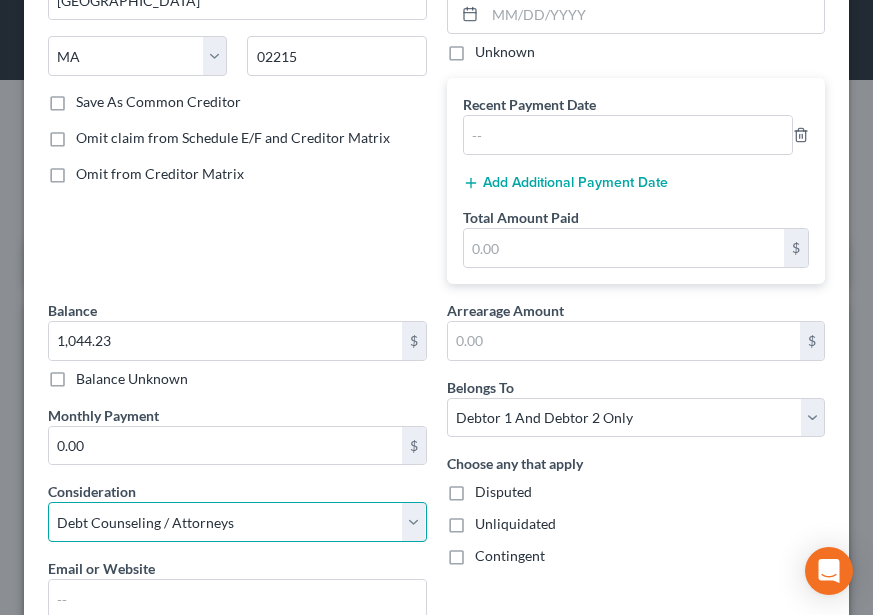 click on "Select Cable / Satellite Services Collection Agency Credit Card Debt Debt Counseling / Attorneys Deficiency Balance Domestic Support Obligations Home / Car Repairs Income Taxes Judgment Liens Medical Services Monies Loaned / Advanced Mortgage Obligation From Divorce Or Separation Obligation To Pensions Other Overdrawn Bank Account Promised To Help Pay Creditors Student Loans Suppliers And Vendors Telephone / Internet Services Utility Services" at bounding box center [237, 522] 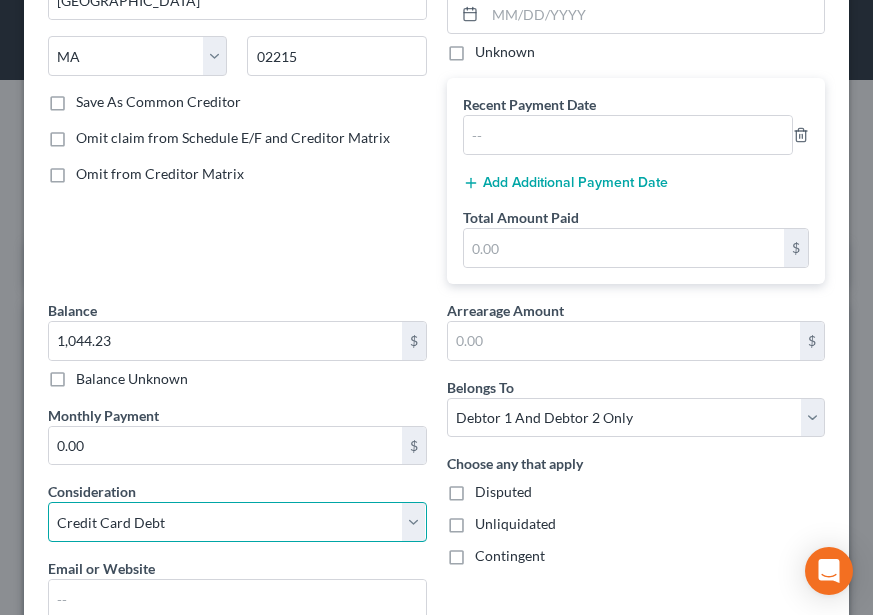 click on "Select Cable / Satellite Services Collection Agency Credit Card Debt Debt Counseling / Attorneys Deficiency Balance Domestic Support Obligations Home / Car Repairs Income Taxes Judgment Liens Medical Services Monies Loaned / Advanced Mortgage Obligation From Divorce Or Separation Obligation To Pensions Other Overdrawn Bank Account Promised To Help Pay Creditors Student Loans Suppliers And Vendors Telephone / Internet Services Utility Services" at bounding box center (237, 522) 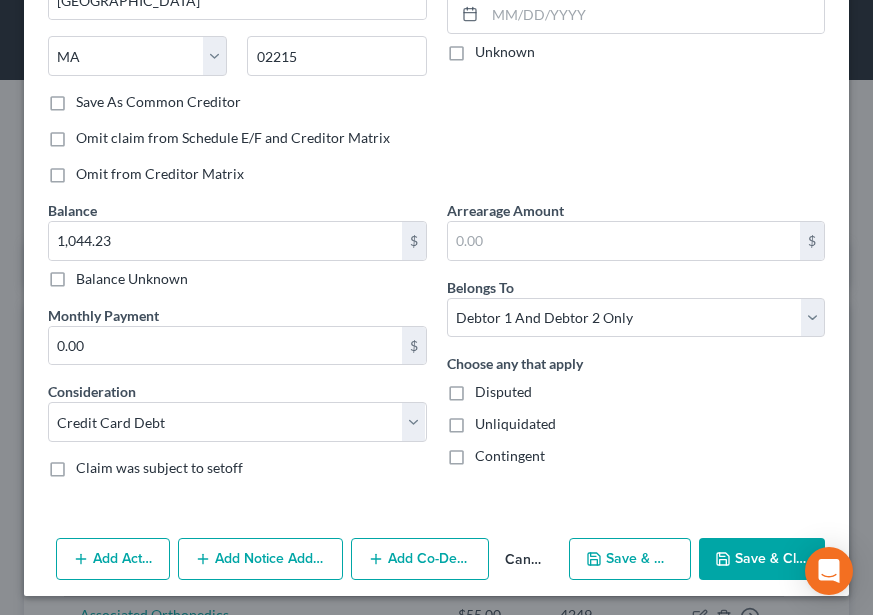 click on "Omit from Creditor Matrix" at bounding box center (237, 174) 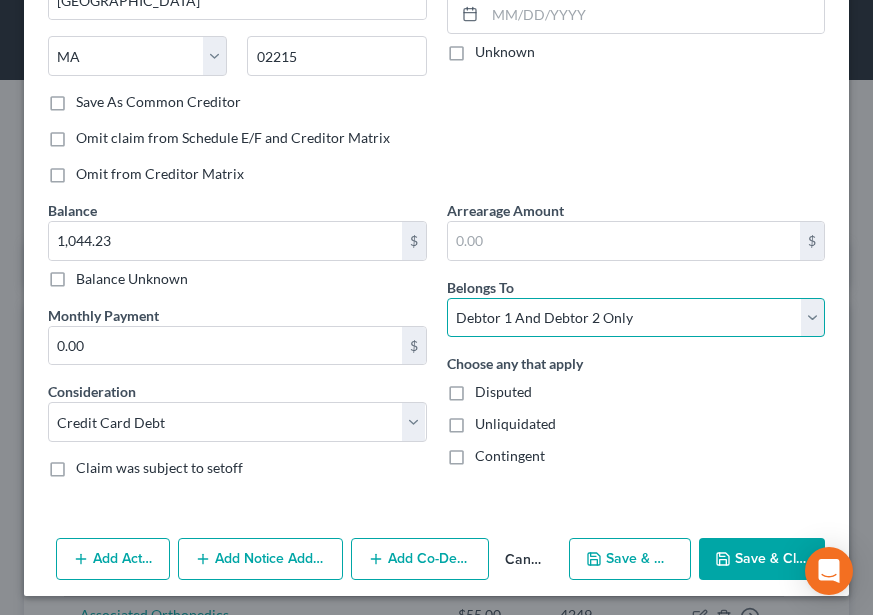 click on "Select Debtor 1 Only Debtor 2 Only Debtor 1 And Debtor 2 Only At Least One Of The Debtors And Another Community Property" at bounding box center (636, 318) 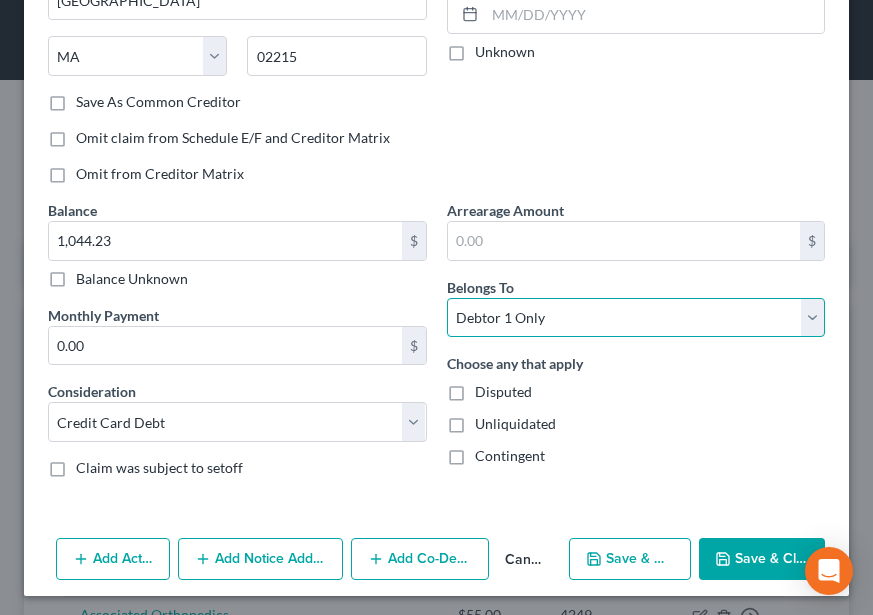 click on "Select Debtor 1 Only Debtor 2 Only Debtor 1 And Debtor 2 Only At Least One Of The Debtors And Another Community Property" at bounding box center (636, 318) 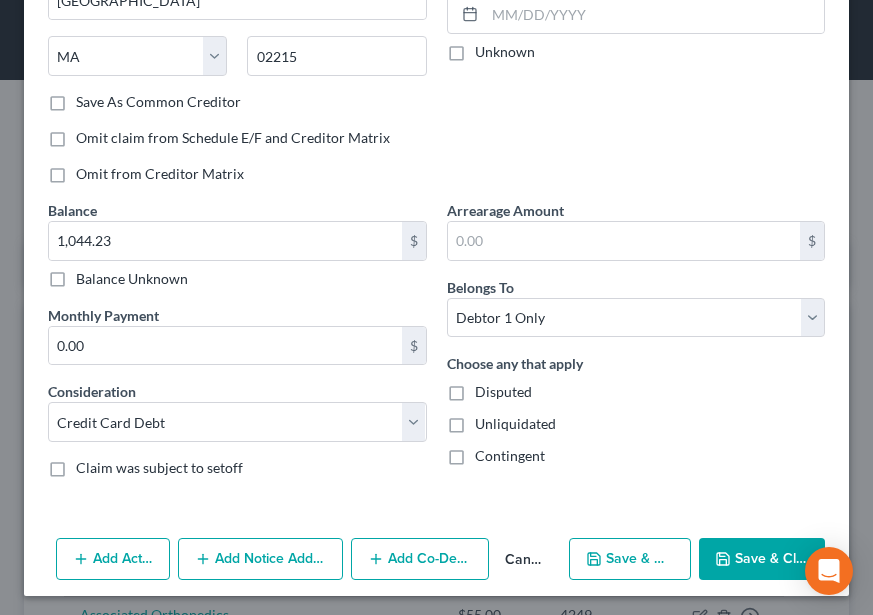 click on "Account Number (last 4)
3028
Full Account Number
Date Incurred         Last Payment Date         Unknown" at bounding box center [636, -4] 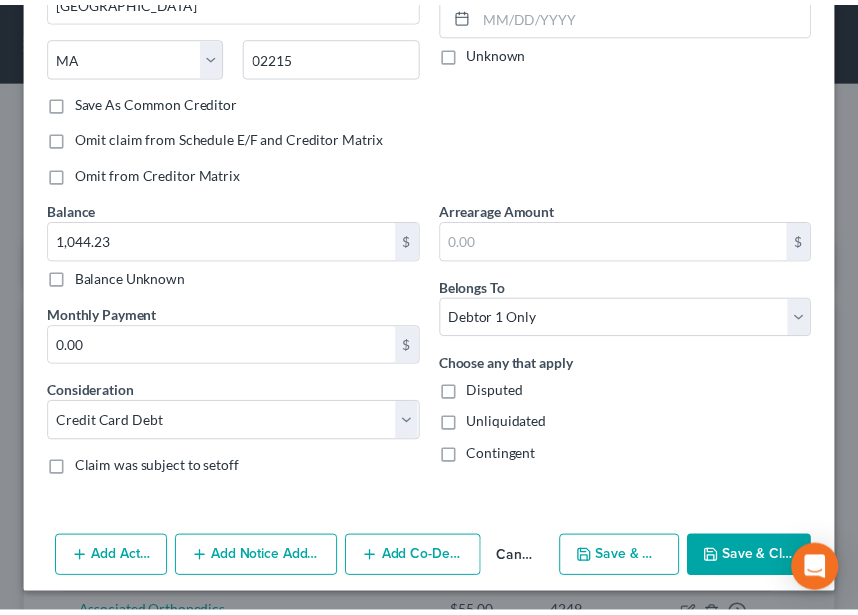 scroll, scrollTop: 305, scrollLeft: 0, axis: vertical 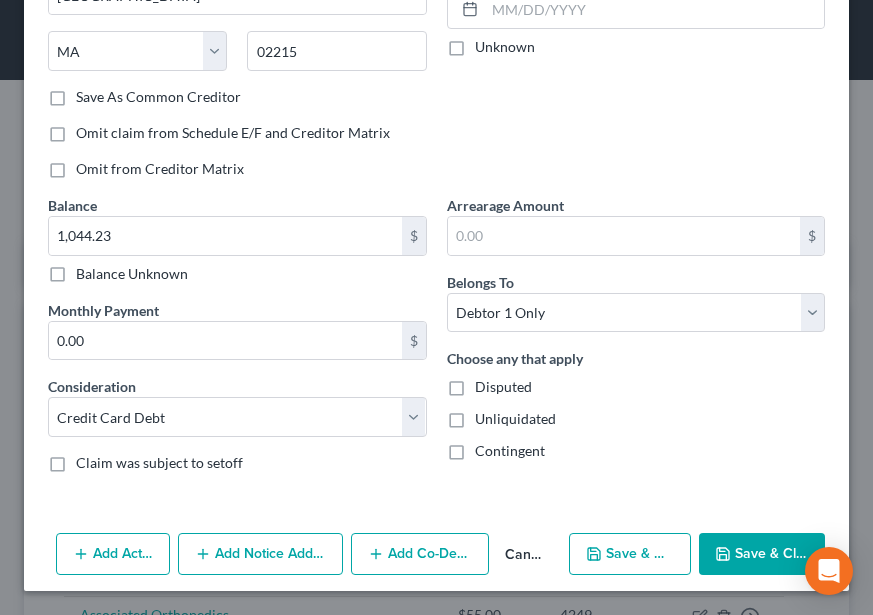 click on "Save & Close" at bounding box center (762, 554) 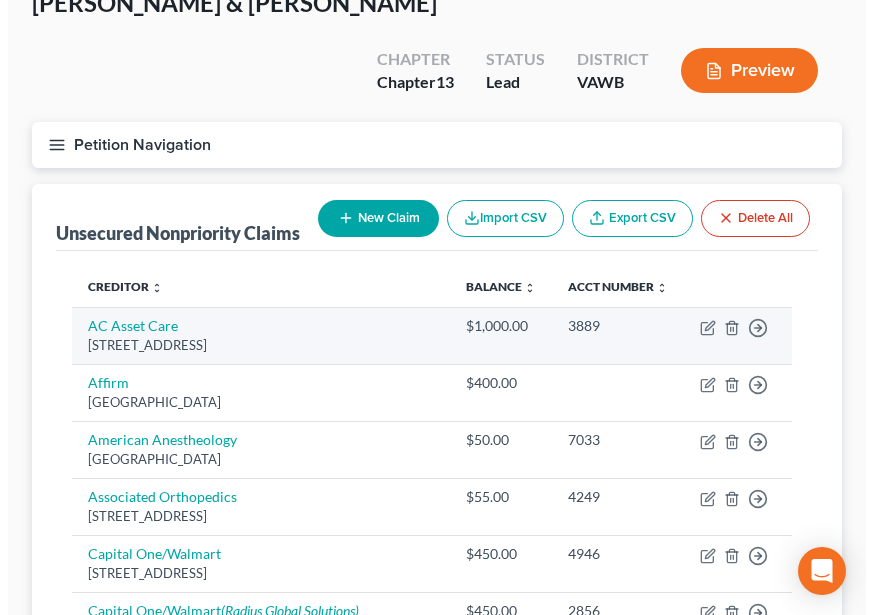 scroll, scrollTop: 0, scrollLeft: 0, axis: both 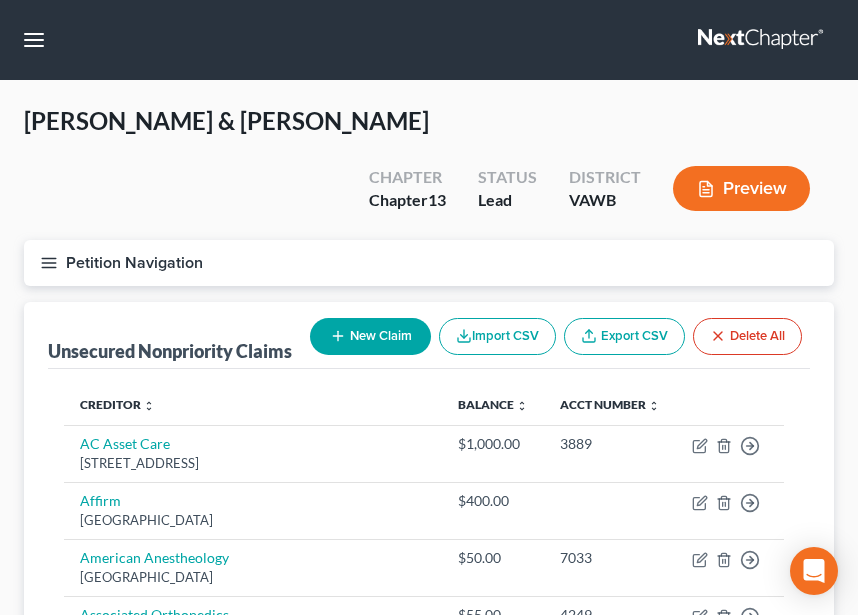 click on "New Claim" at bounding box center (370, 336) 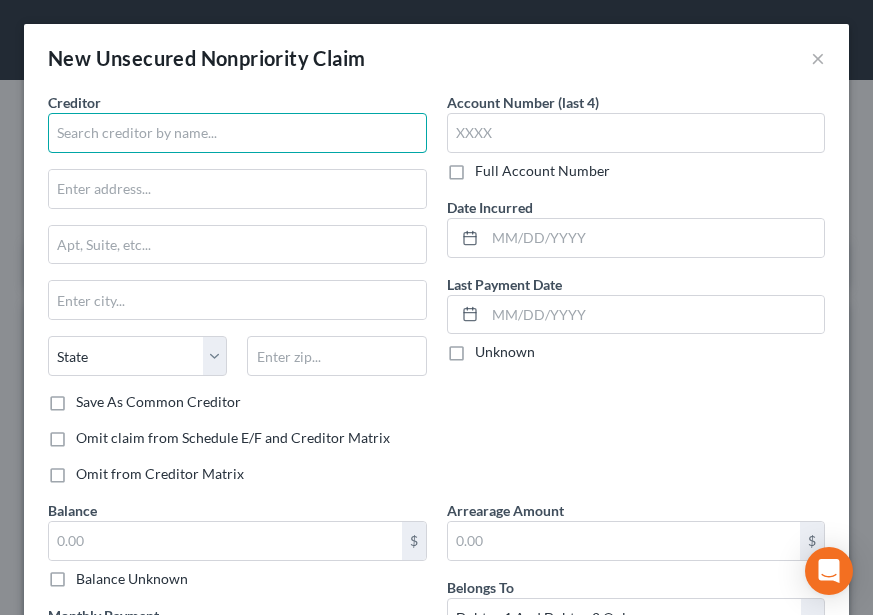 click at bounding box center (237, 133) 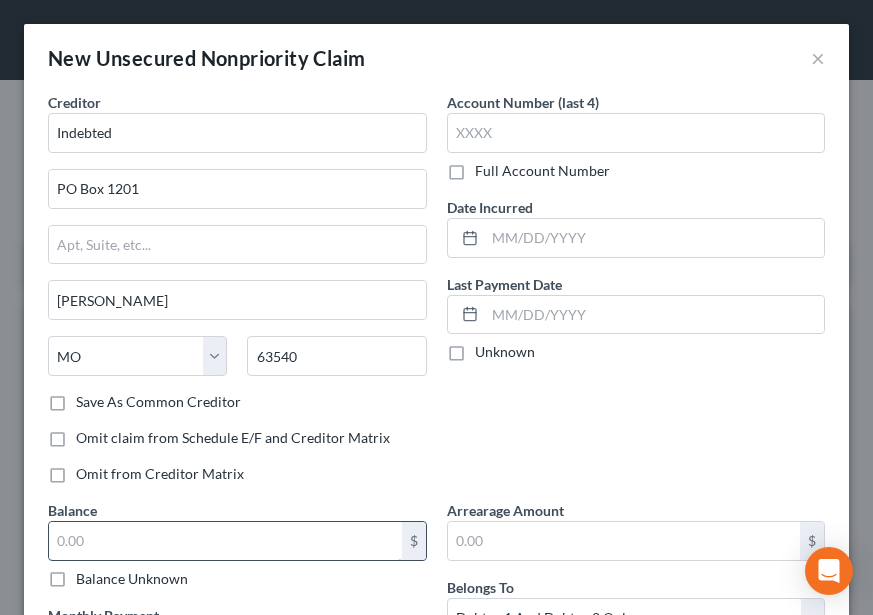 click at bounding box center [225, 541] 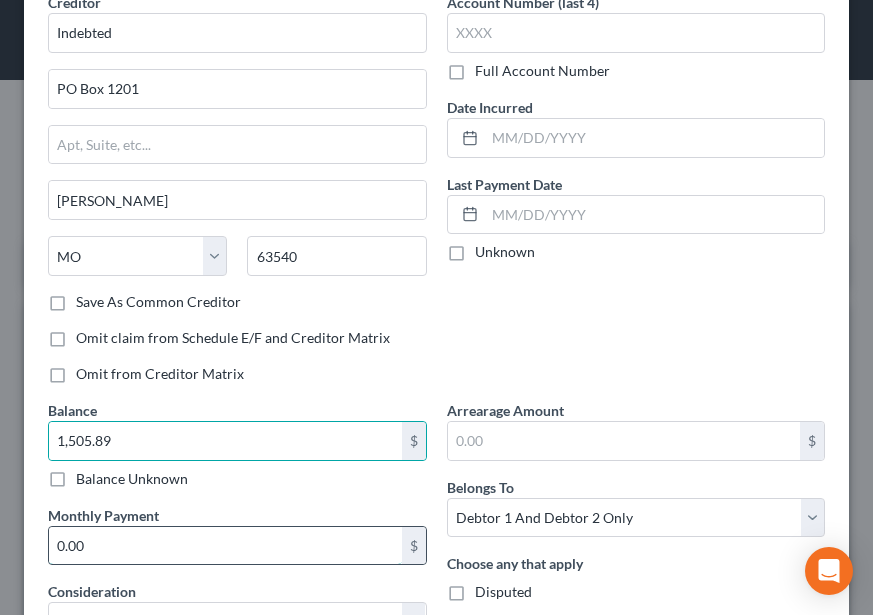 click on "0.00" at bounding box center (225, 546) 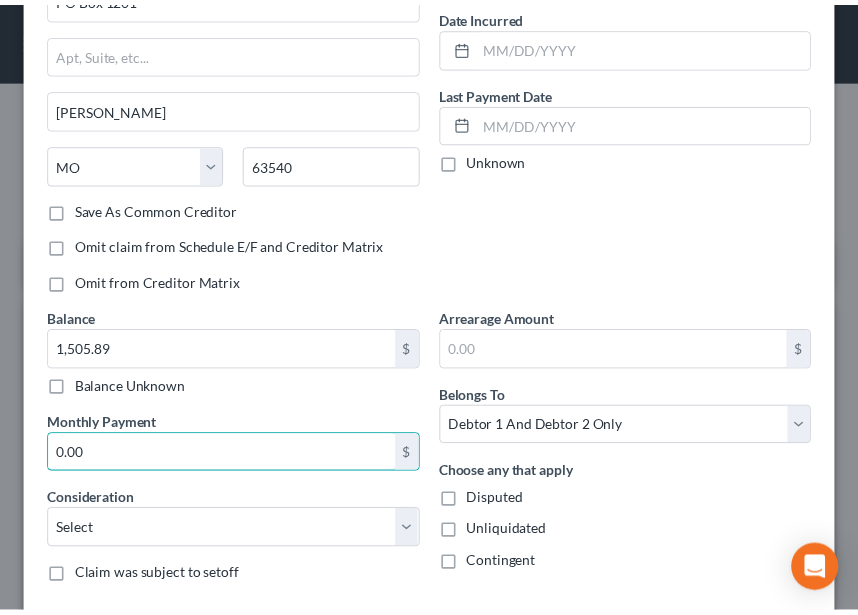 scroll, scrollTop: 305, scrollLeft: 0, axis: vertical 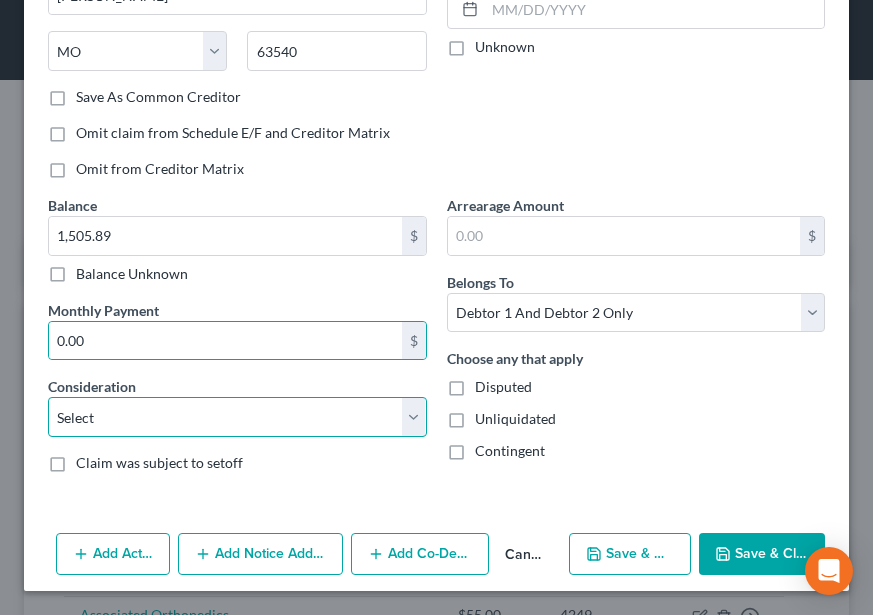 drag, startPoint x: 190, startPoint y: 434, endPoint x: 191, endPoint y: 401, distance: 33.01515 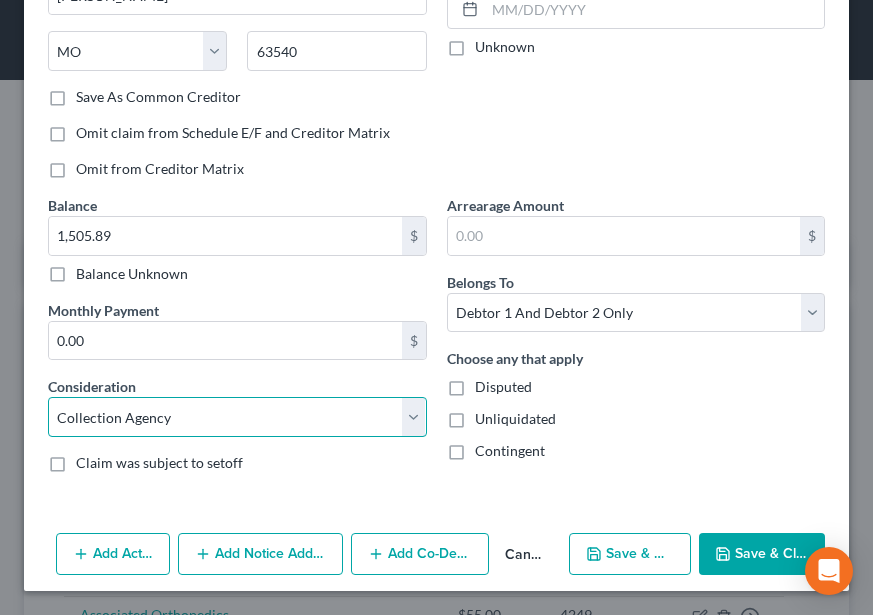 click on "Select Cable / Satellite Services Collection Agency Credit Card Debt Debt Counseling / Attorneys Deficiency Balance Domestic Support Obligations Home / Car Repairs Income Taxes Judgment Liens Medical Services Monies Loaned / Advanced Mortgage Obligation From Divorce Or Separation Obligation To Pensions Other Overdrawn Bank Account Promised To Help Pay Creditors Student Loans Suppliers And Vendors Telephone / Internet Services Utility Services" at bounding box center [237, 417] 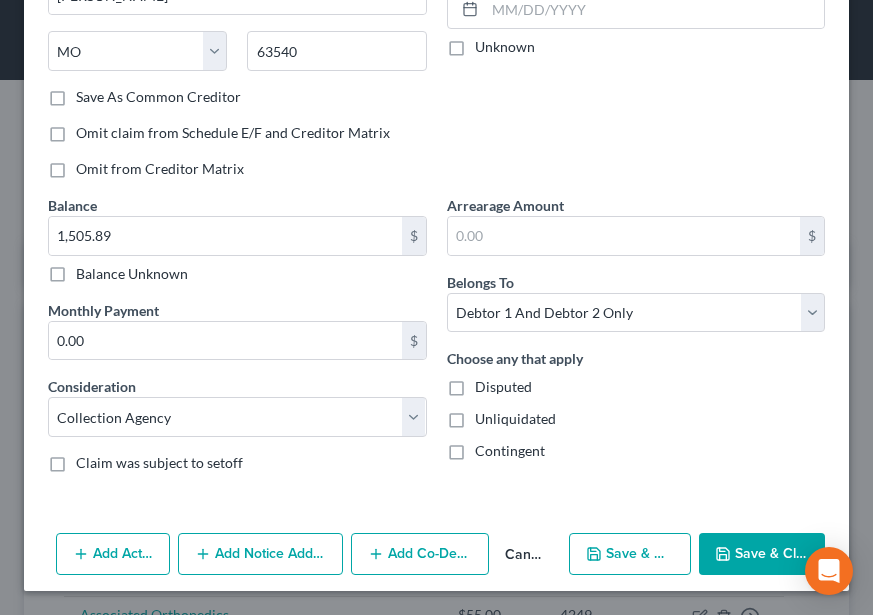 click on "Save & Close" at bounding box center [762, 554] 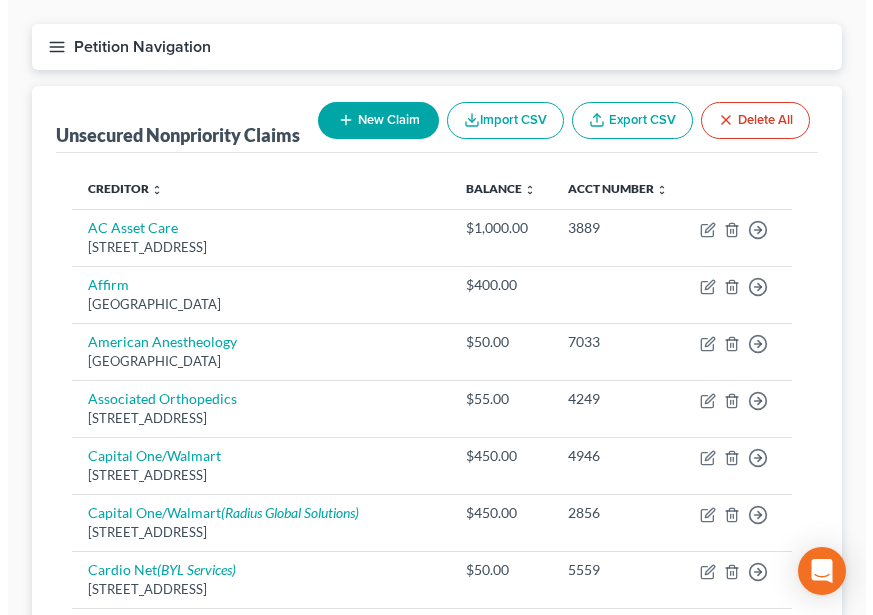 scroll, scrollTop: 145, scrollLeft: 0, axis: vertical 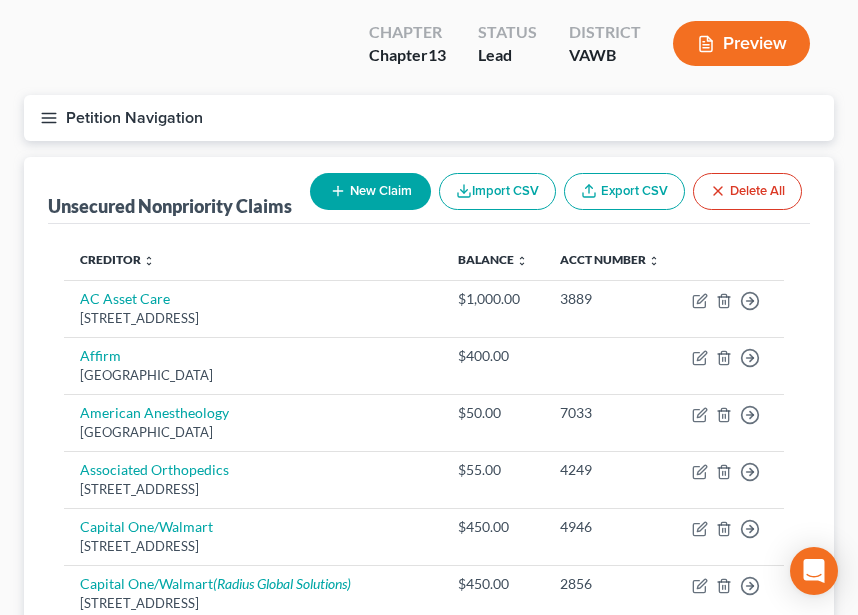click on "New Claim" at bounding box center [370, 191] 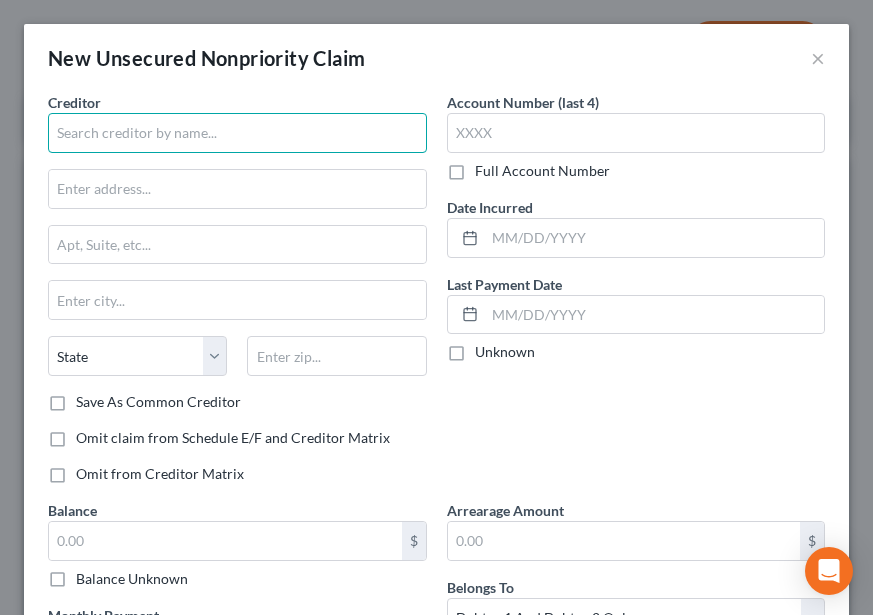 click at bounding box center (237, 133) 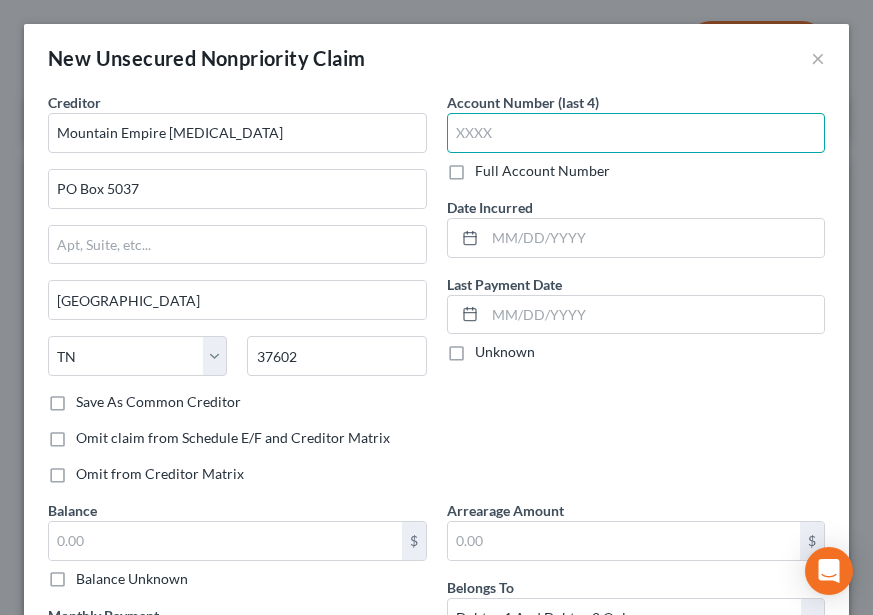 click at bounding box center [636, 133] 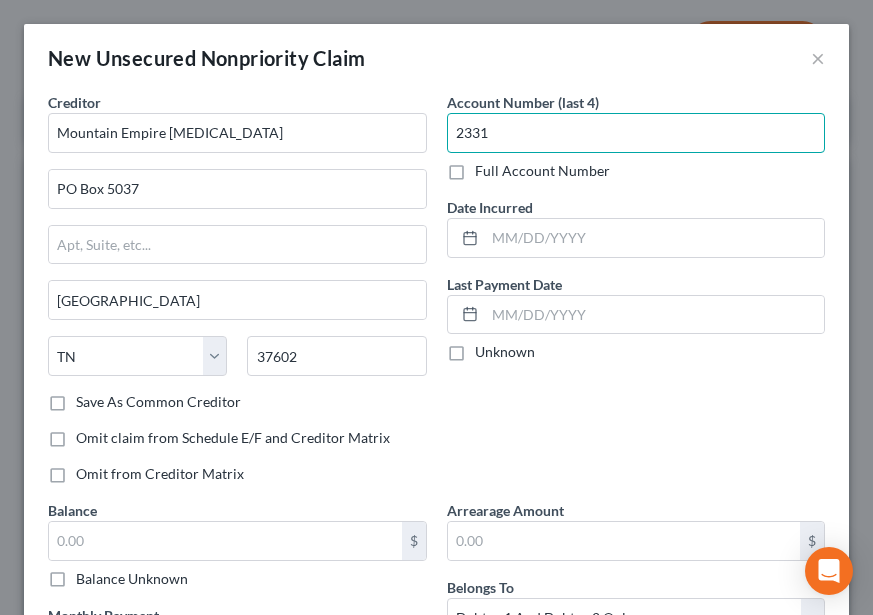 scroll, scrollTop: 100, scrollLeft: 0, axis: vertical 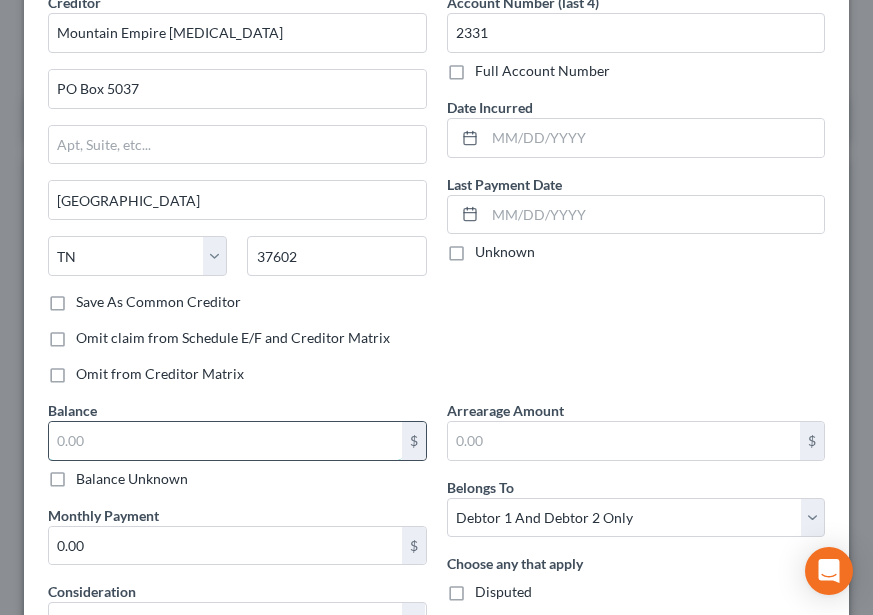 click at bounding box center [225, 441] 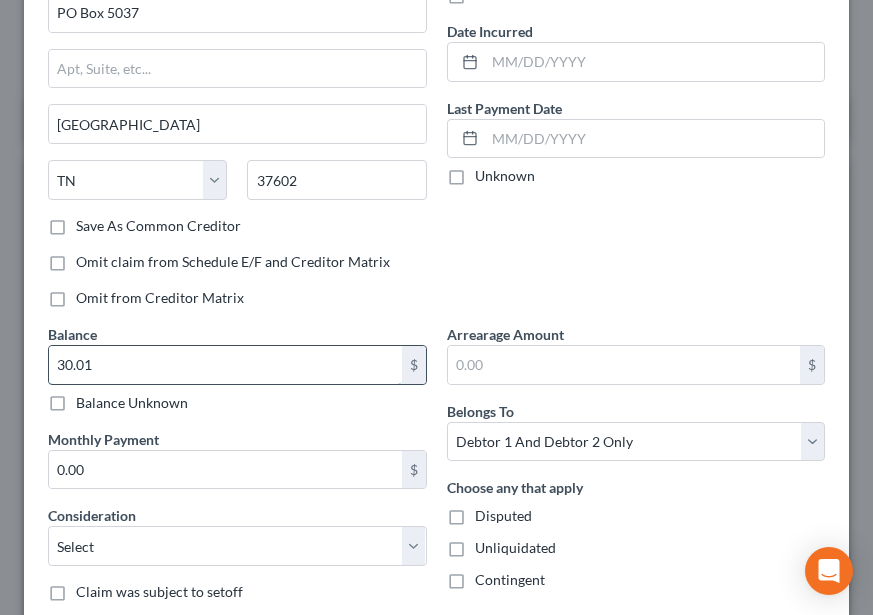 scroll, scrollTop: 300, scrollLeft: 0, axis: vertical 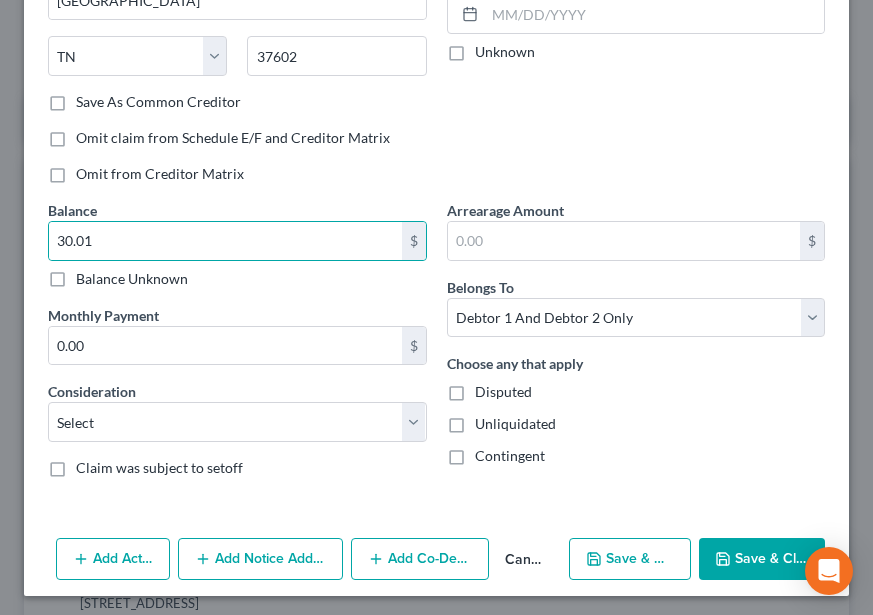 click on "Claim was subject to setoff" at bounding box center [159, 467] 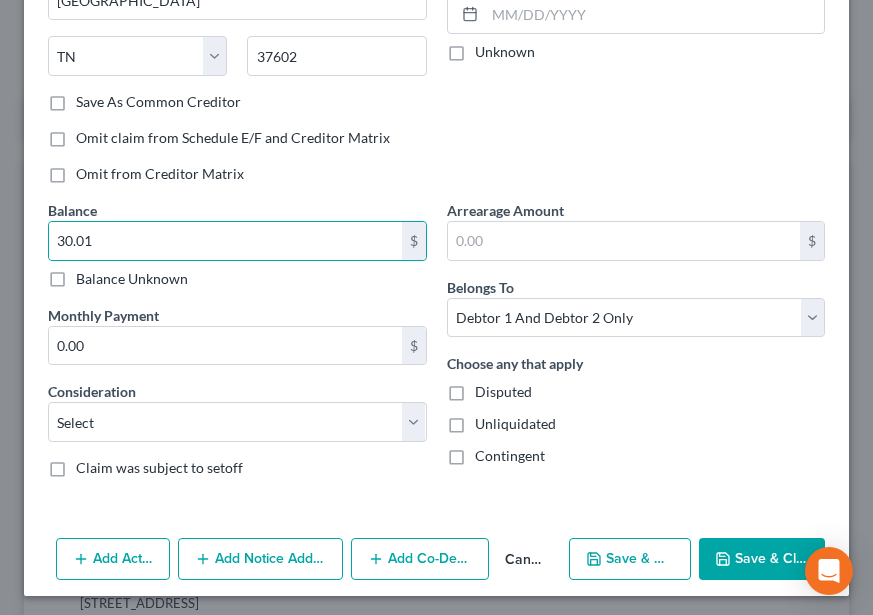 click on "Claim was subject to setoff" at bounding box center [90, 464] 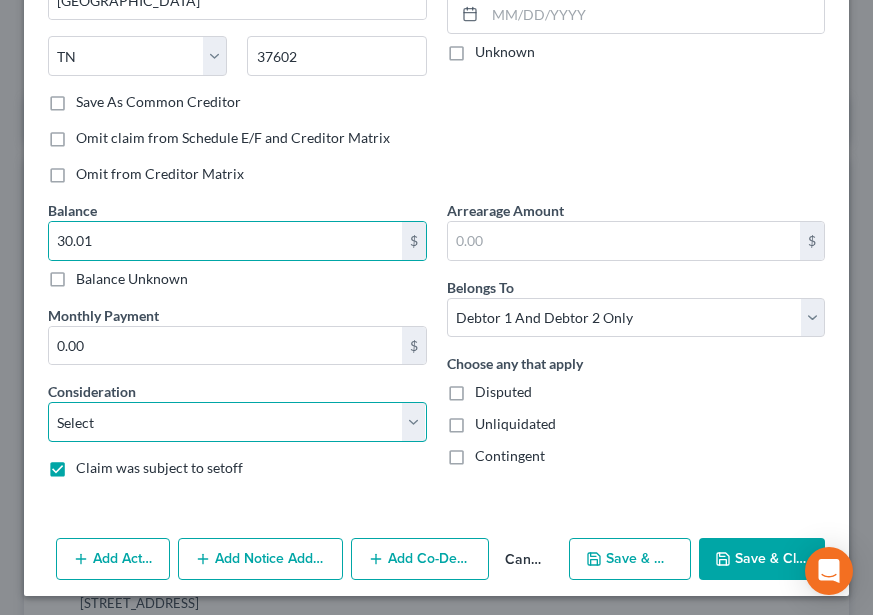 click on "Select Cable / Satellite Services Collection Agency Credit Card Debt Debt Counseling / Attorneys Deficiency Balance Domestic Support Obligations Home / Car Repairs Income Taxes Judgment Liens Medical Services Monies Loaned / Advanced Mortgage Obligation From Divorce Or Separation Obligation To Pensions Other Overdrawn Bank Account Promised To Help Pay Creditors Student Loans Suppliers And Vendors Telephone / Internet Services Utility Services" at bounding box center (237, 422) 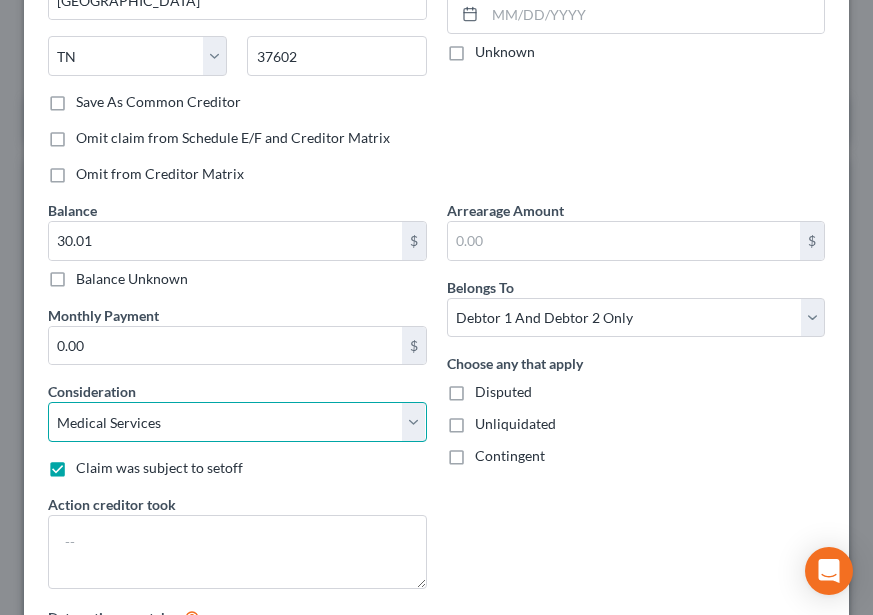 click on "Select Cable / Satellite Services Collection Agency Credit Card Debt Debt Counseling / Attorneys Deficiency Balance Domestic Support Obligations Home / Car Repairs Income Taxes Judgment Liens Medical Services Monies Loaned / Advanced Mortgage Obligation From Divorce Or Separation Obligation To Pensions Other Overdrawn Bank Account Promised To Help Pay Creditors Student Loans Suppliers And Vendors Telephone / Internet Services Utility Services" at bounding box center [237, 422] 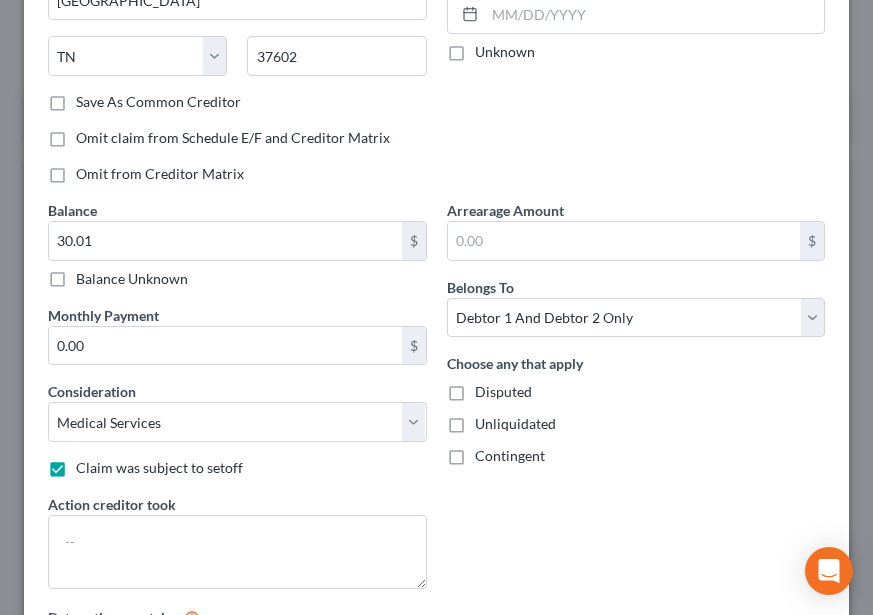 click on "Claim was subject to setoff" at bounding box center [159, 467] 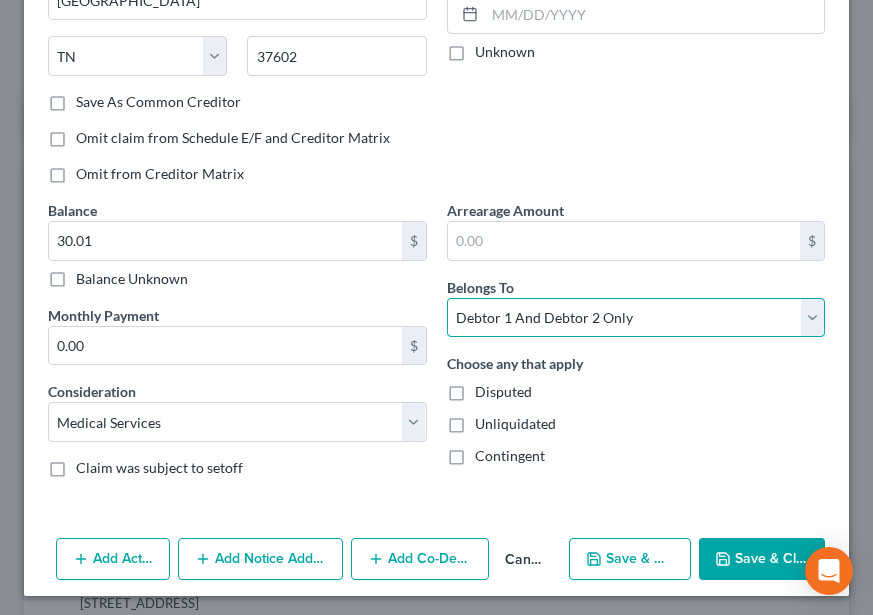 click on "Select Debtor 1 Only Debtor 2 Only Debtor 1 And Debtor 2 Only At Least One Of The Debtors And Another Community Property" at bounding box center (636, 318) 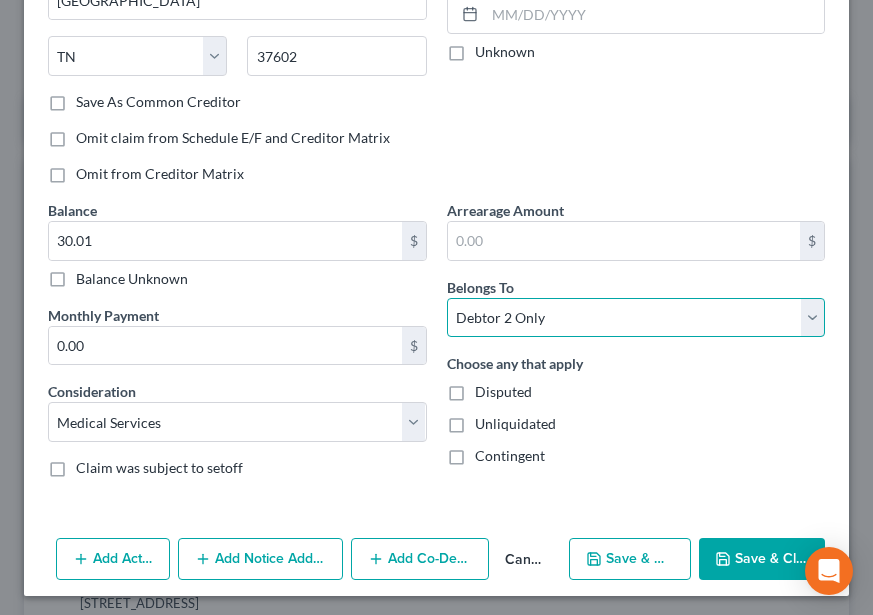 click on "Select Debtor 1 Only Debtor 2 Only Debtor 1 And Debtor 2 Only At Least One Of The Debtors And Another Community Property" at bounding box center (636, 318) 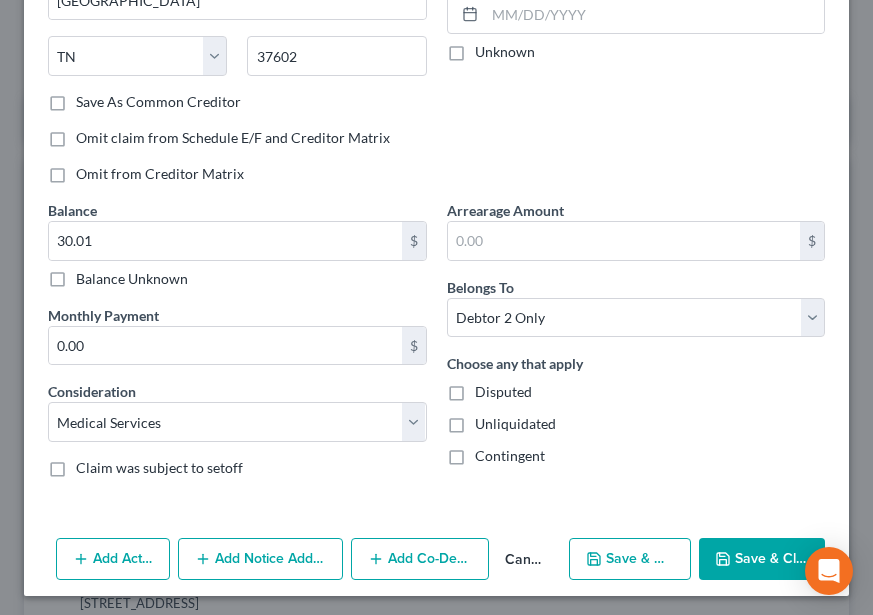 click on "Account Number (last 4)
2331
Full Account Number
Date Incurred         Last Payment Date         Unknown" at bounding box center [636, -4] 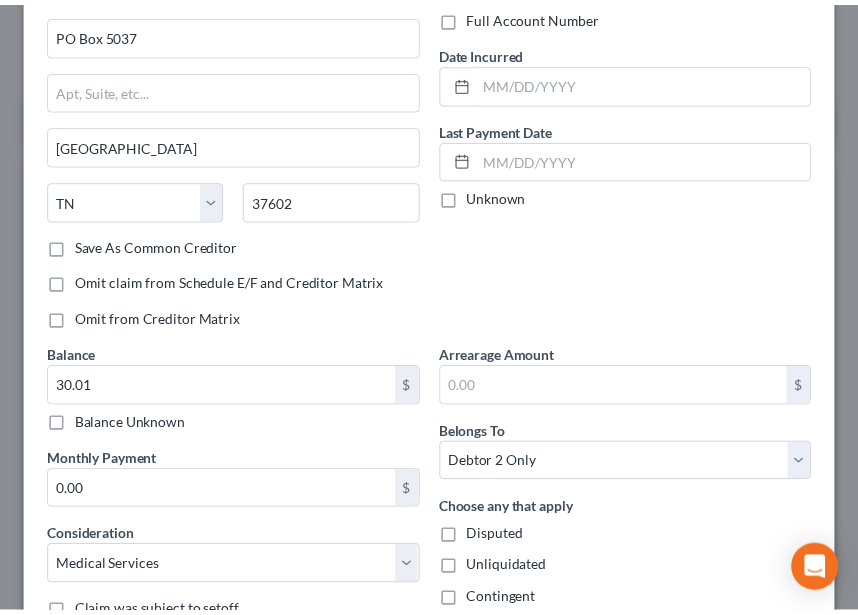 scroll, scrollTop: 305, scrollLeft: 0, axis: vertical 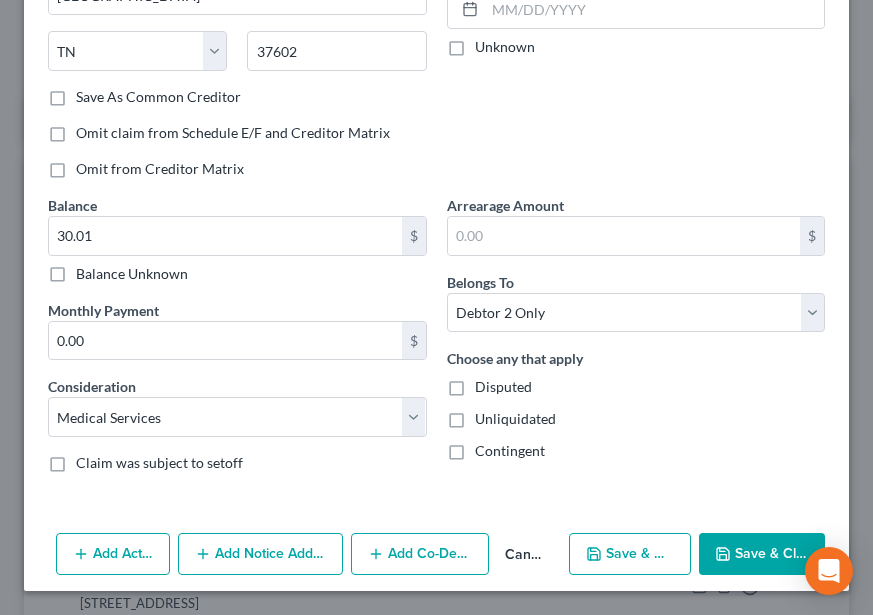 click on "Save & New" at bounding box center (630, 554) 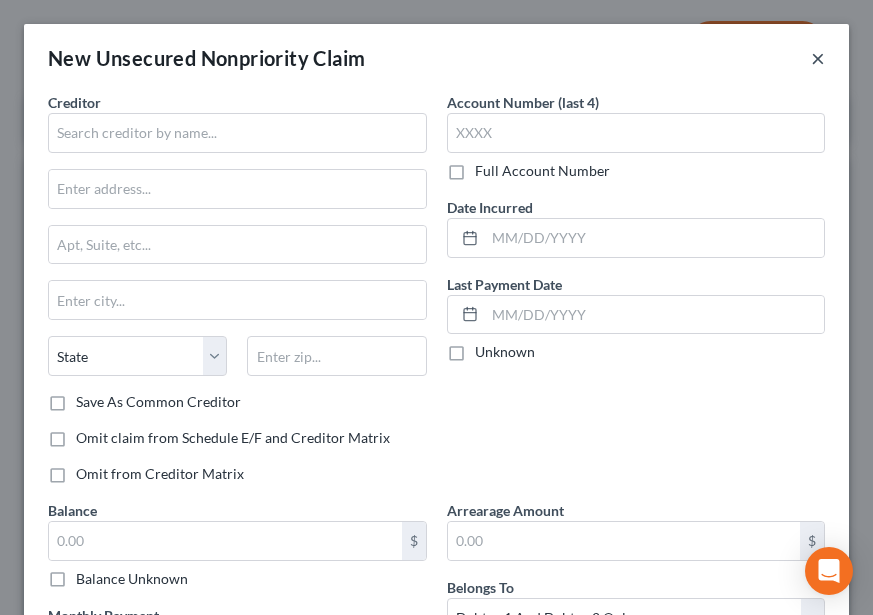 click on "×" at bounding box center [818, 58] 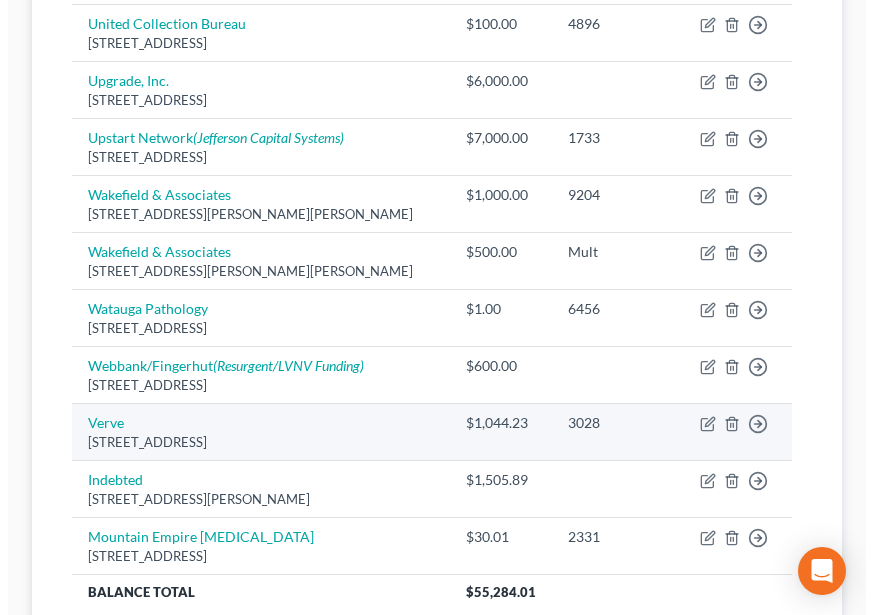 scroll, scrollTop: 1802, scrollLeft: 0, axis: vertical 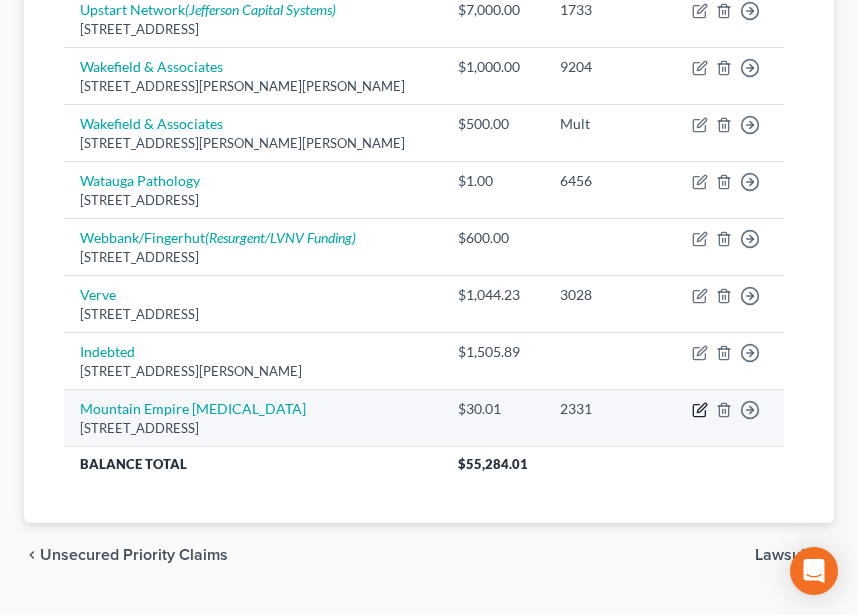 click 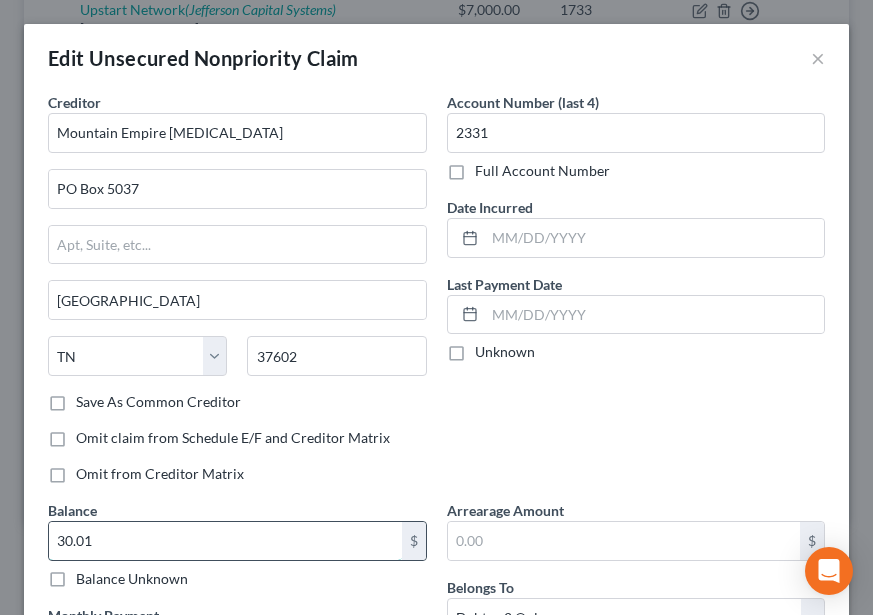 click on "30.01" at bounding box center [225, 541] 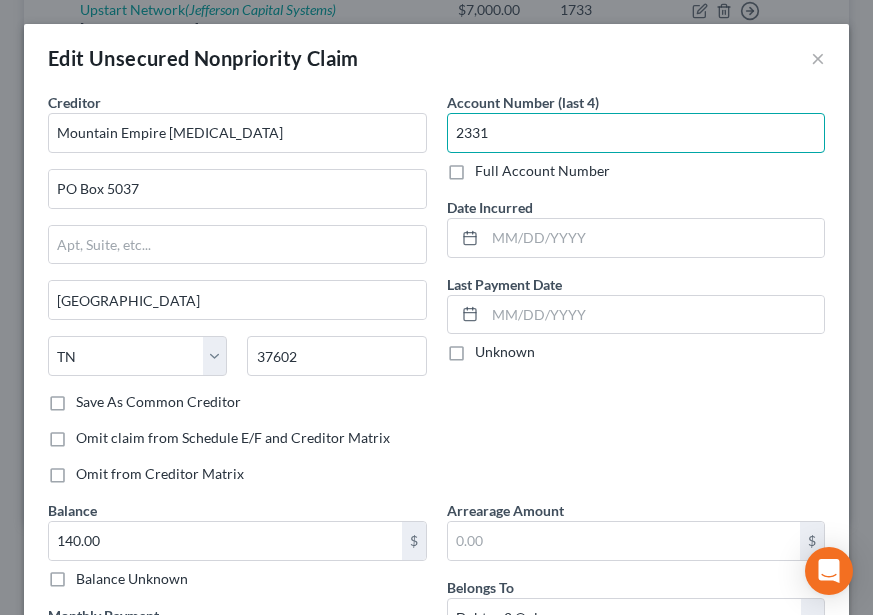 click on "2331" at bounding box center (636, 133) 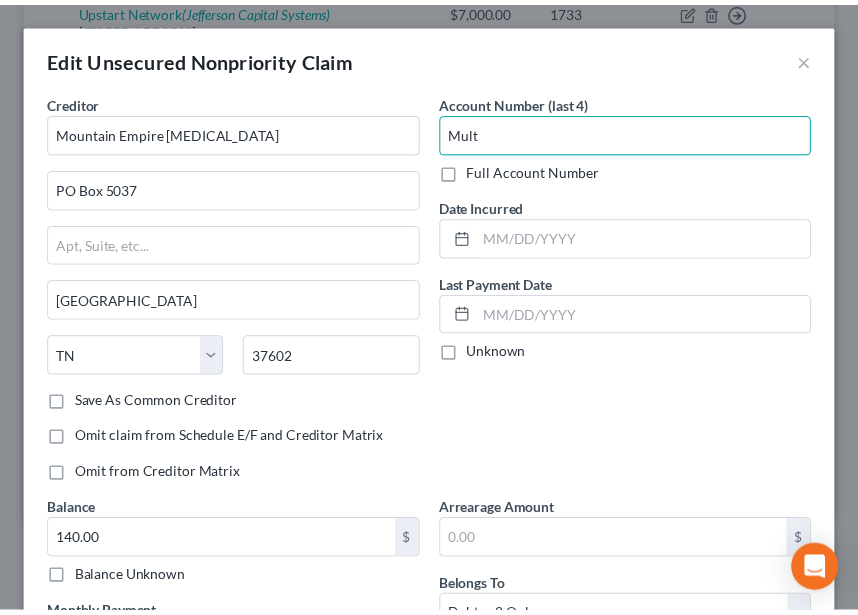 scroll, scrollTop: 362, scrollLeft: 0, axis: vertical 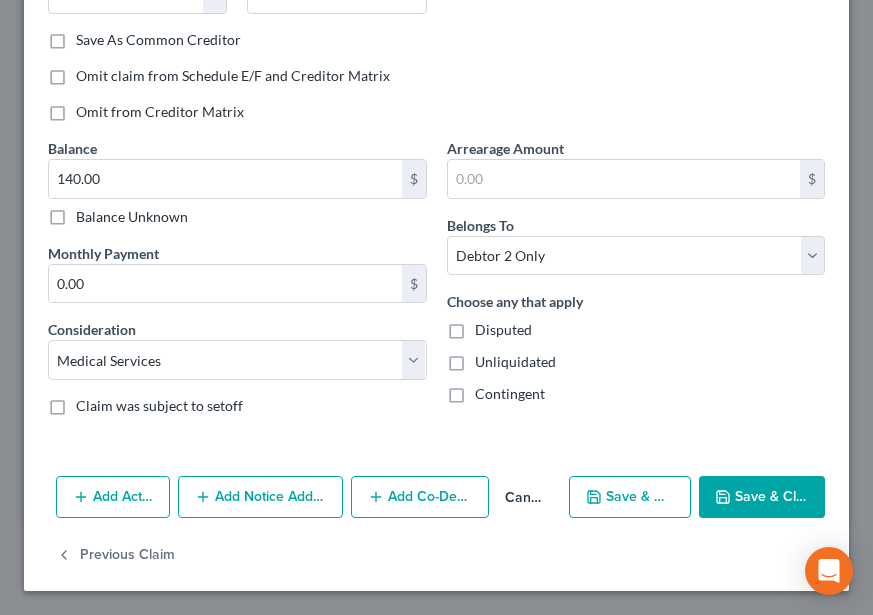 click on "Save & Close" at bounding box center [762, 497] 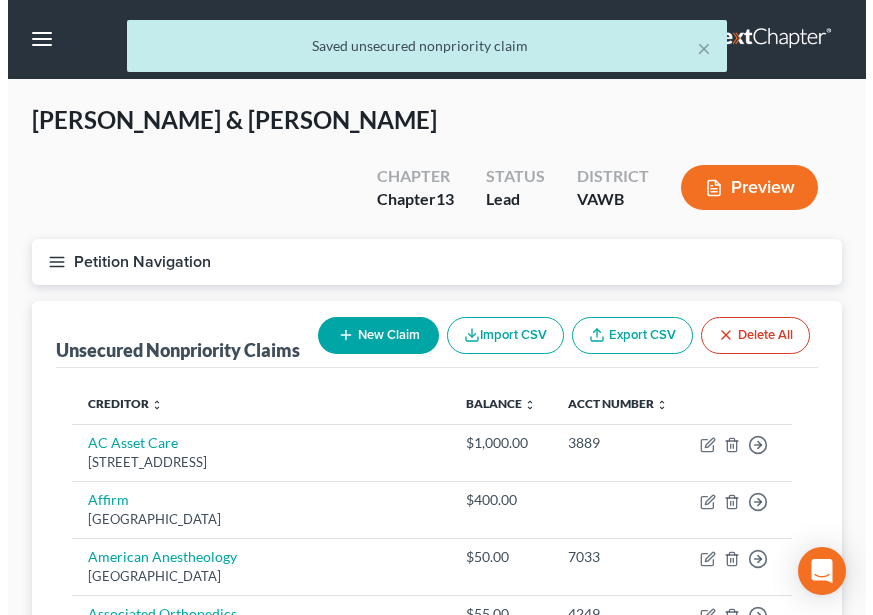 scroll, scrollTop: 0, scrollLeft: 0, axis: both 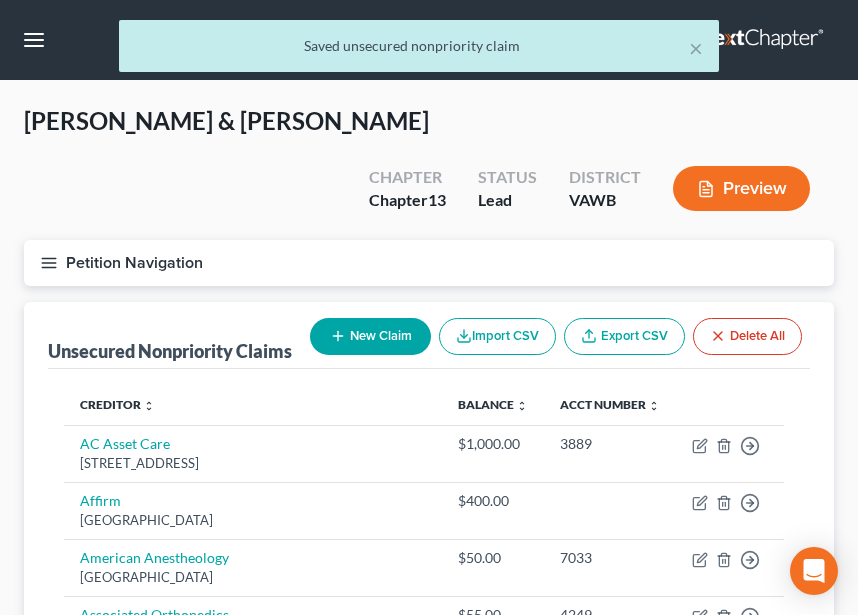click on "New Claim" at bounding box center [370, 336] 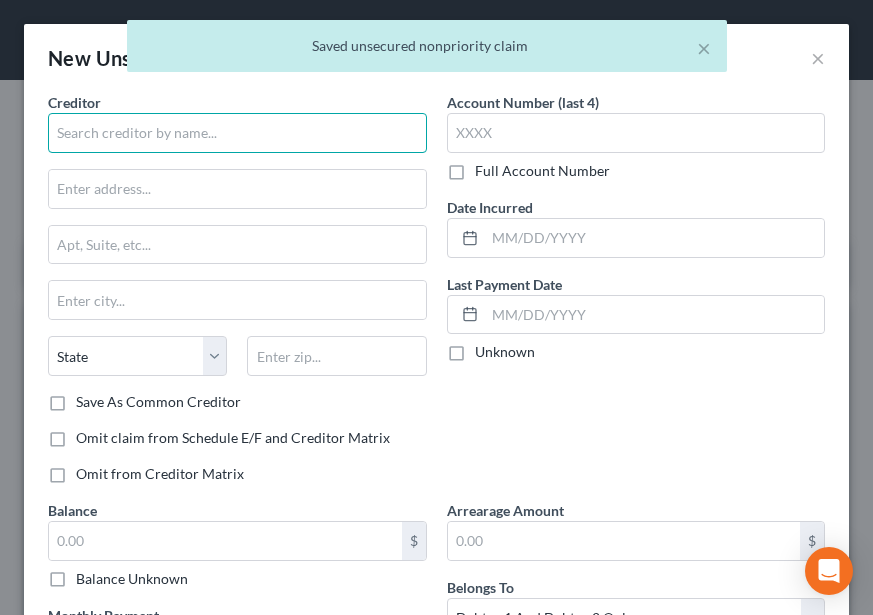 click at bounding box center (237, 133) 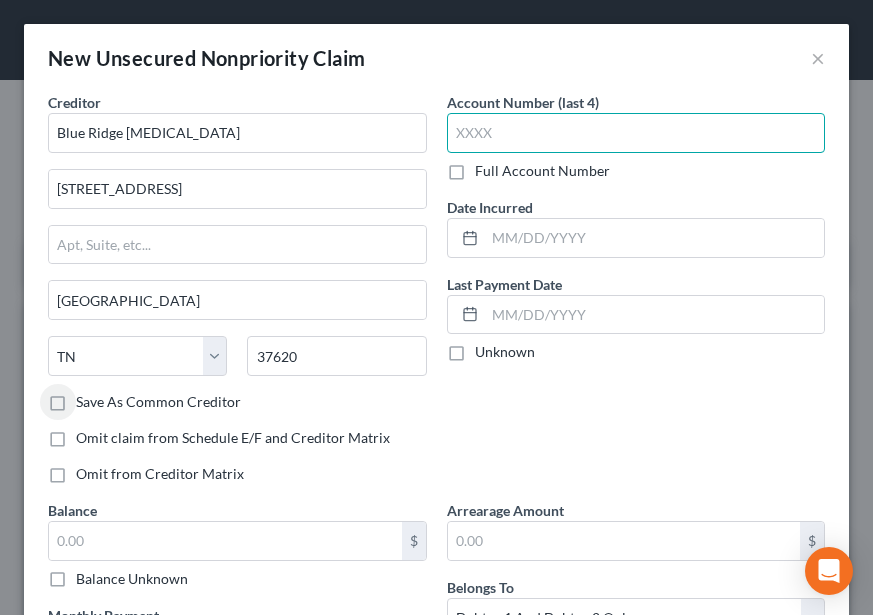 click at bounding box center (636, 133) 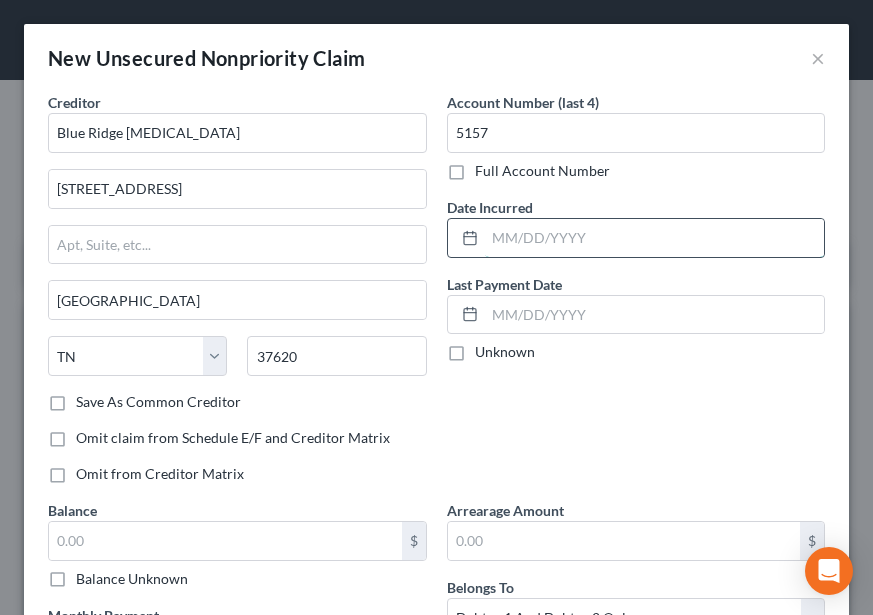 click at bounding box center [655, 238] 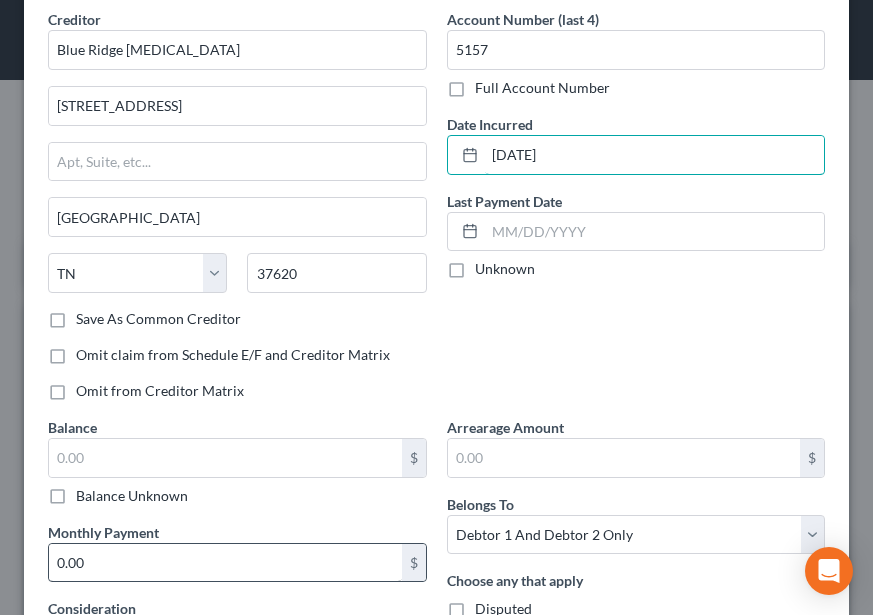 scroll, scrollTop: 300, scrollLeft: 0, axis: vertical 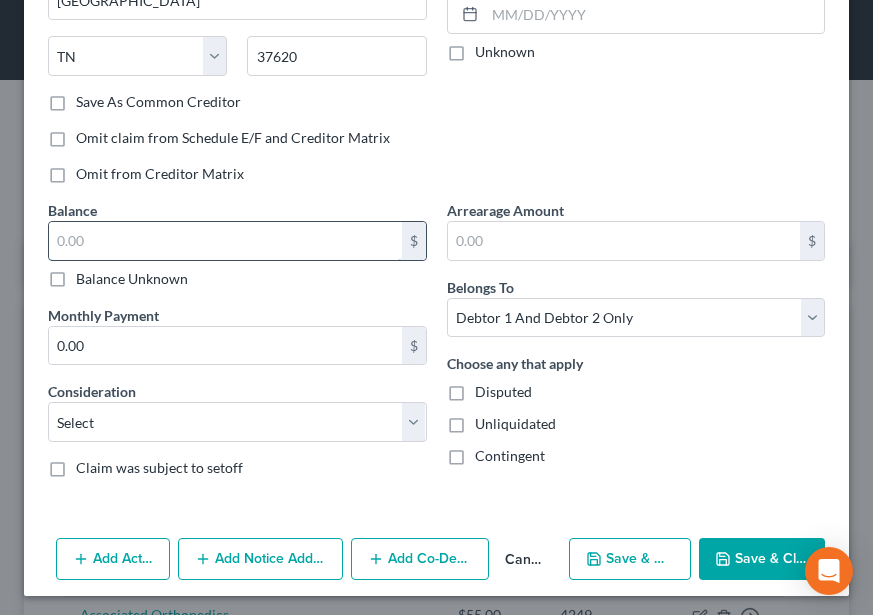 click at bounding box center (225, 241) 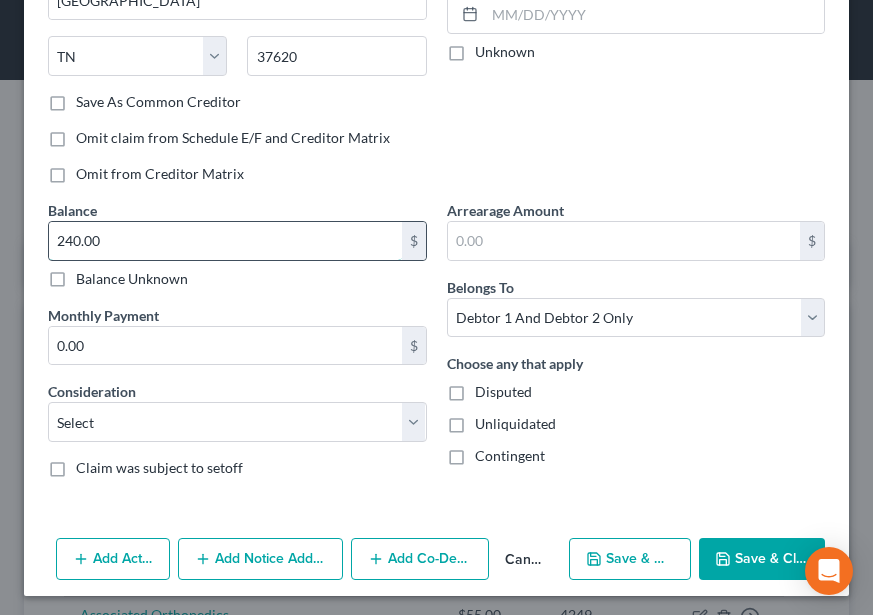 click on "240.00" at bounding box center (225, 241) 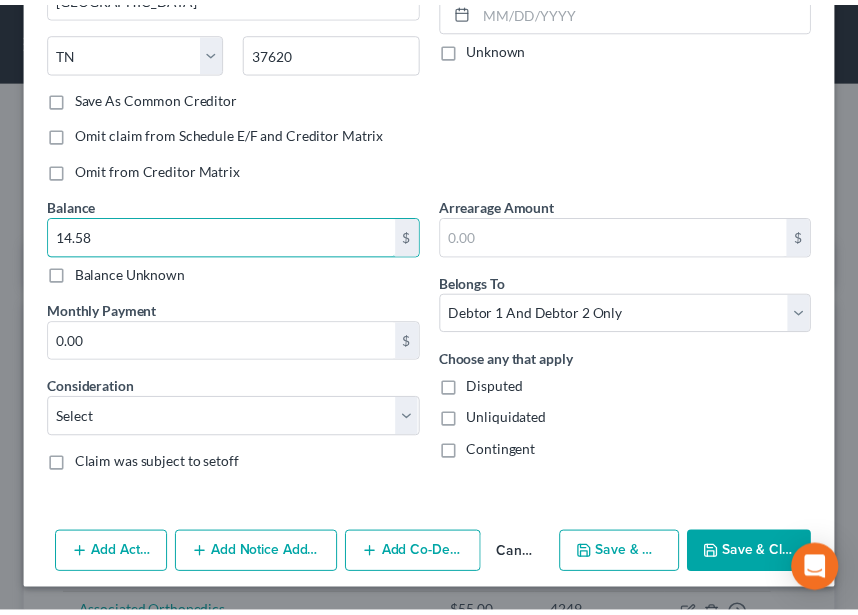 scroll, scrollTop: 305, scrollLeft: 0, axis: vertical 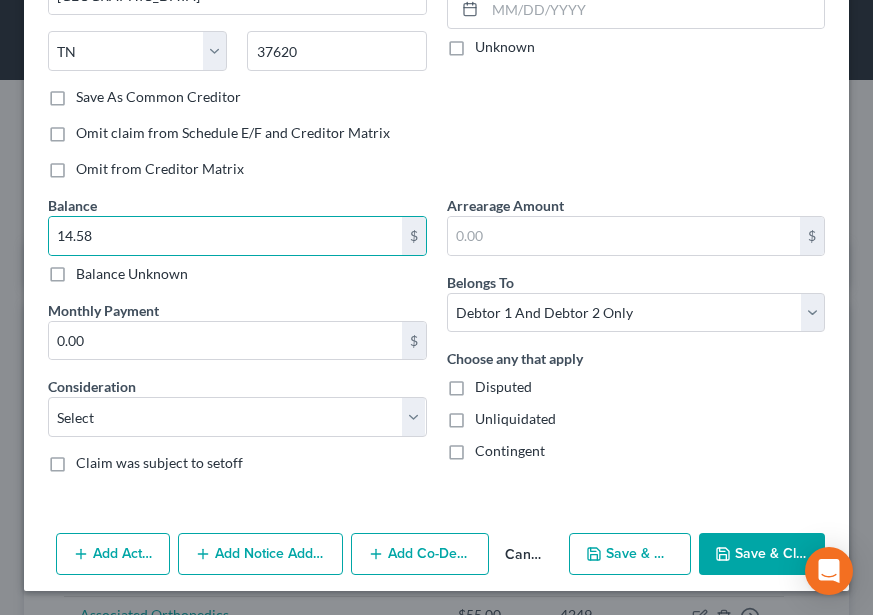 click on "Consideration Select Cable / Satellite Services Collection Agency Credit Card Debt Debt Counseling / Attorneys Deficiency Balance Domestic Support Obligations Home / Car Repairs Income Taxes Judgment Liens Medical Services Monies Loaned / Advanced Mortgage Obligation From Divorce Or Separation Obligation To Pensions Other Overdrawn Bank Account Promised To Help Pay Creditors Student Loans Suppliers And Vendors Telephone / Internet Services Utility Services" at bounding box center [237, 406] 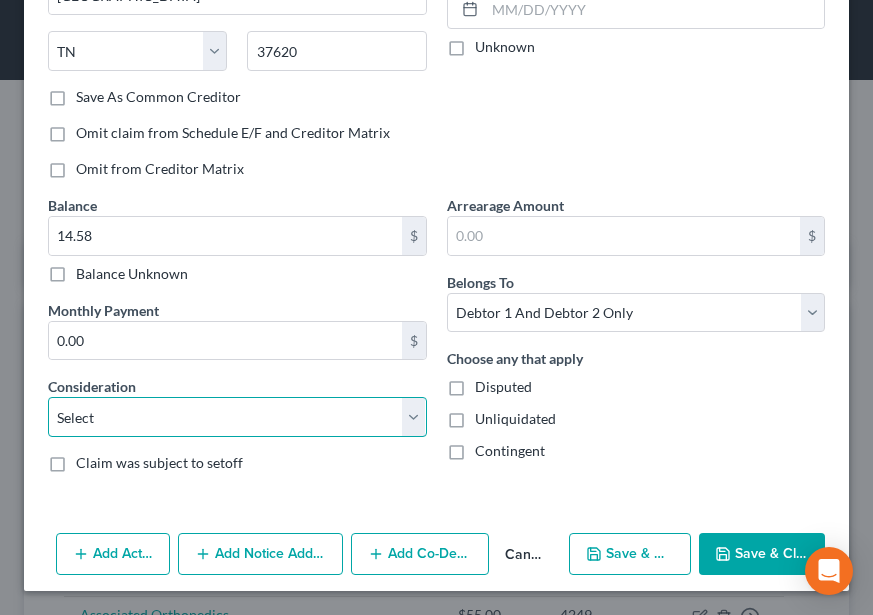 drag, startPoint x: 258, startPoint y: 417, endPoint x: 262, endPoint y: 401, distance: 16.492422 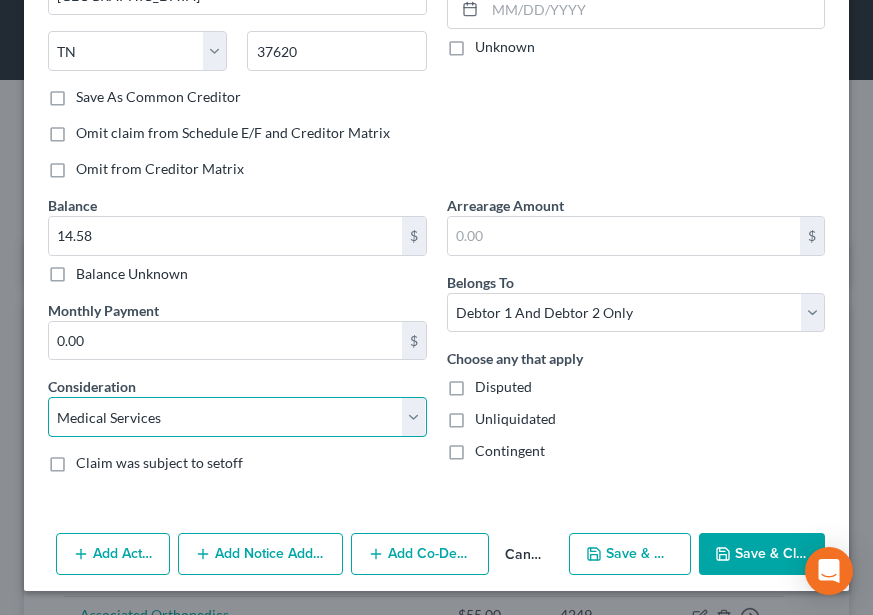 click on "Select Cable / Satellite Services Collection Agency Credit Card Debt Debt Counseling / Attorneys Deficiency Balance Domestic Support Obligations Home / Car Repairs Income Taxes Judgment Liens Medical Services Monies Loaned / Advanced Mortgage Obligation From Divorce Or Separation Obligation To Pensions Other Overdrawn Bank Account Promised To Help Pay Creditors Student Loans Suppliers And Vendors Telephone / Internet Services Utility Services" at bounding box center [237, 417] 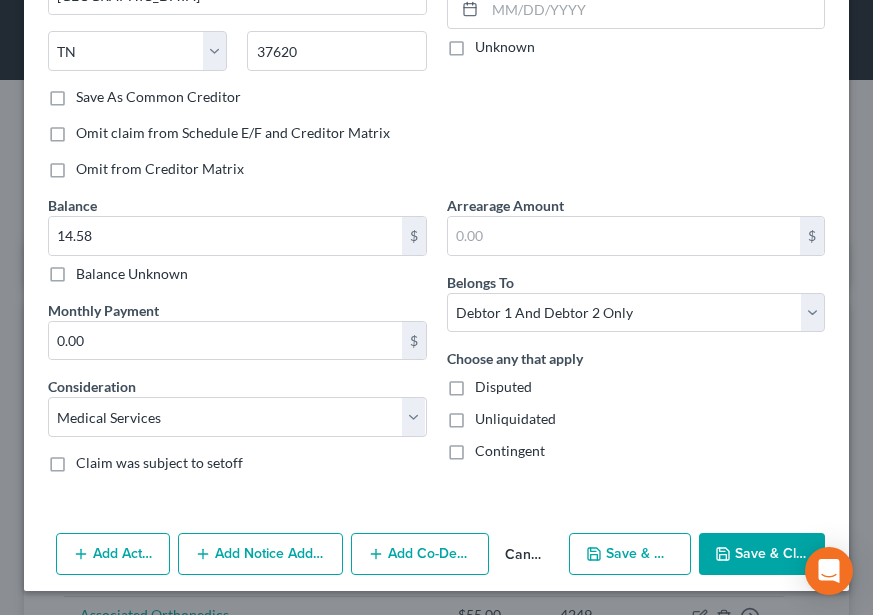 click on "Account Number (last 4)
5157
Full Account Number
Date Incurred         [DATE] Last Payment Date         Unknown" at bounding box center (636, -9) 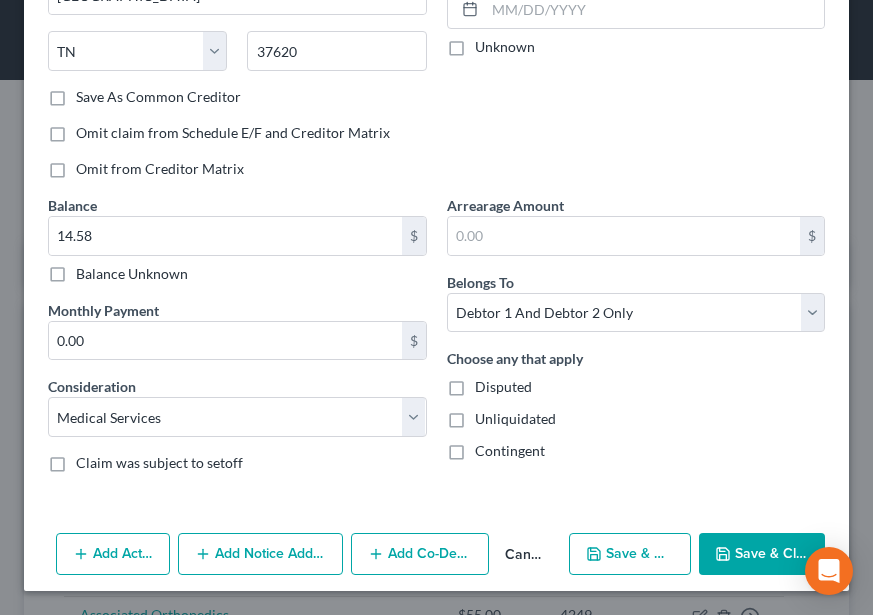 click on "Save & Close" at bounding box center (762, 554) 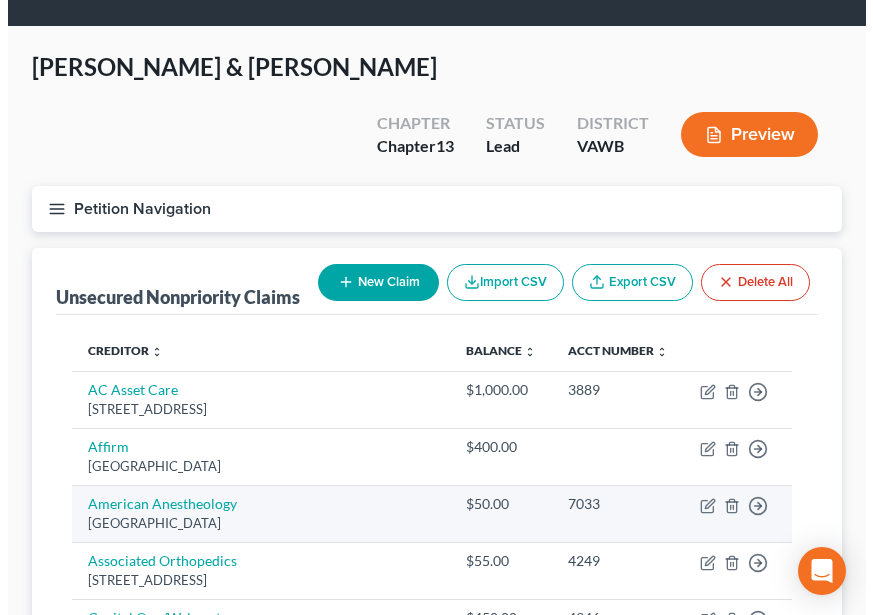 scroll, scrollTop: 100, scrollLeft: 0, axis: vertical 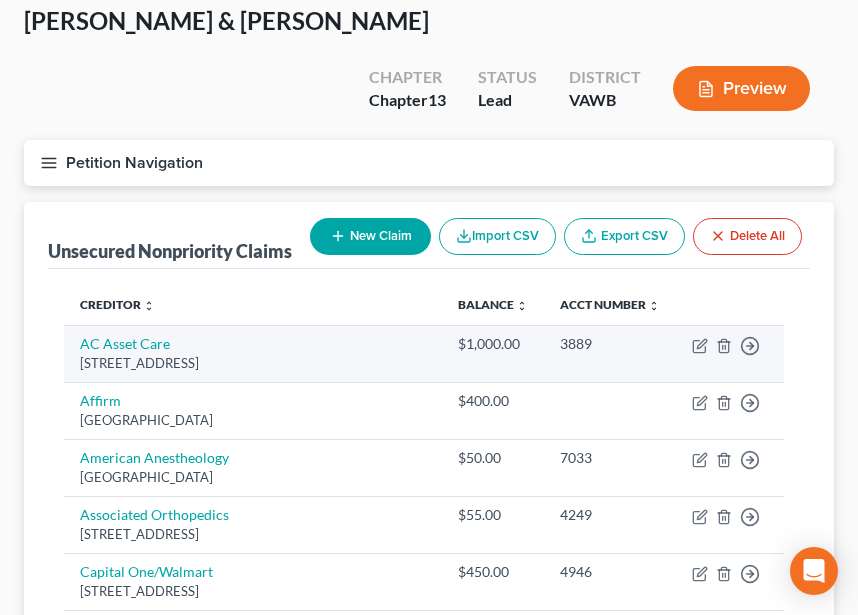 drag, startPoint x: 428, startPoint y: 374, endPoint x: 707, endPoint y: 328, distance: 282.7667 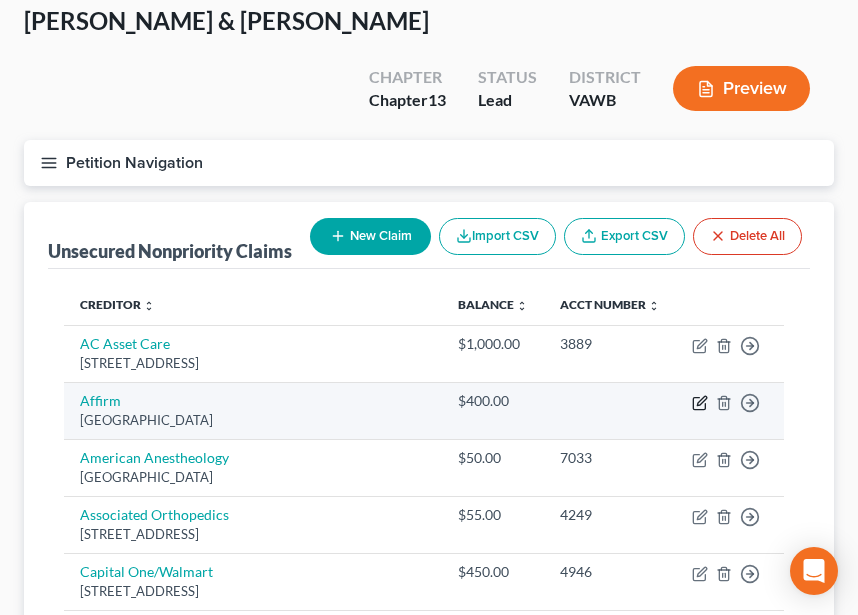 click 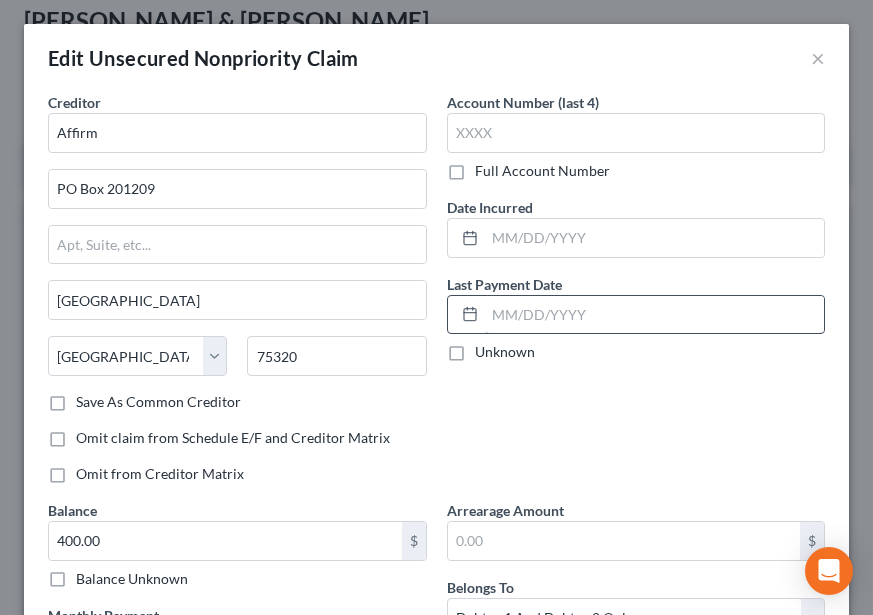 click at bounding box center (655, 315) 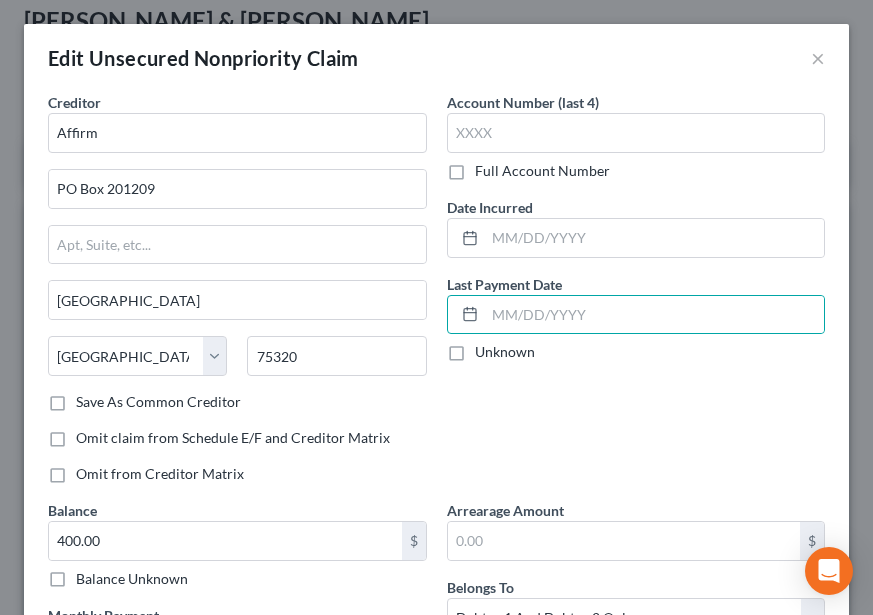 click on "Date Incurred" at bounding box center (636, 227) 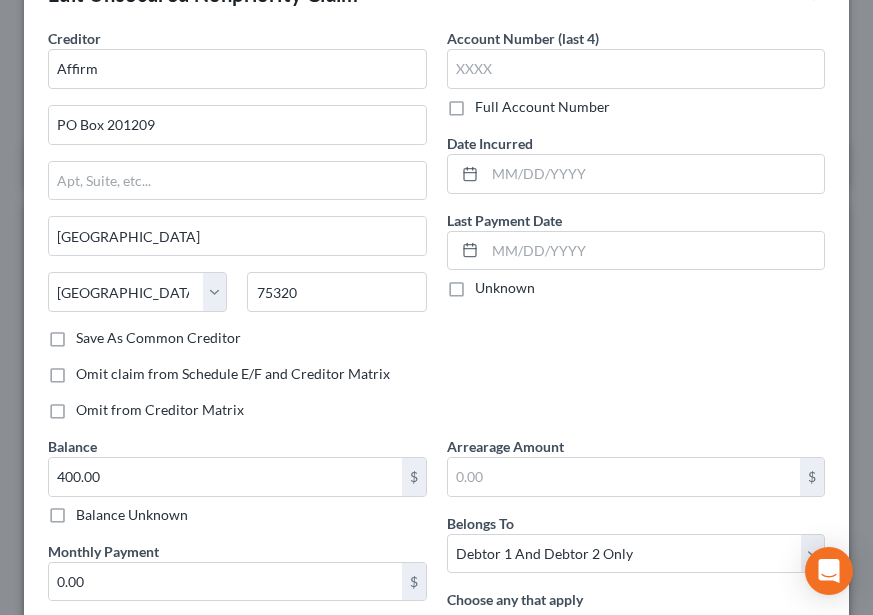 scroll, scrollTop: 300, scrollLeft: 0, axis: vertical 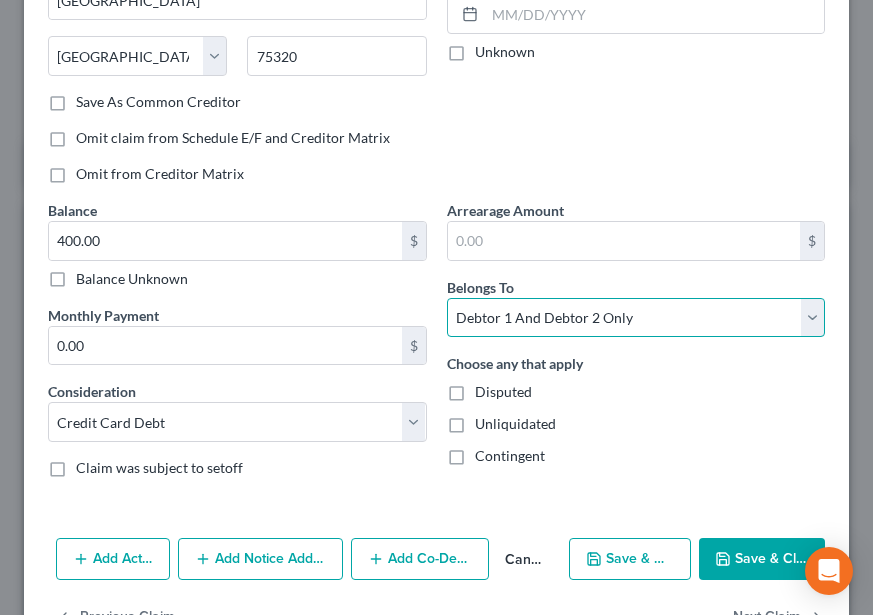 click on "Select Debtor 1 Only Debtor 2 Only Debtor 1 And Debtor 2 Only At Least One Of The Debtors And Another Community Property" at bounding box center [636, 318] 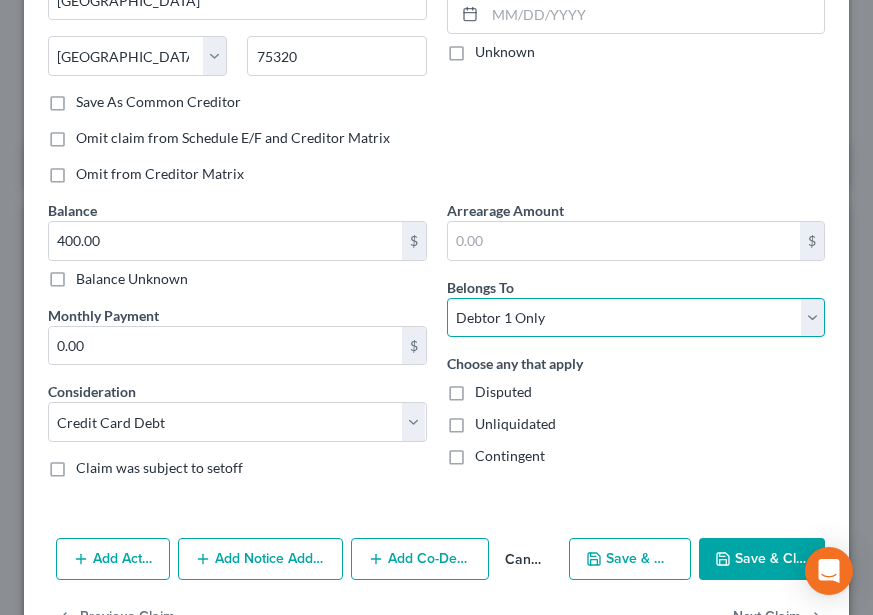 click on "Select Debtor 1 Only Debtor 2 Only Debtor 1 And Debtor 2 Only At Least One Of The Debtors And Another Community Property" at bounding box center [636, 318] 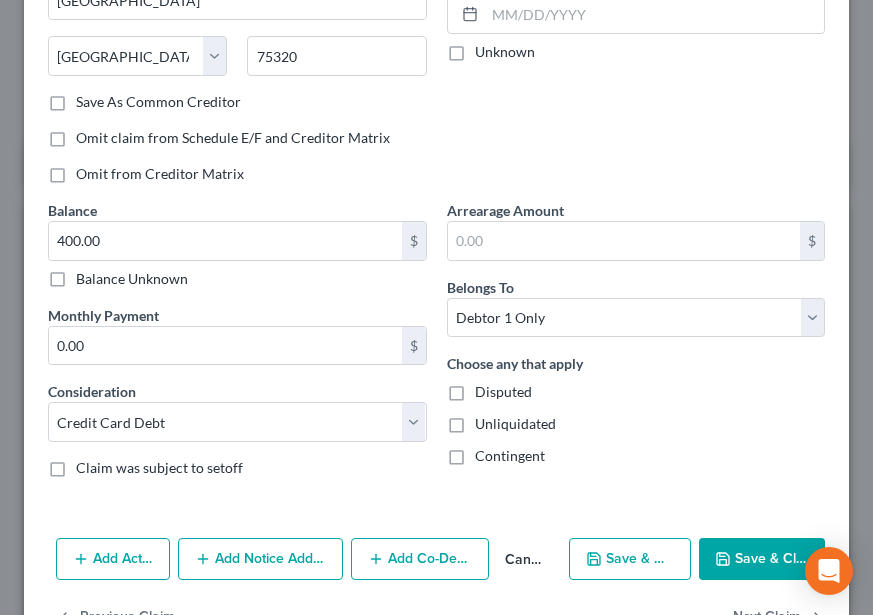 click on "Arrearage Amount $" at bounding box center (636, 230) 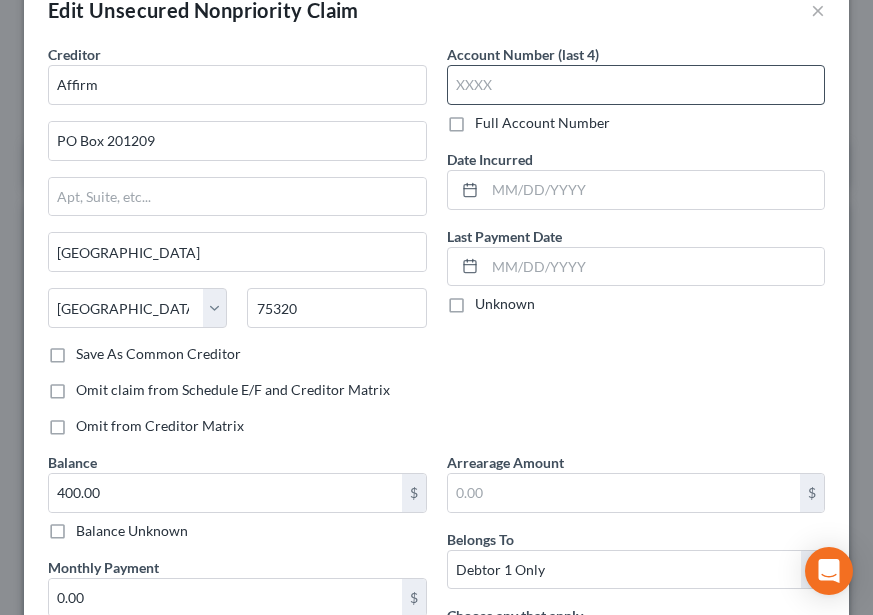 scroll, scrollTop: 0, scrollLeft: 0, axis: both 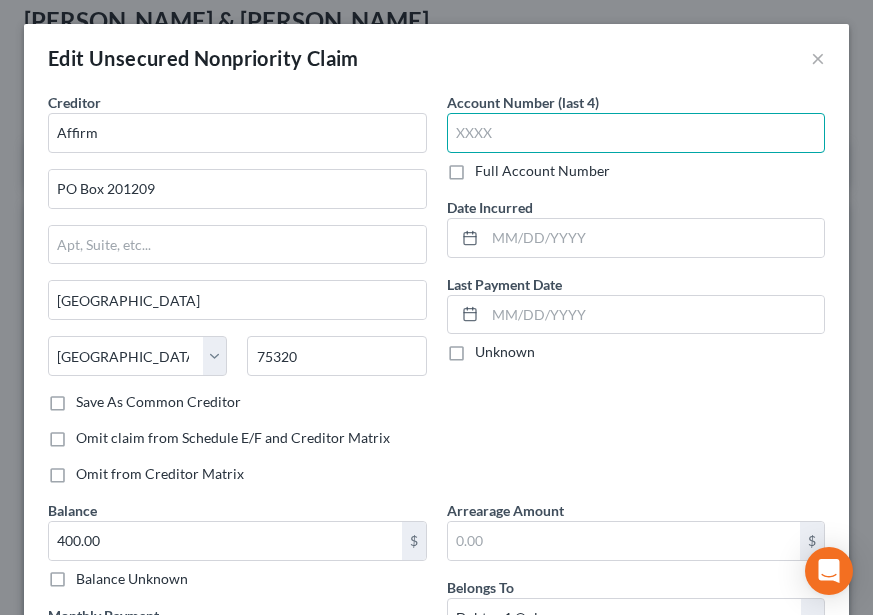 click at bounding box center (636, 133) 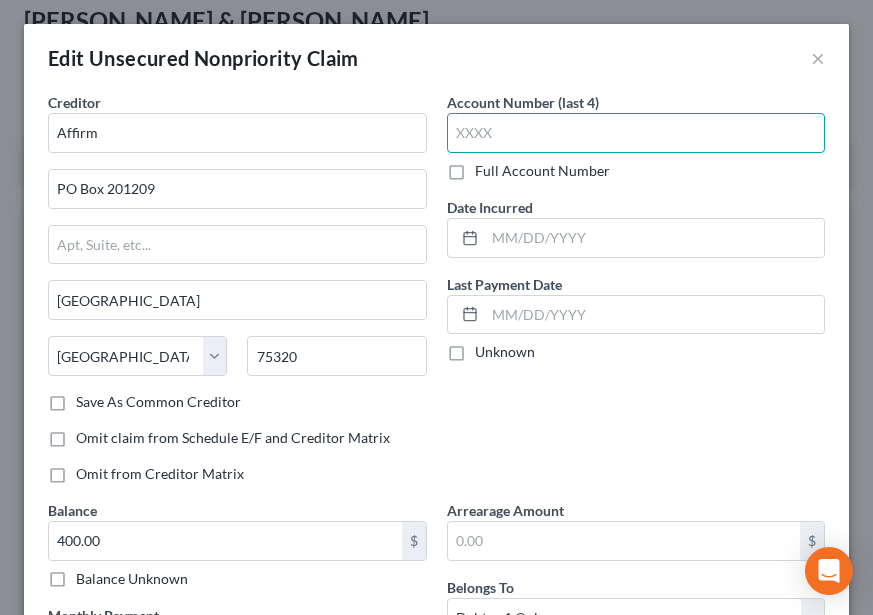 click at bounding box center [636, 133] 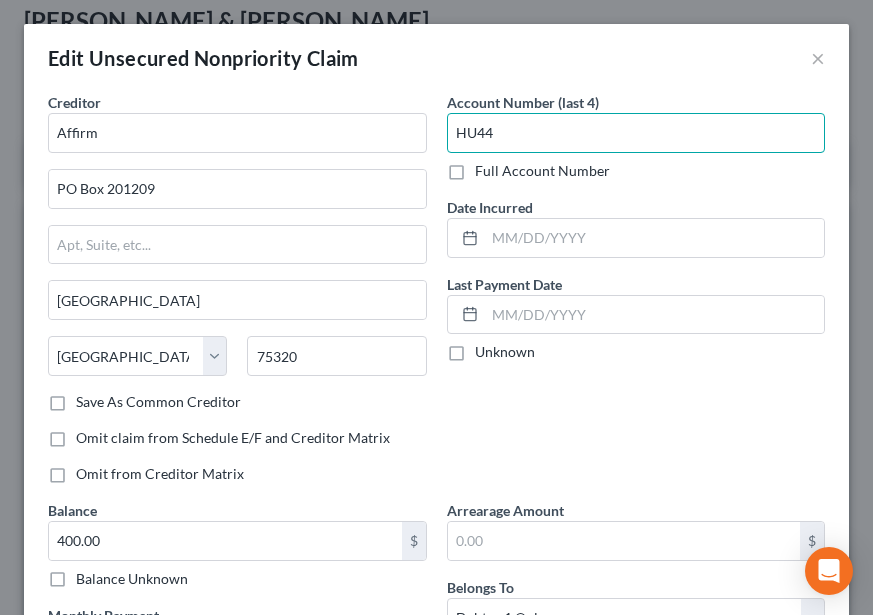 click on "HU44" at bounding box center (636, 133) 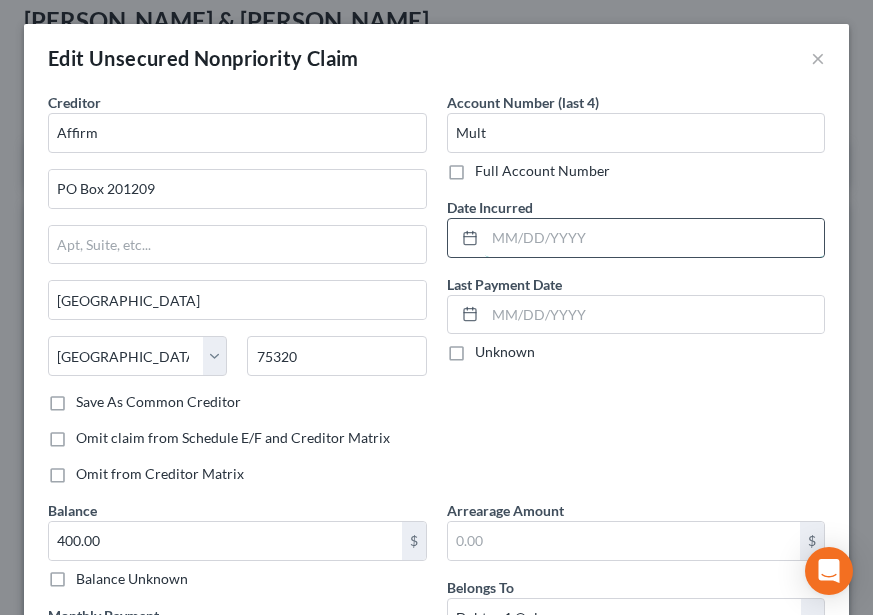 click at bounding box center [655, 238] 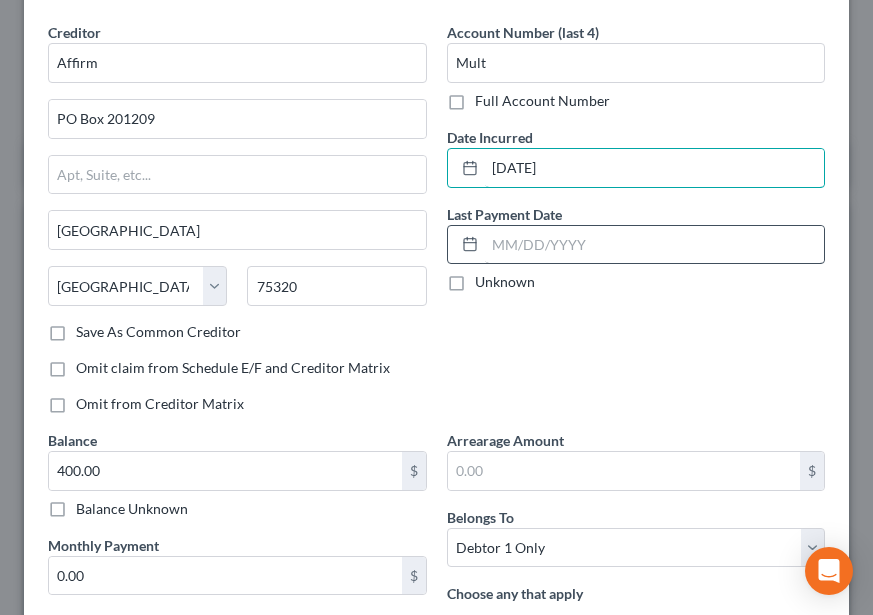scroll, scrollTop: 100, scrollLeft: 0, axis: vertical 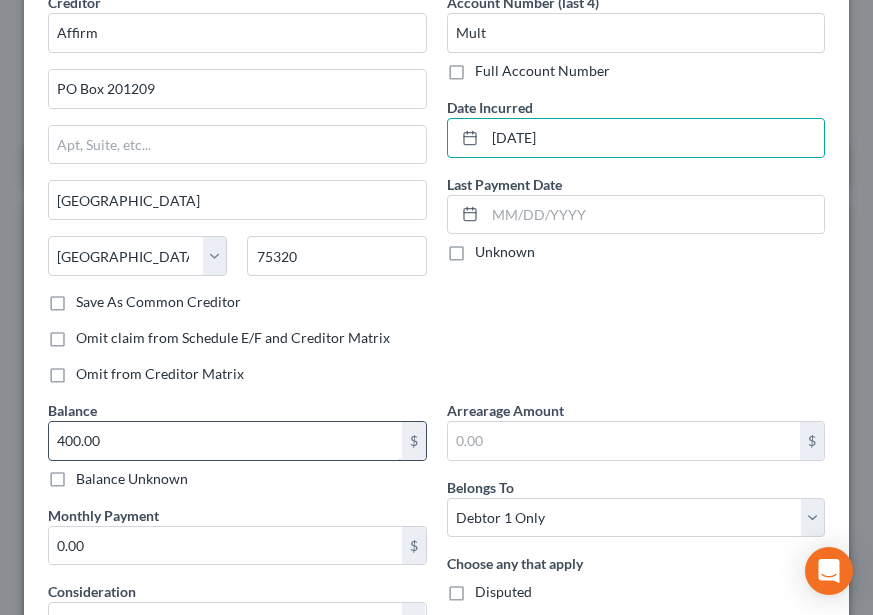 click on "400.00" at bounding box center [225, 441] 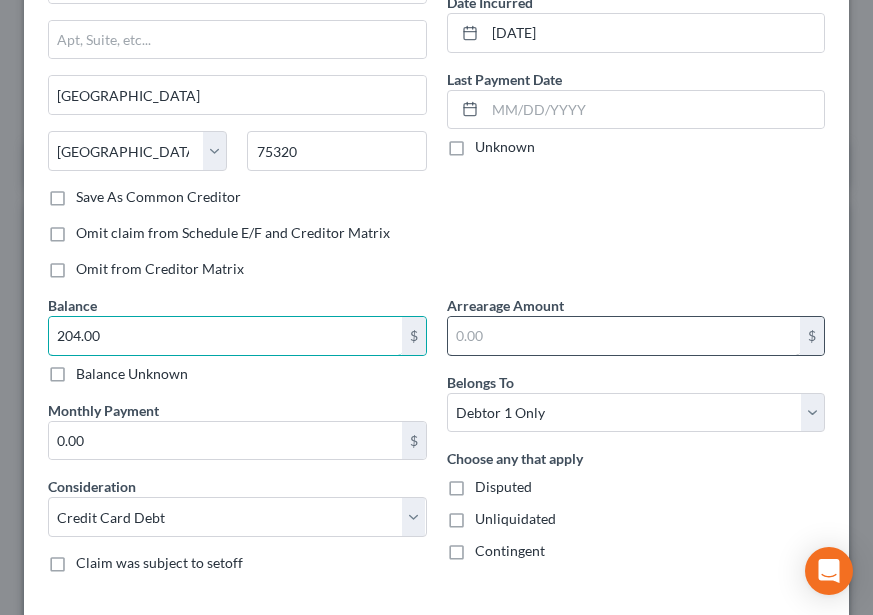 scroll, scrollTop: 362, scrollLeft: 0, axis: vertical 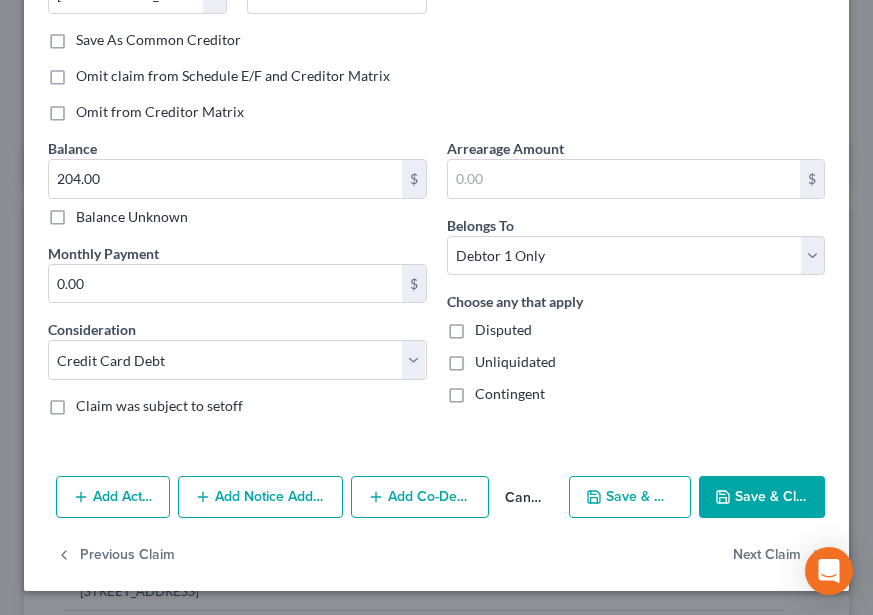 click on "Save & Close" at bounding box center [762, 497] 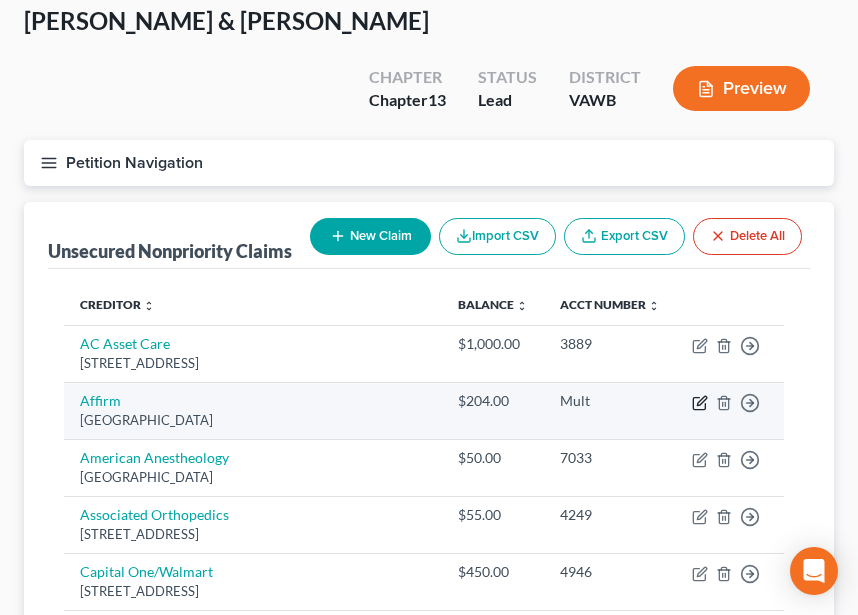 click 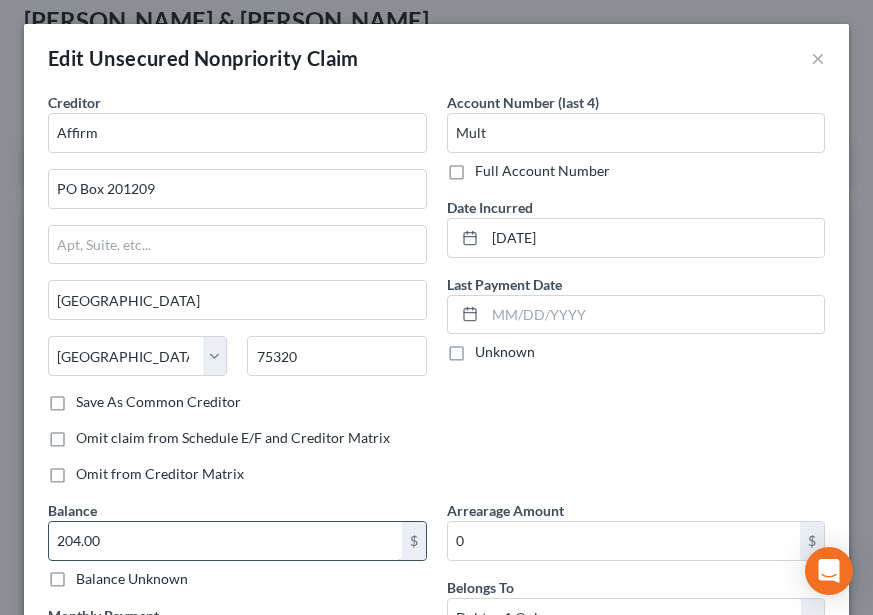click on "204.00" at bounding box center [225, 541] 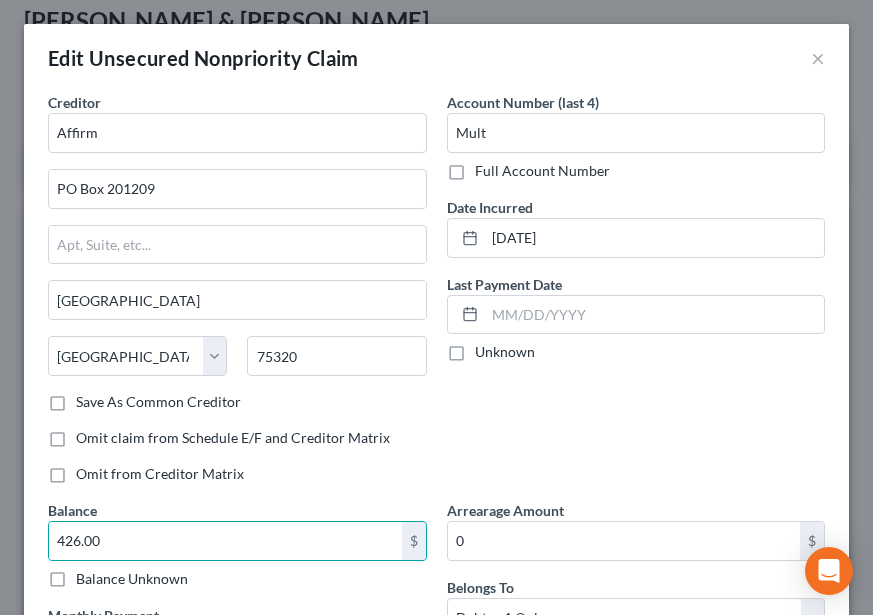 click on "Account Number (last 4)
Mult
Full Account Number
Date Incurred         [DATE] Last Payment Date         Unknown" at bounding box center [636, 296] 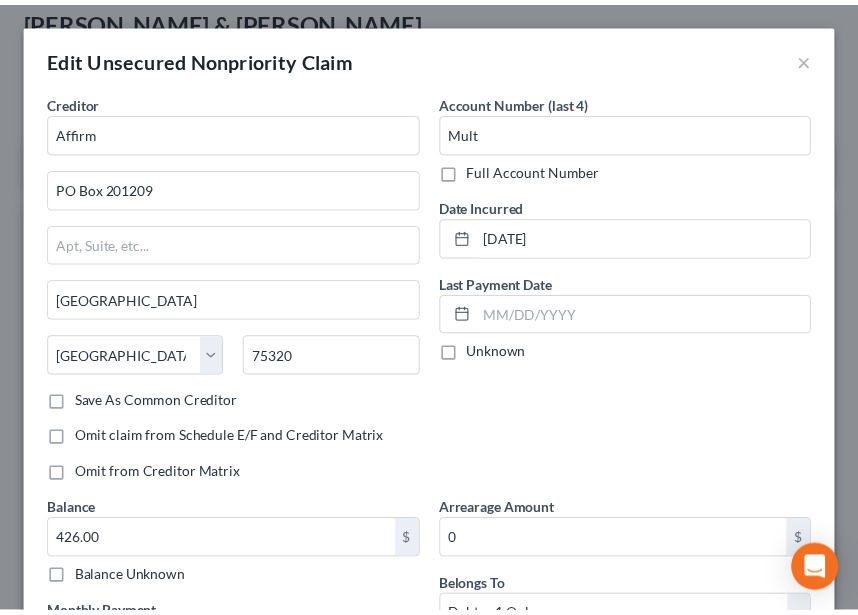 scroll, scrollTop: 362, scrollLeft: 0, axis: vertical 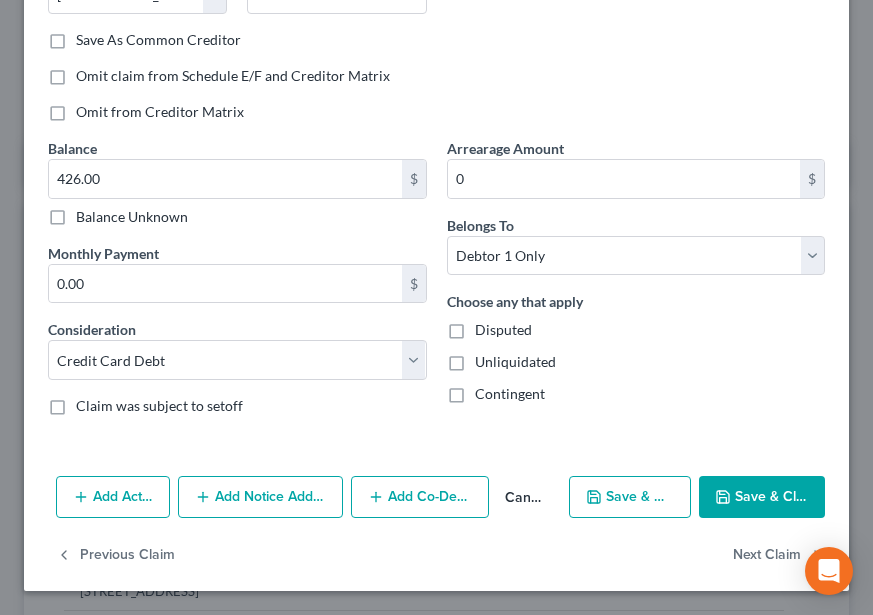 click on "Save & Close" at bounding box center [762, 497] 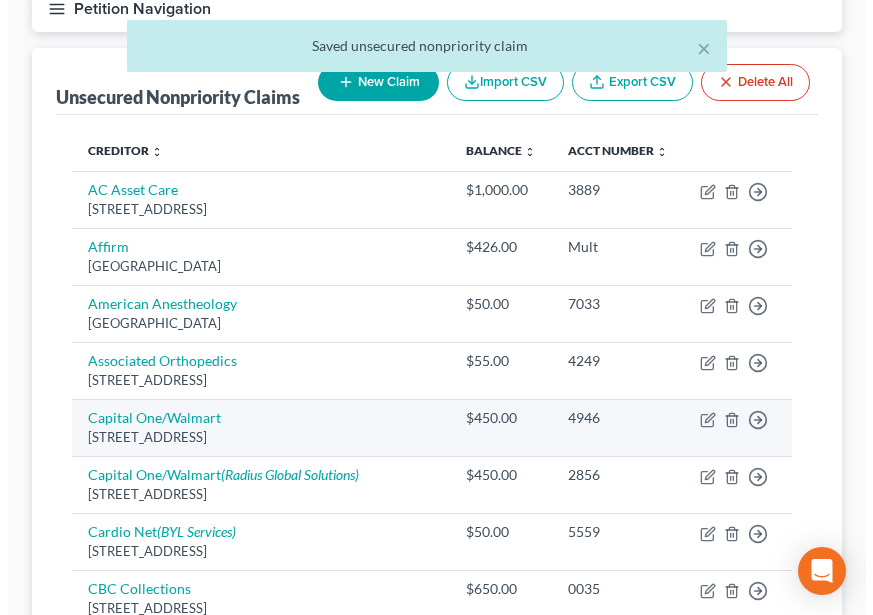 scroll, scrollTop: 300, scrollLeft: 0, axis: vertical 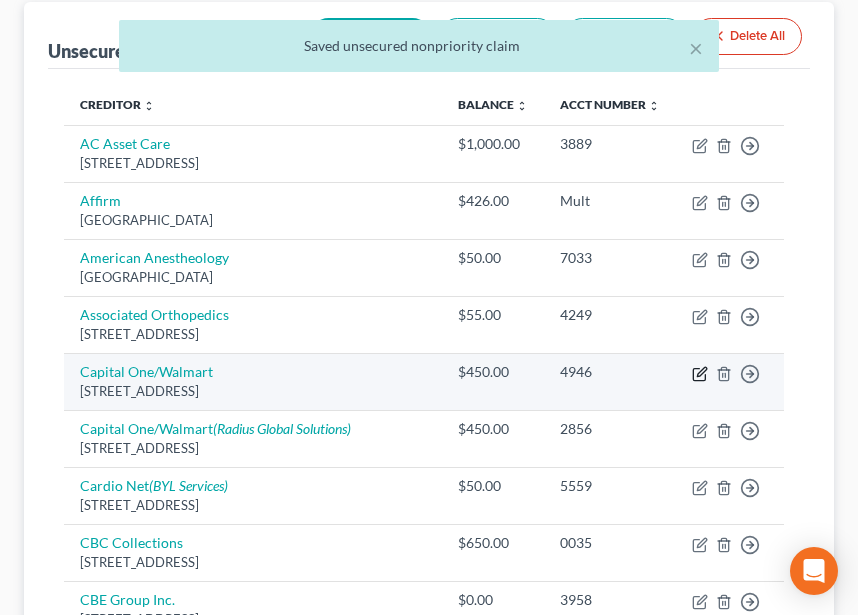 click 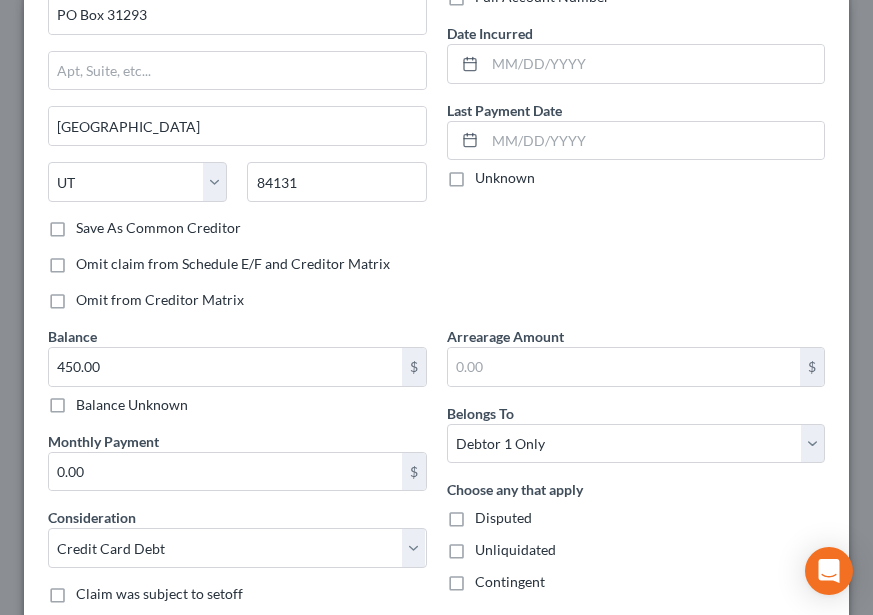 scroll, scrollTop: 0, scrollLeft: 0, axis: both 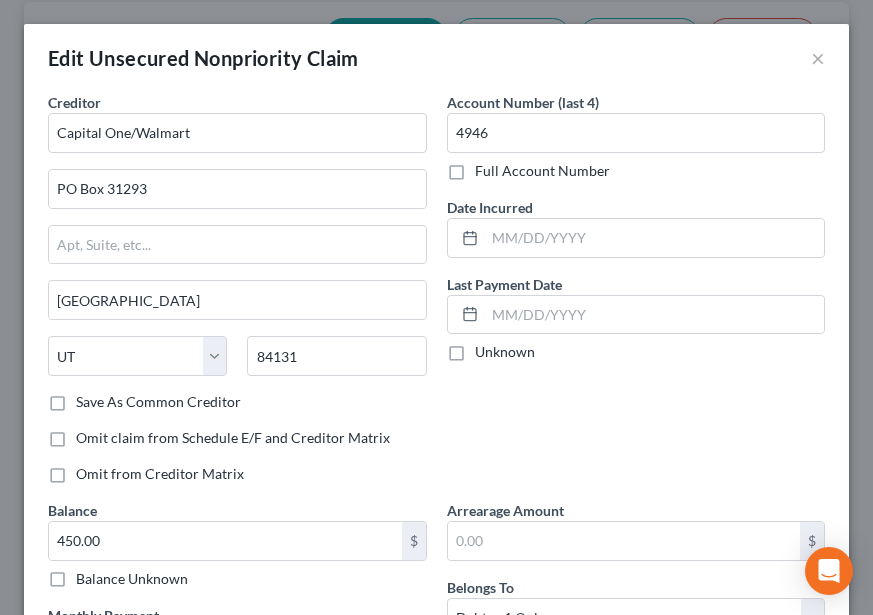 click on "Date Incurred" at bounding box center (636, 227) 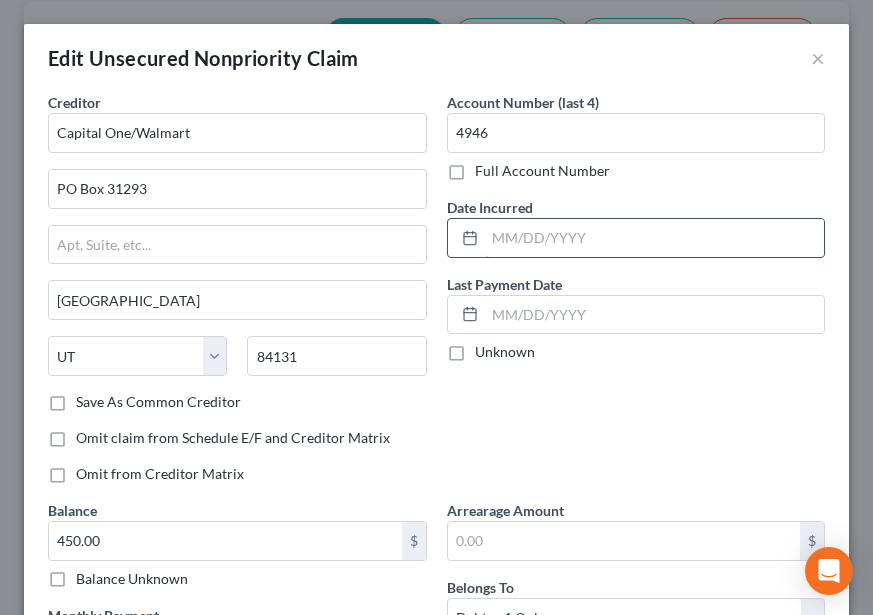 click at bounding box center (655, 238) 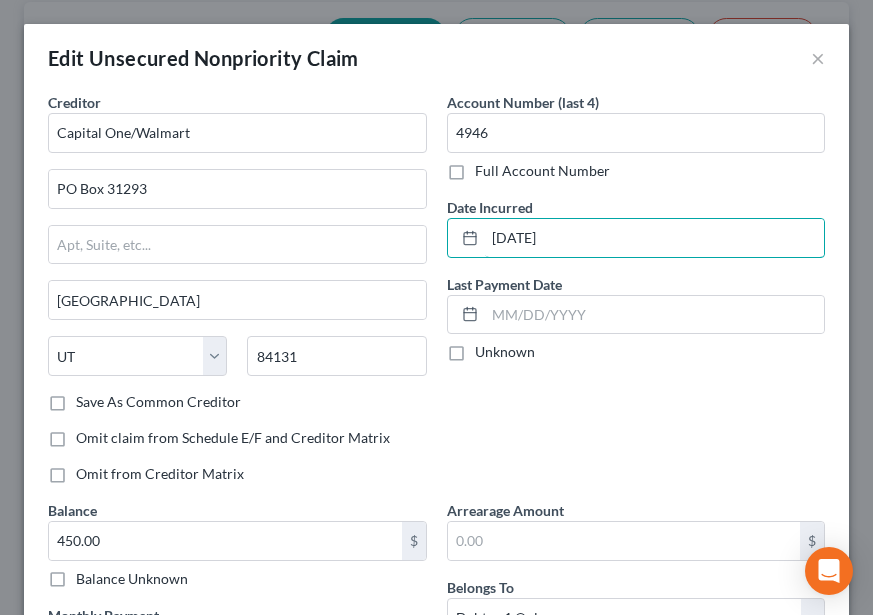 scroll, scrollTop: 100, scrollLeft: 0, axis: vertical 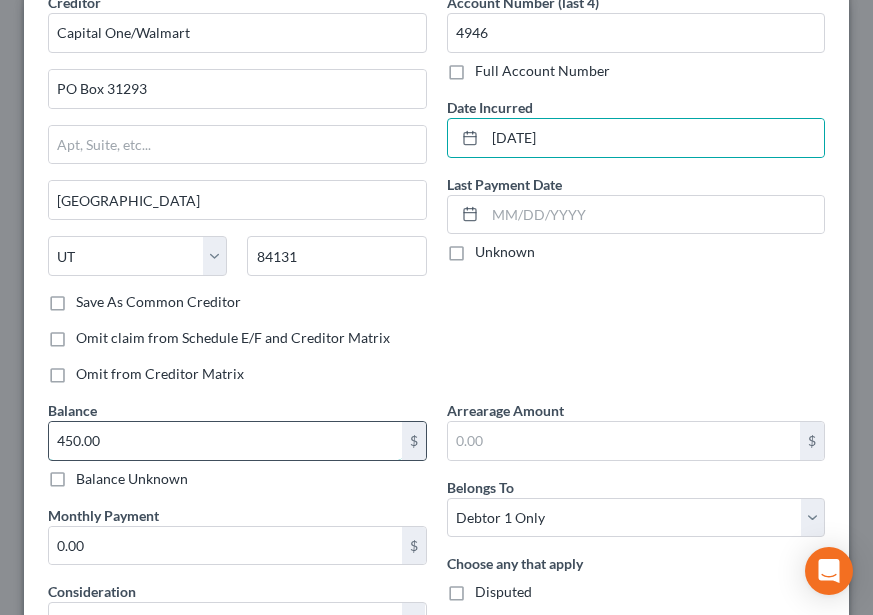 click on "450.00" at bounding box center [225, 441] 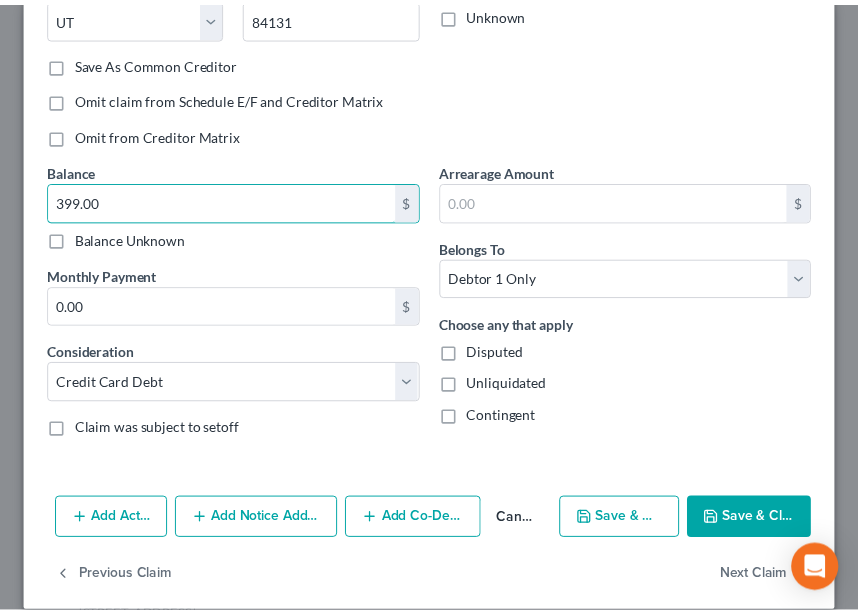 scroll, scrollTop: 362, scrollLeft: 0, axis: vertical 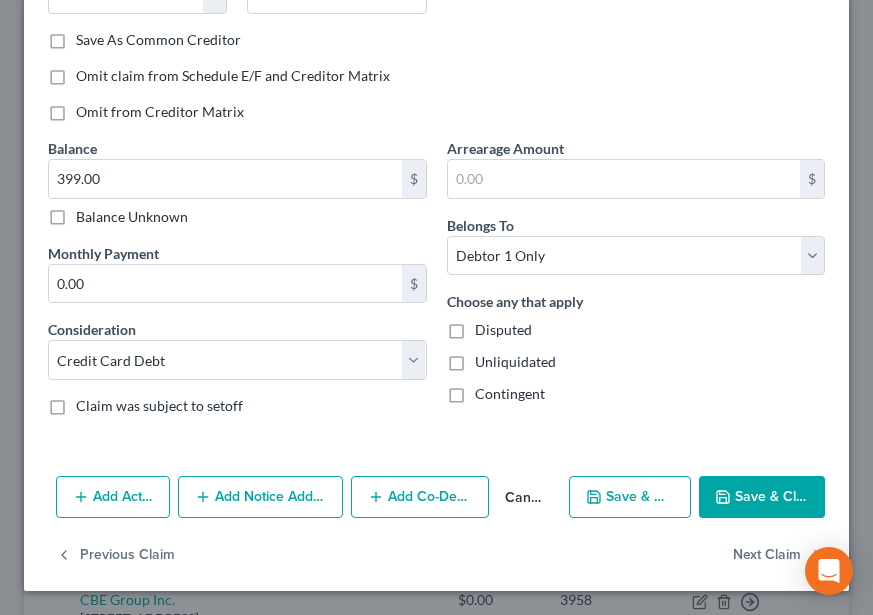 click on "Save & Close" at bounding box center [762, 497] 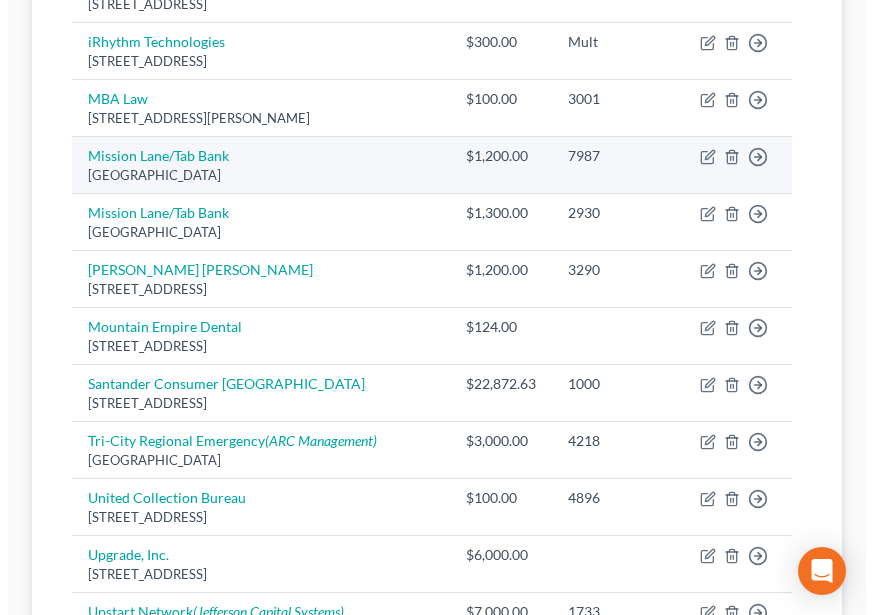 scroll, scrollTop: 1700, scrollLeft: 0, axis: vertical 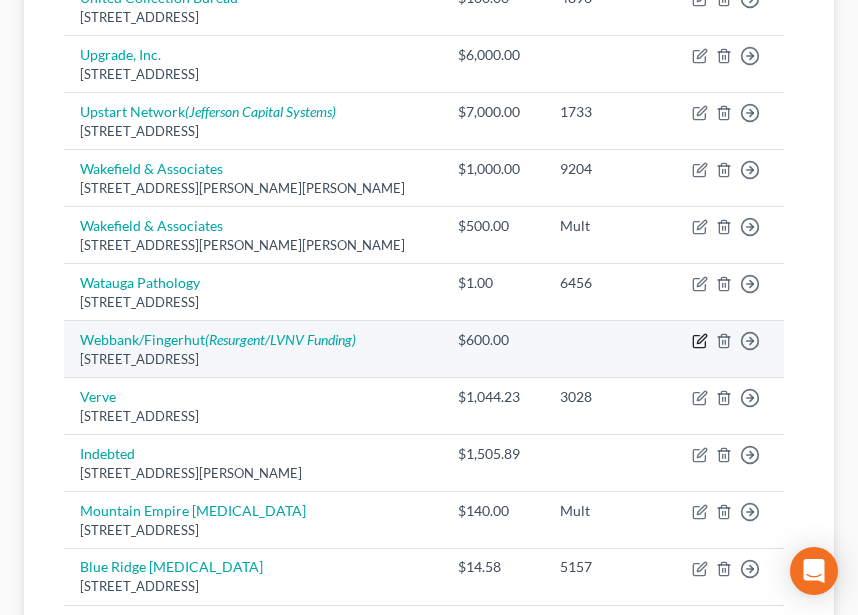 click 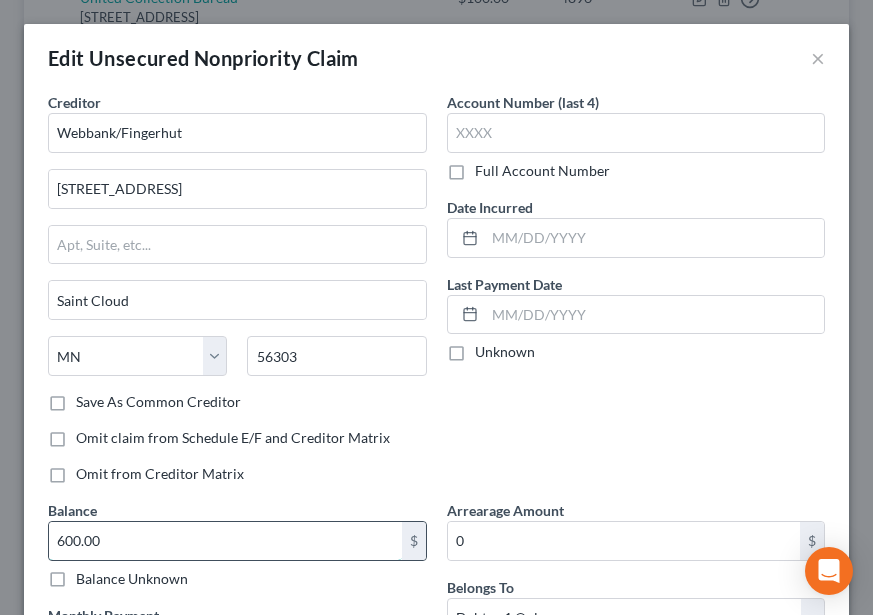 click on "600.00" at bounding box center [225, 541] 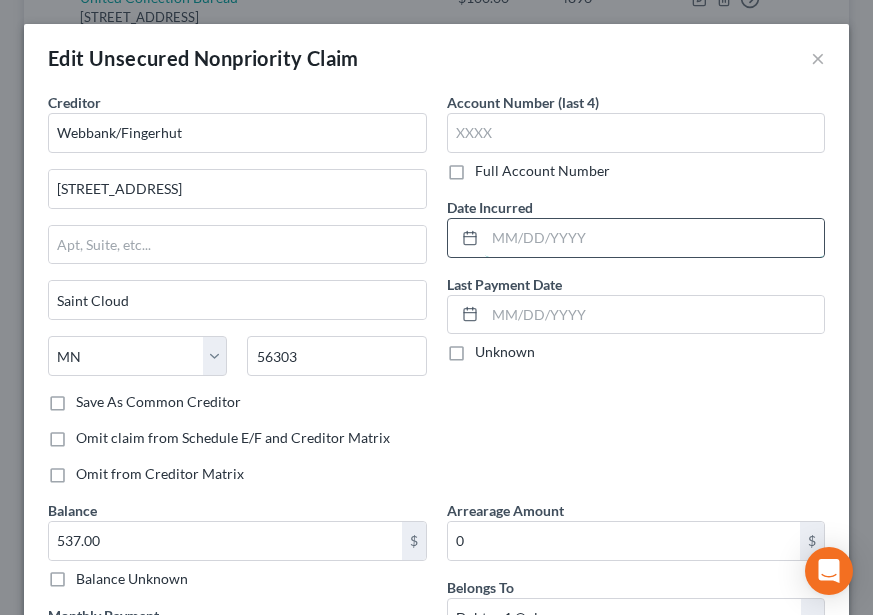 click at bounding box center (655, 238) 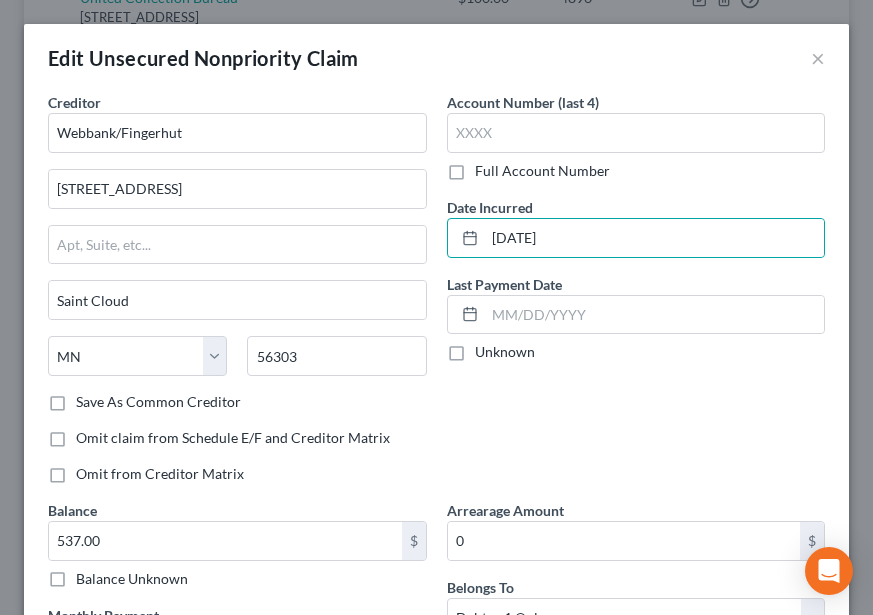 click on "Account Number (last 4)" at bounding box center (523, 102) 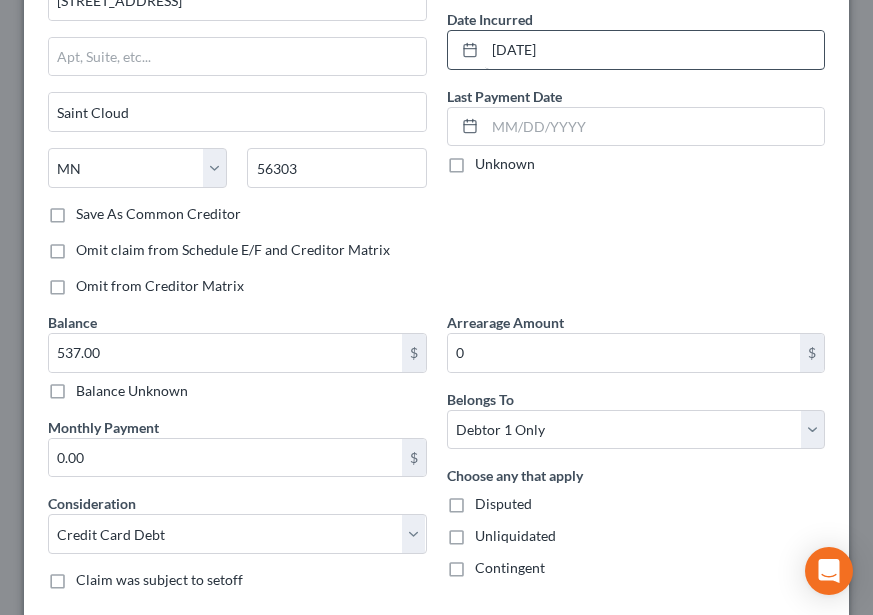scroll, scrollTop: 0, scrollLeft: 0, axis: both 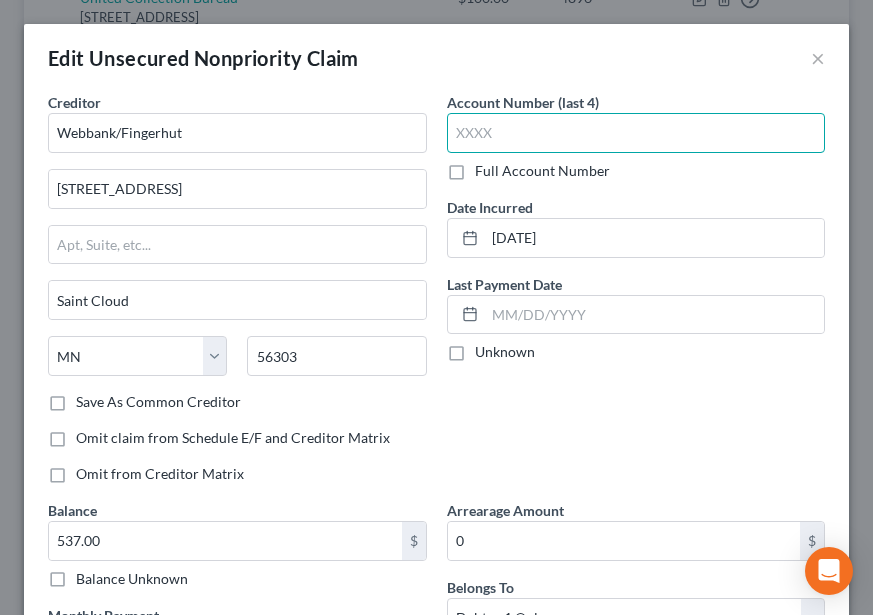 click at bounding box center [636, 133] 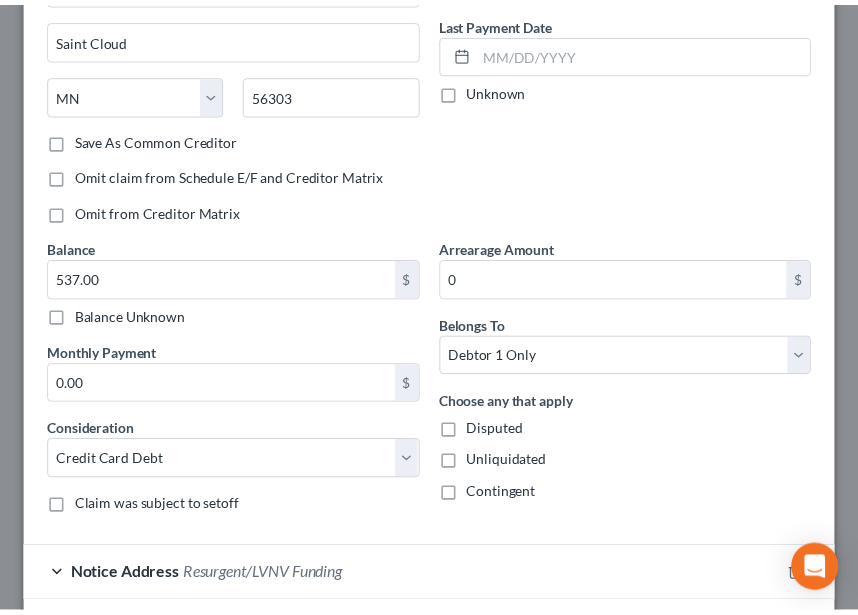 scroll, scrollTop: 400, scrollLeft: 0, axis: vertical 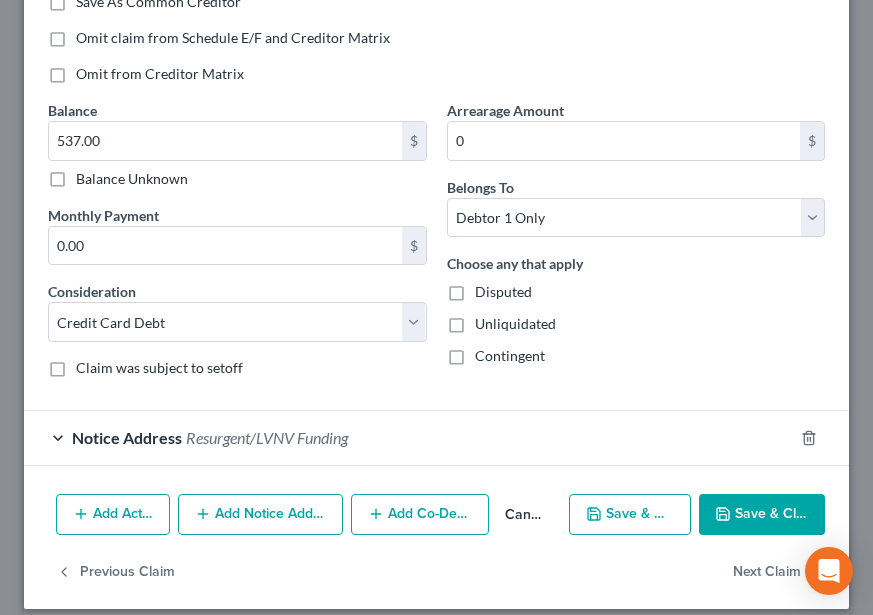click on "Save & Close" at bounding box center [762, 515] 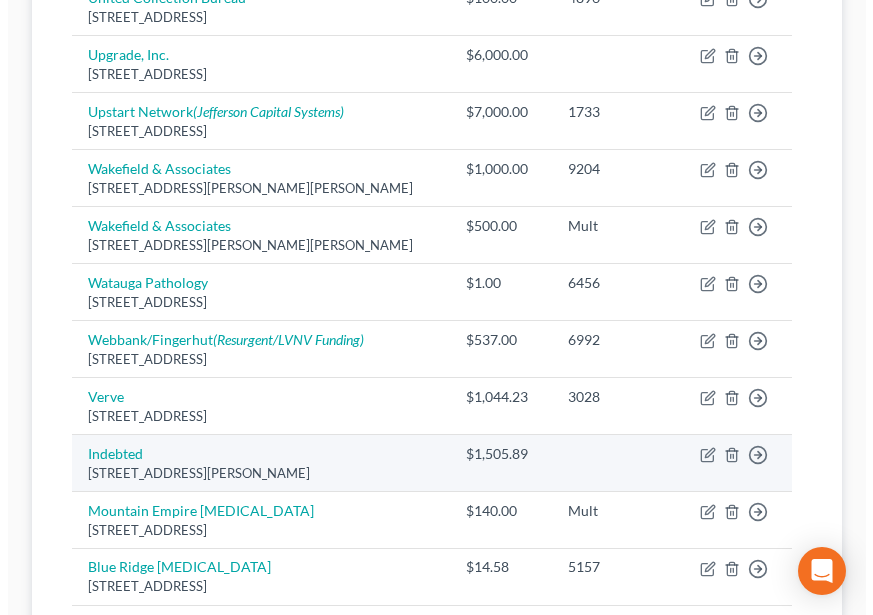 scroll, scrollTop: 1600, scrollLeft: 0, axis: vertical 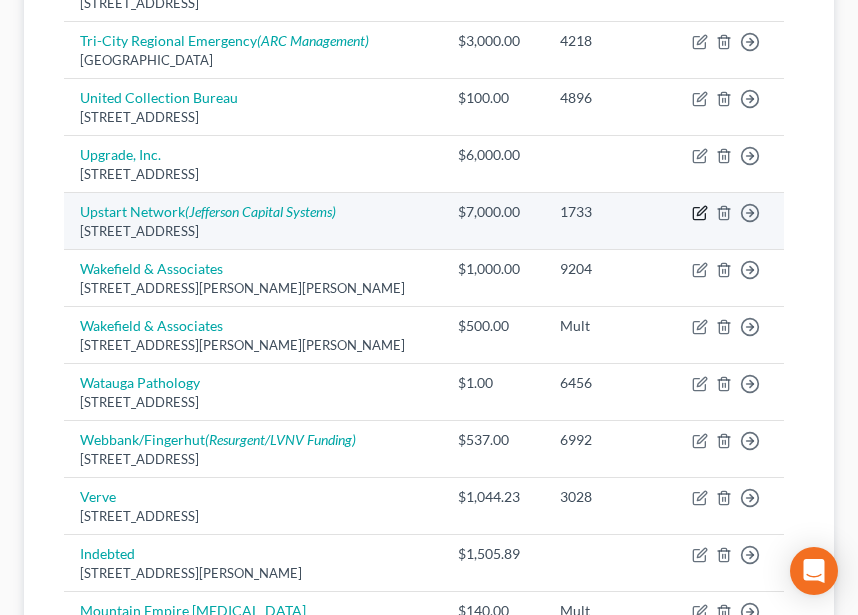 click 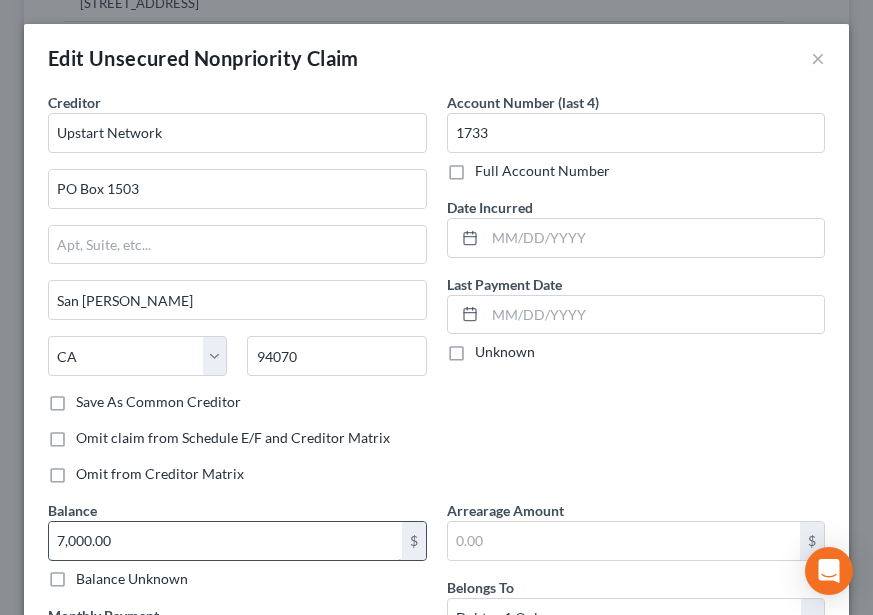 click on "7,000.00" at bounding box center [225, 541] 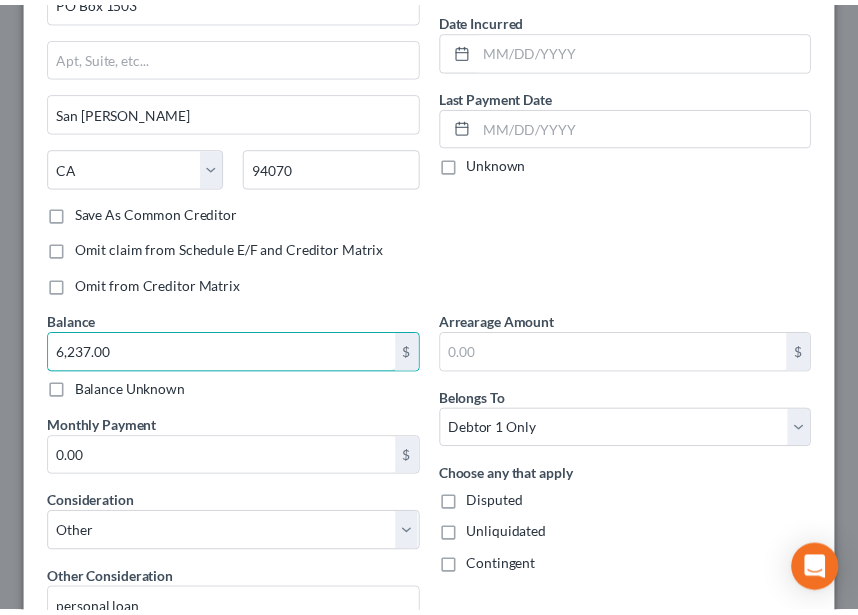 scroll, scrollTop: 400, scrollLeft: 0, axis: vertical 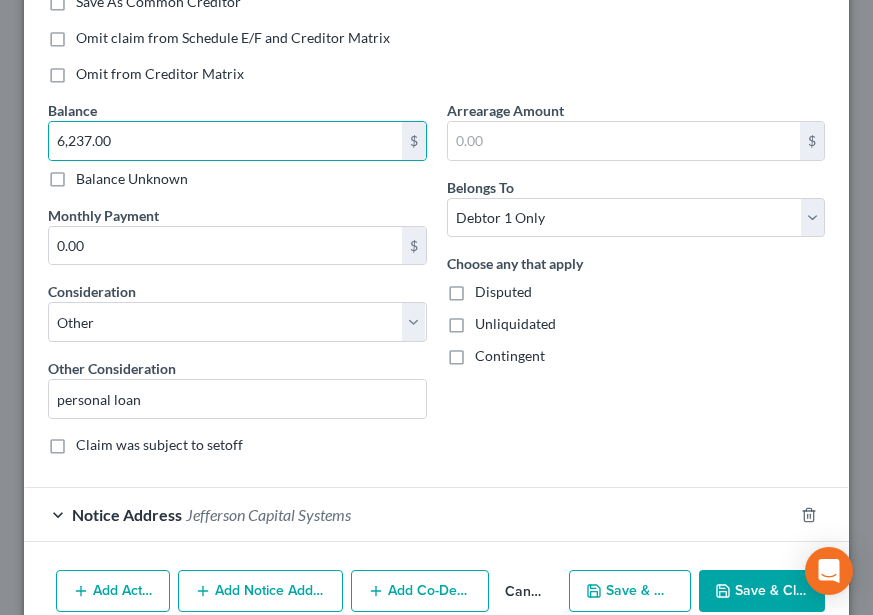 click on "Save & Close" at bounding box center (762, 591) 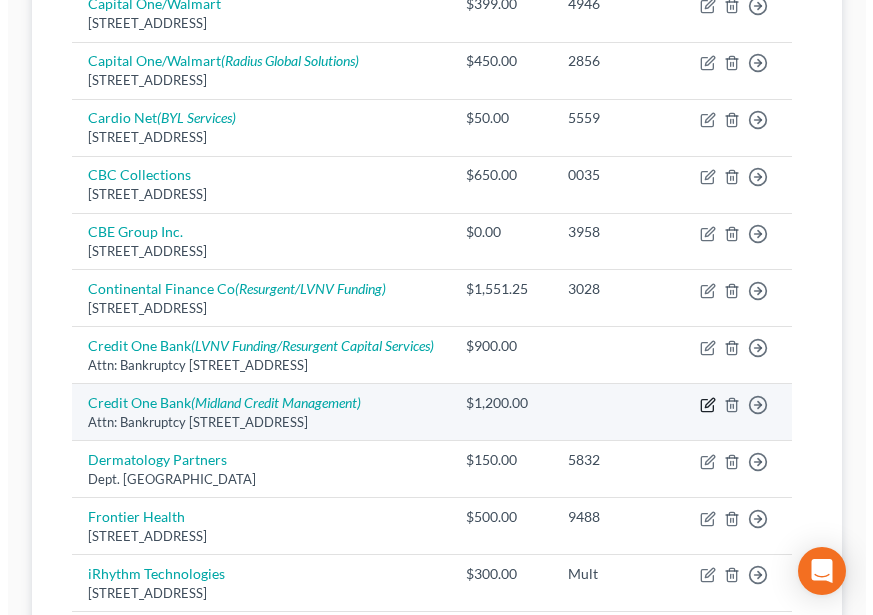 scroll, scrollTop: 700, scrollLeft: 0, axis: vertical 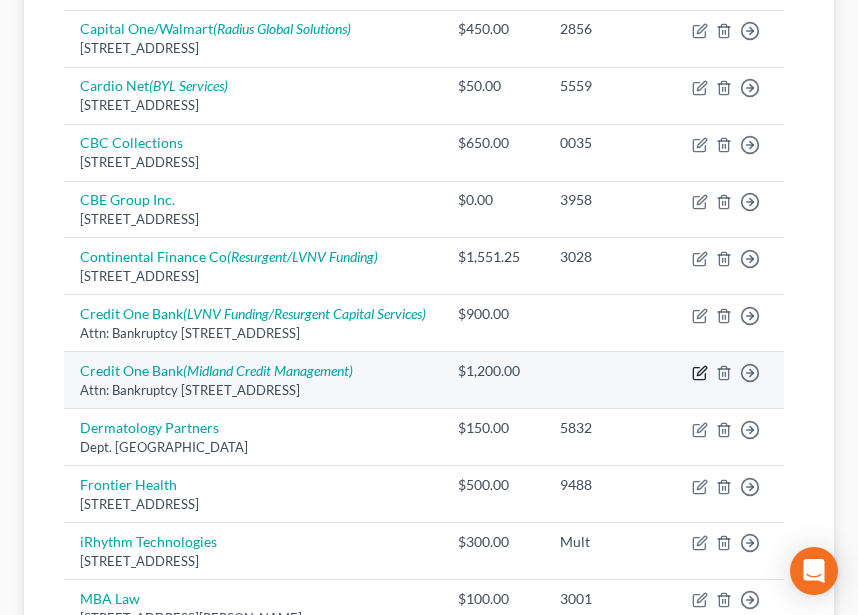 click 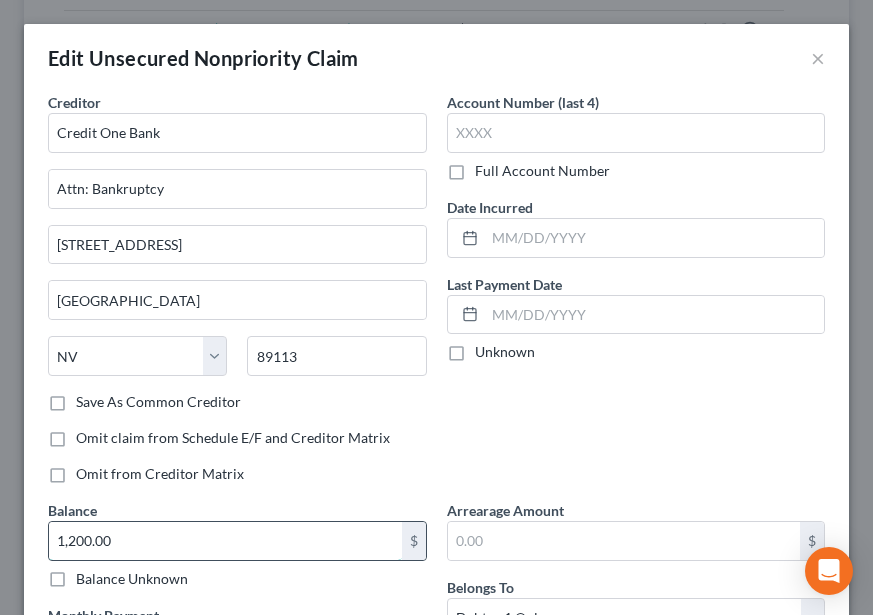 click on "1,200.00" at bounding box center [225, 541] 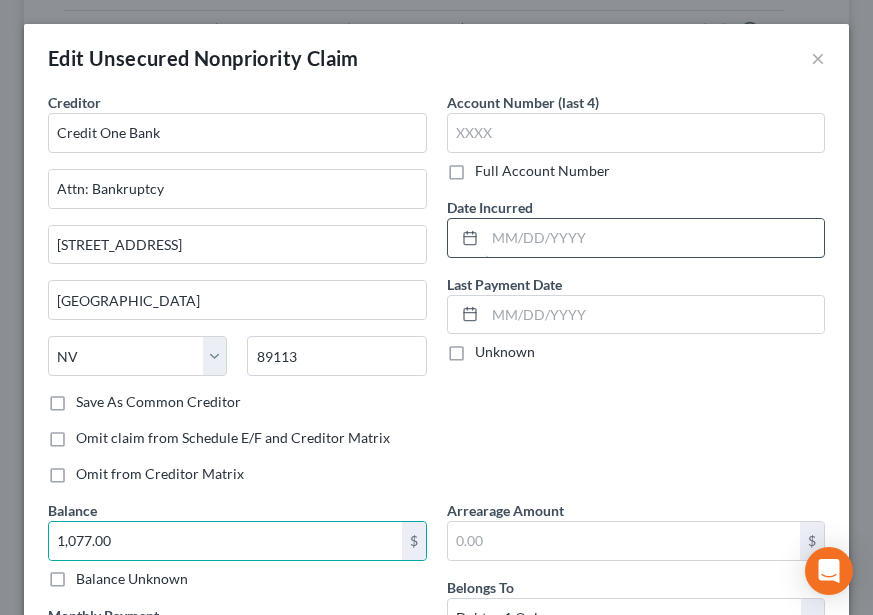 click at bounding box center [655, 238] 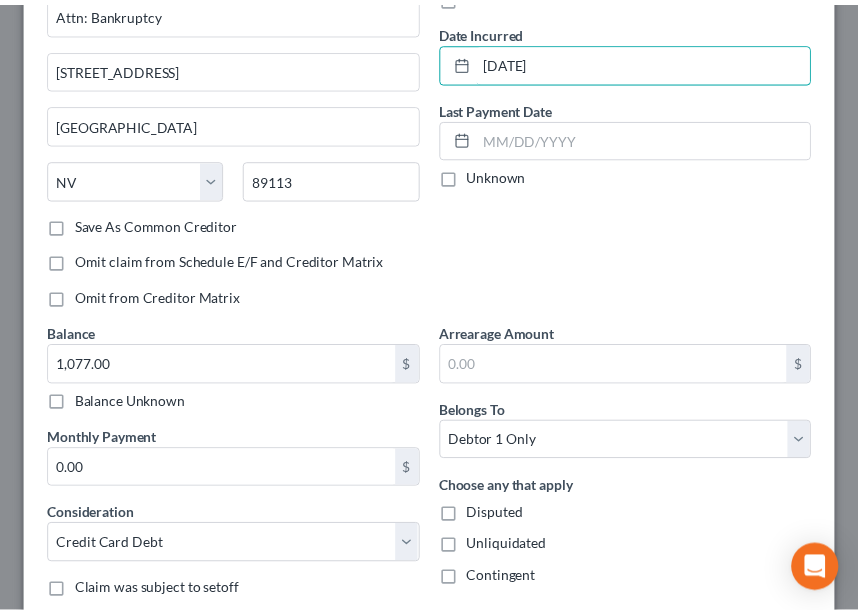 scroll, scrollTop: 400, scrollLeft: 0, axis: vertical 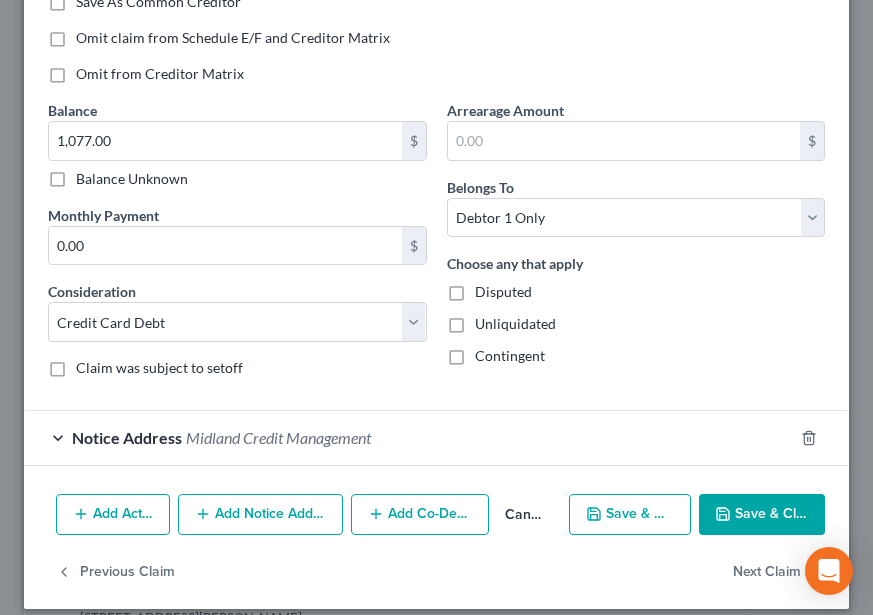 click on "Save & Close" at bounding box center (762, 515) 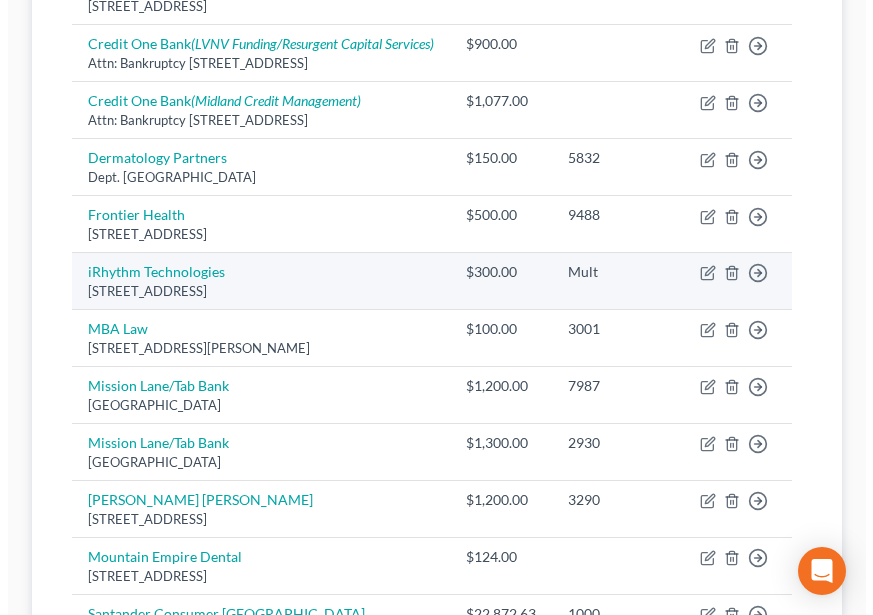 scroll, scrollTop: 1000, scrollLeft: 0, axis: vertical 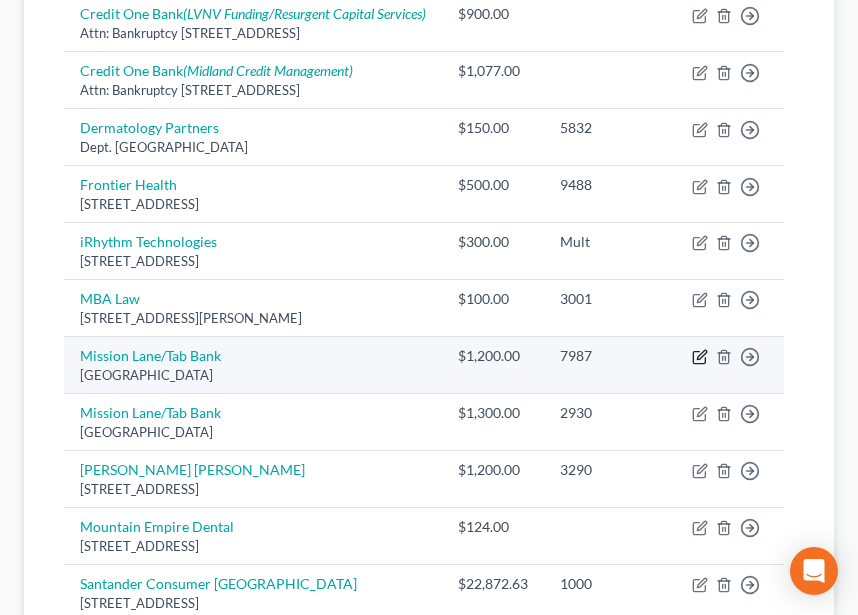 click 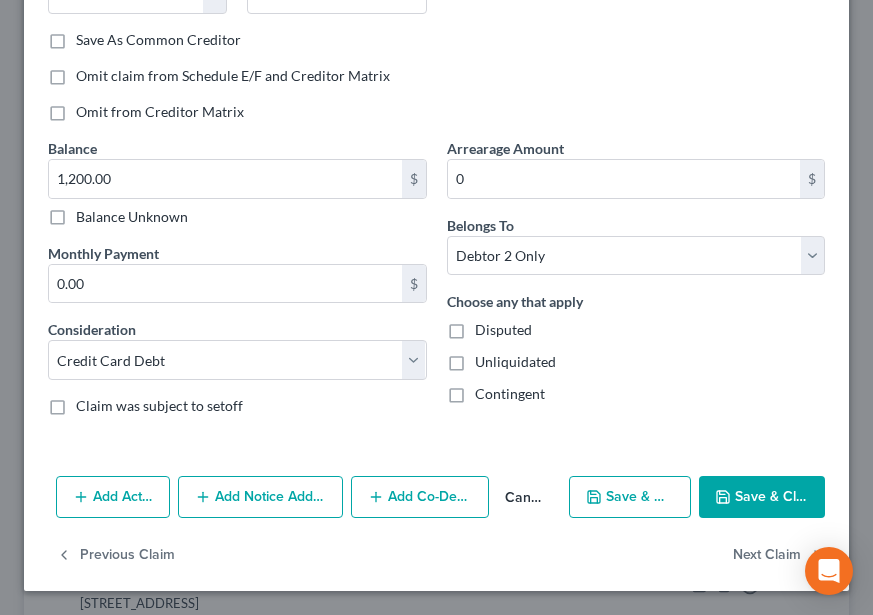 scroll, scrollTop: 0, scrollLeft: 0, axis: both 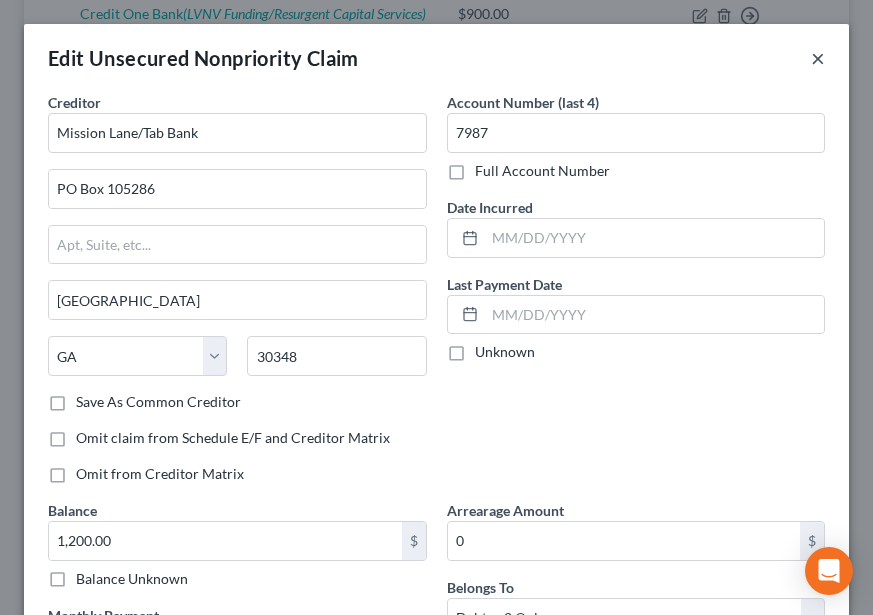 click on "×" at bounding box center (818, 58) 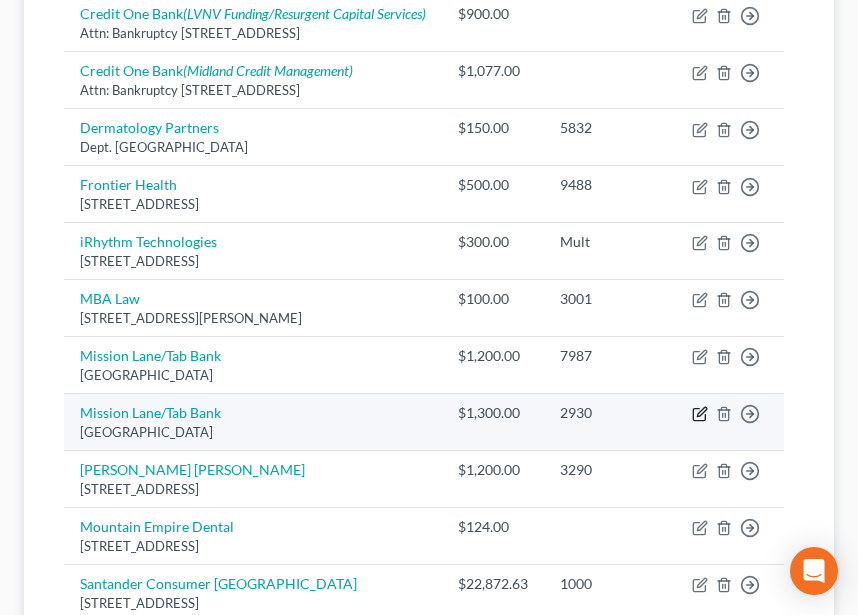 click 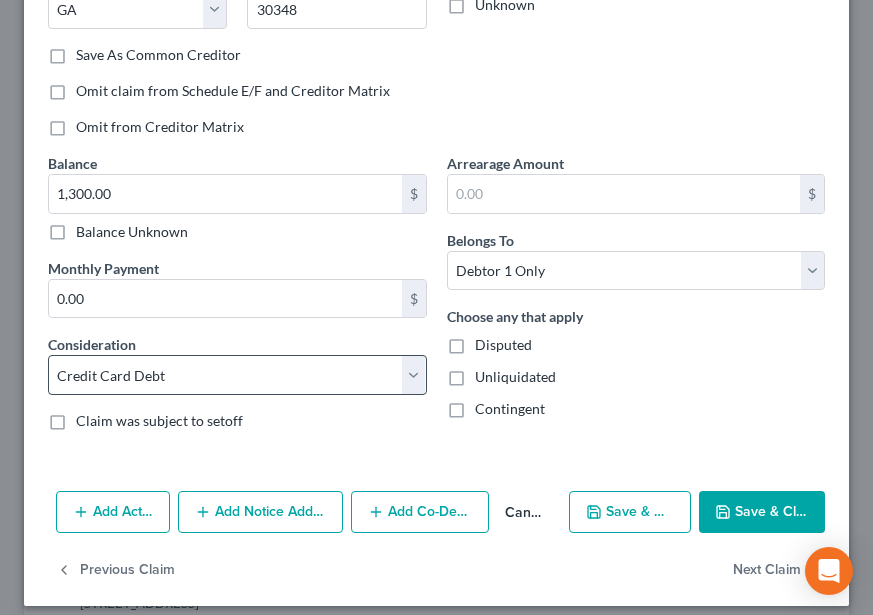 scroll, scrollTop: 362, scrollLeft: 0, axis: vertical 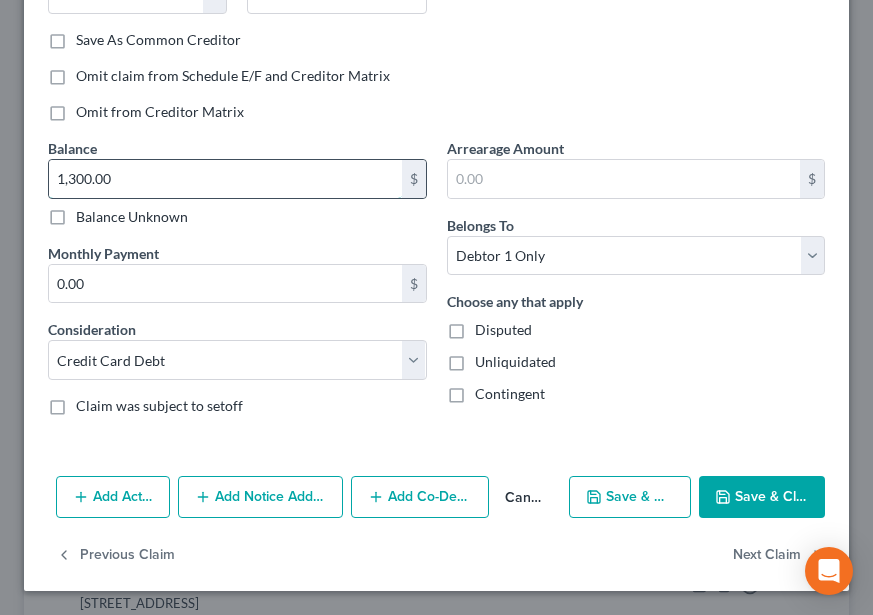 click on "1,300.00" at bounding box center (225, 179) 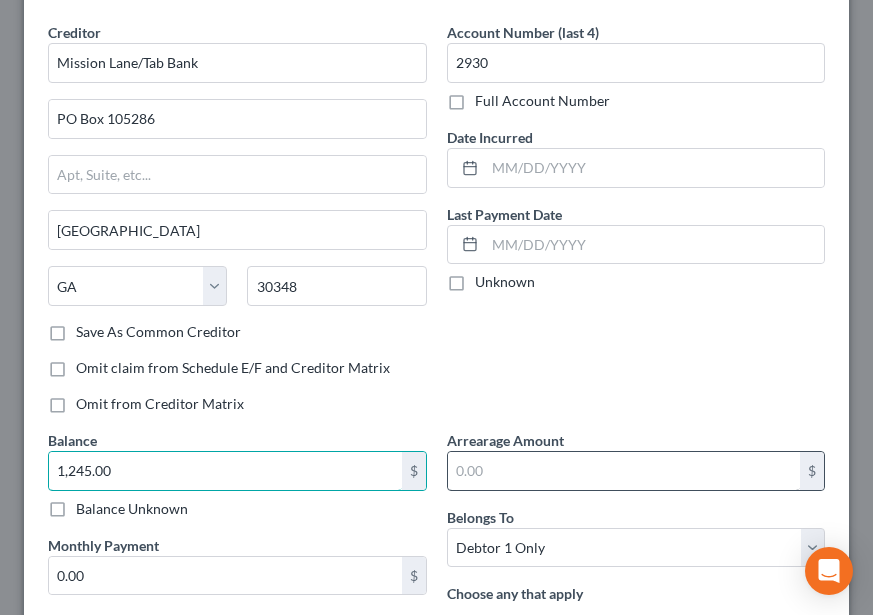 scroll, scrollTop: 62, scrollLeft: 0, axis: vertical 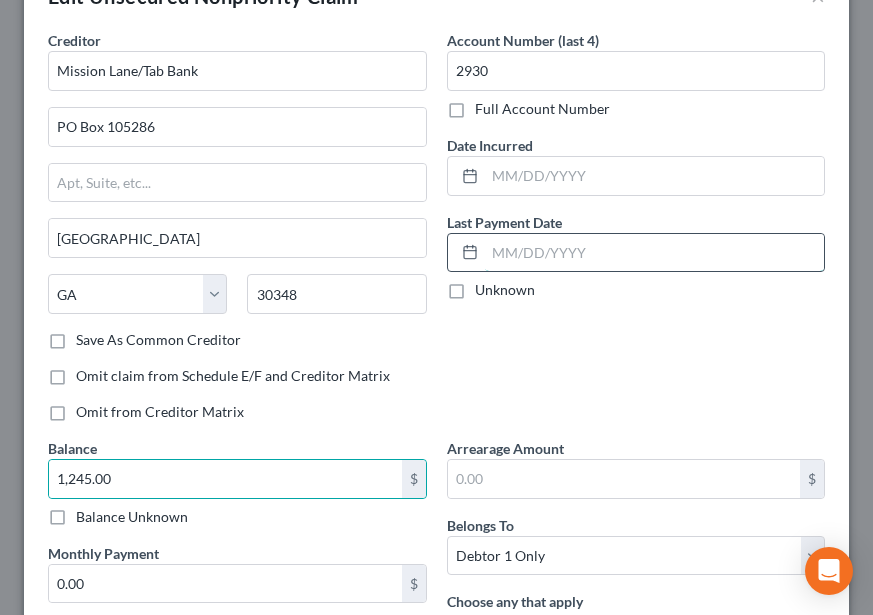 click at bounding box center (655, 253) 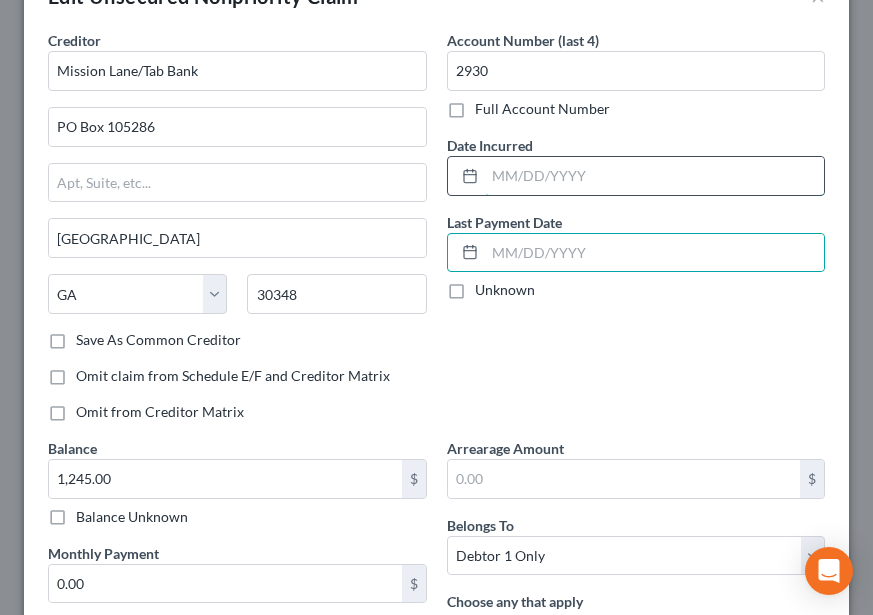 click at bounding box center [655, 176] 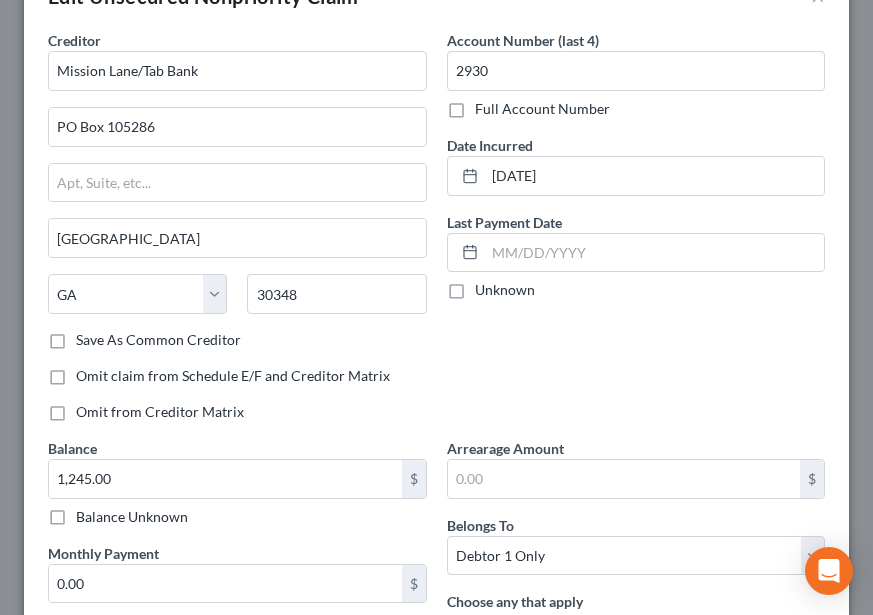 click on "Account Number (last 4)
2930
Full Account Number
Date Incurred         [DATE] Last Payment Date         Unknown" at bounding box center (636, 234) 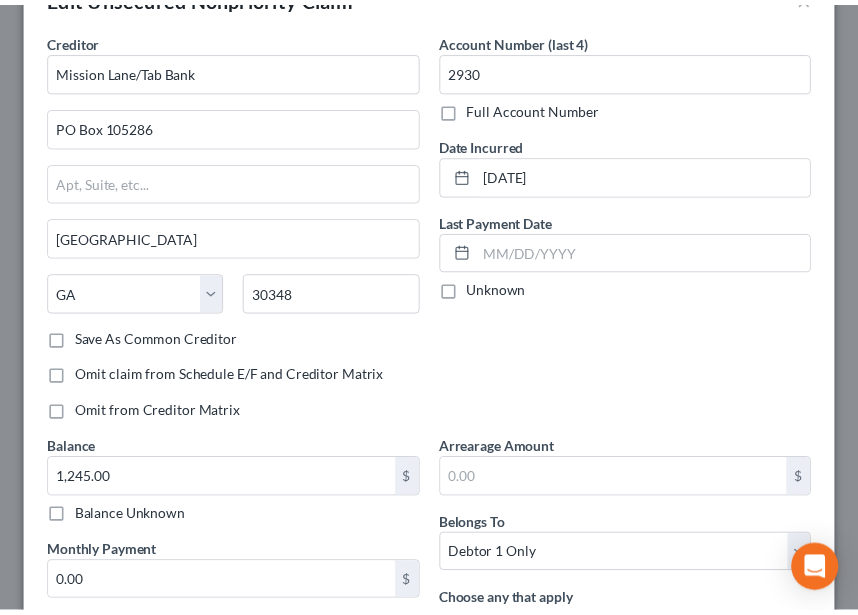 scroll, scrollTop: 362, scrollLeft: 0, axis: vertical 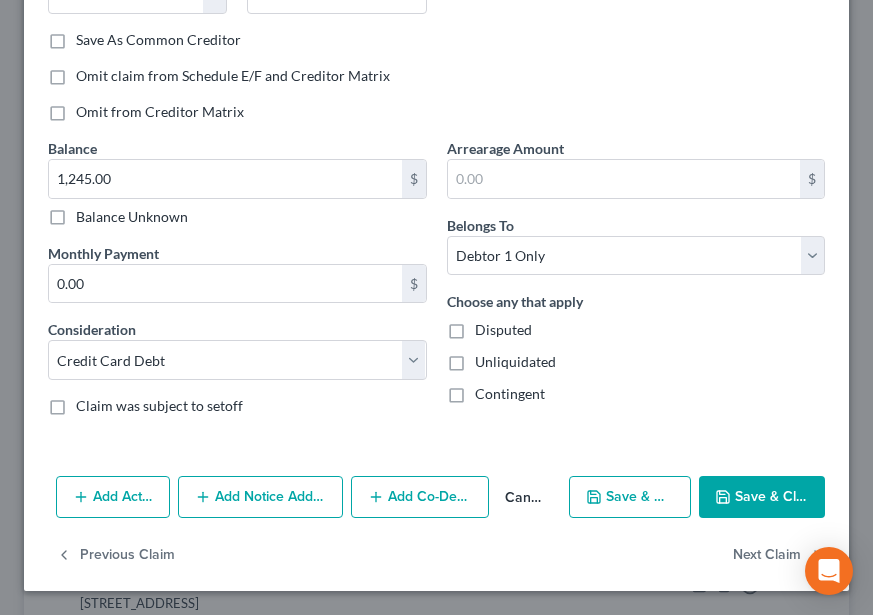 click 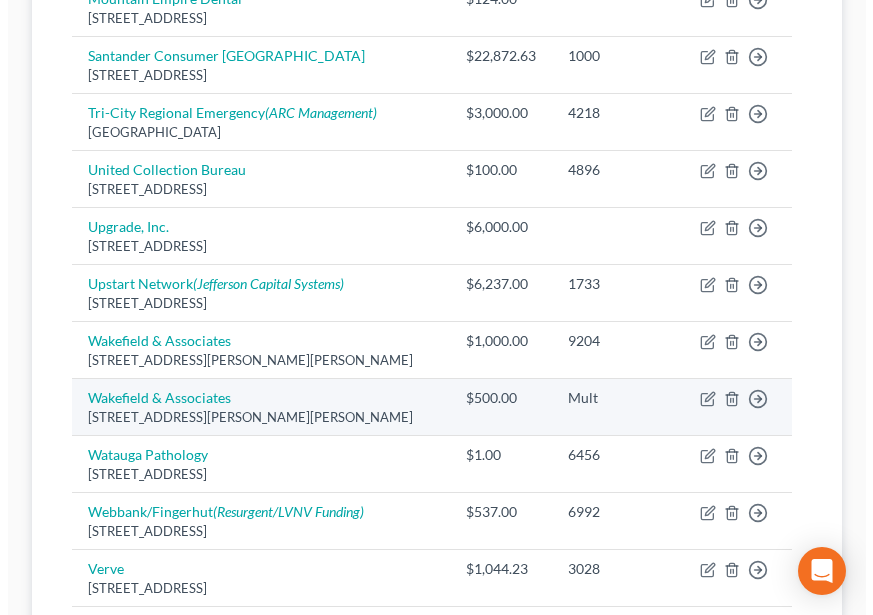 scroll, scrollTop: 1859, scrollLeft: 0, axis: vertical 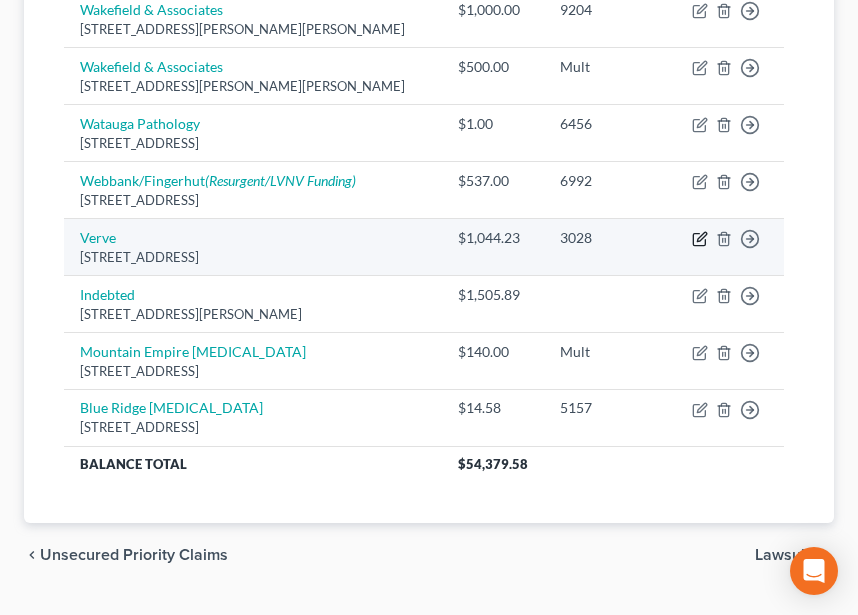 click 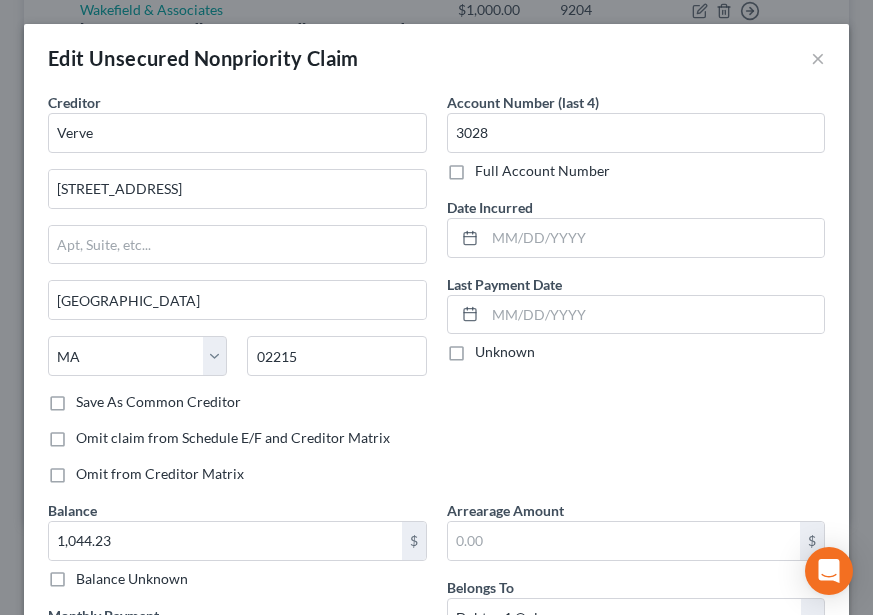 click on "1,044.23 $
Balance Unknown" at bounding box center (237, 555) 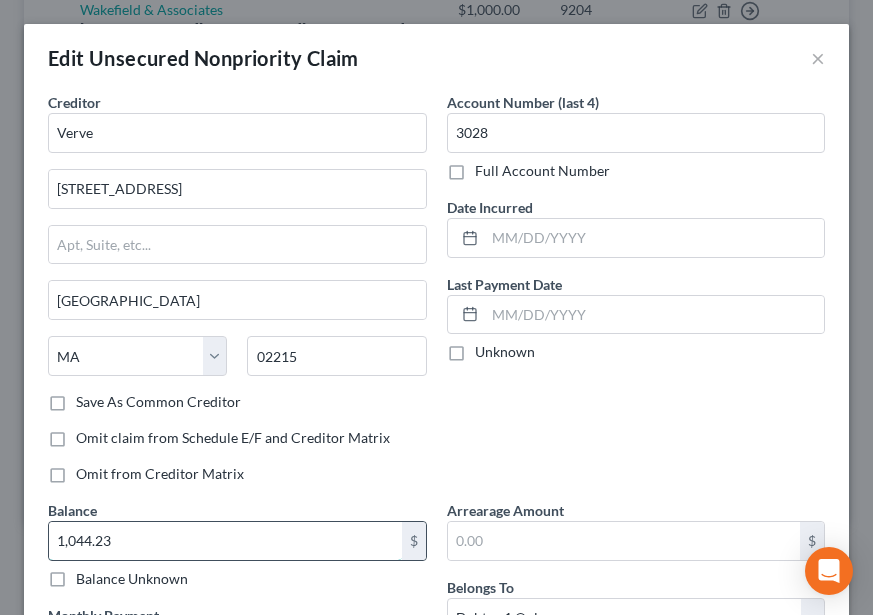 click on "1,044.23" at bounding box center (225, 541) 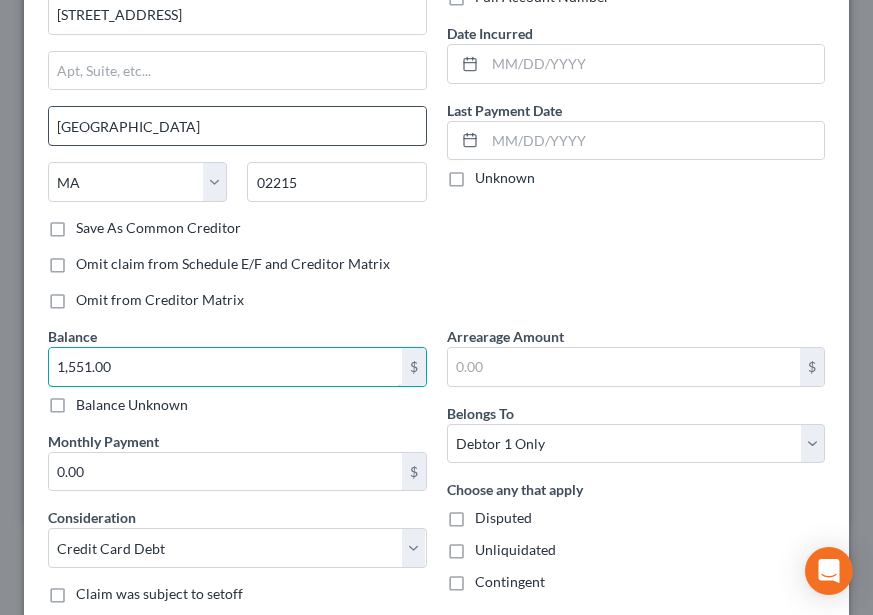 scroll, scrollTop: 362, scrollLeft: 0, axis: vertical 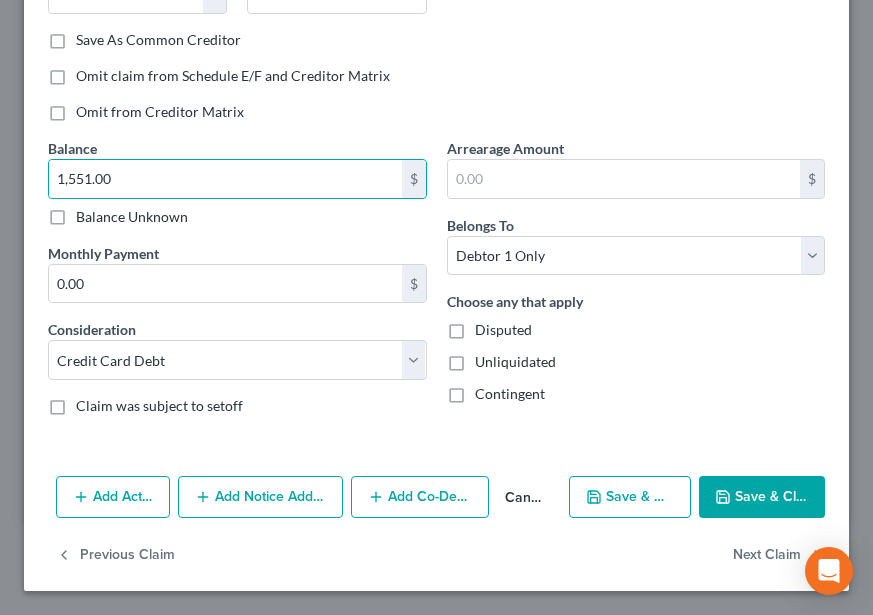 click on "Add Notice Address" at bounding box center (261, 497) 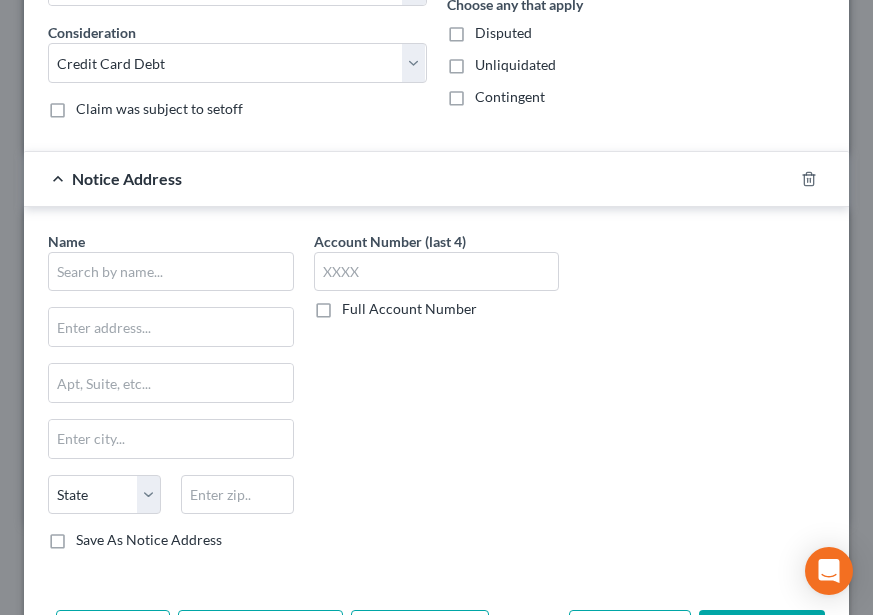 scroll, scrollTop: 662, scrollLeft: 0, axis: vertical 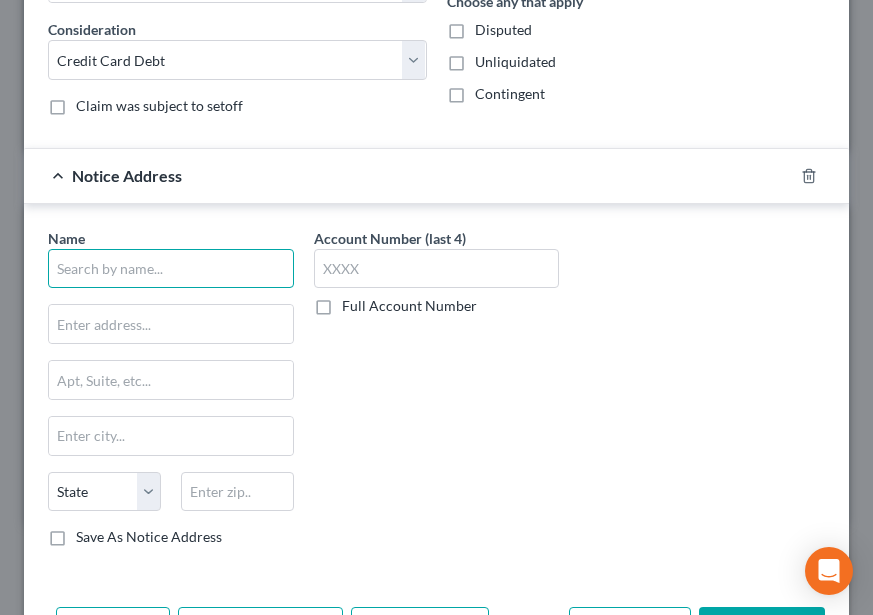 click at bounding box center (171, 269) 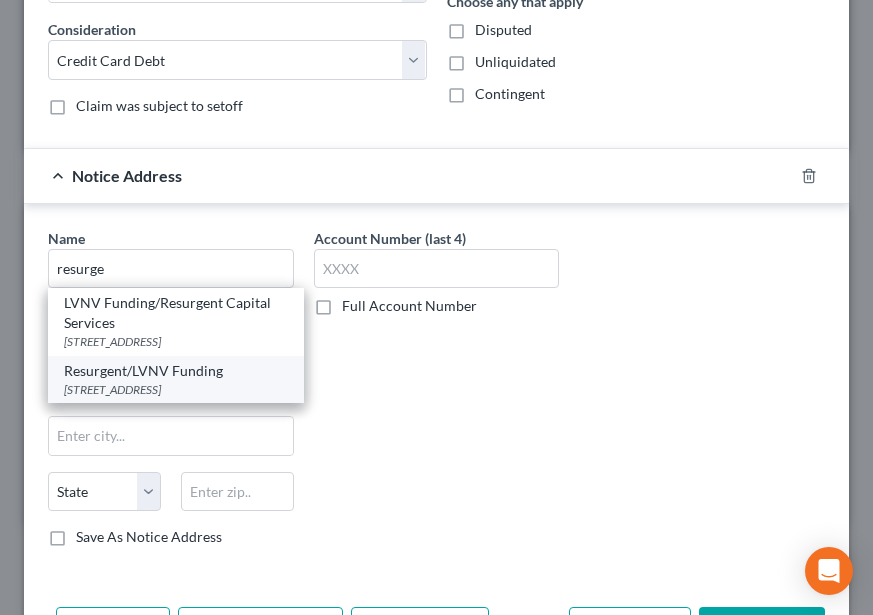 click on "[STREET_ADDRESS]" at bounding box center [176, 389] 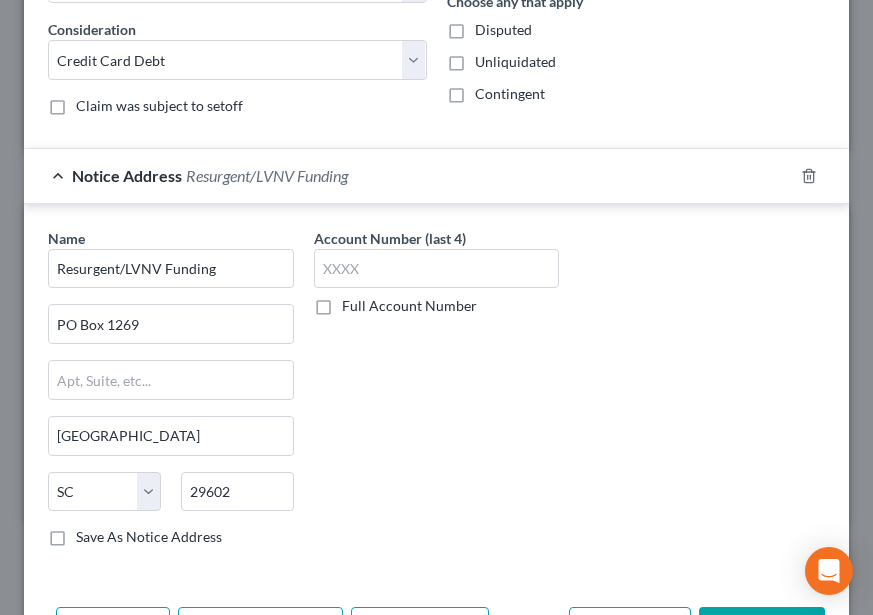 drag, startPoint x: 545, startPoint y: 376, endPoint x: 701, endPoint y: 449, distance: 172.2353 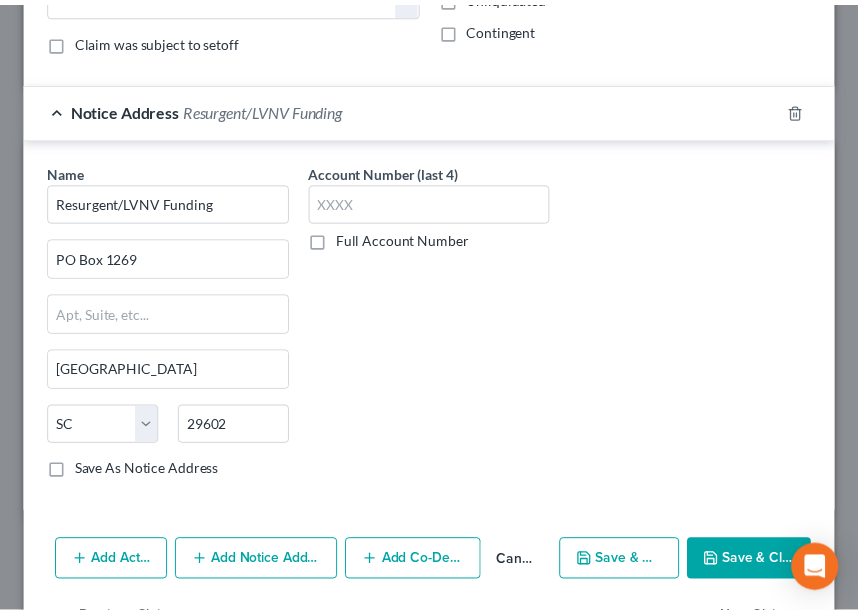 scroll, scrollTop: 794, scrollLeft: 0, axis: vertical 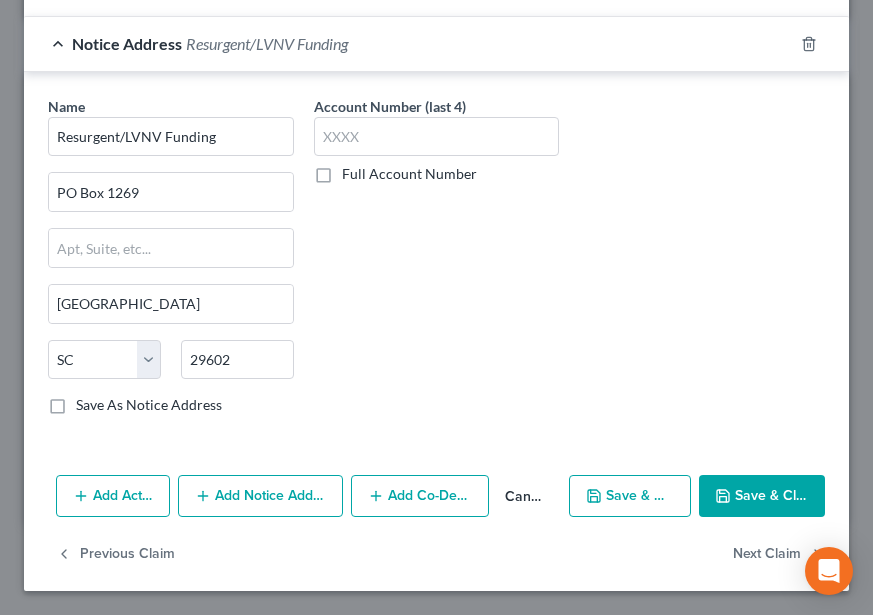 click 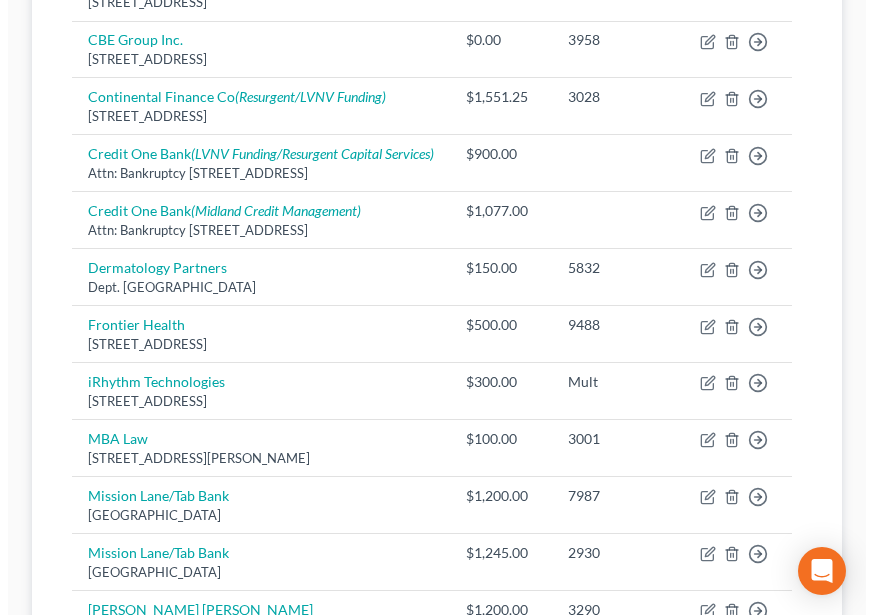 scroll, scrollTop: 859, scrollLeft: 0, axis: vertical 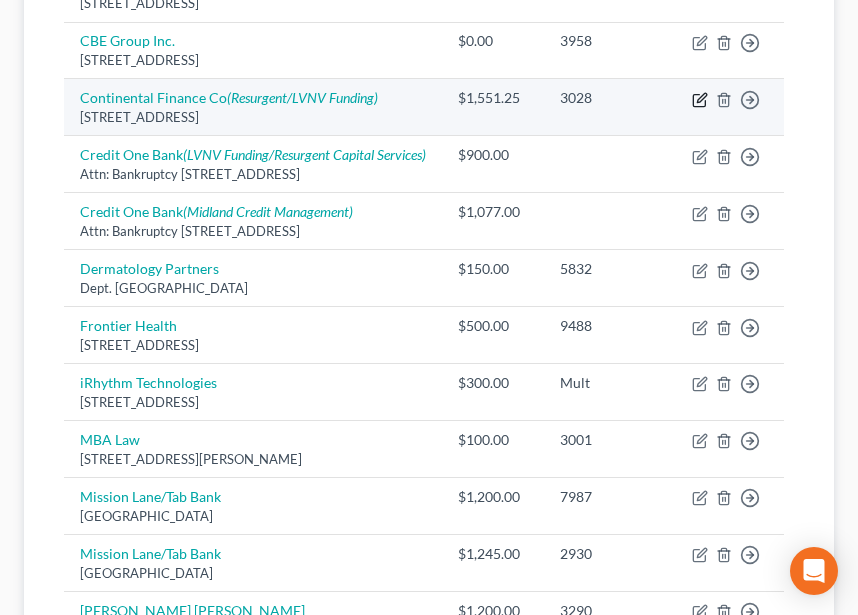 click 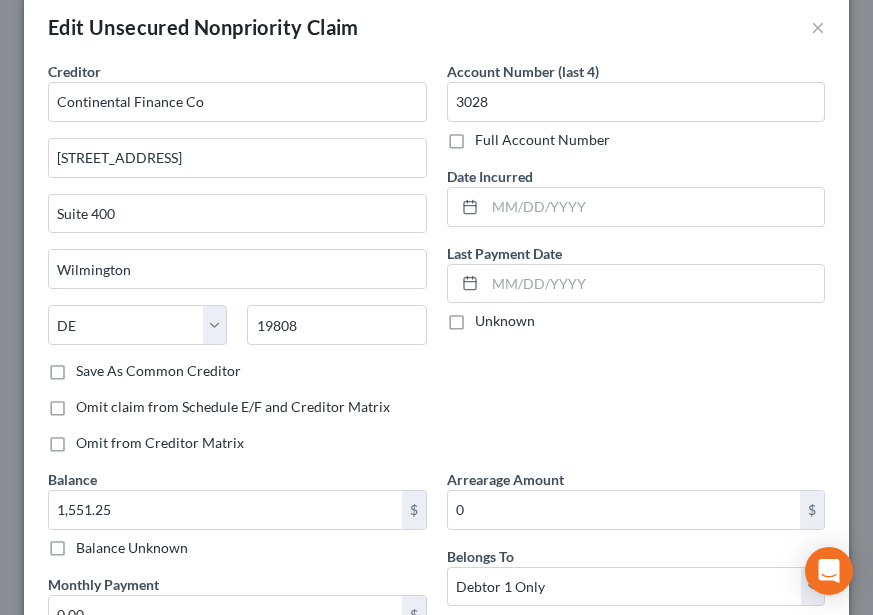 scroll, scrollTop: 0, scrollLeft: 0, axis: both 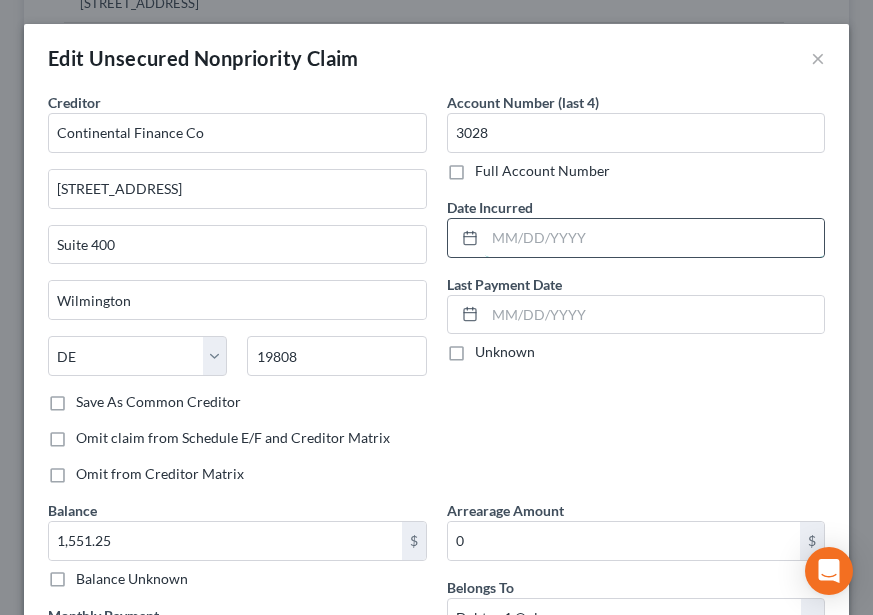click at bounding box center [655, 238] 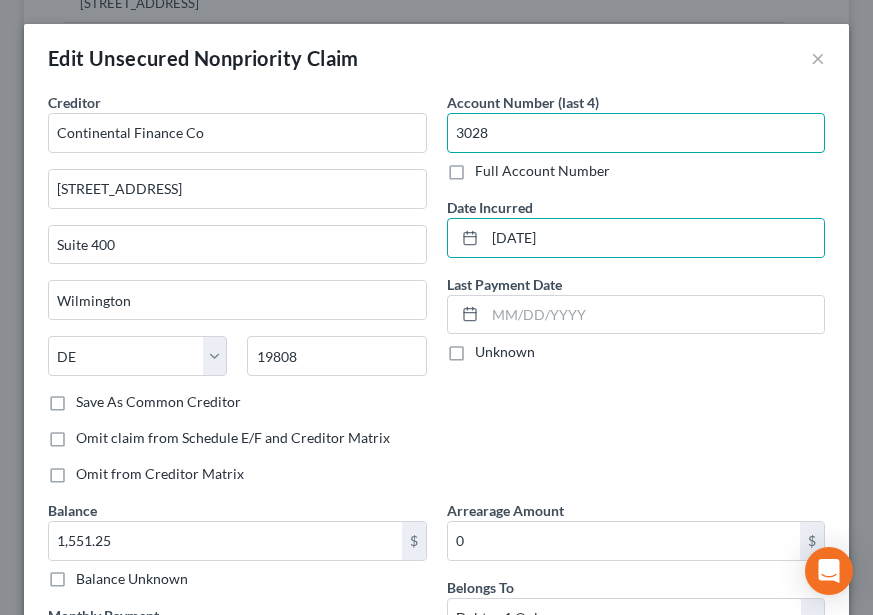 click on "3028" at bounding box center [636, 133] 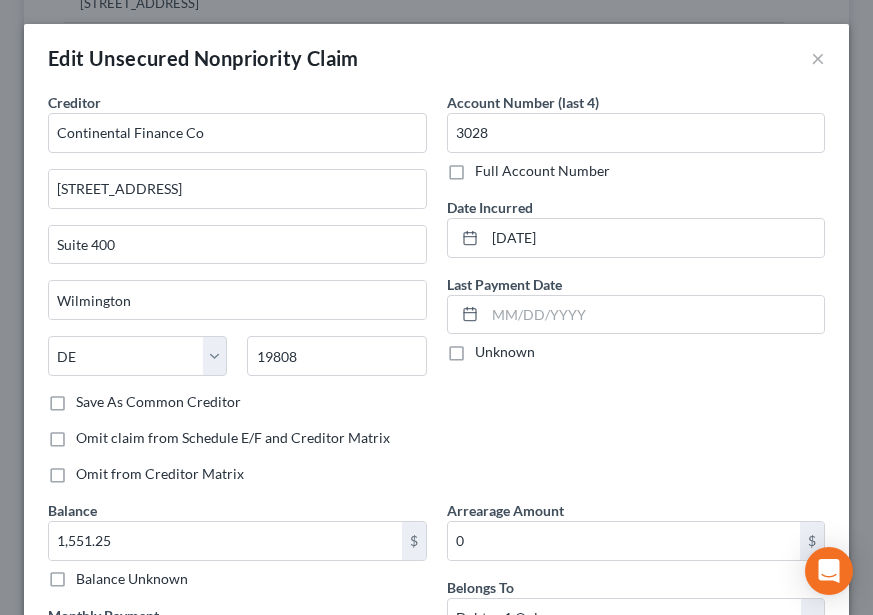 click on "Account Number (last 4)
3028
Full Account Number" at bounding box center (636, 136) 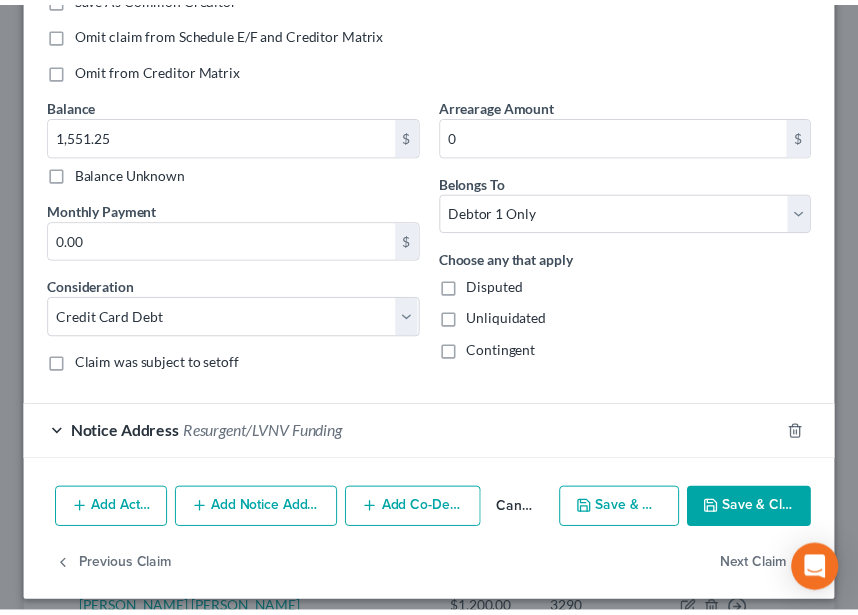 scroll, scrollTop: 418, scrollLeft: 0, axis: vertical 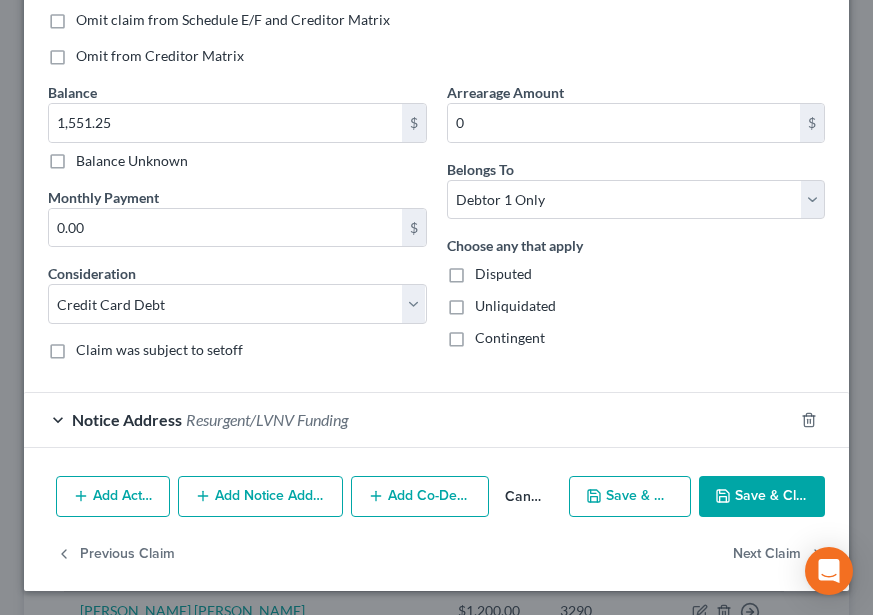 click on "Save & Close" at bounding box center (762, 497) 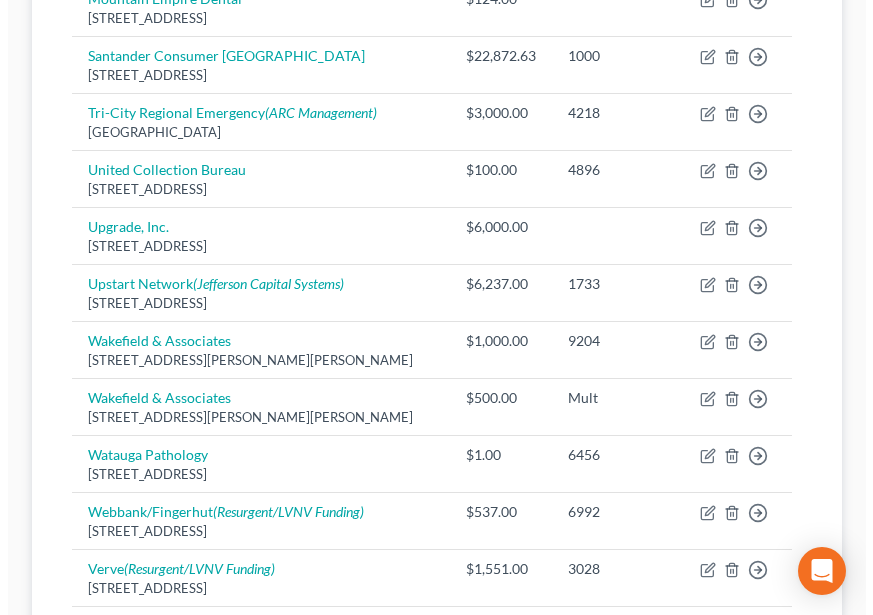 scroll, scrollTop: 1559, scrollLeft: 0, axis: vertical 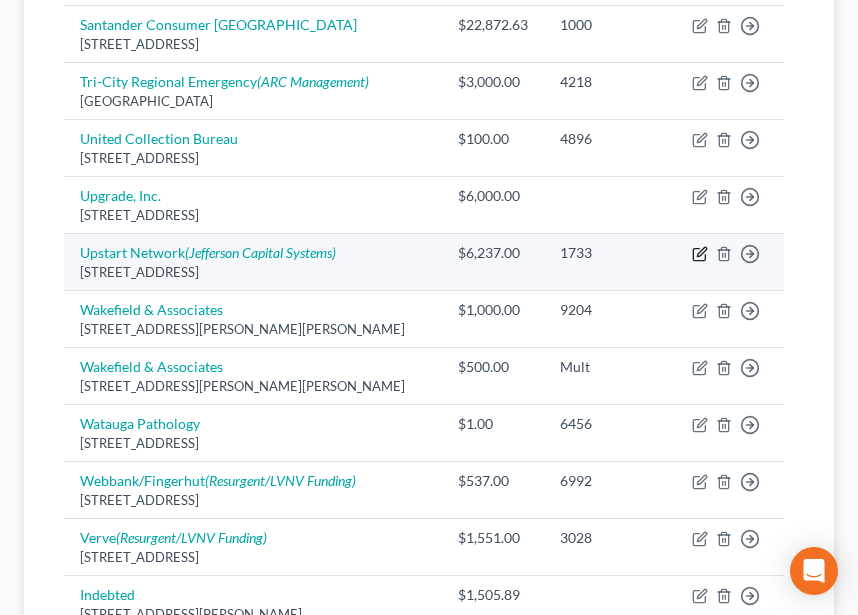 click 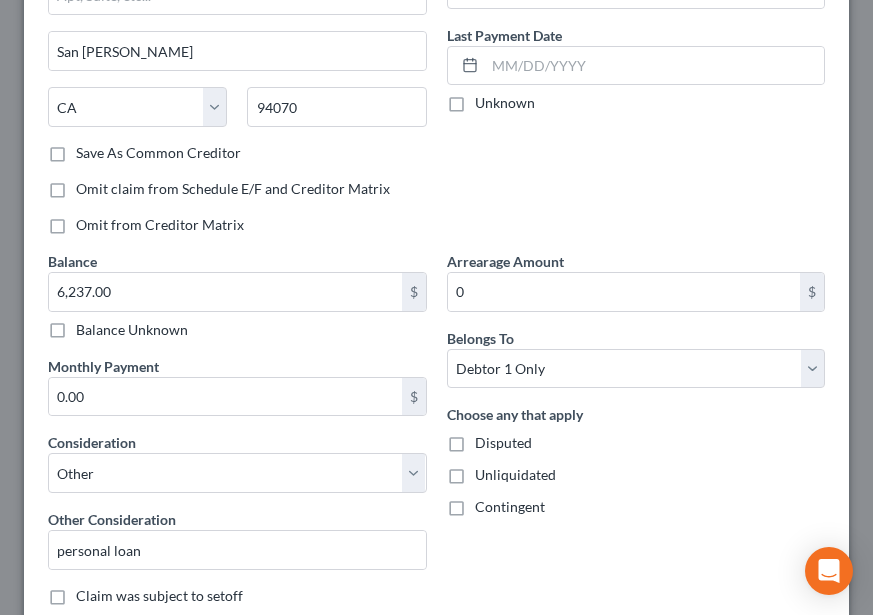scroll, scrollTop: 0, scrollLeft: 0, axis: both 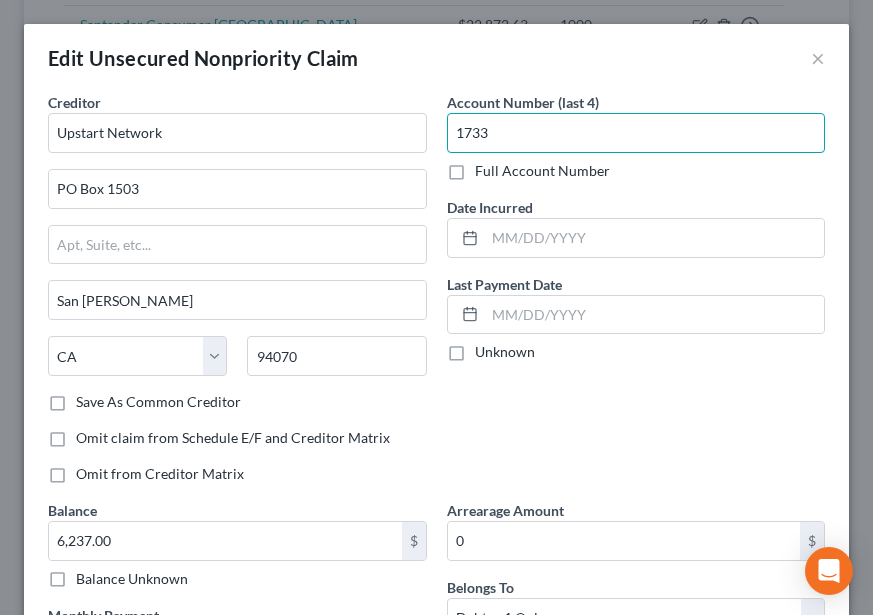 click on "1733" at bounding box center [636, 133] 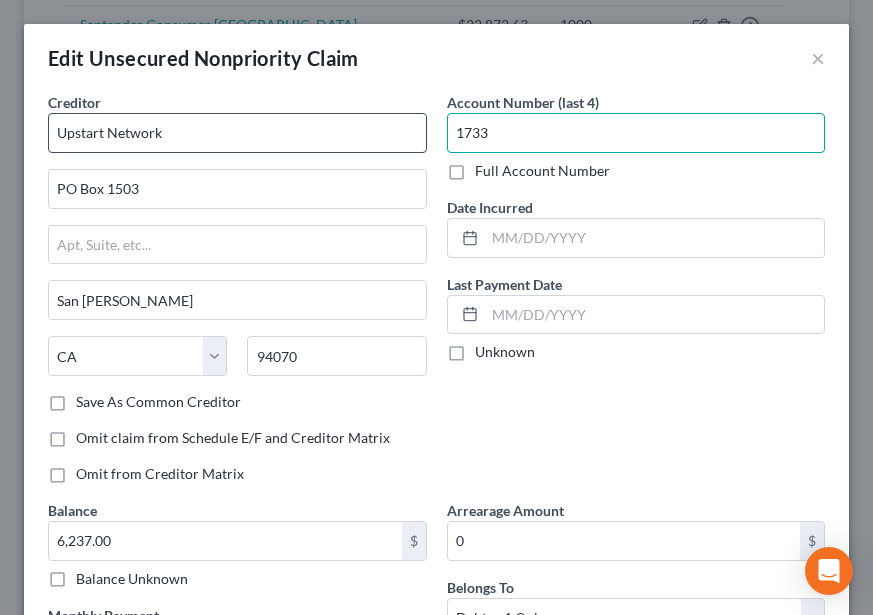 drag, startPoint x: 531, startPoint y: 122, endPoint x: 413, endPoint y: 126, distance: 118.06778 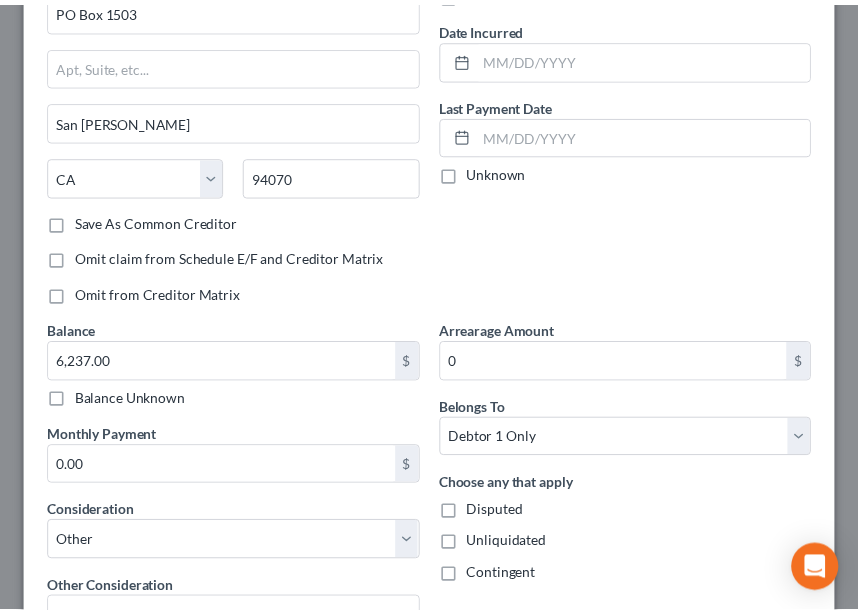 scroll, scrollTop: 400, scrollLeft: 0, axis: vertical 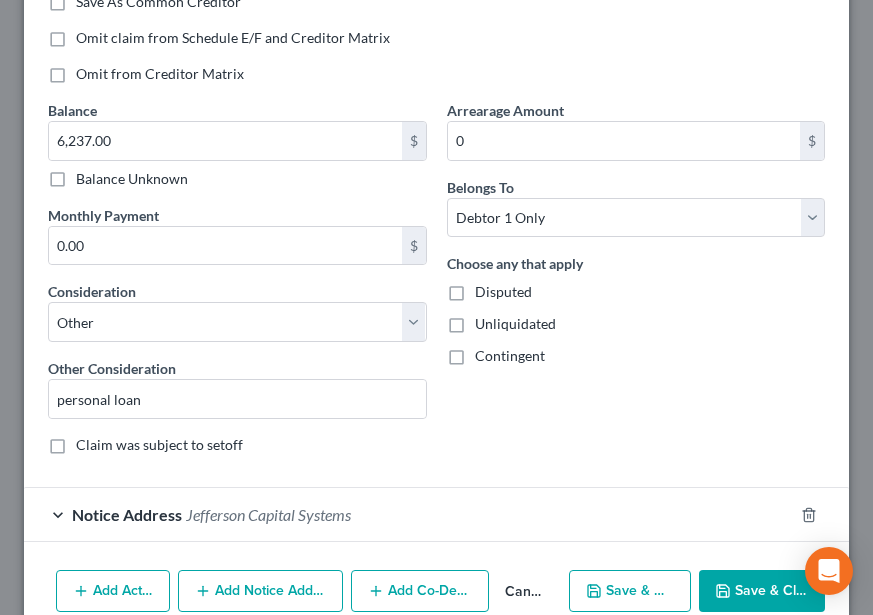 click on "Save & Close" at bounding box center (762, 591) 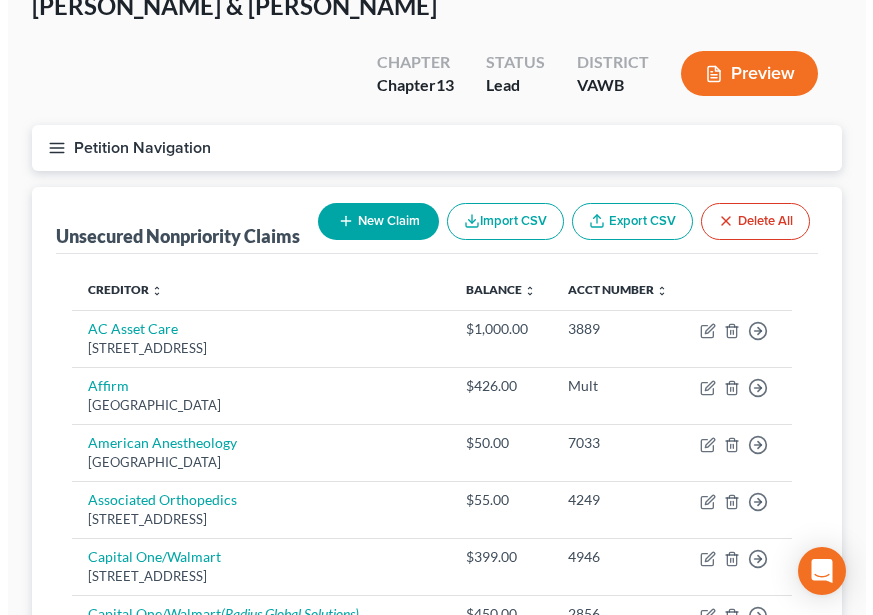 scroll, scrollTop: 0, scrollLeft: 0, axis: both 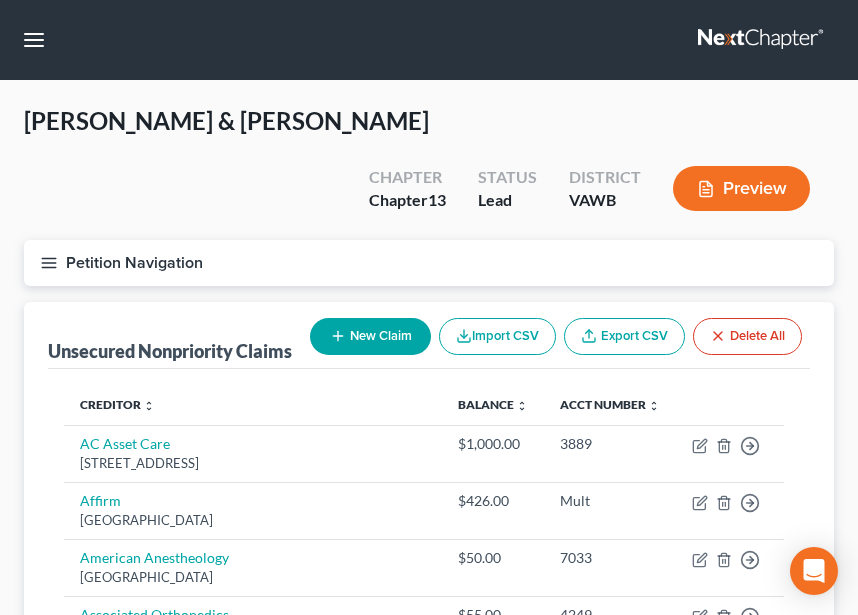 click on "Unsecured Nonpriority Claims New Claim
Import CSV
Export CSV Delete All" at bounding box center [429, 335] 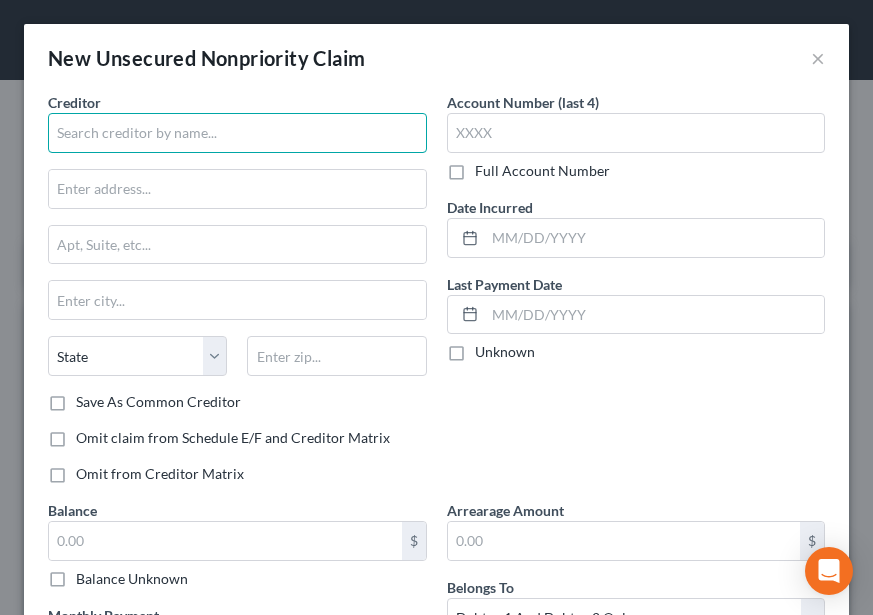 click at bounding box center [237, 133] 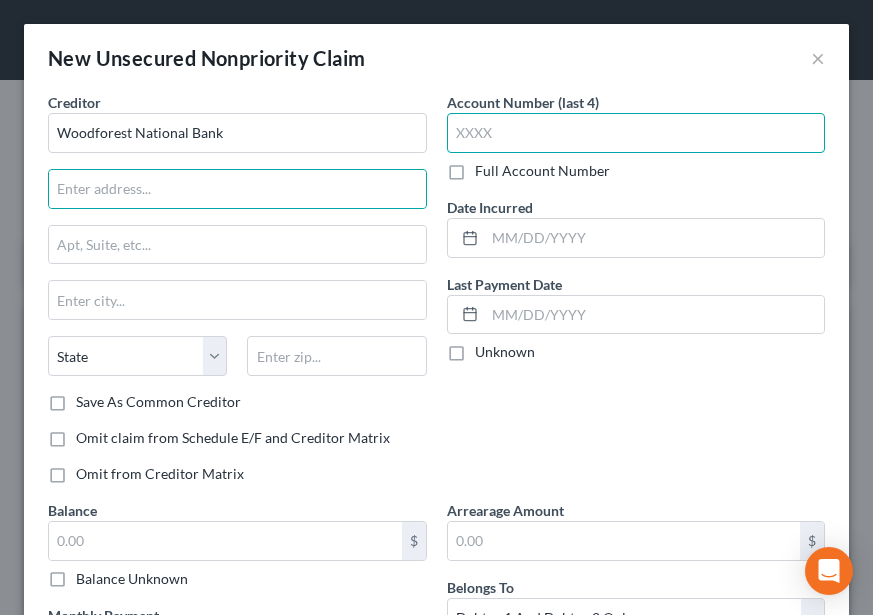 click at bounding box center (636, 133) 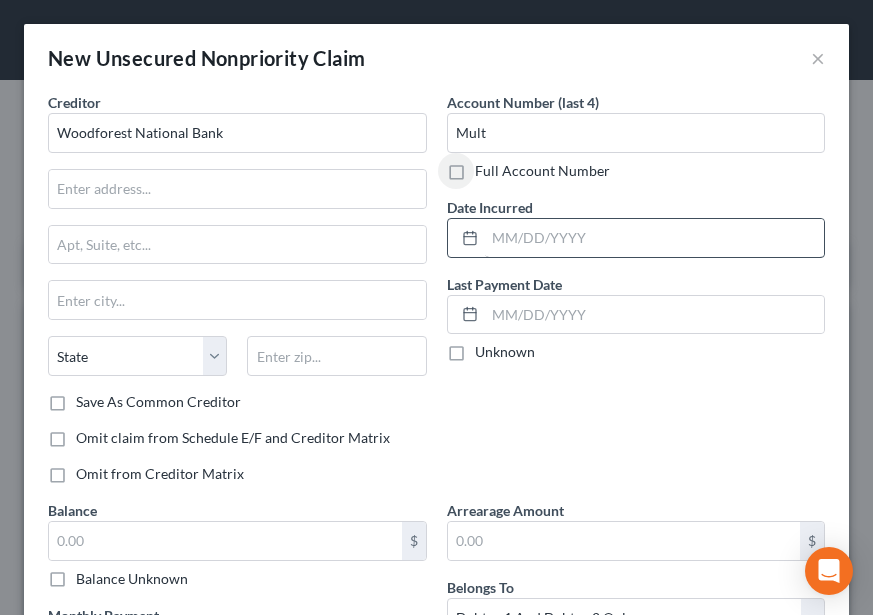 scroll, scrollTop: 100, scrollLeft: 0, axis: vertical 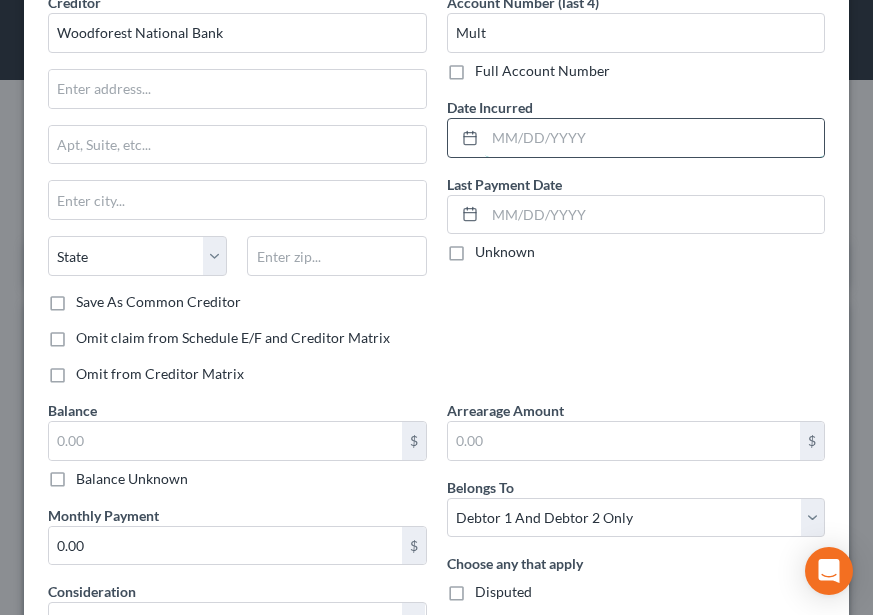 click at bounding box center [655, 138] 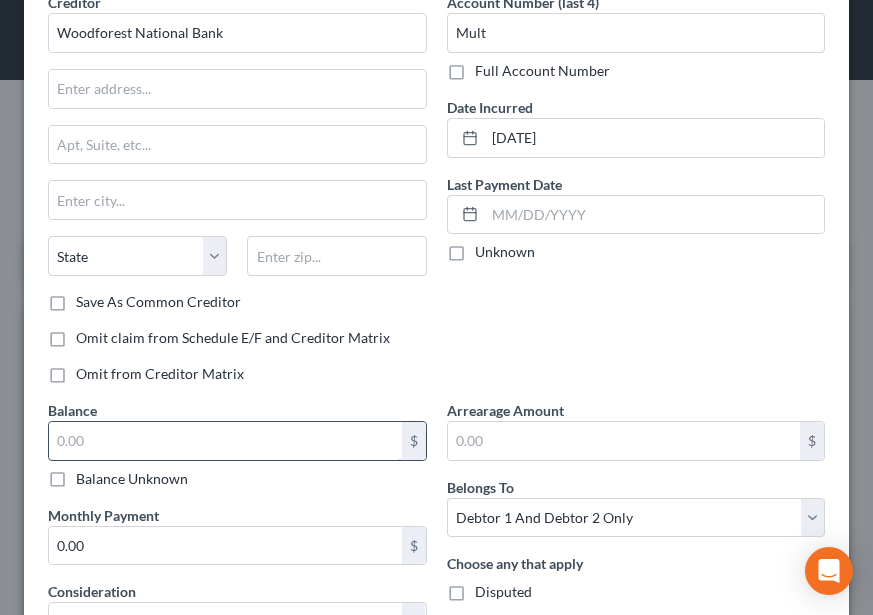 click at bounding box center [225, 441] 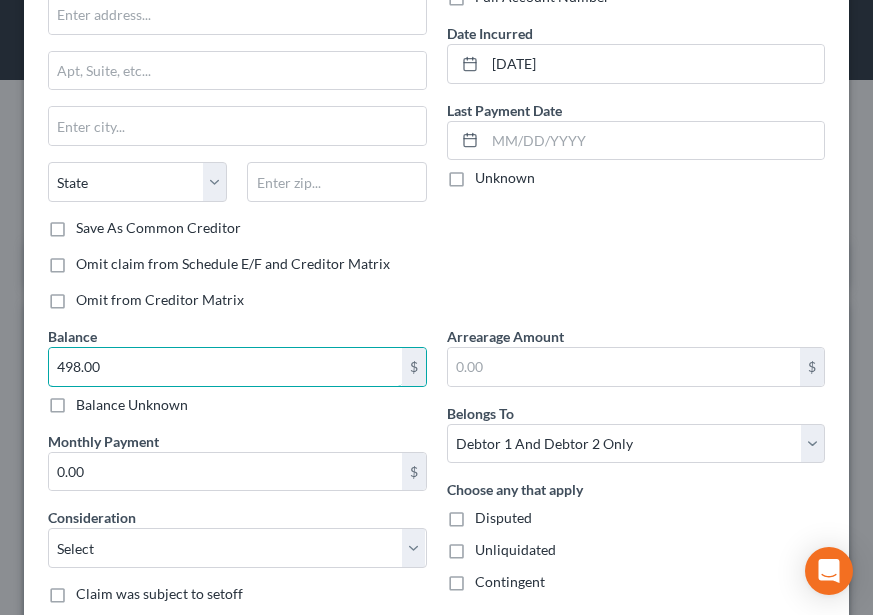 scroll, scrollTop: 300, scrollLeft: 0, axis: vertical 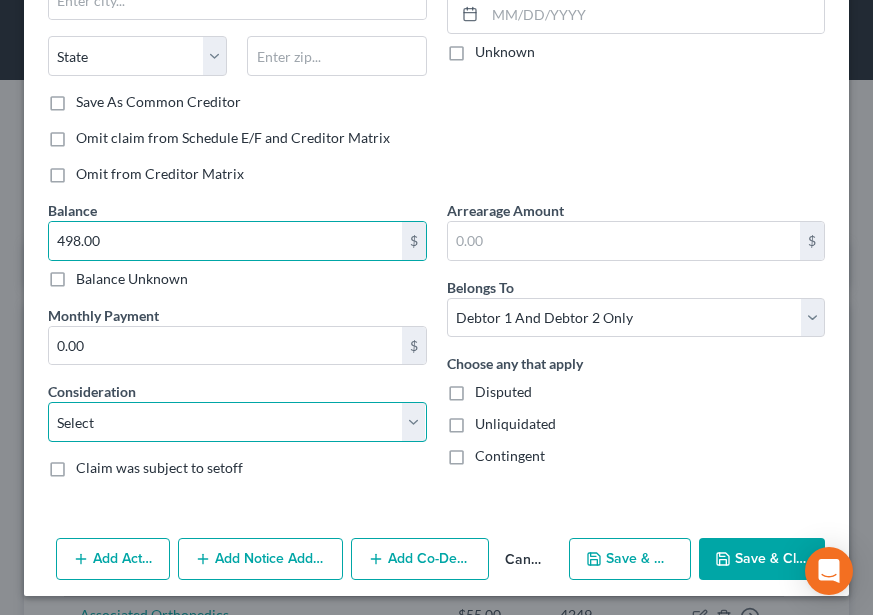 click on "Select Cable / Satellite Services Collection Agency Credit Card Debt Debt Counseling / Attorneys Deficiency Balance Domestic Support Obligations Home / Car Repairs Income Taxes Judgment Liens Medical Services Monies Loaned / Advanced Mortgage Obligation From Divorce Or Separation Obligation To Pensions Other Overdrawn Bank Account Promised To Help Pay Creditors Student Loans Suppliers And Vendors Telephone / Internet Services Utility Services" at bounding box center (237, 422) 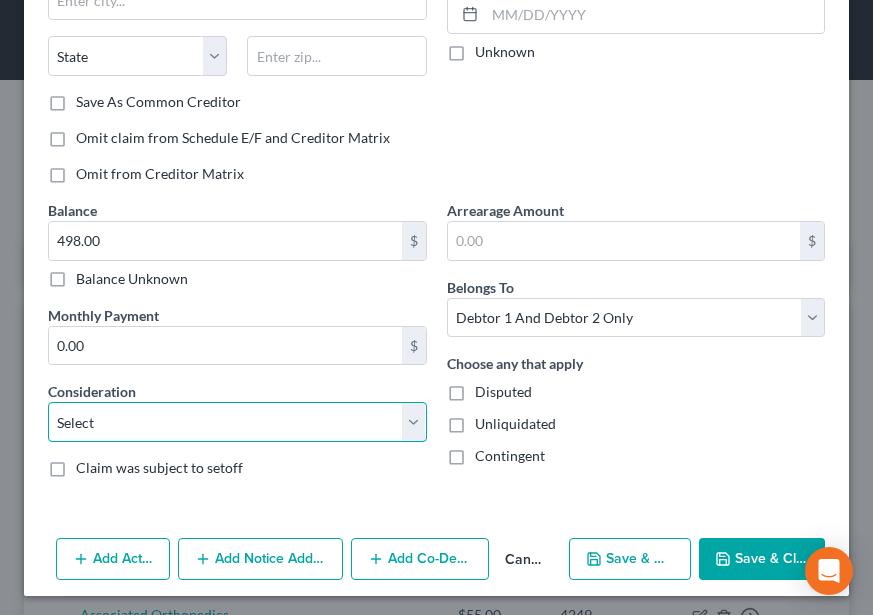 drag, startPoint x: 243, startPoint y: 424, endPoint x: 244, endPoint y: 411, distance: 13.038404 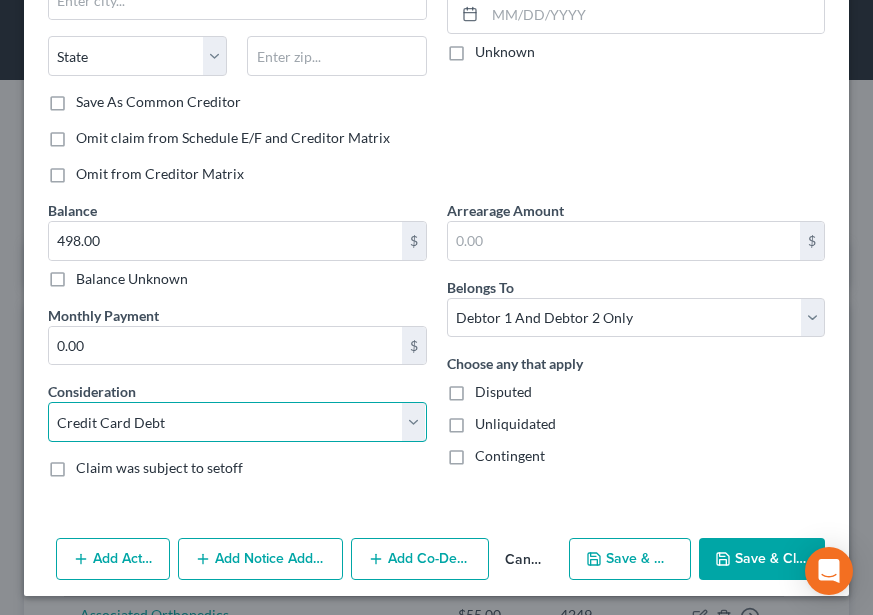 click on "Select Cable / Satellite Services Collection Agency Credit Card Debt Debt Counseling / Attorneys Deficiency Balance Domestic Support Obligations Home / Car Repairs Income Taxes Judgment Liens Medical Services Monies Loaned / Advanced Mortgage Obligation From Divorce Or Separation Obligation To Pensions Other Overdrawn Bank Account Promised To Help Pay Creditors Student Loans Suppliers And Vendors Telephone / Internet Services Utility Services" at bounding box center (237, 422) 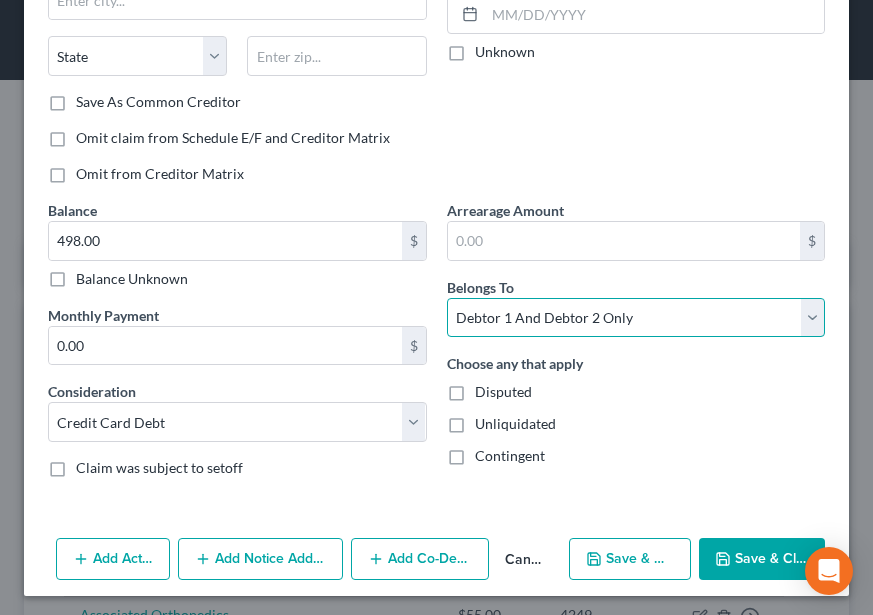 click on "Select Debtor 1 Only Debtor 2 Only Debtor 1 And Debtor 2 Only At Least One Of The Debtors And Another Community Property" at bounding box center [636, 318] 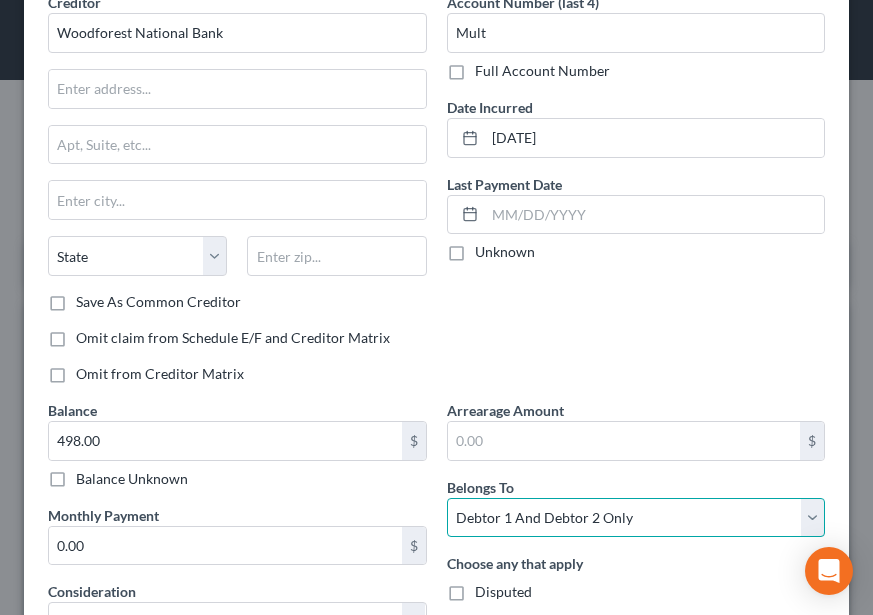 scroll, scrollTop: 0, scrollLeft: 0, axis: both 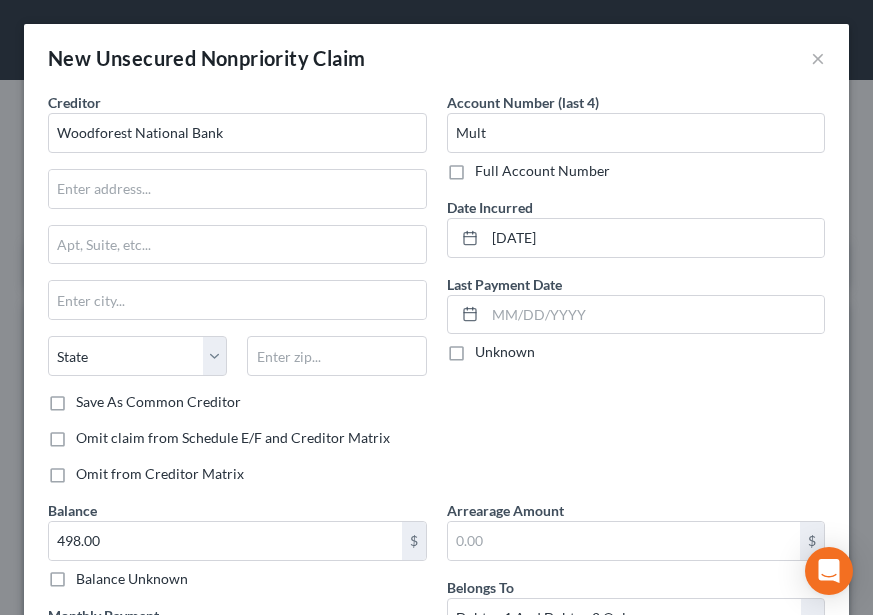 click on "Creditor *    Woodforest National Bank                      State [US_STATE] AK AR AZ CA CO [GEOGRAPHIC_DATA] DE DC [GEOGRAPHIC_DATA] [GEOGRAPHIC_DATA] GU HI ID IL IN [GEOGRAPHIC_DATA] [GEOGRAPHIC_DATA] [GEOGRAPHIC_DATA] LA ME MD [GEOGRAPHIC_DATA] [GEOGRAPHIC_DATA] [GEOGRAPHIC_DATA] [GEOGRAPHIC_DATA] [GEOGRAPHIC_DATA] MT [GEOGRAPHIC_DATA] [GEOGRAPHIC_DATA] [GEOGRAPHIC_DATA] [GEOGRAPHIC_DATA] [GEOGRAPHIC_DATA] [GEOGRAPHIC_DATA] [GEOGRAPHIC_DATA] [GEOGRAPHIC_DATA] [GEOGRAPHIC_DATA] [GEOGRAPHIC_DATA] [GEOGRAPHIC_DATA] [GEOGRAPHIC_DATA] PR RI SC SD [GEOGRAPHIC_DATA] [GEOGRAPHIC_DATA] [GEOGRAPHIC_DATA] VI VA [GEOGRAPHIC_DATA] [GEOGRAPHIC_DATA] WV WI WY" at bounding box center (237, 242) 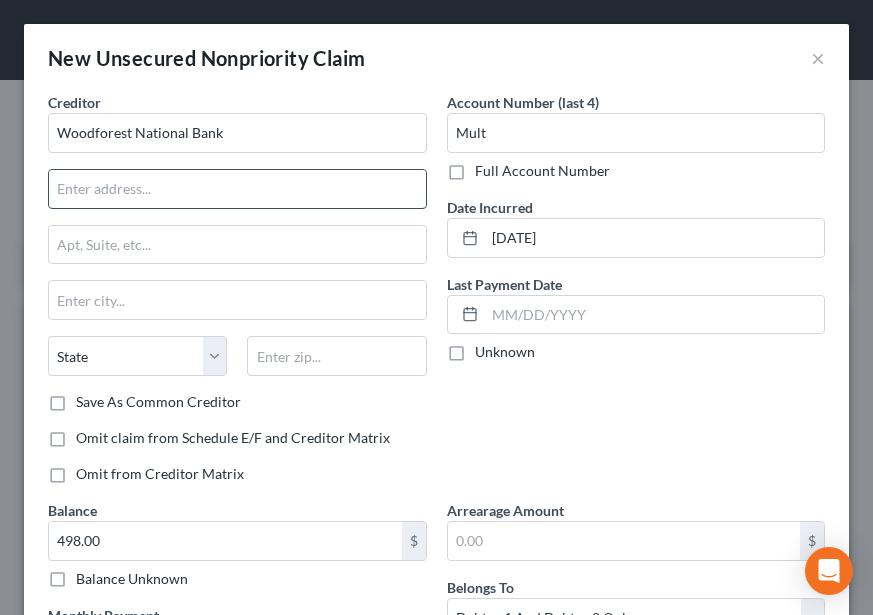 click at bounding box center [237, 189] 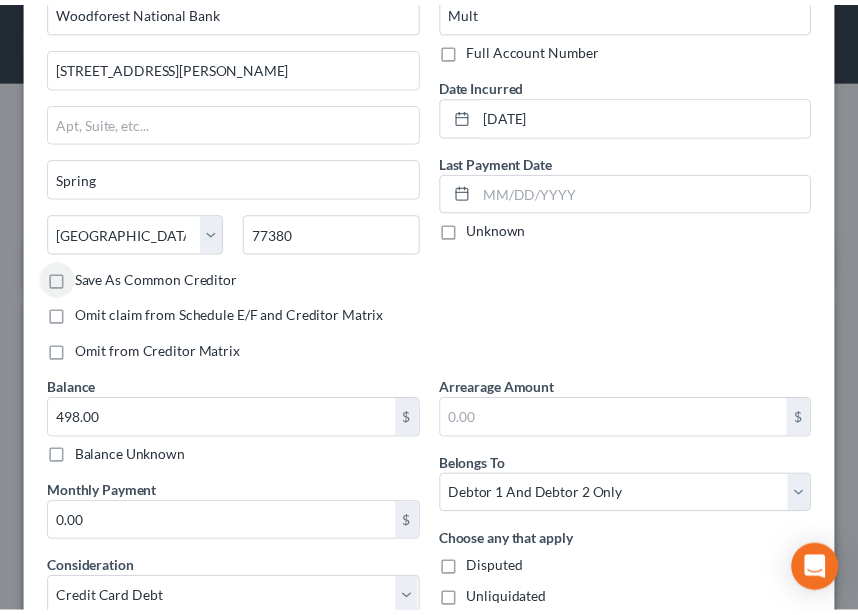 scroll, scrollTop: 300, scrollLeft: 0, axis: vertical 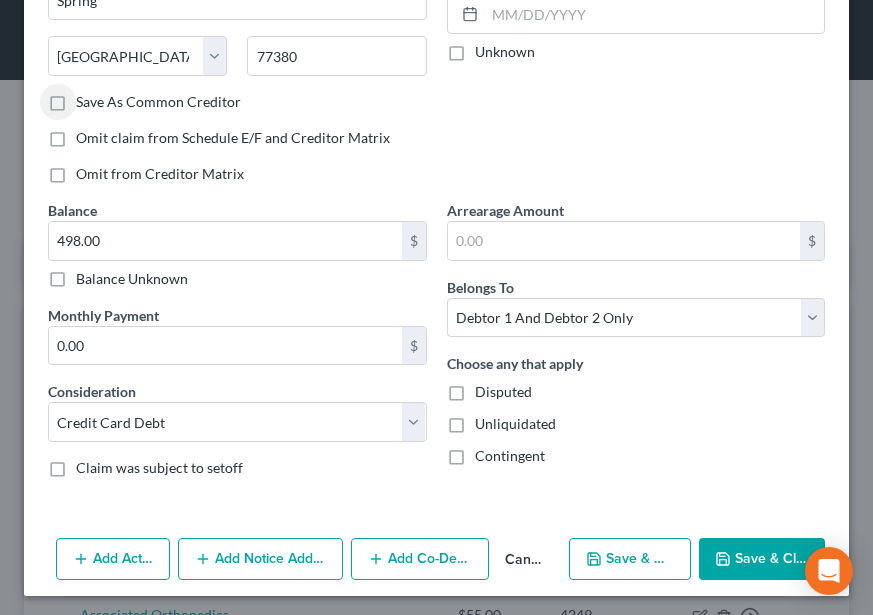click 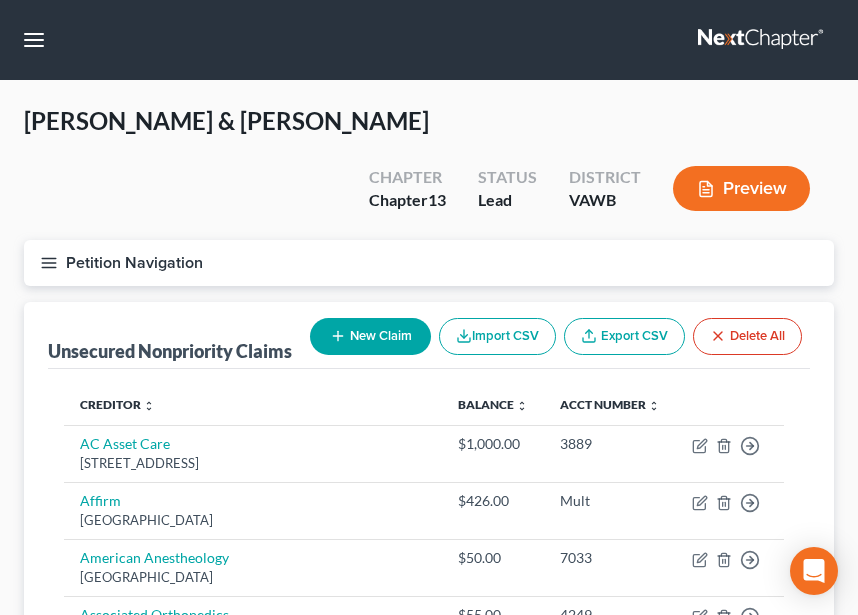 click on "Petition Navigation" at bounding box center (429, 263) 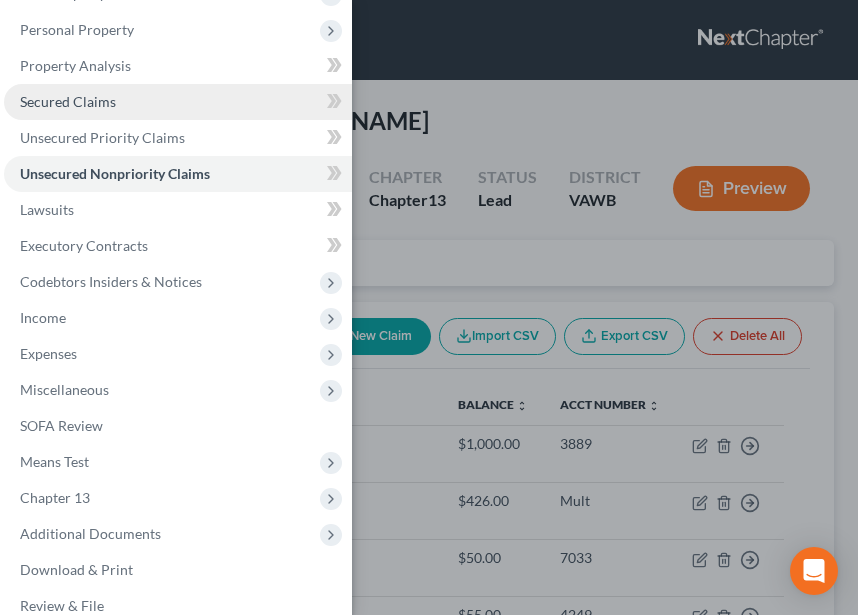 scroll, scrollTop: 0, scrollLeft: 0, axis: both 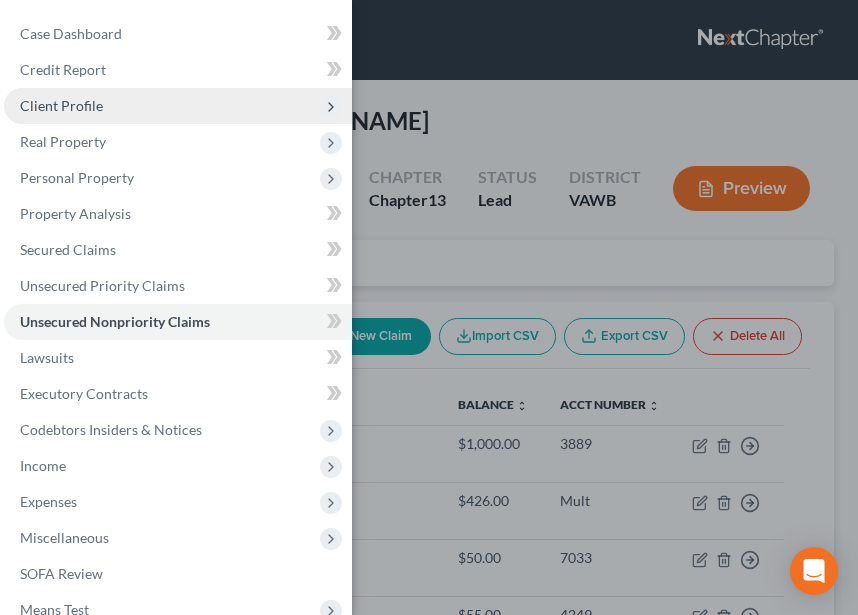 click on "Client Profile" at bounding box center (178, 106) 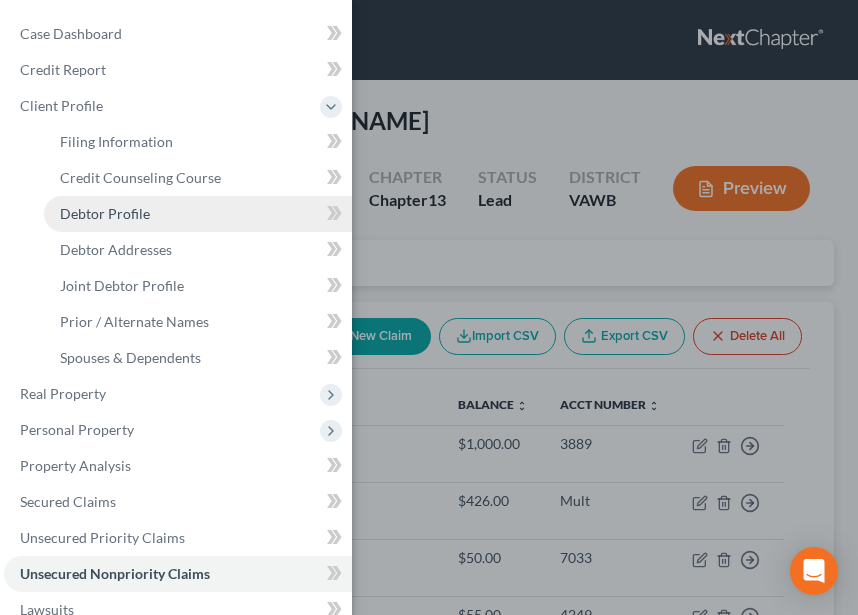 click on "Debtor Profile" at bounding box center [198, 214] 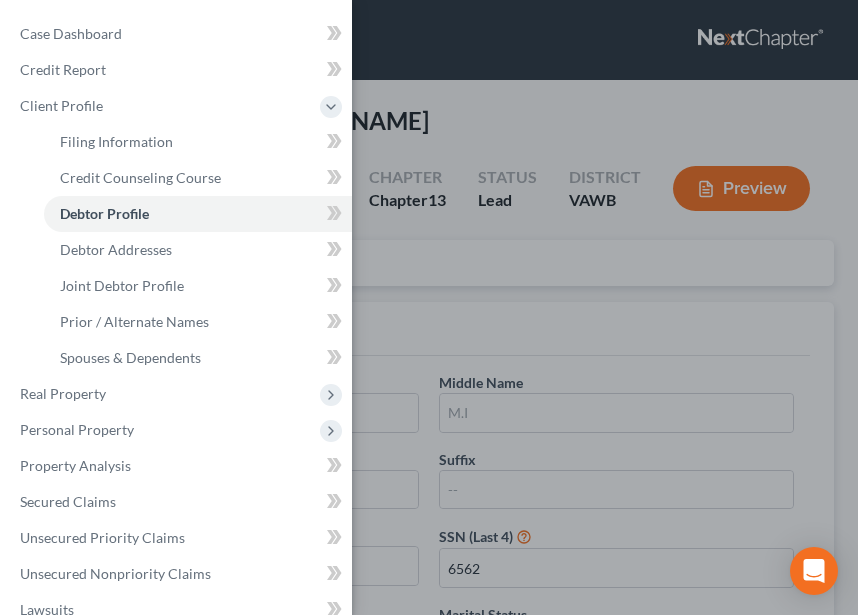 click on "Case Dashboard
Payments
Invoices
Payments
Payments
Credit Report
Client Profile" at bounding box center [429, 307] 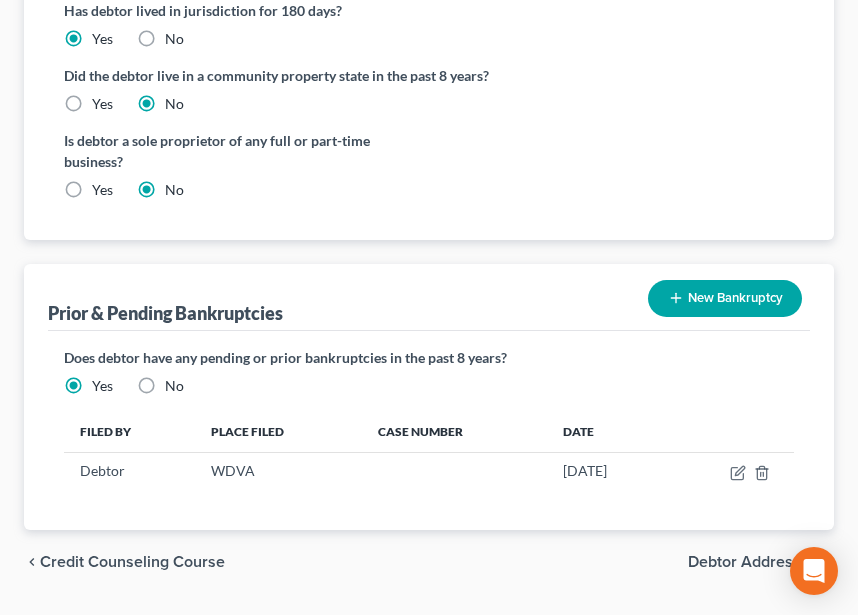 scroll, scrollTop: 830, scrollLeft: 0, axis: vertical 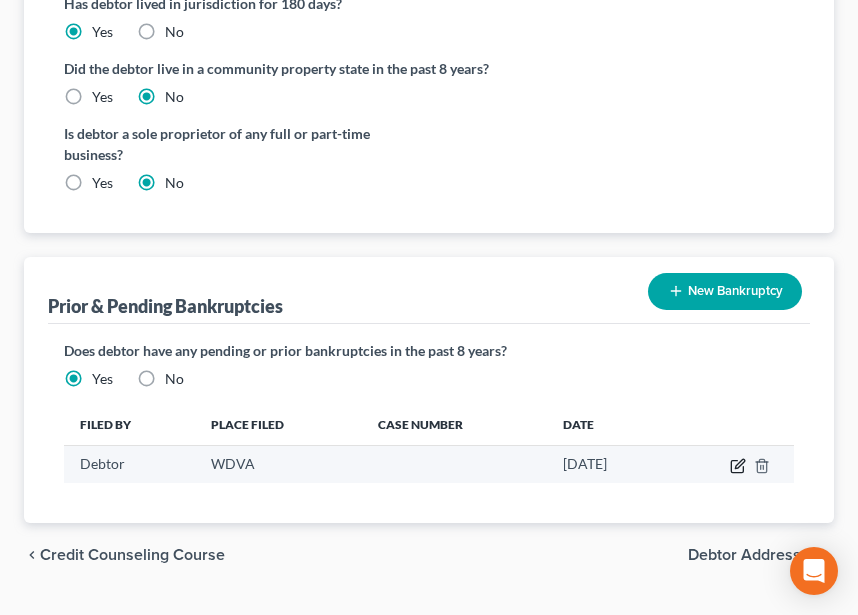 click 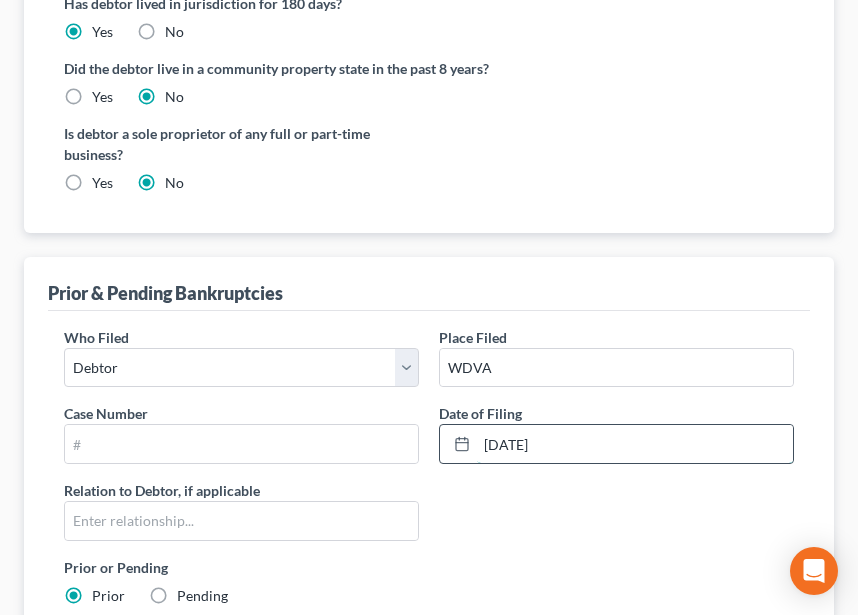 drag, startPoint x: 570, startPoint y: 390, endPoint x: 486, endPoint y: 411, distance: 86.58522 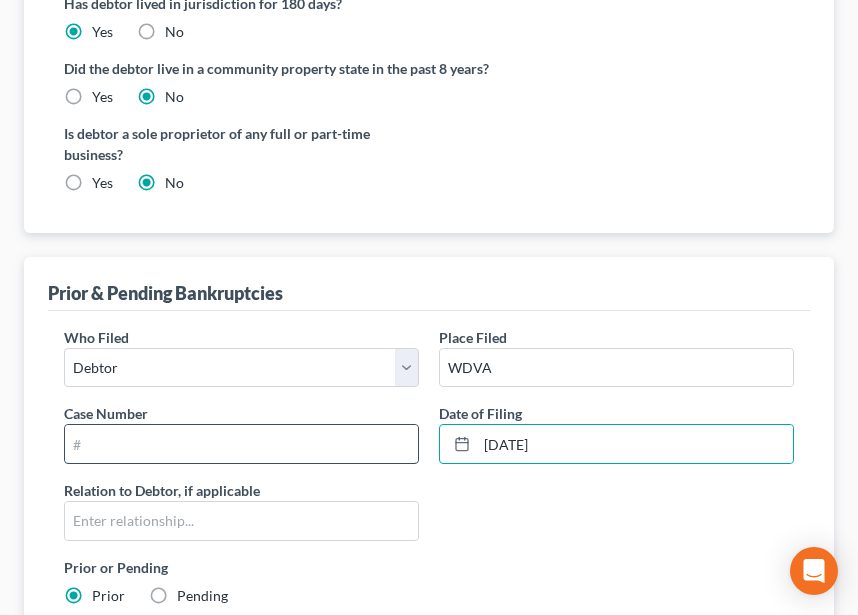 drag, startPoint x: 221, startPoint y: 397, endPoint x: 219, endPoint y: 386, distance: 11.18034 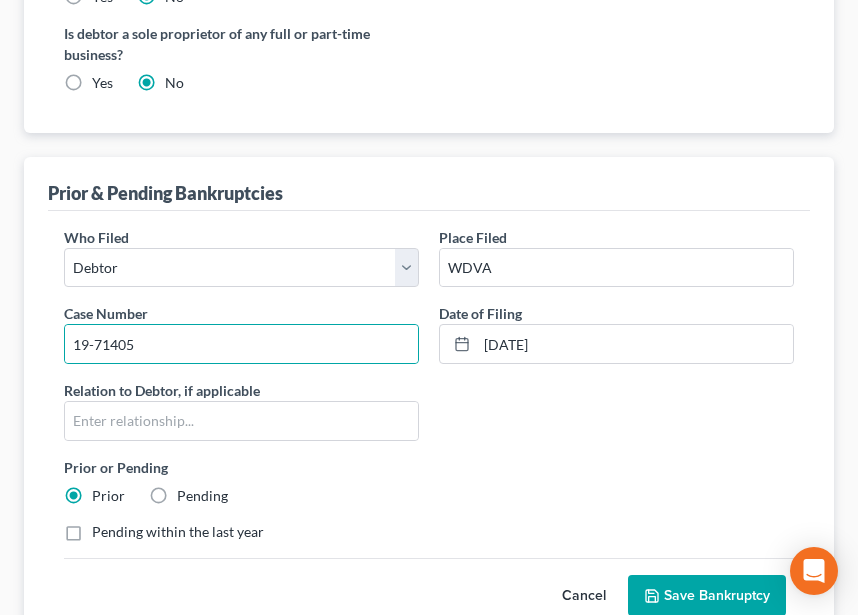click on "Save Bankruptcy" at bounding box center (707, 596) 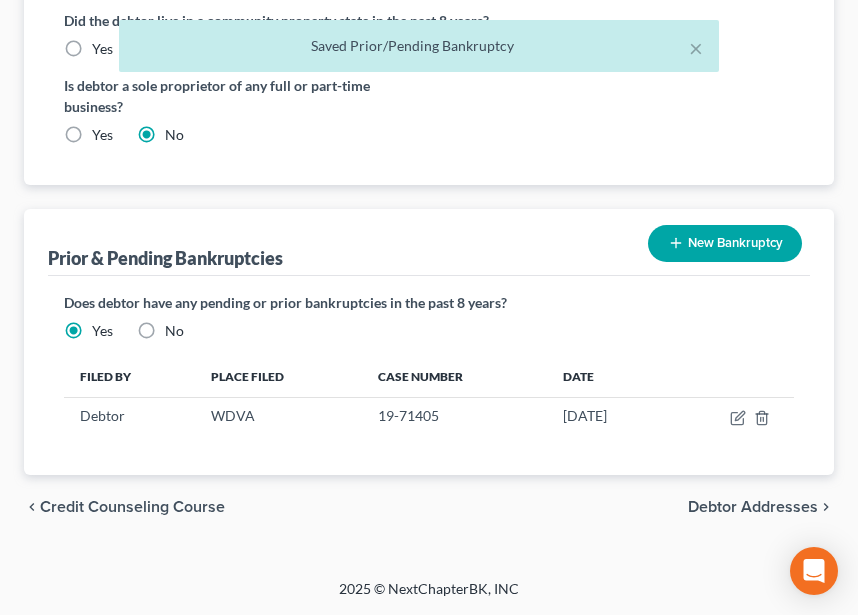 scroll, scrollTop: 830, scrollLeft: 0, axis: vertical 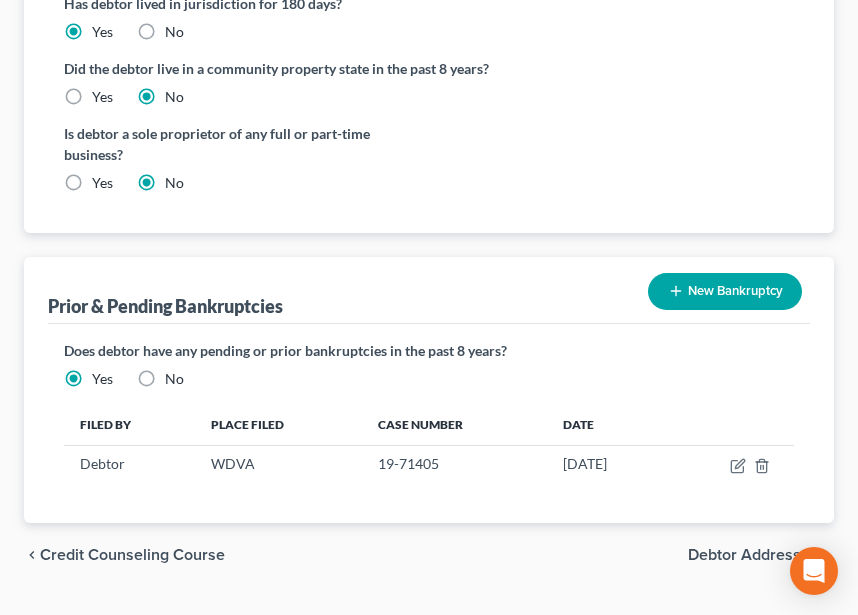 click on "Prior & Pending Bankruptcies New Bankruptcy New Pending Bankruptcy New Prior Bankruptcy" at bounding box center (429, 290) 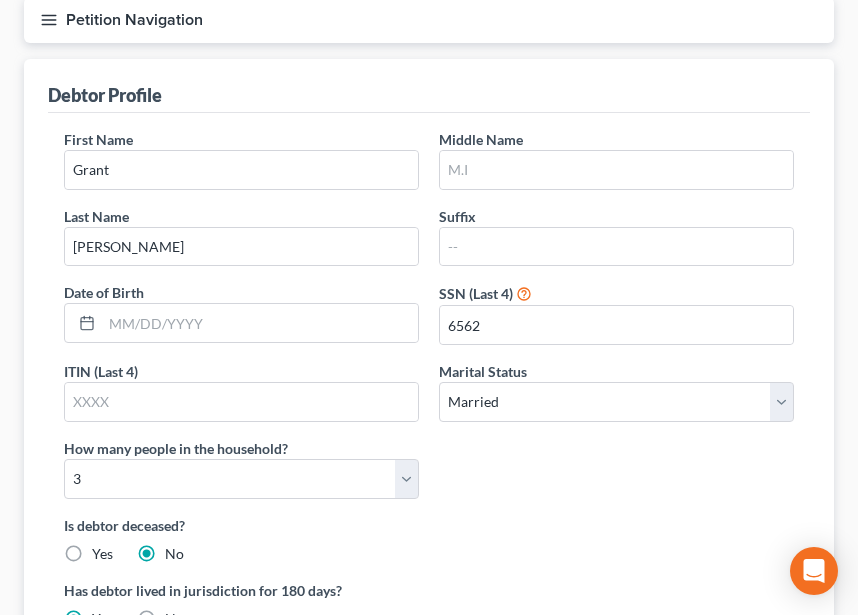 scroll, scrollTop: 30, scrollLeft: 0, axis: vertical 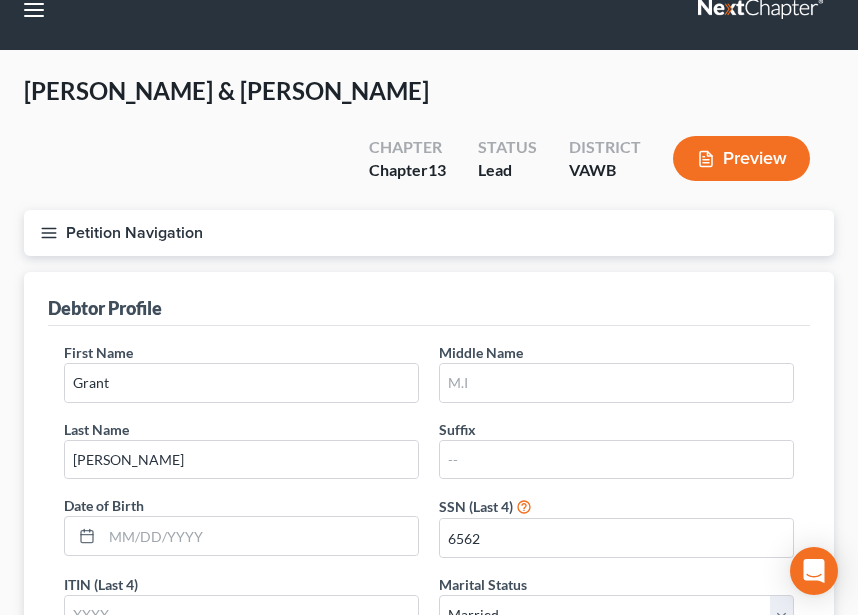 click 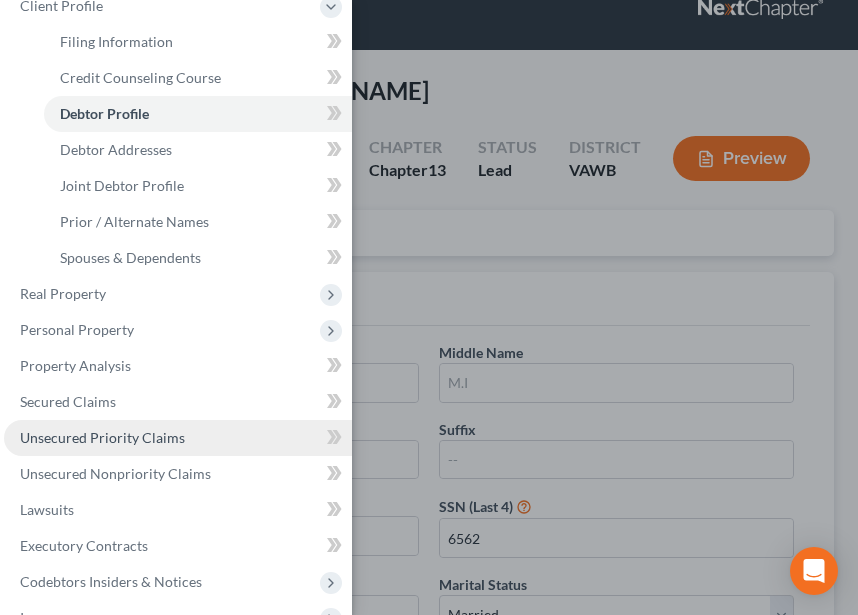 scroll, scrollTop: 200, scrollLeft: 0, axis: vertical 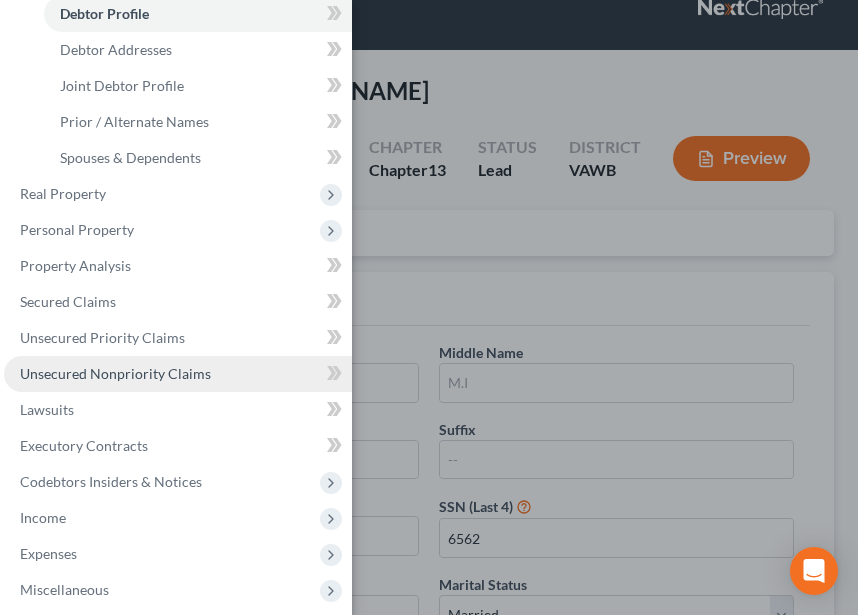 click on "Unsecured Nonpriority Claims" at bounding box center [178, 374] 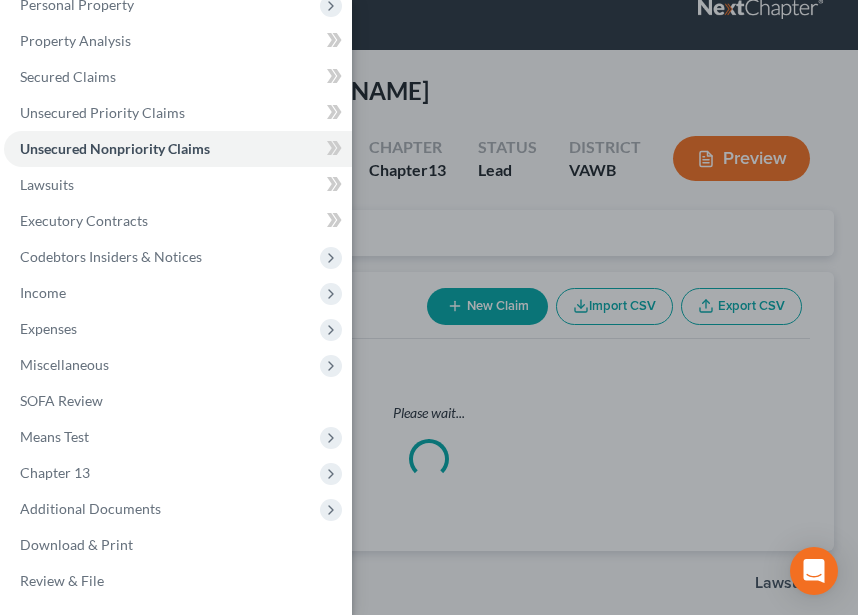 scroll, scrollTop: 0, scrollLeft: 0, axis: both 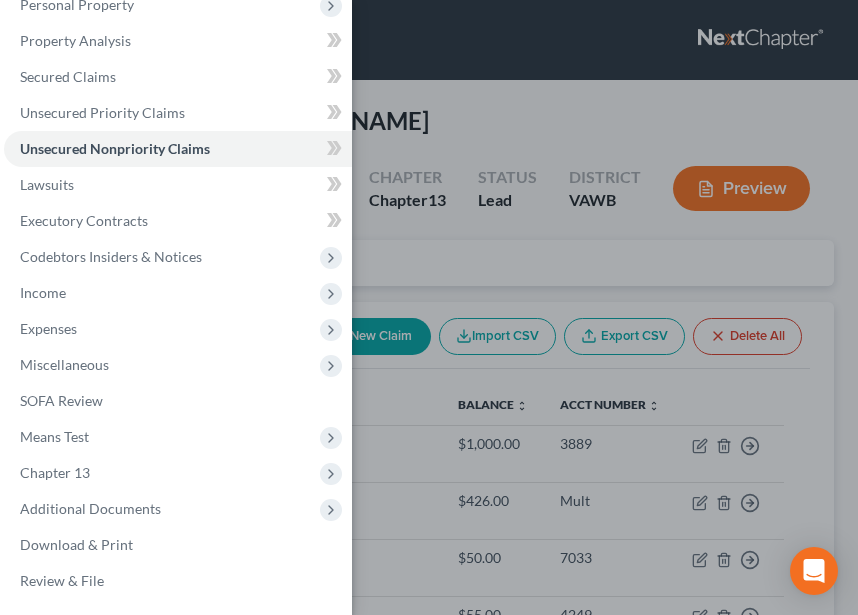 click on "Case Dashboard
Payments
Invoices
Payments
Payments
Credit Report
Client Profile" at bounding box center (429, 307) 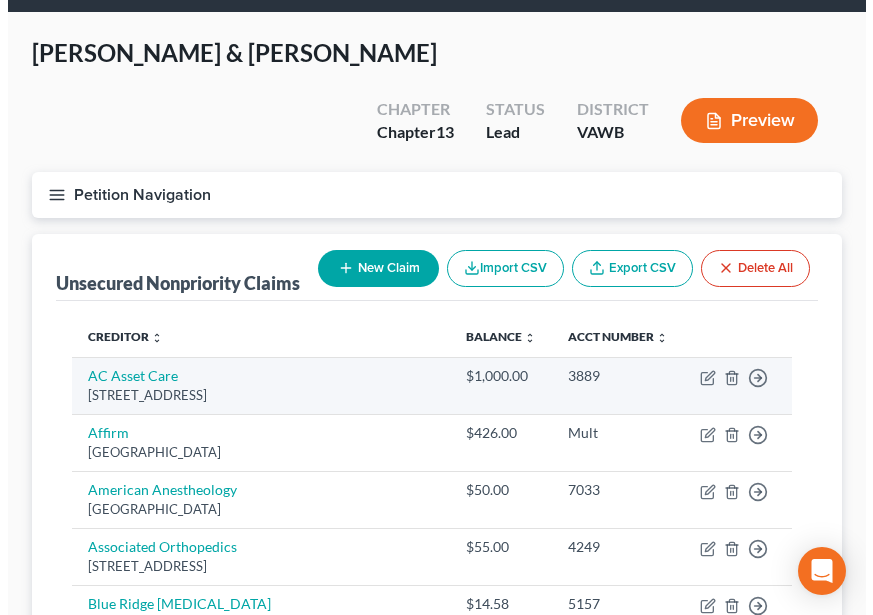 scroll, scrollTop: 100, scrollLeft: 0, axis: vertical 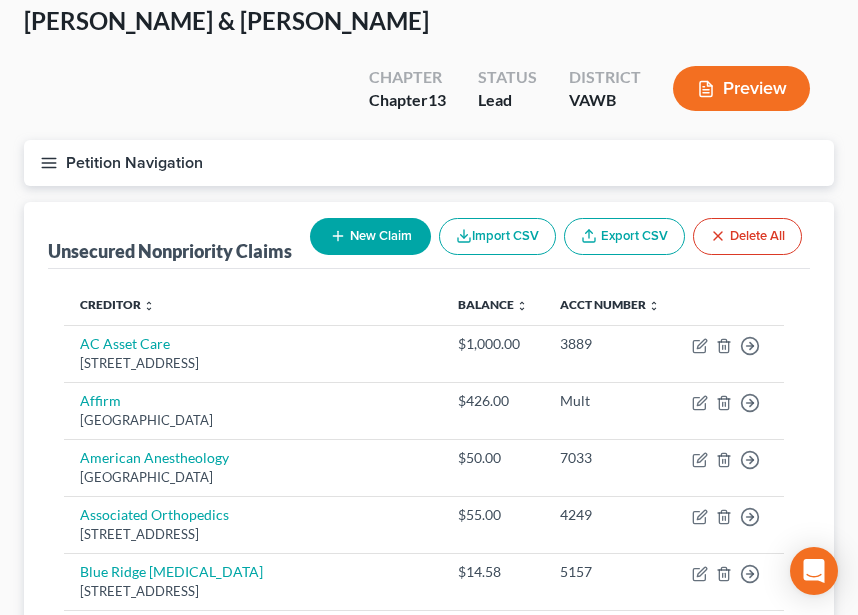 click on "New Claim" at bounding box center (370, 236) 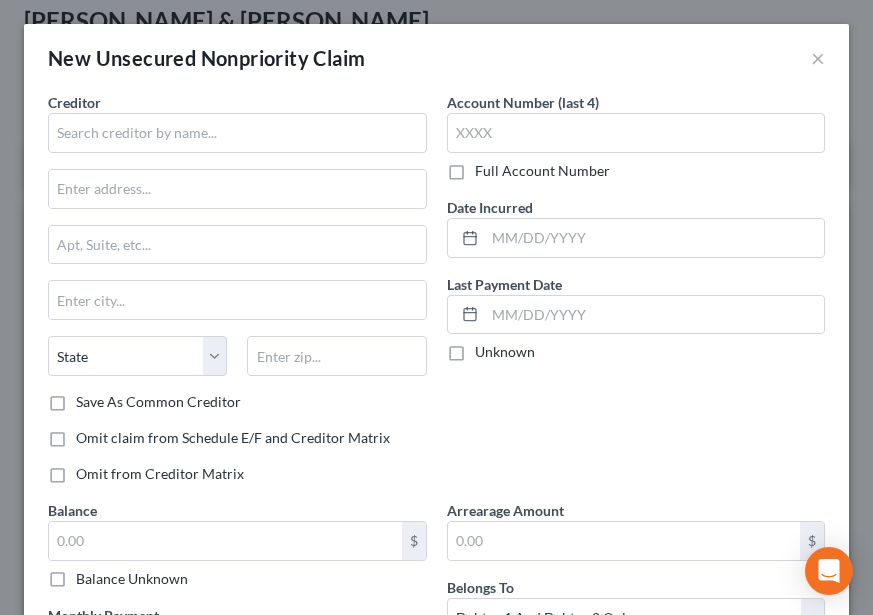 click on "Creditor *" at bounding box center (237, 122) 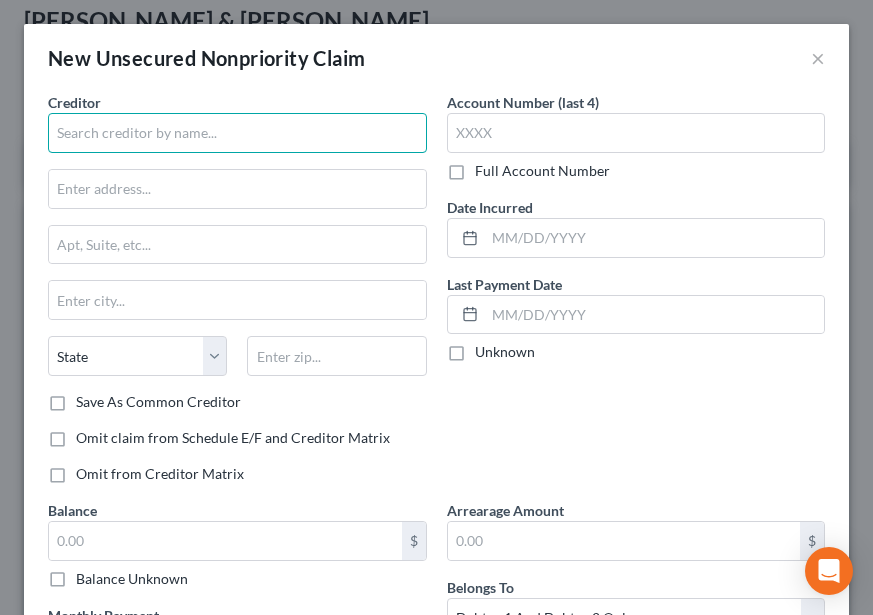 click at bounding box center [237, 133] 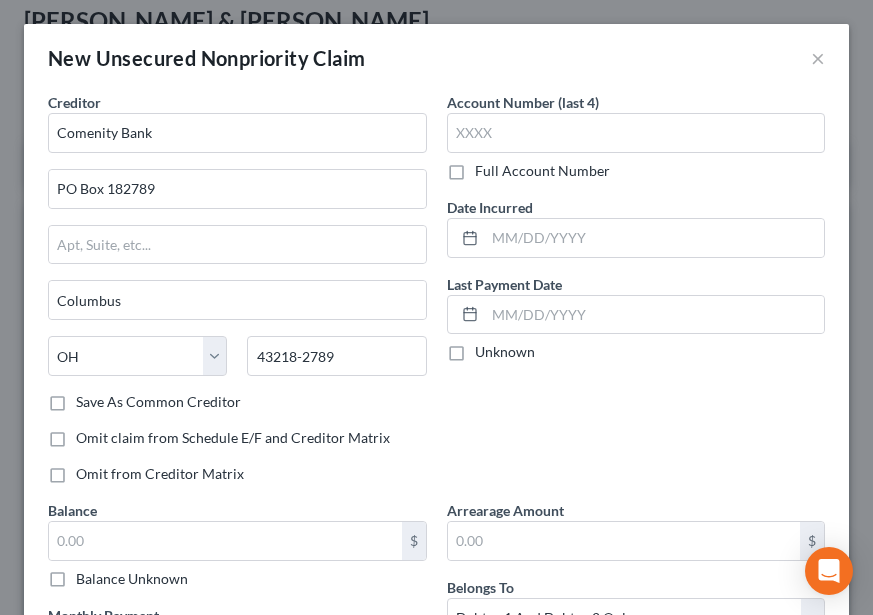 click on "Account Number (last 4)" at bounding box center [523, 102] 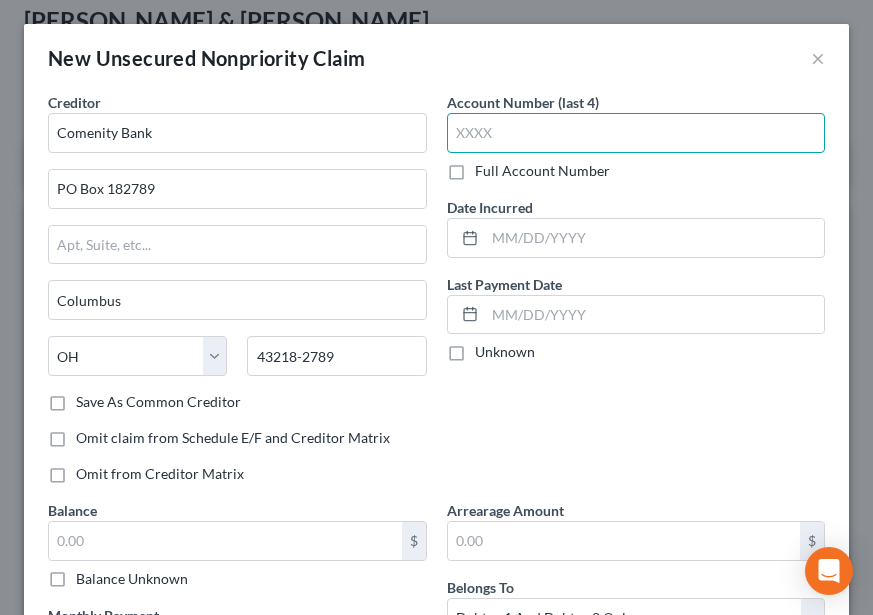 click at bounding box center [636, 133] 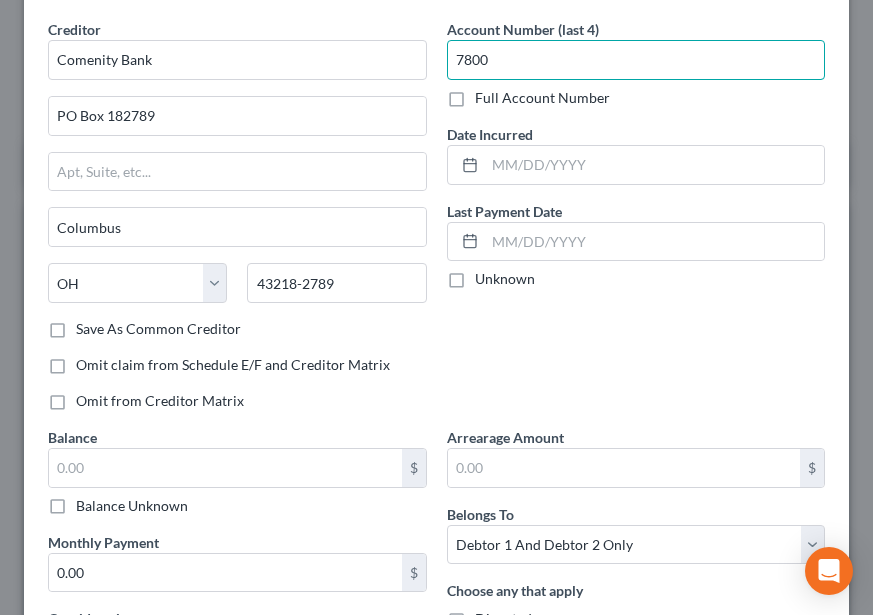 scroll, scrollTop: 300, scrollLeft: 0, axis: vertical 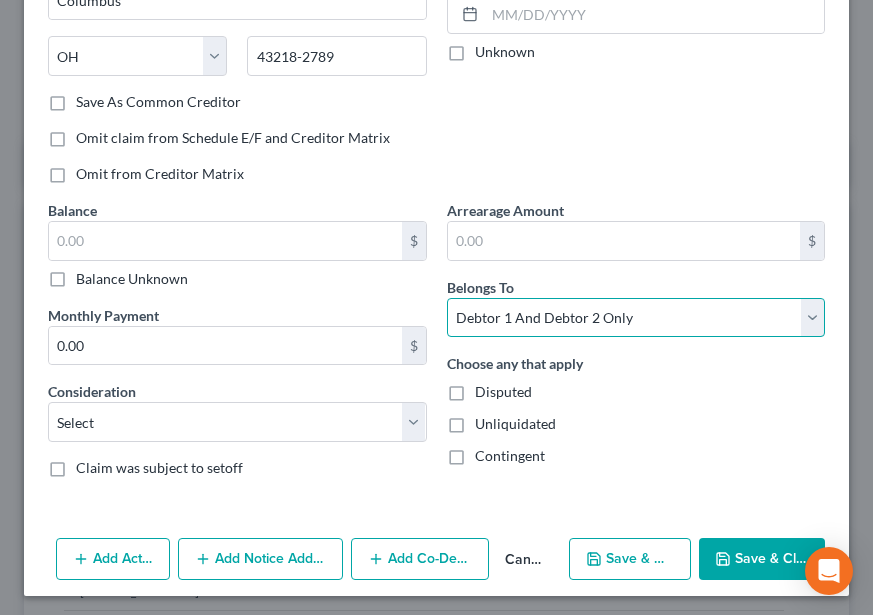 click on "Select Debtor 1 Only Debtor 2 Only Debtor 1 And Debtor 2 Only At Least One Of The Debtors And Another Community Property" at bounding box center [636, 318] 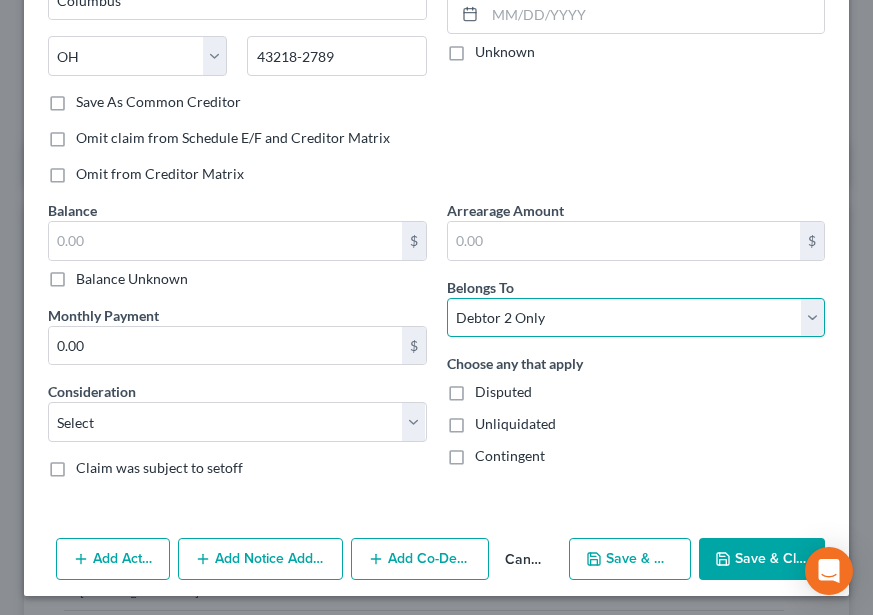 click on "Select Debtor 1 Only Debtor 2 Only Debtor 1 And Debtor 2 Only At Least One Of The Debtors And Another Community Property" at bounding box center (636, 318) 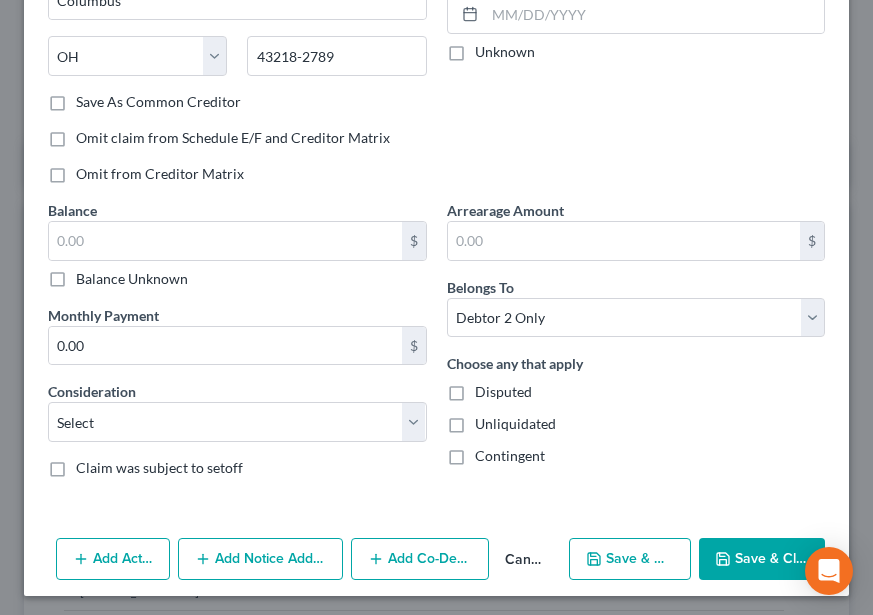 click on "Account Number (last 4)
7800
Full Account Number
Date Incurred         Last Payment Date         Unknown" at bounding box center (636, -4) 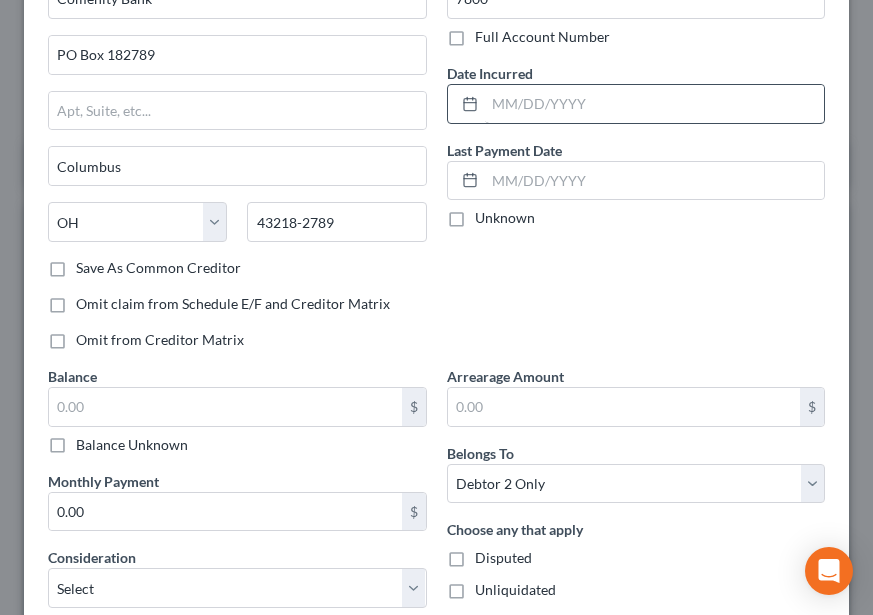 scroll, scrollTop: 100, scrollLeft: 0, axis: vertical 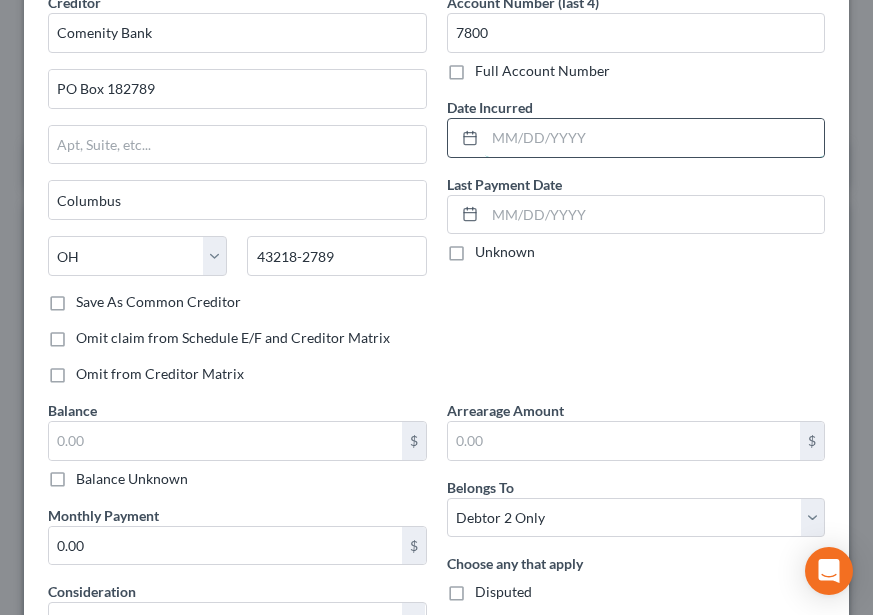 click at bounding box center [655, 138] 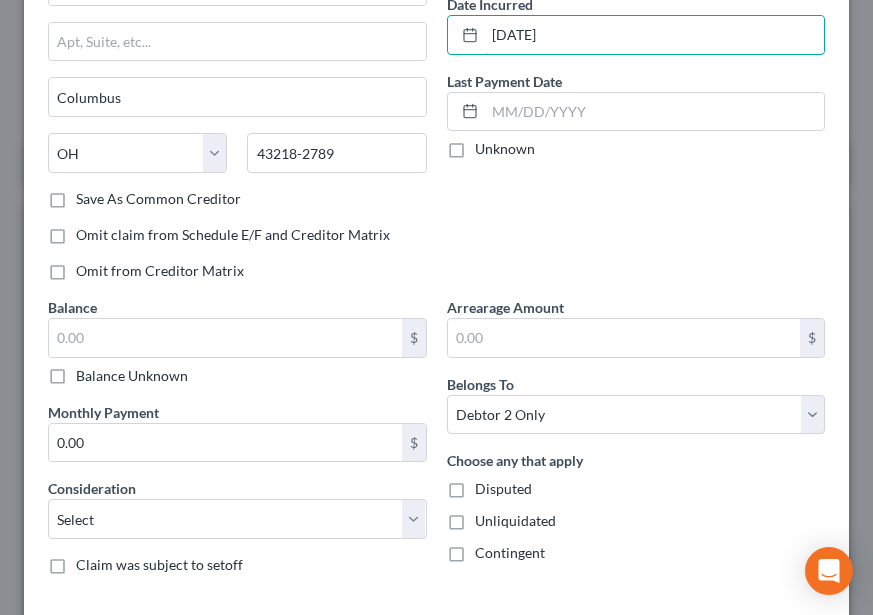 scroll, scrollTop: 300, scrollLeft: 0, axis: vertical 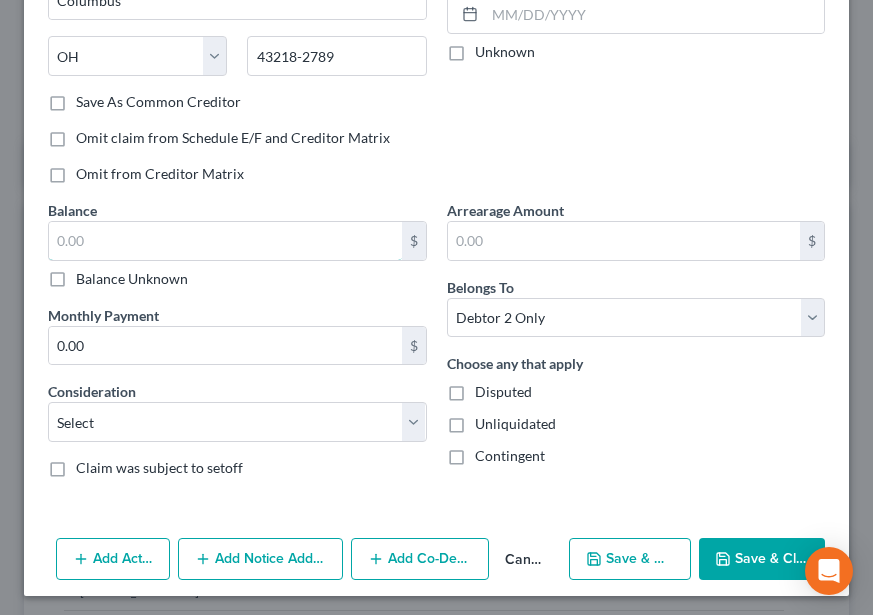 click at bounding box center (225, 241) 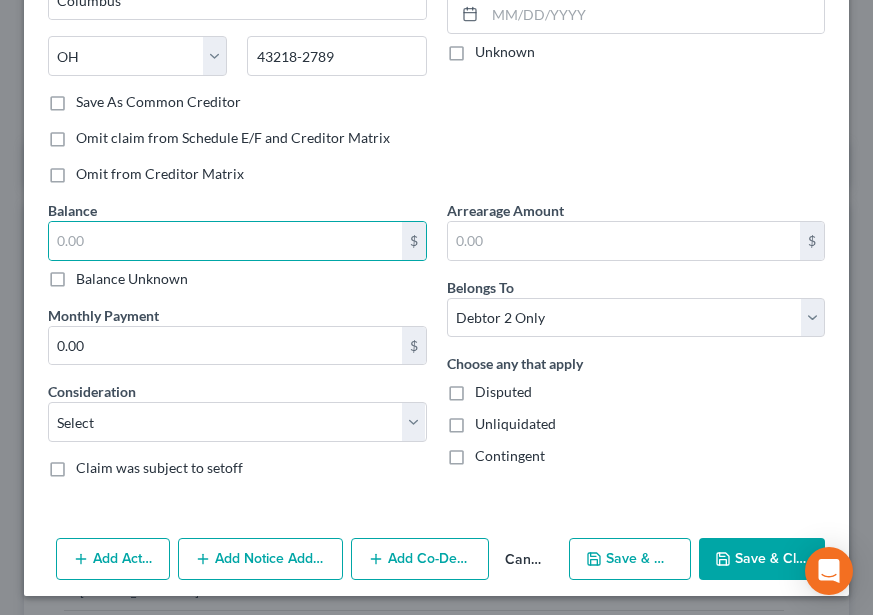 click on "$
Balance Unknown" at bounding box center (237, 255) 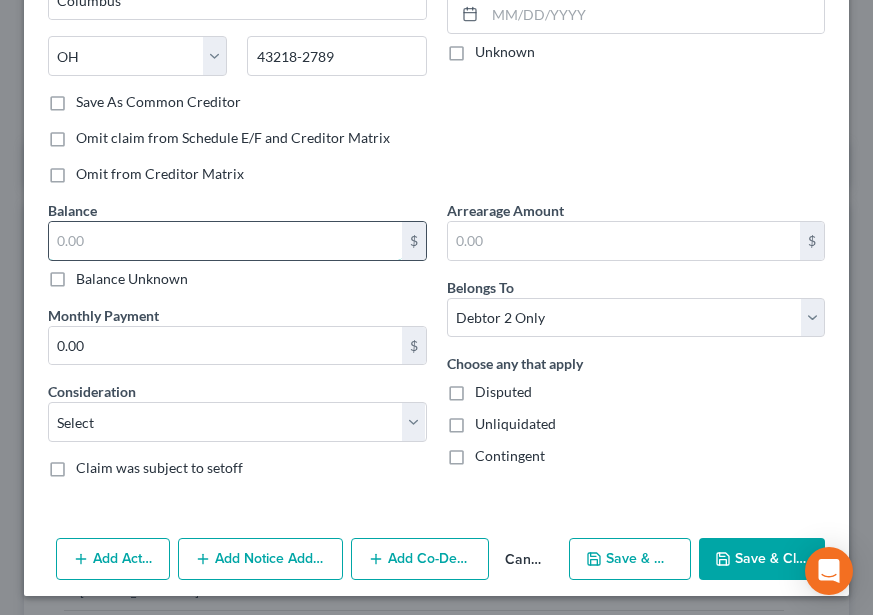 click at bounding box center (225, 241) 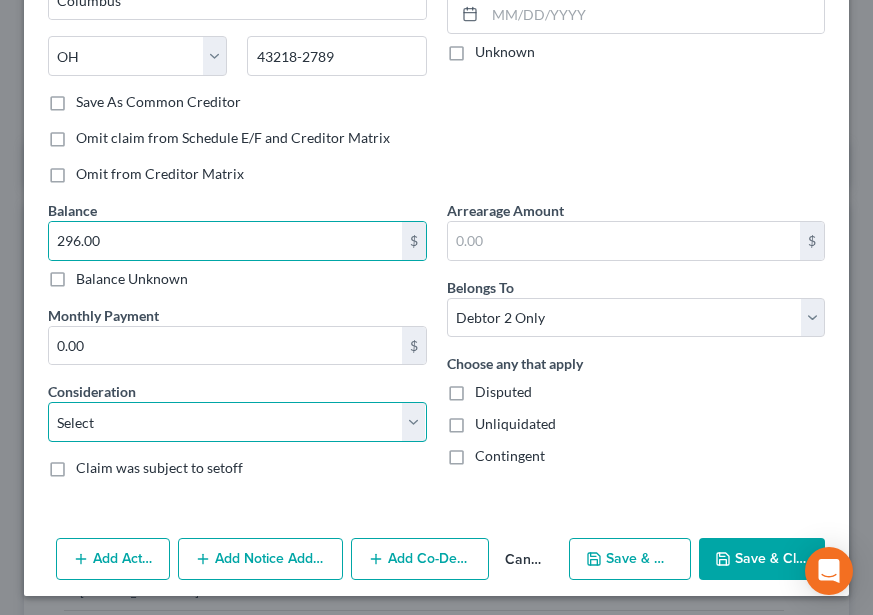 drag, startPoint x: 300, startPoint y: 429, endPoint x: 301, endPoint y: 409, distance: 20.024984 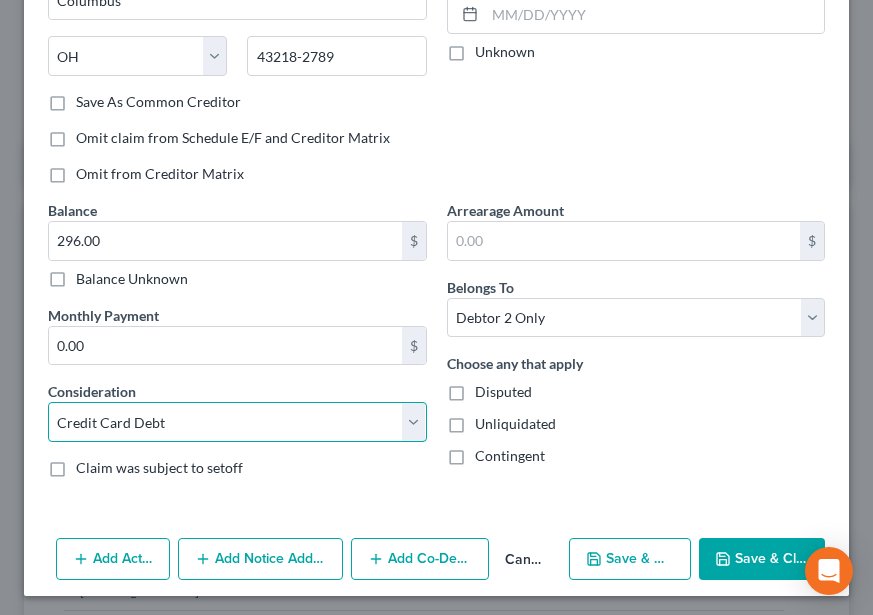 click on "Select Cable / Satellite Services Collection Agency Credit Card Debt Debt Counseling / Attorneys Deficiency Balance Domestic Support Obligations Home / Car Repairs Income Taxes Judgment Liens Medical Services Monies Loaned / Advanced Mortgage Obligation From Divorce Or Separation Obligation To Pensions Other Overdrawn Bank Account Promised To Help Pay Creditors Student Loans Suppliers And Vendors Telephone / Internet Services Utility Services" at bounding box center [237, 422] 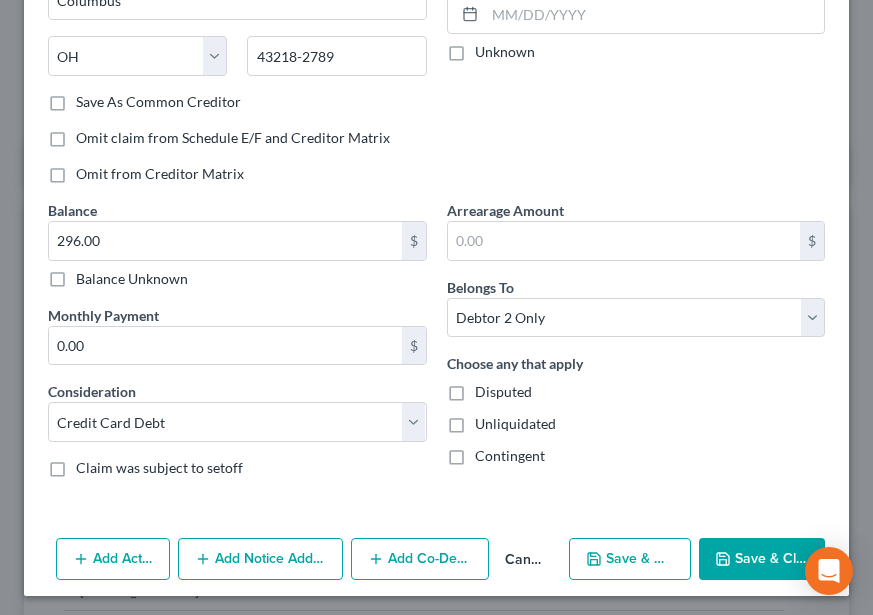 click on "Account Number (last 4)
7800
Full Account Number
Date Incurred         [DATE] Last Payment Date         Unknown" at bounding box center [636, -4] 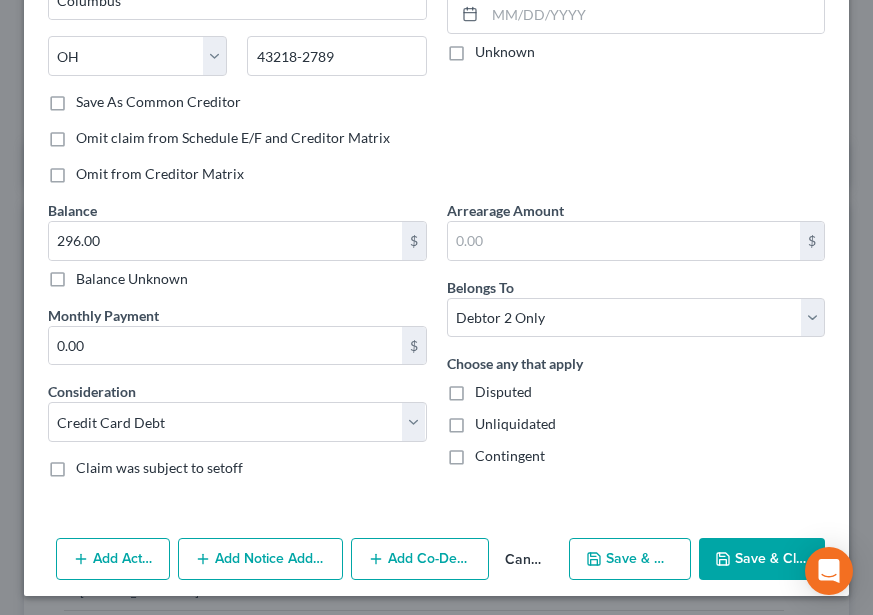click on "Save & New" at bounding box center [630, 559] 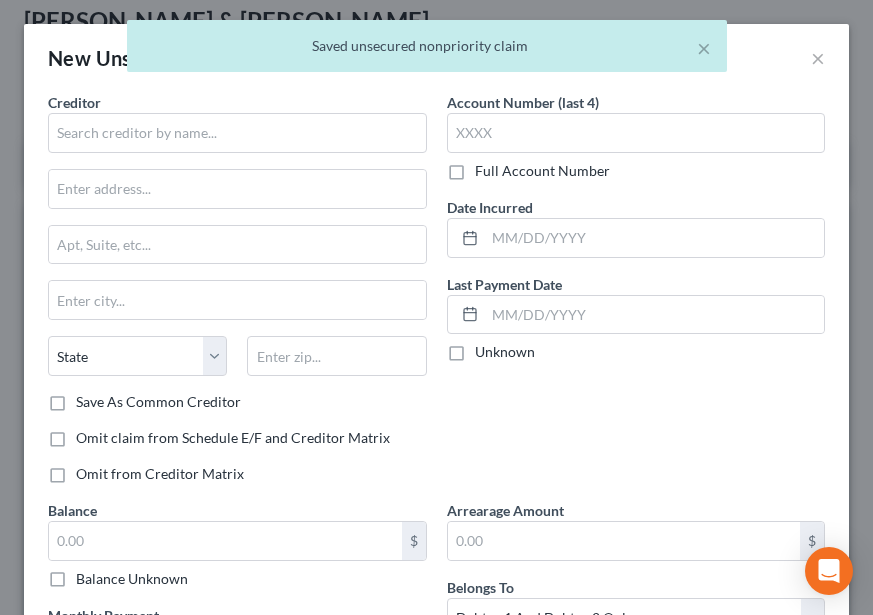 click on "Saved unsecured nonpriority claim" at bounding box center [427, 46] 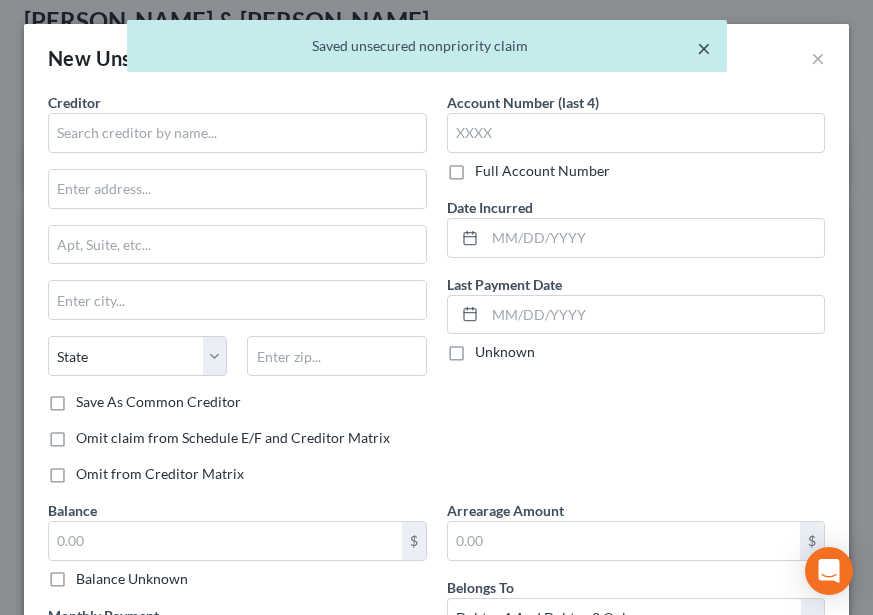 click on "×" at bounding box center [704, 48] 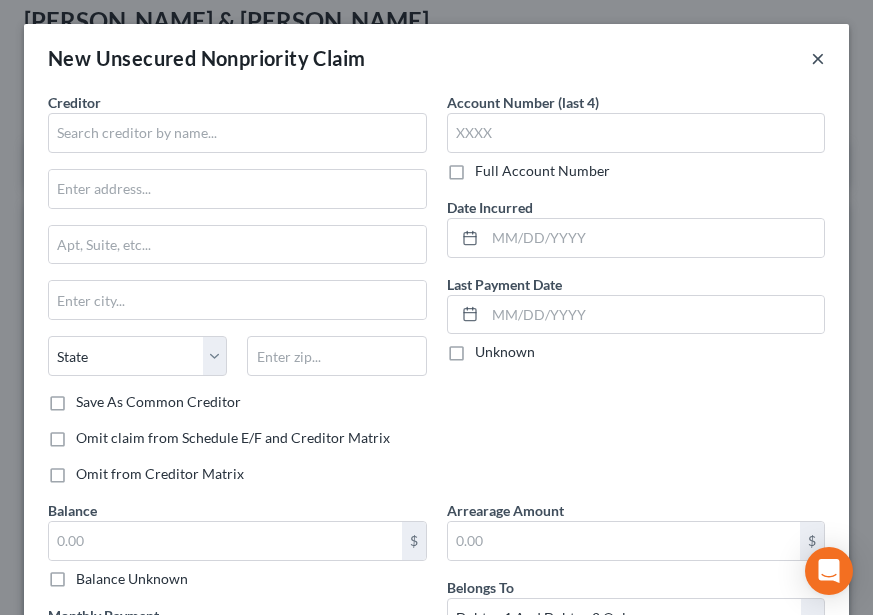 click on "×" at bounding box center [818, 58] 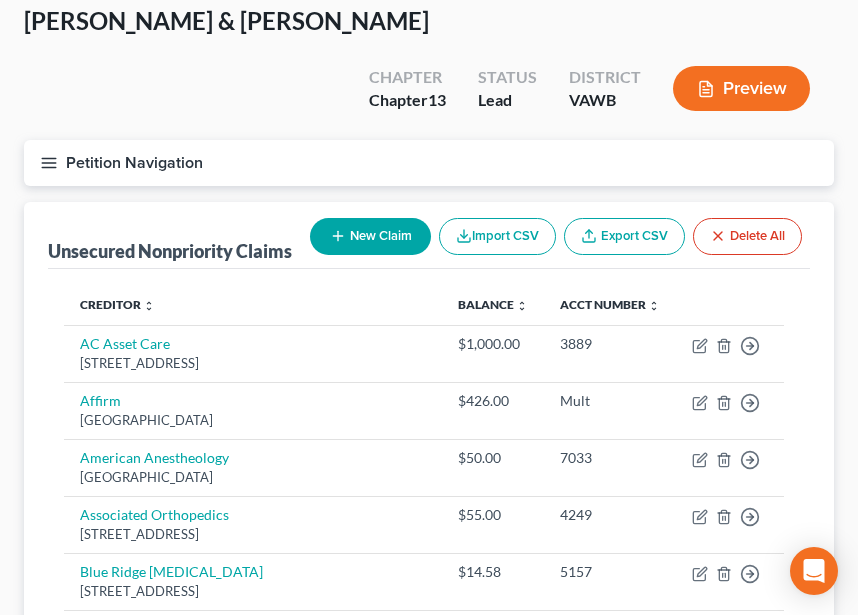 click on "New Claim" at bounding box center [370, 236] 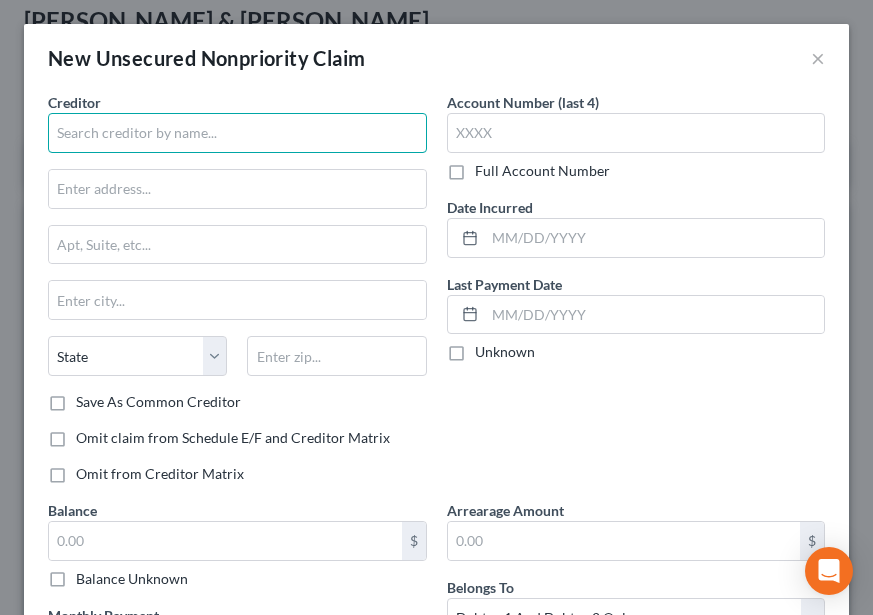 click at bounding box center [237, 133] 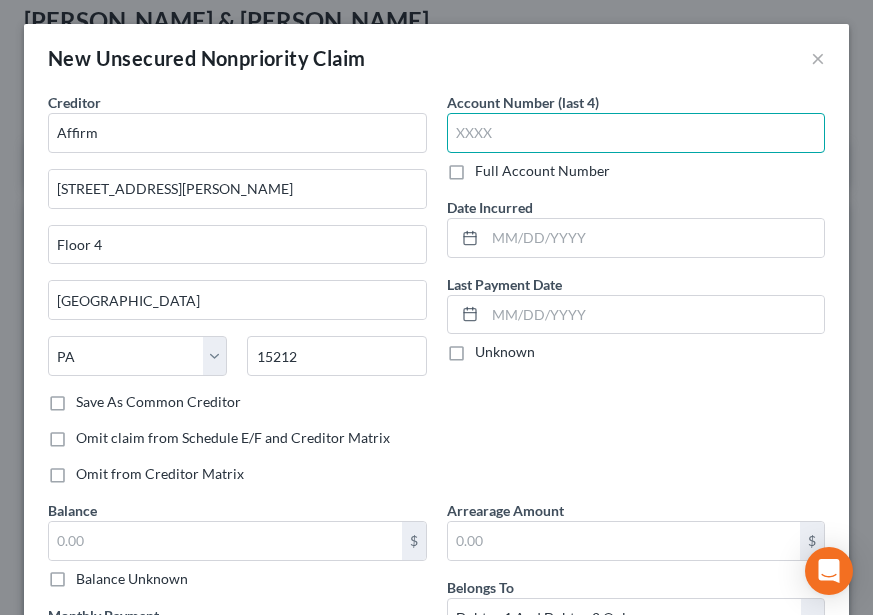 click at bounding box center (636, 133) 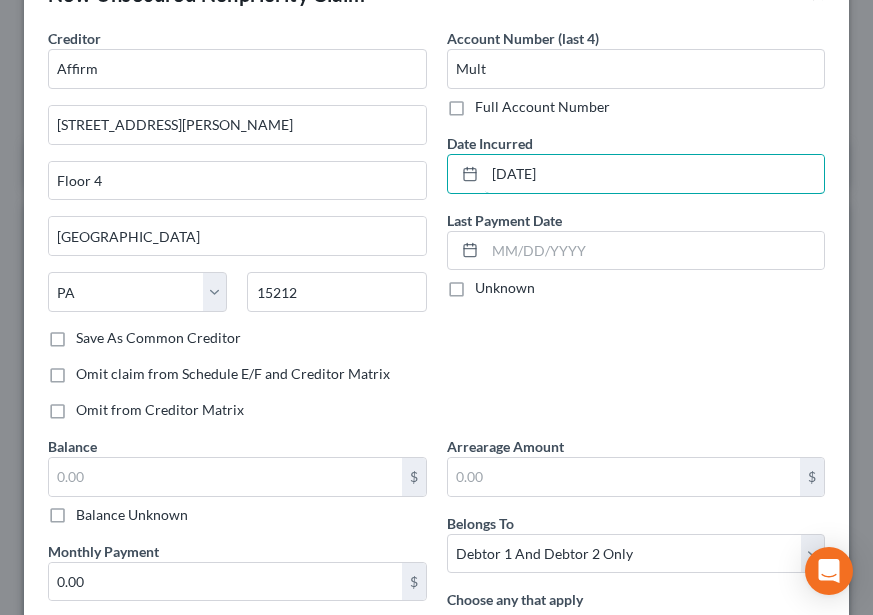 scroll, scrollTop: 100, scrollLeft: 0, axis: vertical 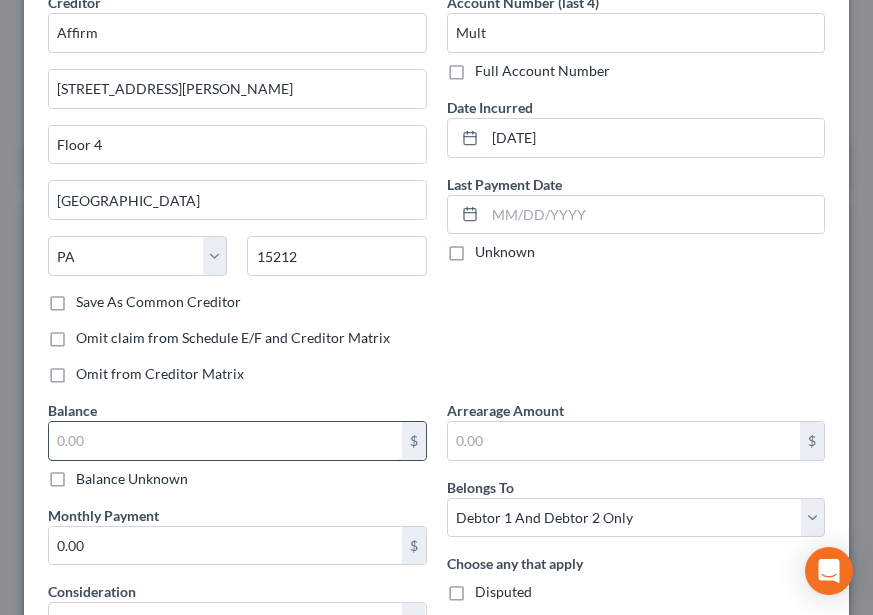 click at bounding box center (225, 441) 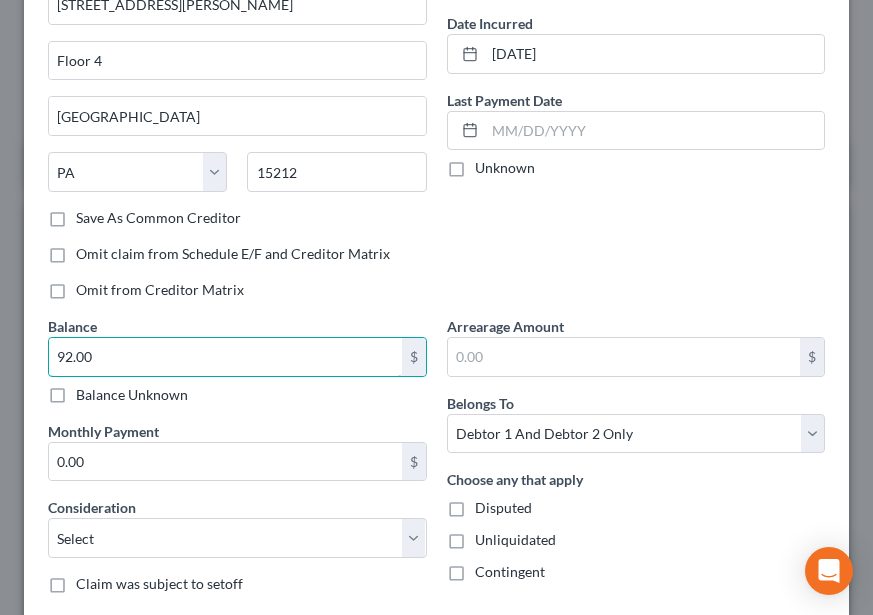 scroll, scrollTop: 305, scrollLeft: 0, axis: vertical 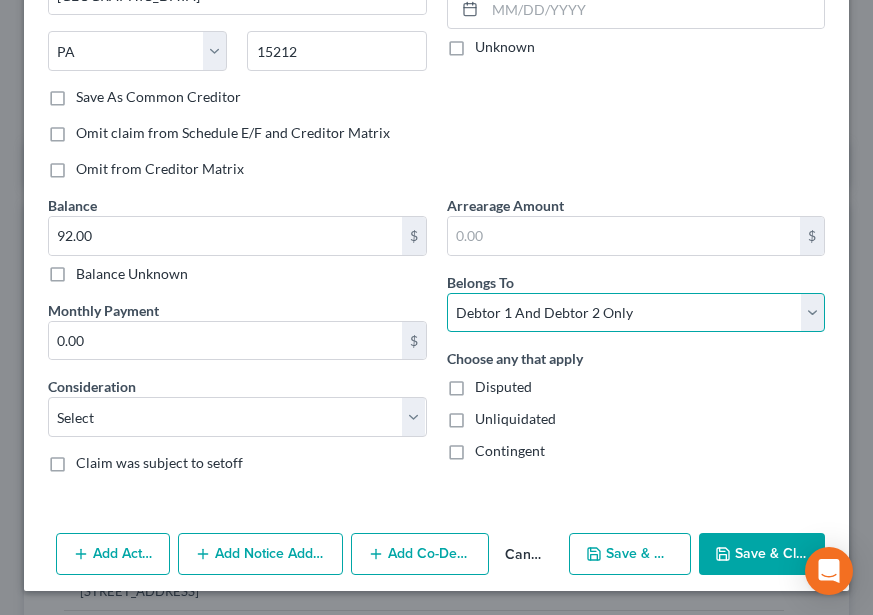 drag, startPoint x: 625, startPoint y: 319, endPoint x: 617, endPoint y: 329, distance: 12.806249 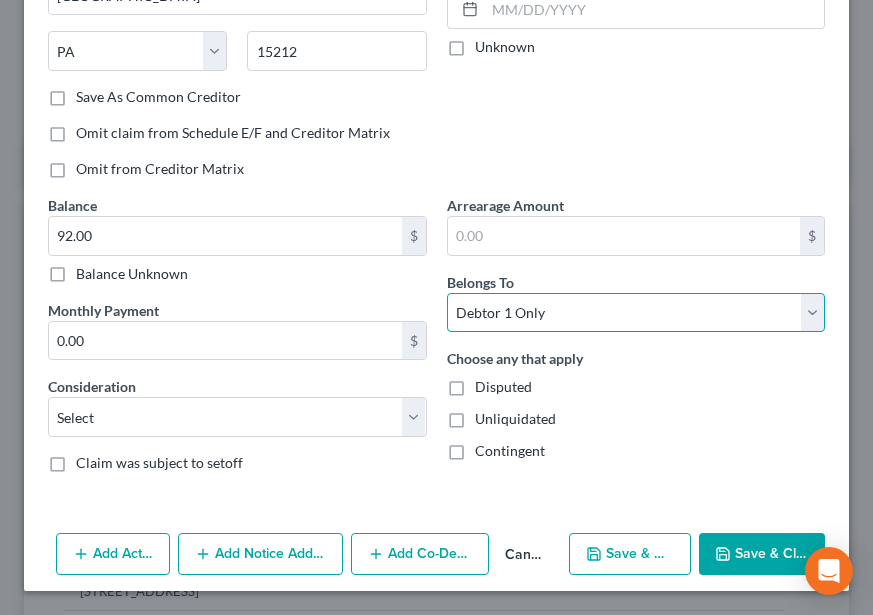 click on "Select Debtor 1 Only Debtor 2 Only Debtor 1 And Debtor 2 Only At Least One Of The Debtors And Another Community Property" at bounding box center (636, 313) 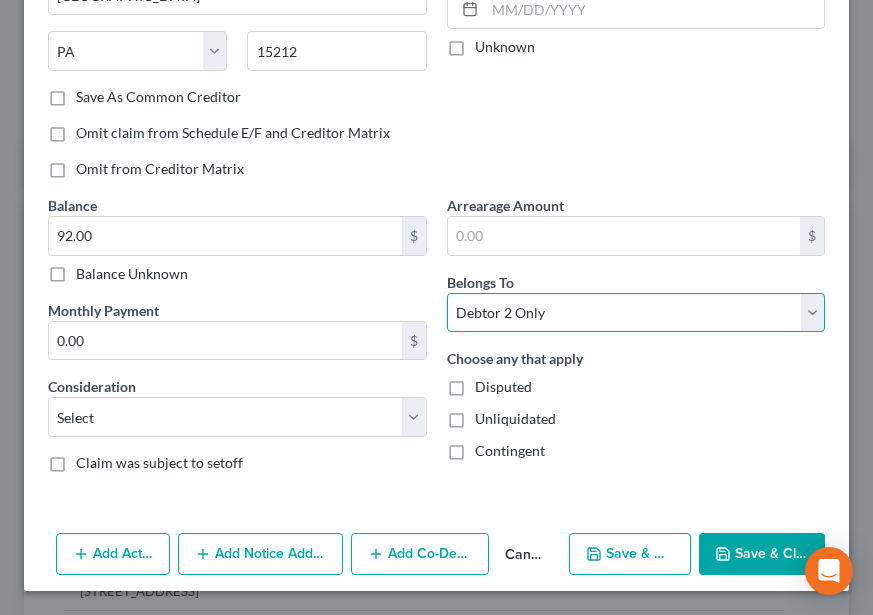 click on "Select Debtor 1 Only Debtor 2 Only Debtor 1 And Debtor 2 Only At Least One Of The Debtors And Another Community Property" at bounding box center (636, 313) 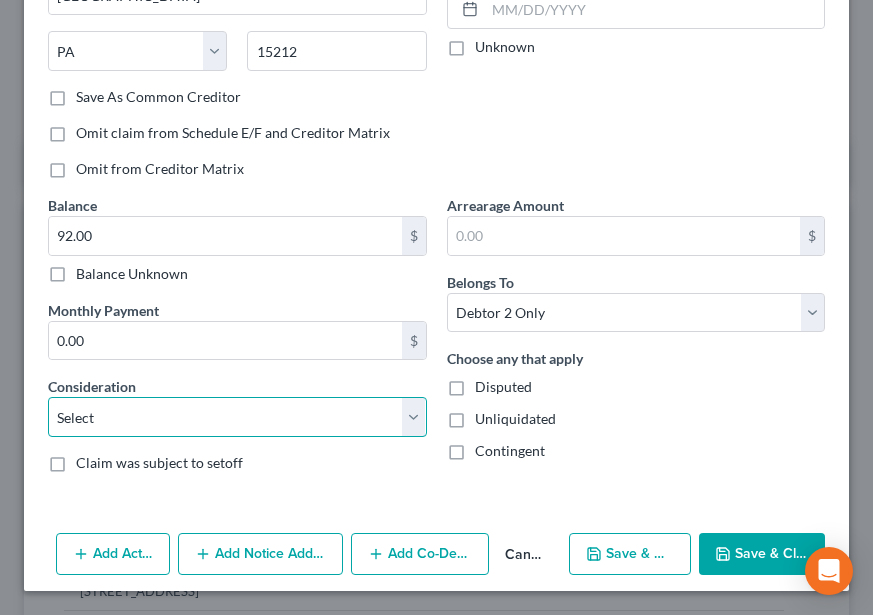 drag, startPoint x: 126, startPoint y: 425, endPoint x: 144, endPoint y: 421, distance: 18.439089 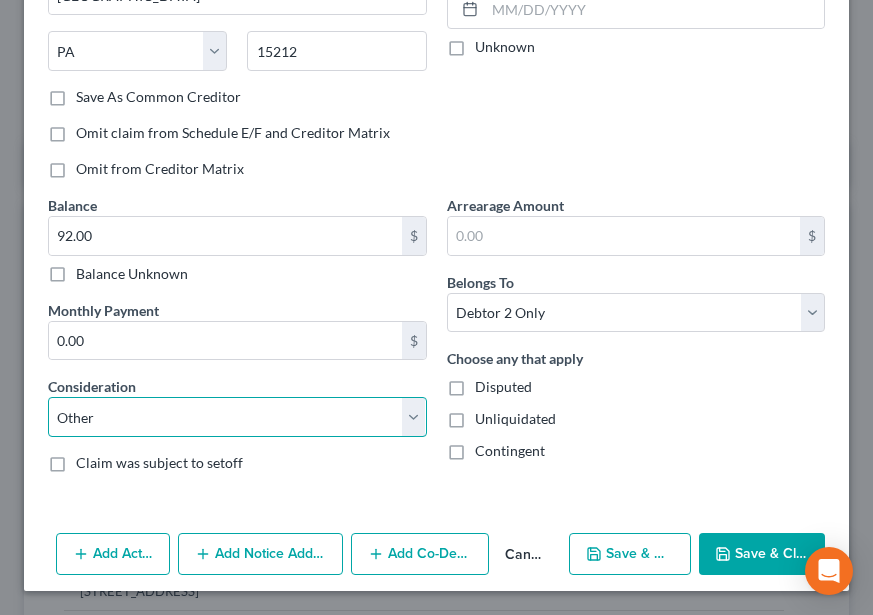 click on "Select Cable / Satellite Services Collection Agency Credit Card Debt Debt Counseling / Attorneys Deficiency Balance Domestic Support Obligations Home / Car Repairs Income Taxes Judgment Liens Medical Services Monies Loaned / Advanced Mortgage Obligation From Divorce Or Separation Obligation To Pensions Other Overdrawn Bank Account Promised To Help Pay Creditors Student Loans Suppliers And Vendors Telephone / Internet Services Utility Services" at bounding box center (237, 417) 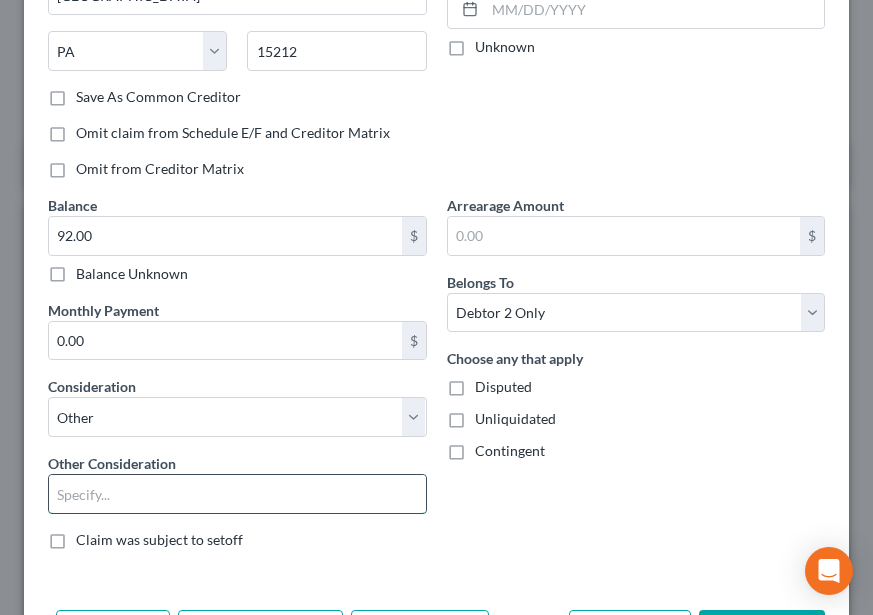click at bounding box center [237, 494] 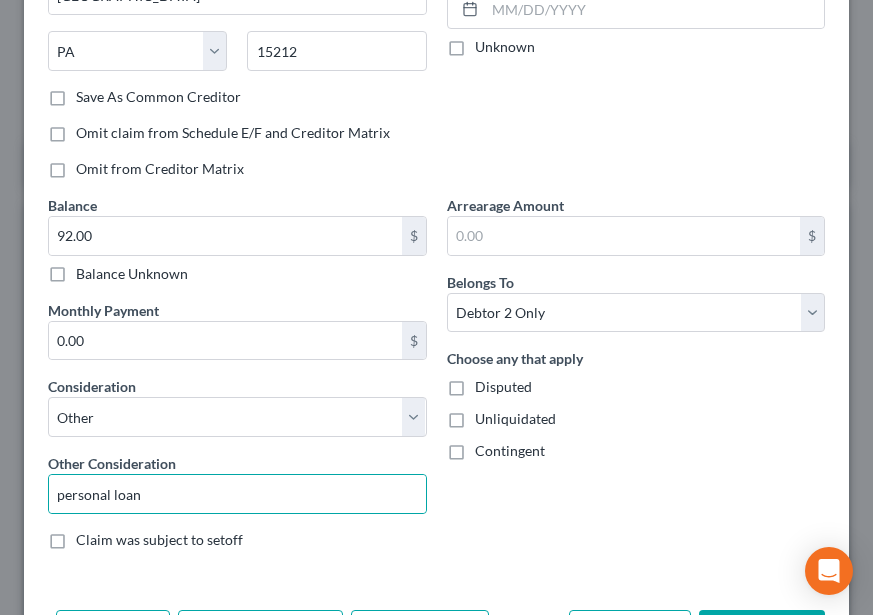 click on "Arrearage Amount $
Belongs To
*
Select Debtor 1 Only Debtor 2 Only Debtor 1 And Debtor 2 Only At Least One Of The Debtors And Another Community Property Choose any that apply Disputed Unliquidated Contingent" at bounding box center (636, 380) 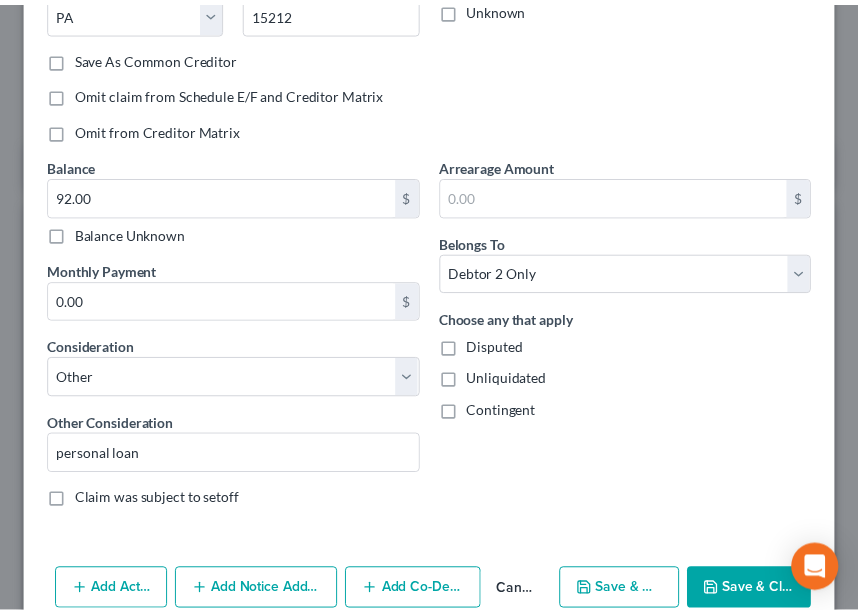 scroll, scrollTop: 382, scrollLeft: 0, axis: vertical 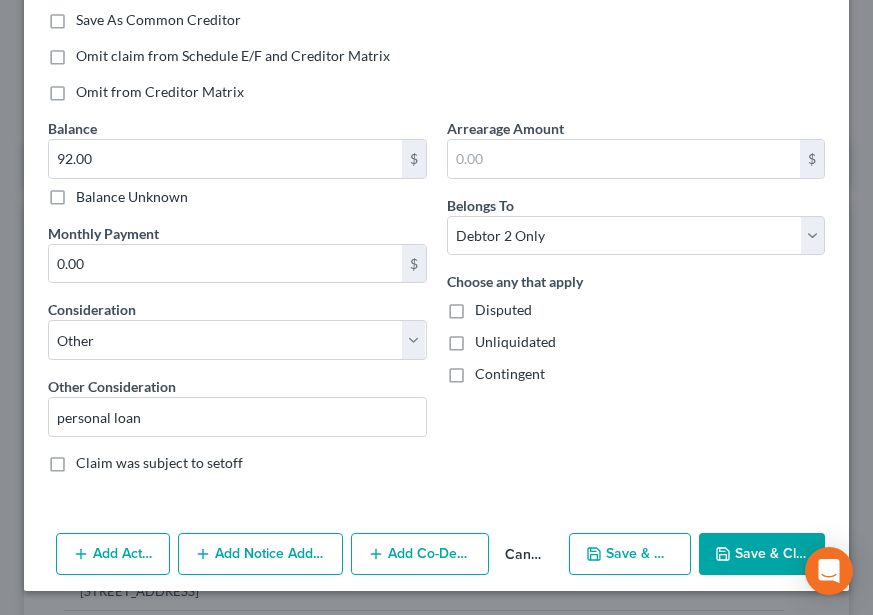 click on "Save & Close" at bounding box center (762, 554) 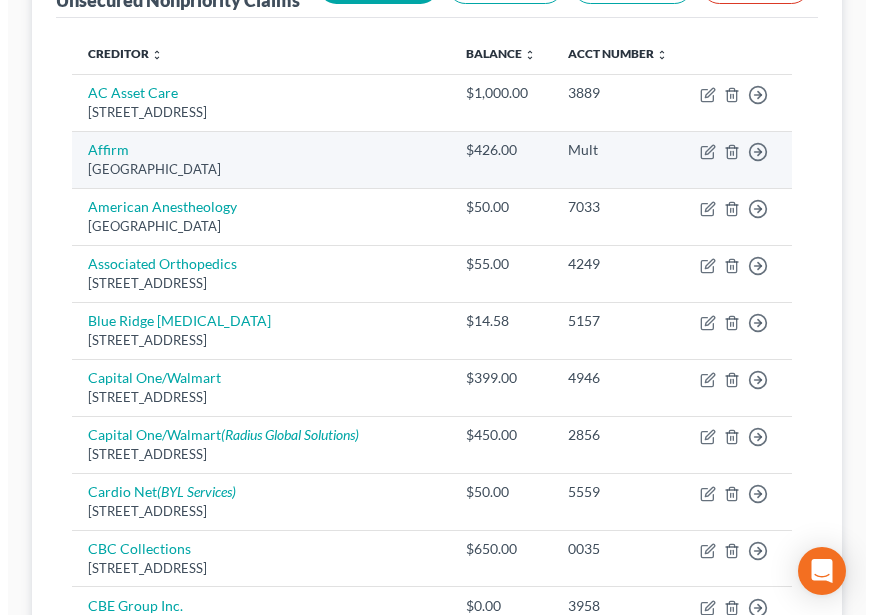 scroll, scrollTop: 400, scrollLeft: 0, axis: vertical 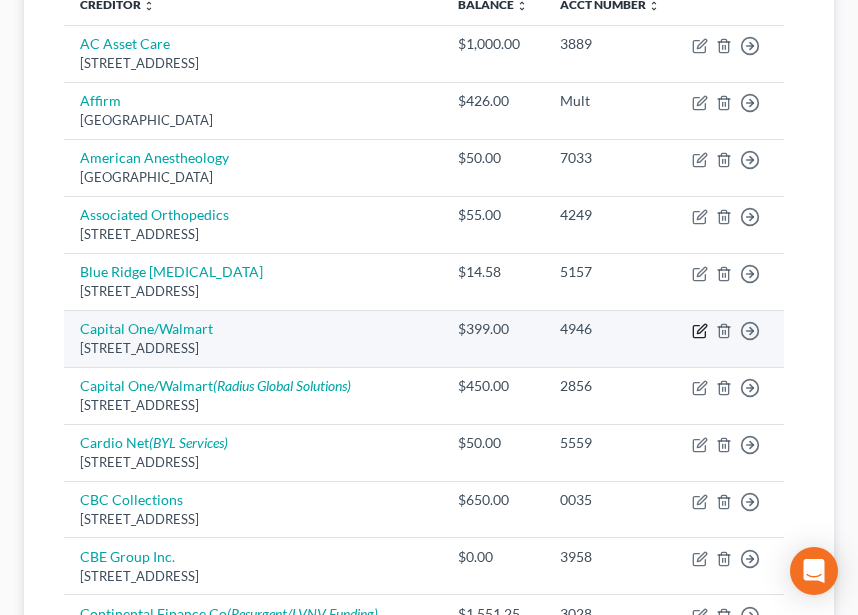 click 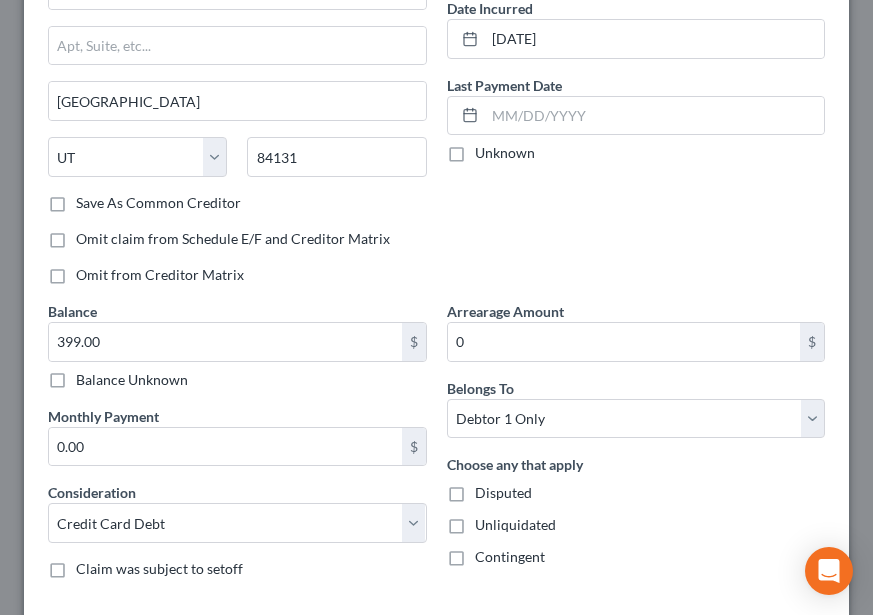 scroll, scrollTop: 200, scrollLeft: 0, axis: vertical 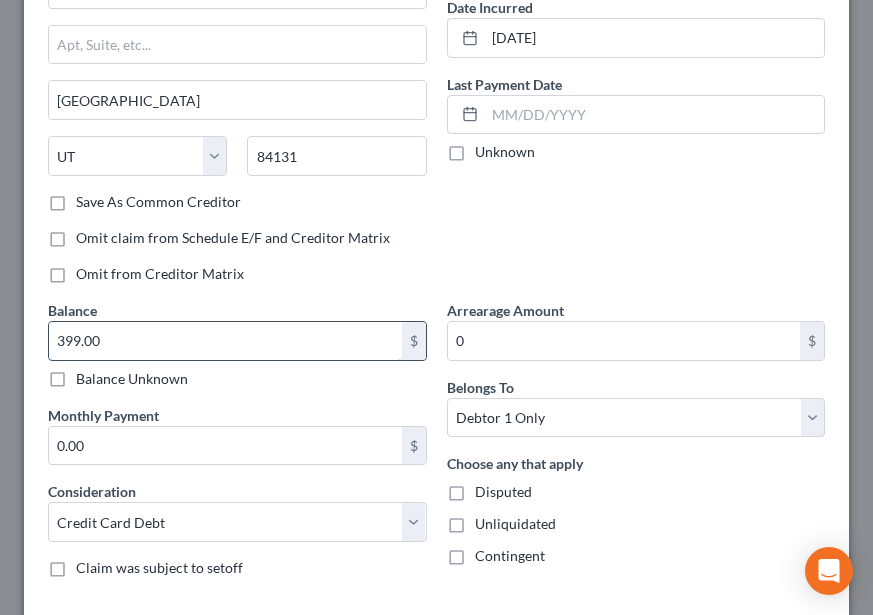 click on "399.00" at bounding box center (225, 341) 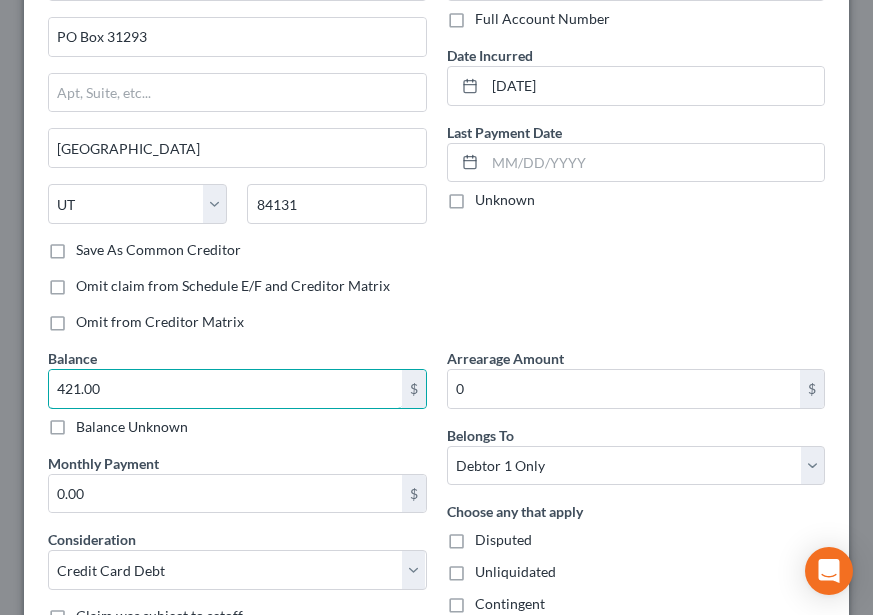 scroll, scrollTop: 362, scrollLeft: 0, axis: vertical 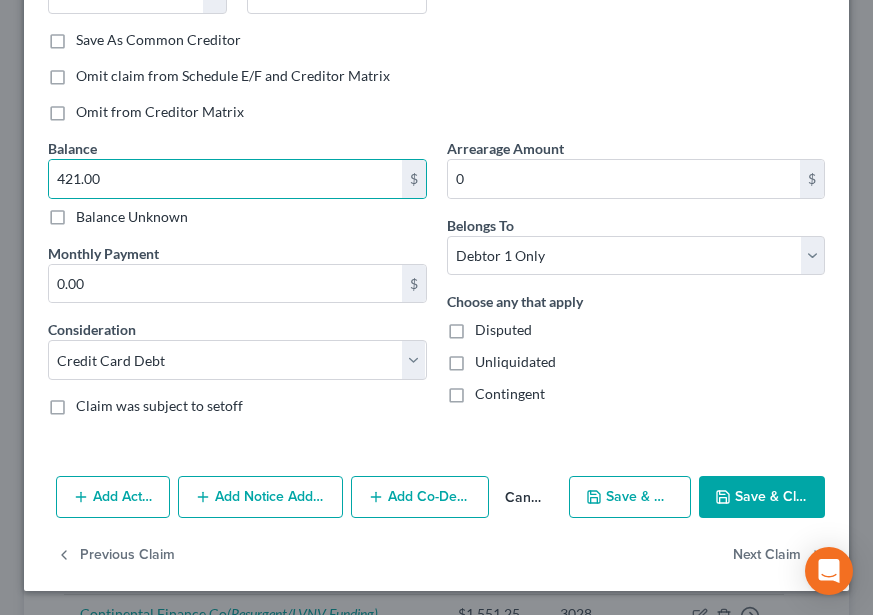click on "Cancel" at bounding box center [525, 498] 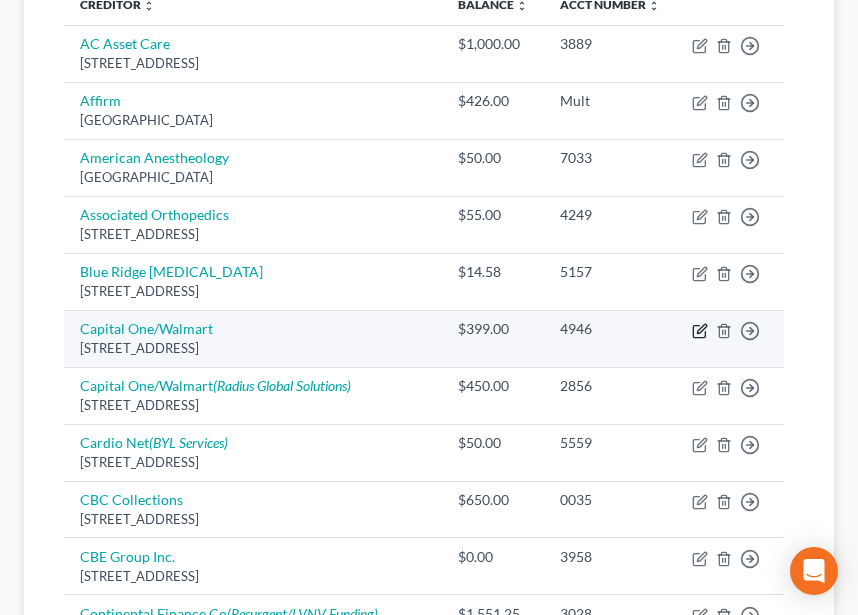 click 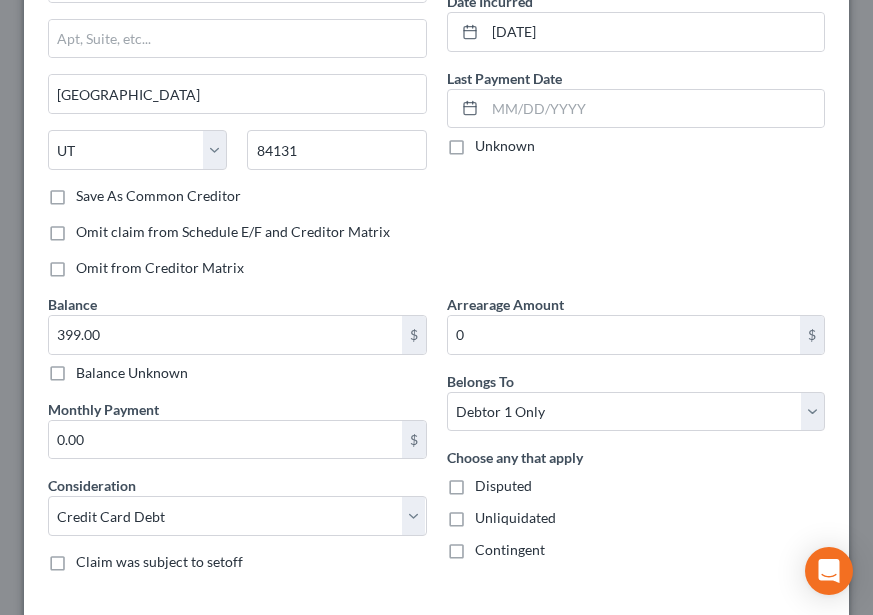 scroll, scrollTop: 362, scrollLeft: 0, axis: vertical 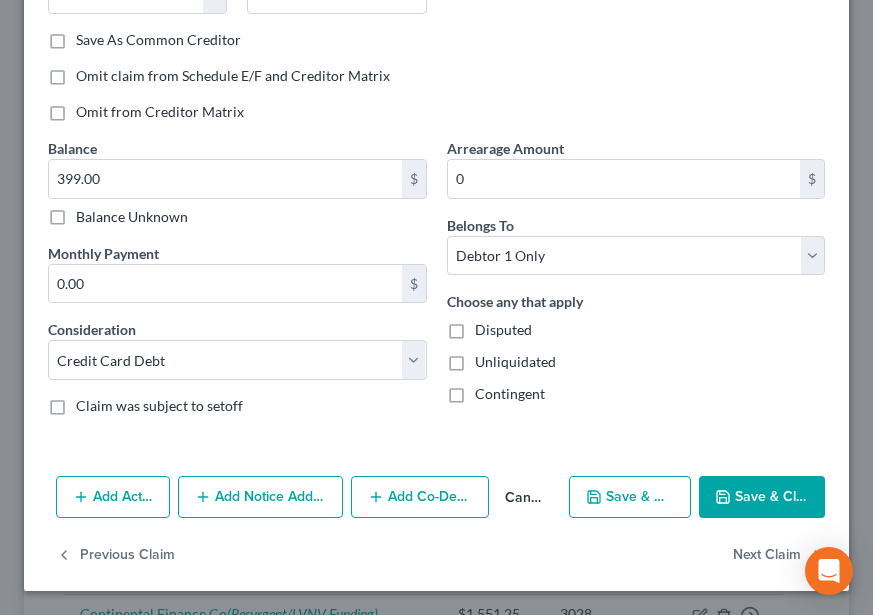 click on "Cancel" at bounding box center [525, 498] 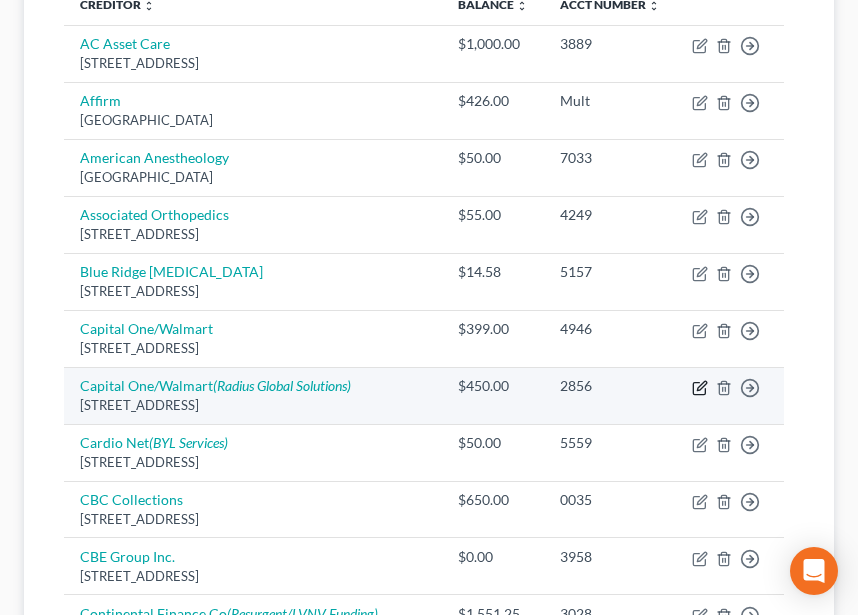 click 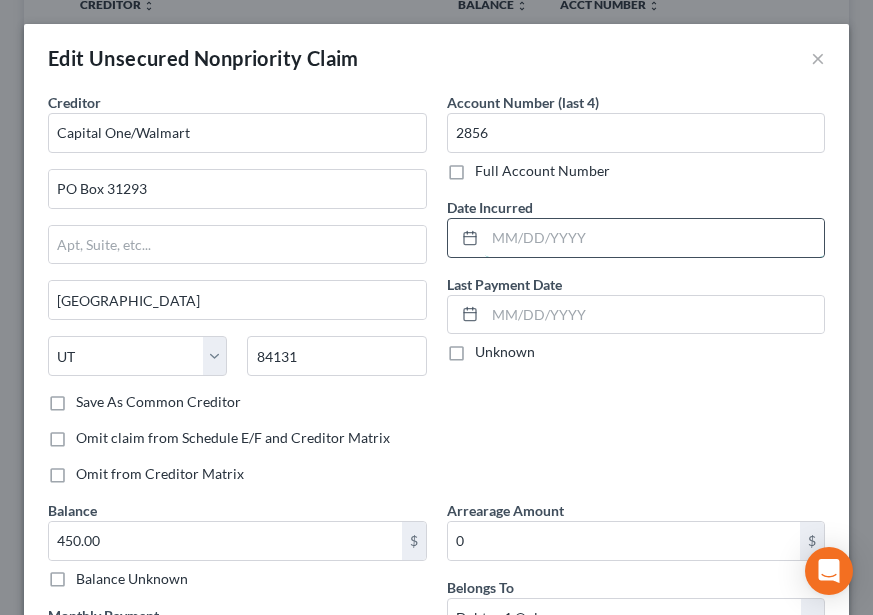 click at bounding box center (655, 238) 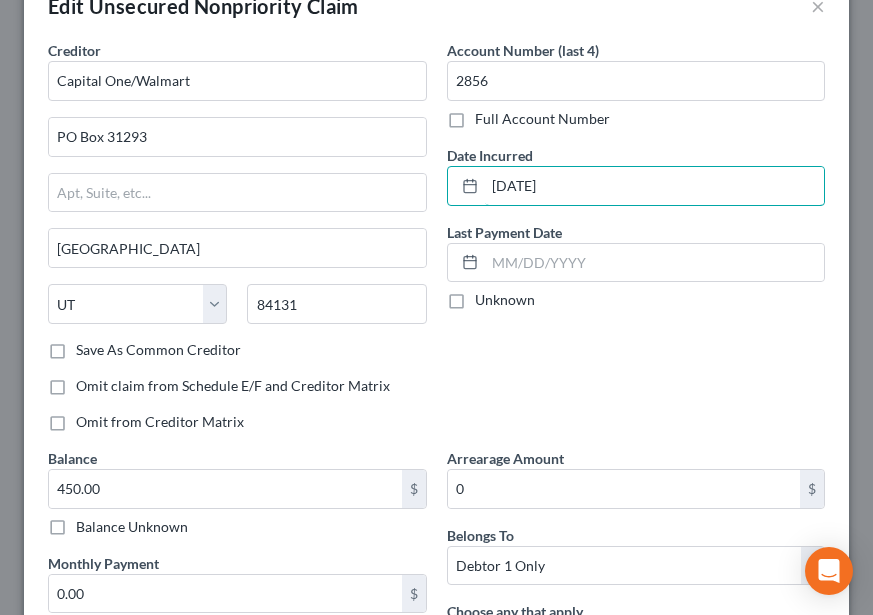 scroll, scrollTop: 300, scrollLeft: 0, axis: vertical 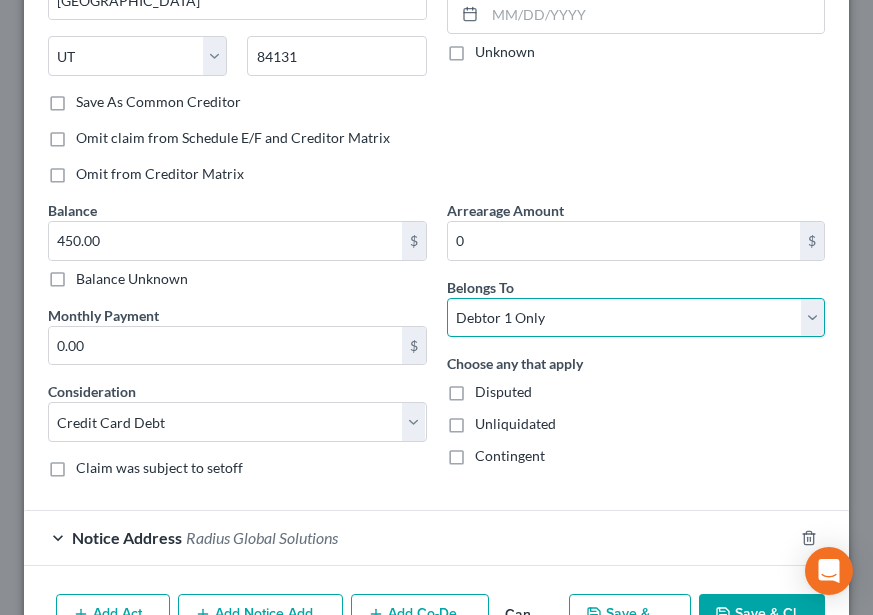 click on "Select Debtor 1 Only Debtor 2 Only Debtor 1 And Debtor 2 Only At Least One Of The Debtors And Another Community Property" at bounding box center (636, 318) 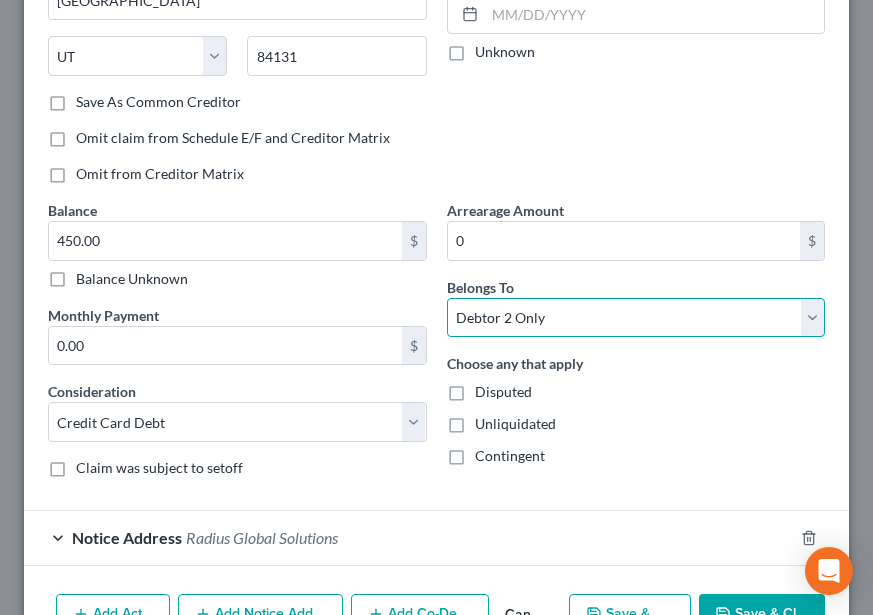 click on "Select Debtor 1 Only Debtor 2 Only Debtor 1 And Debtor 2 Only At Least One Of The Debtors And Another Community Property" at bounding box center (636, 318) 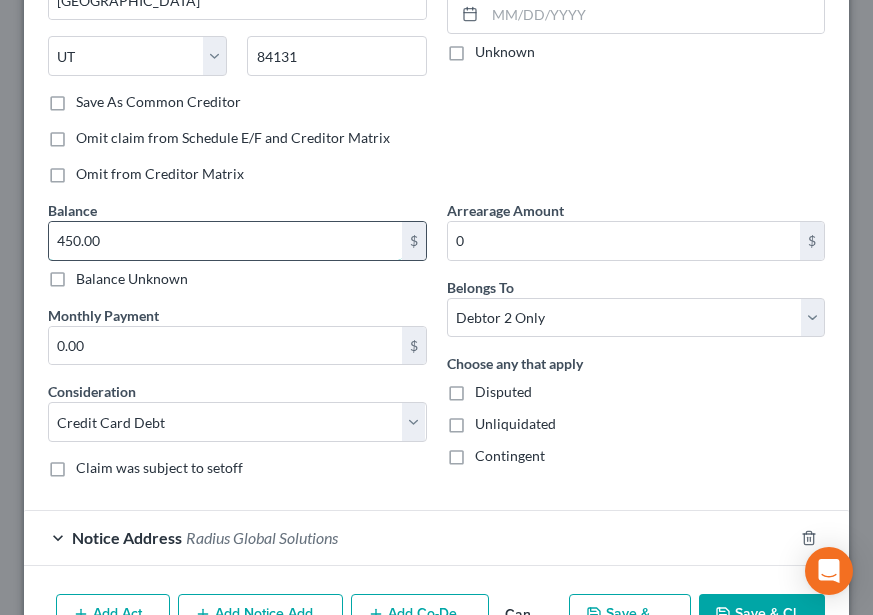 click on "450.00" at bounding box center (225, 241) 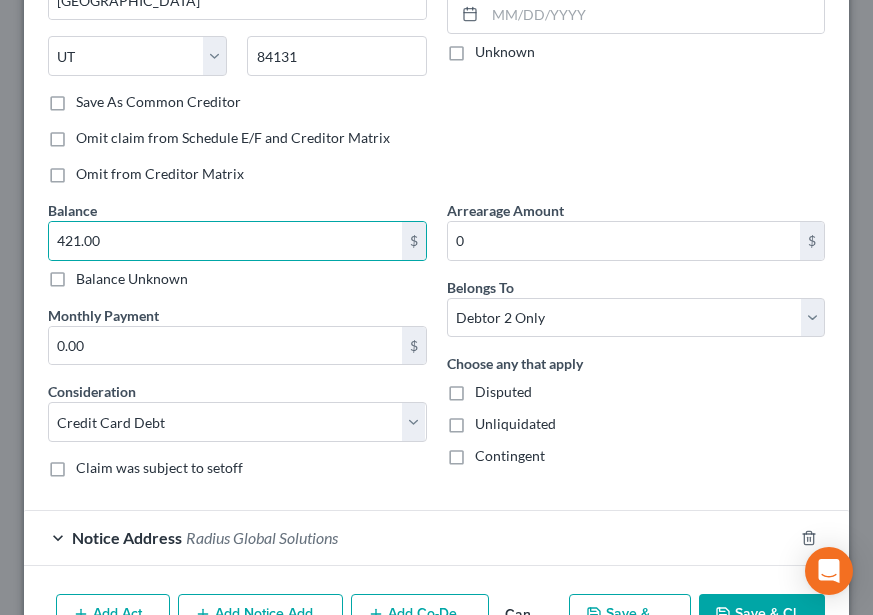 click on "Balance
421.00 $
Balance Unknown
Balance Undetermined
421.00 $
Balance Unknown
Monthly Payment 0.00 $ Consideration Select Cable / Satellite Services Collection Agency Credit Card Debt Debt Counseling / Attorneys Deficiency Balance Domestic Support Obligations Home / Car Repairs Income Taxes Judgment Liens Medical Services Monies Loaned / Advanced Mortgage Obligation From Divorce Or Separation Obligation To Pensions Other Overdrawn Bank Account Promised To Help Pay Creditors Student Loans Suppliers And Vendors Telephone / Internet Services Utility Services Claim was subject to setoff" at bounding box center (237, 347) 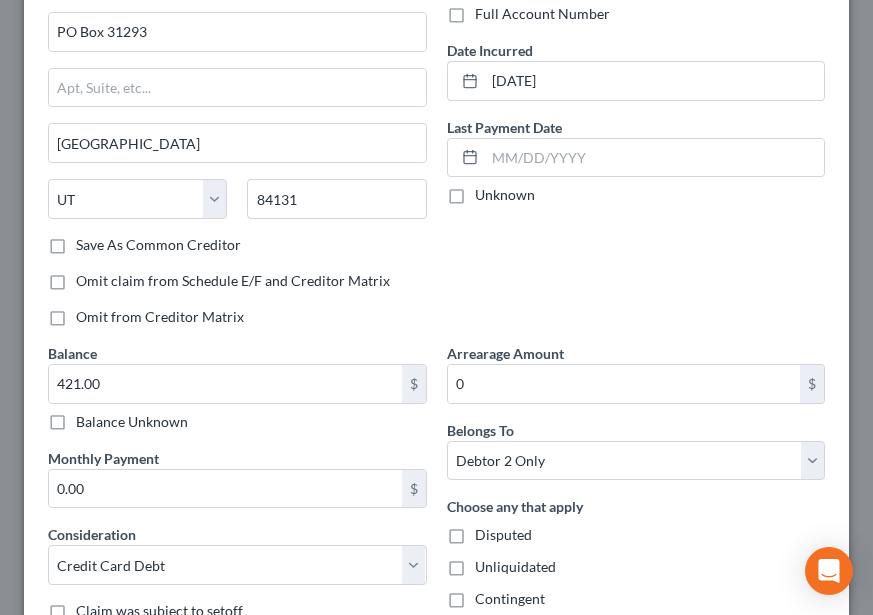 scroll, scrollTop: 418, scrollLeft: 0, axis: vertical 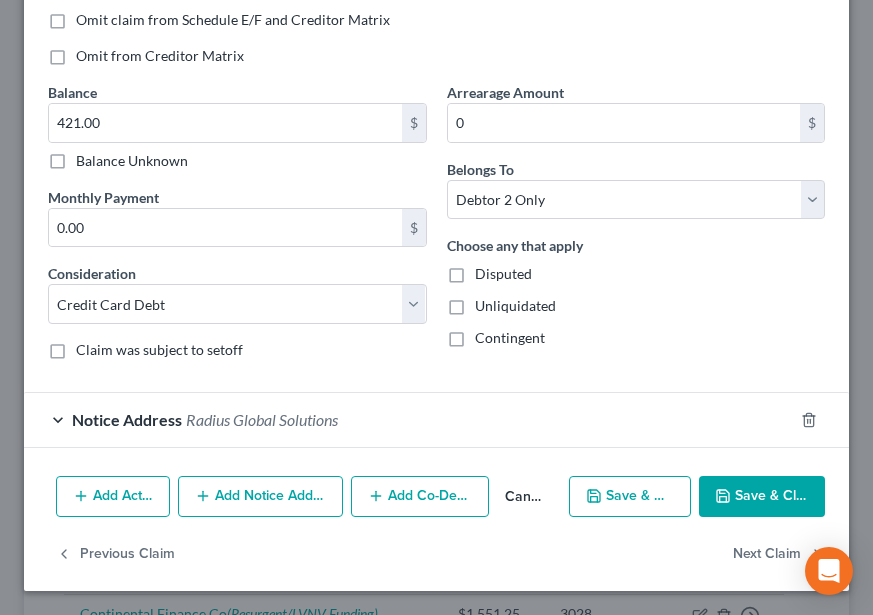 click on "Save & Close" at bounding box center (762, 497) 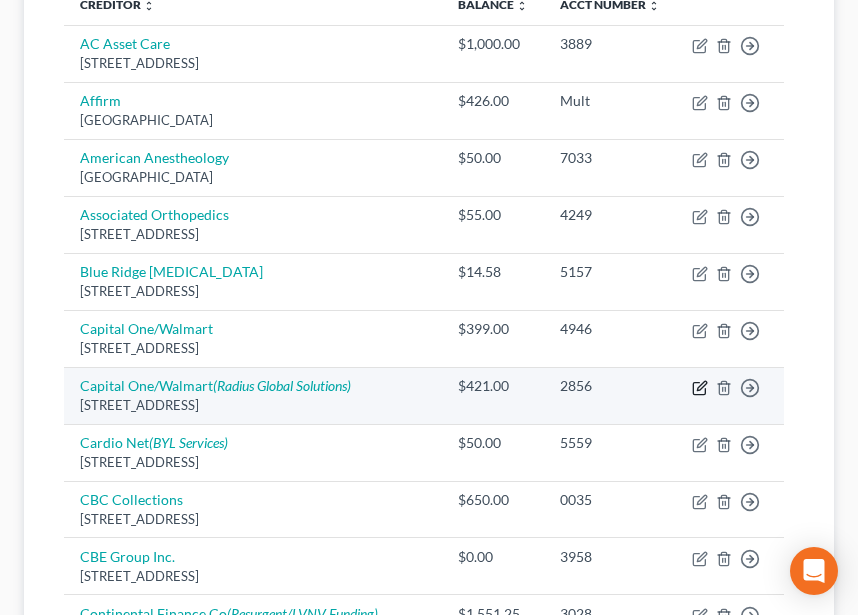 click 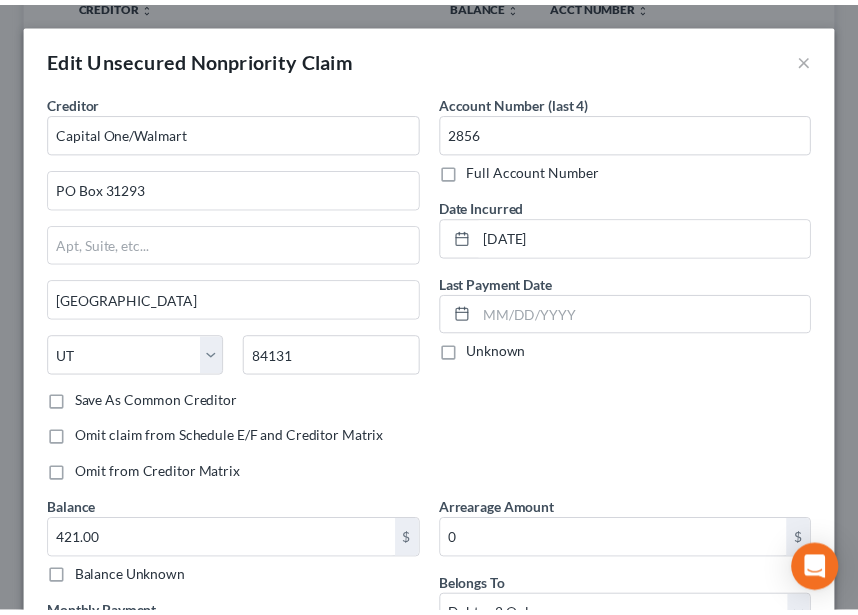 scroll, scrollTop: 418, scrollLeft: 0, axis: vertical 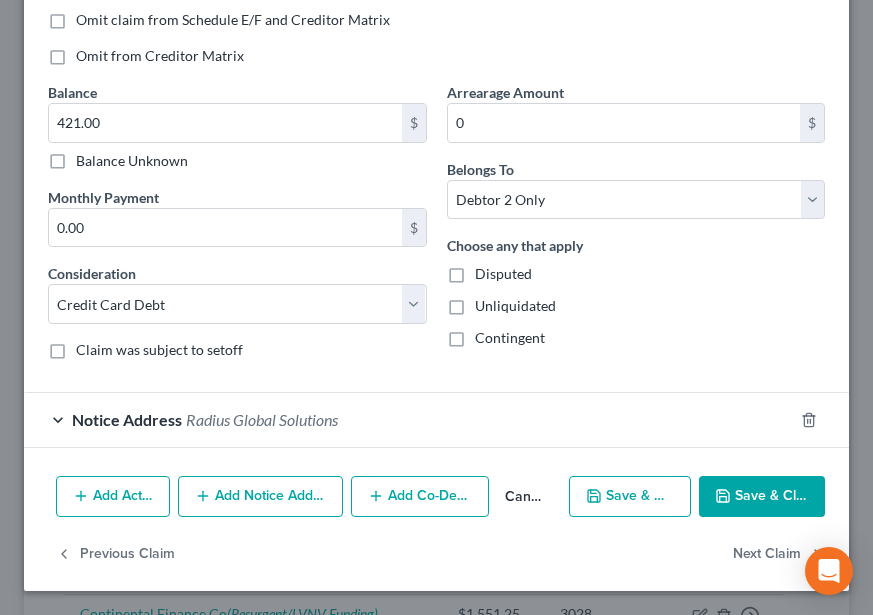 click on "Save & Close" at bounding box center (762, 497) 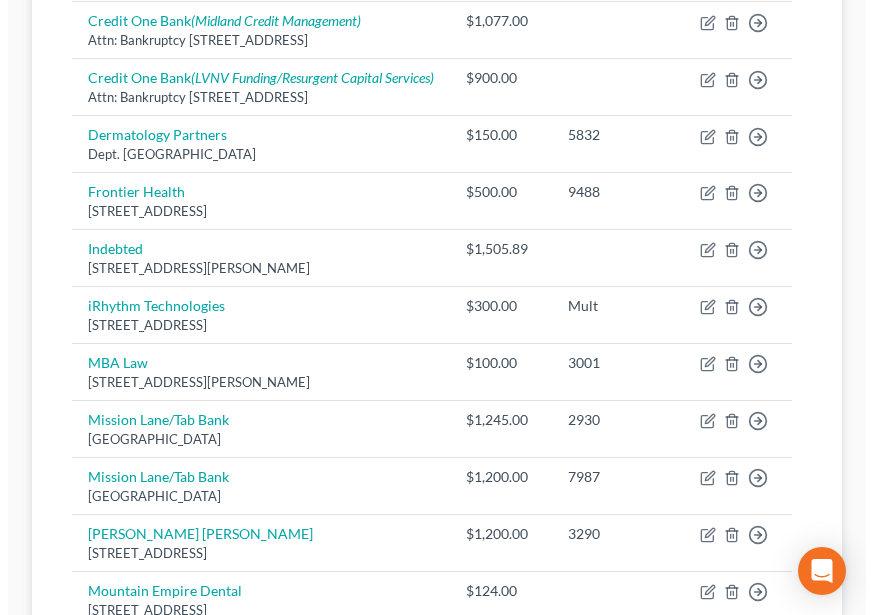 scroll, scrollTop: 1300, scrollLeft: 0, axis: vertical 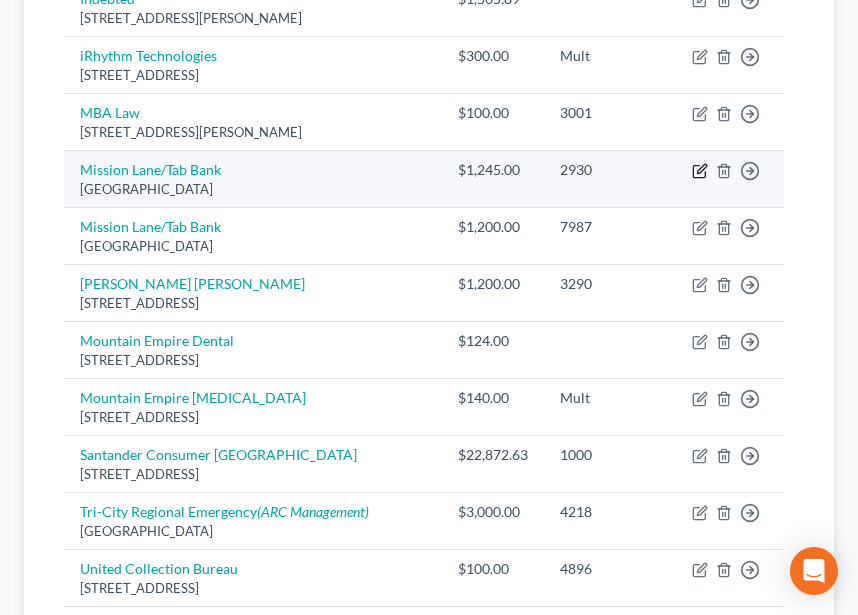 click 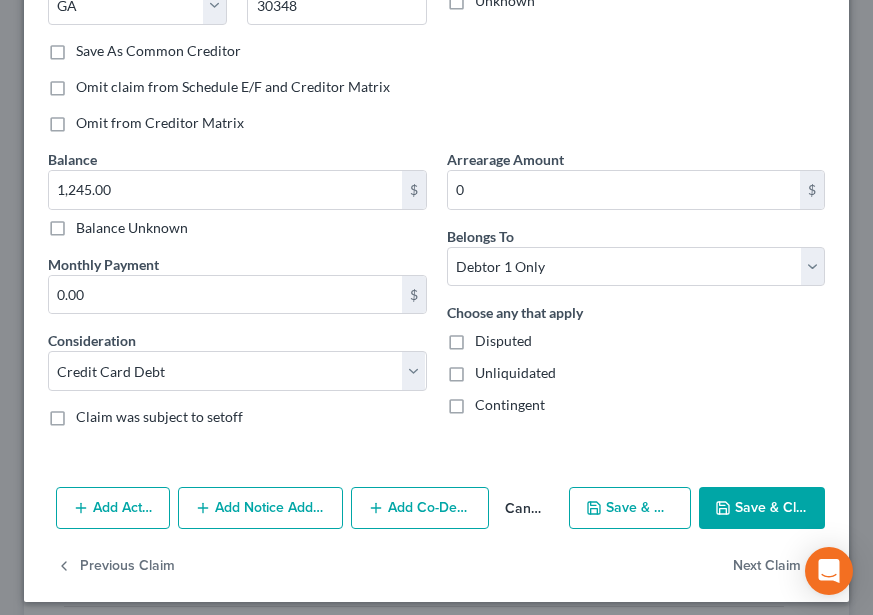 scroll, scrollTop: 362, scrollLeft: 0, axis: vertical 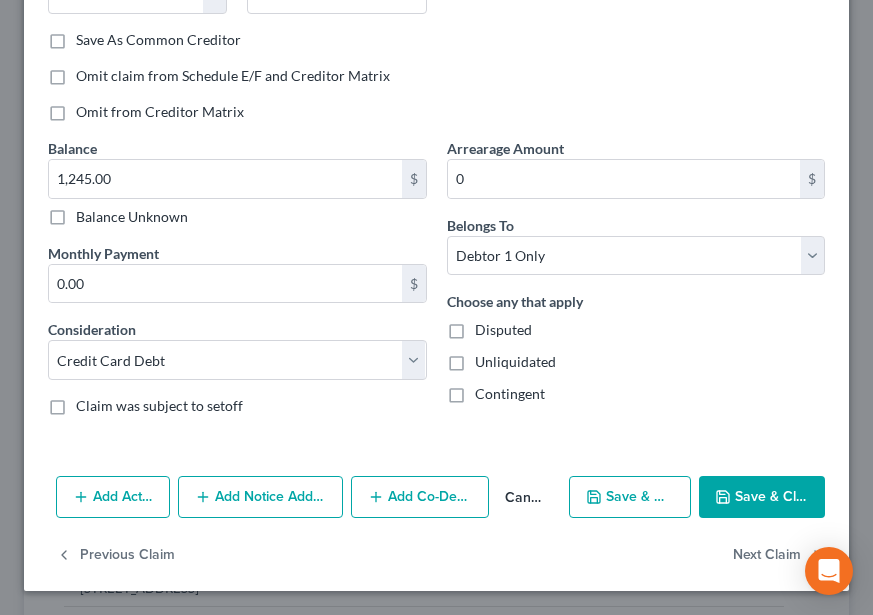 click on "Cancel" at bounding box center [525, 498] 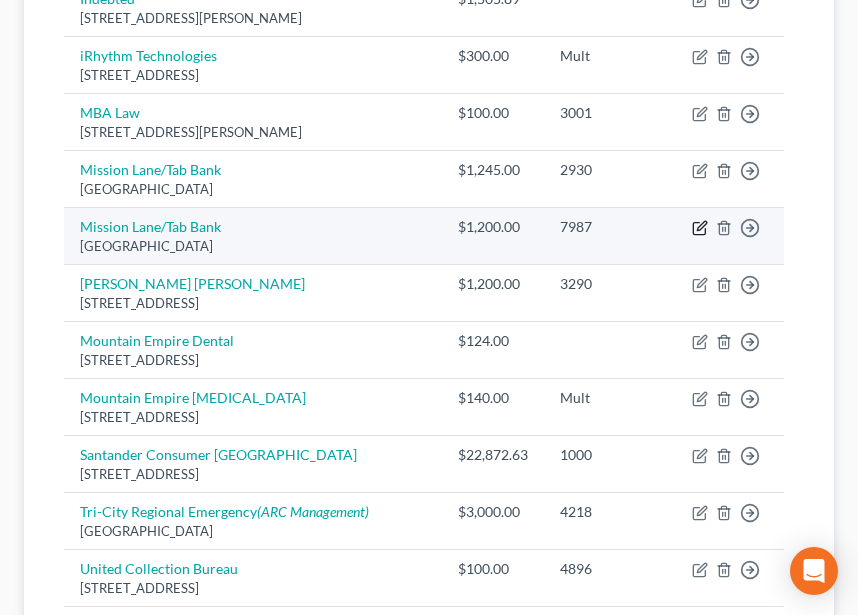 click 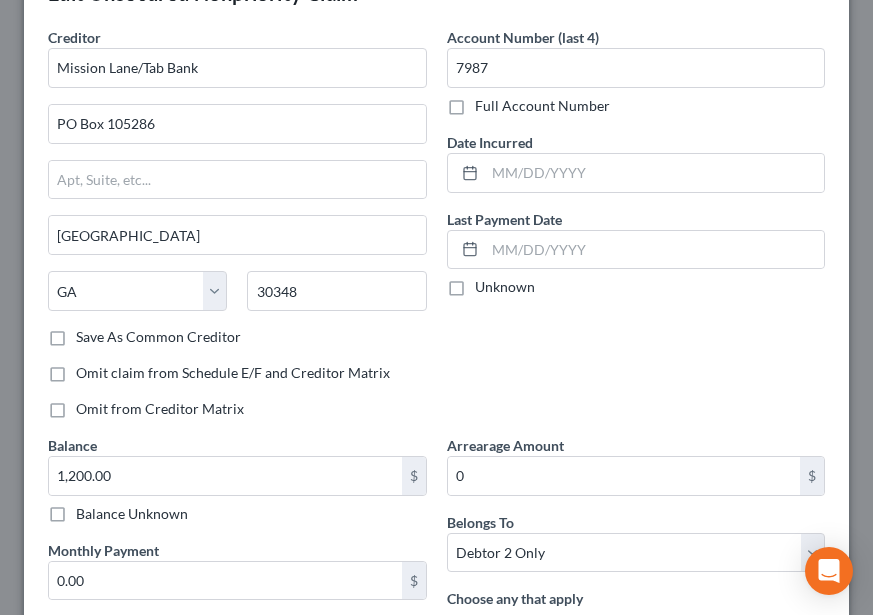 scroll, scrollTop: 100, scrollLeft: 0, axis: vertical 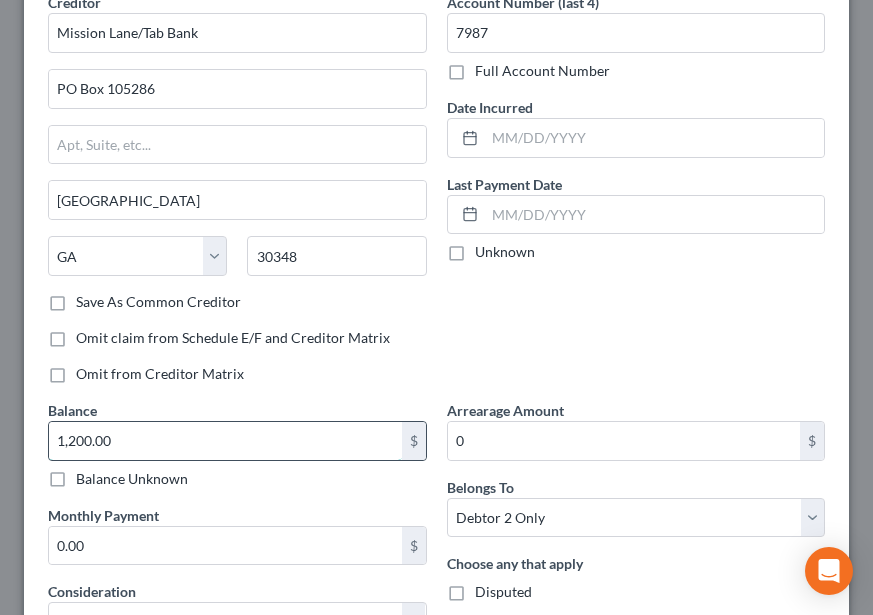 click on "1,200.00" at bounding box center (225, 441) 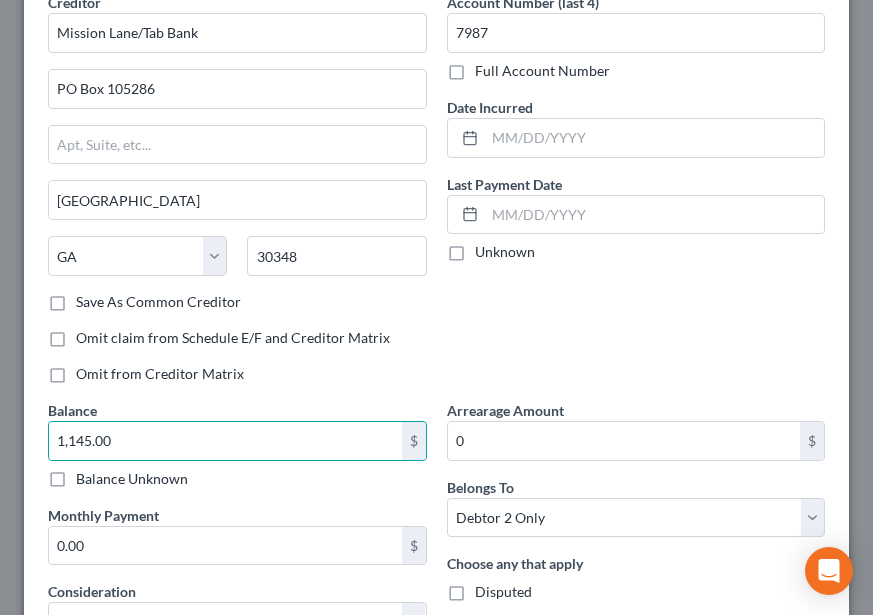 click on "Balance
1,145.00 $
Balance Unknown
Balance Undetermined
1,145.00 $
Balance Unknown" at bounding box center (237, 444) 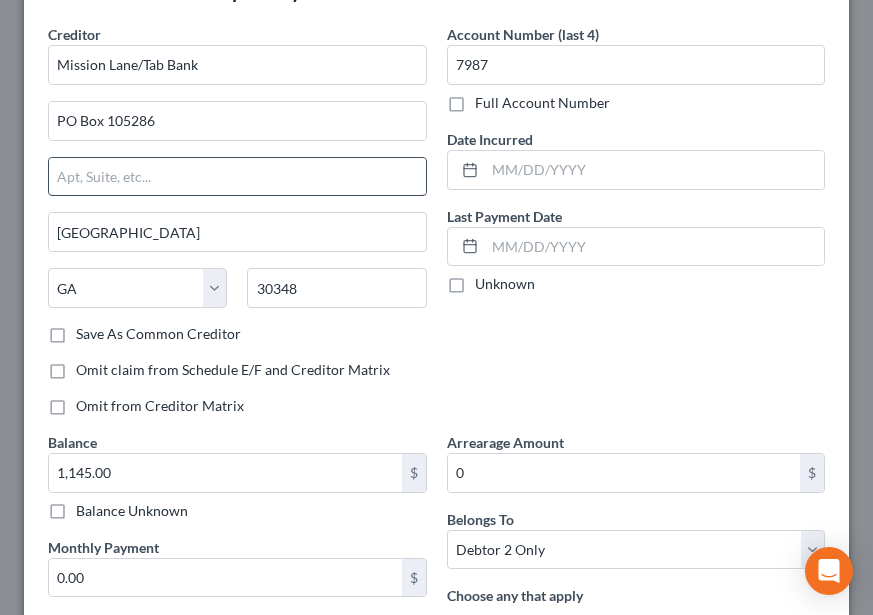 scroll, scrollTop: 100, scrollLeft: 0, axis: vertical 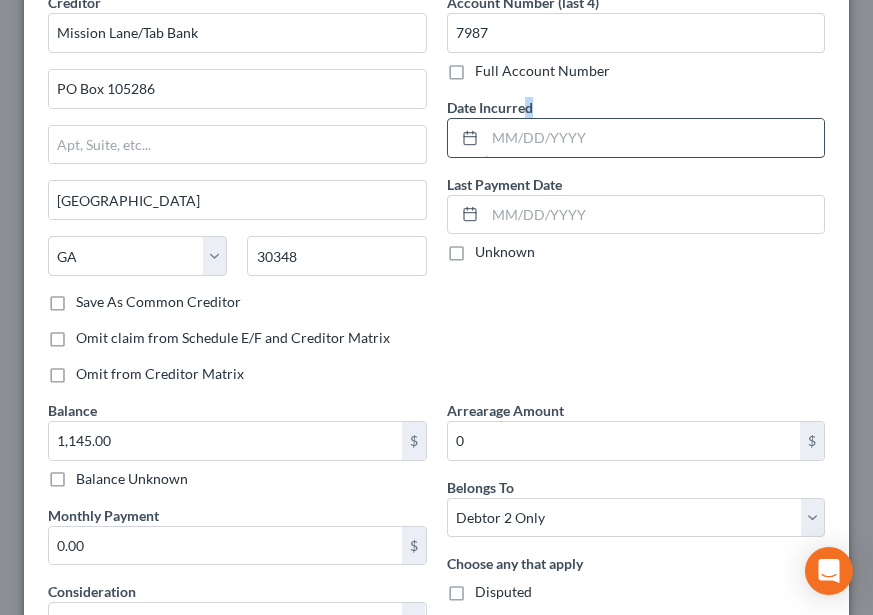 drag, startPoint x: 521, startPoint y: 115, endPoint x: 518, endPoint y: 147, distance: 32.140316 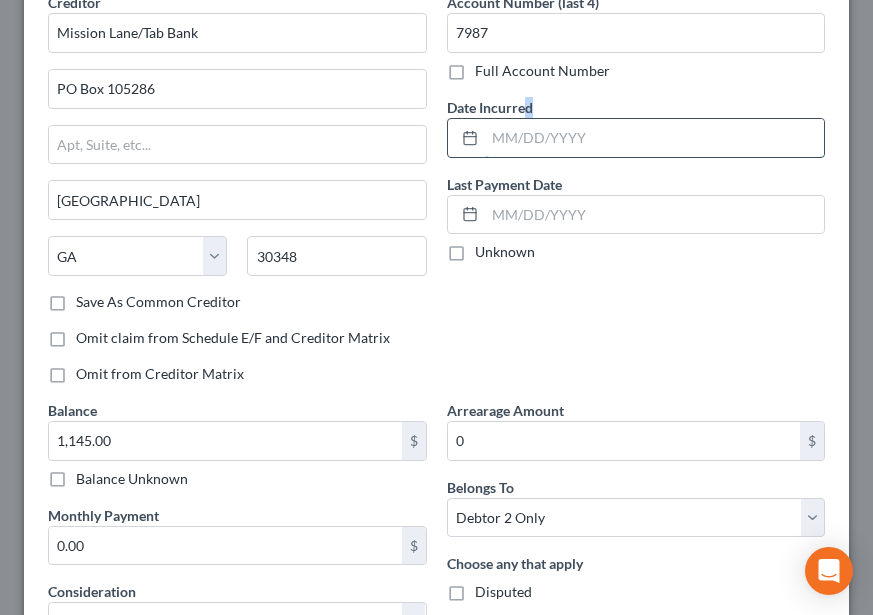 click at bounding box center (655, 138) 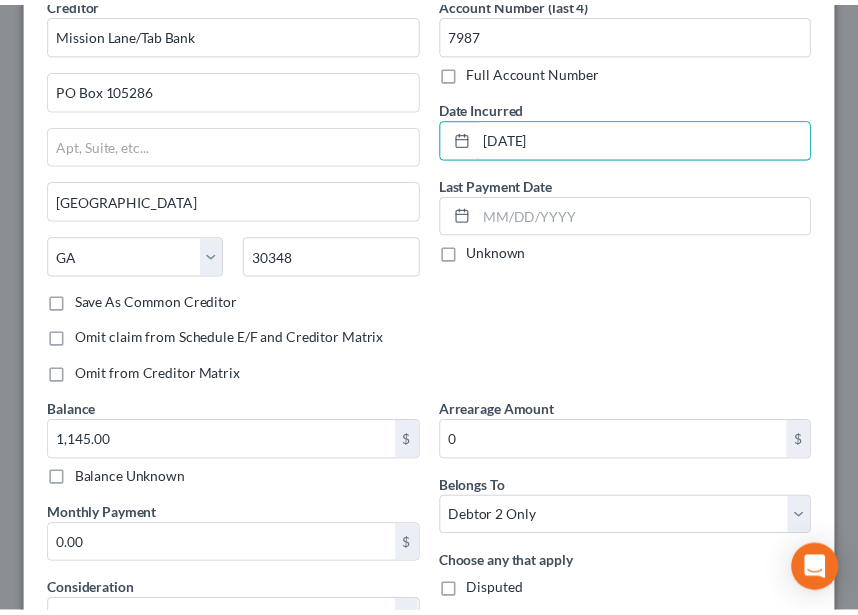 scroll, scrollTop: 362, scrollLeft: 0, axis: vertical 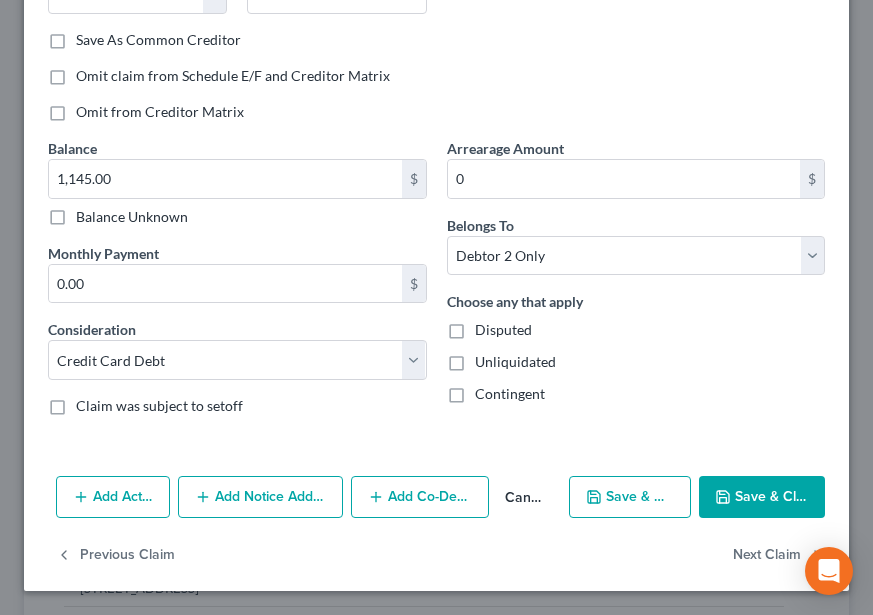 click on "Choose any that apply Disputed Unliquidated Contingent" at bounding box center (636, 347) 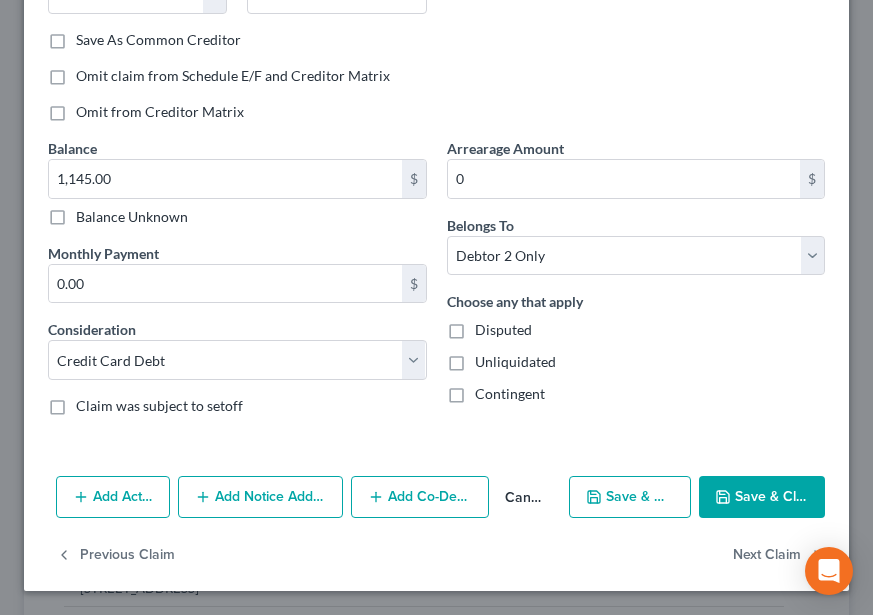 click on "Save & Close" at bounding box center (762, 497) 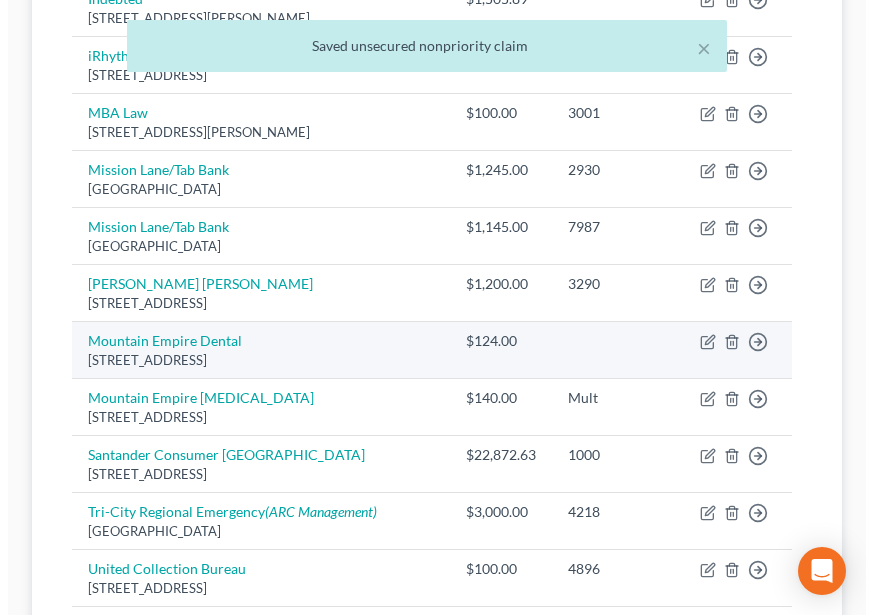 scroll, scrollTop: 1400, scrollLeft: 0, axis: vertical 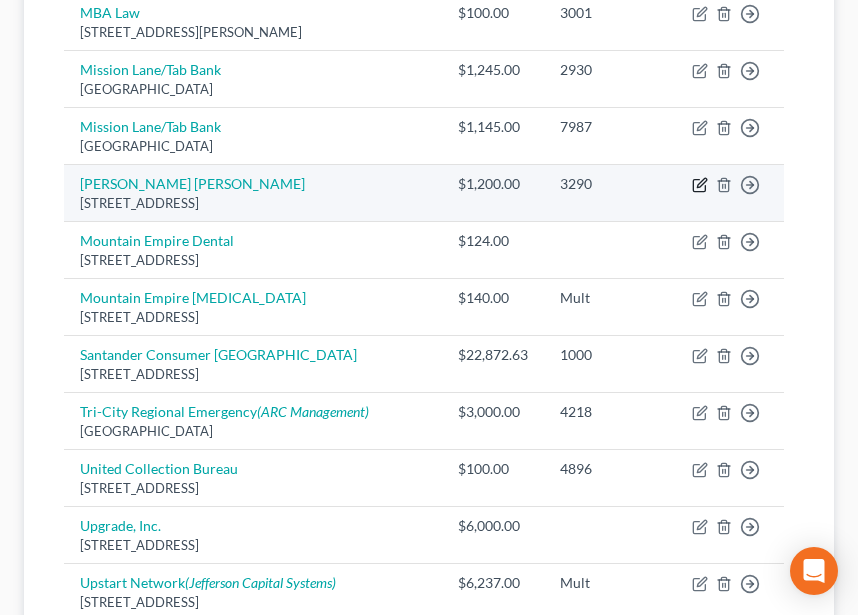 click 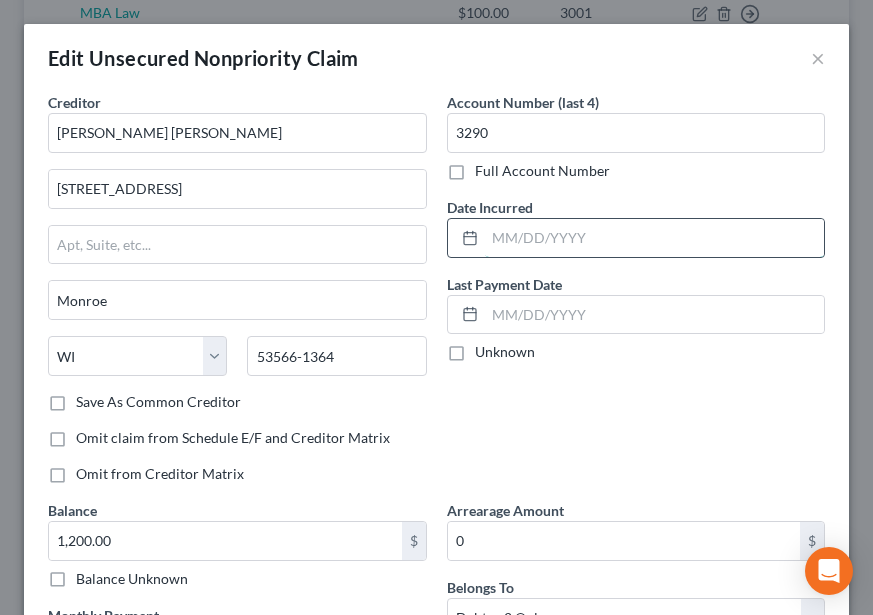 click at bounding box center (655, 238) 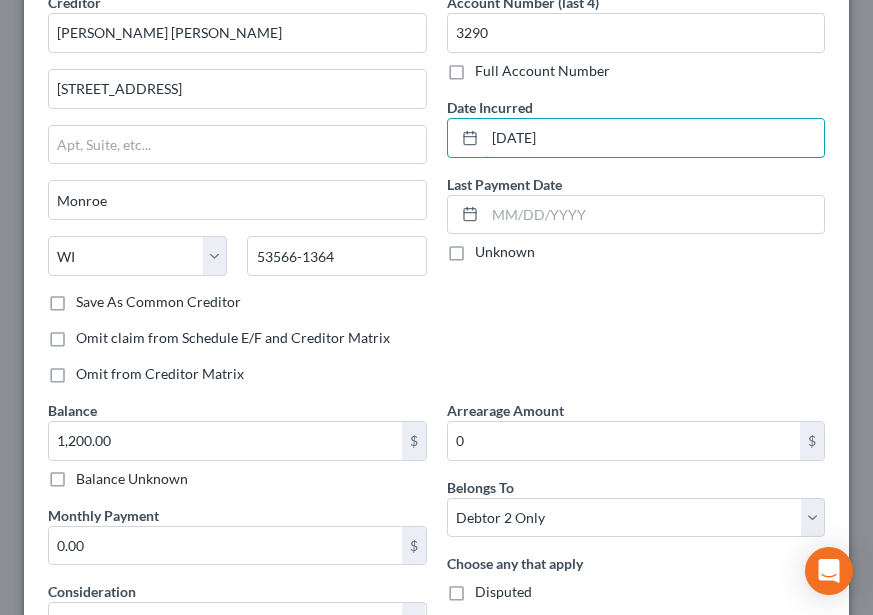scroll, scrollTop: 300, scrollLeft: 0, axis: vertical 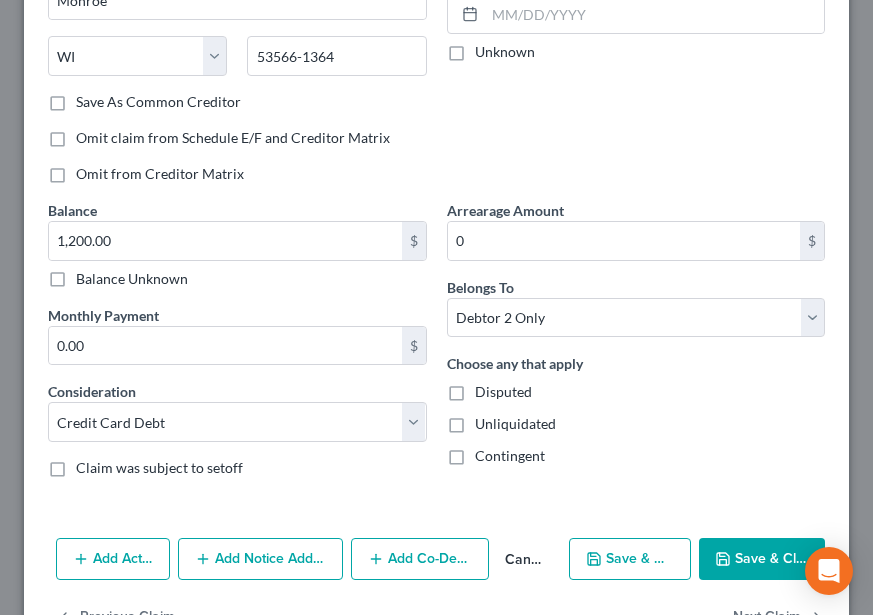 click on "Save & Close" at bounding box center [762, 559] 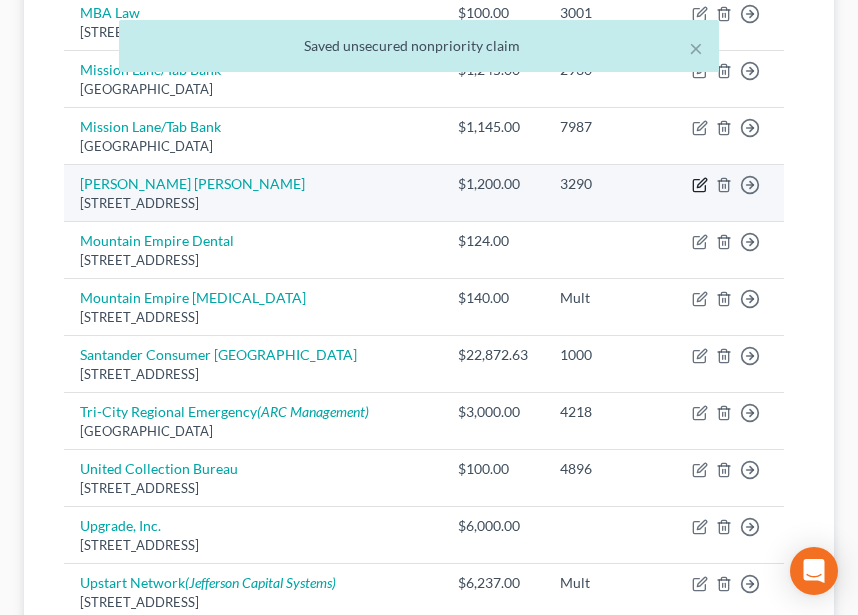 click 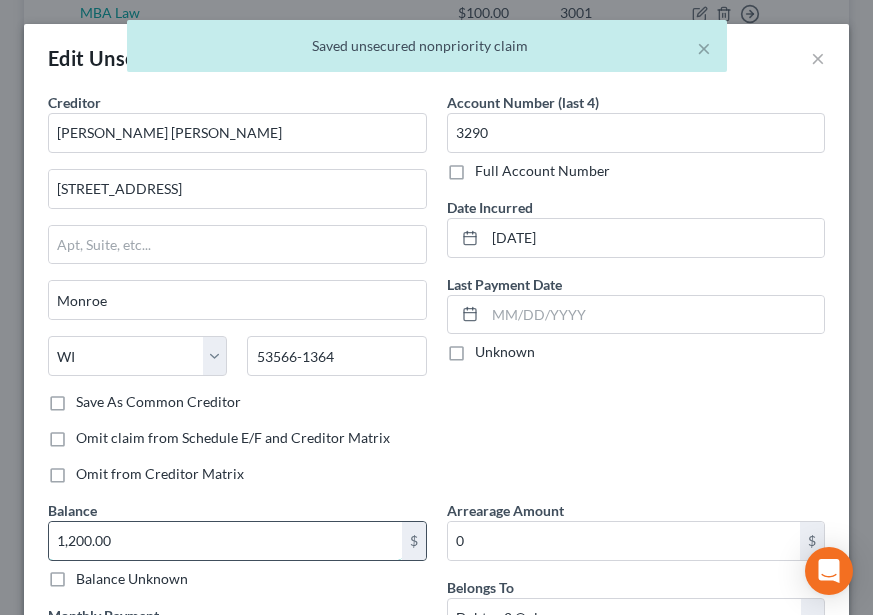click on "1,200.00" at bounding box center [225, 541] 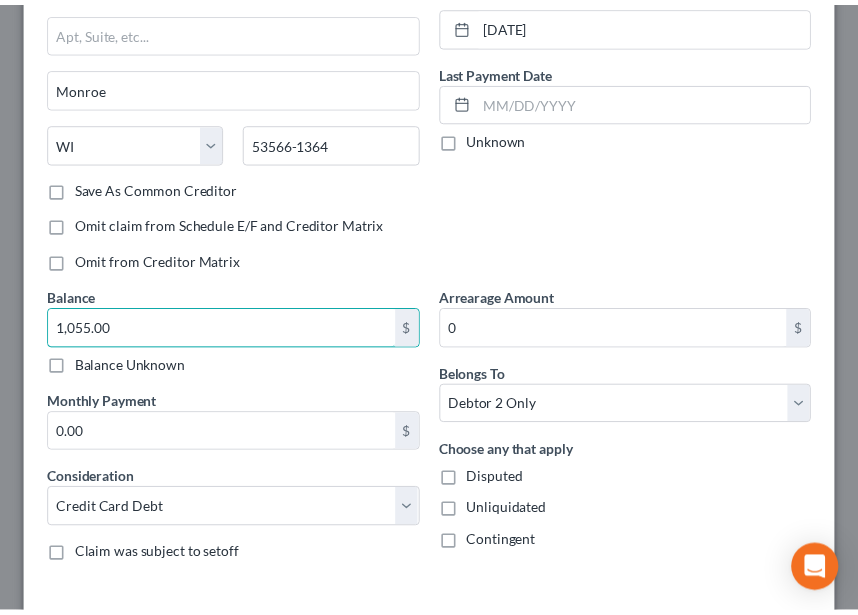 scroll, scrollTop: 362, scrollLeft: 0, axis: vertical 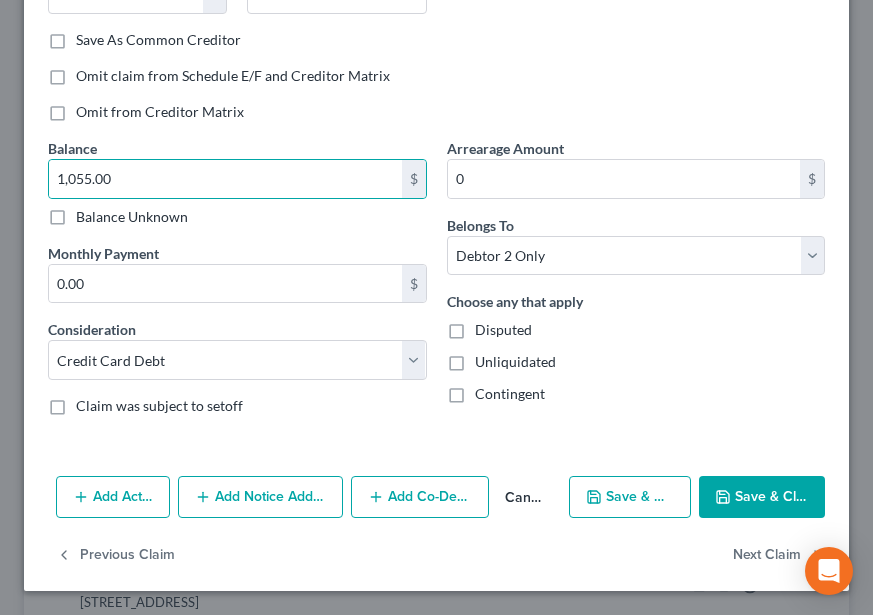 click on "Save & Close" at bounding box center [762, 497] 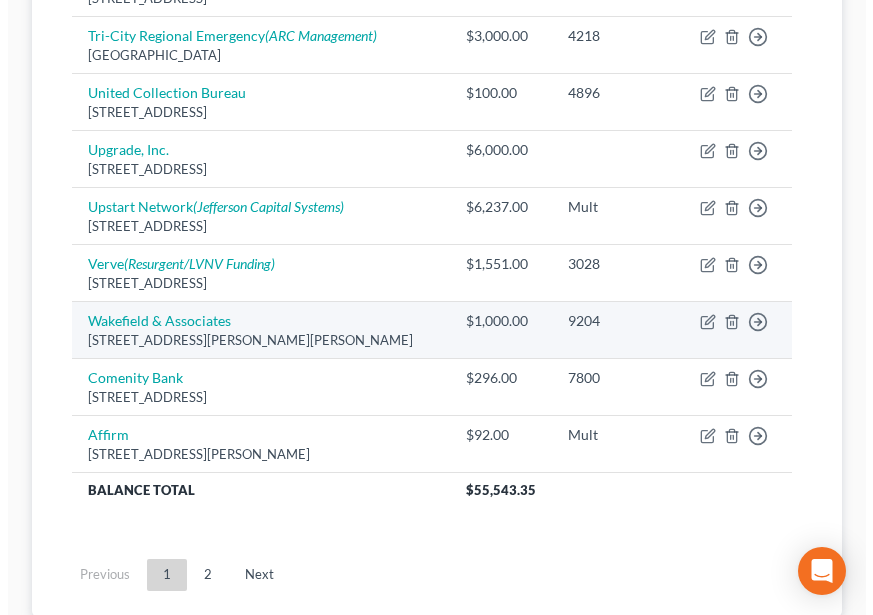 scroll, scrollTop: 1800, scrollLeft: 0, axis: vertical 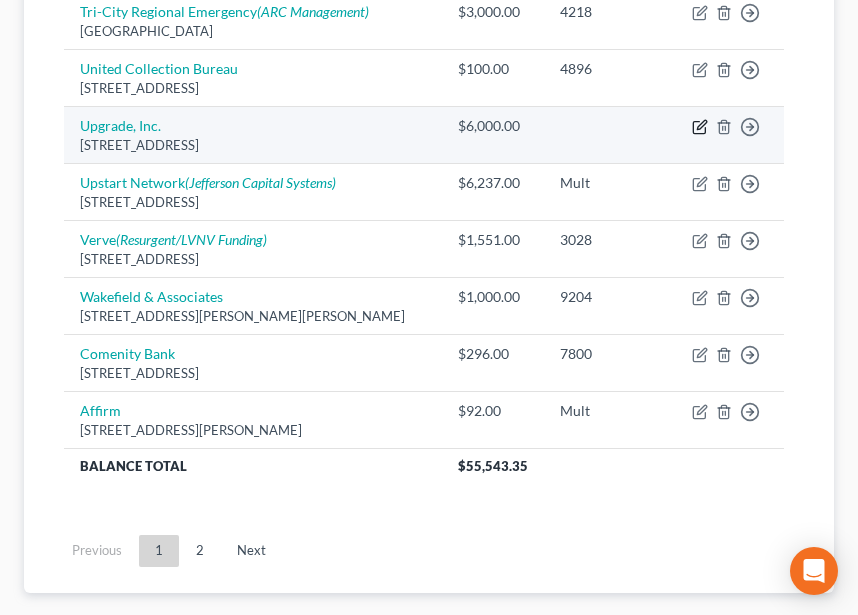 click 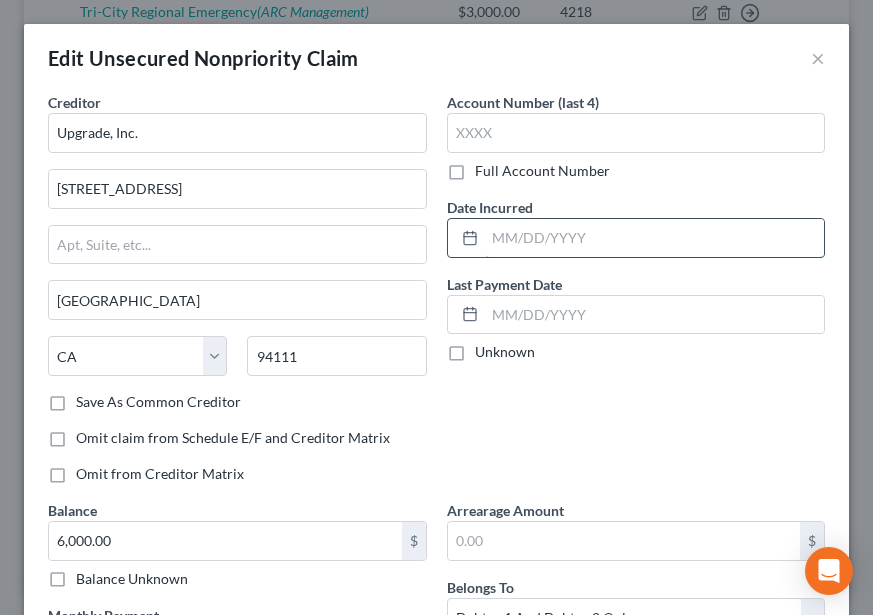 click at bounding box center [655, 238] 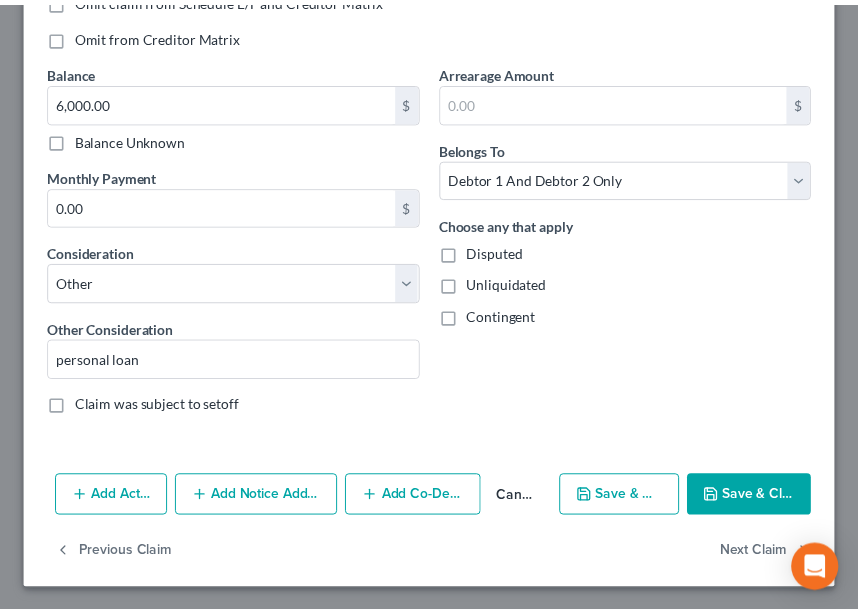 scroll, scrollTop: 339, scrollLeft: 0, axis: vertical 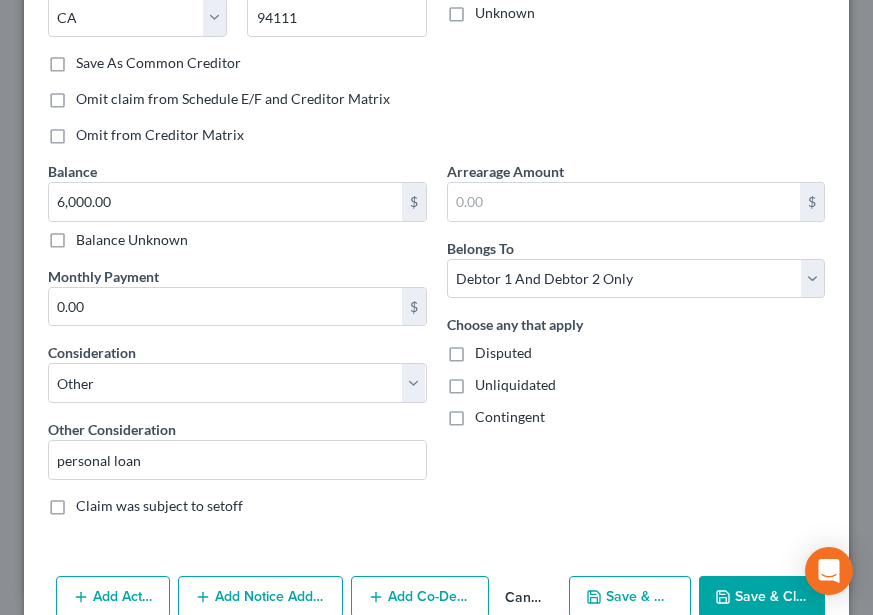 click on "Account Number (last 4)
Full Account Number
Date Incurred         [DATE] Last Payment Date         Unknown" at bounding box center [636, -43] 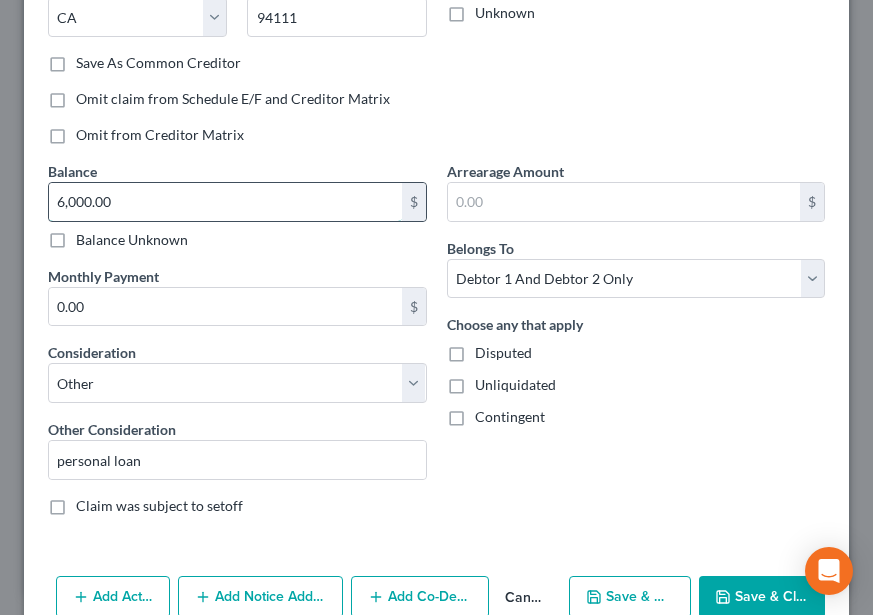 click on "6,000.00" at bounding box center [225, 202] 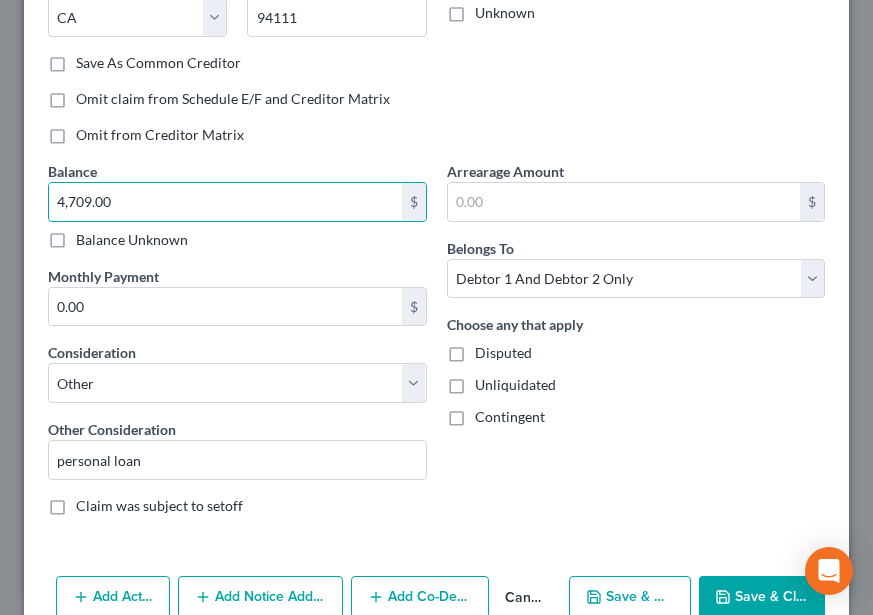 click on "Account Number (last 4)
Full Account Number
Date Incurred         [DATE] Last Payment Date         Unknown" at bounding box center [636, -43] 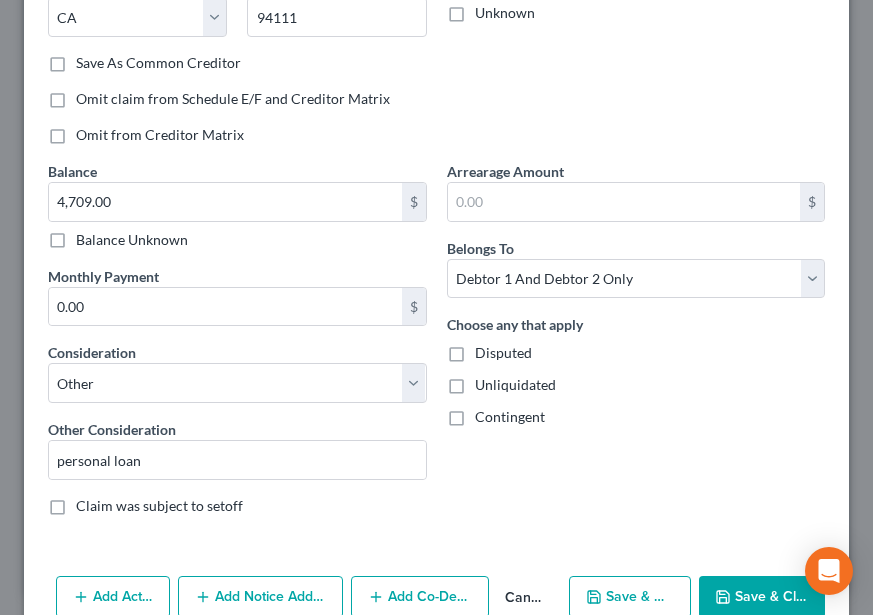 click 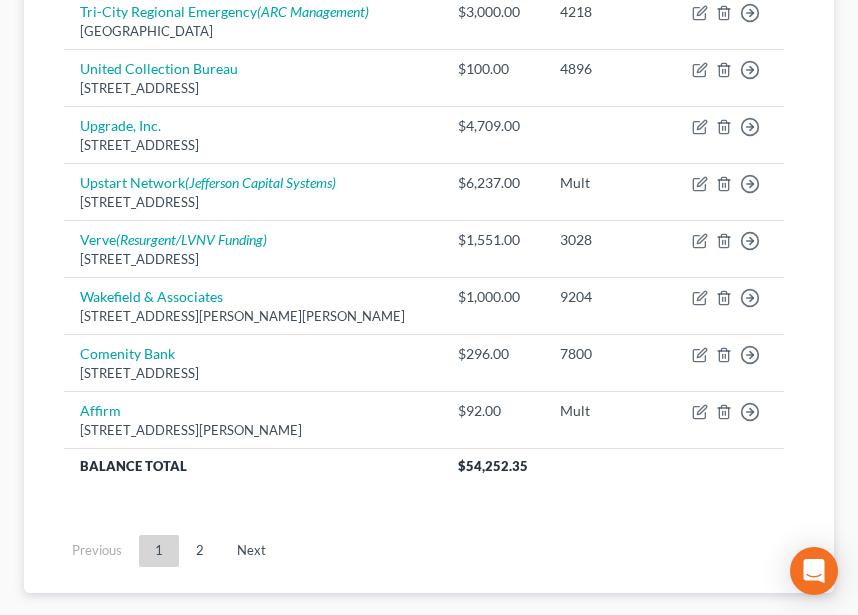 drag, startPoint x: 486, startPoint y: 472, endPoint x: 487, endPoint y: 455, distance: 17.029387 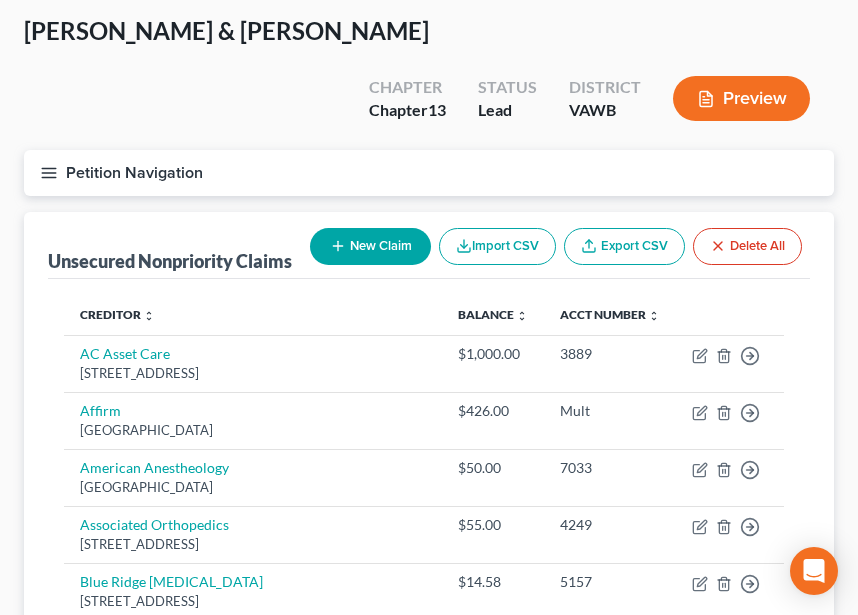 scroll, scrollTop: 0, scrollLeft: 0, axis: both 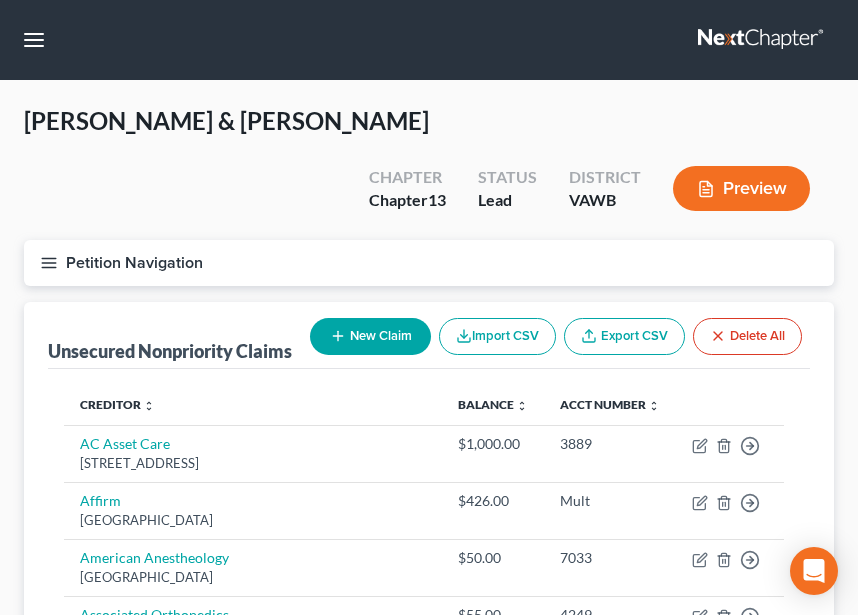 click 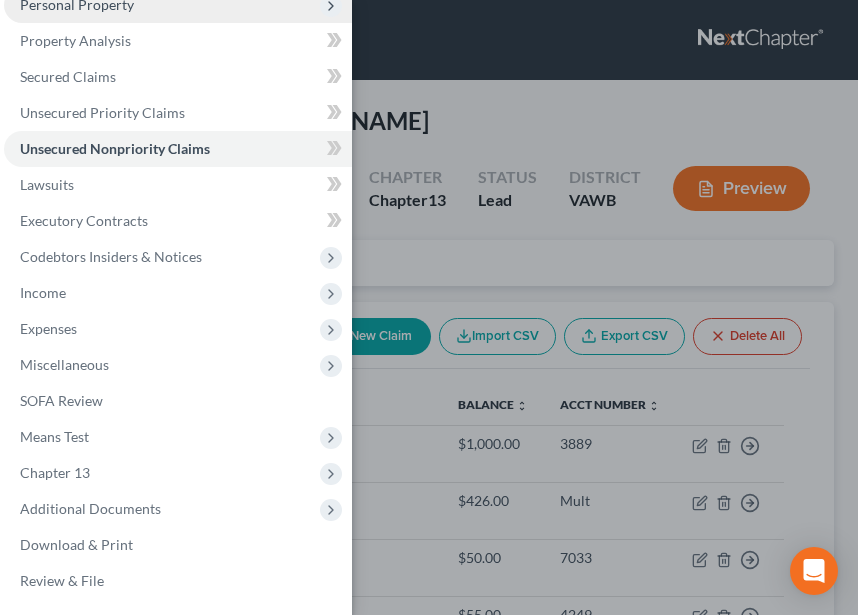 click on "Personal Property" at bounding box center (178, 5) 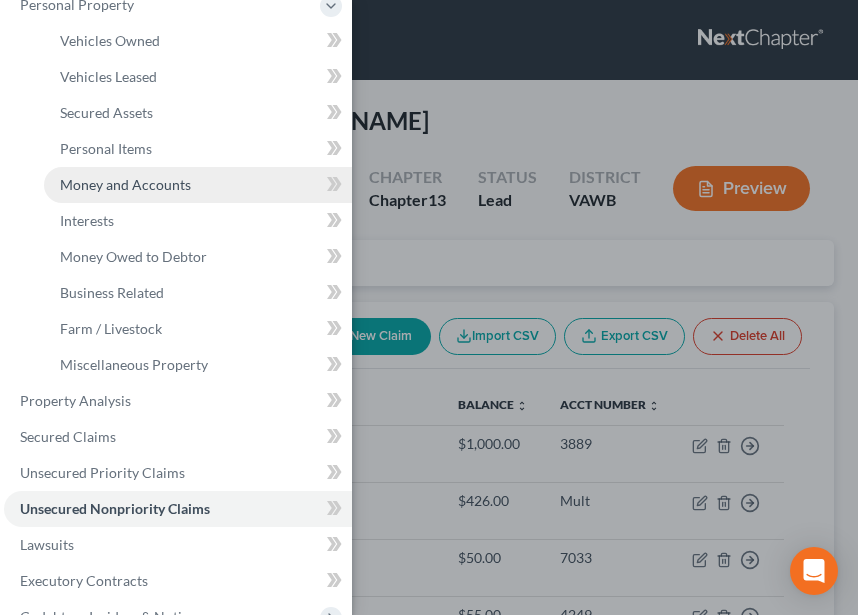 click on "Money and Accounts" at bounding box center [125, 184] 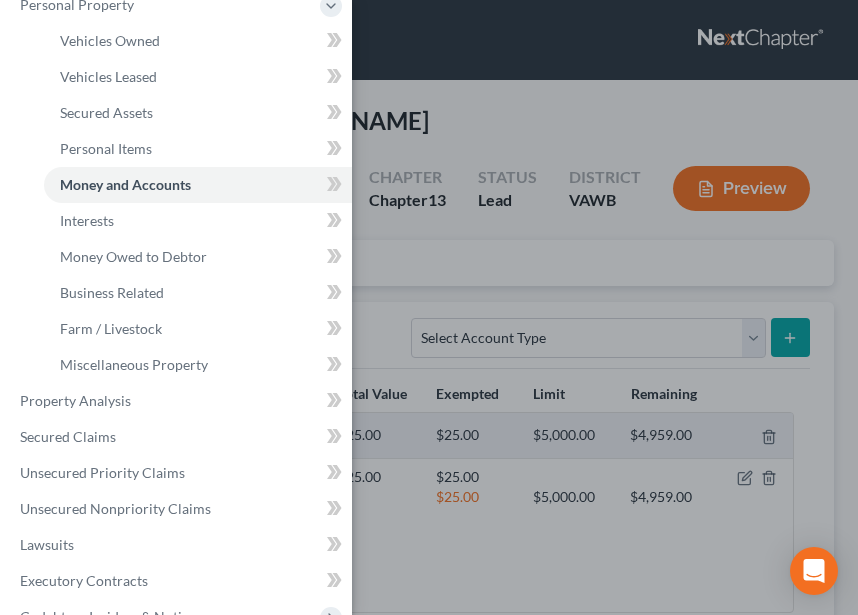 click on "Case Dashboard
Payments
Invoices
Payments
Payments
Credit Report
Client Profile" at bounding box center [429, 307] 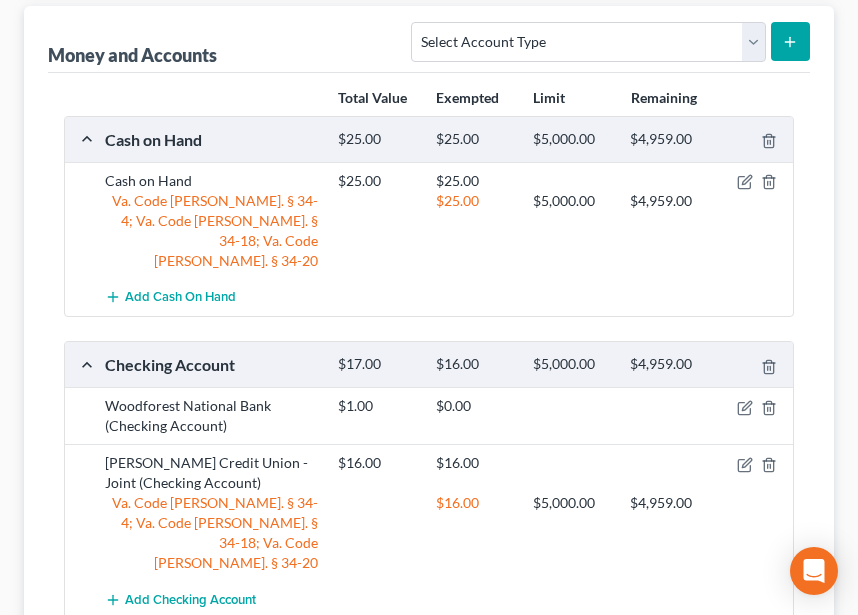 scroll, scrollTop: 400, scrollLeft: 0, axis: vertical 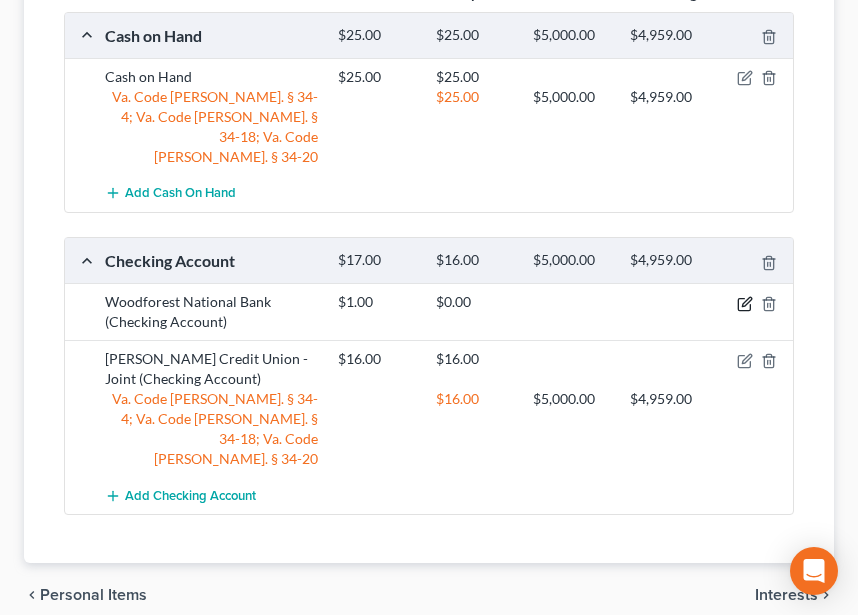 click 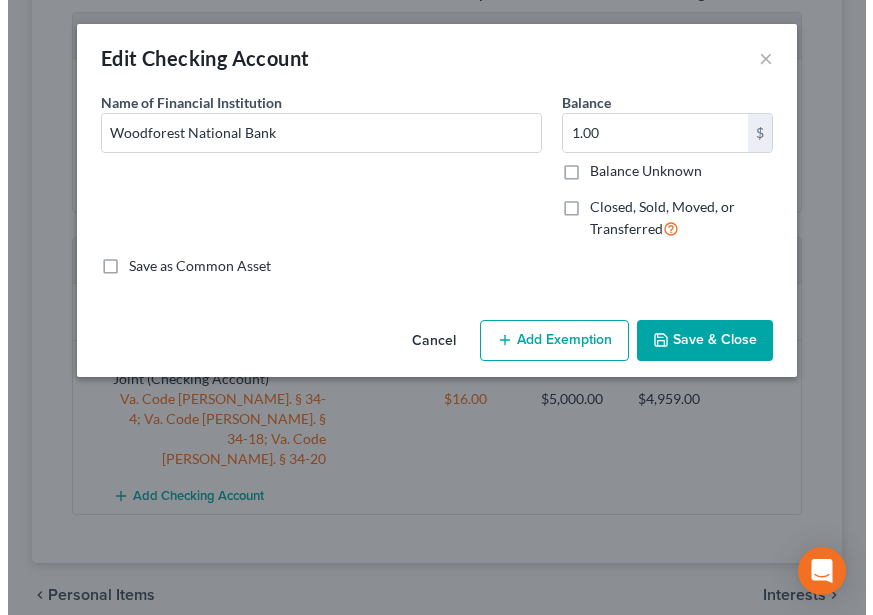scroll, scrollTop: 360, scrollLeft: 0, axis: vertical 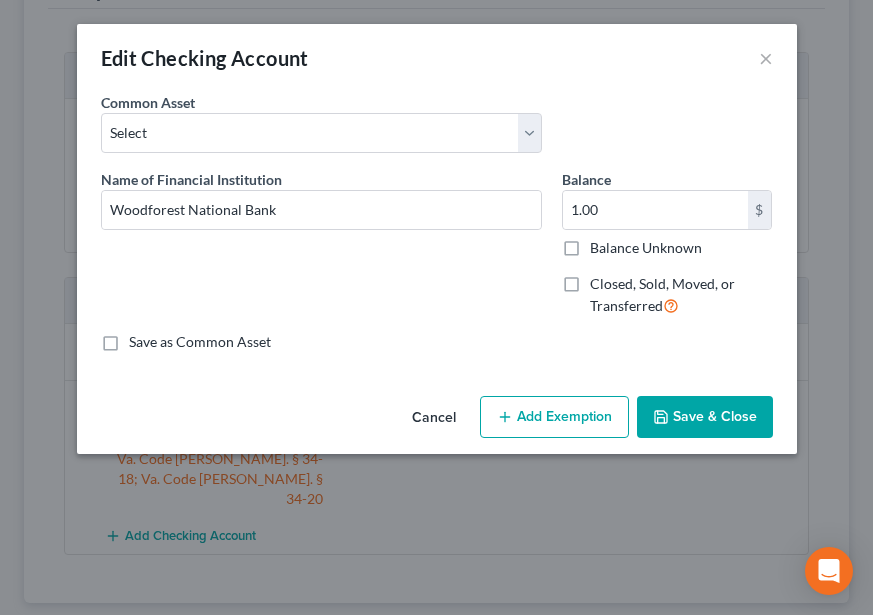 click on "Closed, Sold, Moved, or Transferred" at bounding box center (662, 294) 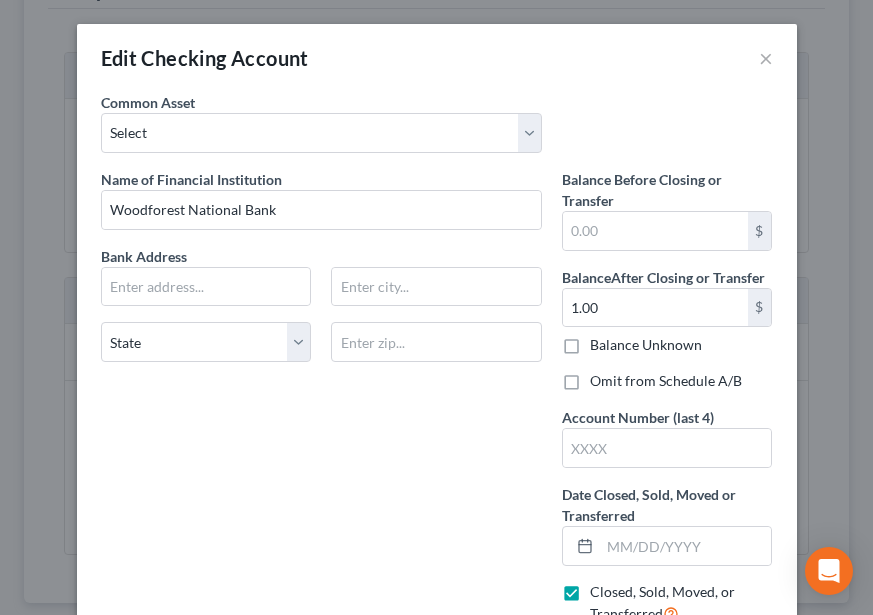 scroll, scrollTop: 100, scrollLeft: 0, axis: vertical 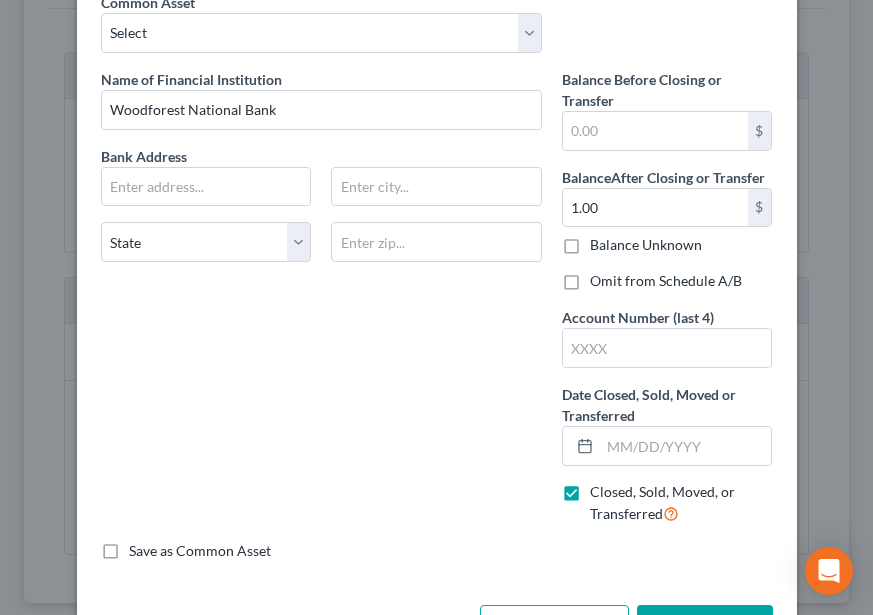 click on "Balance Before Closing or Transfer $ Balance  After Closing or Transfer
1.00 $
Balance Unknown
Balance Undetermined
1.00 $
Balance Unknown
Omit from Schedule A/B Account Number (last 4)
Date Closed, Sold, Moved or Transferred
*
Closed, Sold, Moved, or Transferred" at bounding box center [667, 305] 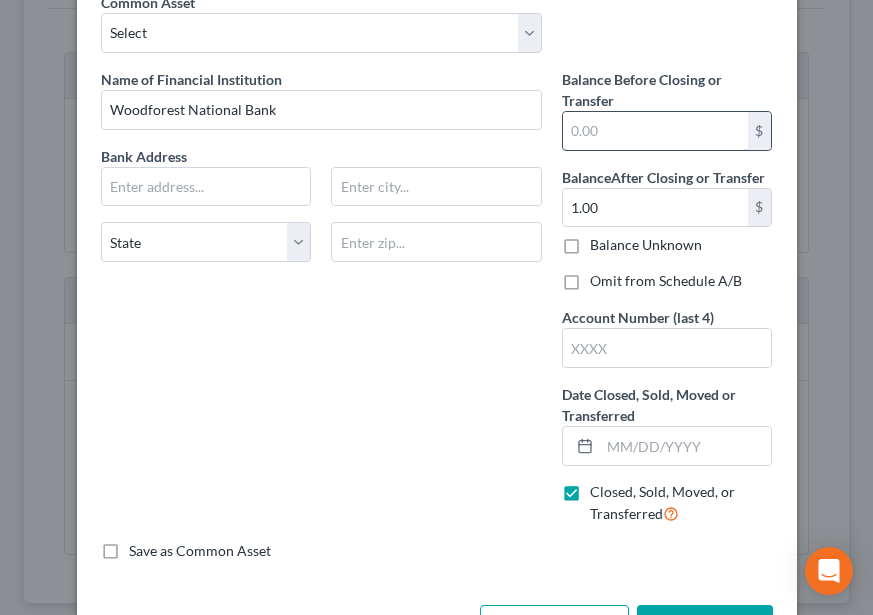 click at bounding box center [655, 131] 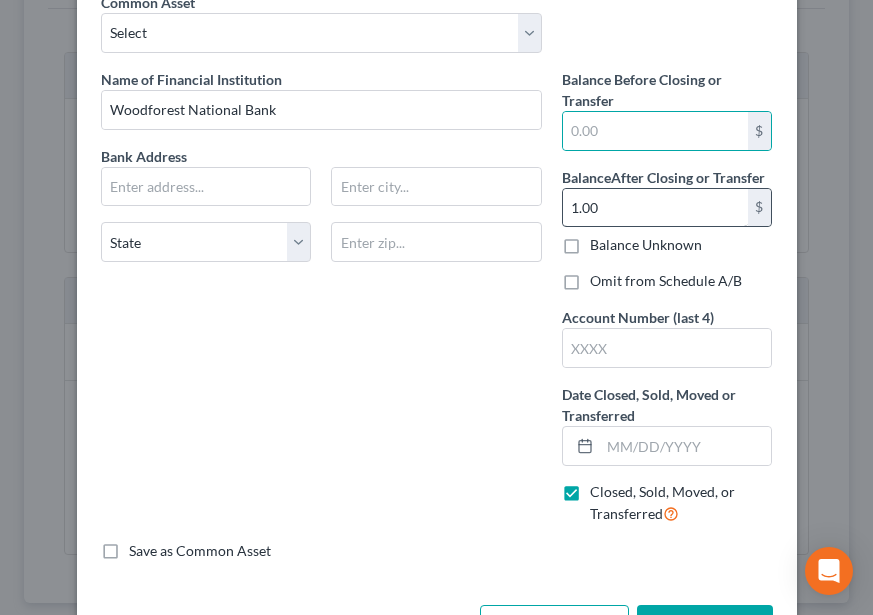 drag, startPoint x: 609, startPoint y: 239, endPoint x: 606, endPoint y: 223, distance: 16.27882 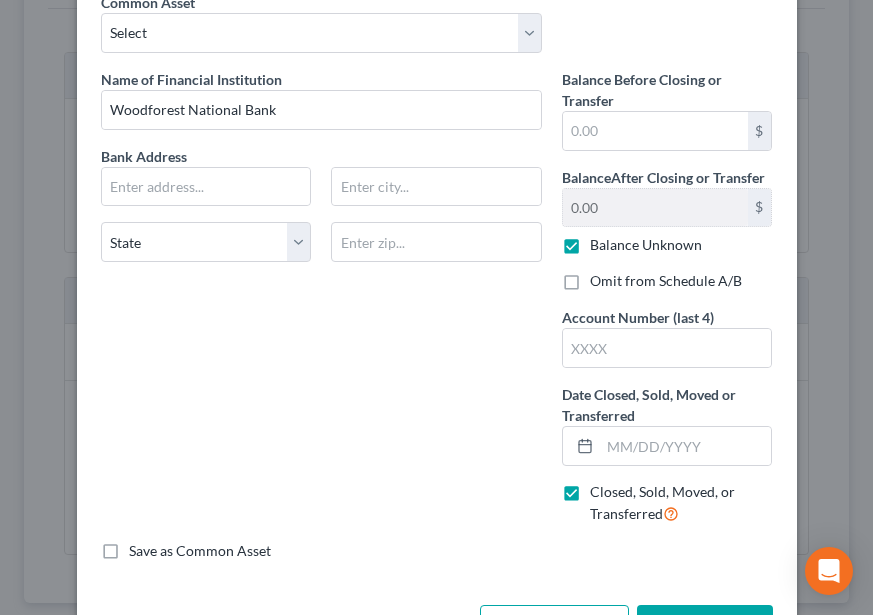 click on "Balance Unknown" at bounding box center (646, 245) 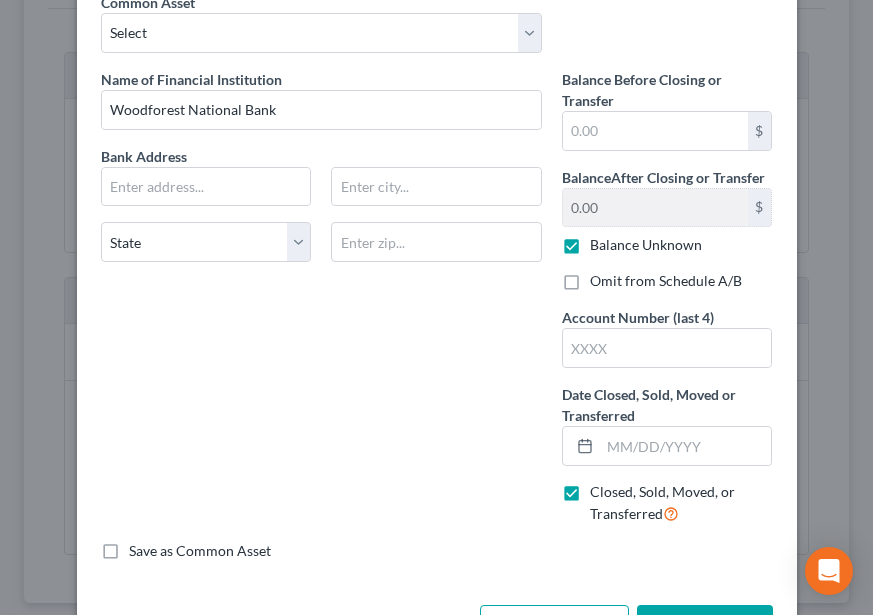 click on "Balance Unknown" at bounding box center [604, 241] 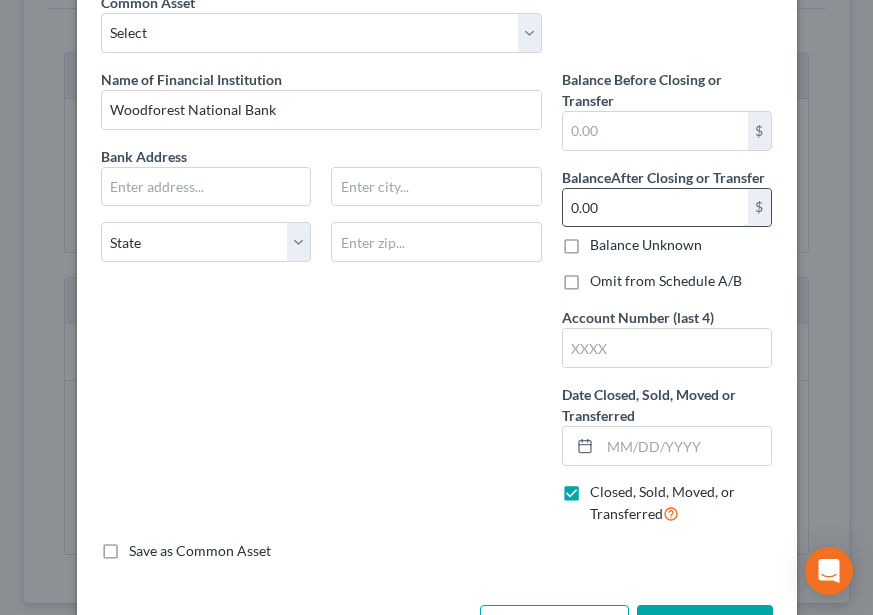click on "0.00" at bounding box center [655, 208] 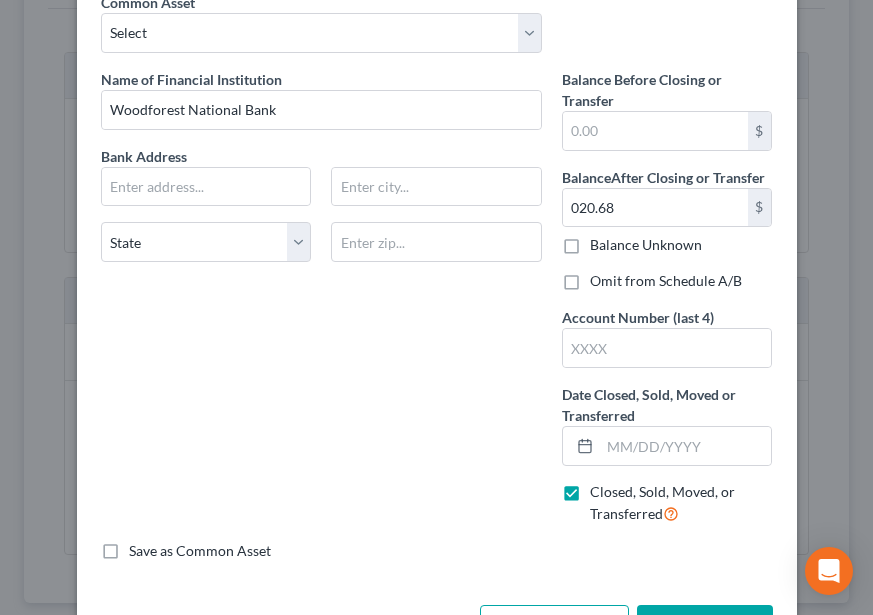 click on "Name of Financial Institution
*
Woodforest National Bank Bank Address State [US_STATE][GEOGRAPHIC_DATA] CO [GEOGRAPHIC_DATA] DE DC [GEOGRAPHIC_DATA] [GEOGRAPHIC_DATA] GU HI ID IL IN [GEOGRAPHIC_DATA] [GEOGRAPHIC_DATA] [GEOGRAPHIC_DATA] LA ME MD [GEOGRAPHIC_DATA] [GEOGRAPHIC_DATA] [GEOGRAPHIC_DATA] [GEOGRAPHIC_DATA] [GEOGRAPHIC_DATA] MT [GEOGRAPHIC_DATA] [GEOGRAPHIC_DATA] [GEOGRAPHIC_DATA] [GEOGRAPHIC_DATA] [GEOGRAPHIC_DATA] [GEOGRAPHIC_DATA] [GEOGRAPHIC_DATA] [GEOGRAPHIC_DATA] [GEOGRAPHIC_DATA] [GEOGRAPHIC_DATA] OR [GEOGRAPHIC_DATA] PR RI SC SD [GEOGRAPHIC_DATA] [GEOGRAPHIC_DATA] [GEOGRAPHIC_DATA] VI [GEOGRAPHIC_DATA] [GEOGRAPHIC_DATA] [GEOGRAPHIC_DATA] WV WI WY" at bounding box center [321, 305] 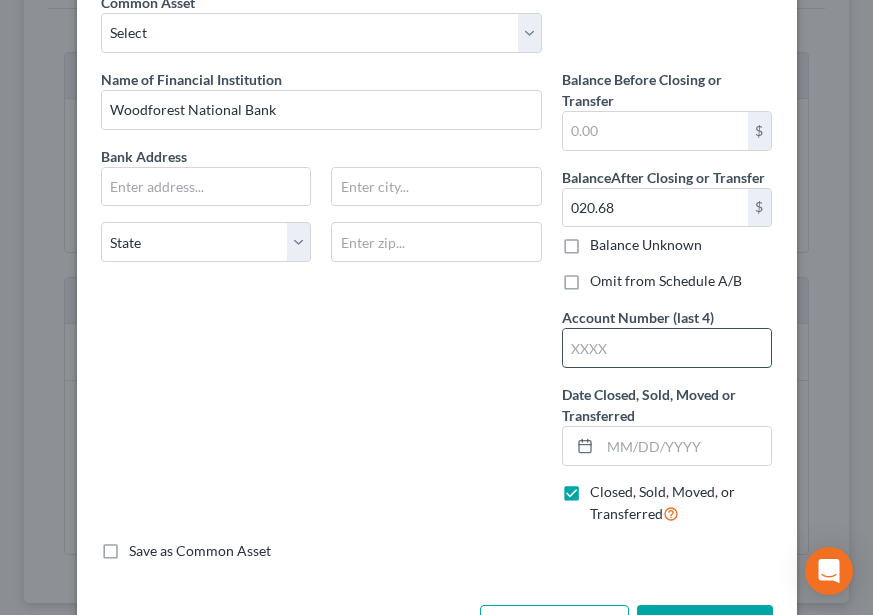 click at bounding box center [667, 348] 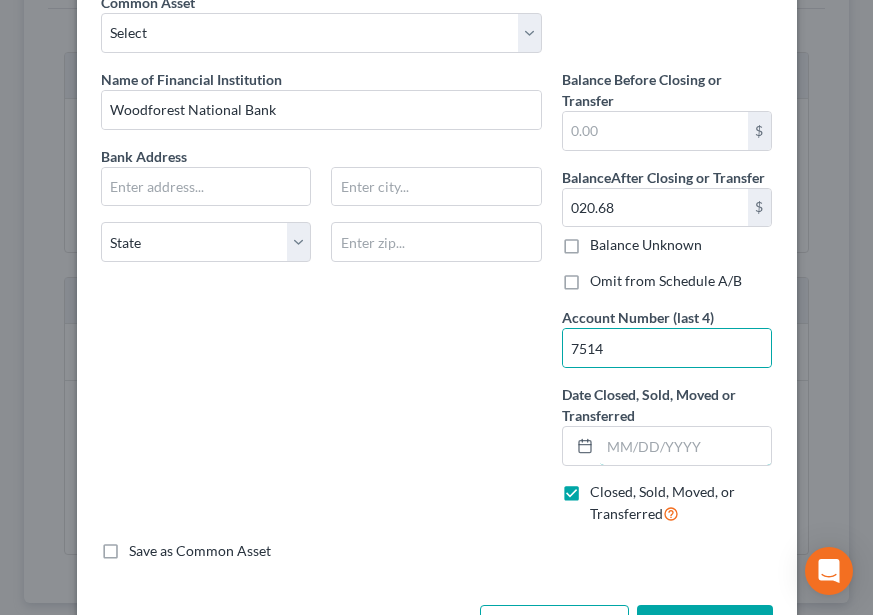 drag, startPoint x: 713, startPoint y: 448, endPoint x: 715, endPoint y: 422, distance: 26.076809 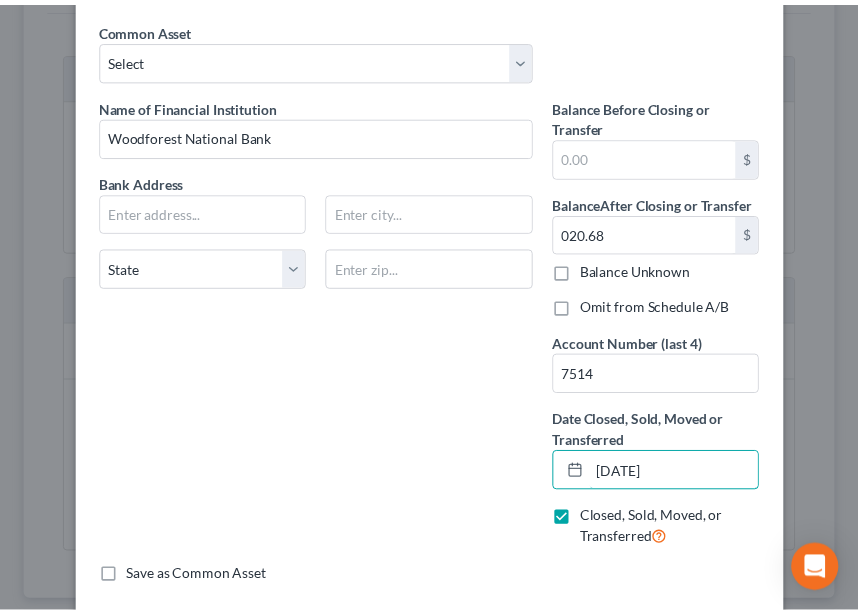 scroll, scrollTop: 171, scrollLeft: 0, axis: vertical 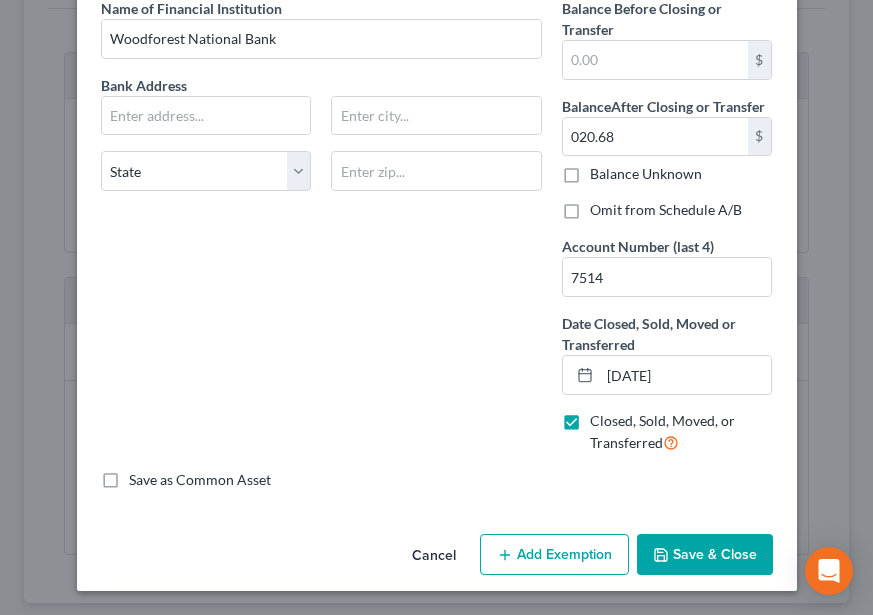 click on "Save & Close" at bounding box center (705, 555) 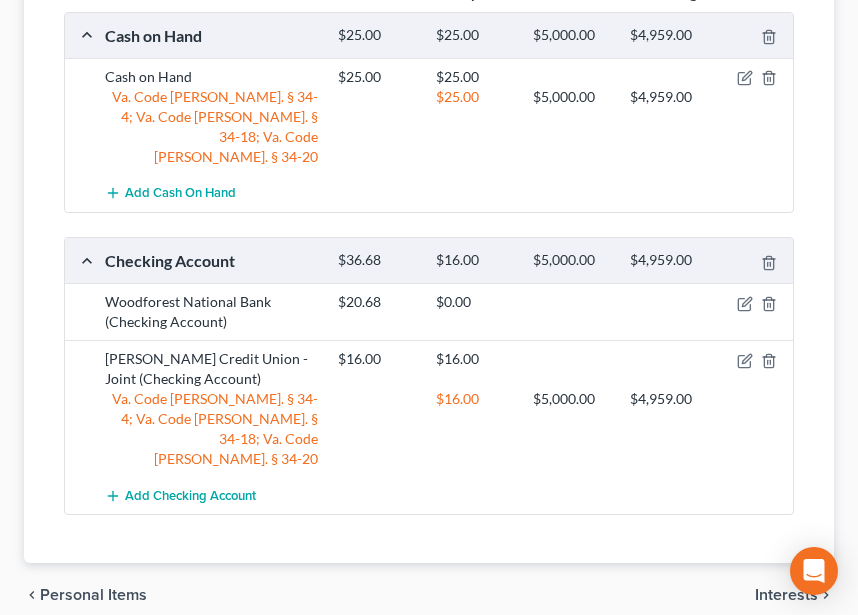 scroll, scrollTop: 0, scrollLeft: 0, axis: both 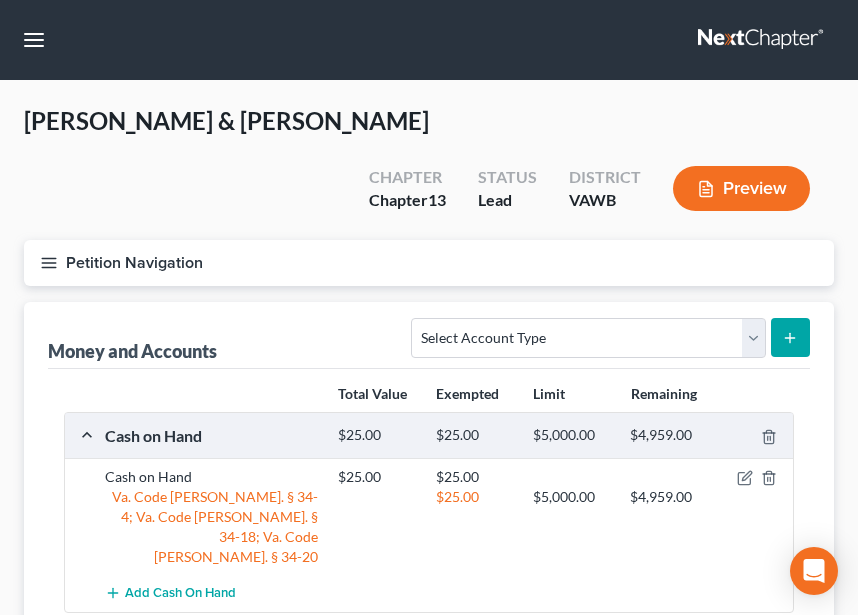 click on "Petition Navigation" at bounding box center (429, 263) 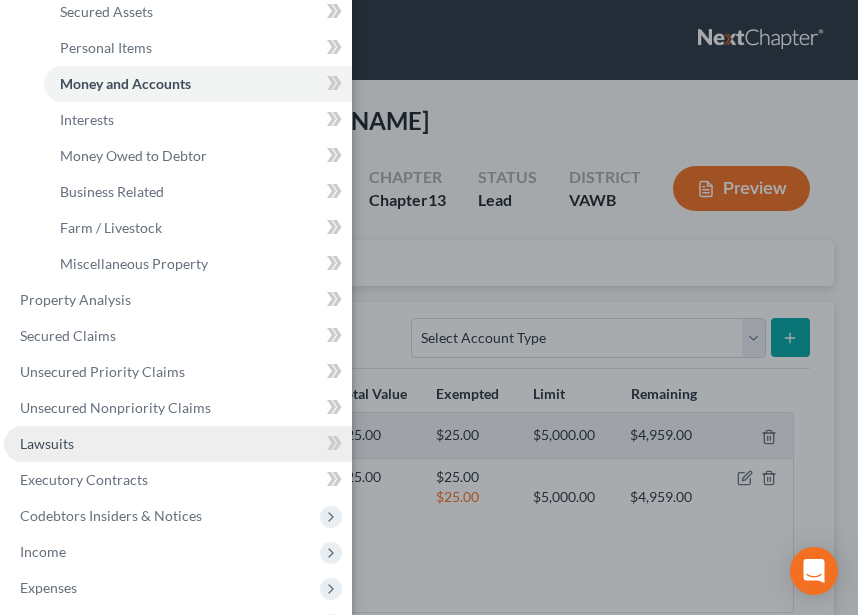 scroll, scrollTop: 473, scrollLeft: 0, axis: vertical 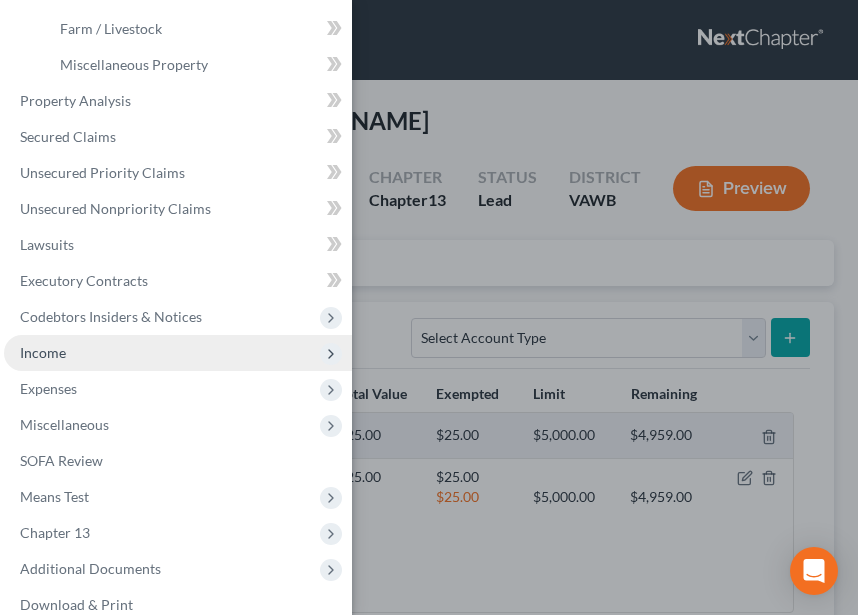 click on "Income" at bounding box center (178, 353) 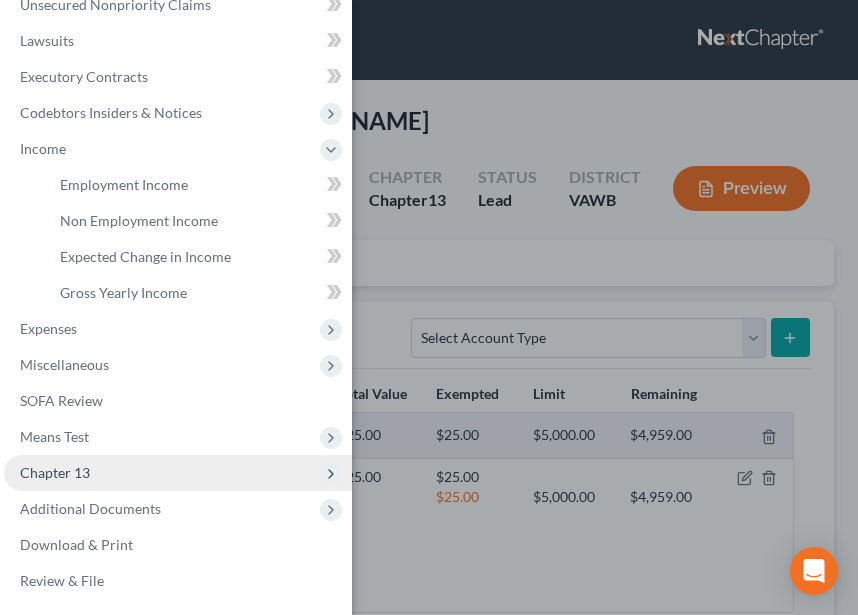 scroll, scrollTop: 317, scrollLeft: 0, axis: vertical 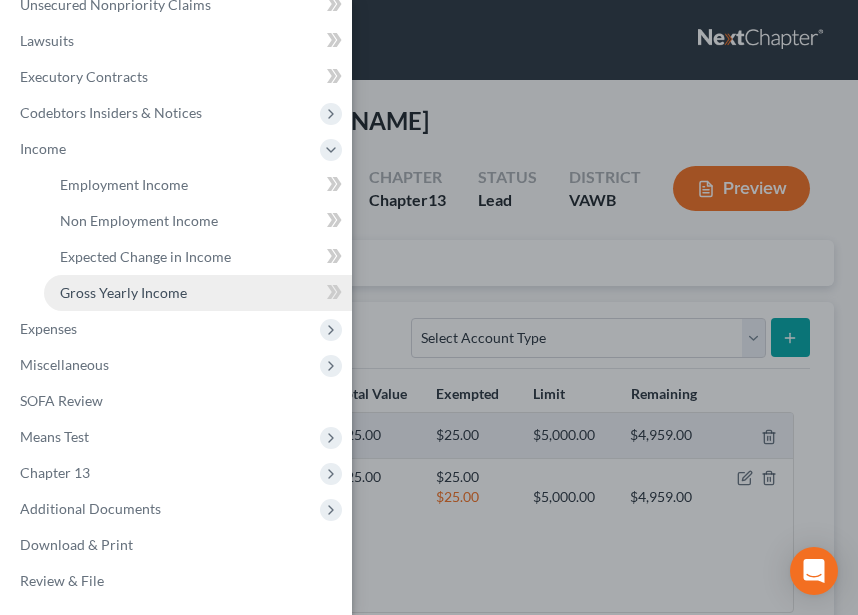 click on "Gross Yearly Income" at bounding box center [123, 292] 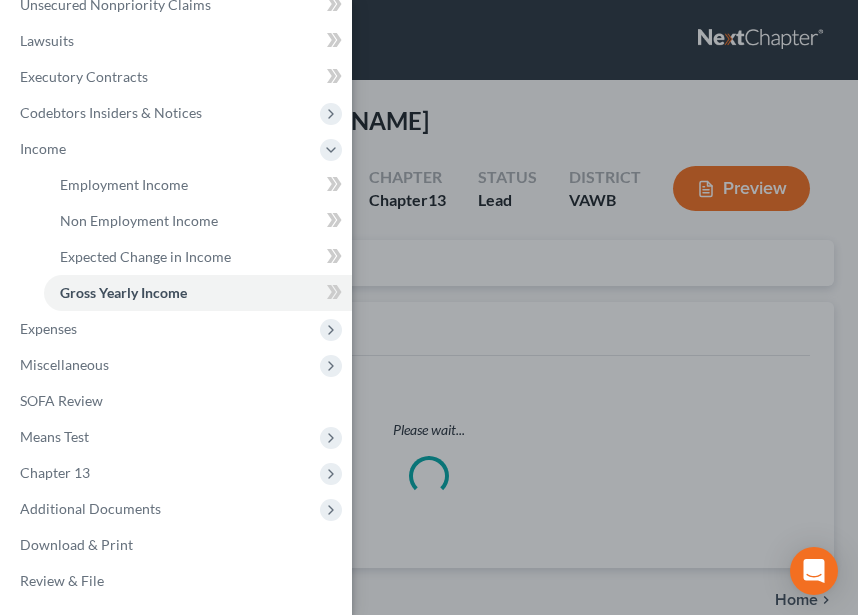 click on "Case Dashboard
Payments
Invoices
Payments
Payments
Credit Report
Client Profile" at bounding box center [429, 307] 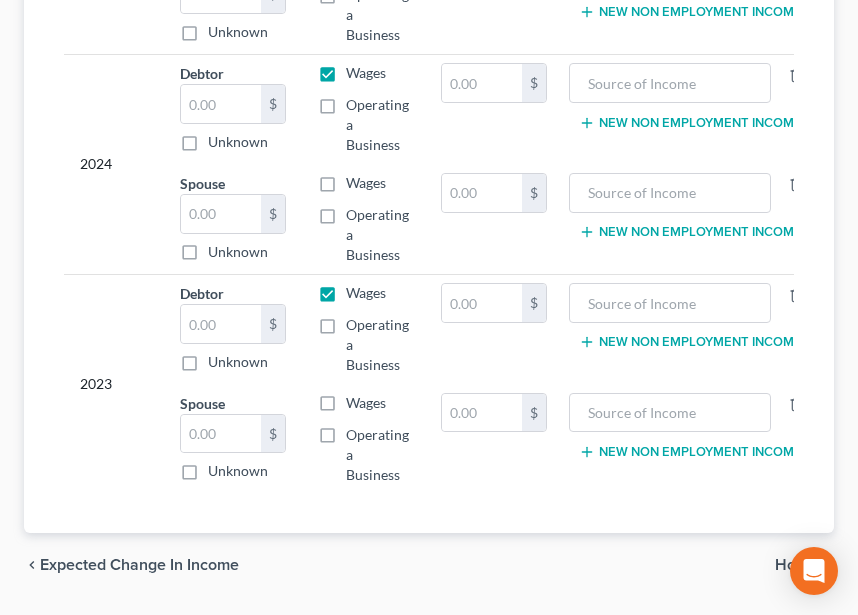 scroll, scrollTop: 600, scrollLeft: 0, axis: vertical 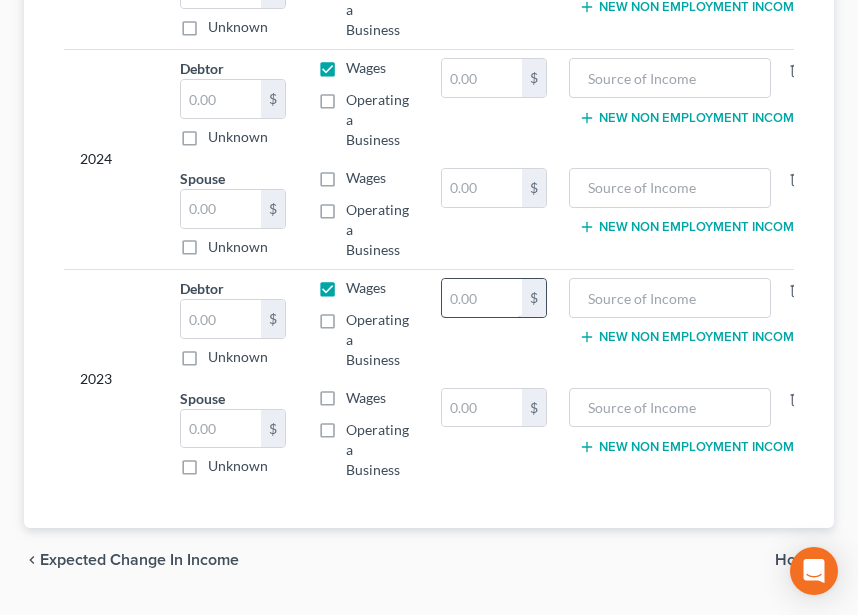 click on "Wages" at bounding box center [366, 288] 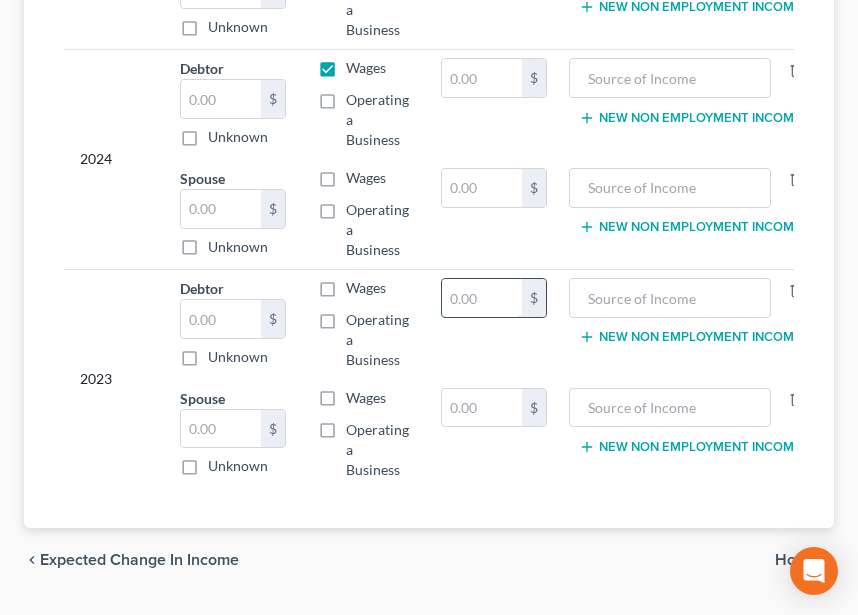 click at bounding box center [482, 298] 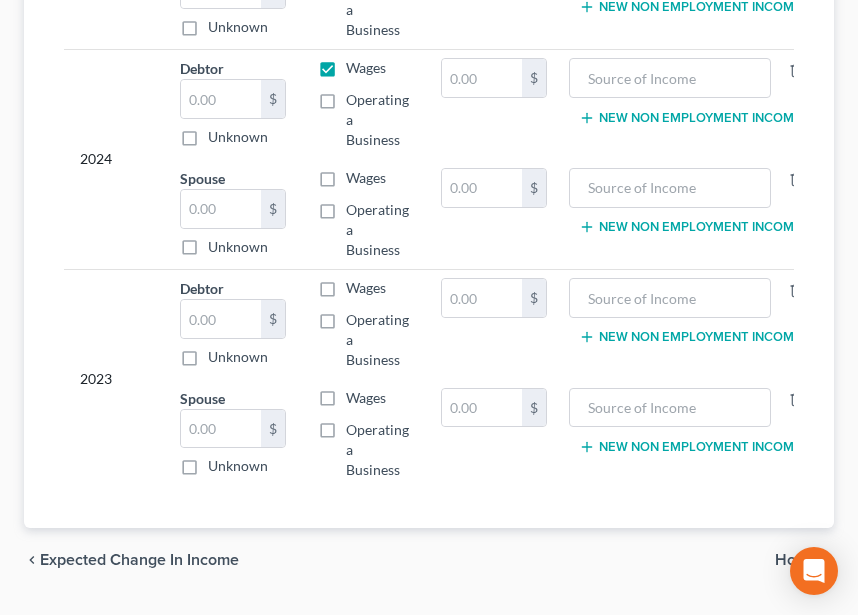 click on "New Non Employment Income" at bounding box center (690, 324) 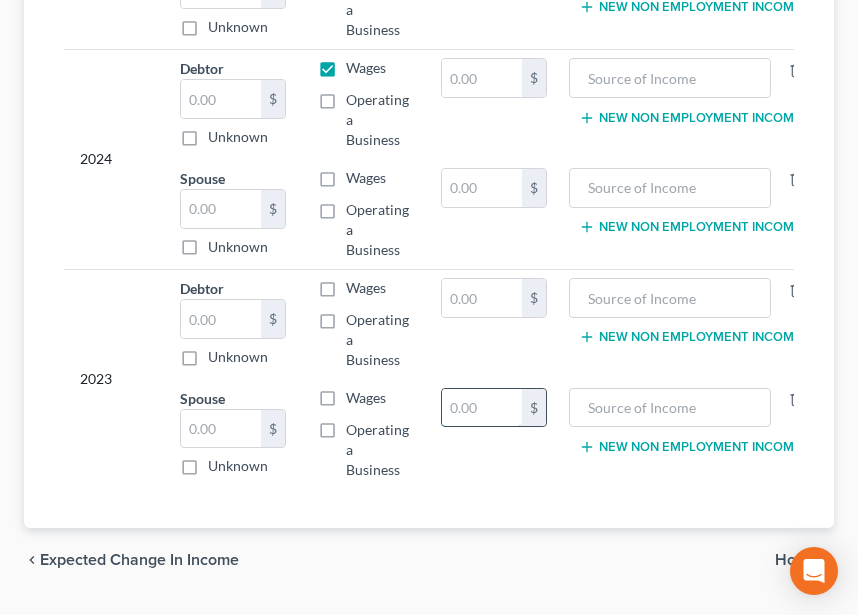 click at bounding box center [482, 408] 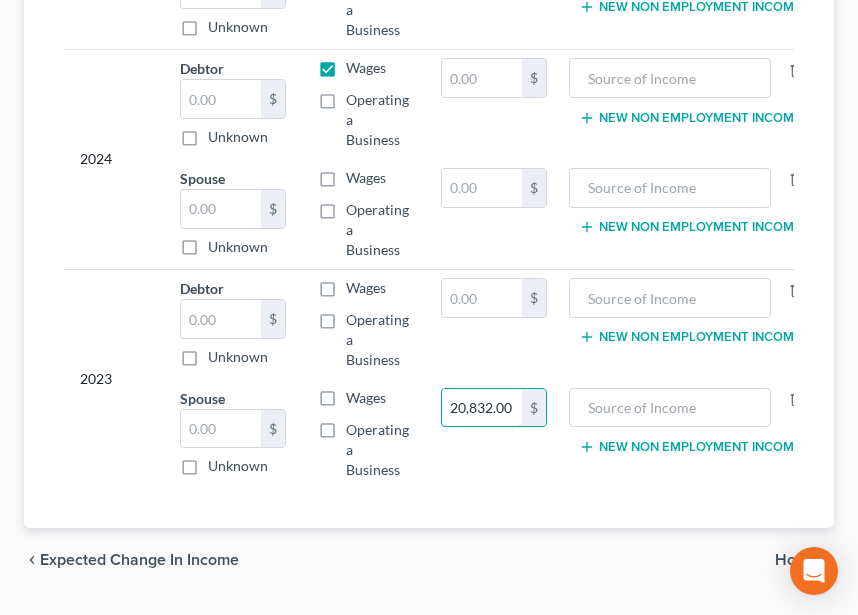drag, startPoint x: 512, startPoint y: 361, endPoint x: 417, endPoint y: 371, distance: 95.524864 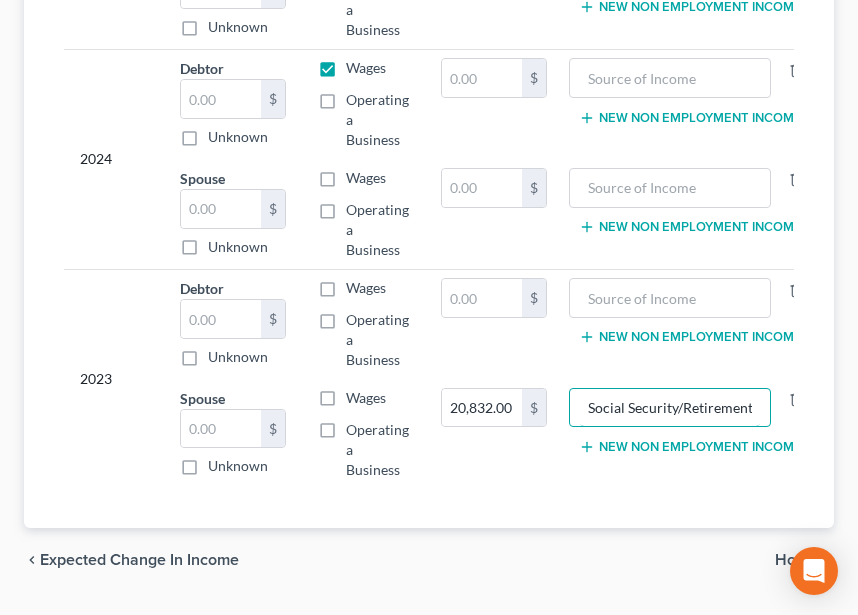 scroll, scrollTop: 0, scrollLeft: 1, axis: horizontal 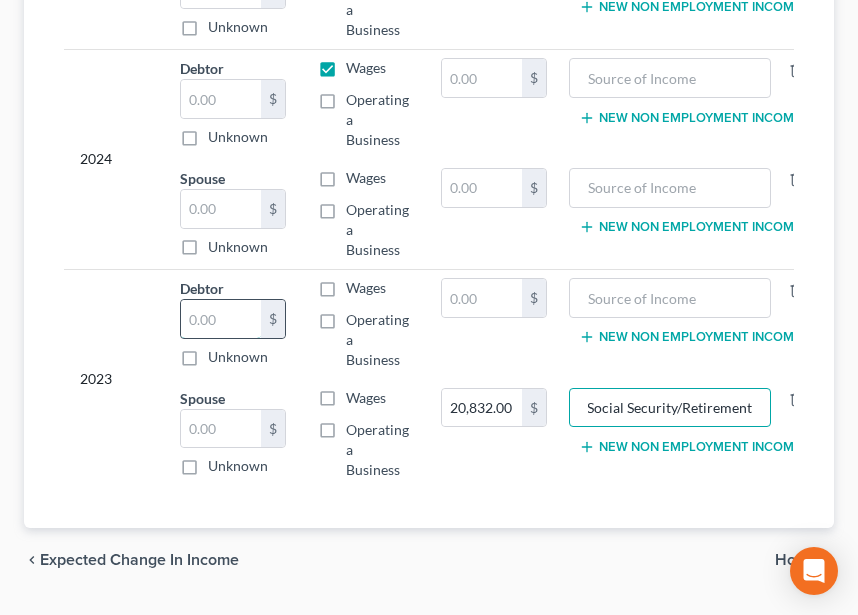 click at bounding box center (221, 319) 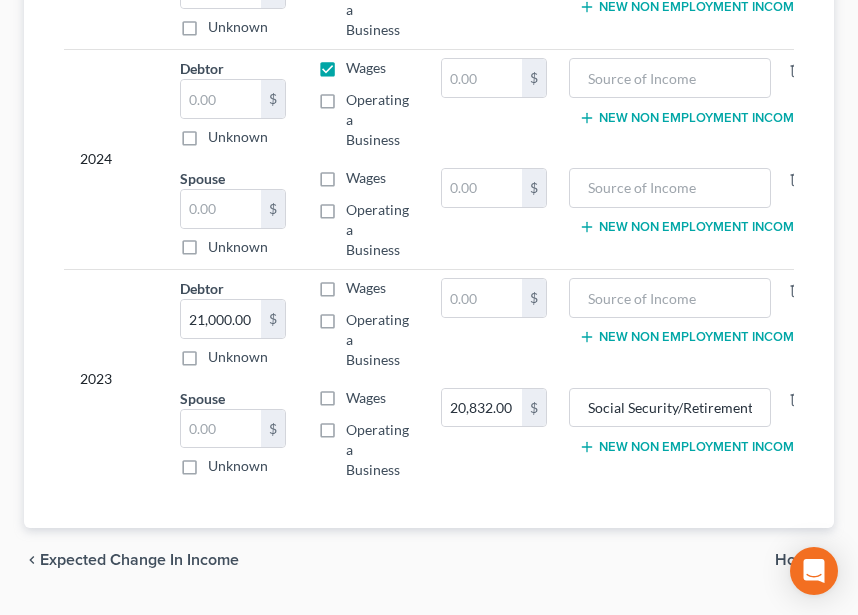 click on "Wages" at bounding box center [366, 287] 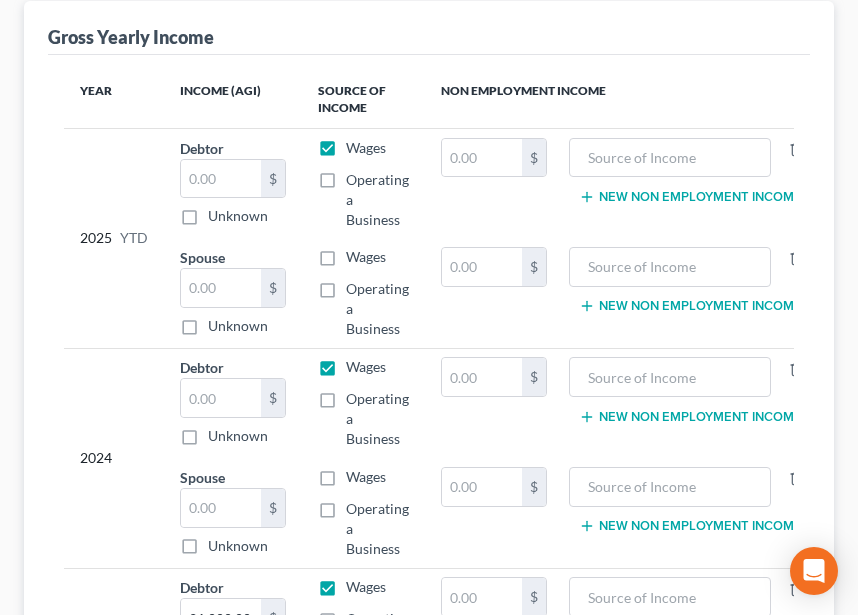 scroll, scrollTop: 300, scrollLeft: 0, axis: vertical 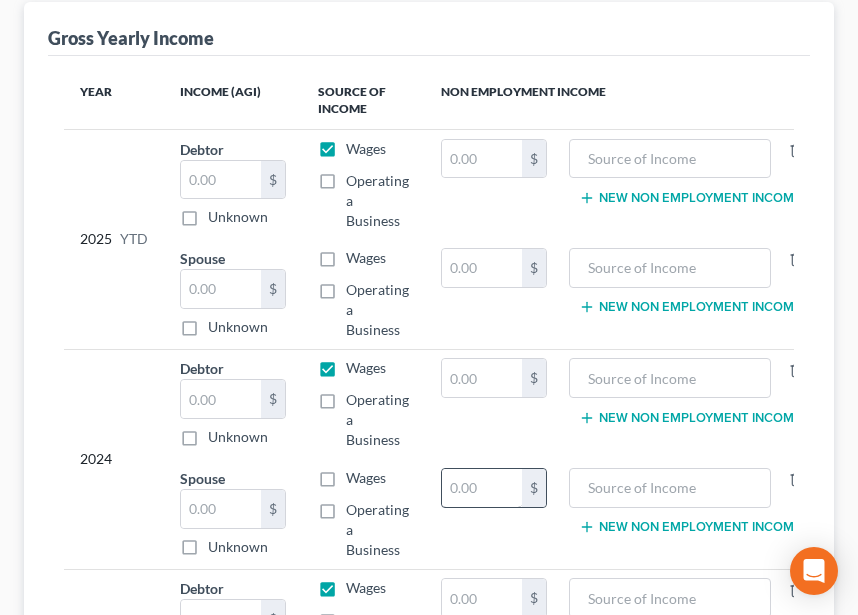 drag, startPoint x: 512, startPoint y: 467, endPoint x: 506, endPoint y: 444, distance: 23.769728 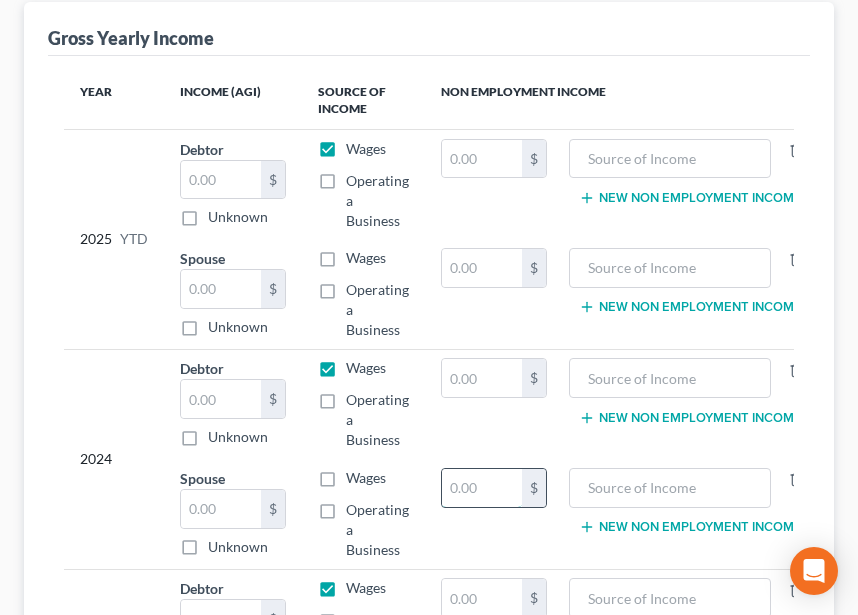 click at bounding box center (482, 488) 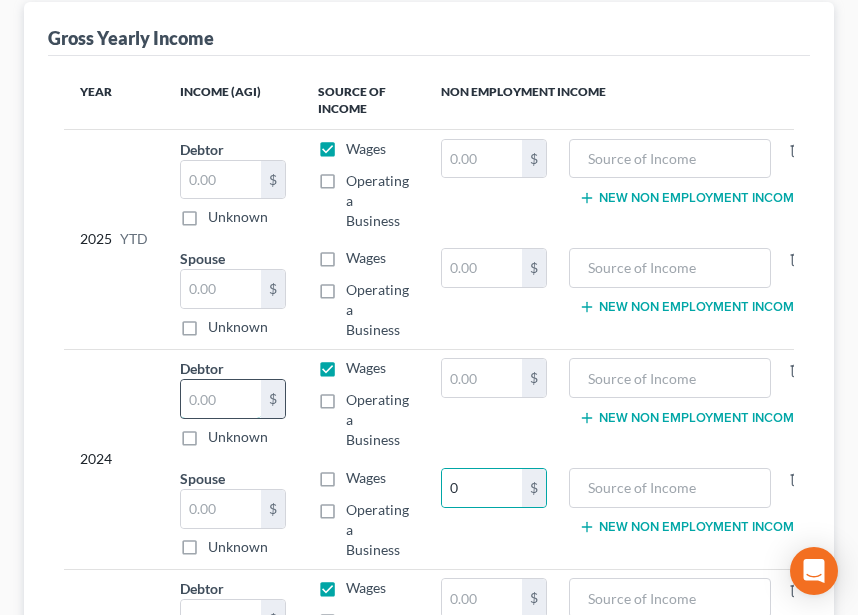 click at bounding box center [221, 399] 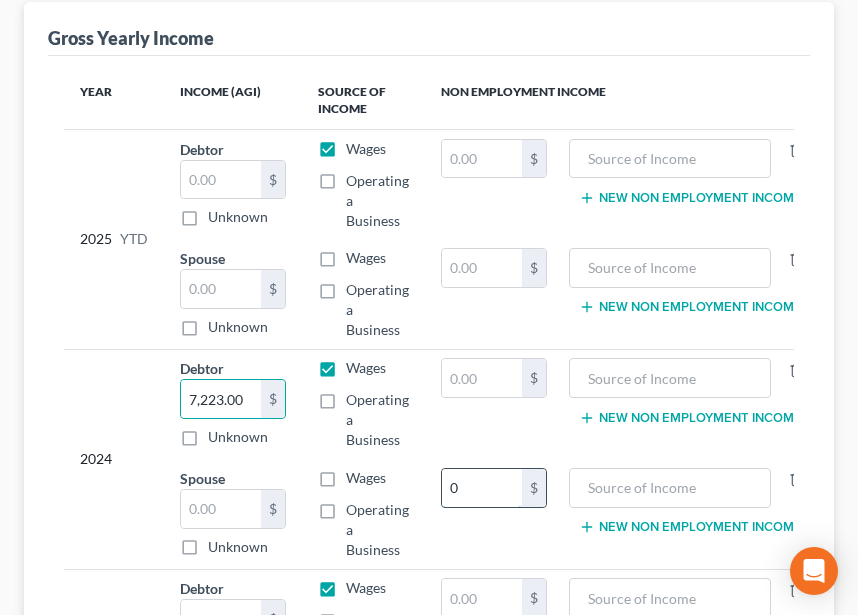 click on "0" at bounding box center (482, 488) 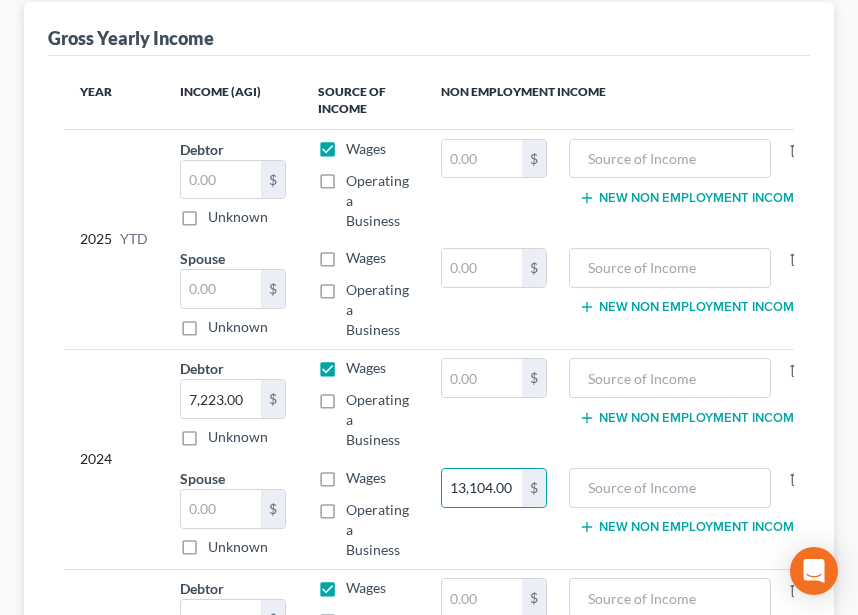 click on "New Non Employment Income" at bounding box center [690, 404] 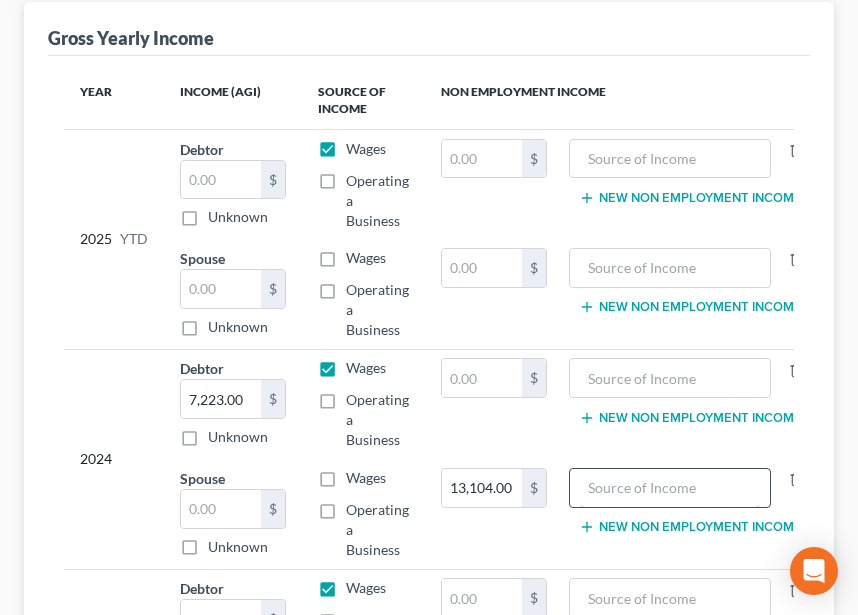 click at bounding box center [670, 488] 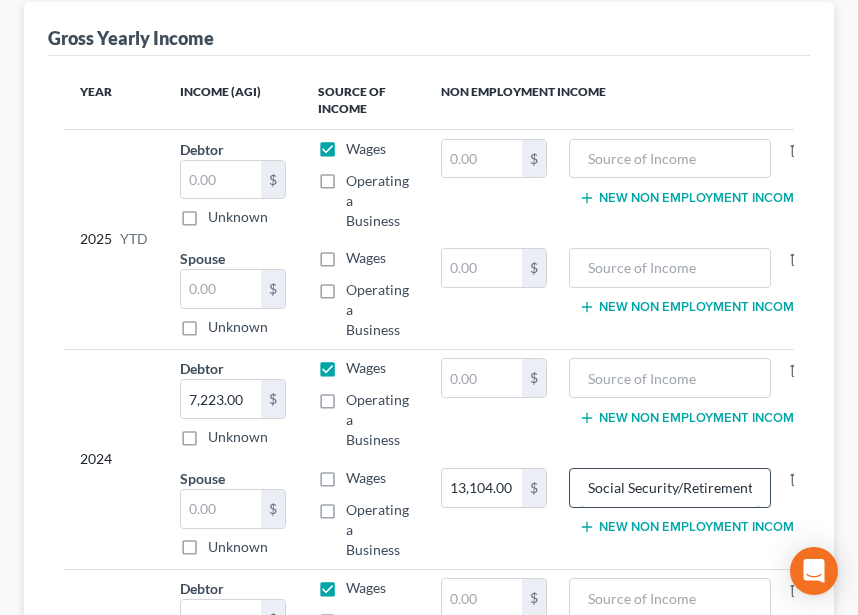 scroll, scrollTop: 0, scrollLeft: 1, axis: horizontal 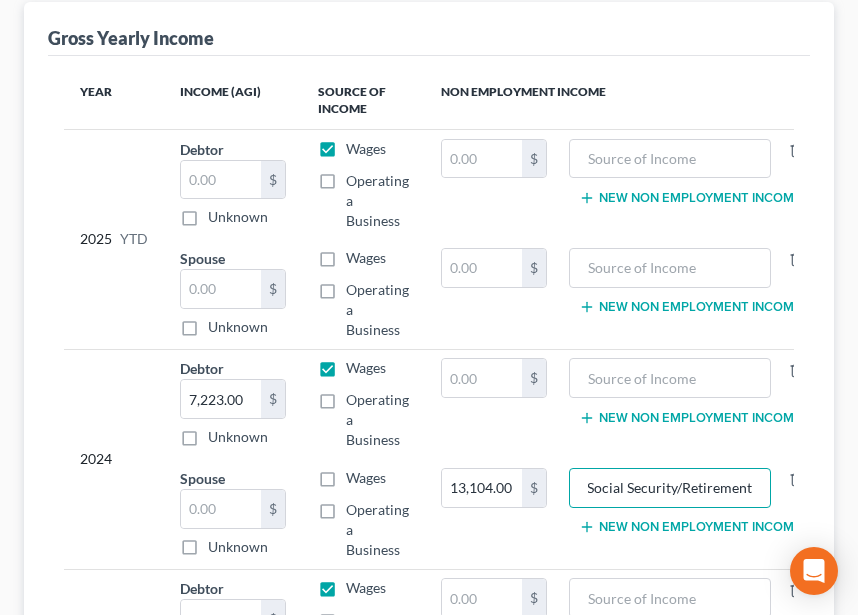 click on "$" at bounding box center (494, 404) 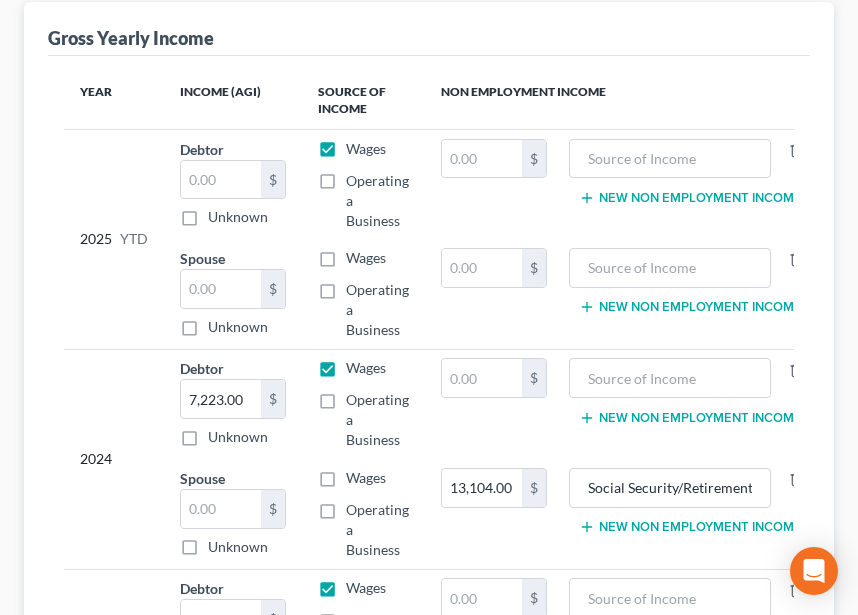scroll, scrollTop: 200, scrollLeft: 0, axis: vertical 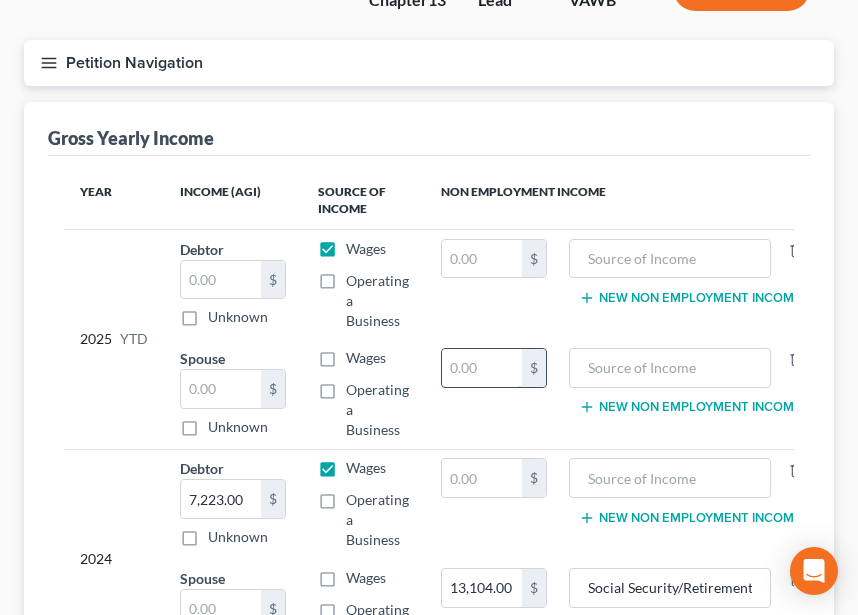 click at bounding box center [482, 368] 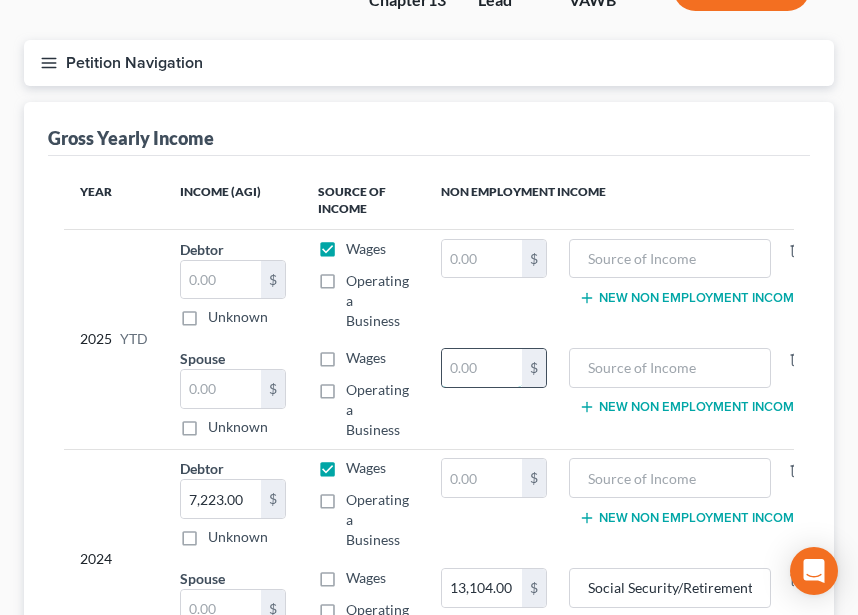 click at bounding box center (482, 368) 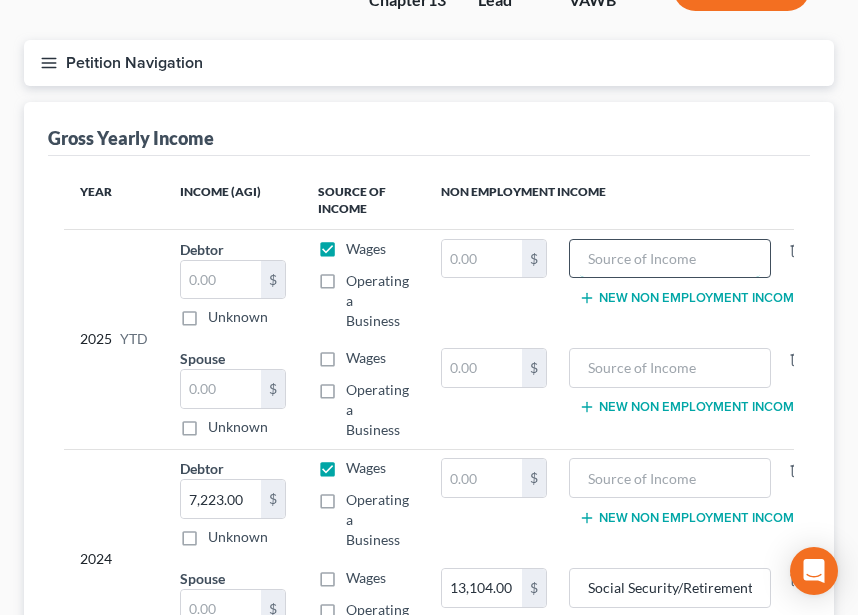 click at bounding box center (670, 259) 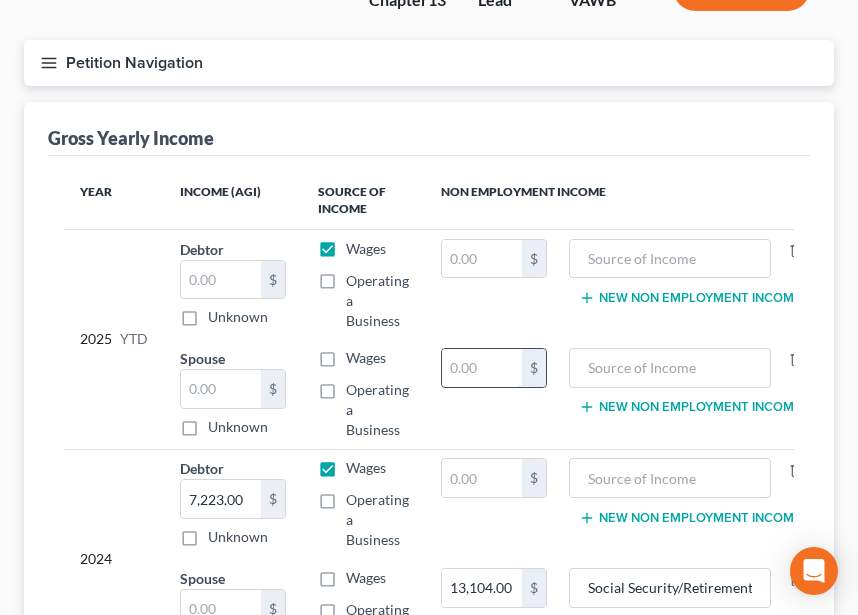 click at bounding box center [482, 368] 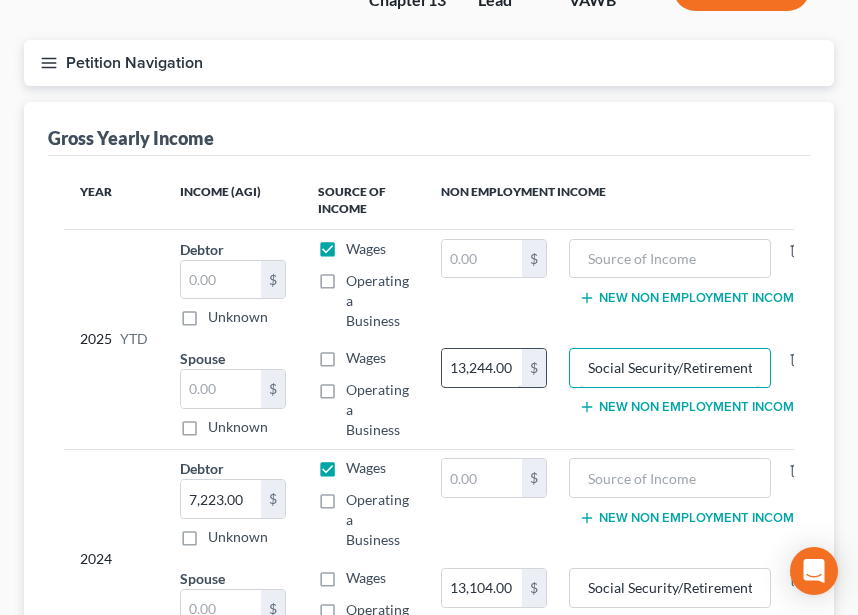 scroll, scrollTop: 0, scrollLeft: 1, axis: horizontal 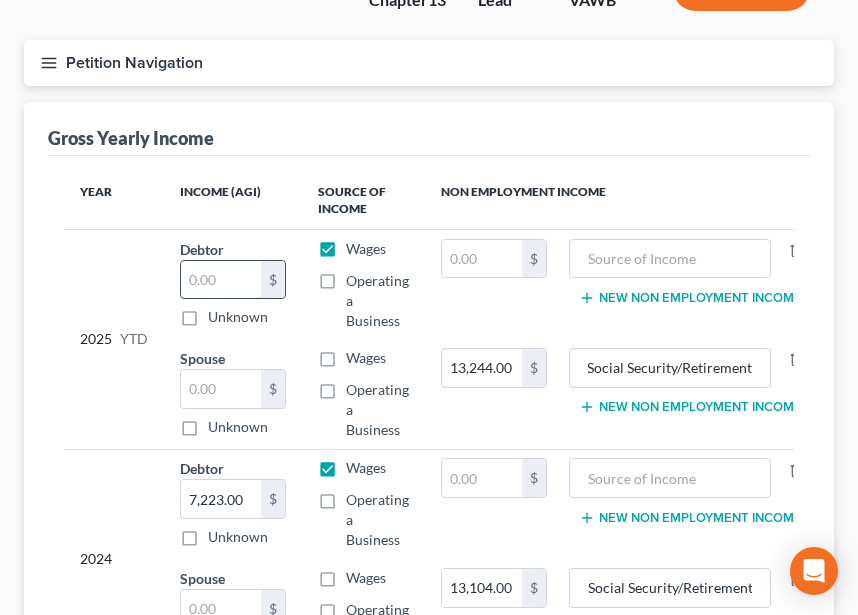 click at bounding box center (221, 280) 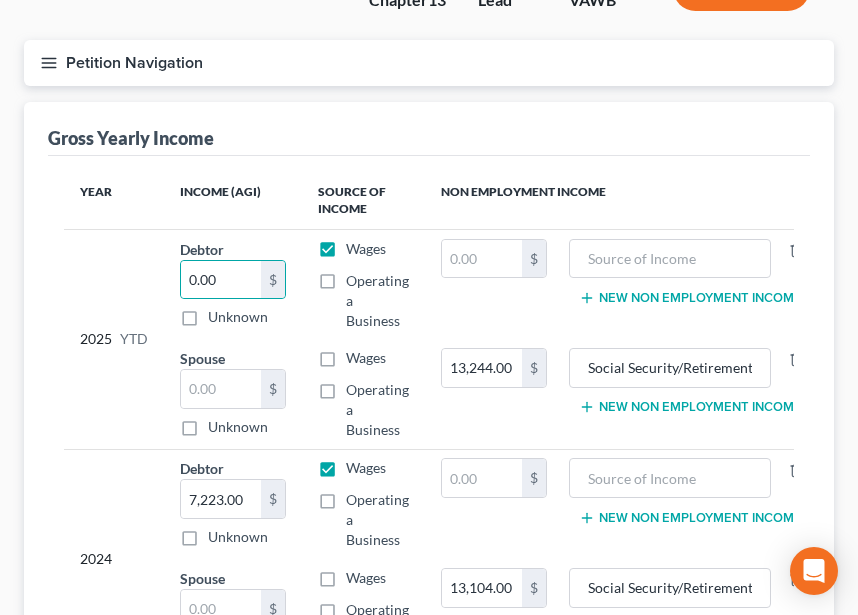 click on "Source of Income" at bounding box center (363, 201) 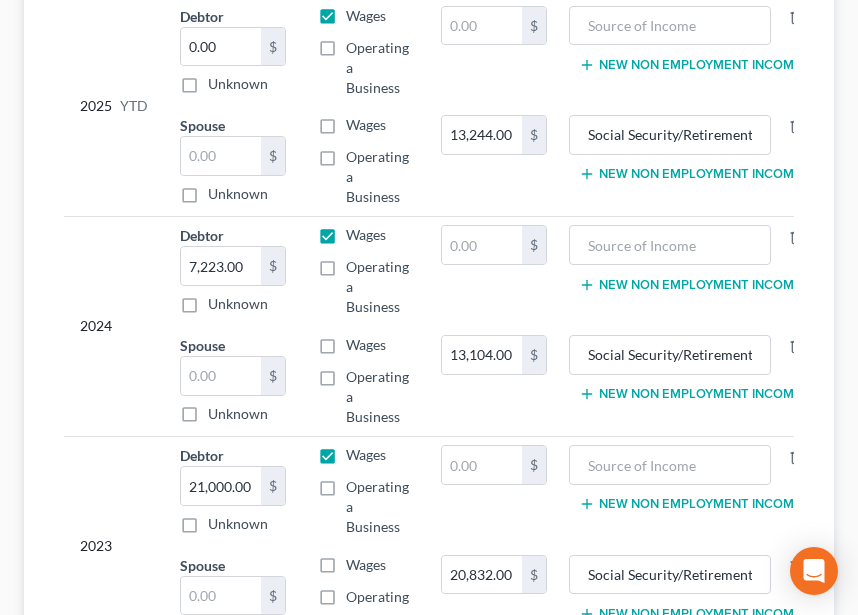 scroll, scrollTop: 620, scrollLeft: 0, axis: vertical 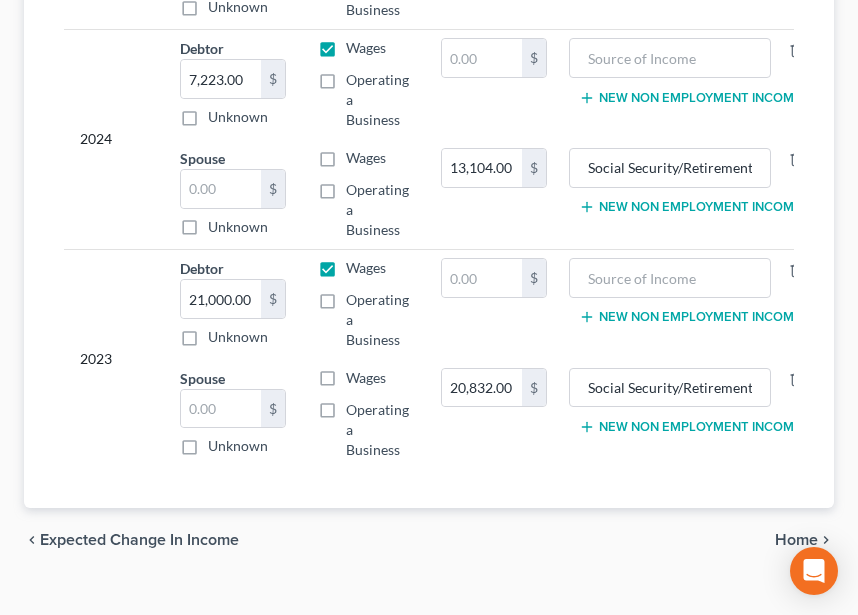 click on "Home" at bounding box center [796, 540] 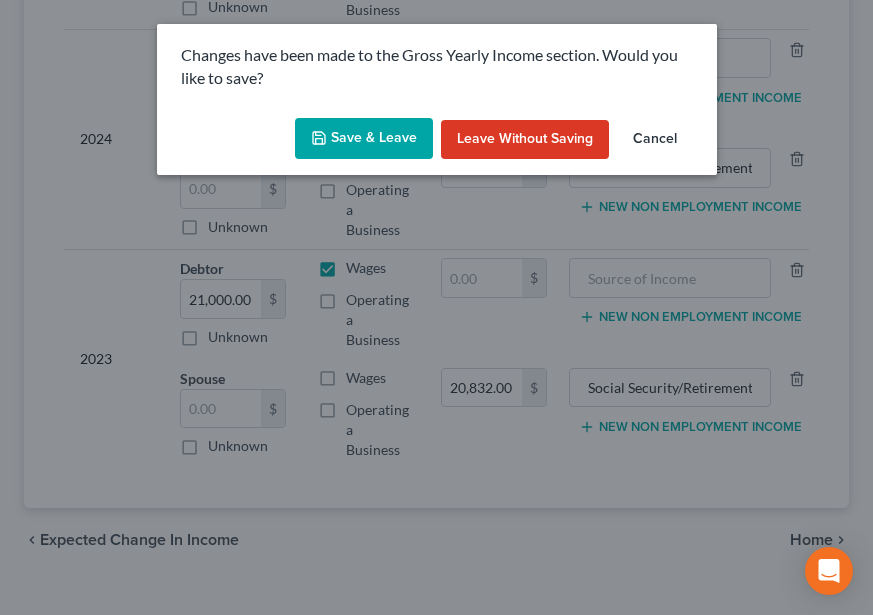 click on "Save & Leave" at bounding box center (364, 139) 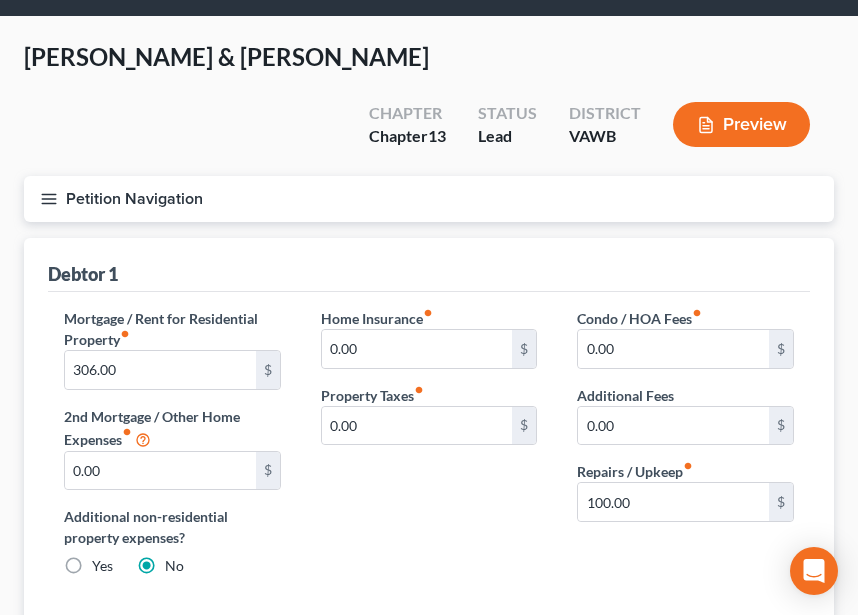 scroll, scrollTop: 0, scrollLeft: 0, axis: both 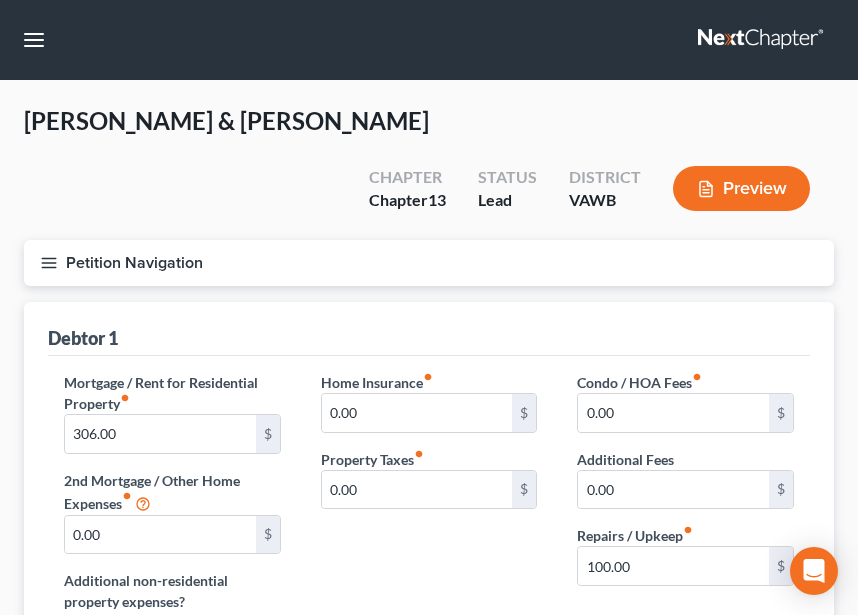 click on "Petition Navigation" at bounding box center (429, 263) 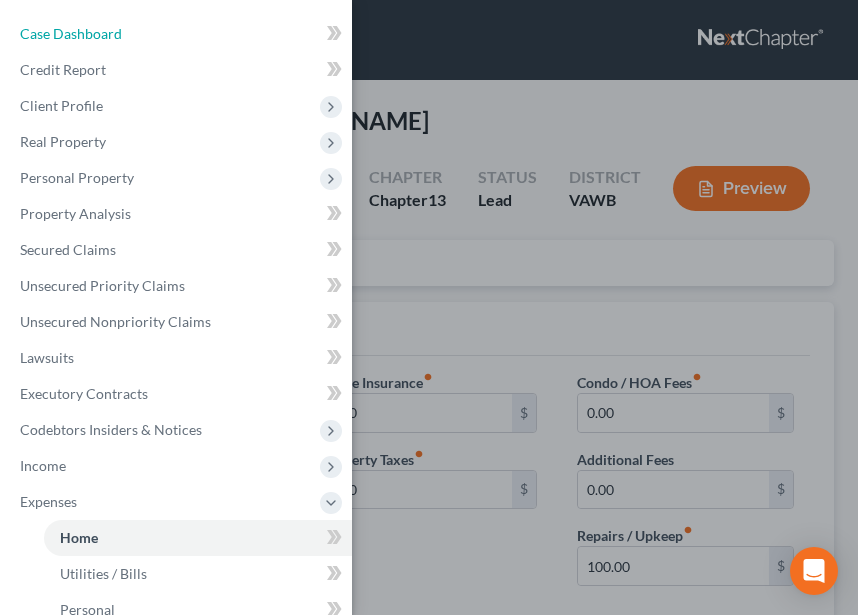 click on "Case Dashboard" at bounding box center (178, 34) 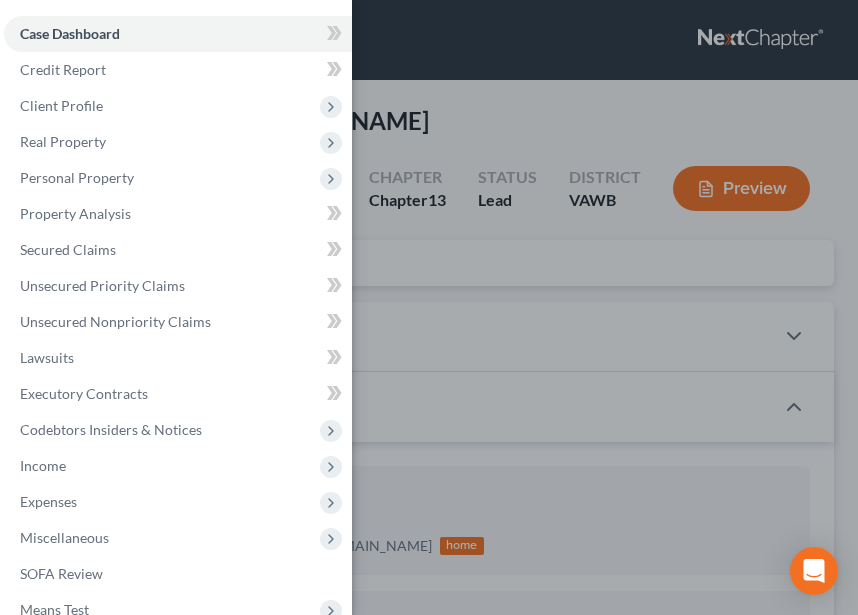 scroll, scrollTop: 3438, scrollLeft: 0, axis: vertical 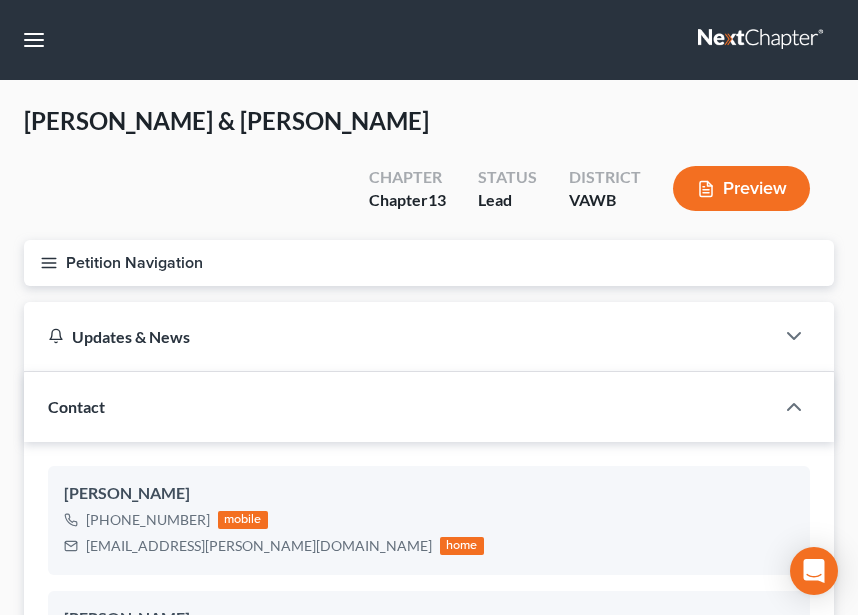 click on "Contact" at bounding box center (399, 406) 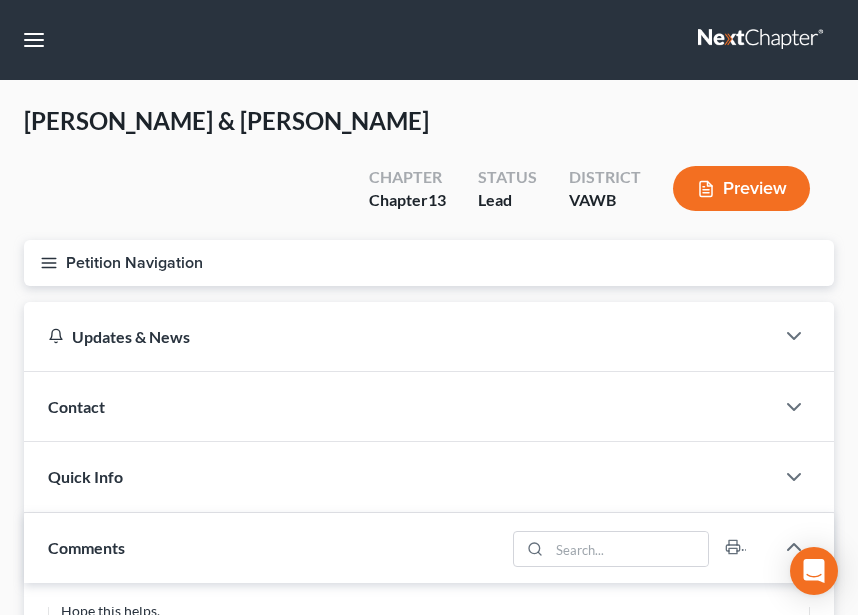 click on "Contact" at bounding box center (399, 406) 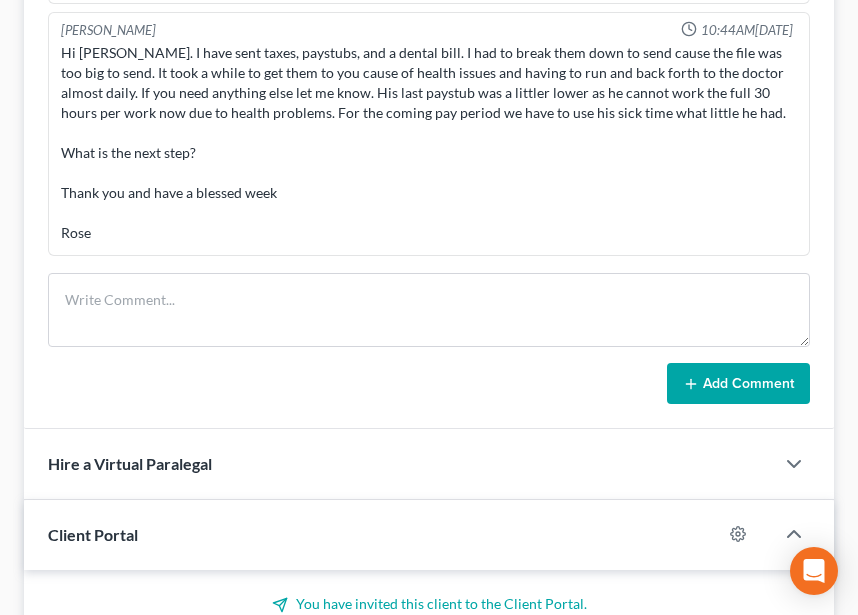 scroll, scrollTop: 800, scrollLeft: 0, axis: vertical 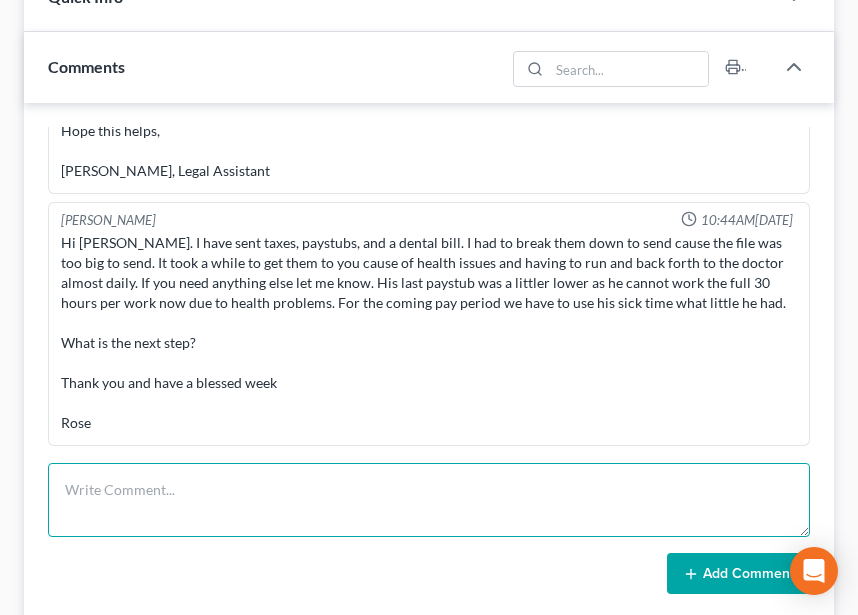 click at bounding box center [429, 500] 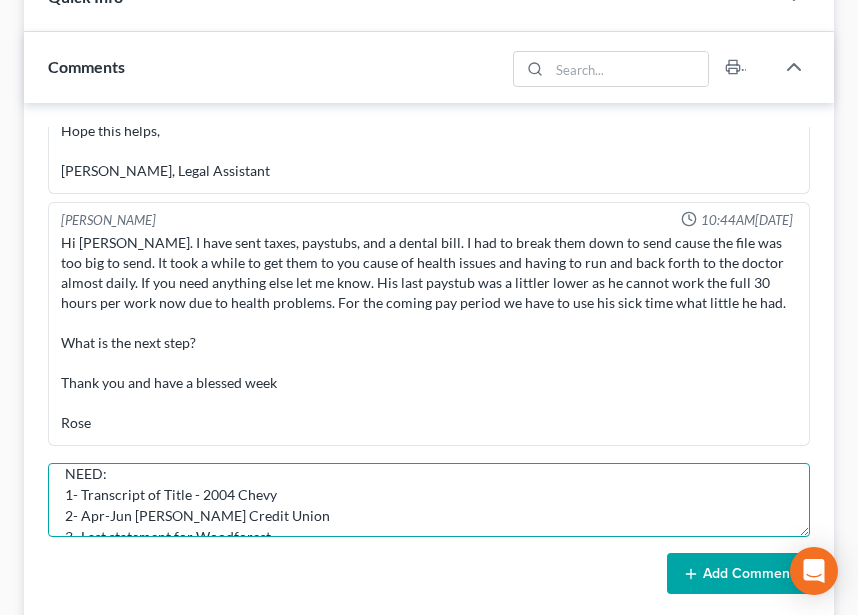 scroll, scrollTop: 147, scrollLeft: 0, axis: vertical 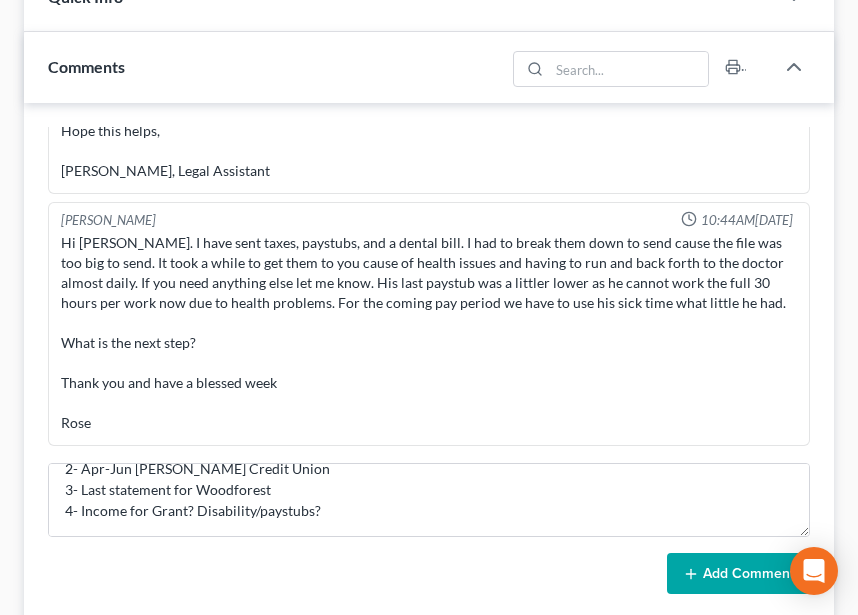click on "Add Comment" at bounding box center (738, 574) 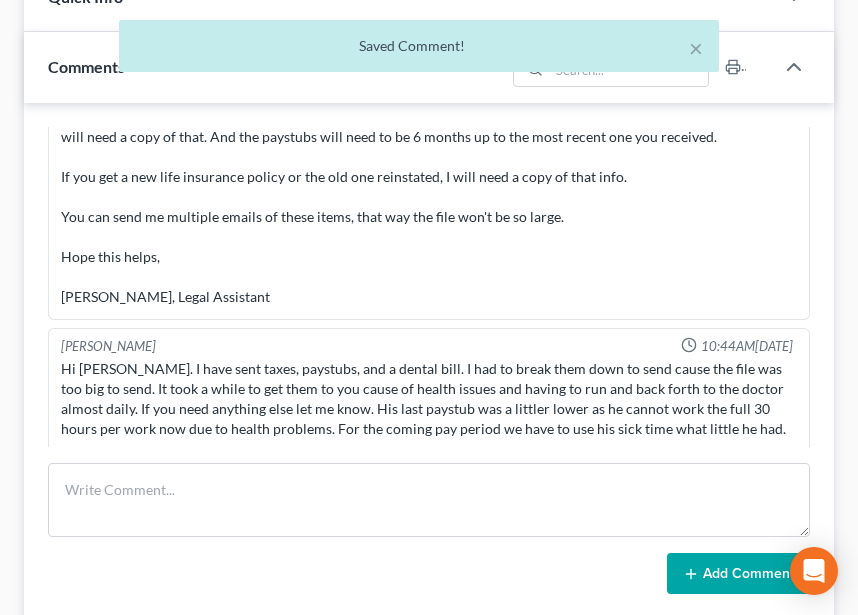 scroll, scrollTop: 3041, scrollLeft: 0, axis: vertical 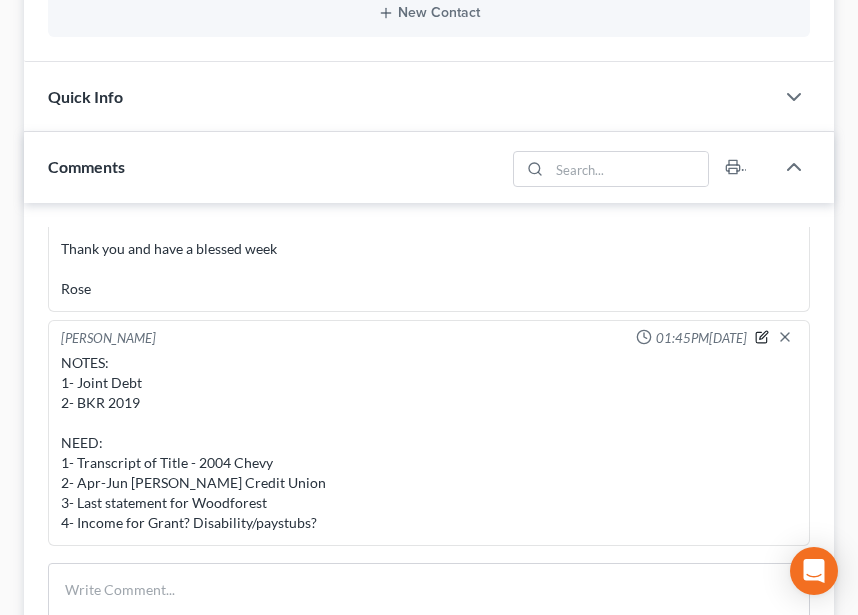 click 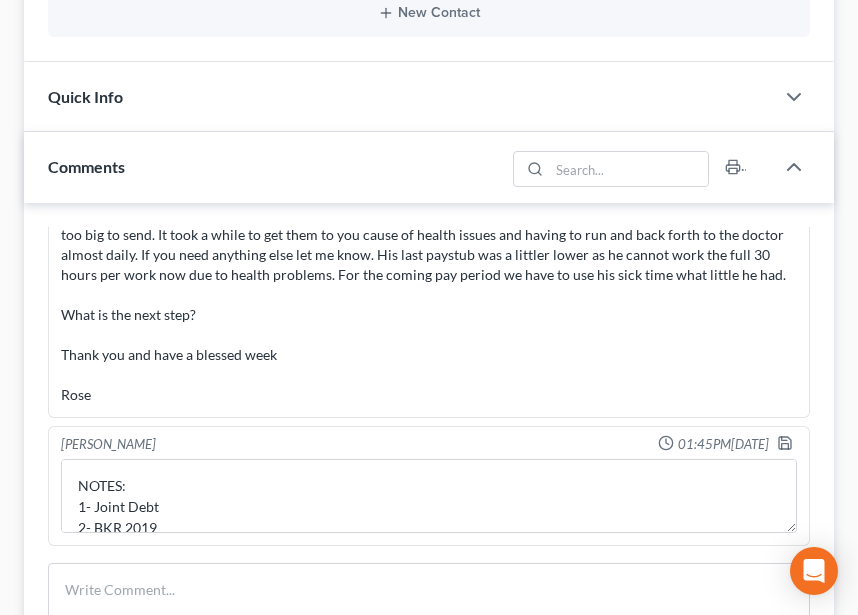 scroll, scrollTop: 3566, scrollLeft: 0, axis: vertical 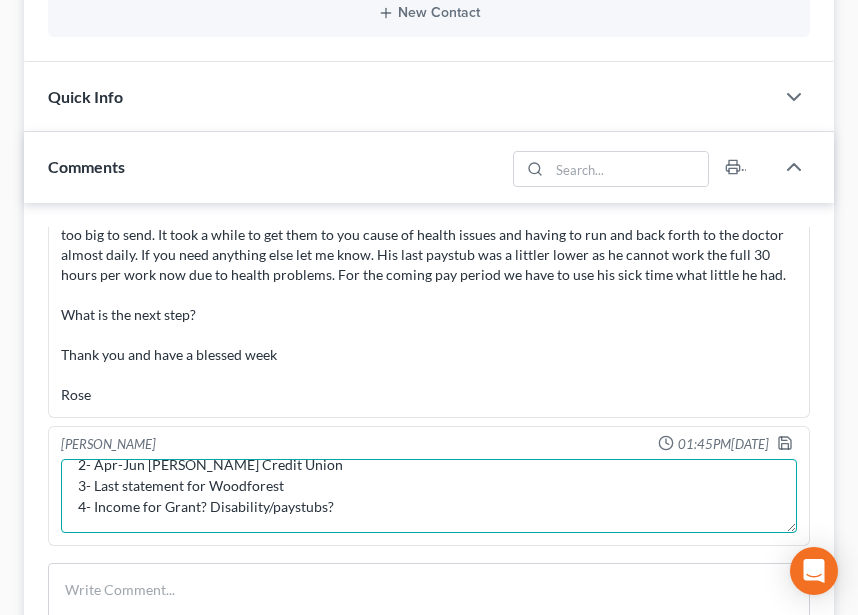 drag, startPoint x: 79, startPoint y: 423, endPoint x: 385, endPoint y: 504, distance: 316.5391 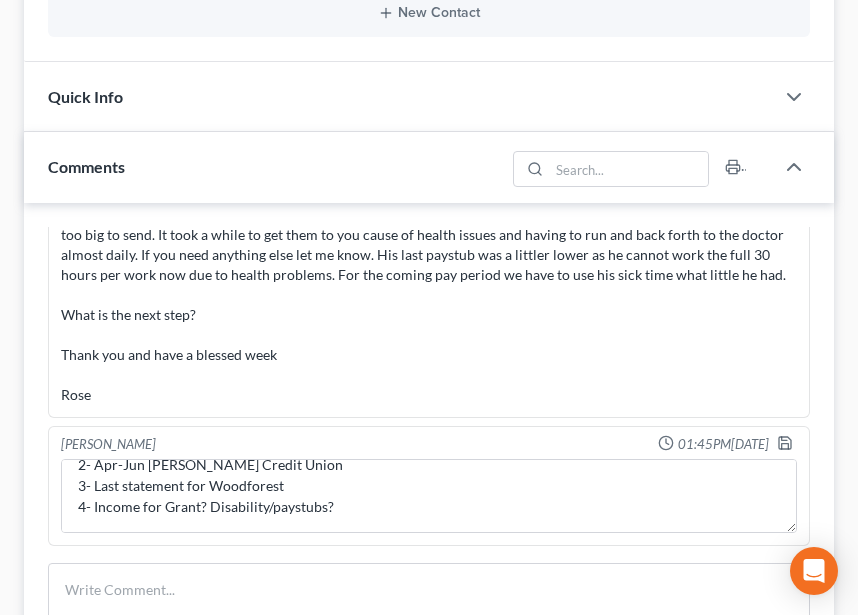 click on "[PERSON_NAME] 01:45PM[DATE] NOTES:
1- Joint Debt
2- BKR 2019
NEED:
1- Transcript of Title - 2004 Chevy
2- Apr-Jun [PERSON_NAME] Credit Union
3- Last statement for Woodforest
4- Income for Grant? Disability/paystubs? NOTES:
1- Joint Debt
2- BKR 2019
NEED:
1- Transcript of Title - 2004 Chevy
2- Apr-Jun [PERSON_NAME] Credit Union
3- Last statement for Woodforest
4- Income for Grant? Disability/paystubs?" at bounding box center [429, 486] 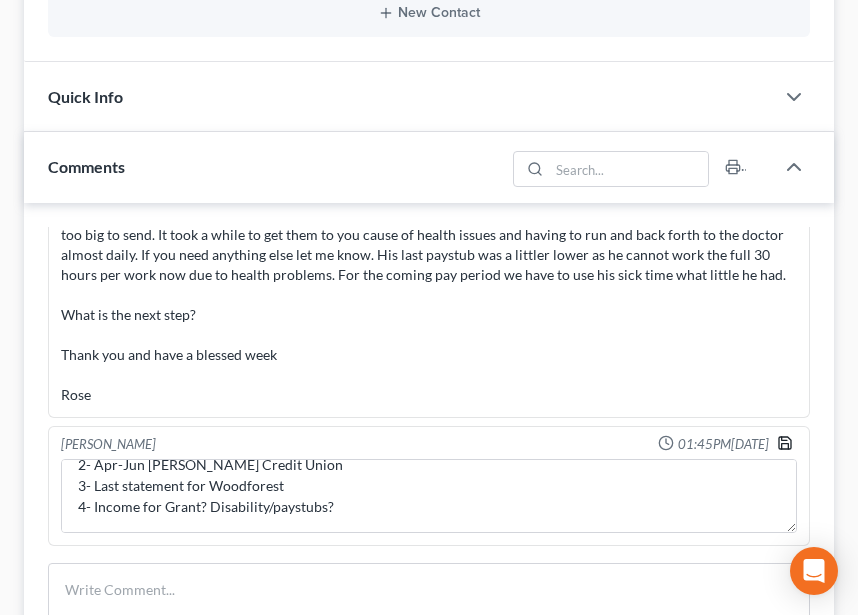 click 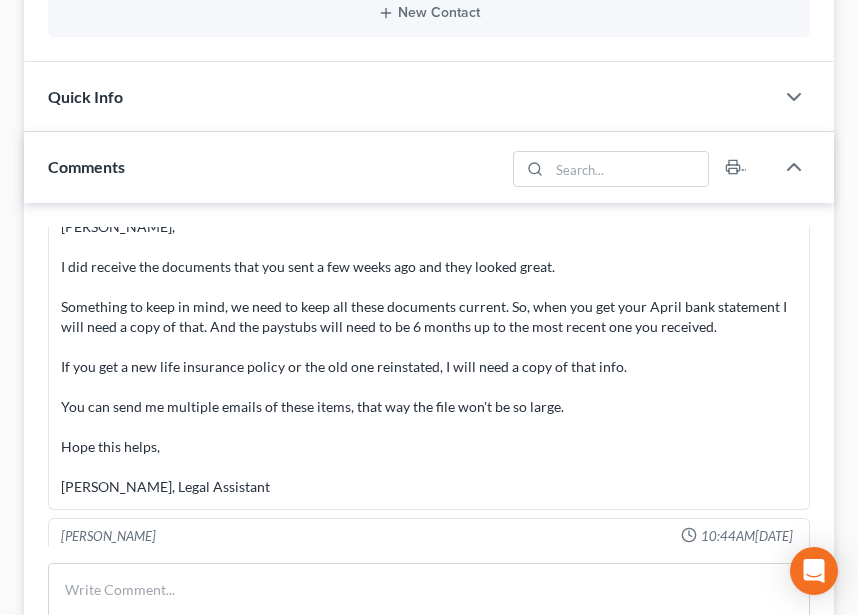scroll, scrollTop: 3336, scrollLeft: 0, axis: vertical 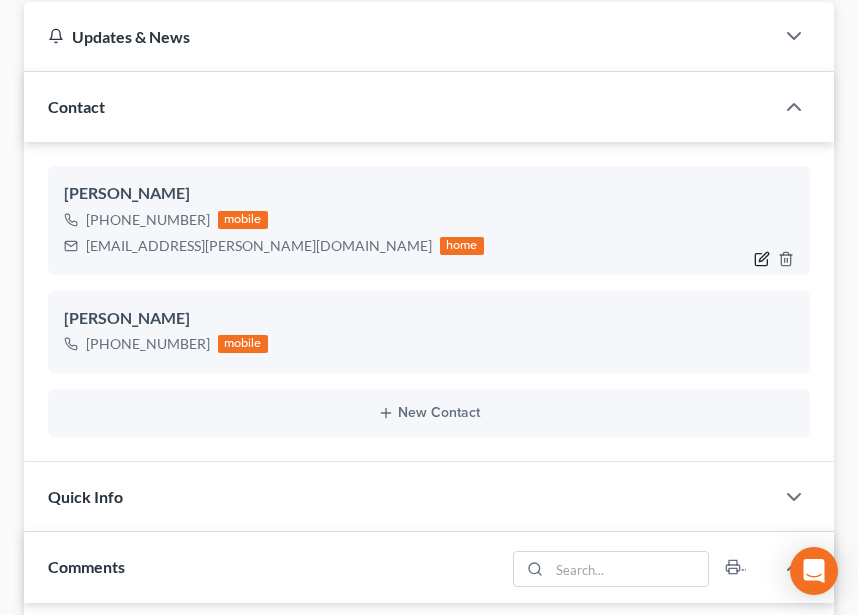 click 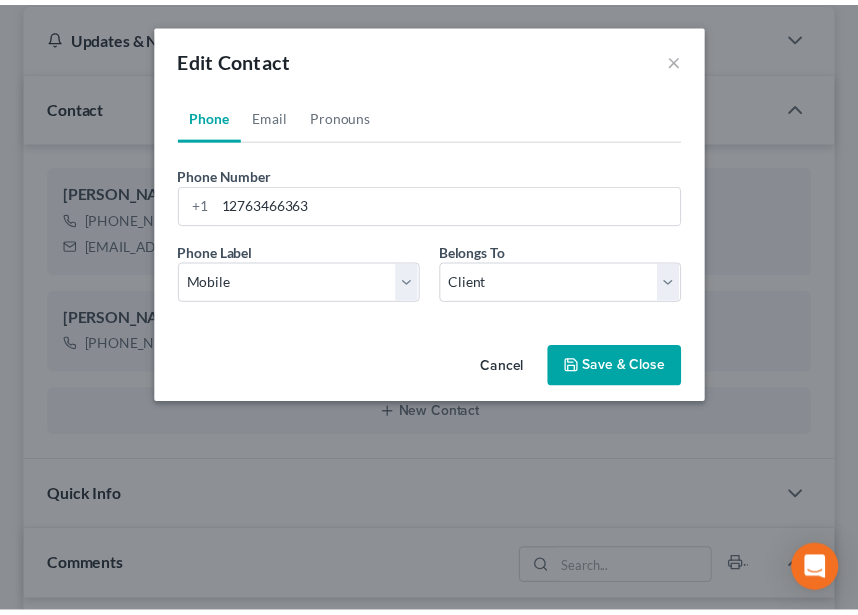 scroll, scrollTop: 3276, scrollLeft: 0, axis: vertical 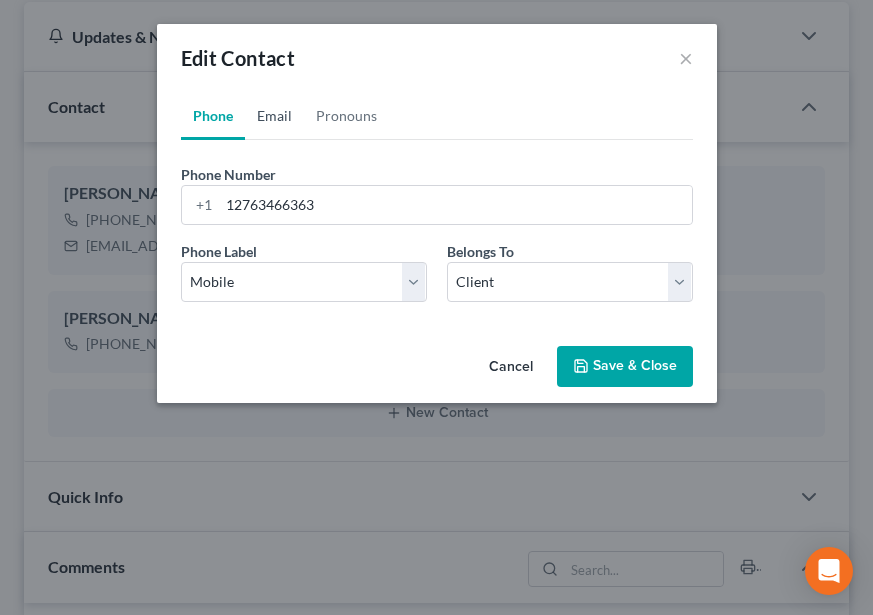 click on "Email" at bounding box center [274, 116] 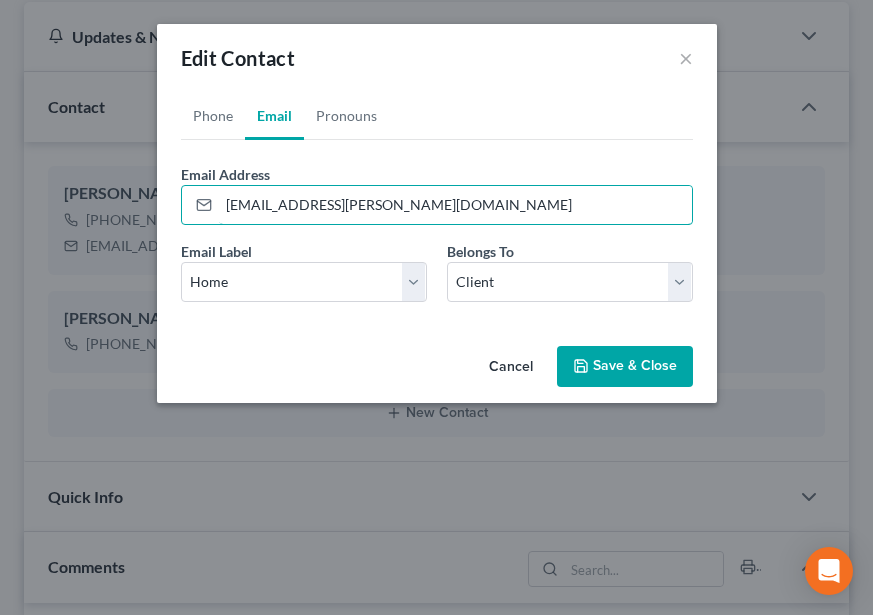 drag, startPoint x: 407, startPoint y: 212, endPoint x: 205, endPoint y: 230, distance: 202.8004 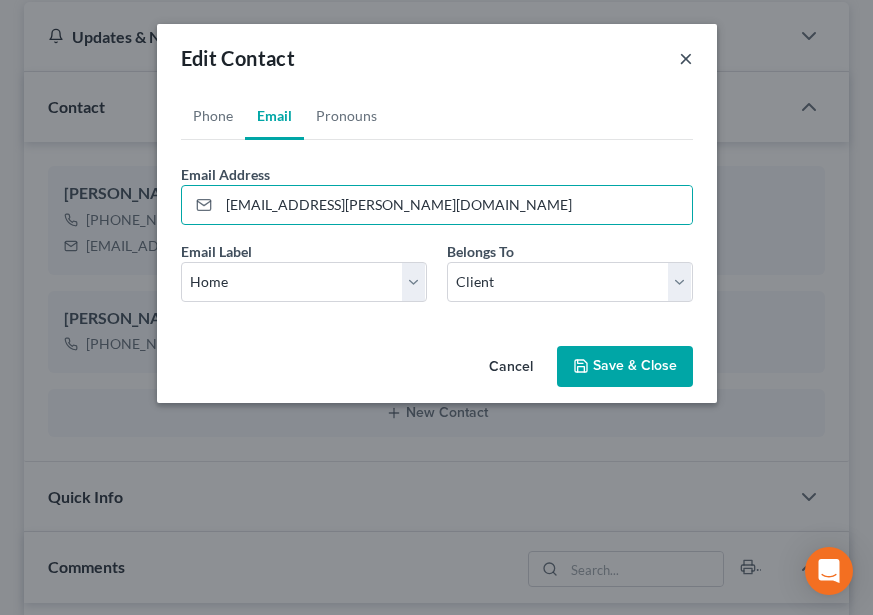 click on "×" at bounding box center (686, 58) 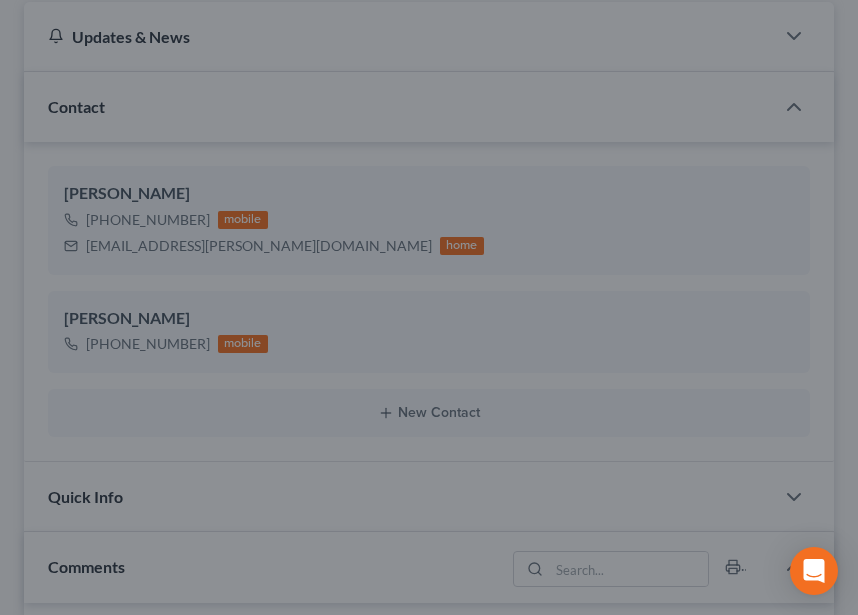 scroll, scrollTop: 3336, scrollLeft: 0, axis: vertical 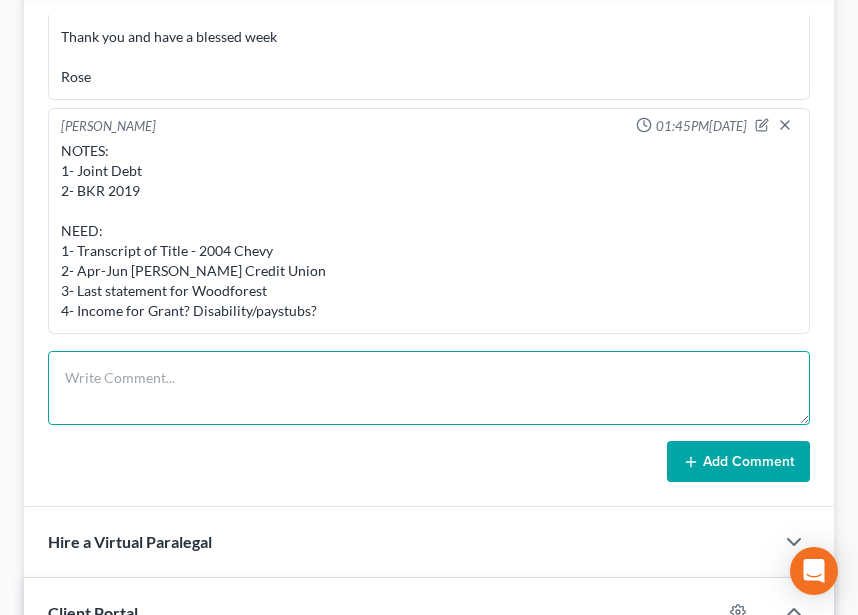 click at bounding box center (429, 388) 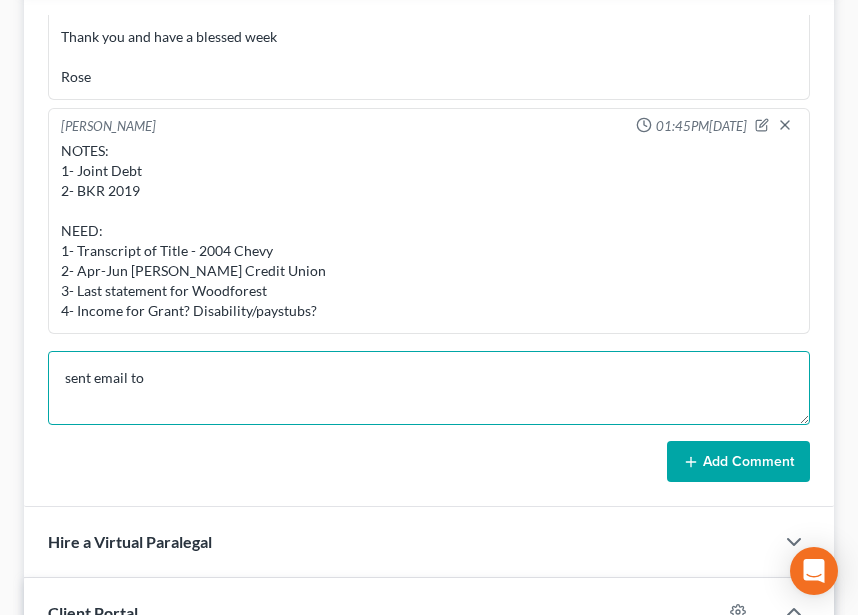 click on "sent email to" at bounding box center [429, 388] 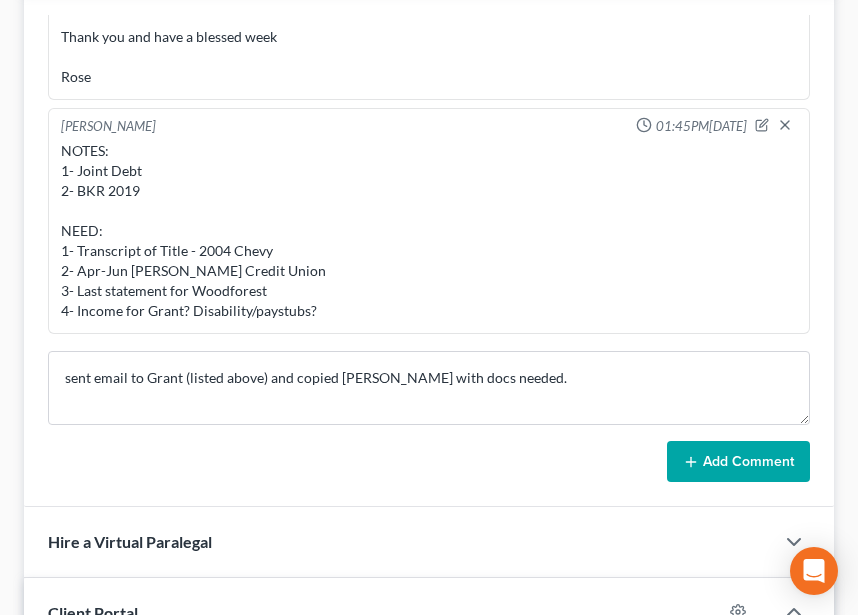 click on "Add Comment" at bounding box center (738, 462) 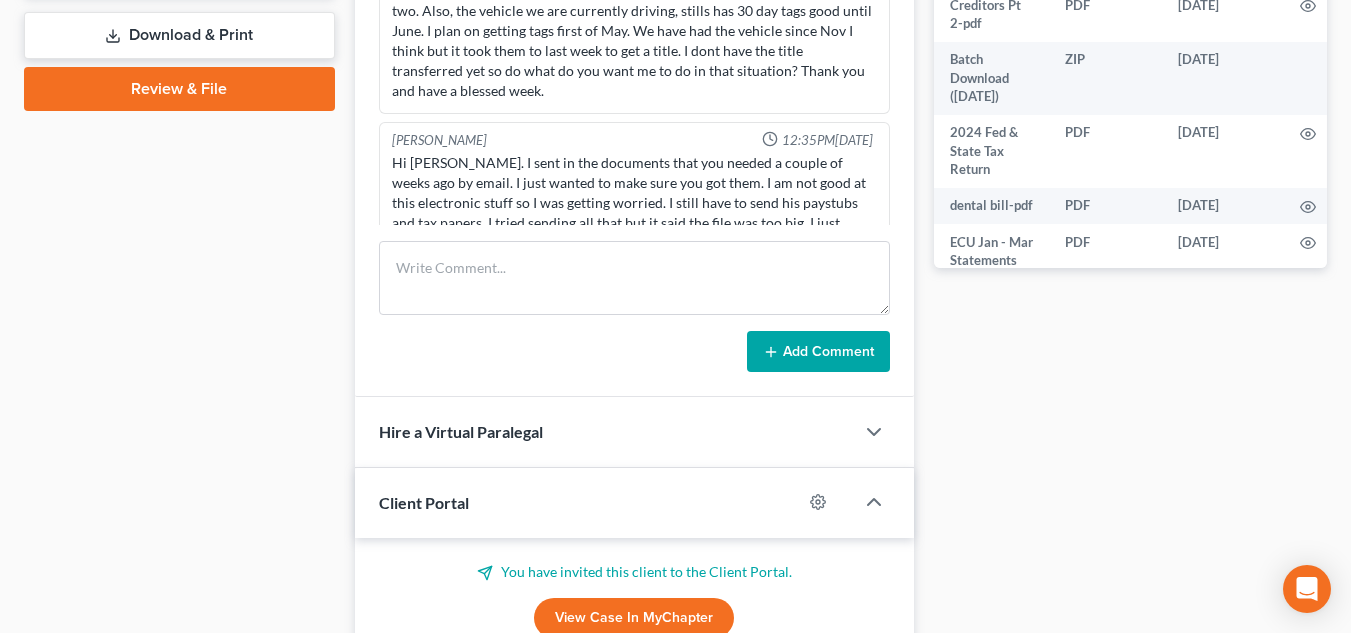 scroll, scrollTop: 4826, scrollLeft: 0, axis: vertical 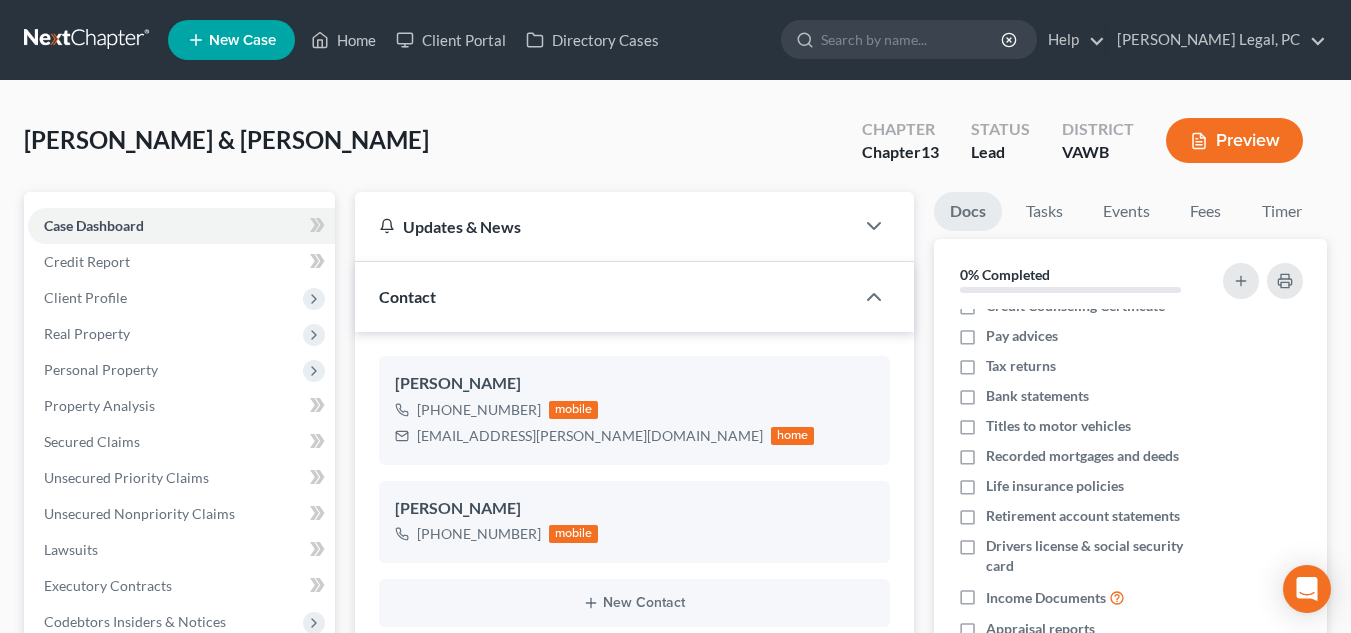 click at bounding box center (88, 40) 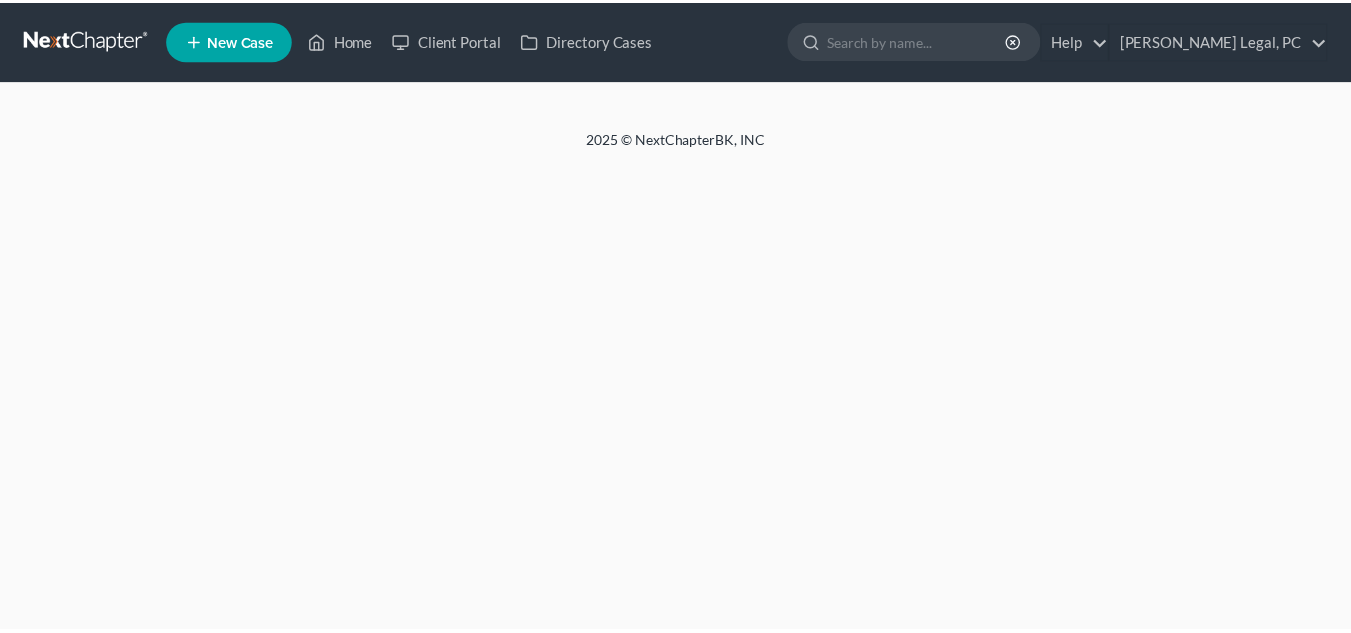 scroll, scrollTop: 0, scrollLeft: 0, axis: both 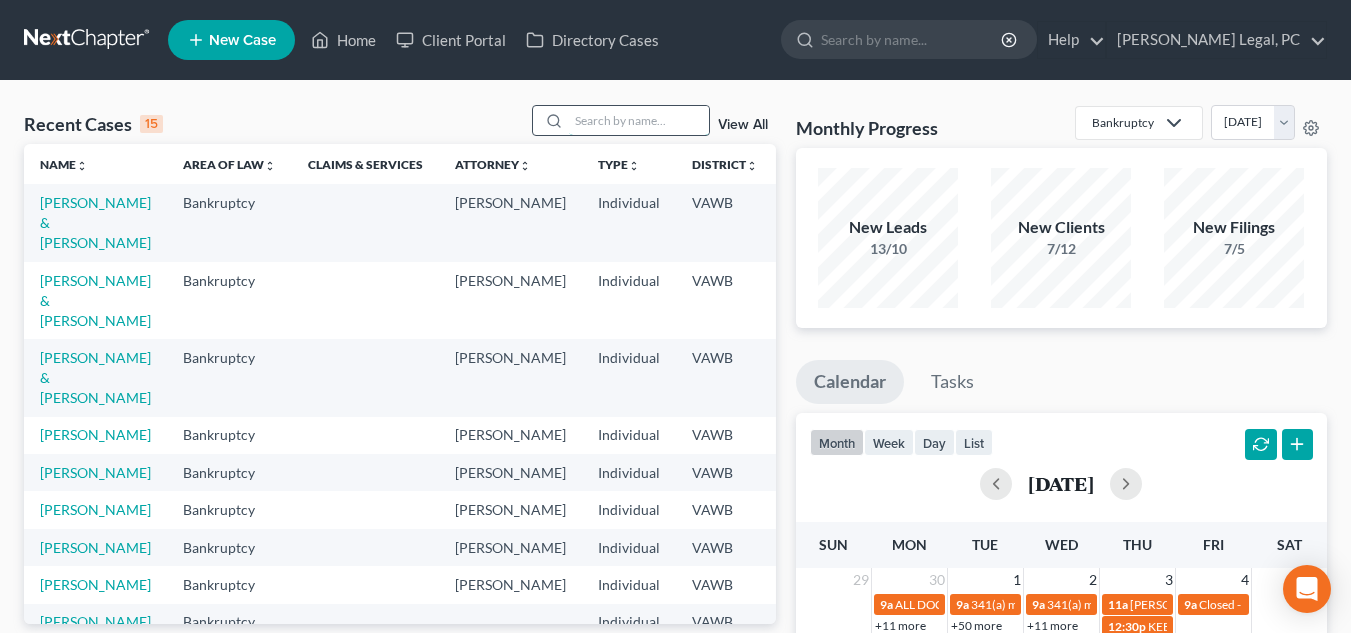 click at bounding box center [639, 120] 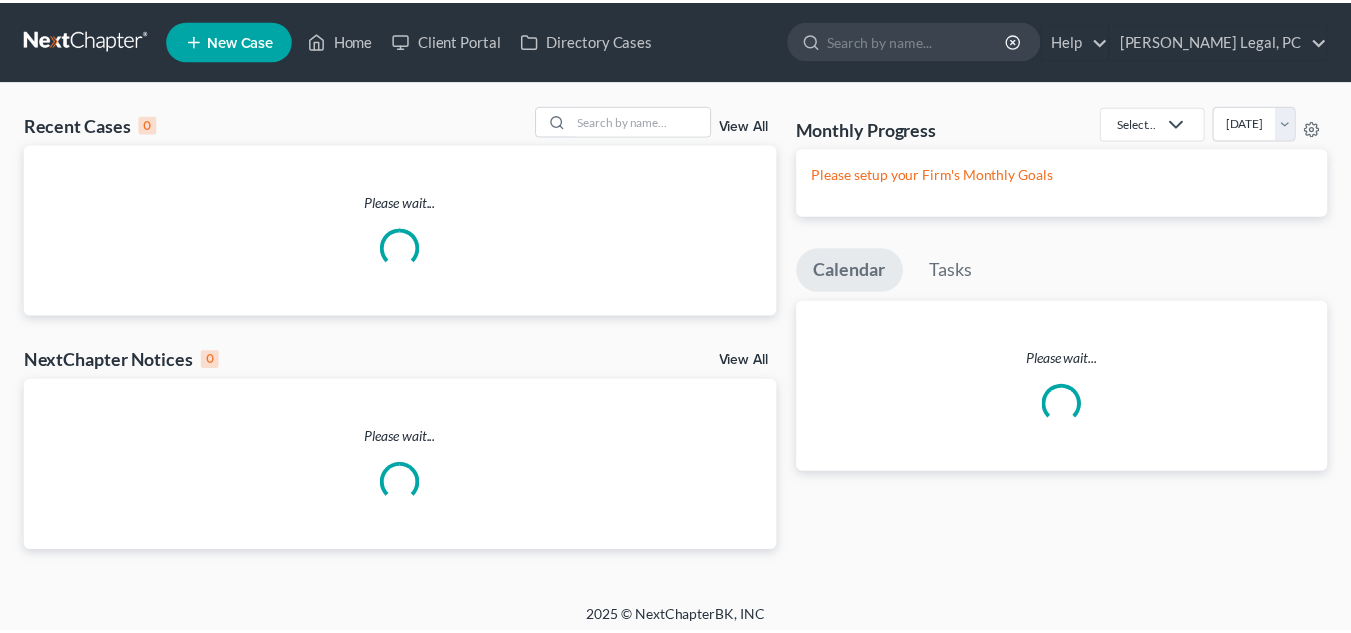 scroll, scrollTop: 0, scrollLeft: 0, axis: both 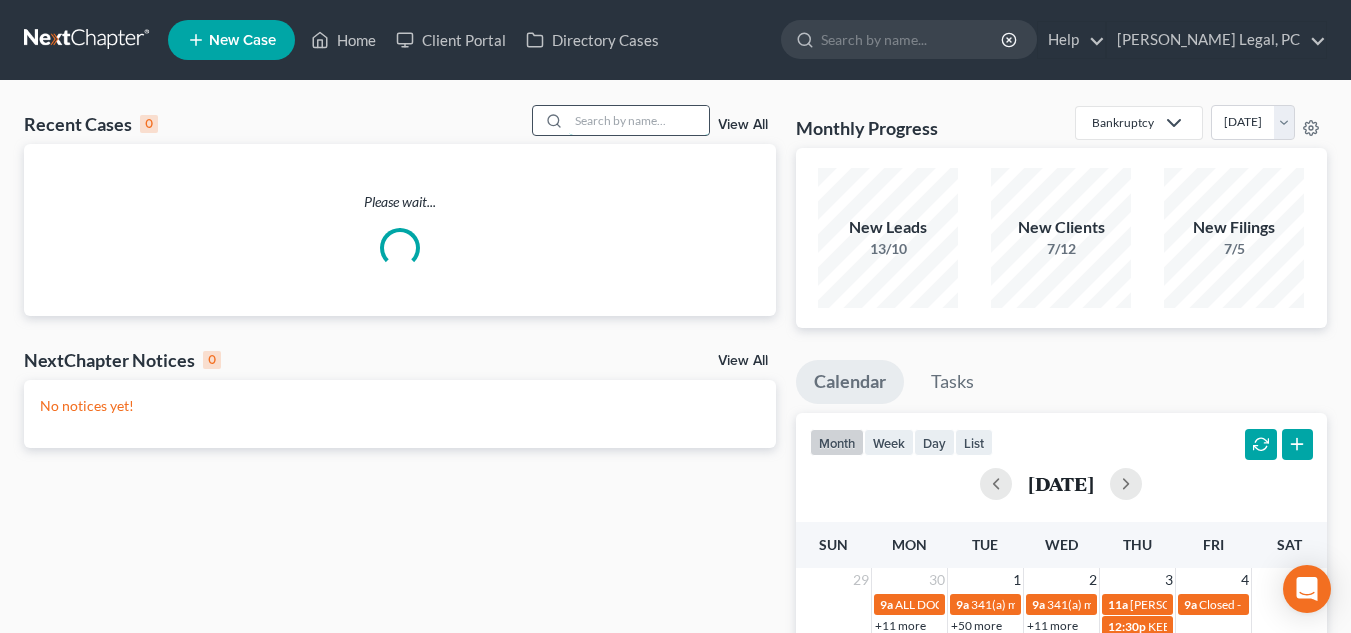 click at bounding box center (639, 120) 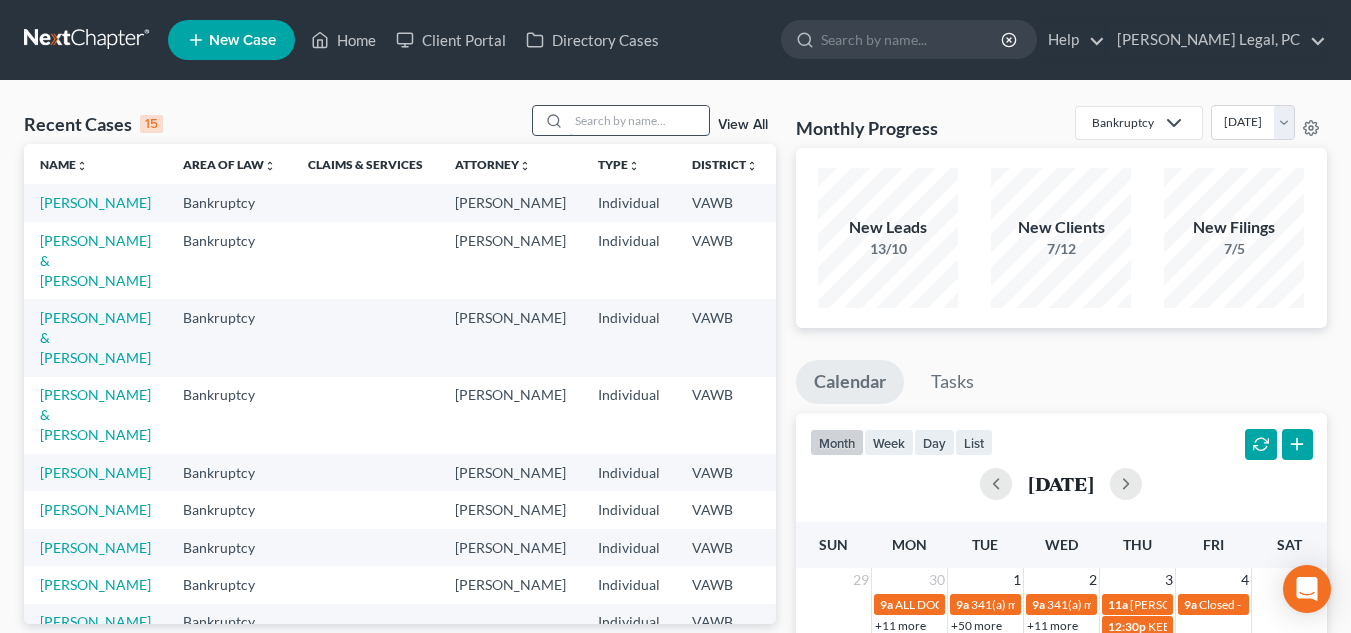 click at bounding box center (639, 120) 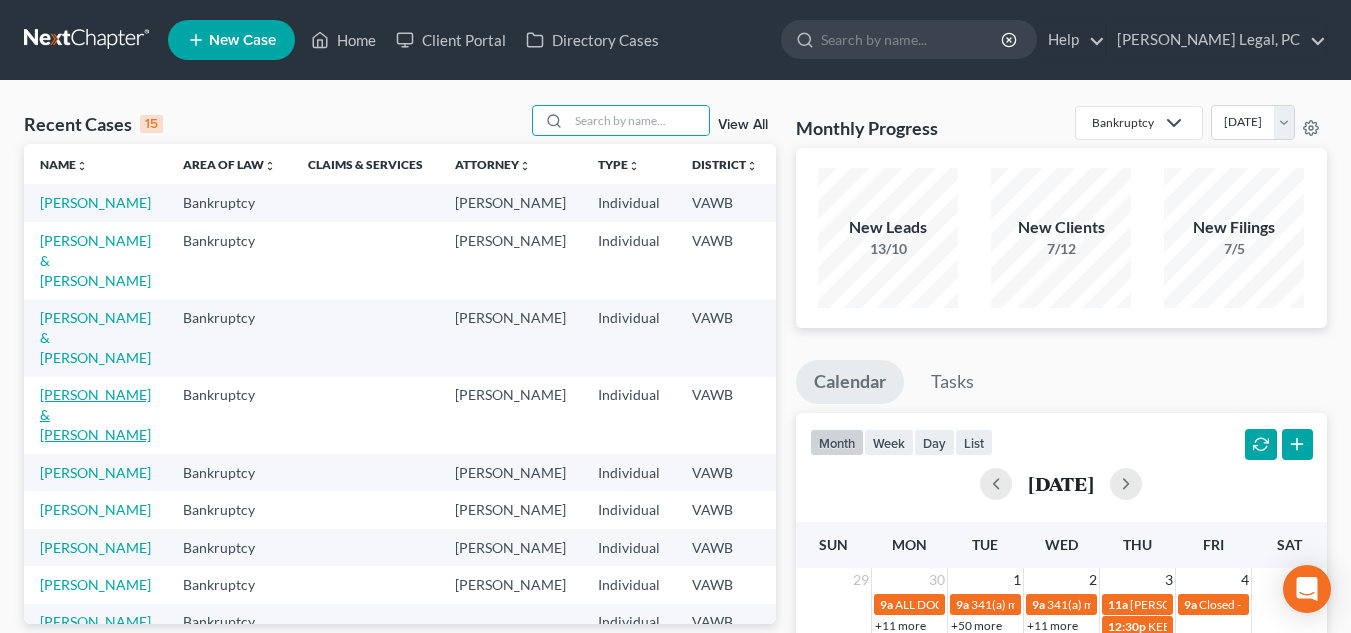click on "Bland, Brandon & Misty" at bounding box center (95, 414) 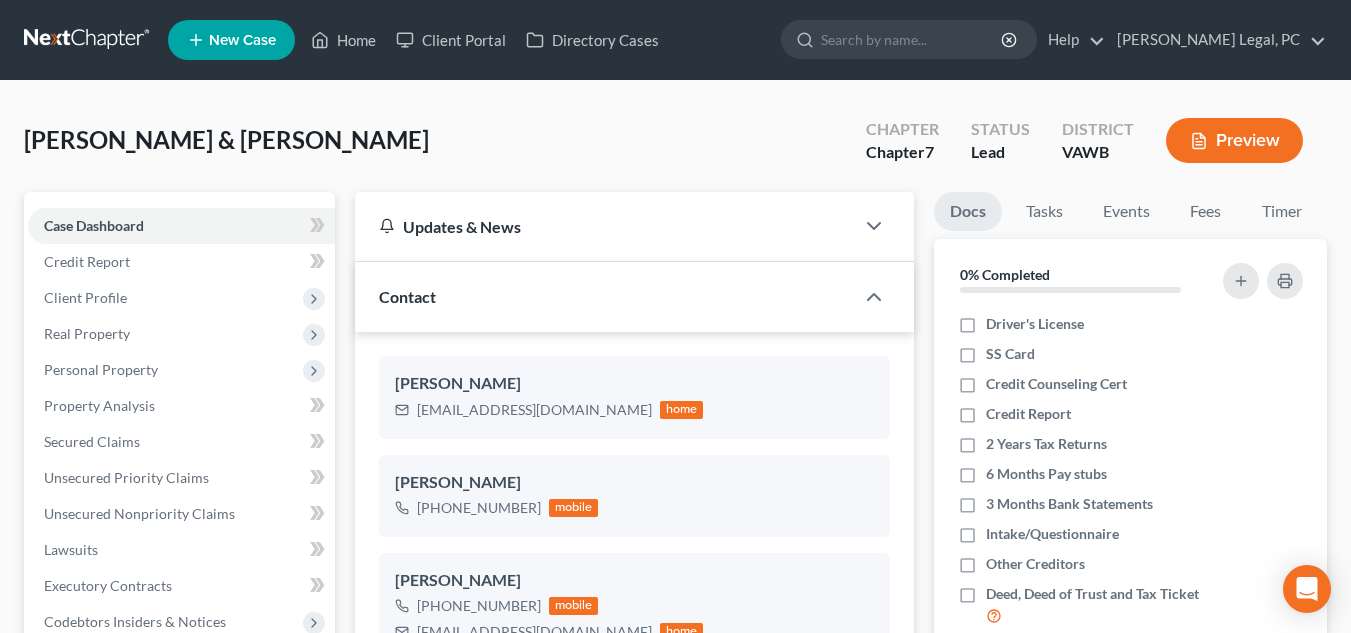 scroll, scrollTop: 1561, scrollLeft: 0, axis: vertical 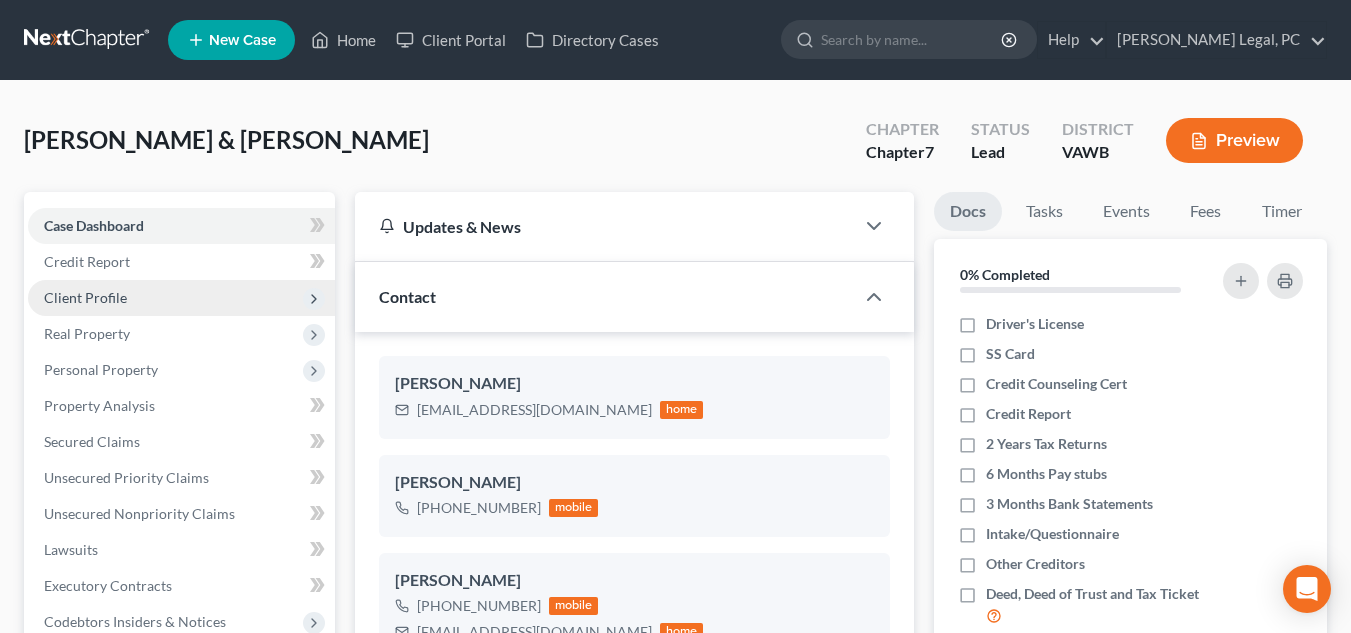 click on "Client Profile" at bounding box center [85, 297] 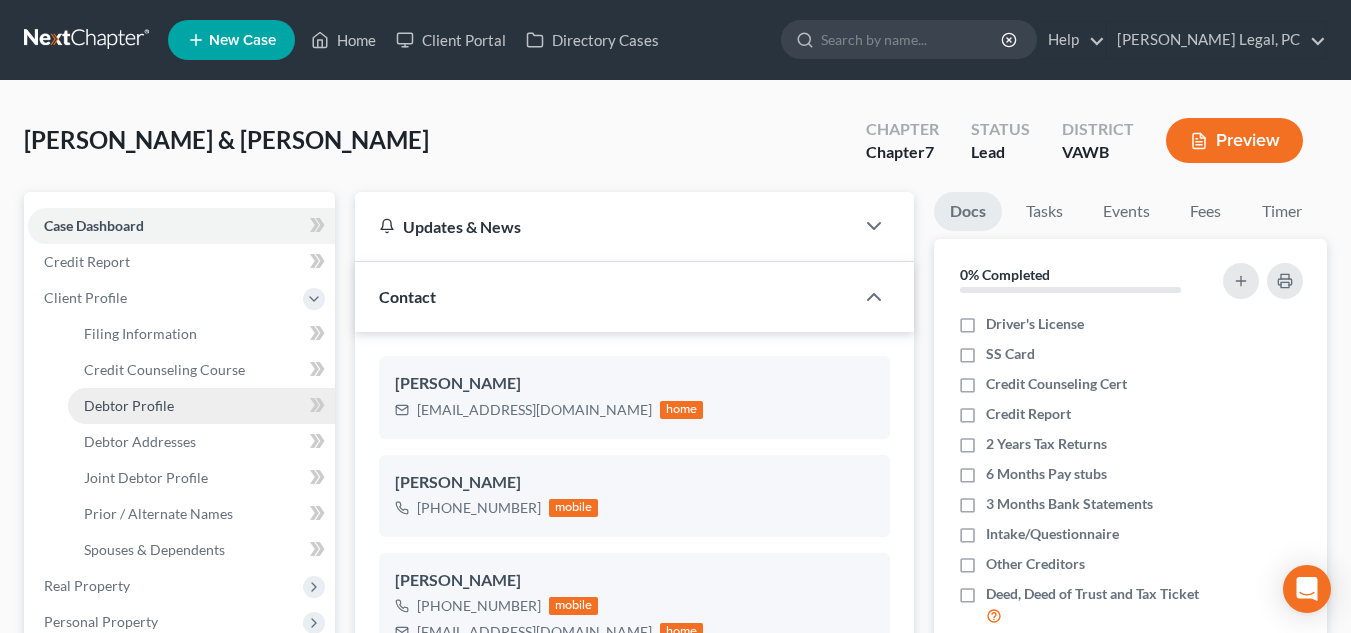 click on "Debtor Profile" at bounding box center (201, 406) 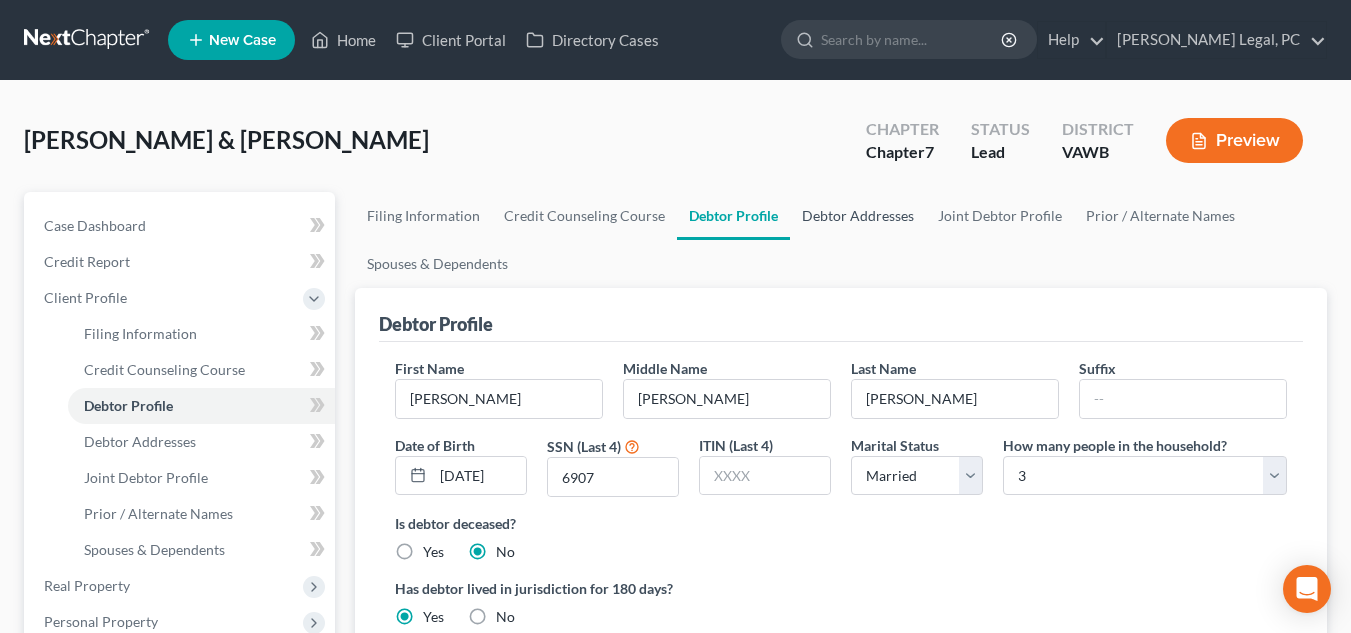 click on "Debtor Addresses" at bounding box center [858, 216] 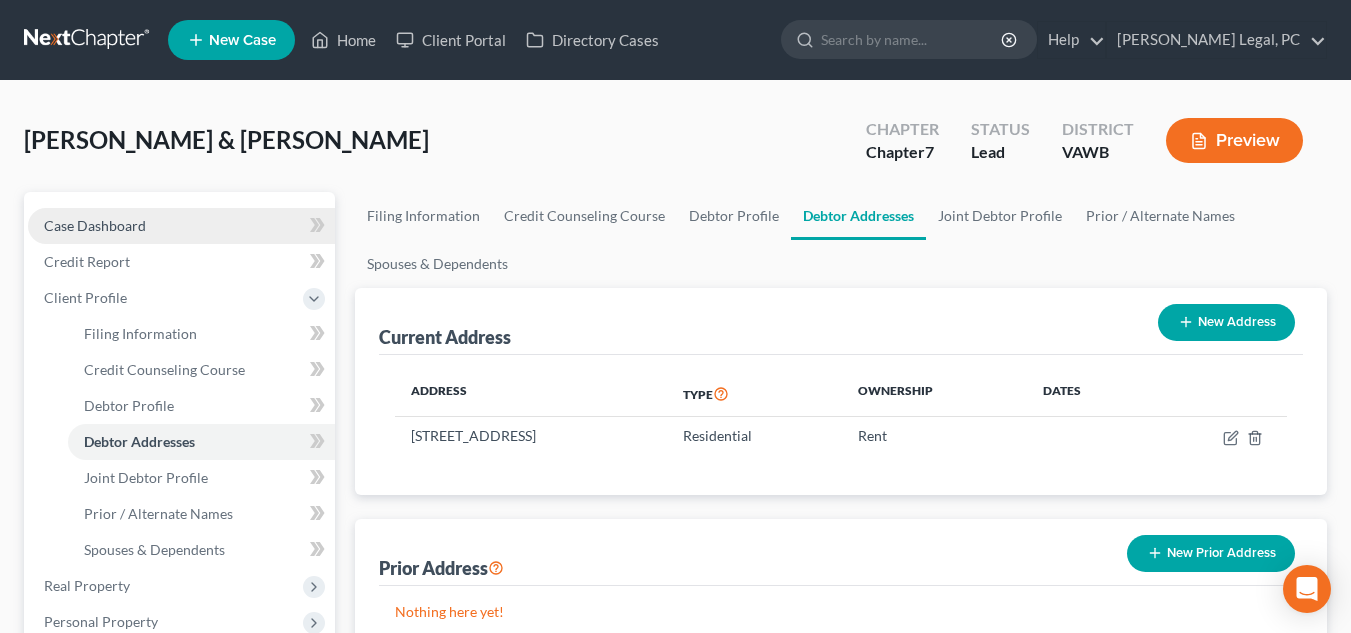 click on "Case Dashboard" at bounding box center (95, 225) 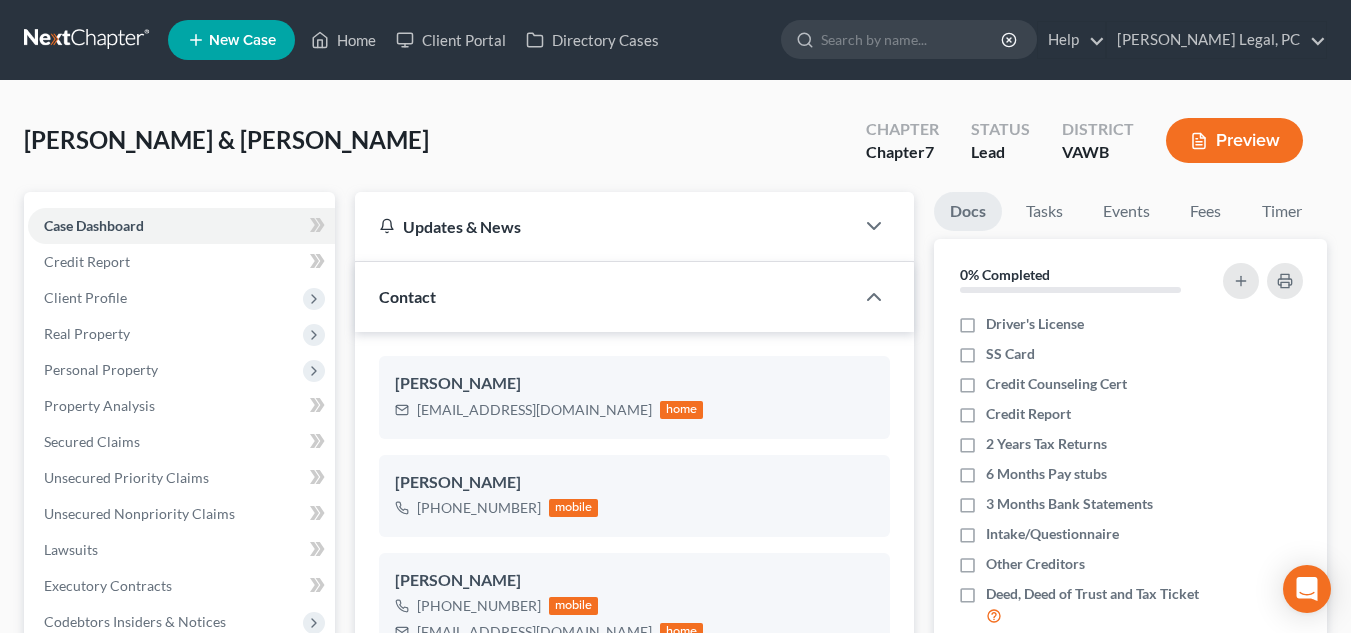 scroll, scrollTop: 1561, scrollLeft: 0, axis: vertical 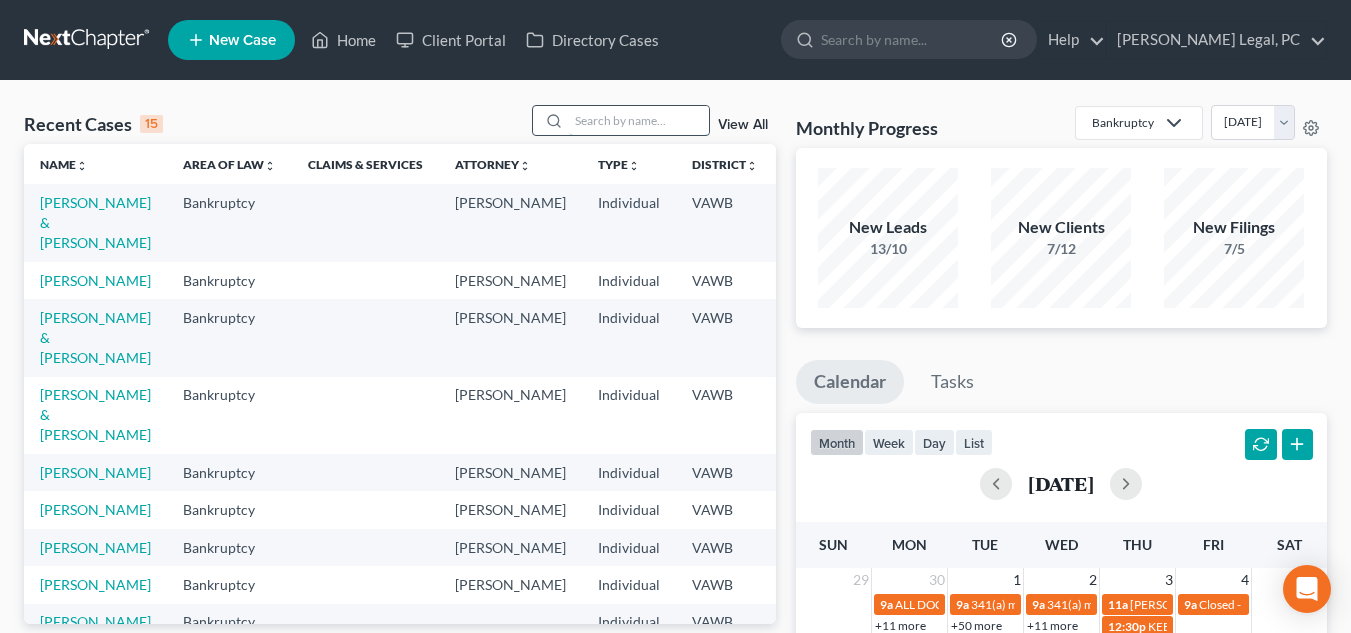 click at bounding box center [639, 120] 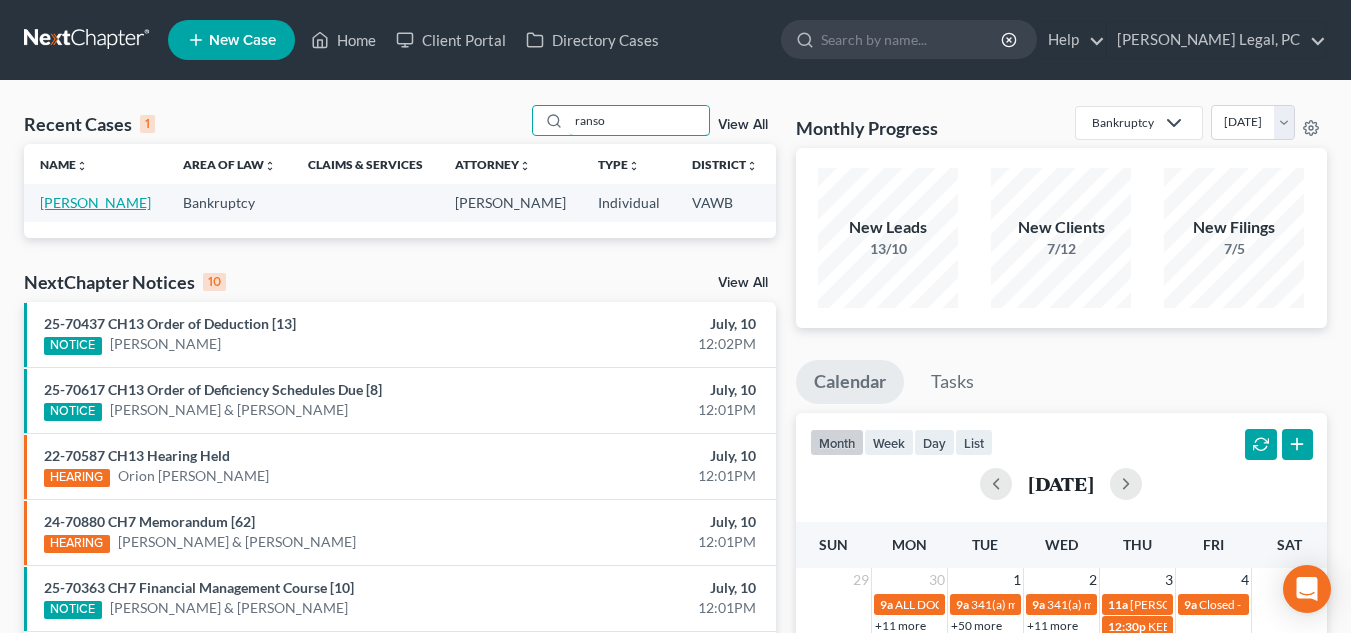 type on "ranso" 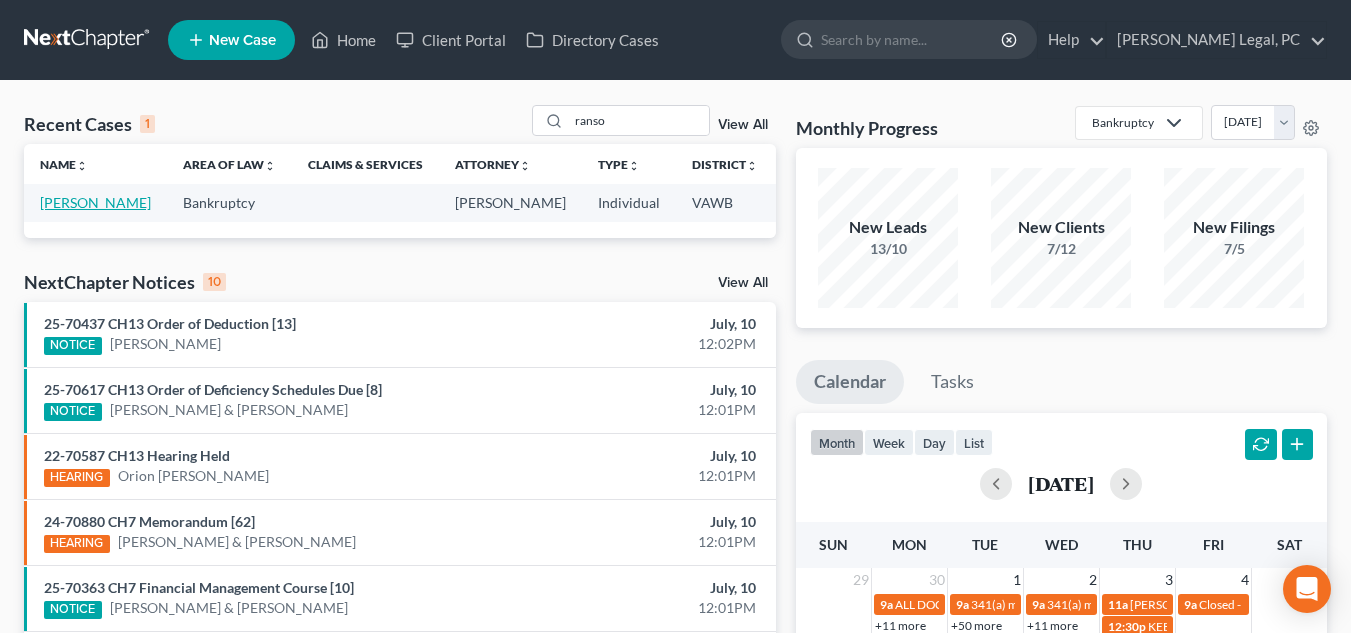 click on "Ransome, Sara" at bounding box center [95, 202] 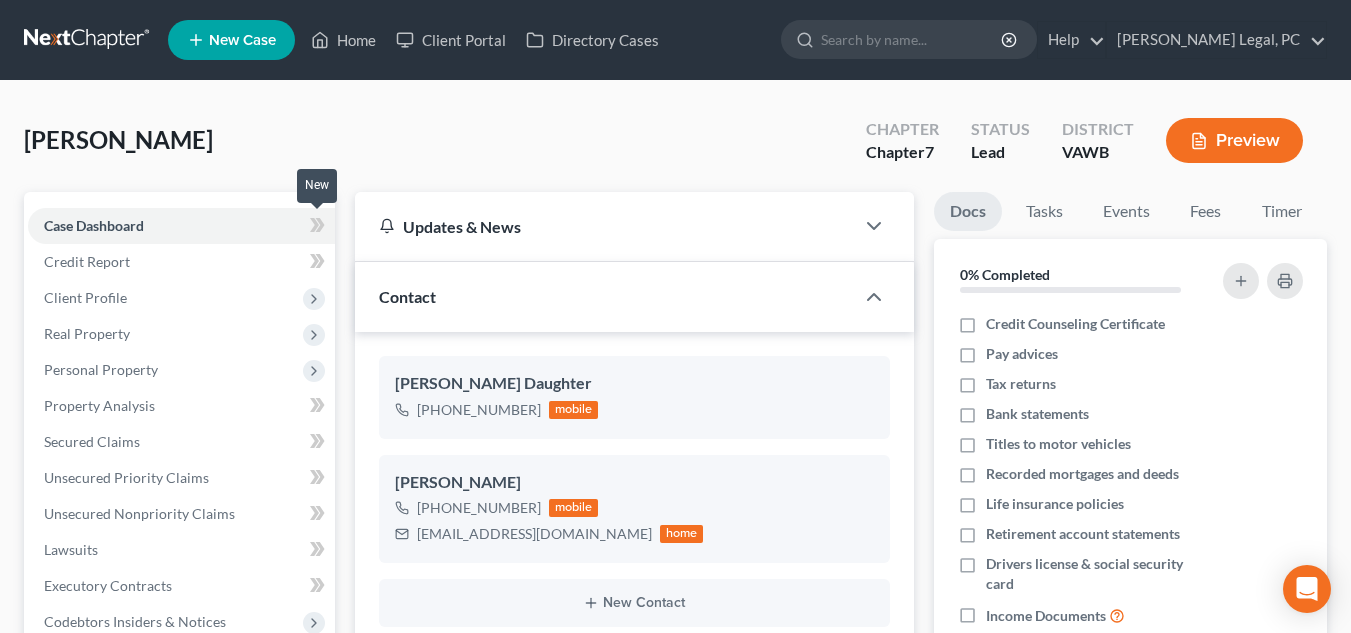 scroll, scrollTop: 689, scrollLeft: 0, axis: vertical 